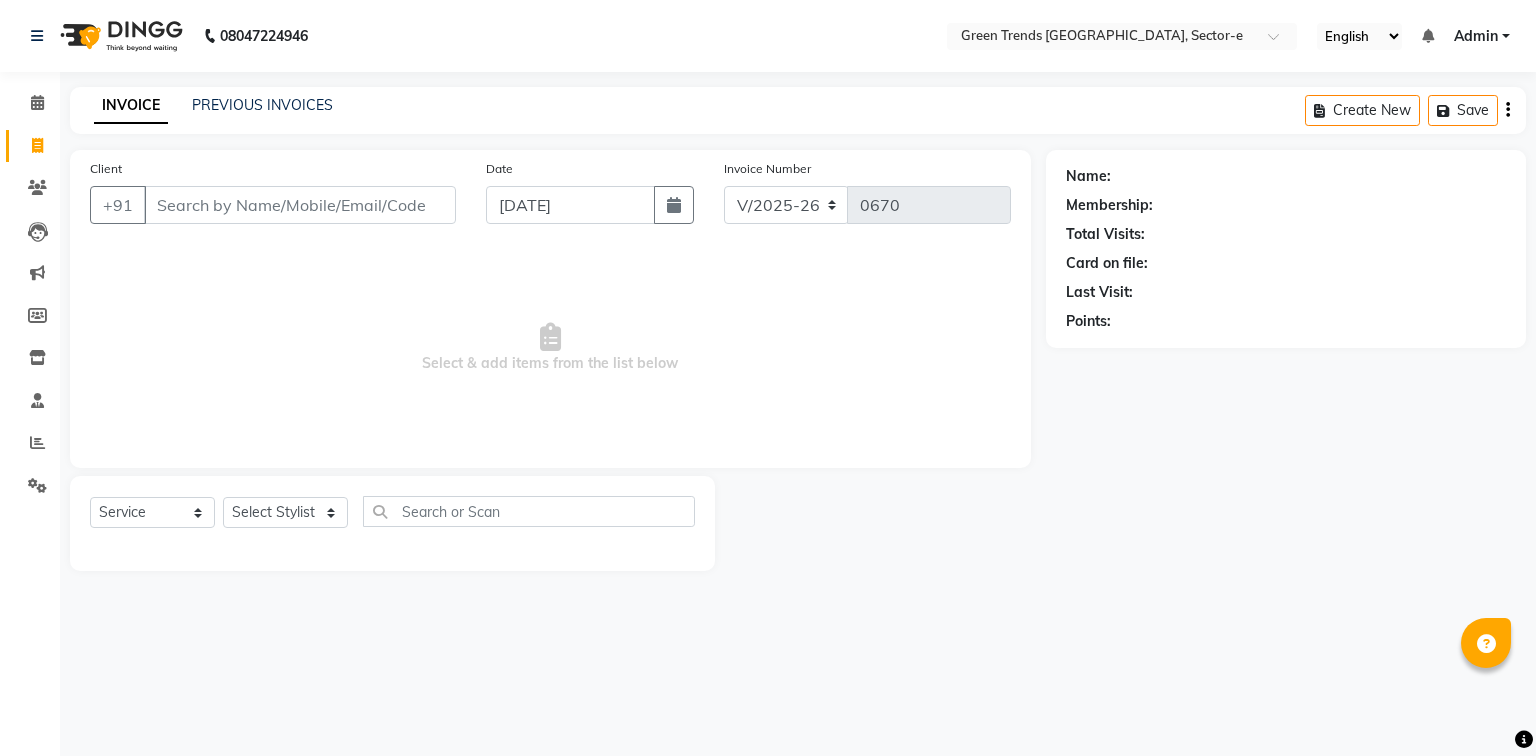 select on "7023" 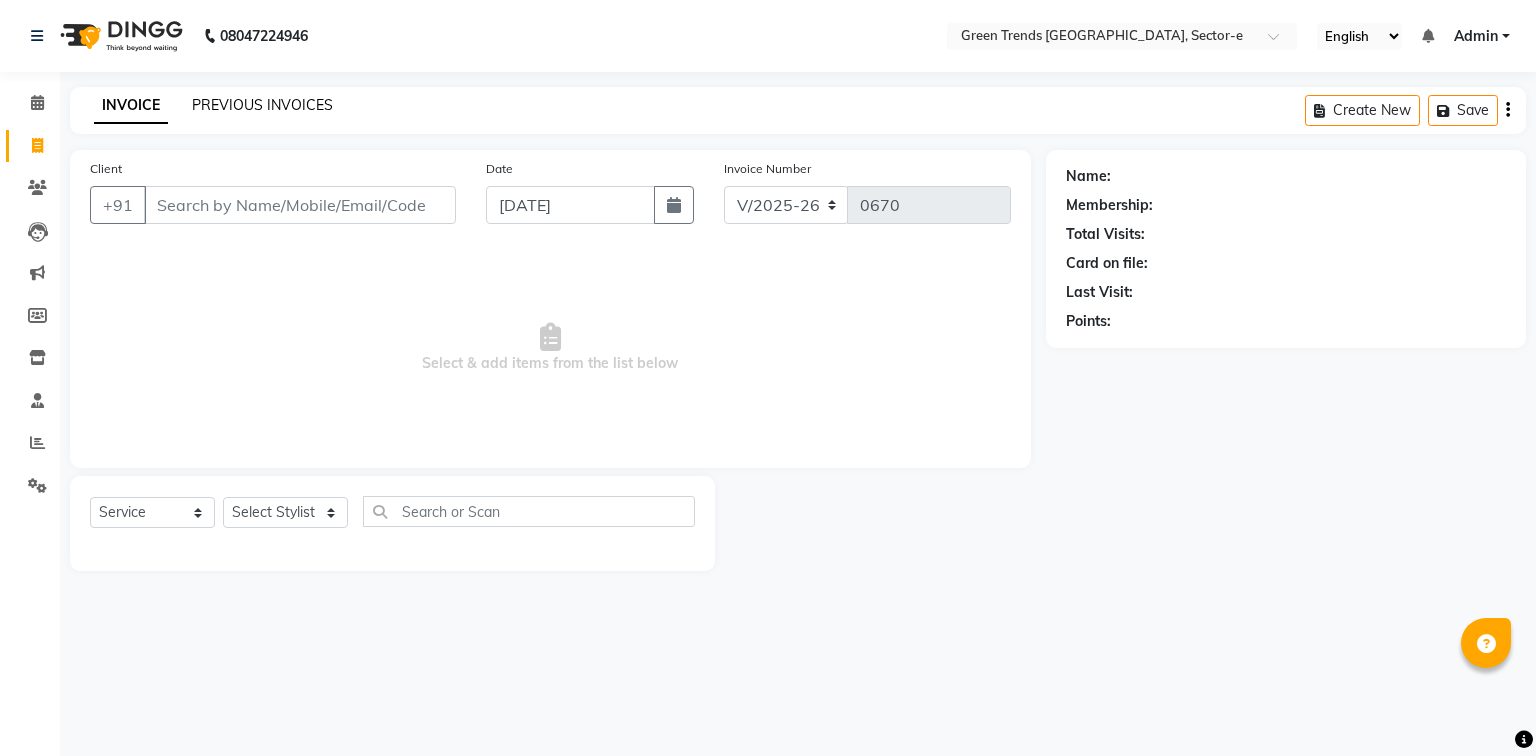 scroll, scrollTop: 0, scrollLeft: 0, axis: both 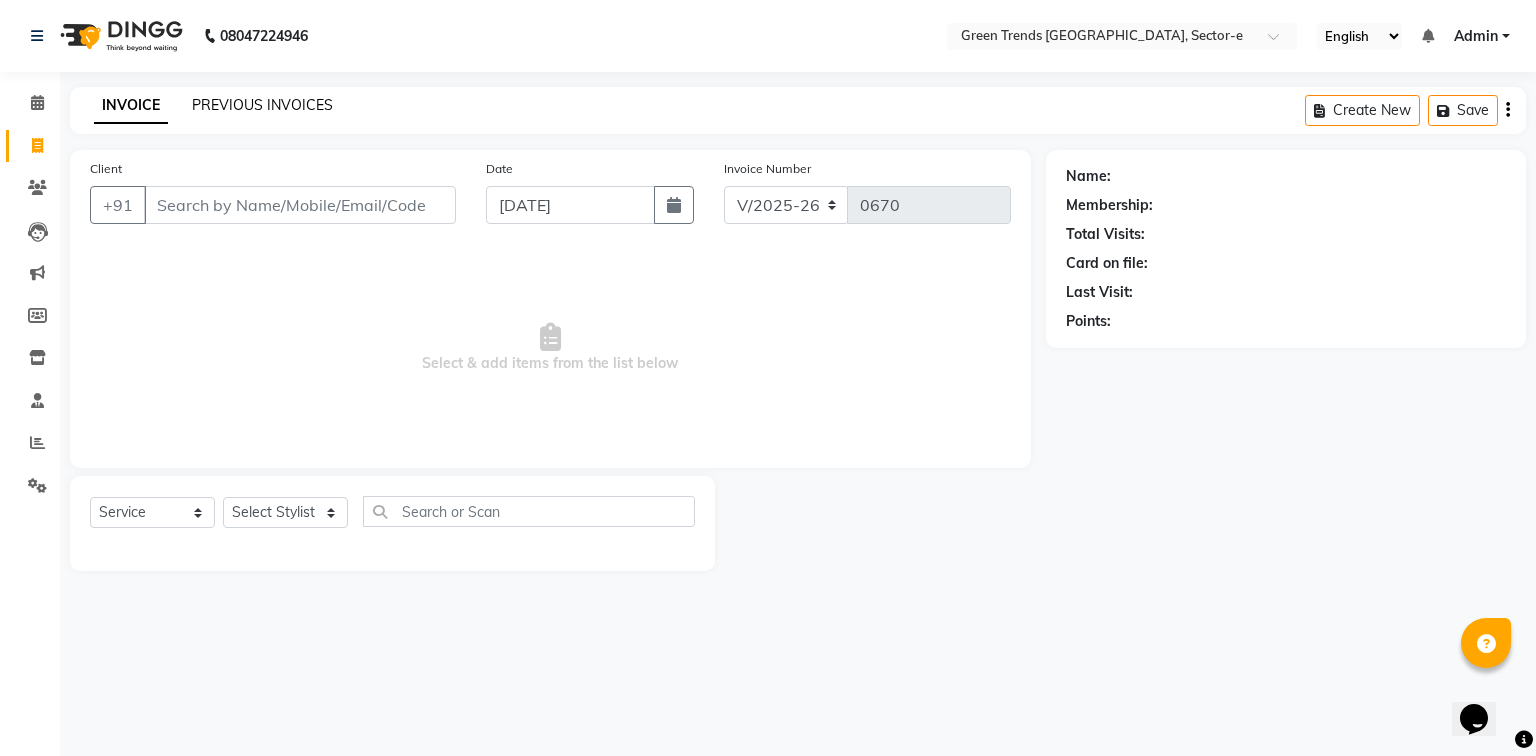 click on "PREVIOUS INVOICES" 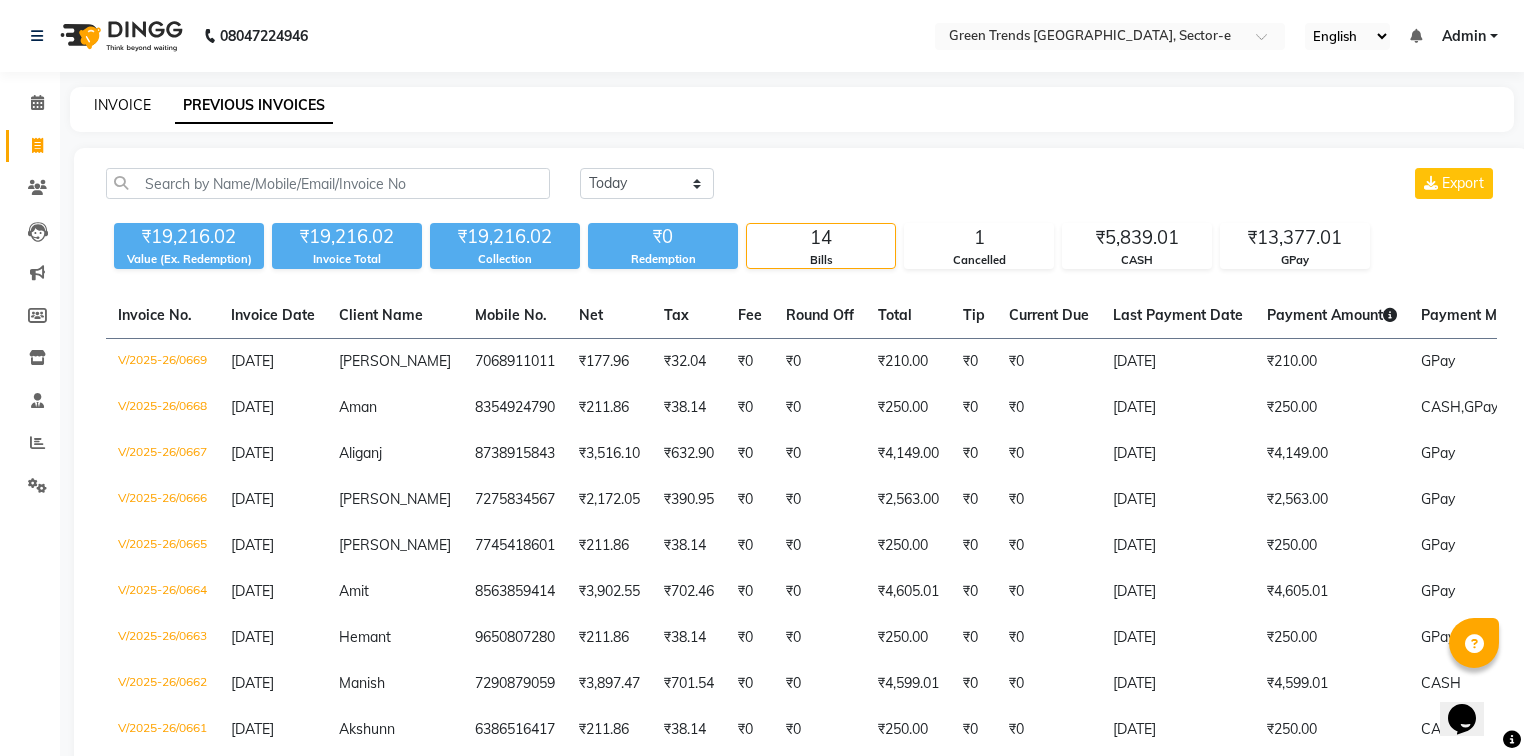 click on "INVOICE" 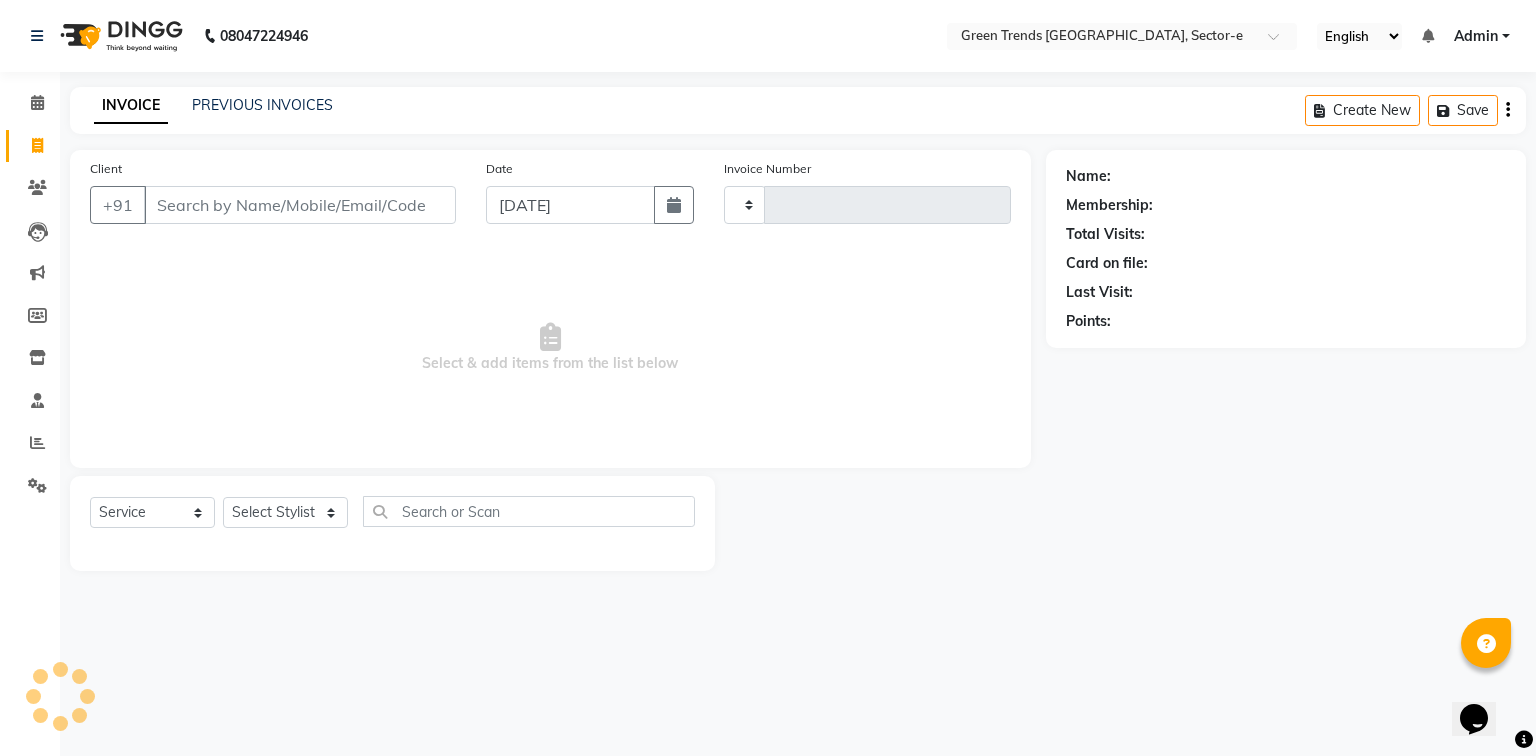 type on "0670" 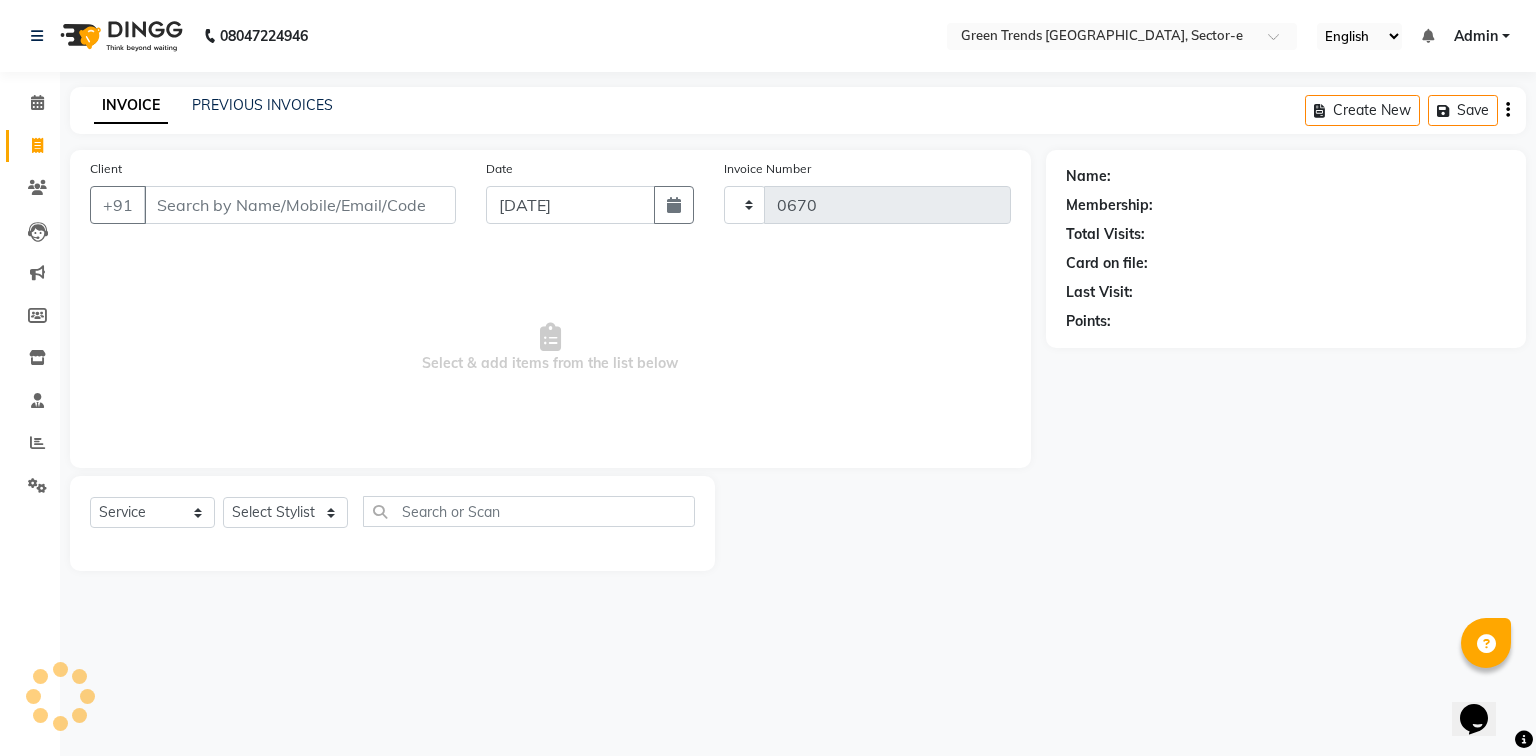 select on "7023" 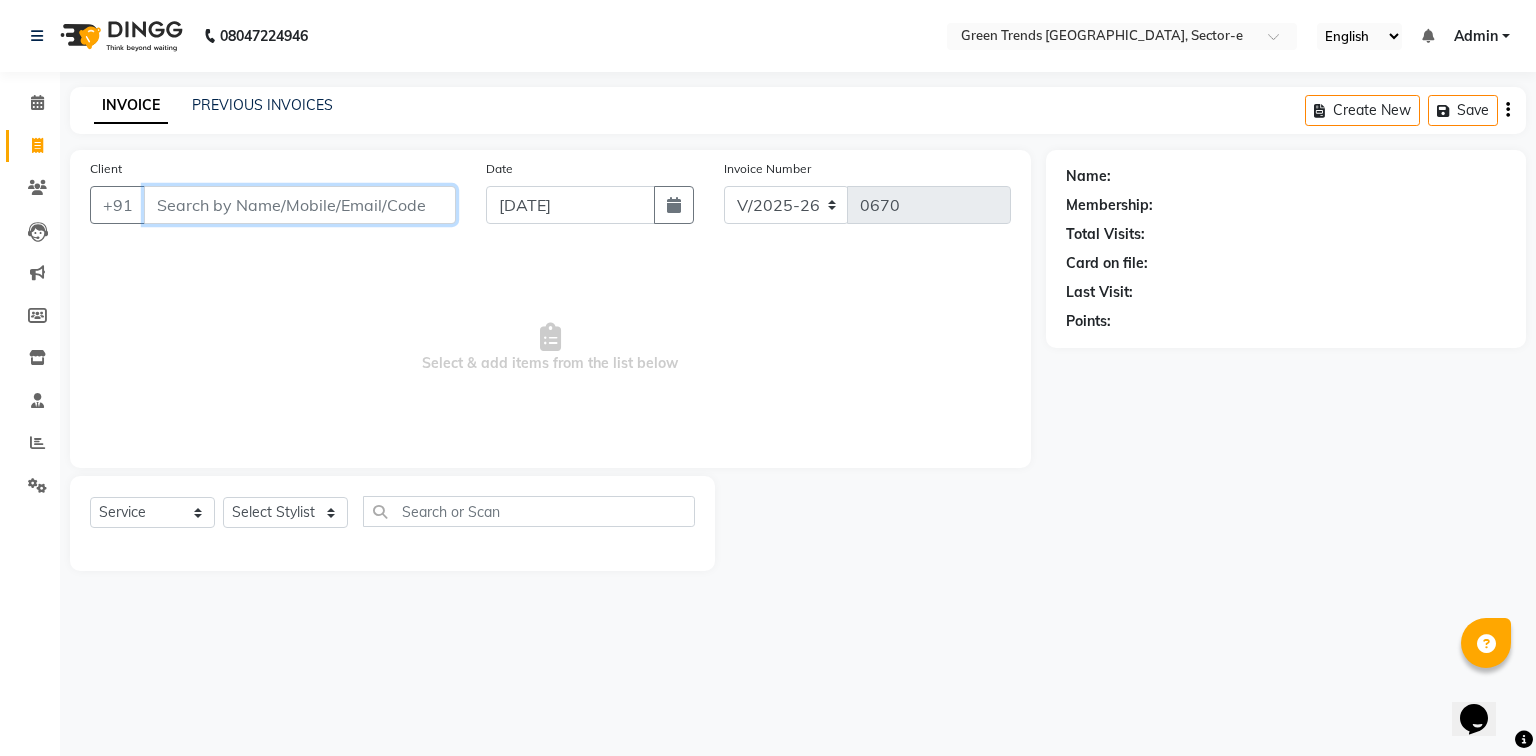 click on "Client" at bounding box center [300, 205] 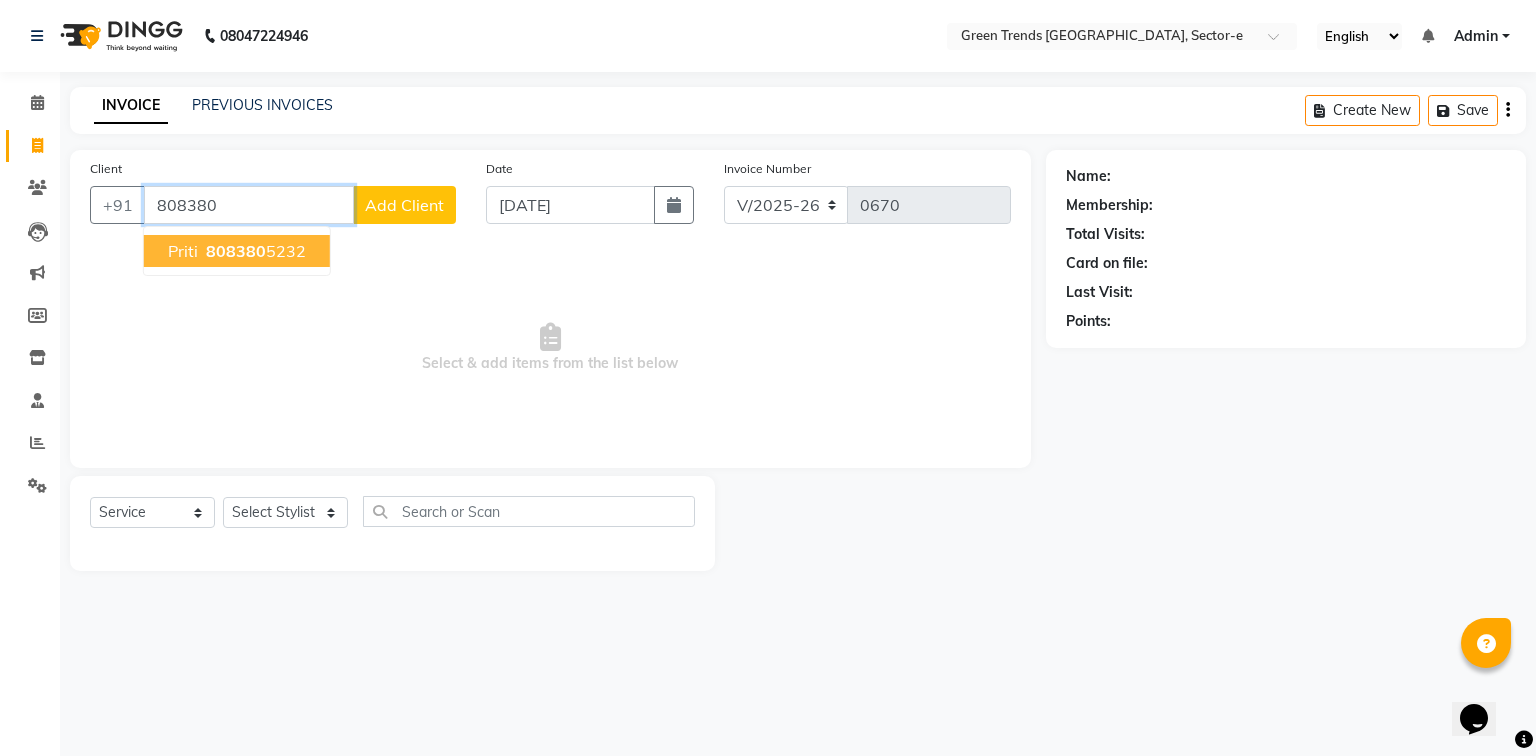 click on "808380 5232" at bounding box center [254, 251] 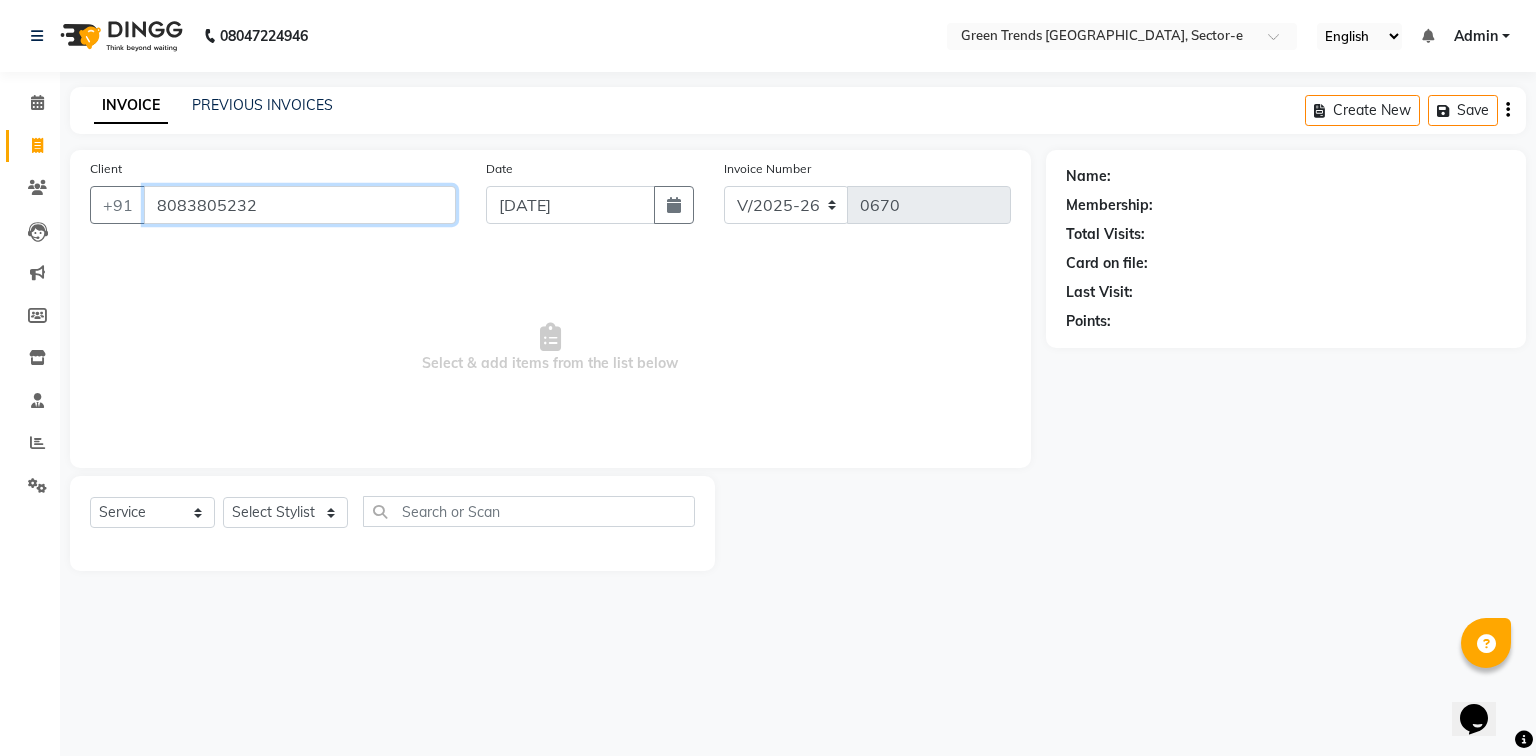 type on "8083805232" 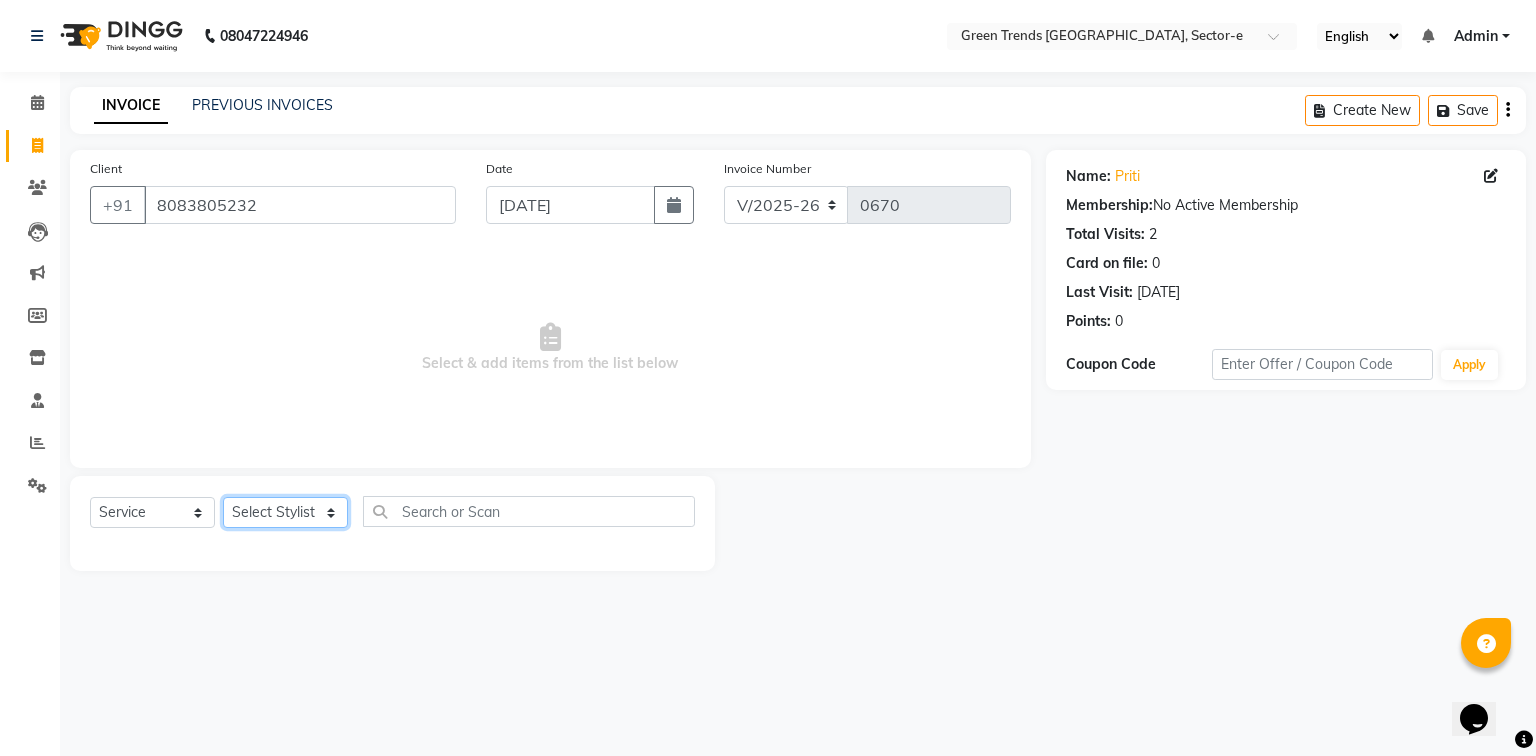 click on "Select Stylist [PERSON_NAME] [PERSON_NAME] Mo. [PERSON_NAME].[PERSON_NAME] [PERSON_NAME] Pooja [PERSON_NAME] [PERSON_NAME] [PERSON_NAME] Vishal" 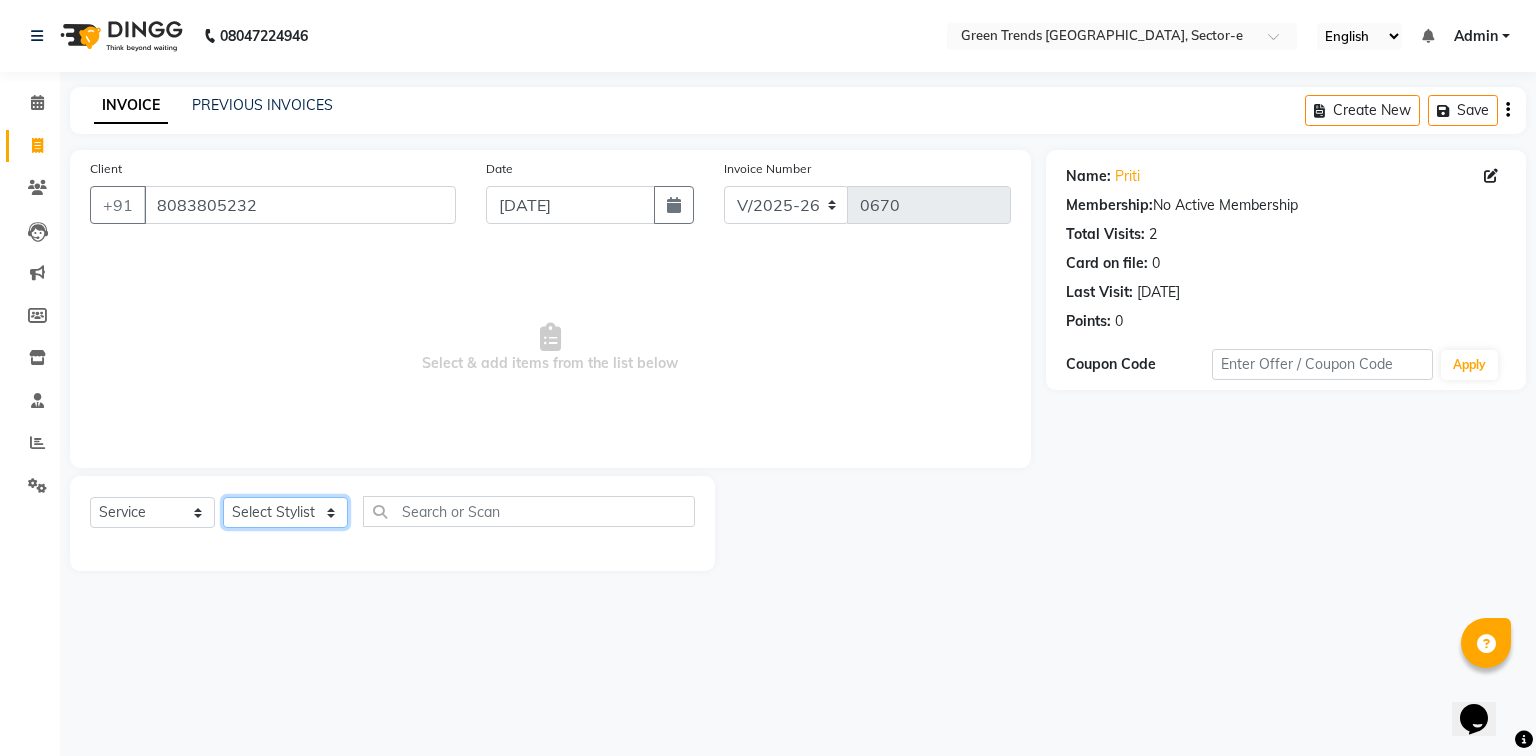 select on "62974" 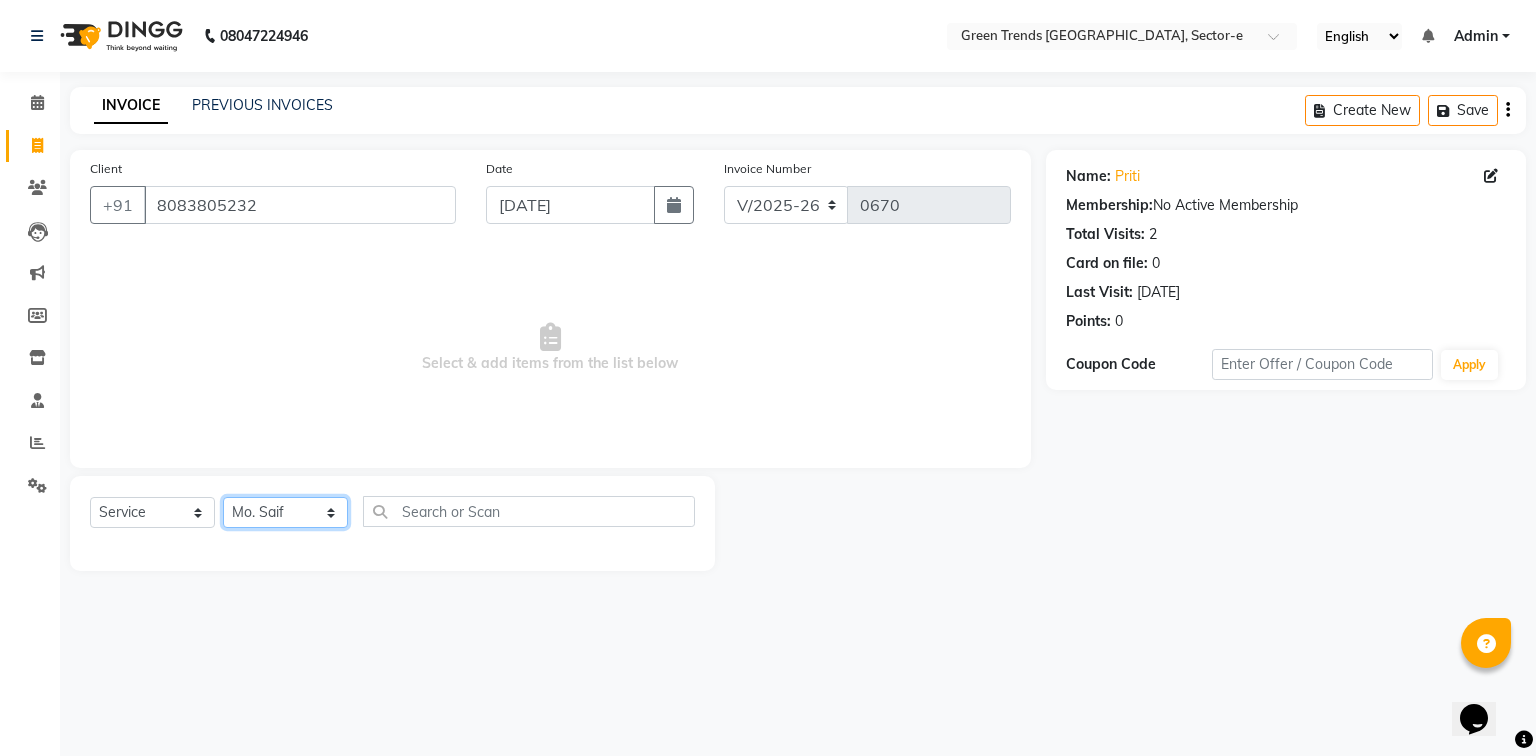 click on "Select Stylist [PERSON_NAME] [PERSON_NAME] Mo. [PERSON_NAME].[PERSON_NAME] [PERSON_NAME] Pooja [PERSON_NAME] [PERSON_NAME] [PERSON_NAME] Vishal" 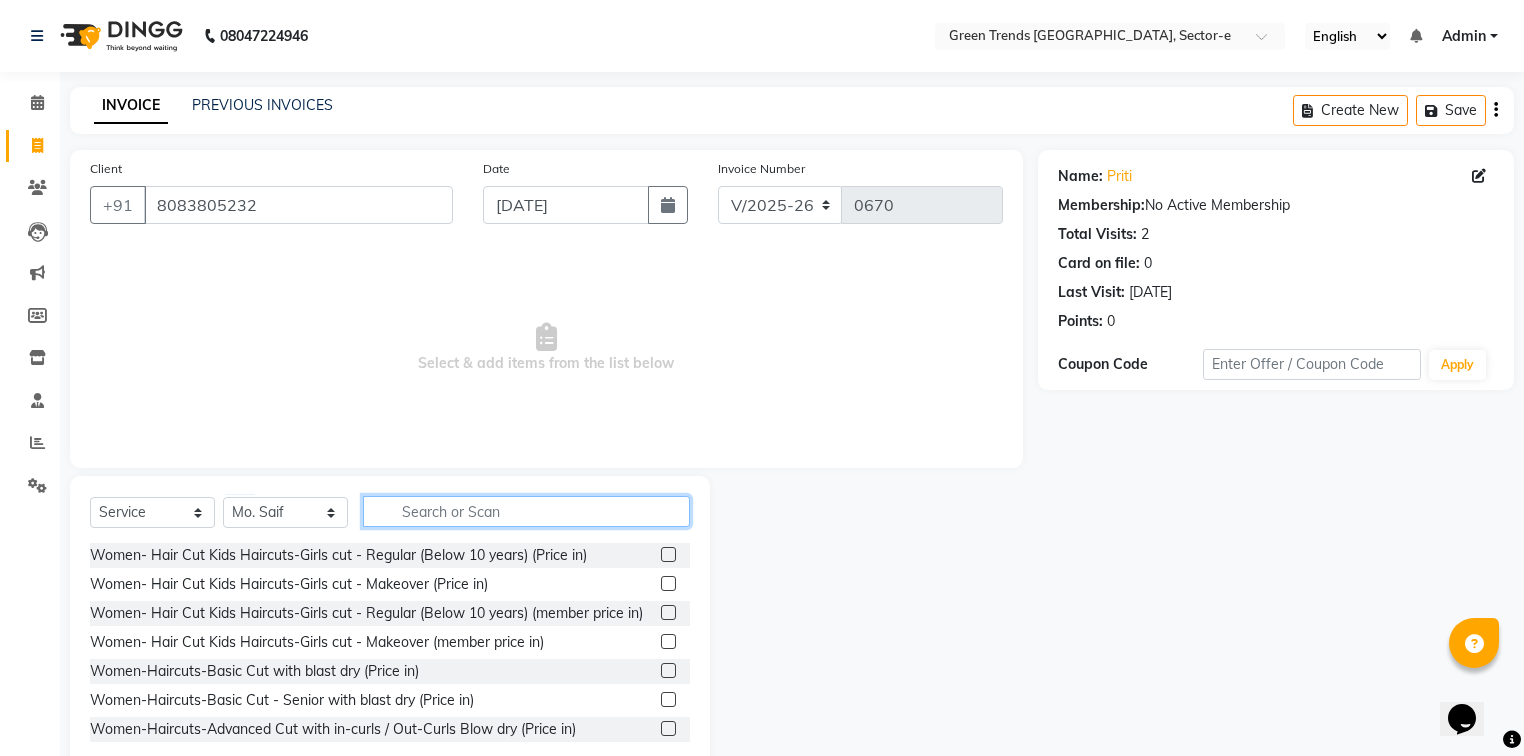 click 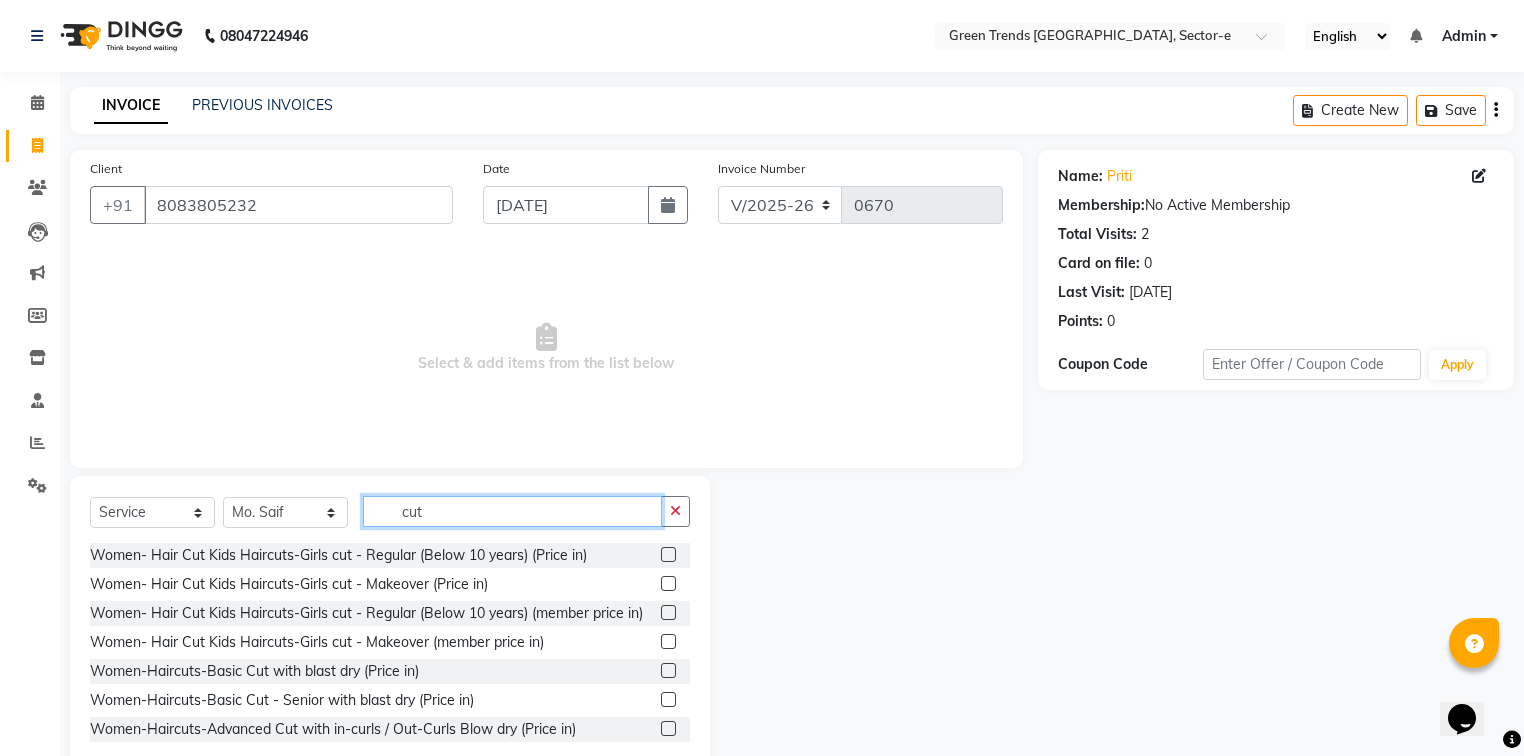 type on "cut" 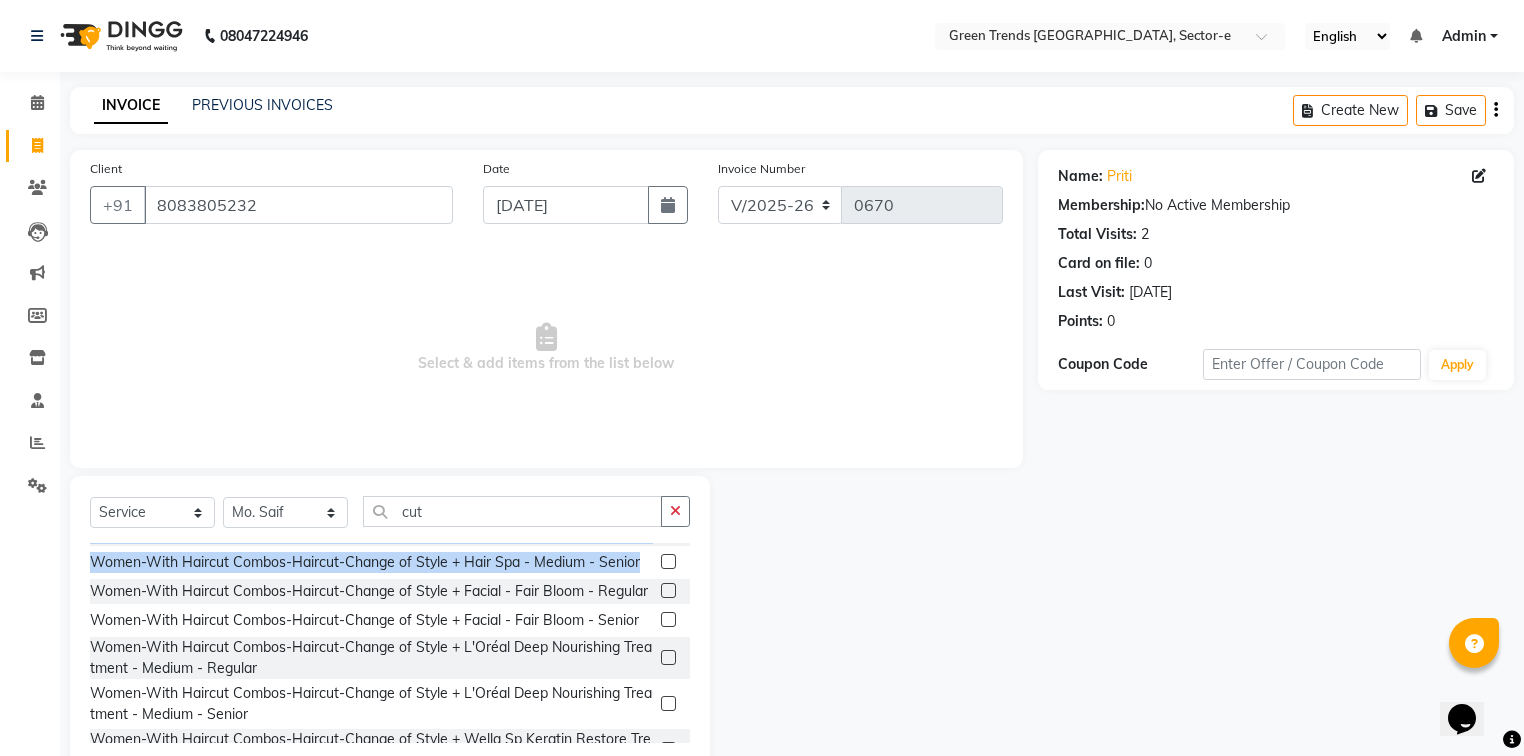 drag, startPoint x: 689, startPoint y: 563, endPoint x: 704, endPoint y: 608, distance: 47.434166 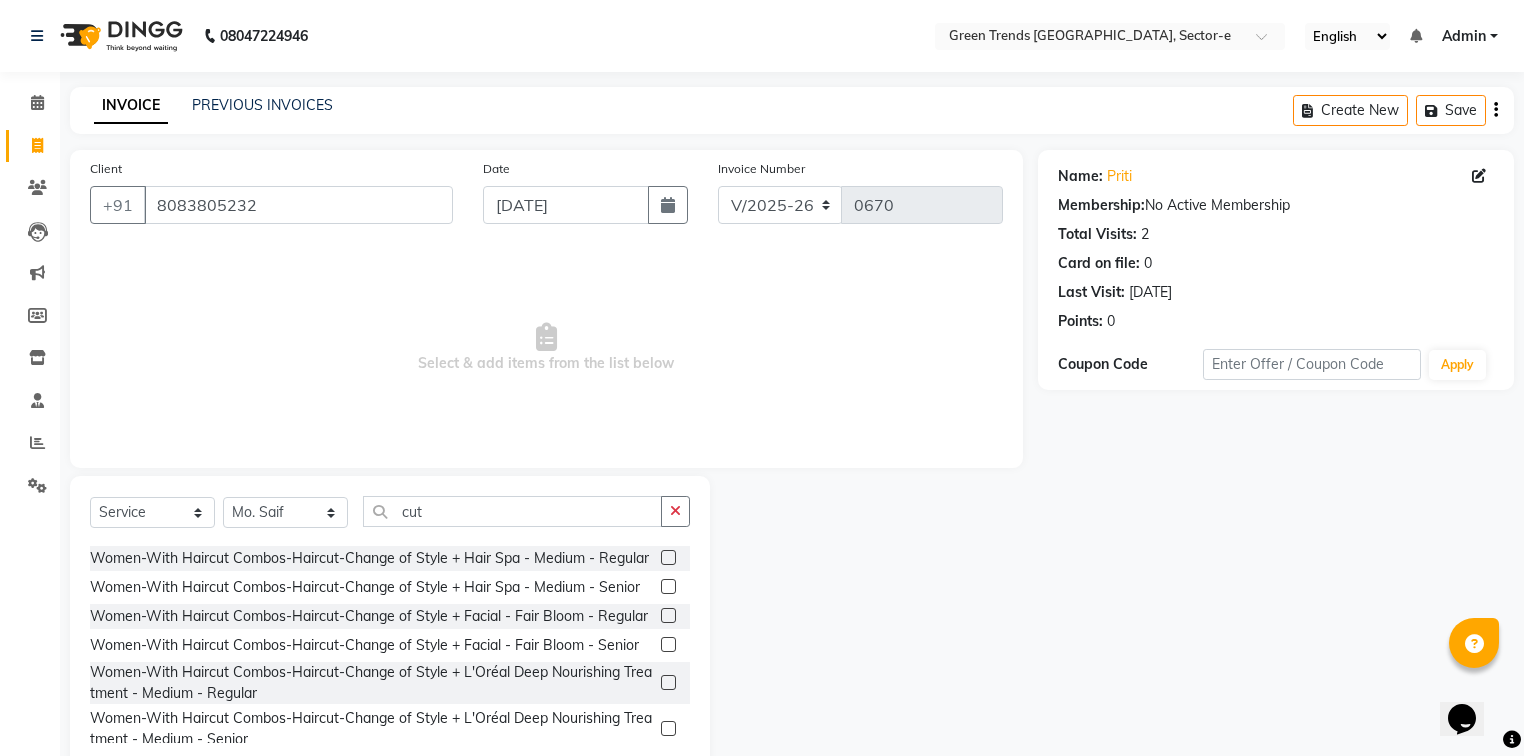 click 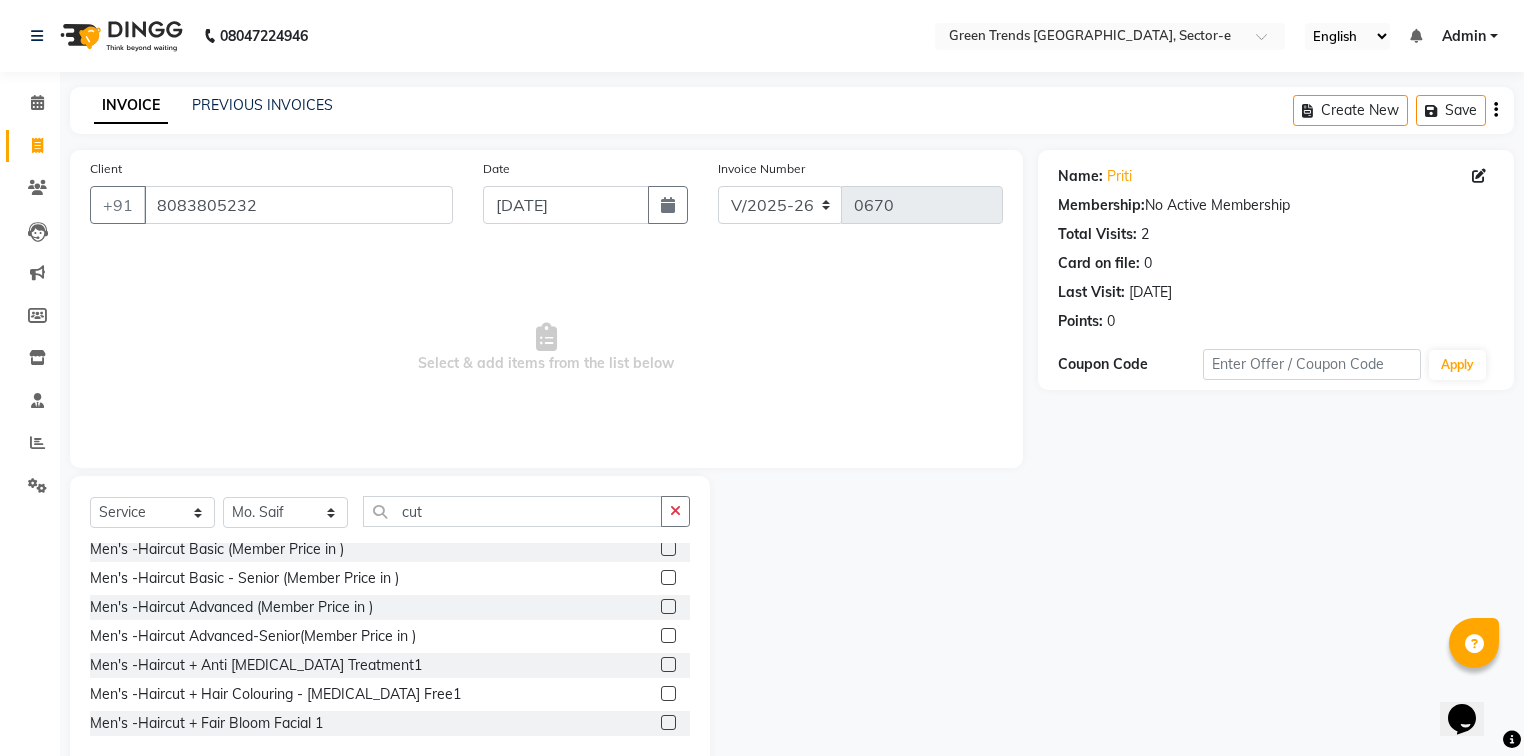 scroll, scrollTop: 1258, scrollLeft: 0, axis: vertical 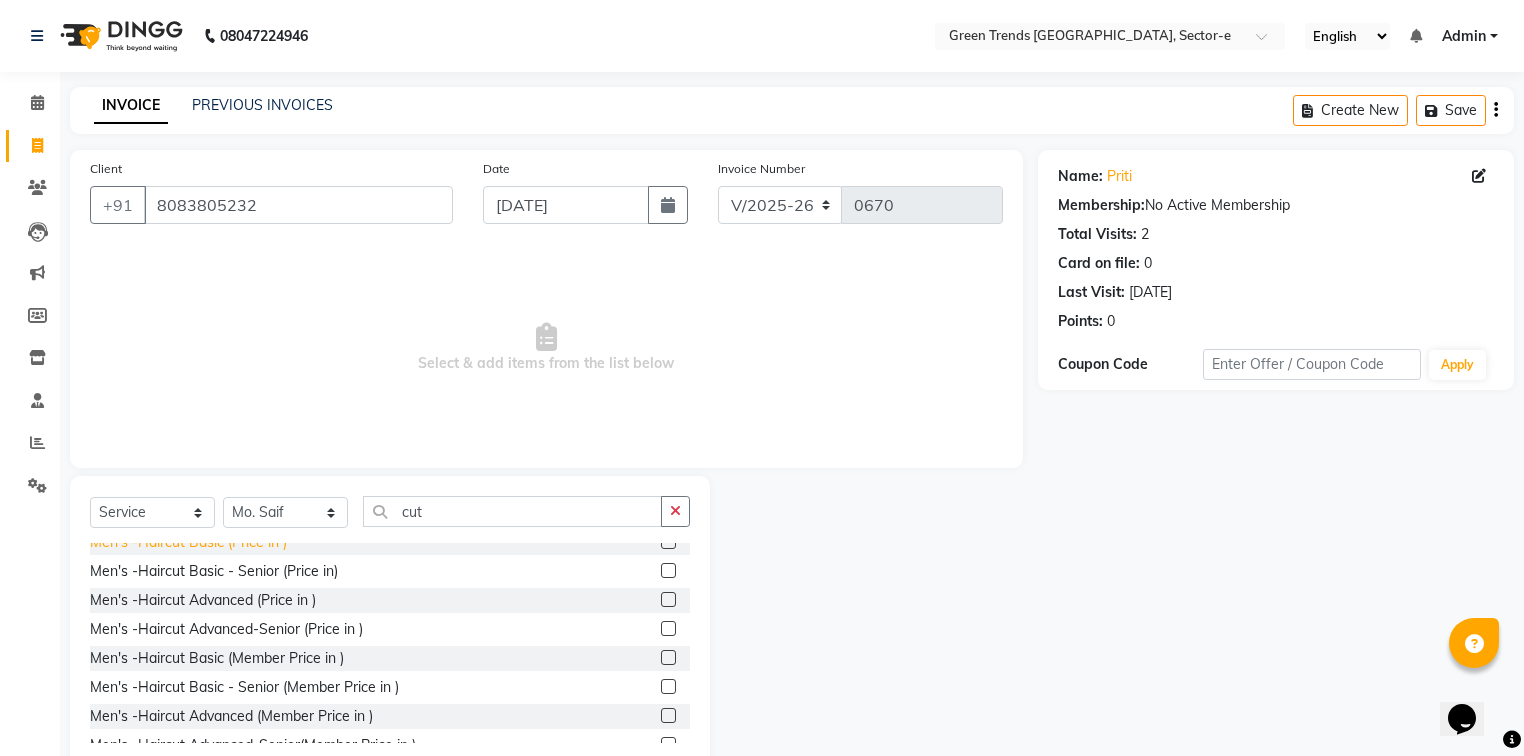 click on "Men's -Haircut Basic (Price in )" 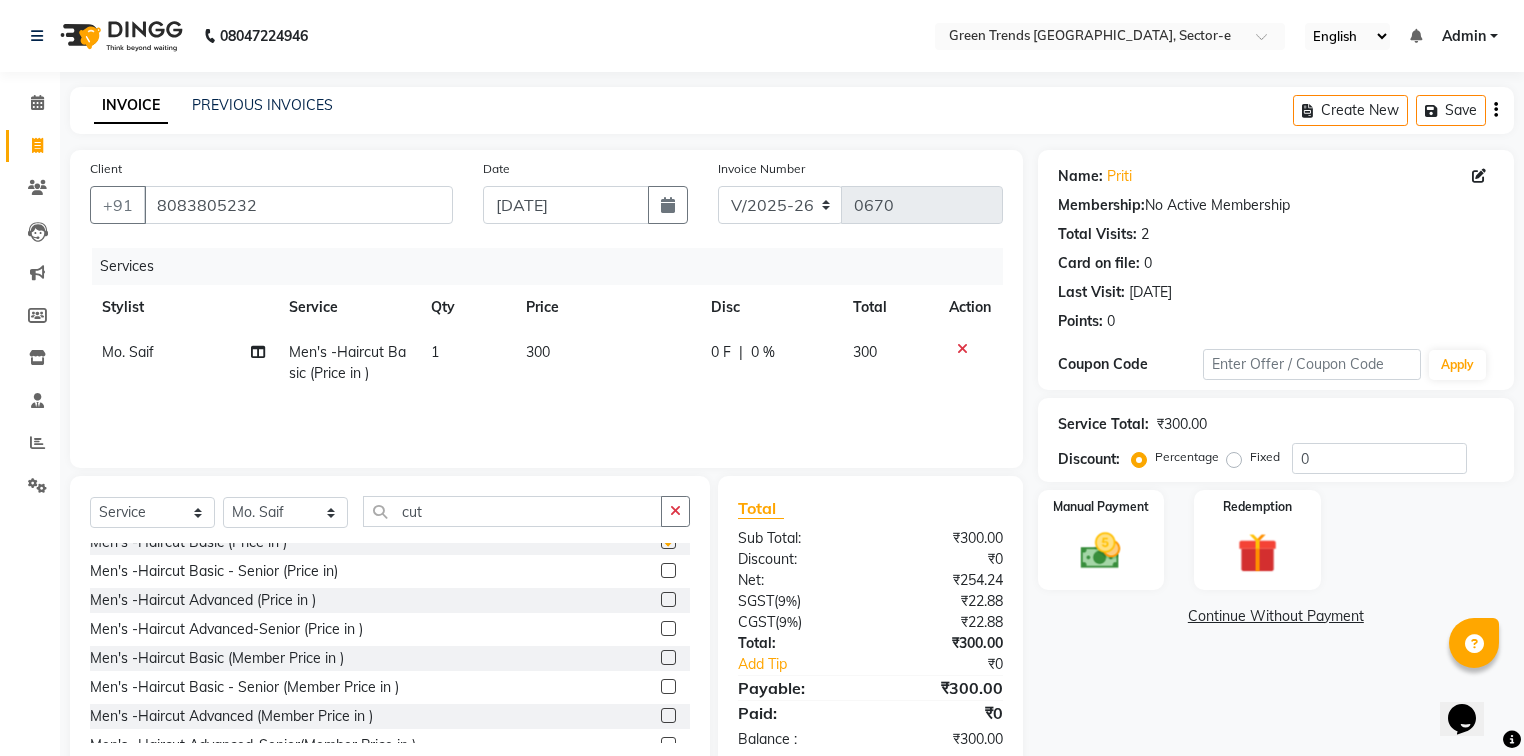 checkbox on "false" 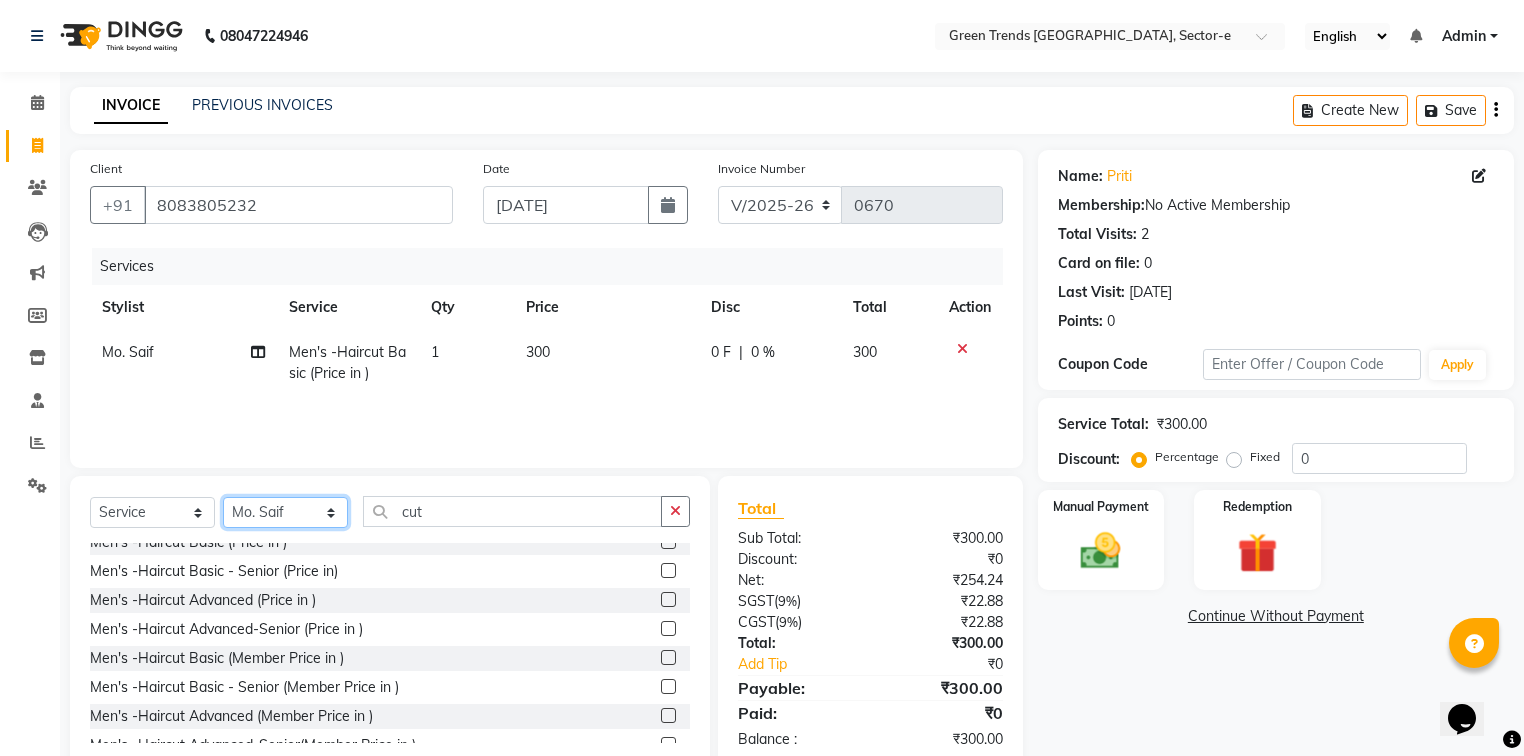 click on "Select Stylist [PERSON_NAME] [PERSON_NAME] Mo. [PERSON_NAME].[PERSON_NAME] [PERSON_NAME] Pooja [PERSON_NAME] [PERSON_NAME] [PERSON_NAME] Vishal" 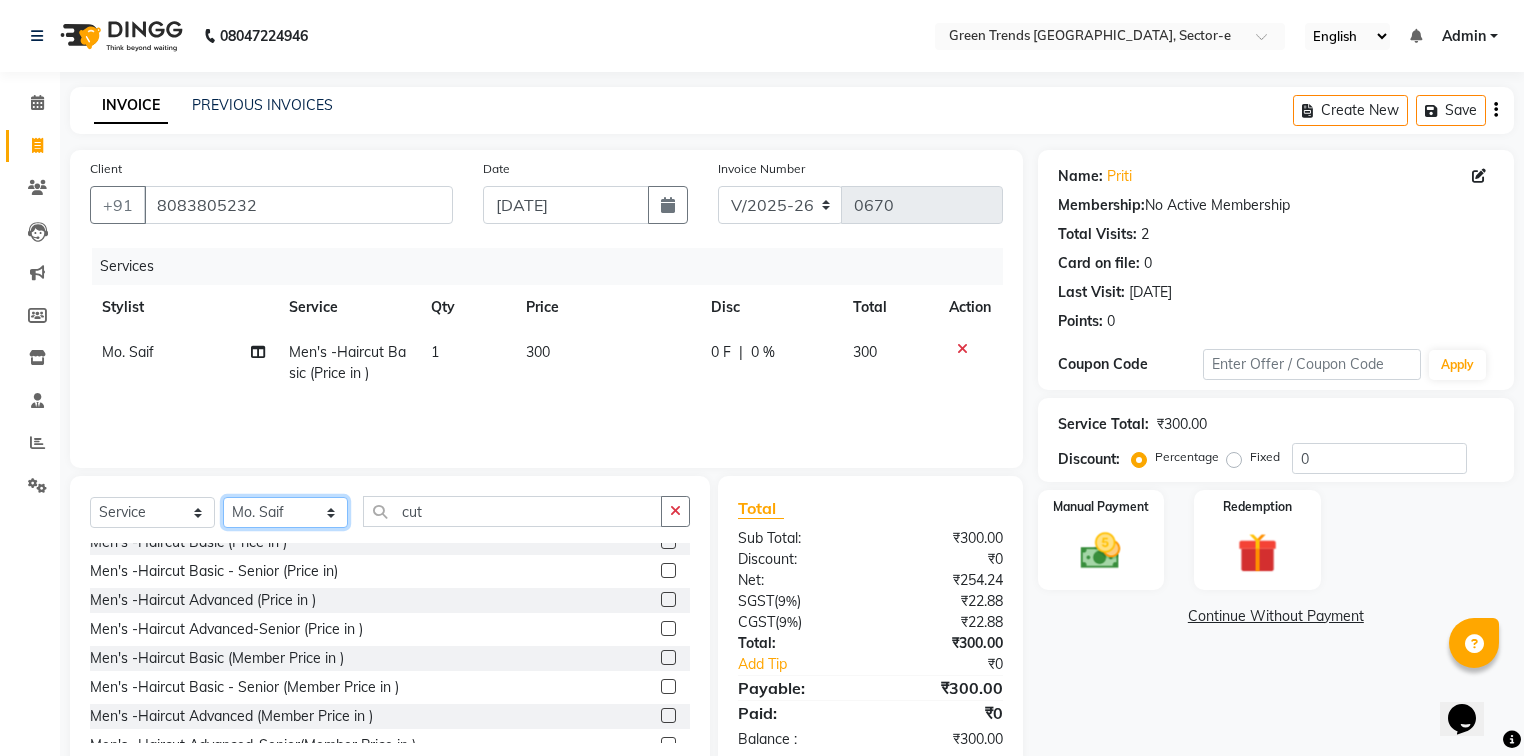 select on "58749" 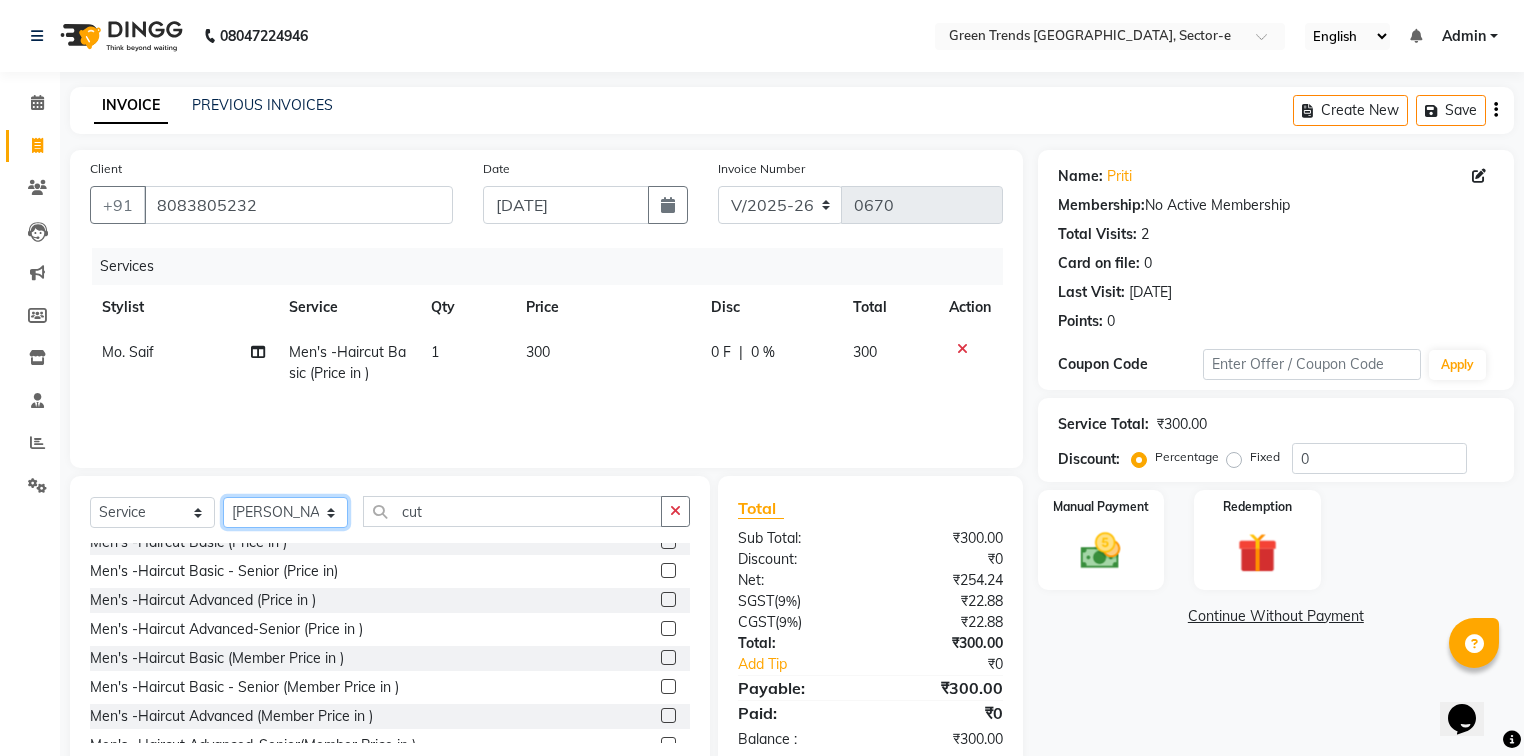 click on "Select Stylist [PERSON_NAME] [PERSON_NAME] Mo. [PERSON_NAME].[PERSON_NAME] [PERSON_NAME] Pooja [PERSON_NAME] [PERSON_NAME] [PERSON_NAME] Vishal" 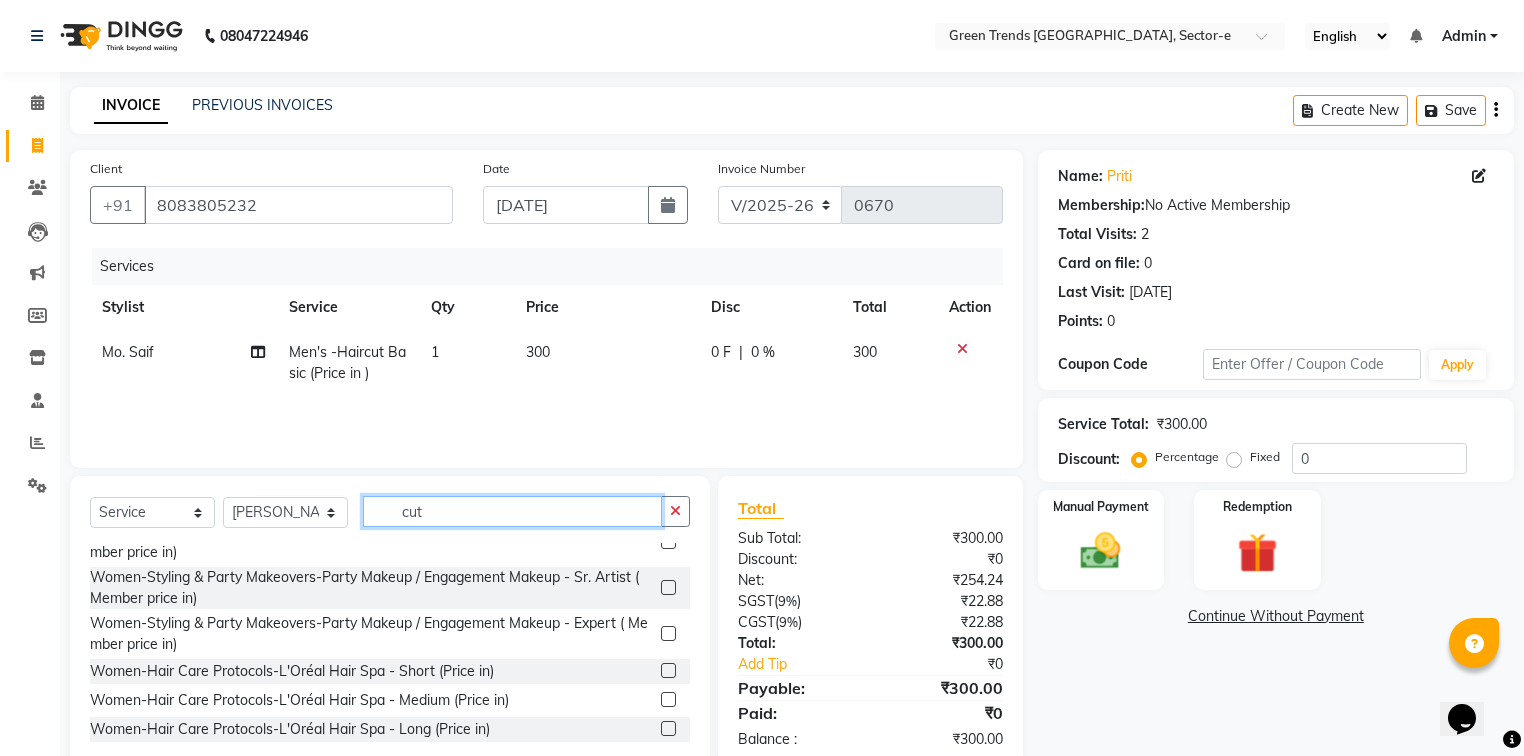 drag, startPoint x: 464, startPoint y: 516, endPoint x: 370, endPoint y: 535, distance: 95.90099 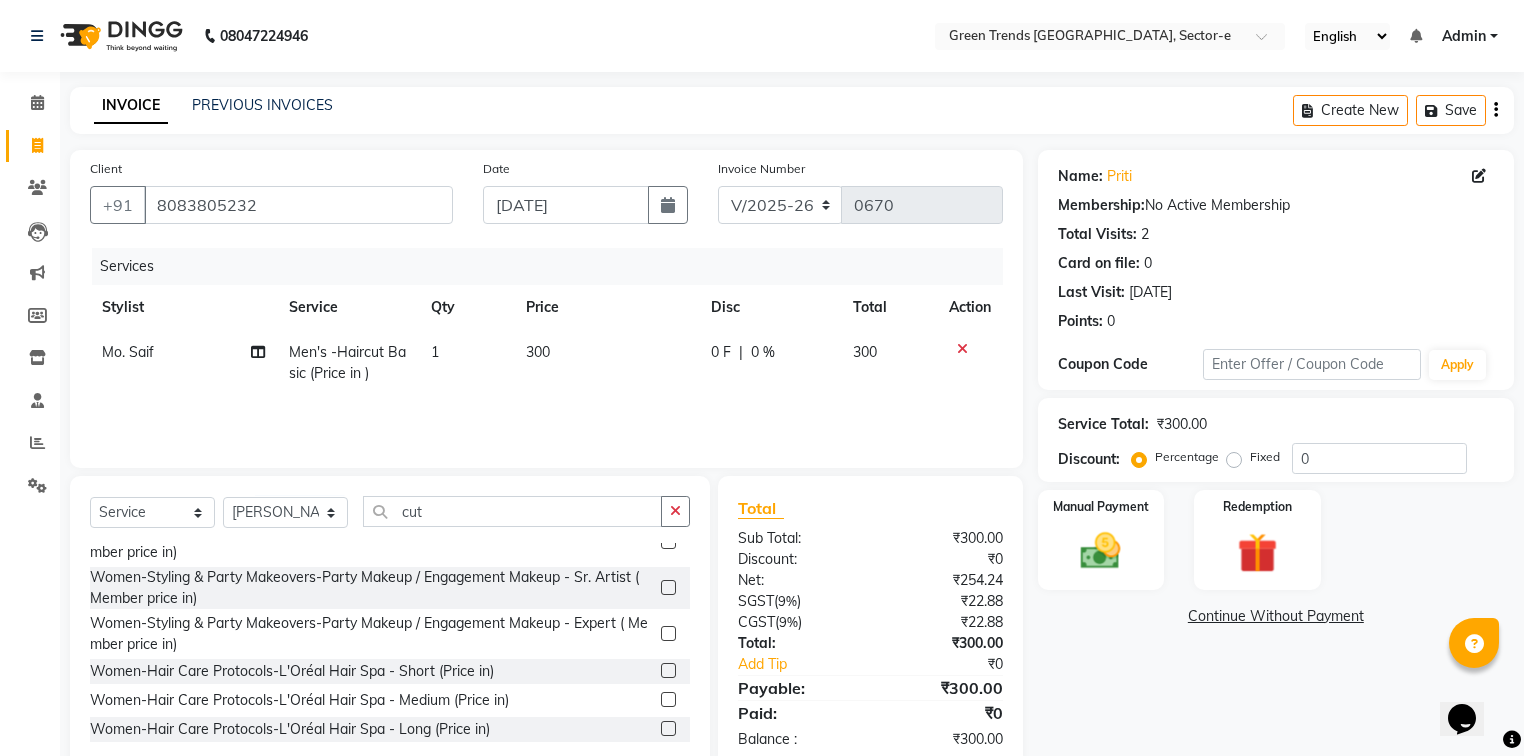 click on "Select  Service  Product  Membership  Package Voucher Prepaid Gift Card  Select Stylist [PERSON_NAME] [PERSON_NAME] Mo. [PERSON_NAME].[PERSON_NAME] [PERSON_NAME] Pooja [PERSON_NAME] [PERSON_NAME] [PERSON_NAME] Vishal cut" 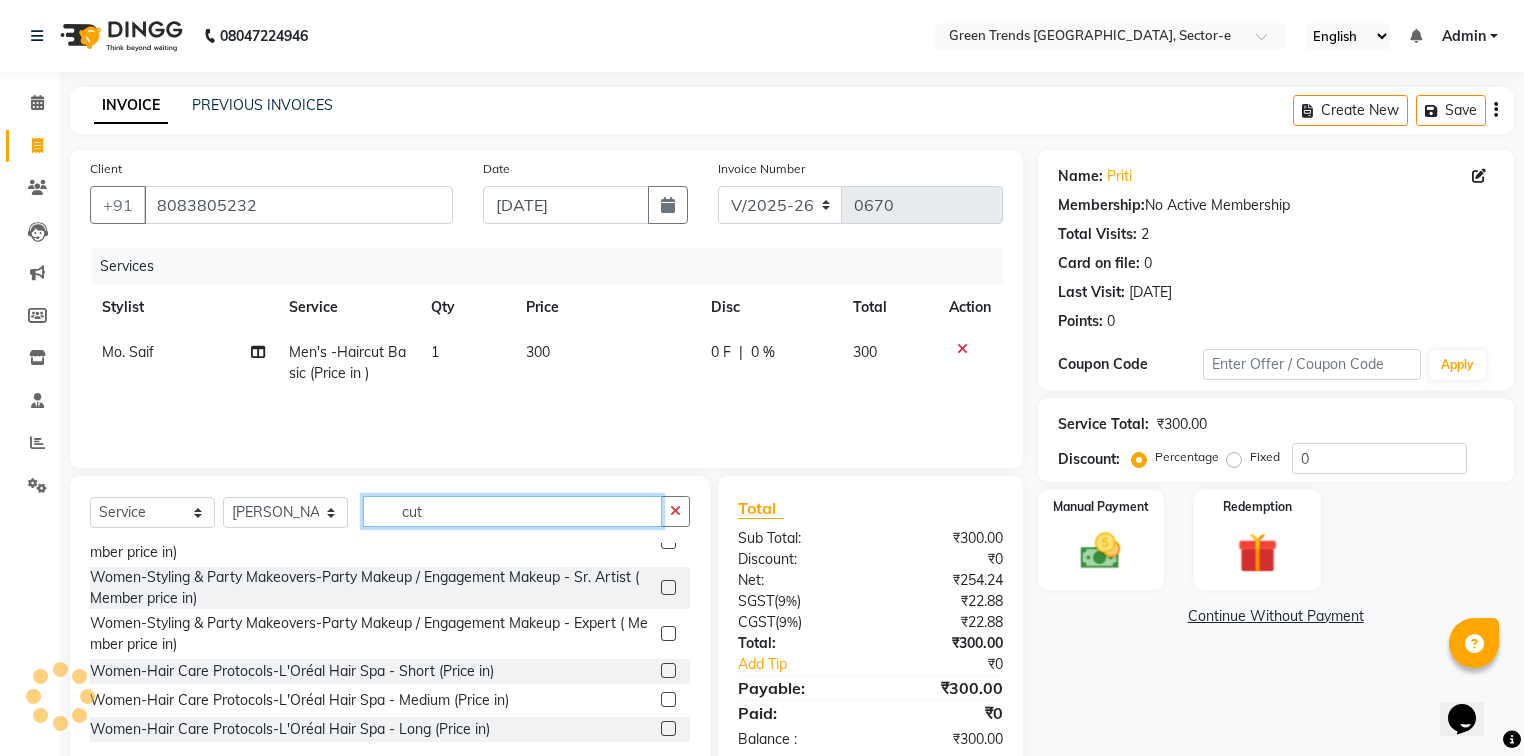 drag, startPoint x: 436, startPoint y: 512, endPoint x: 412, endPoint y: 521, distance: 25.632011 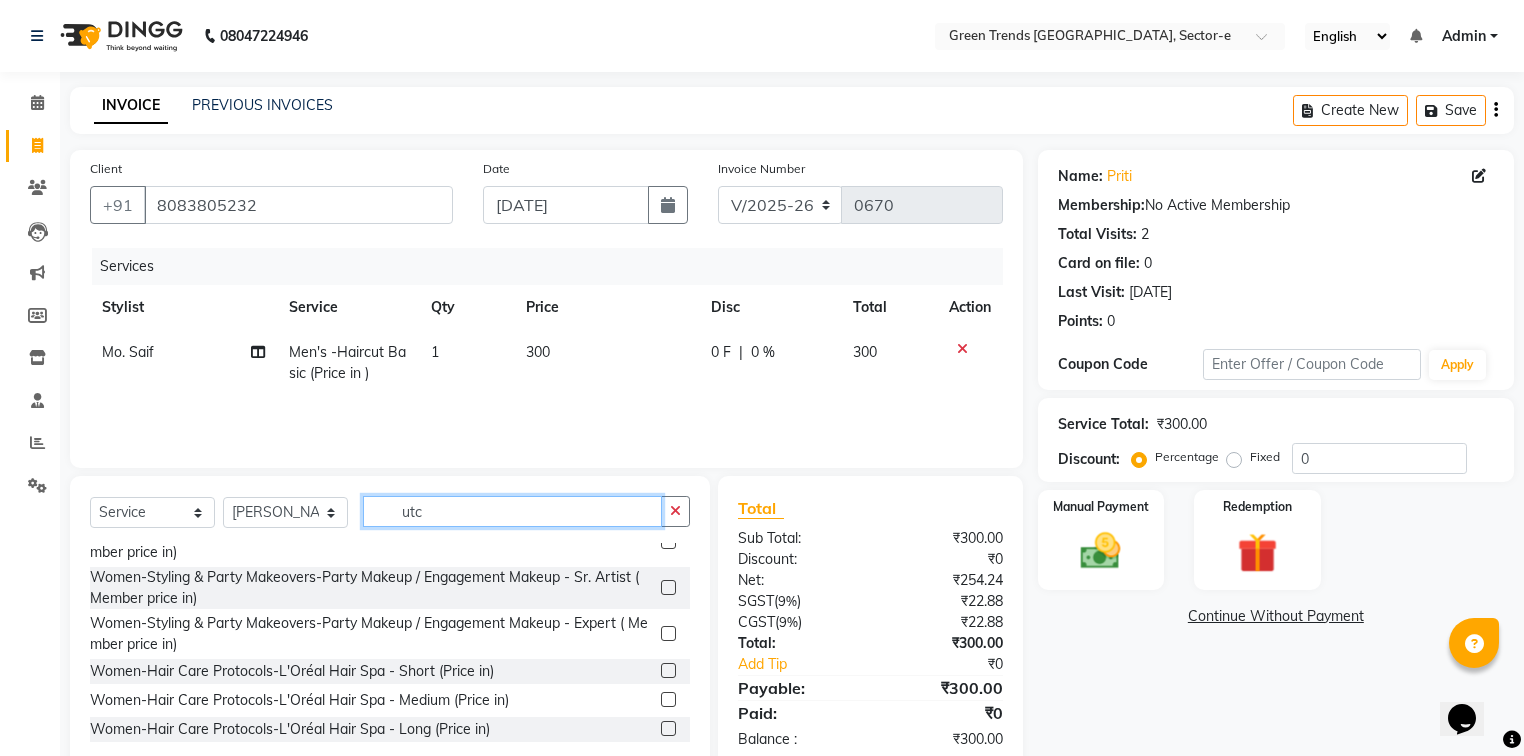 click on "utc" 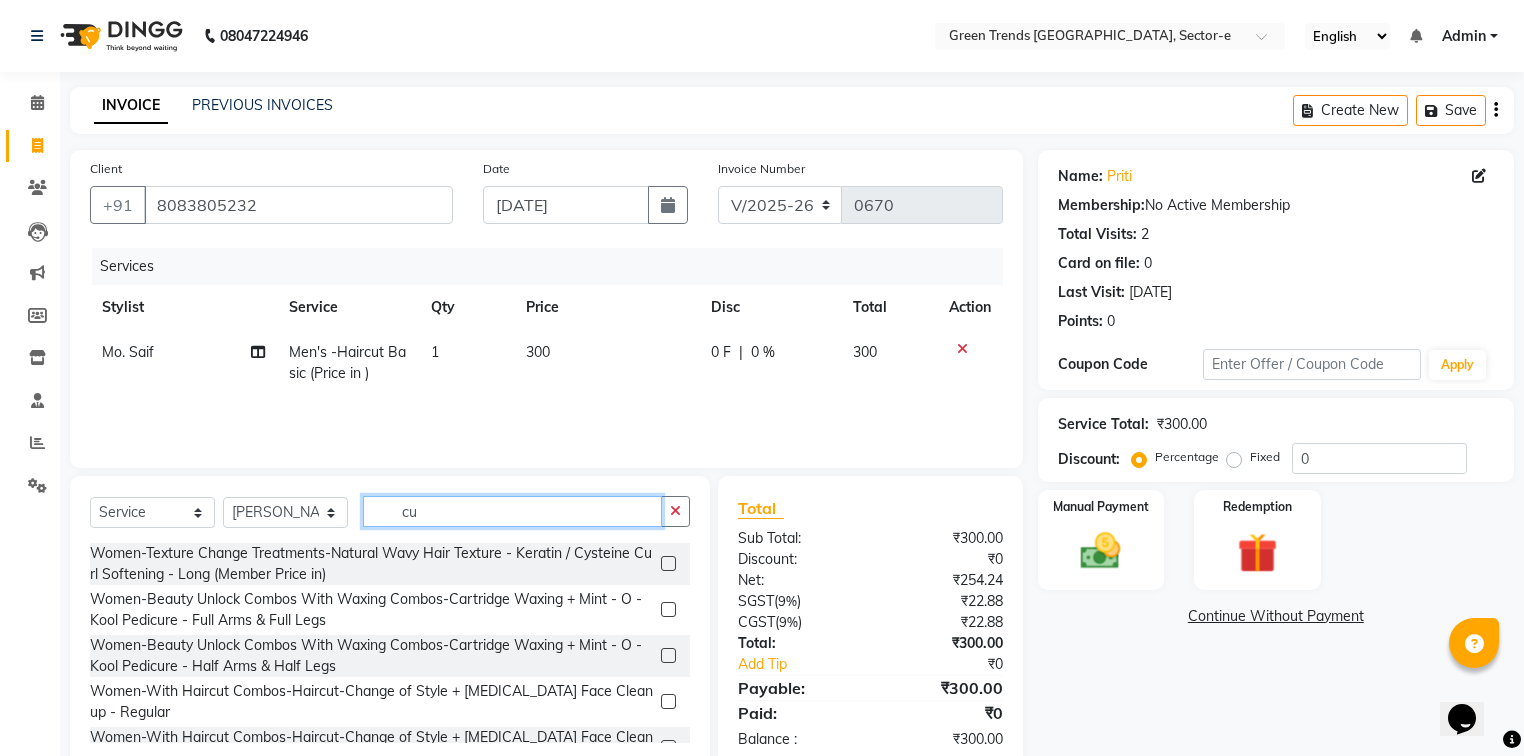 type on "cut" 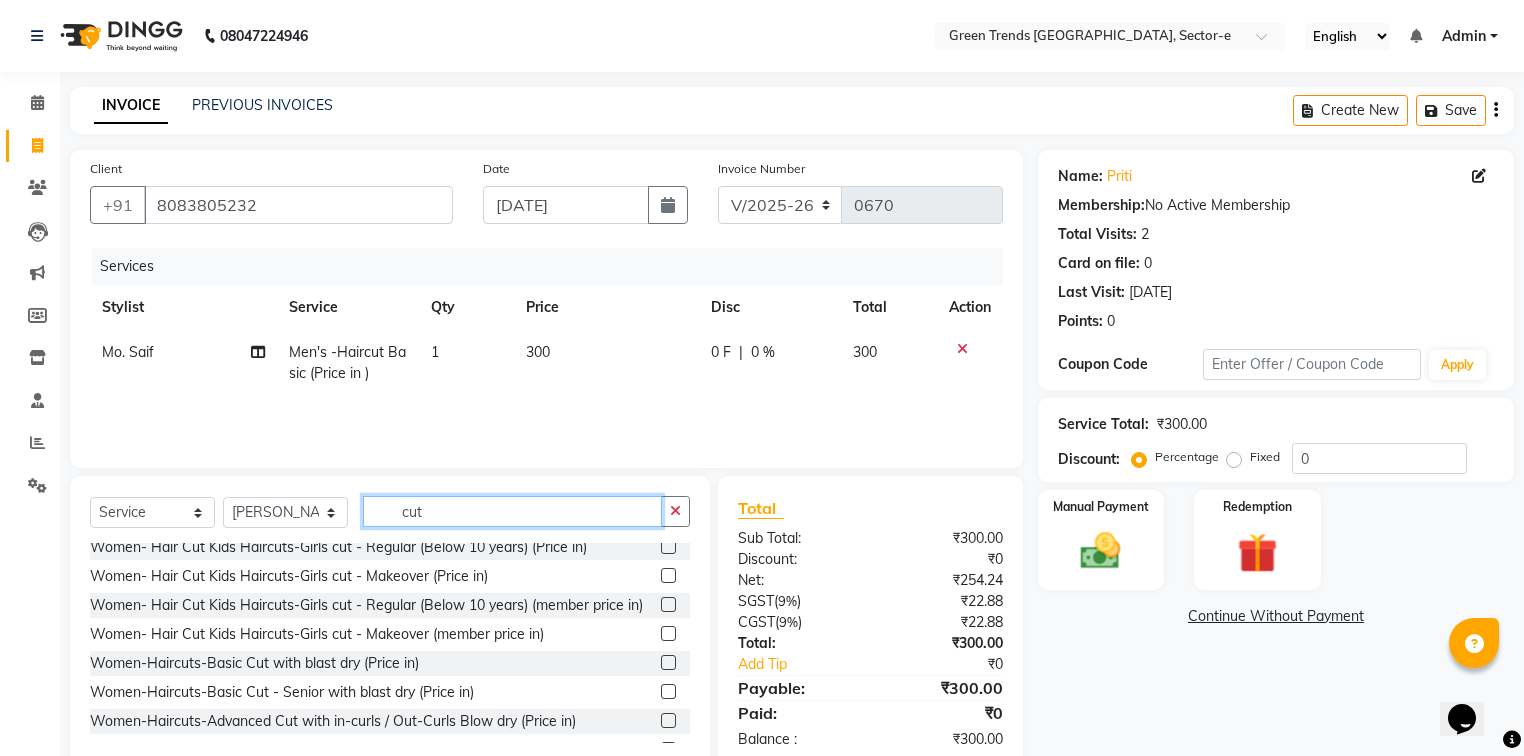 scroll, scrollTop: 0, scrollLeft: 0, axis: both 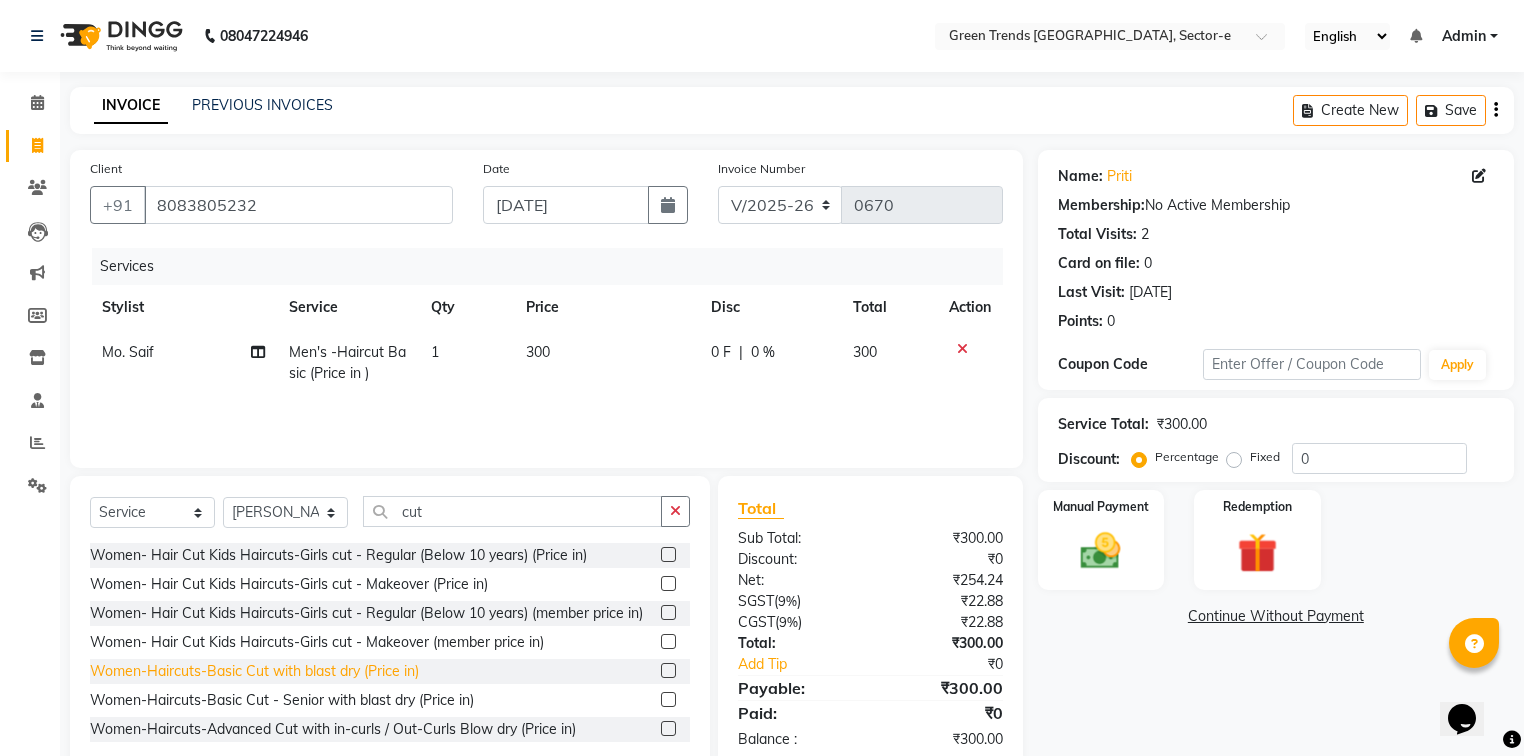 click on "Women-Haircuts-Basic Cut with blast dry (Price in)" 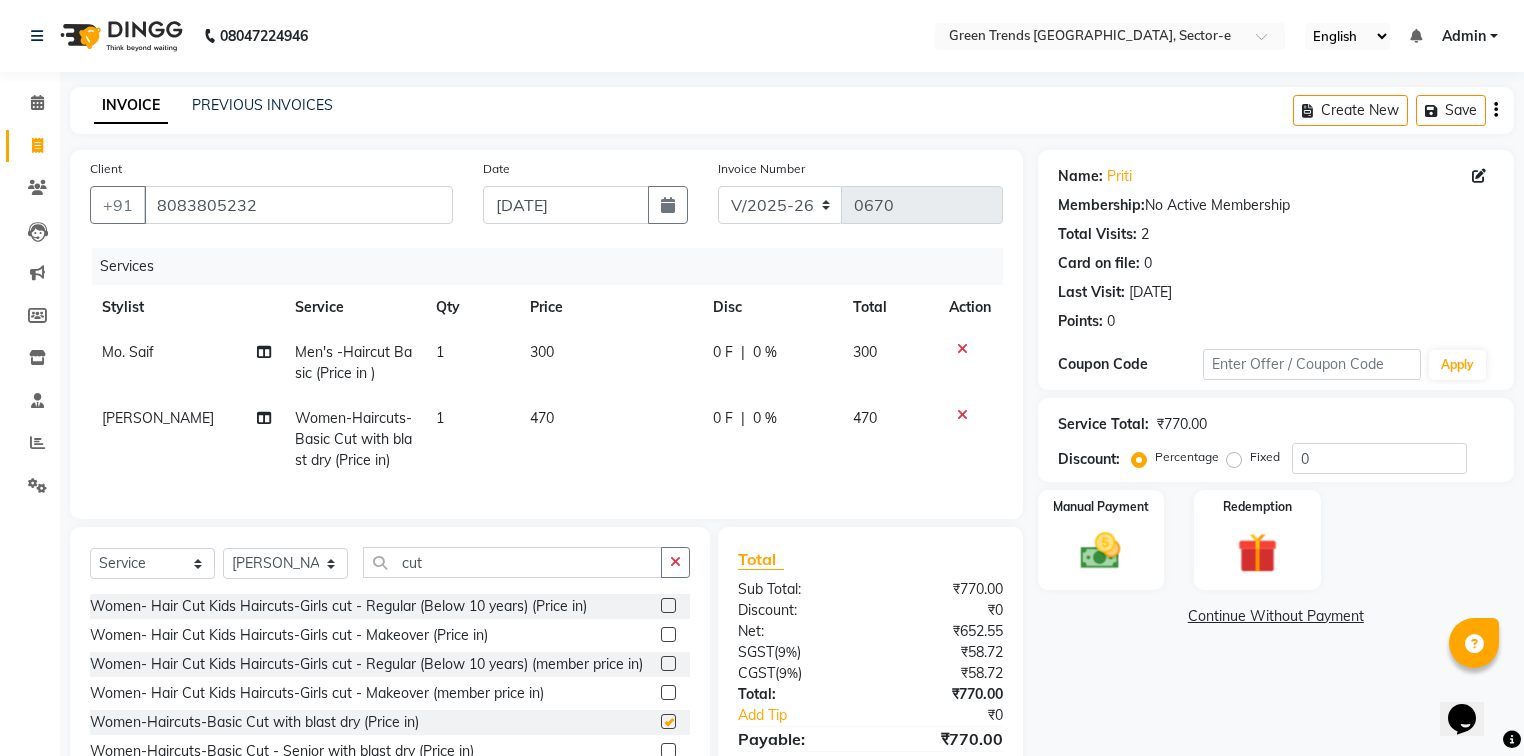 checkbox on "false" 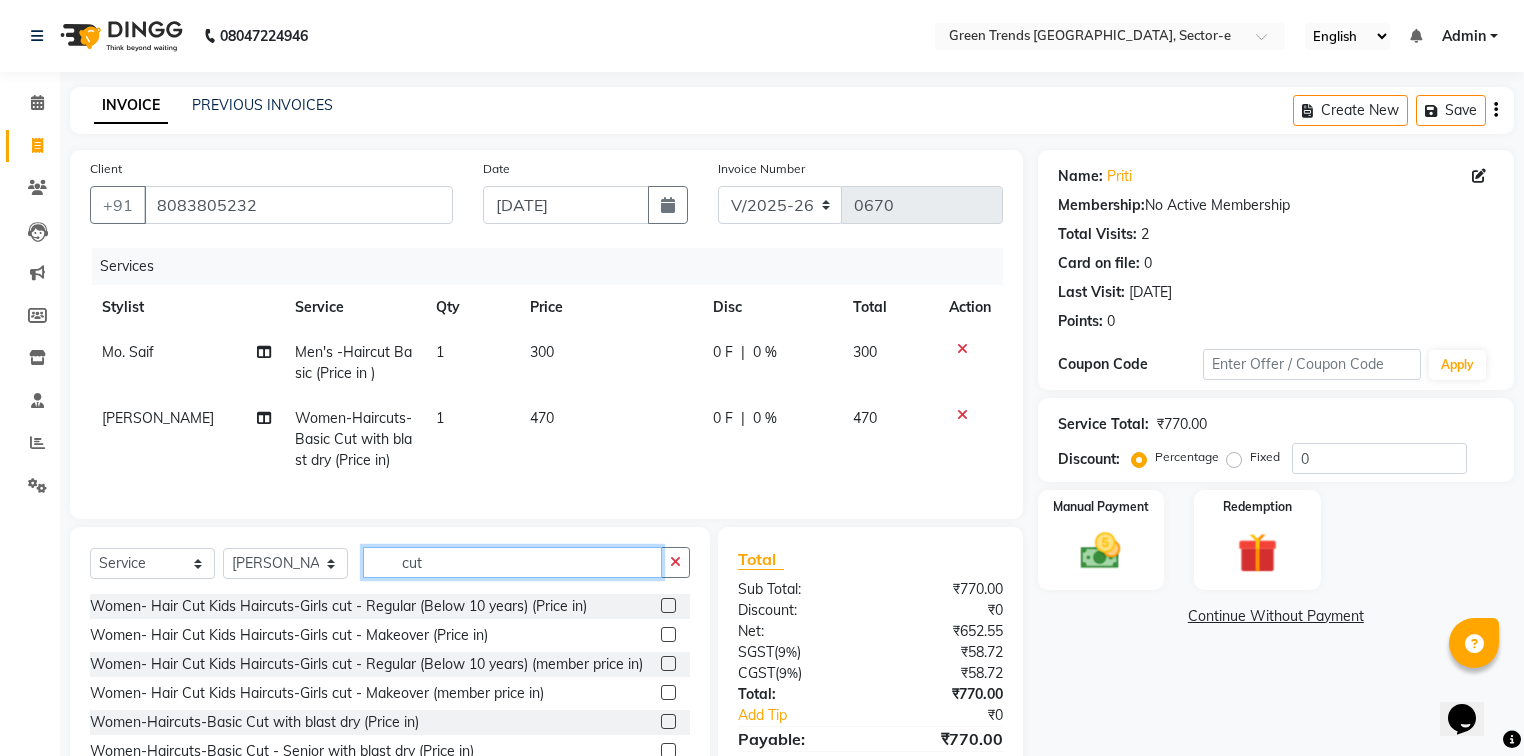 drag, startPoint x: 457, startPoint y: 577, endPoint x: 375, endPoint y: 599, distance: 84.89994 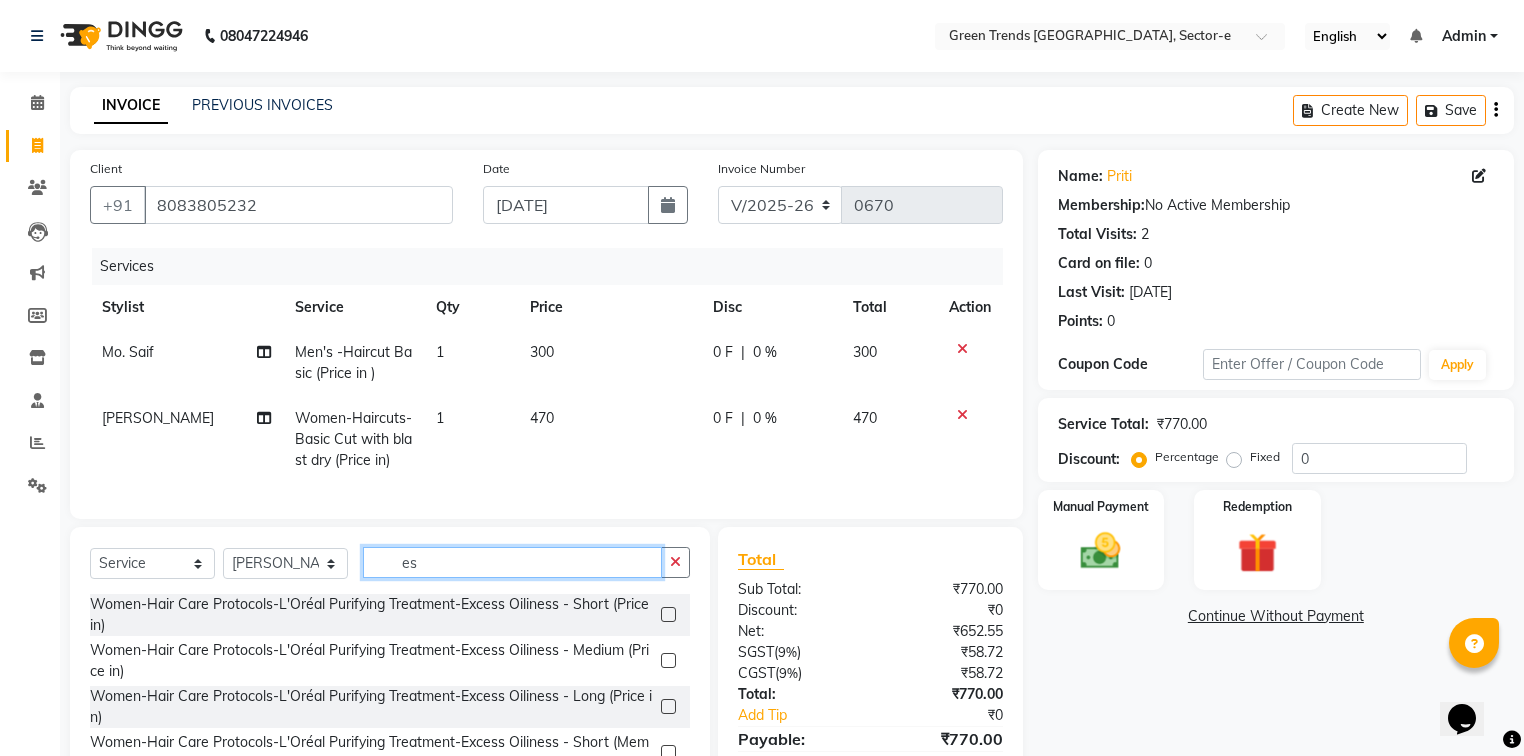 type on "e" 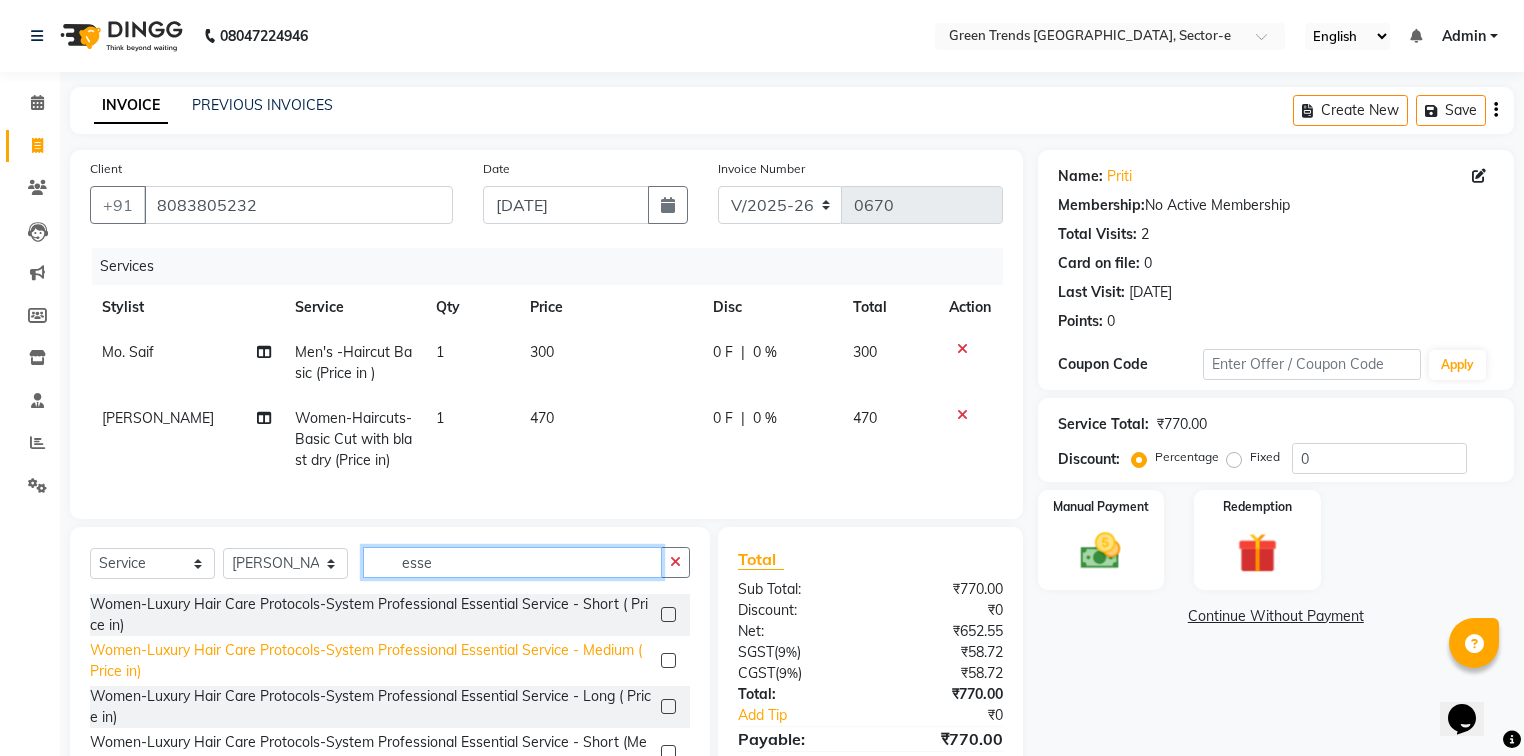 type on "esse" 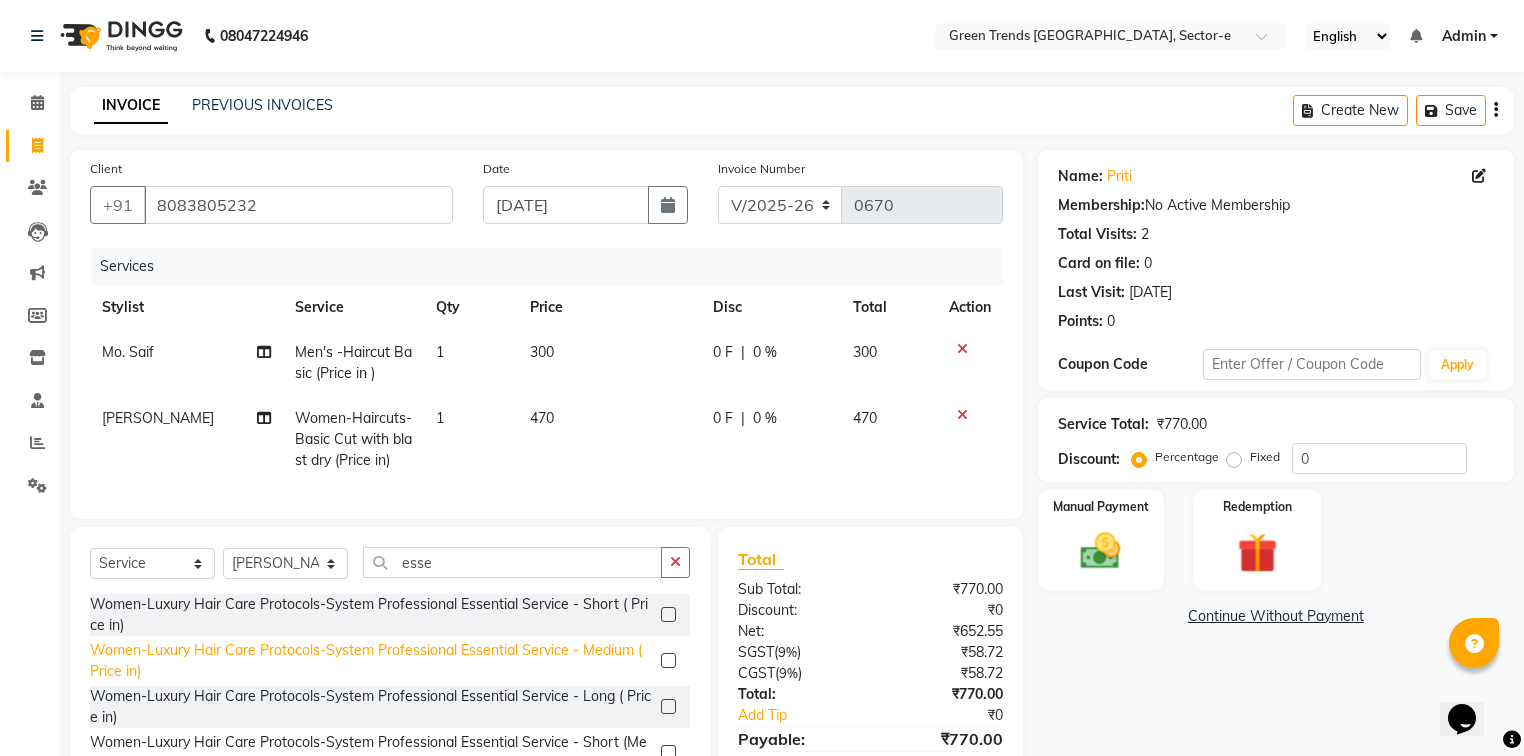 click on "Women-Luxury Hair Care Protocols-System Professional Essential Service - Medium  ( Price in)" 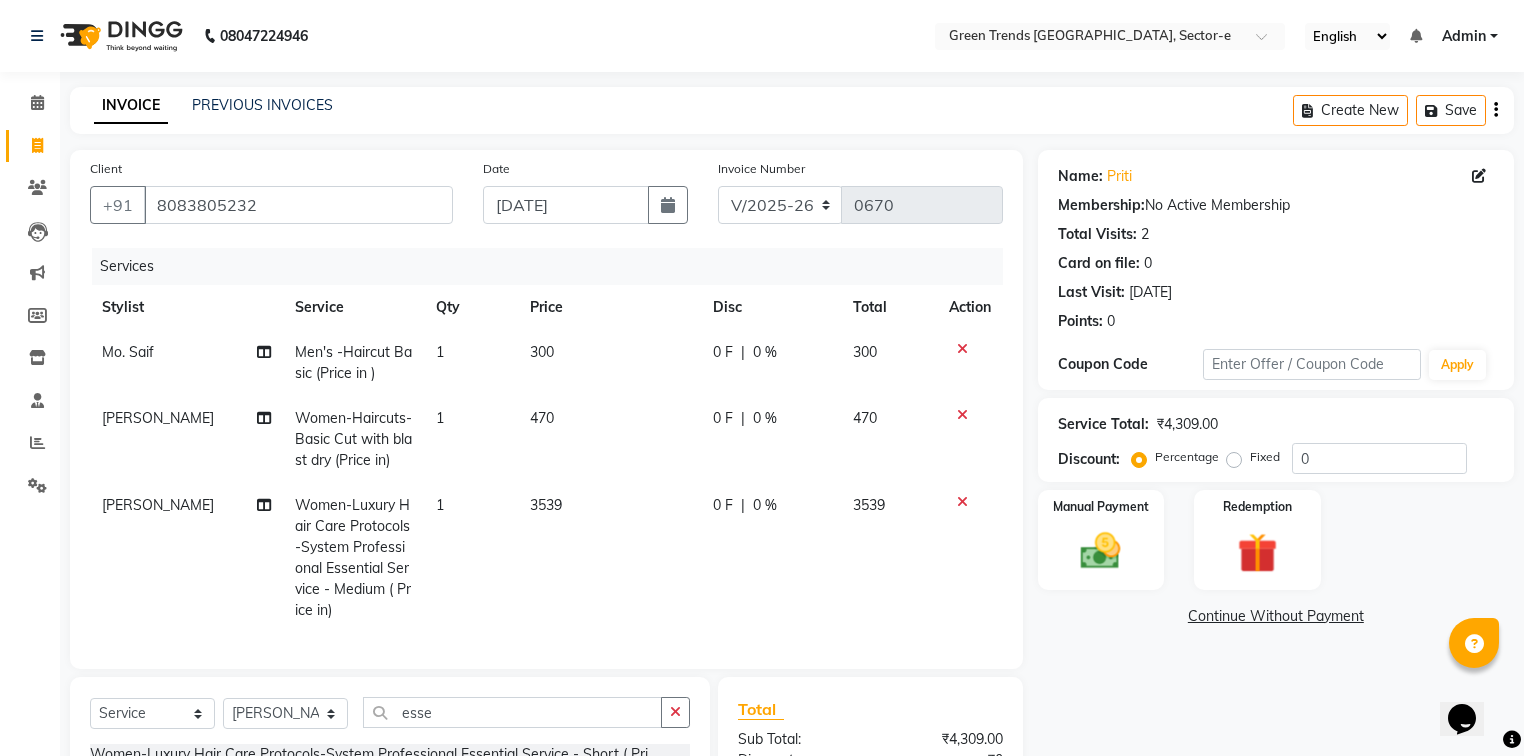 checkbox on "false" 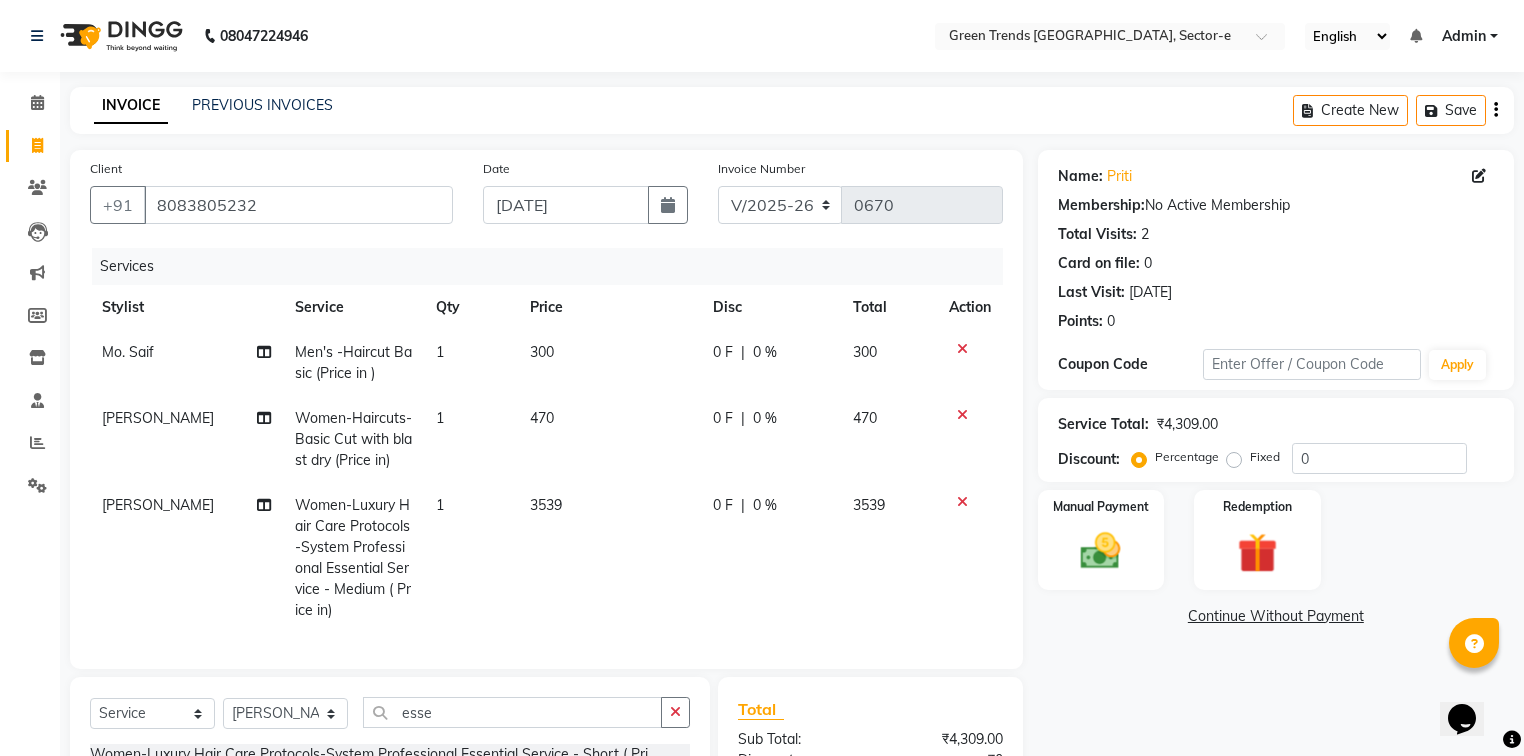 click on "0 F" 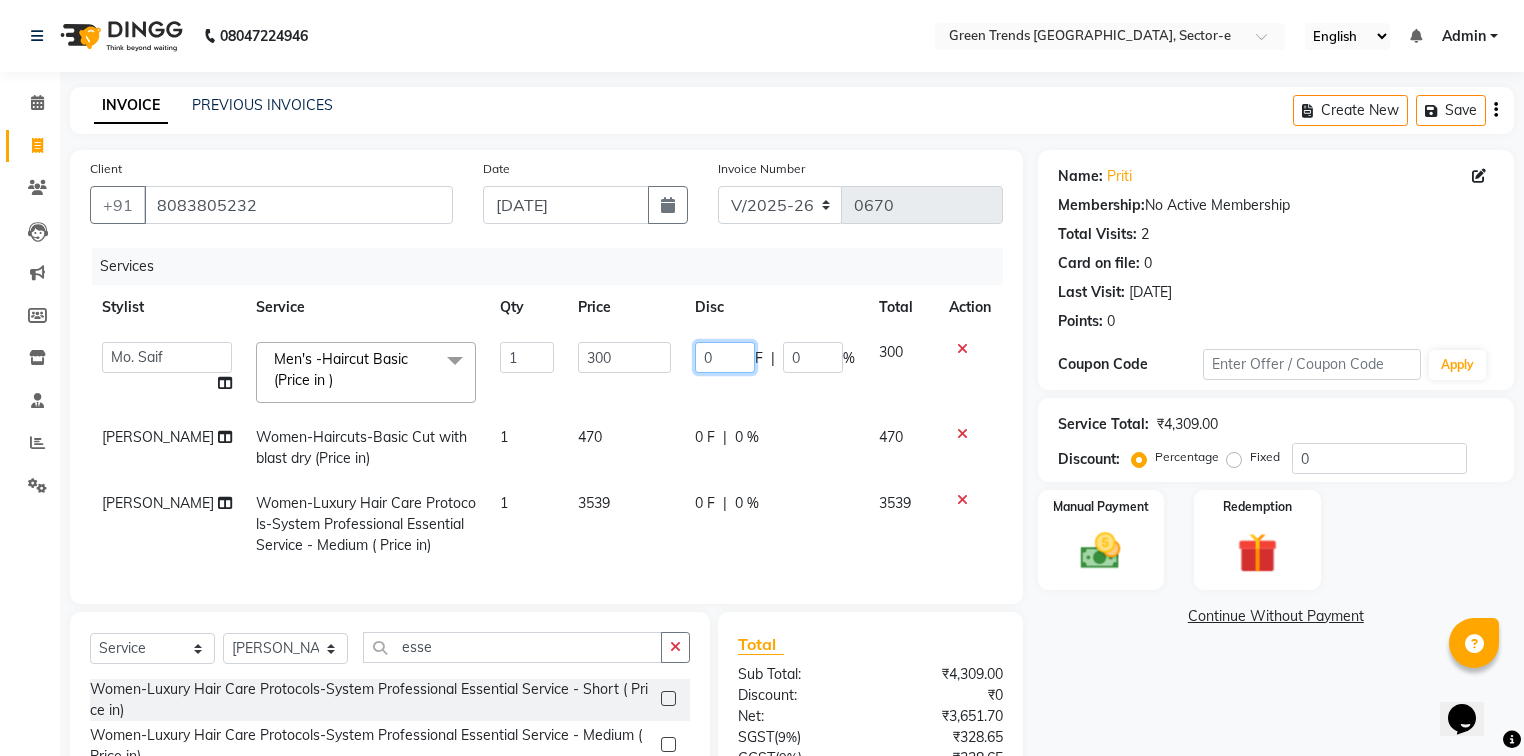 drag, startPoint x: 720, startPoint y: 354, endPoint x: 684, endPoint y: 372, distance: 40.24922 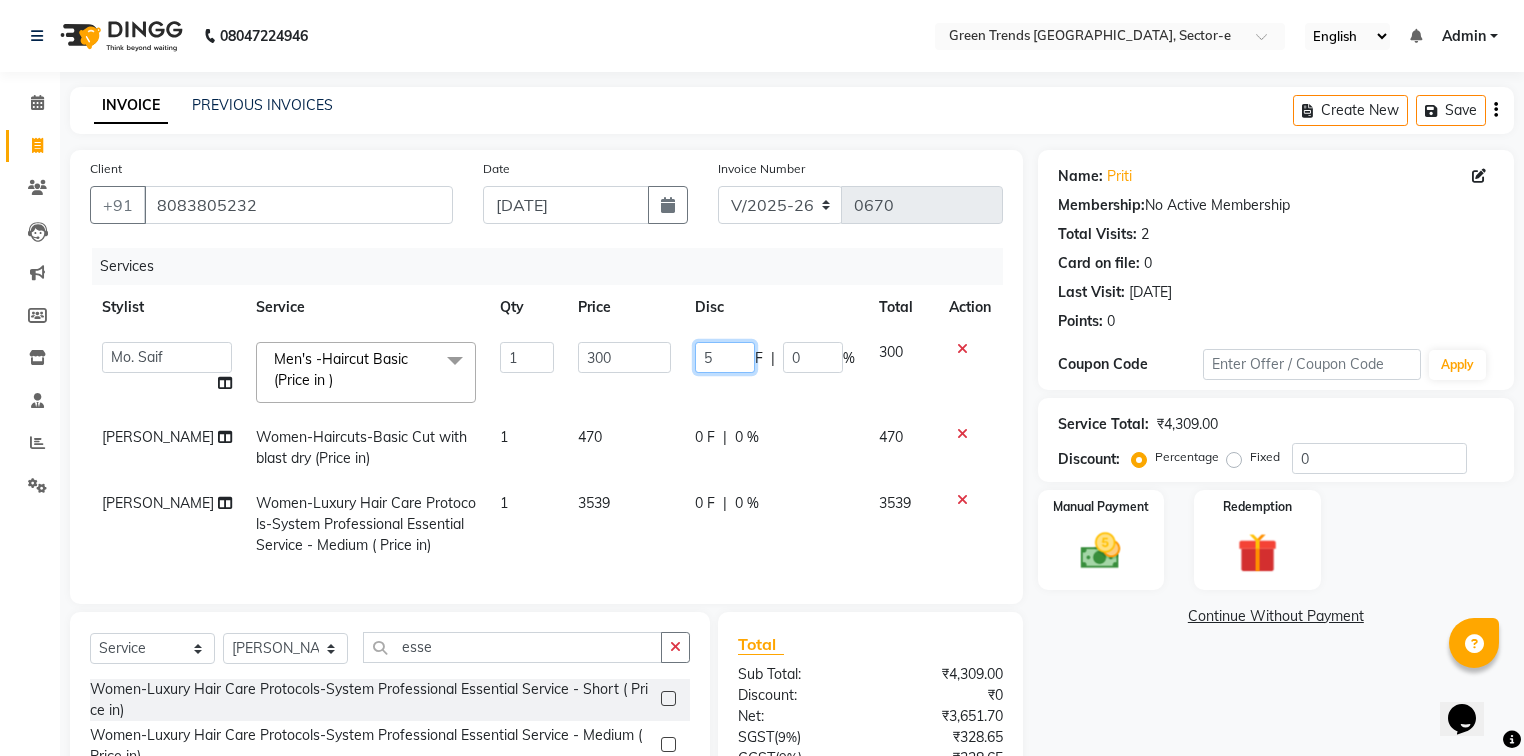 type on "50" 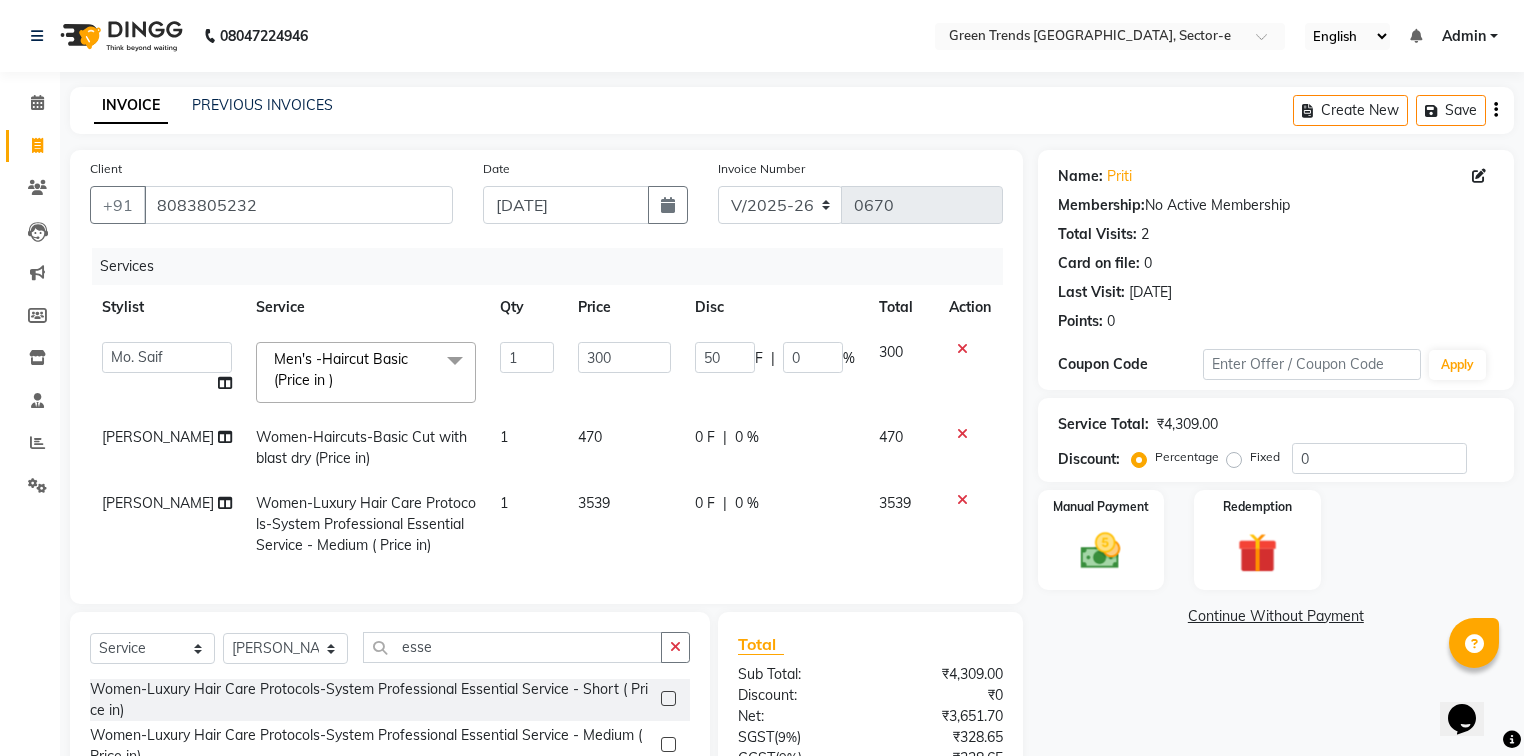 click on "0 F | 0 %" 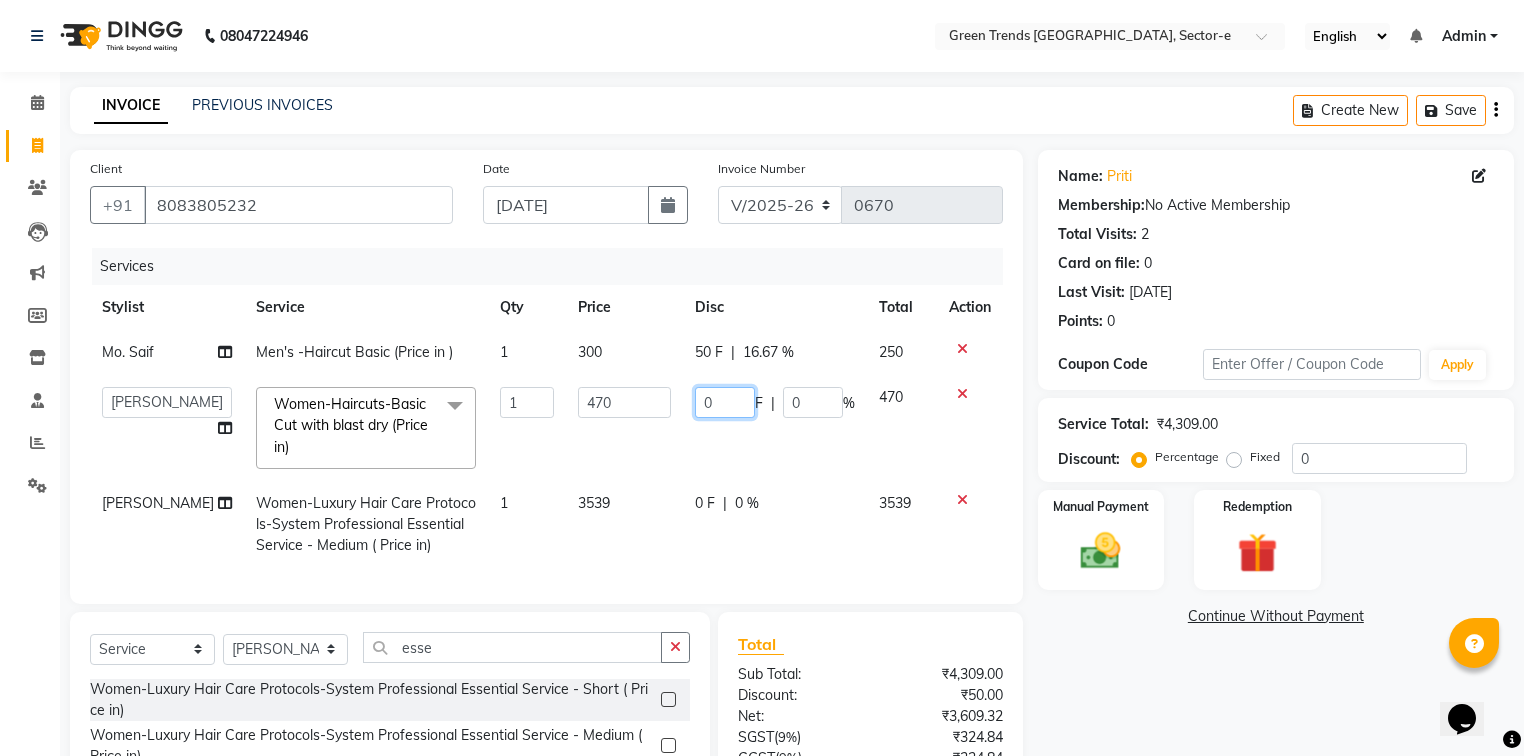 drag, startPoint x: 732, startPoint y: 395, endPoint x: 664, endPoint y: 417, distance: 71.470276 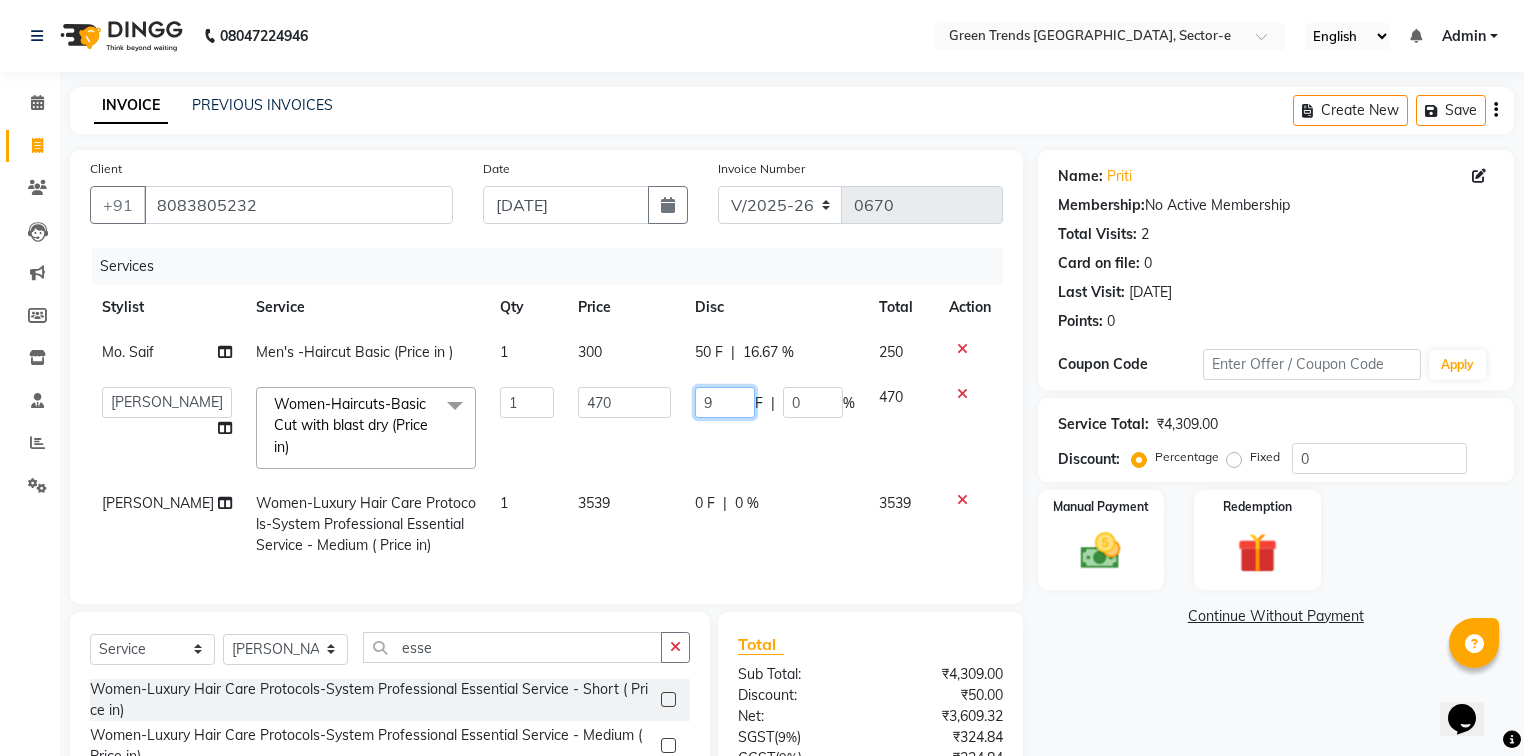 type on "90" 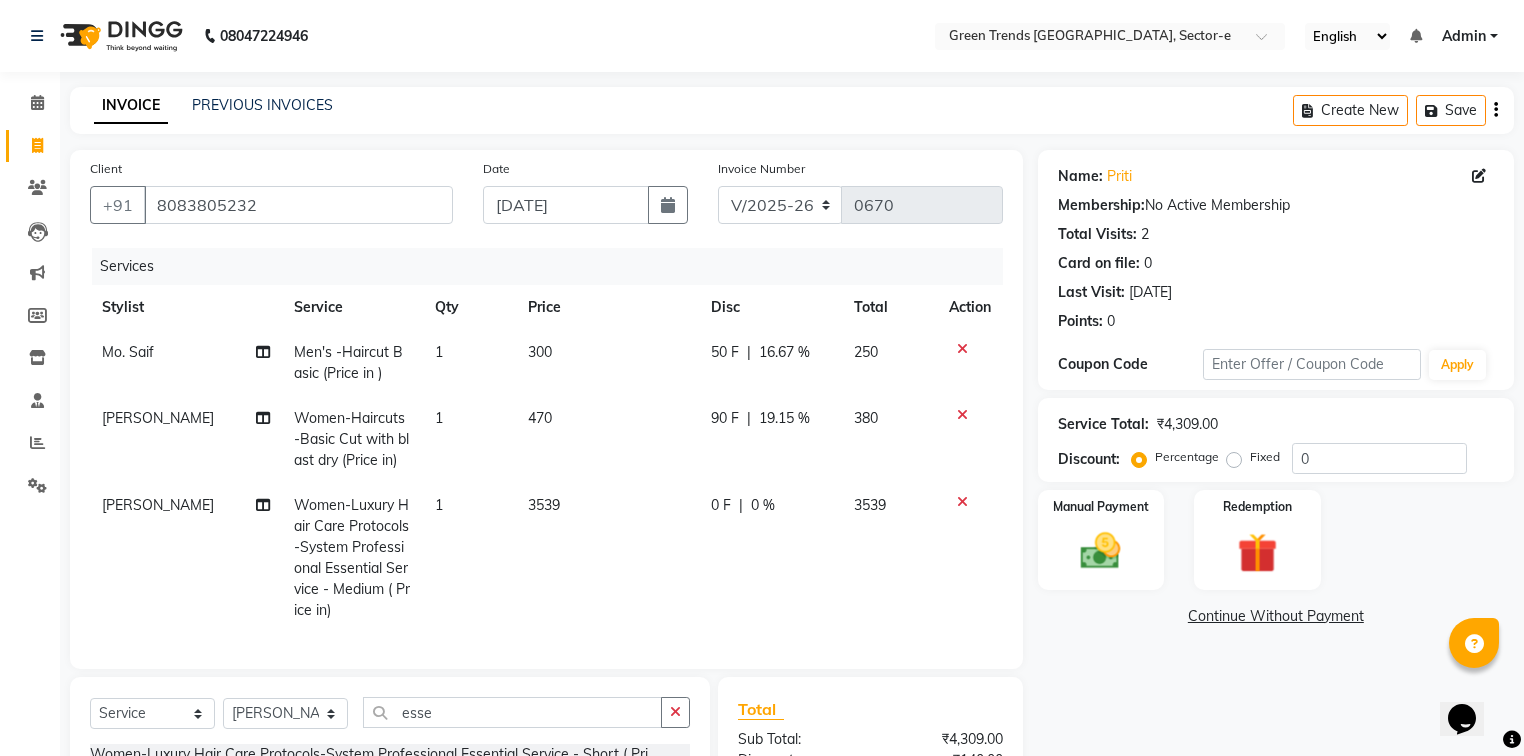 click on "0 F | 0 %" 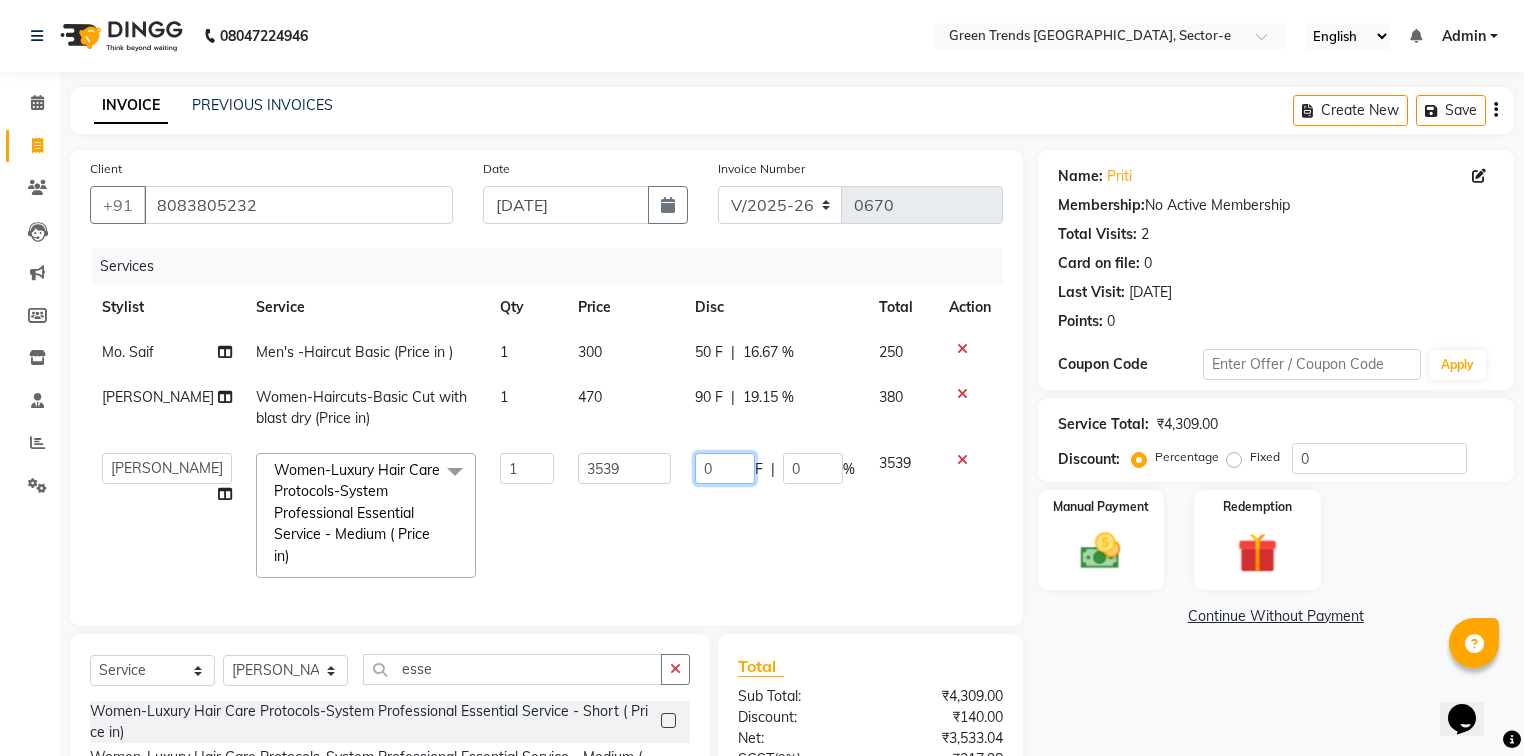 drag, startPoint x: 733, startPoint y: 462, endPoint x: 668, endPoint y: 472, distance: 65.76473 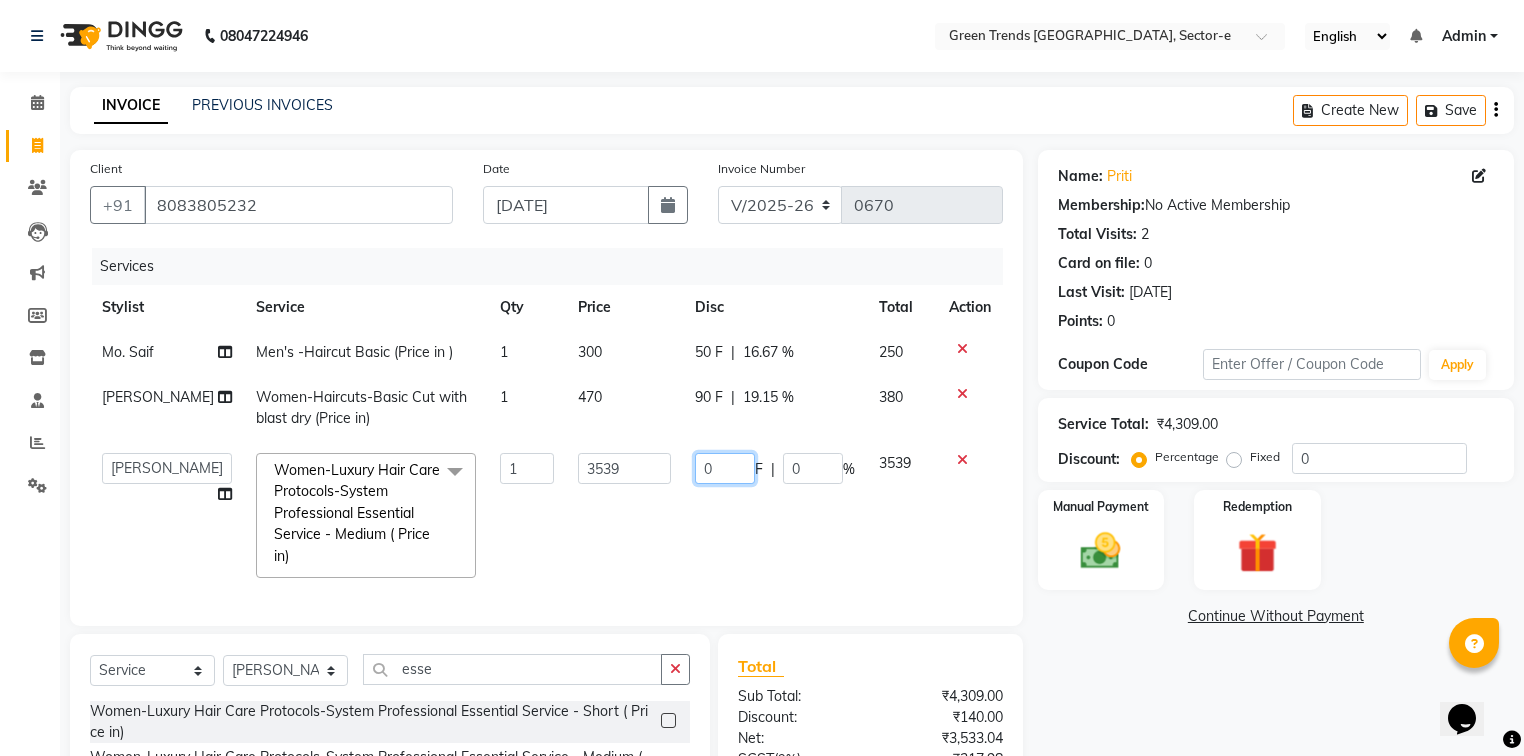scroll, scrollTop: 215, scrollLeft: 0, axis: vertical 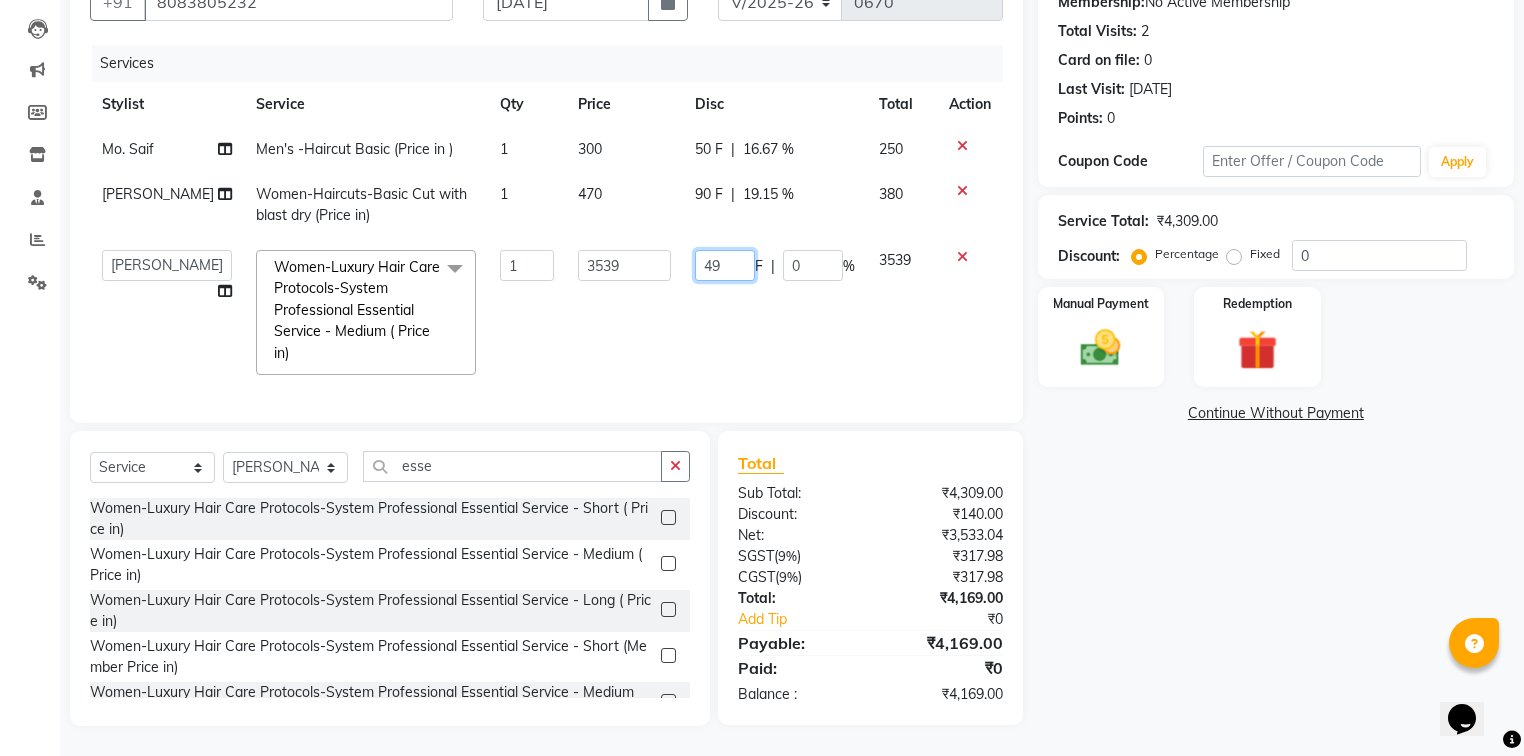 type on "490" 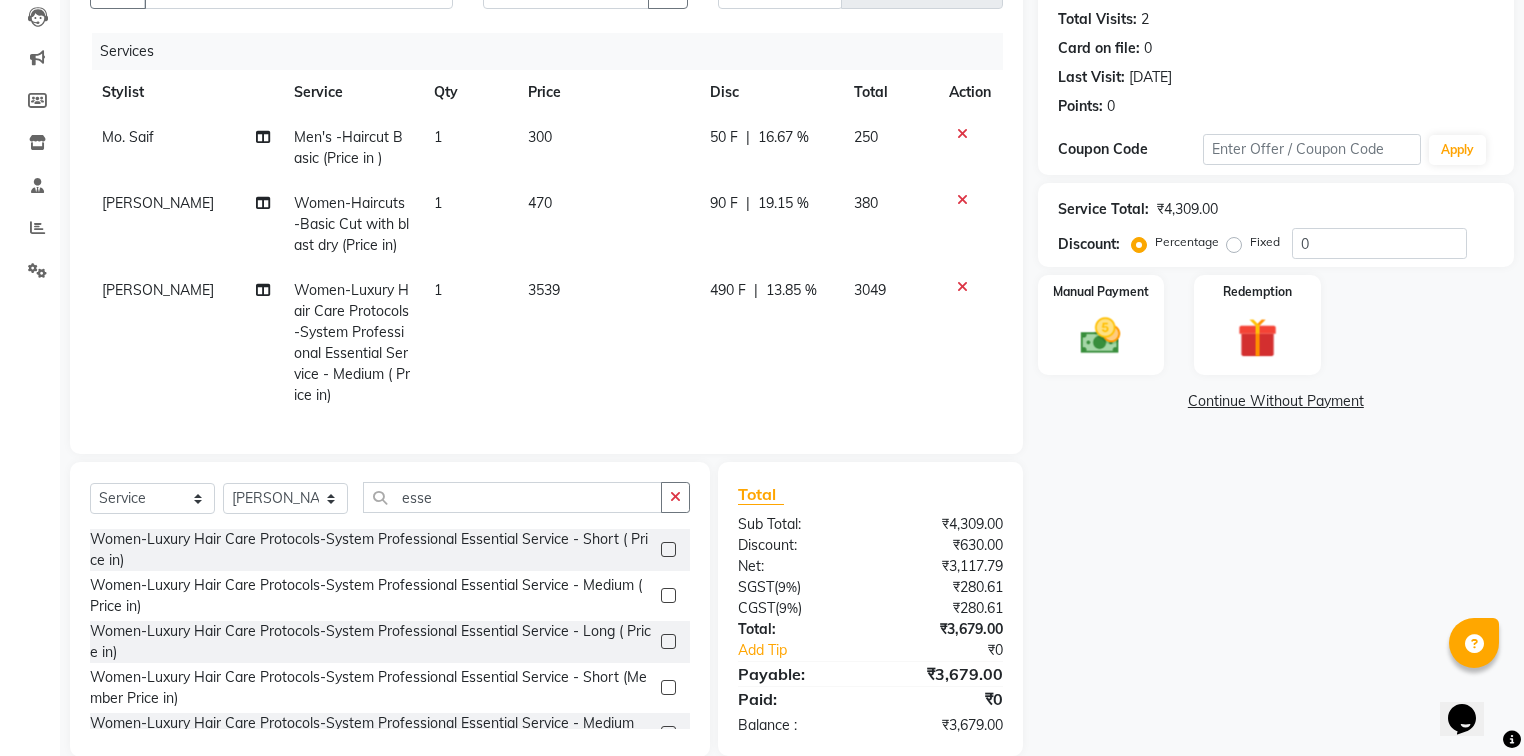 click on "490 F | 13.85 %" 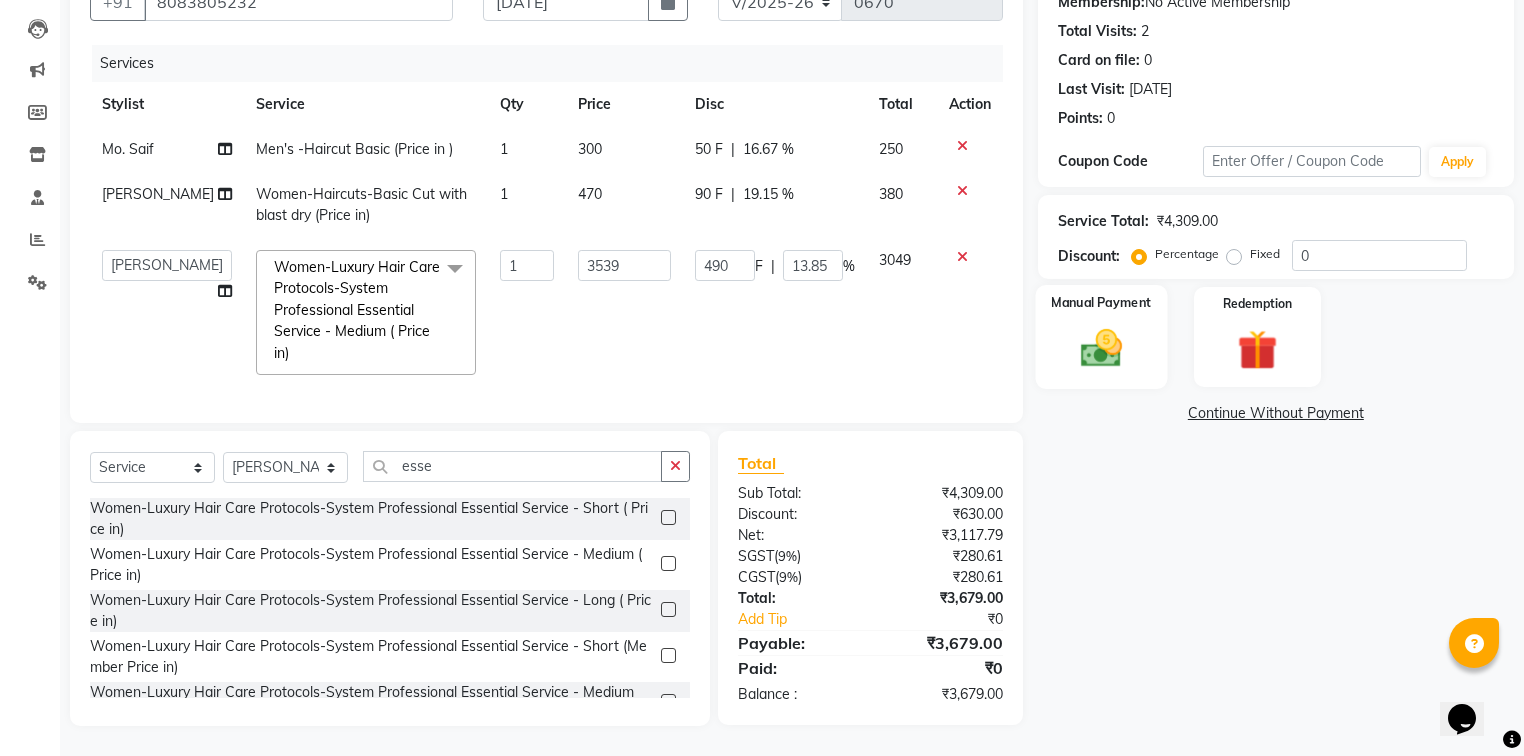 click 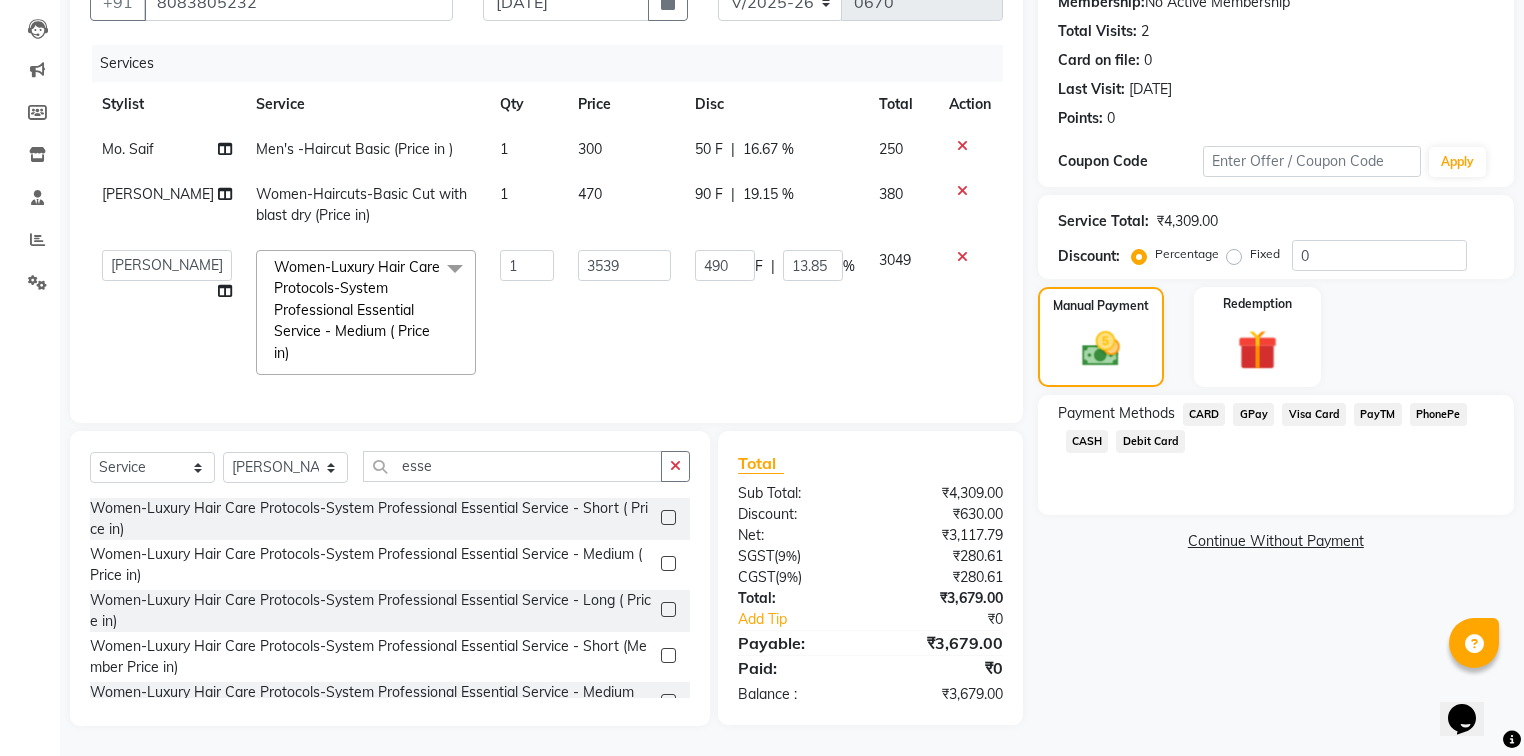 scroll, scrollTop: 135, scrollLeft: 0, axis: vertical 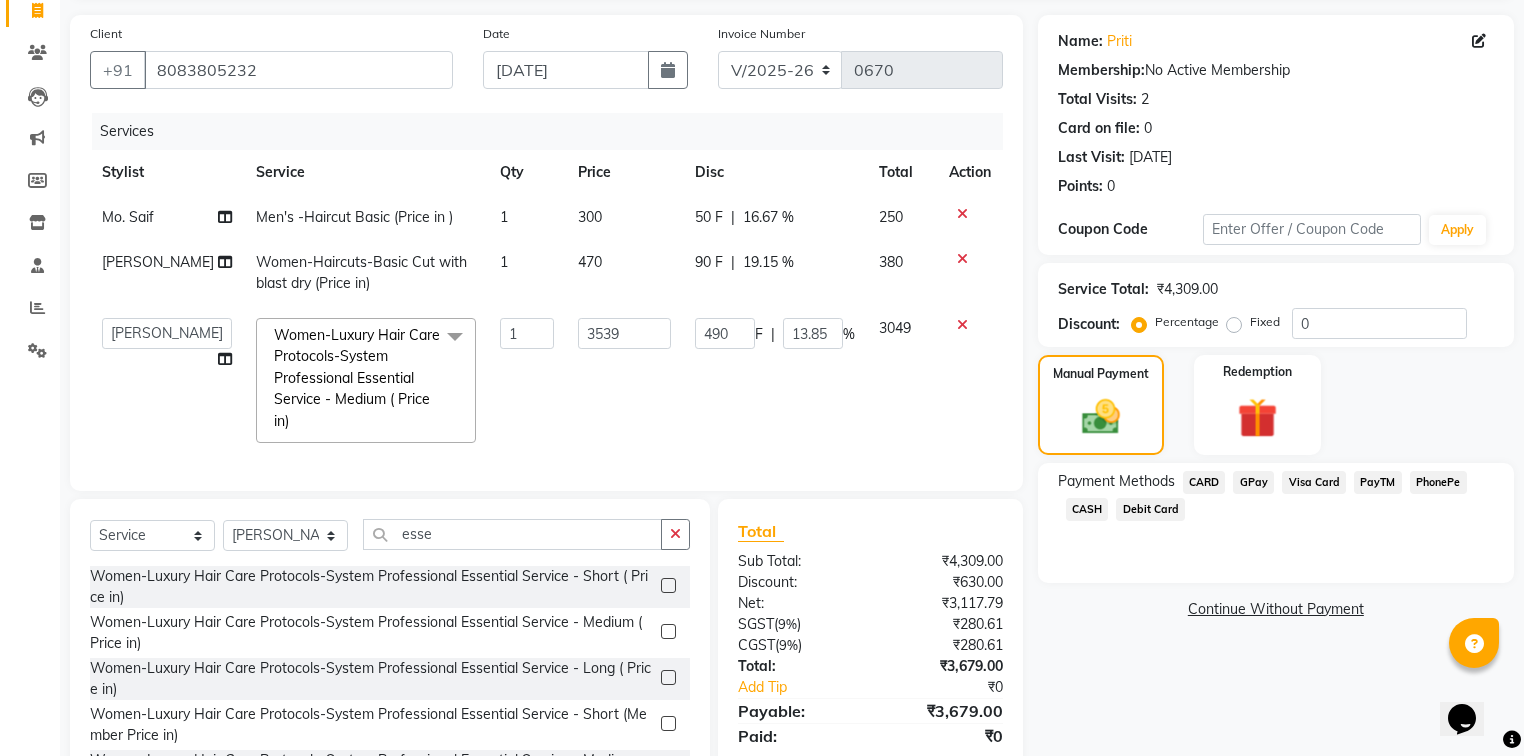 click on "GPay" 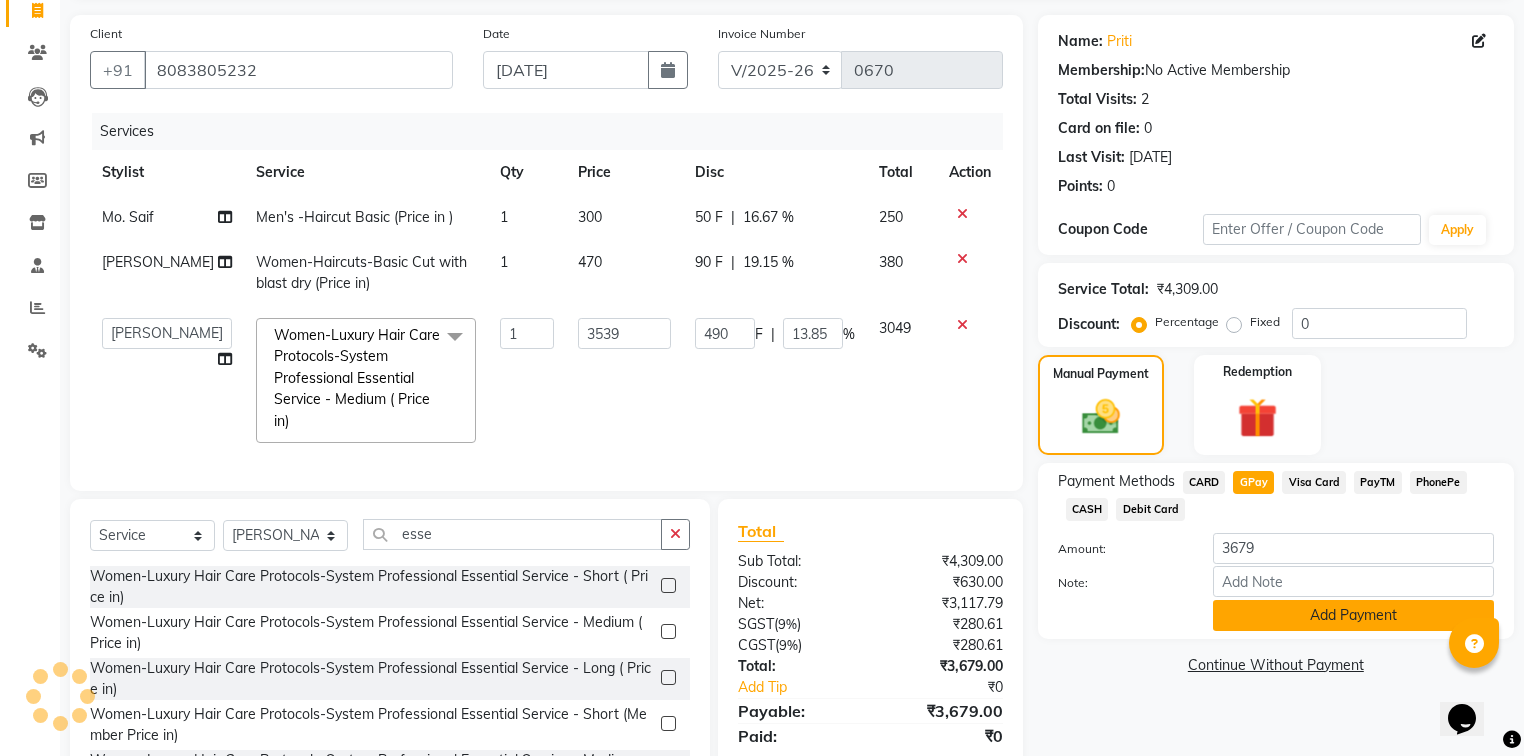 click on "Add Payment" 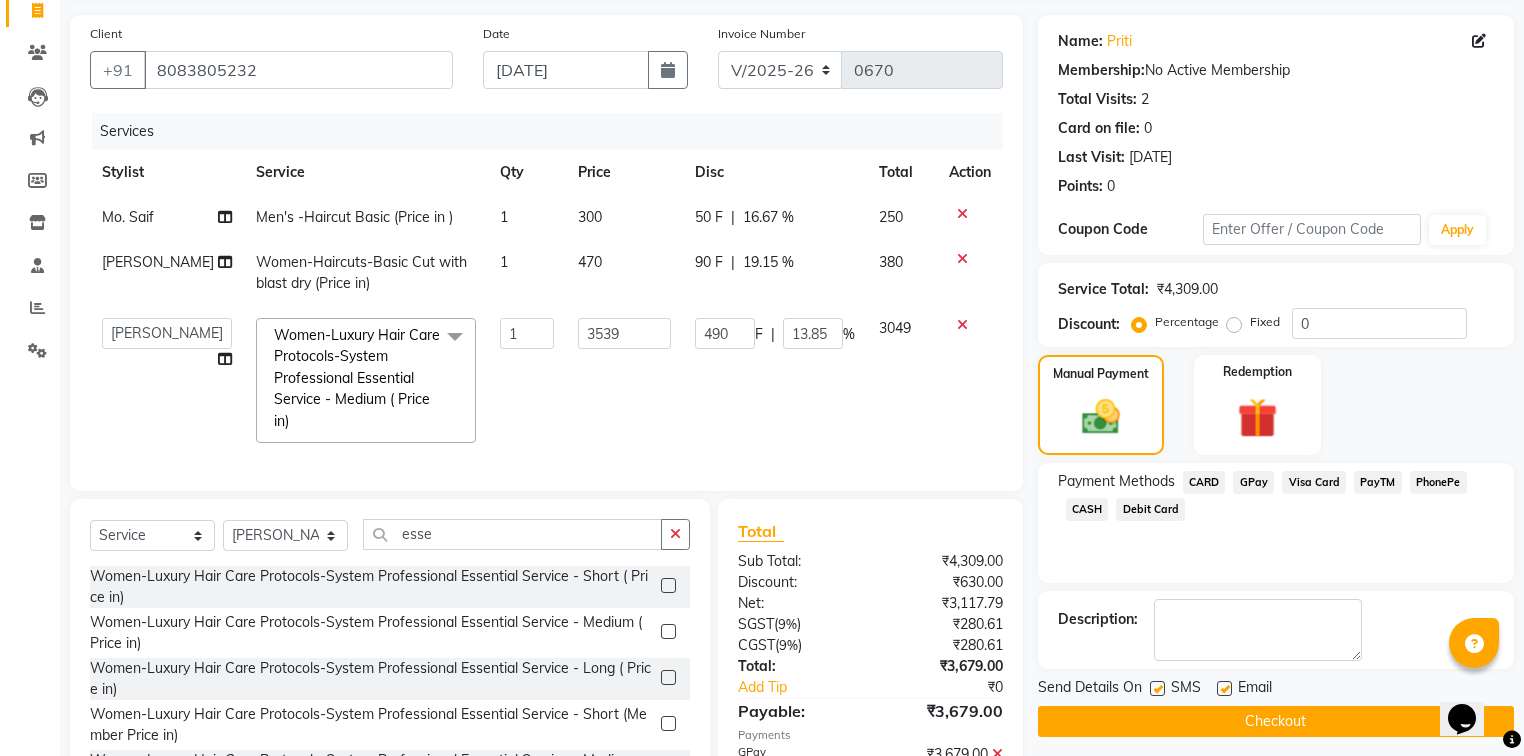 click on "Checkout" 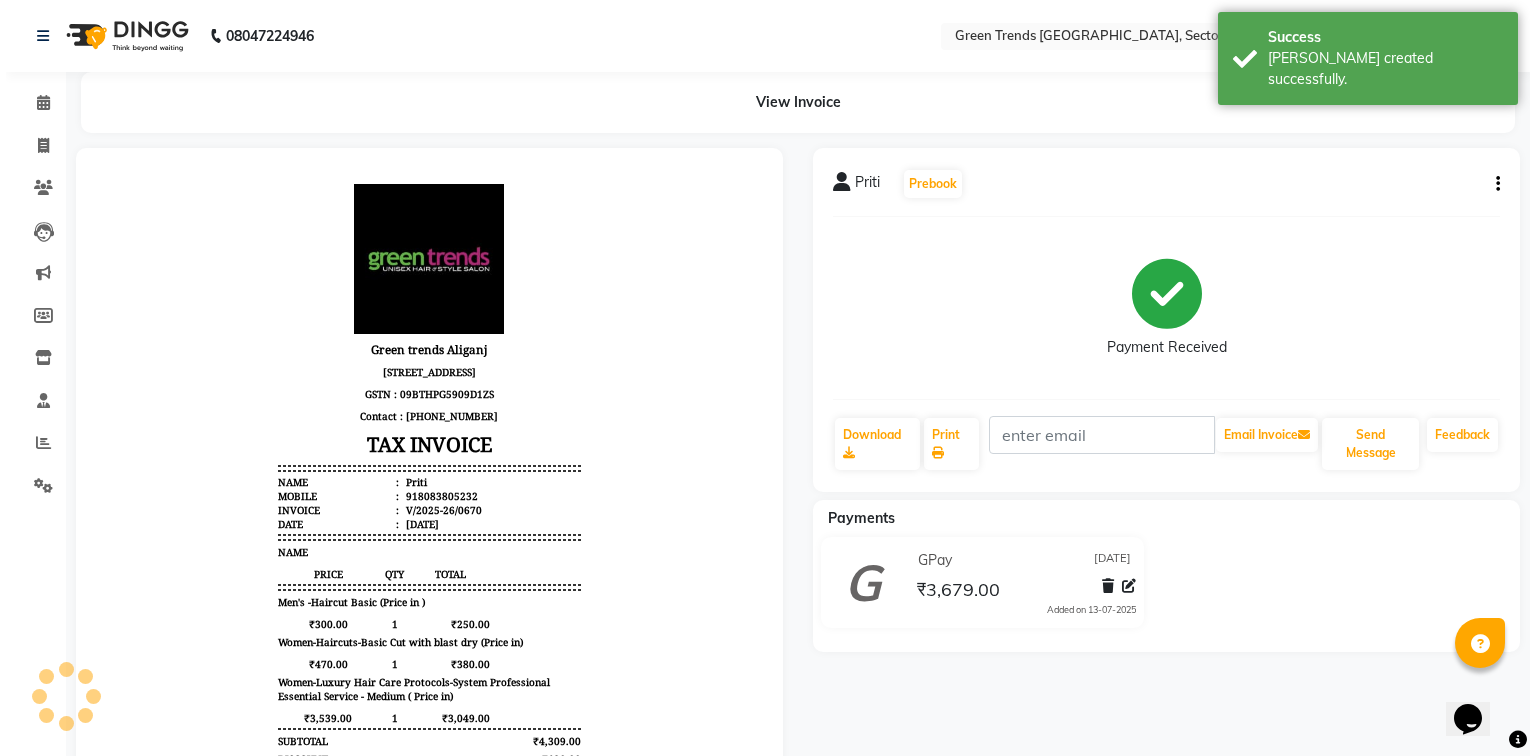 scroll, scrollTop: 0, scrollLeft: 0, axis: both 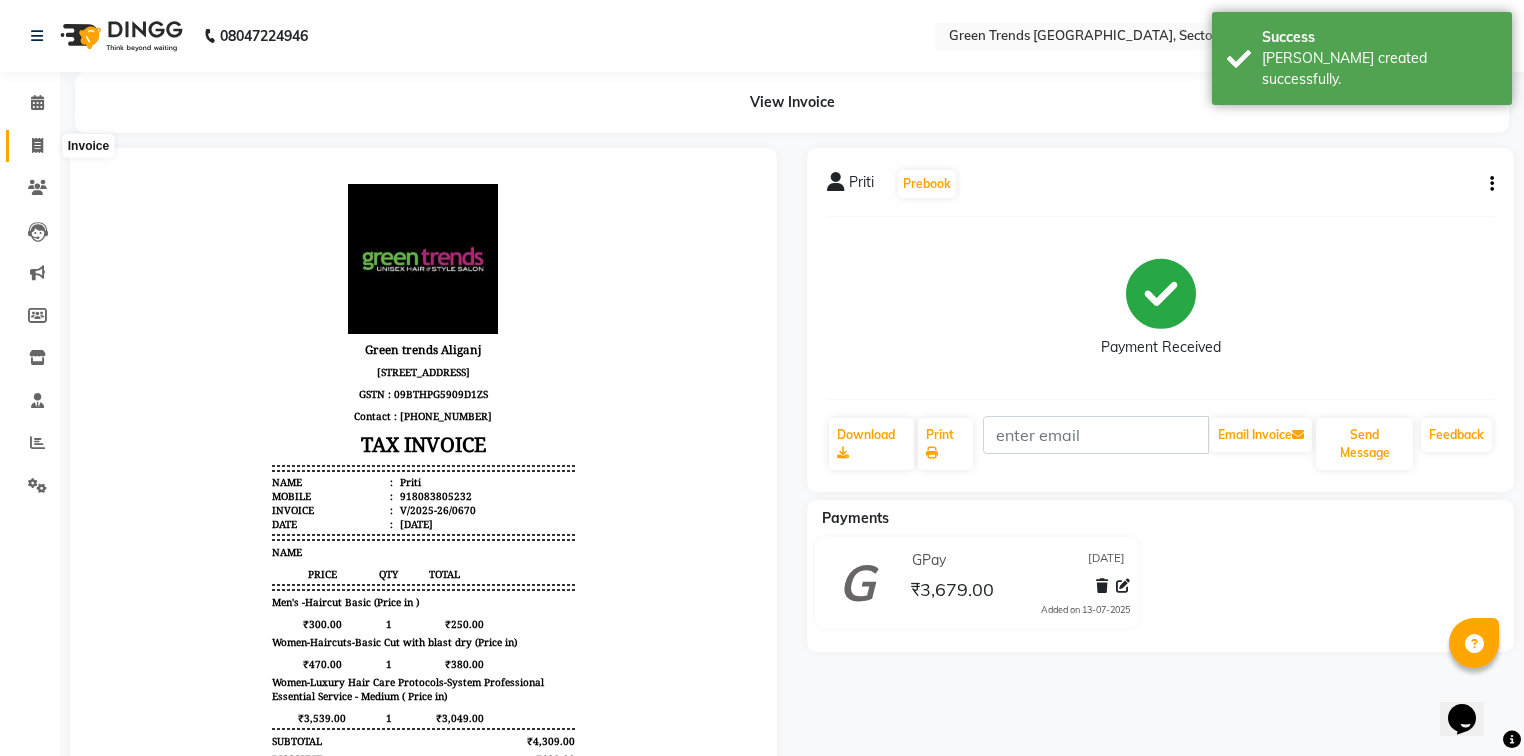 click 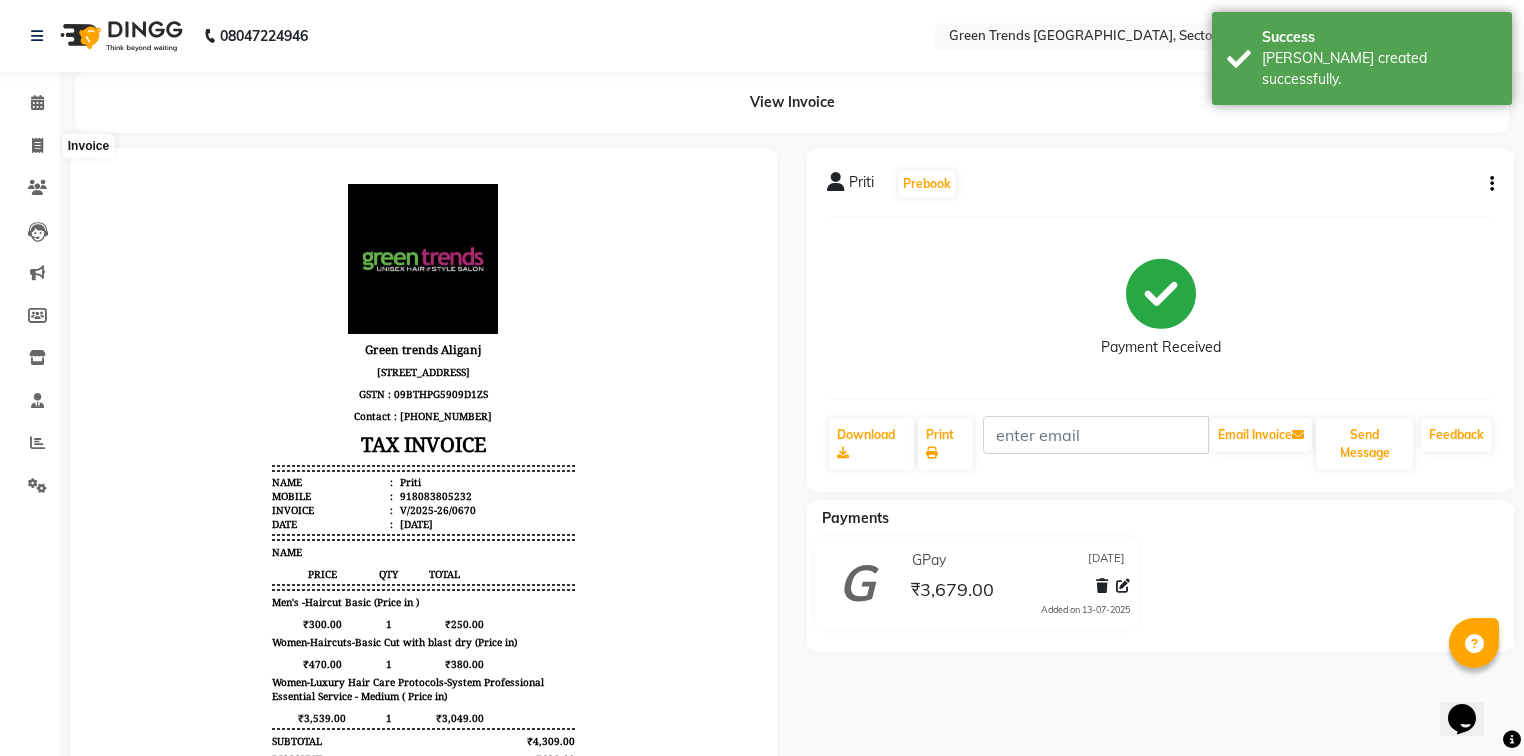 select on "service" 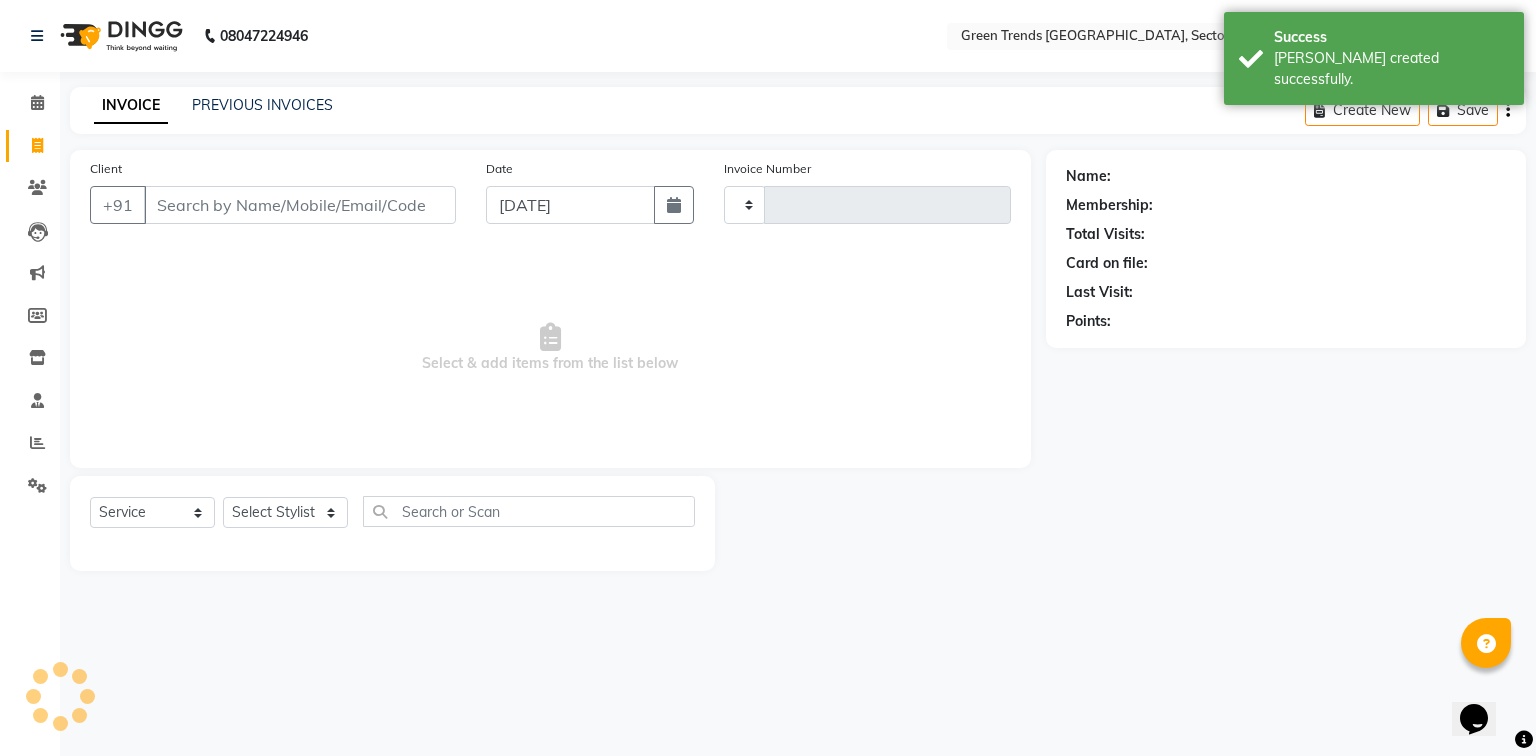 type on "0671" 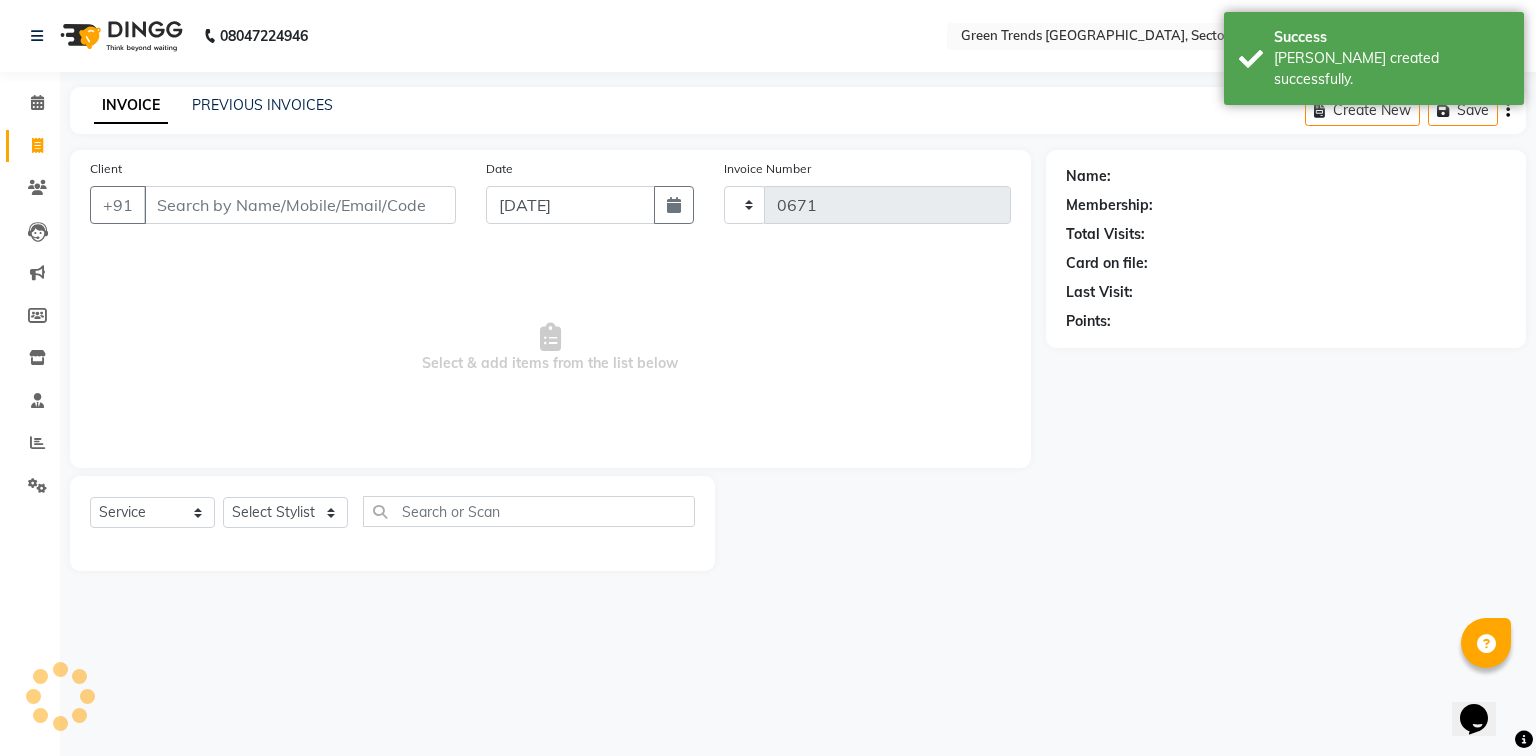 select on "7023" 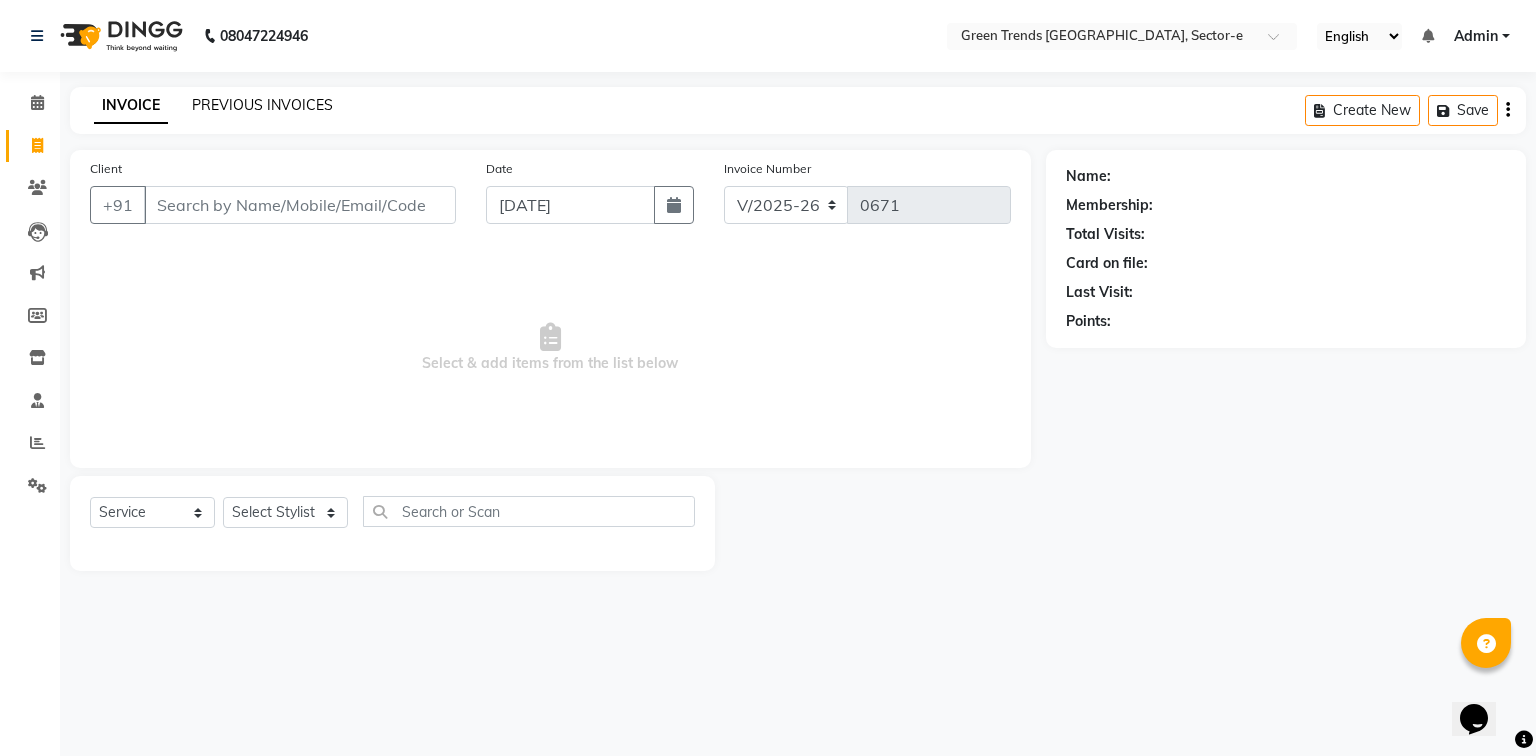 click on "PREVIOUS INVOICES" 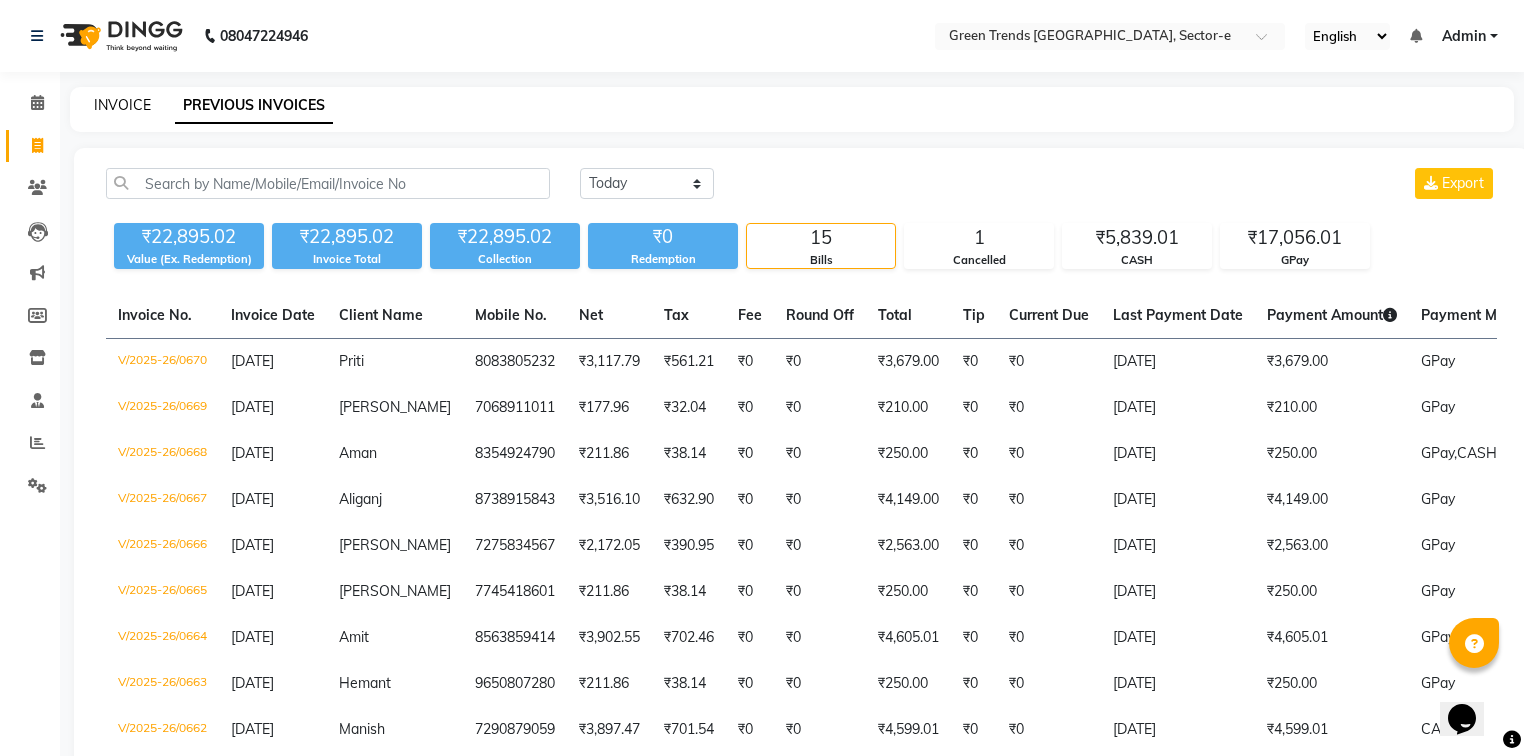 click on "INVOICE" 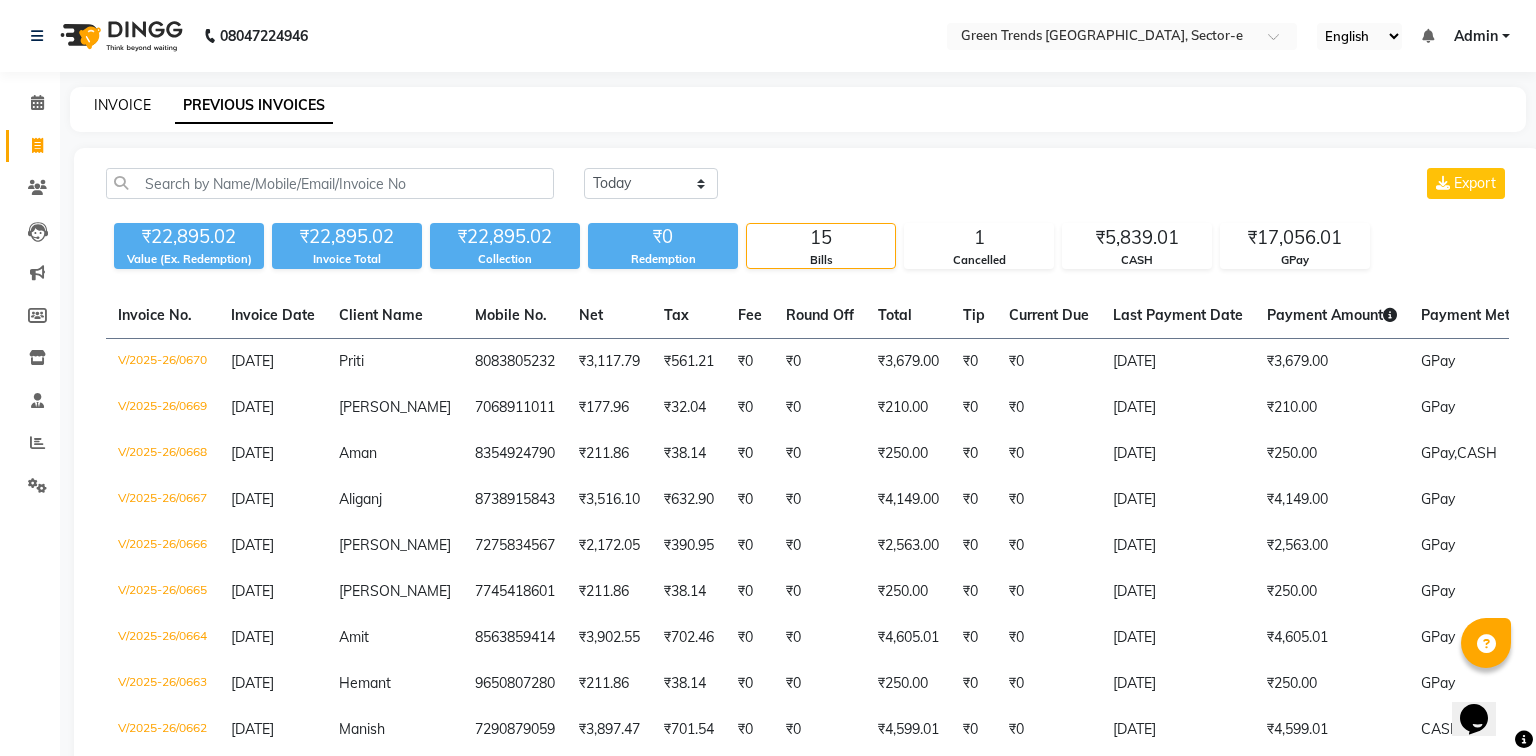 select on "7023" 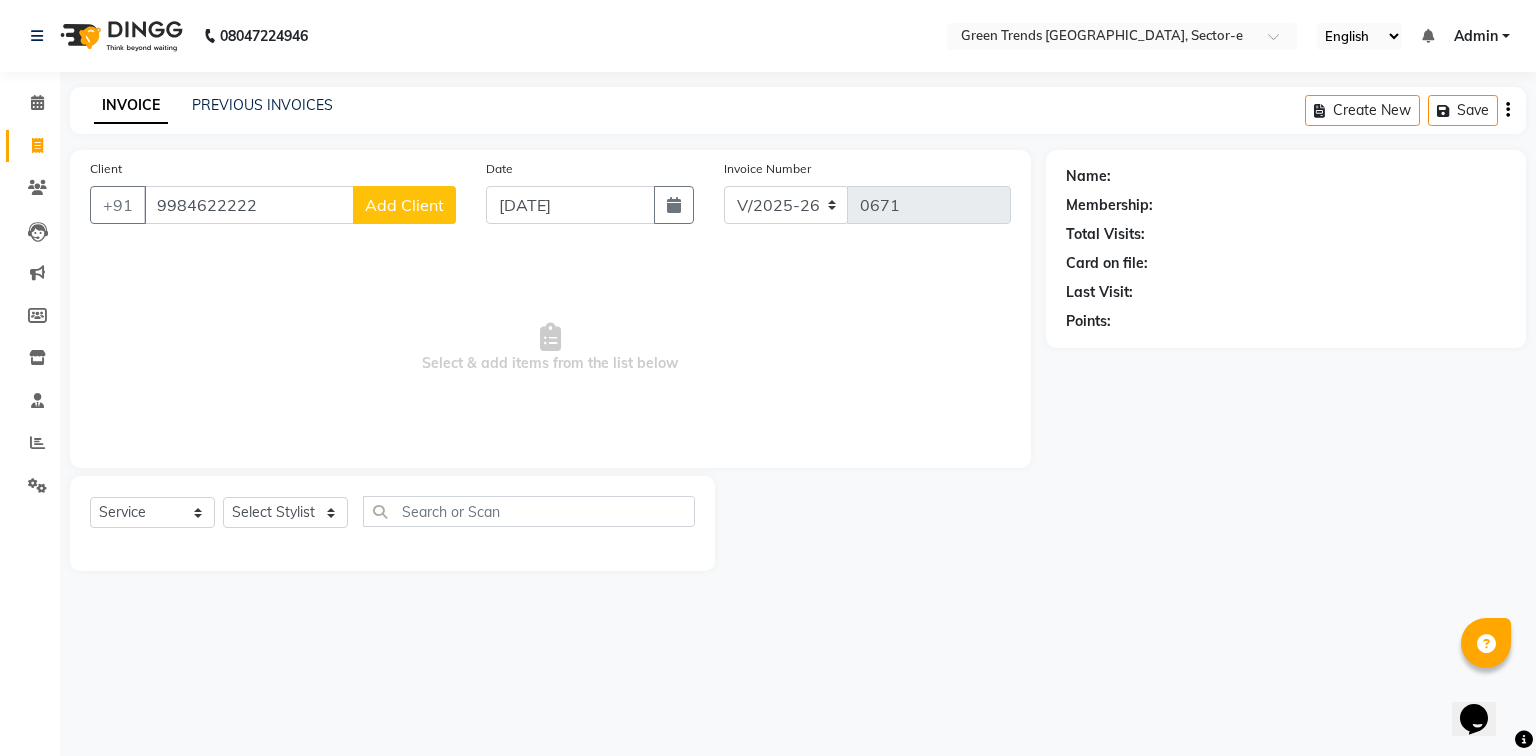 type on "9984622222" 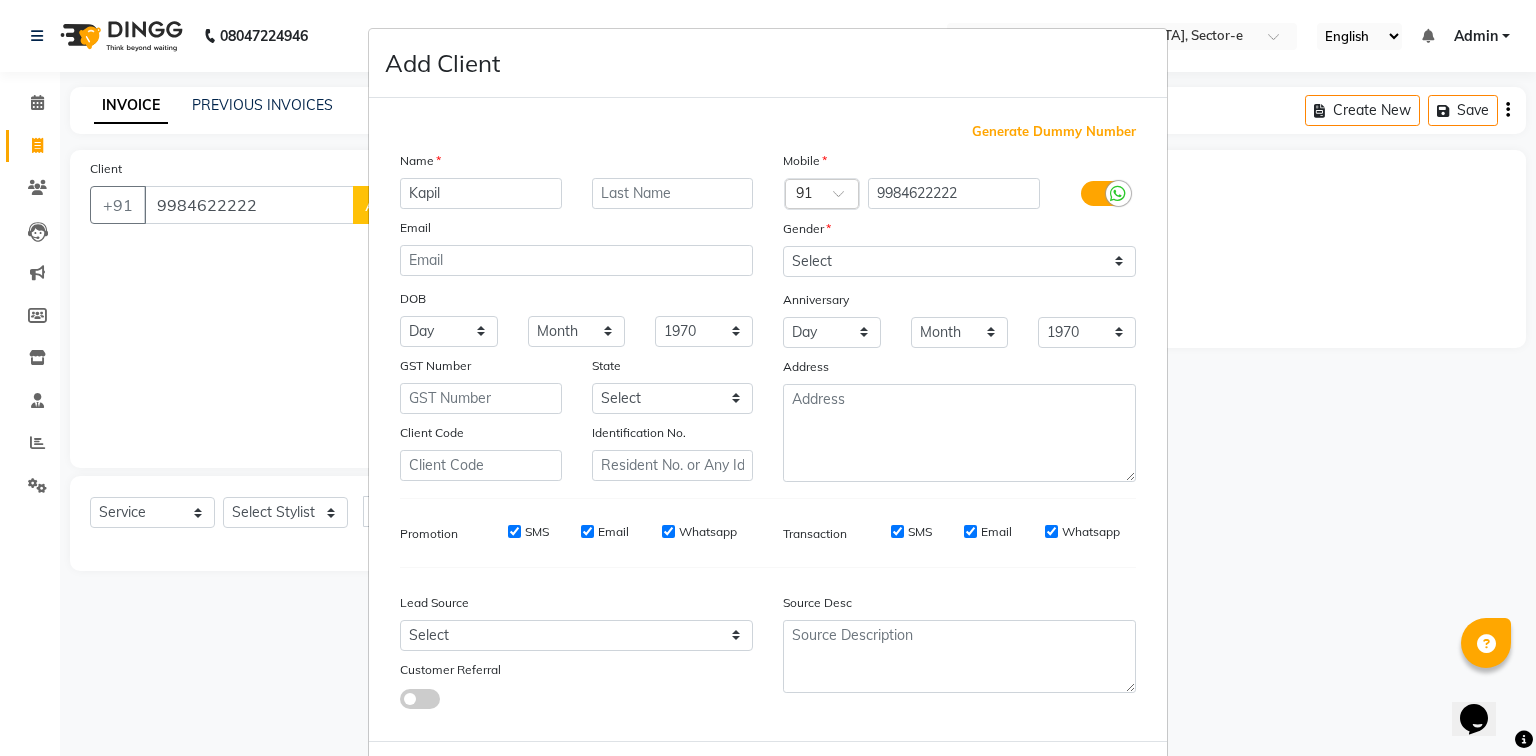 type on "Kapil" 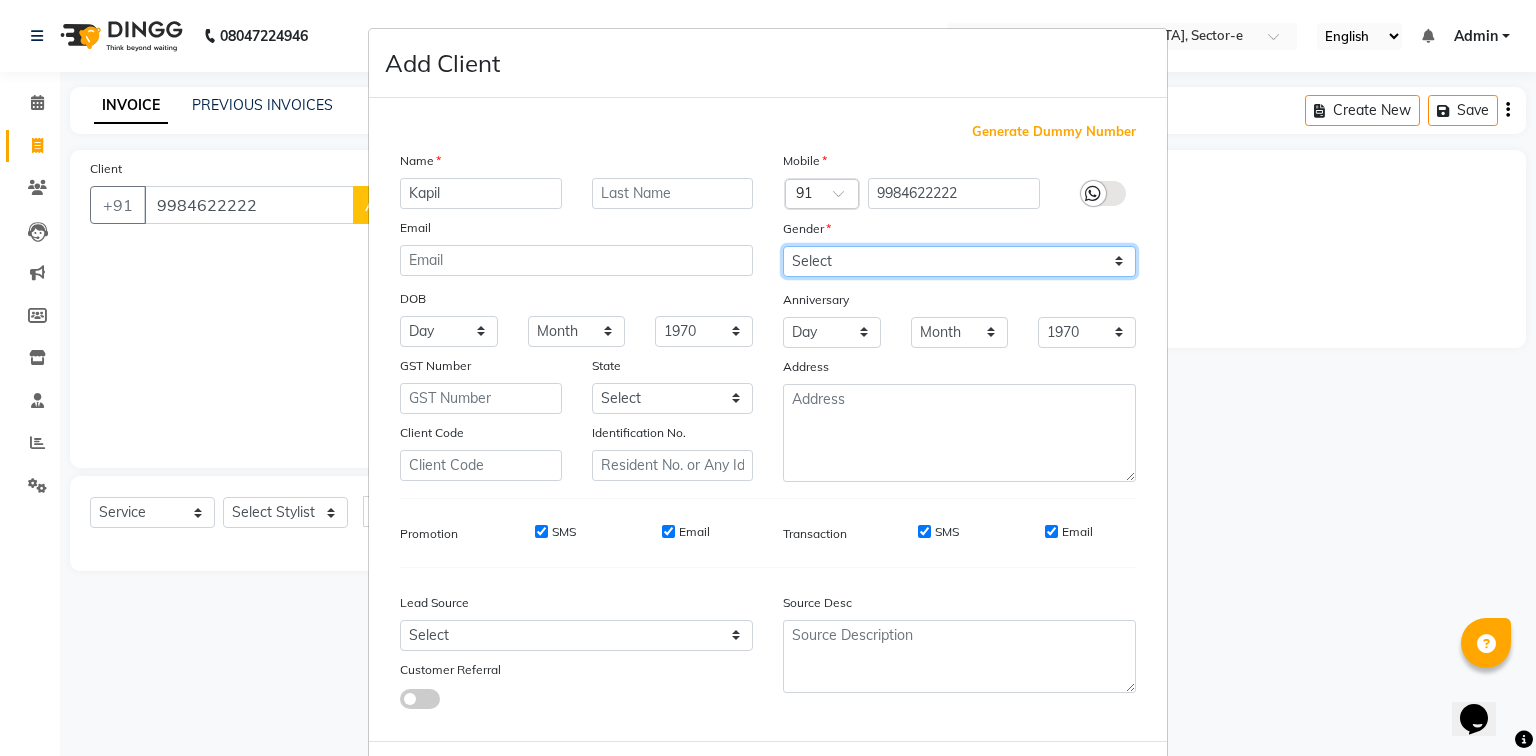 click on "Select [DEMOGRAPHIC_DATA] [DEMOGRAPHIC_DATA] Other Prefer Not To Say" at bounding box center [959, 261] 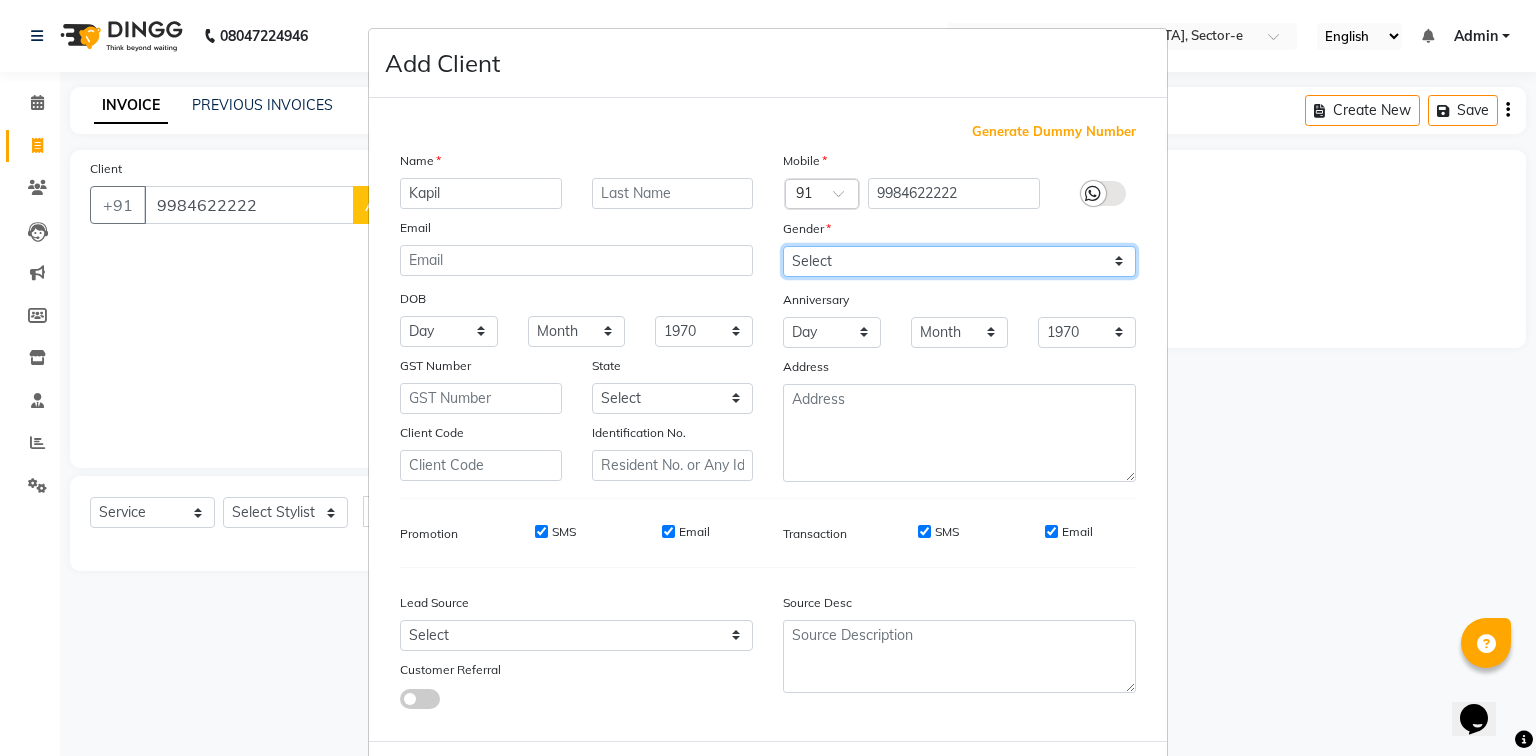 select on "[DEMOGRAPHIC_DATA]" 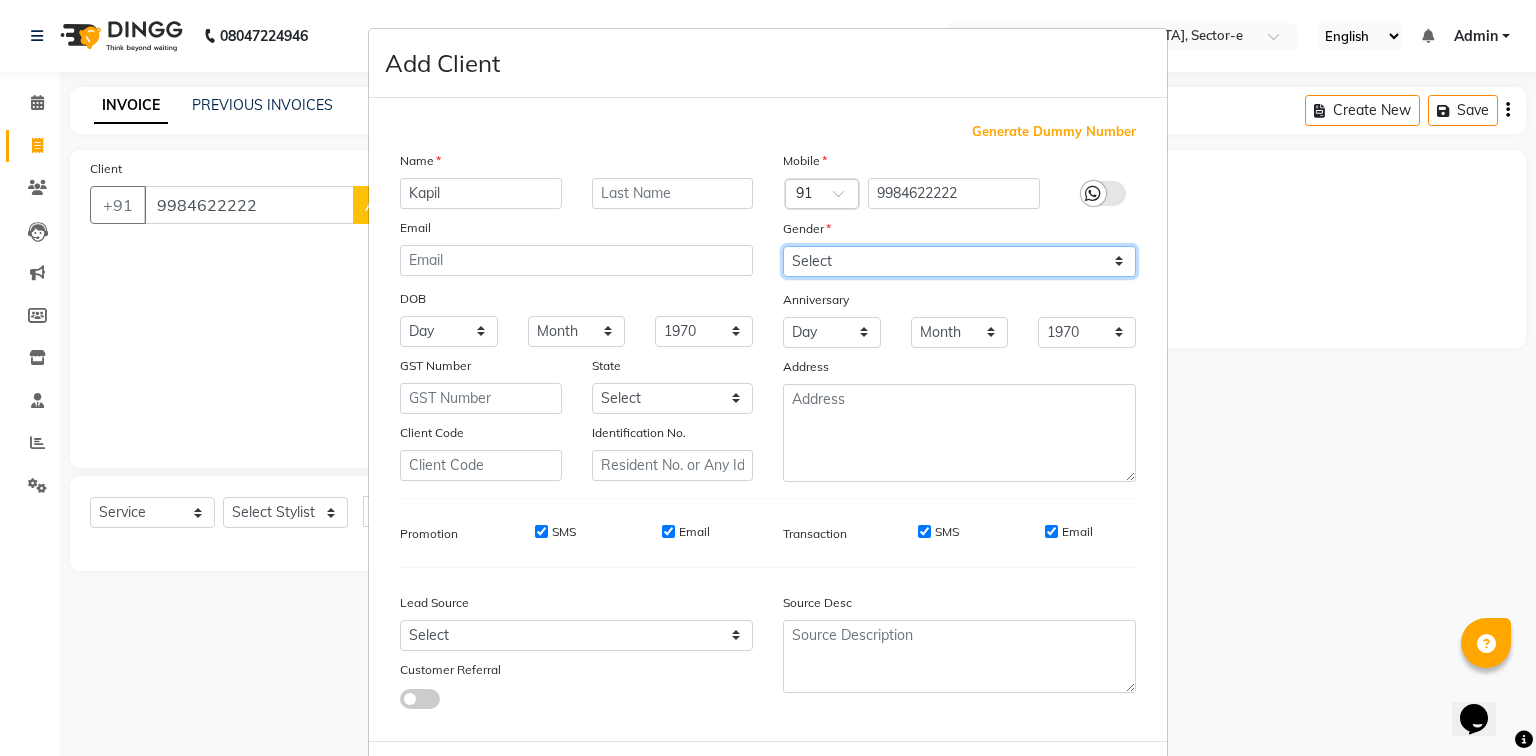 click on "Select [DEMOGRAPHIC_DATA] [DEMOGRAPHIC_DATA] Other Prefer Not To Say" at bounding box center [959, 261] 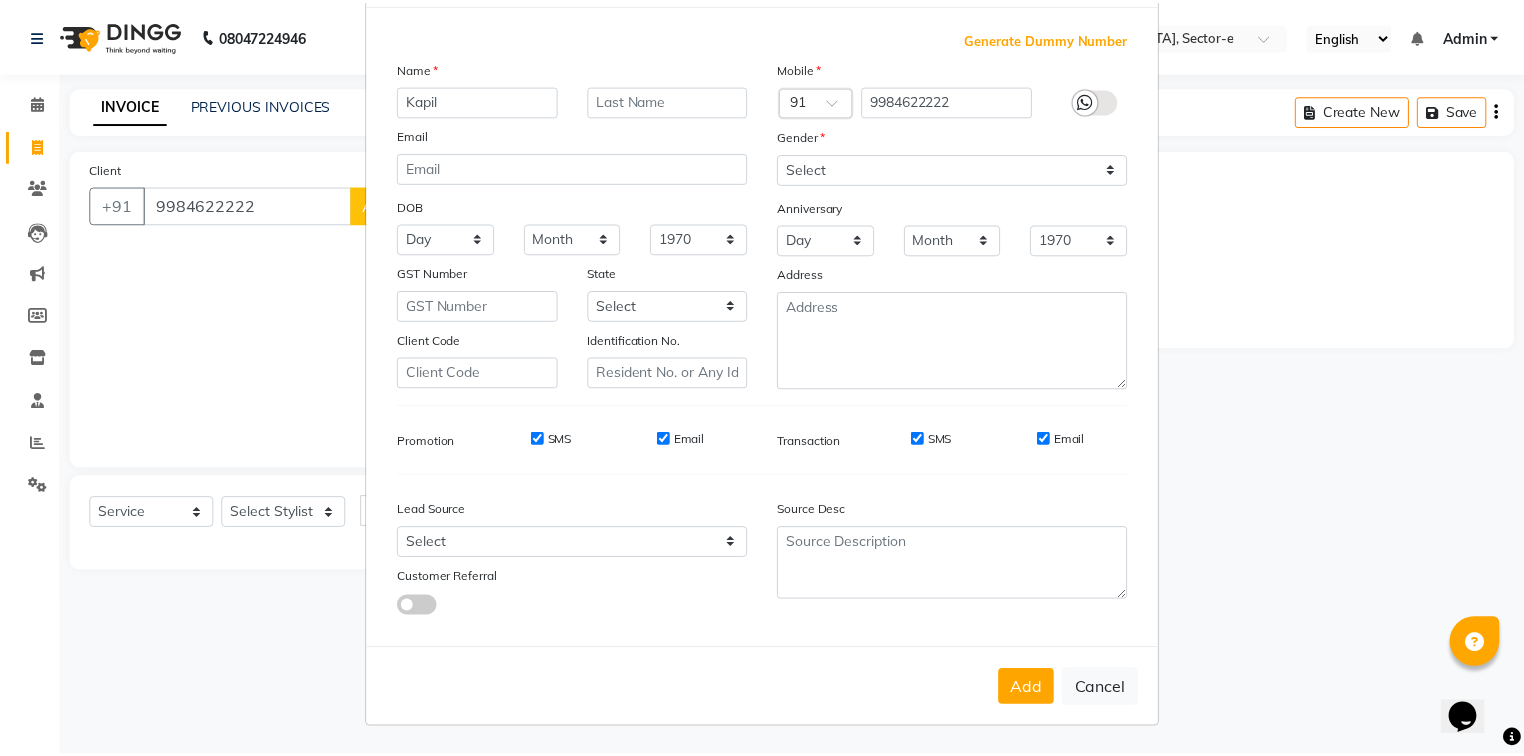 scroll, scrollTop: 100, scrollLeft: 0, axis: vertical 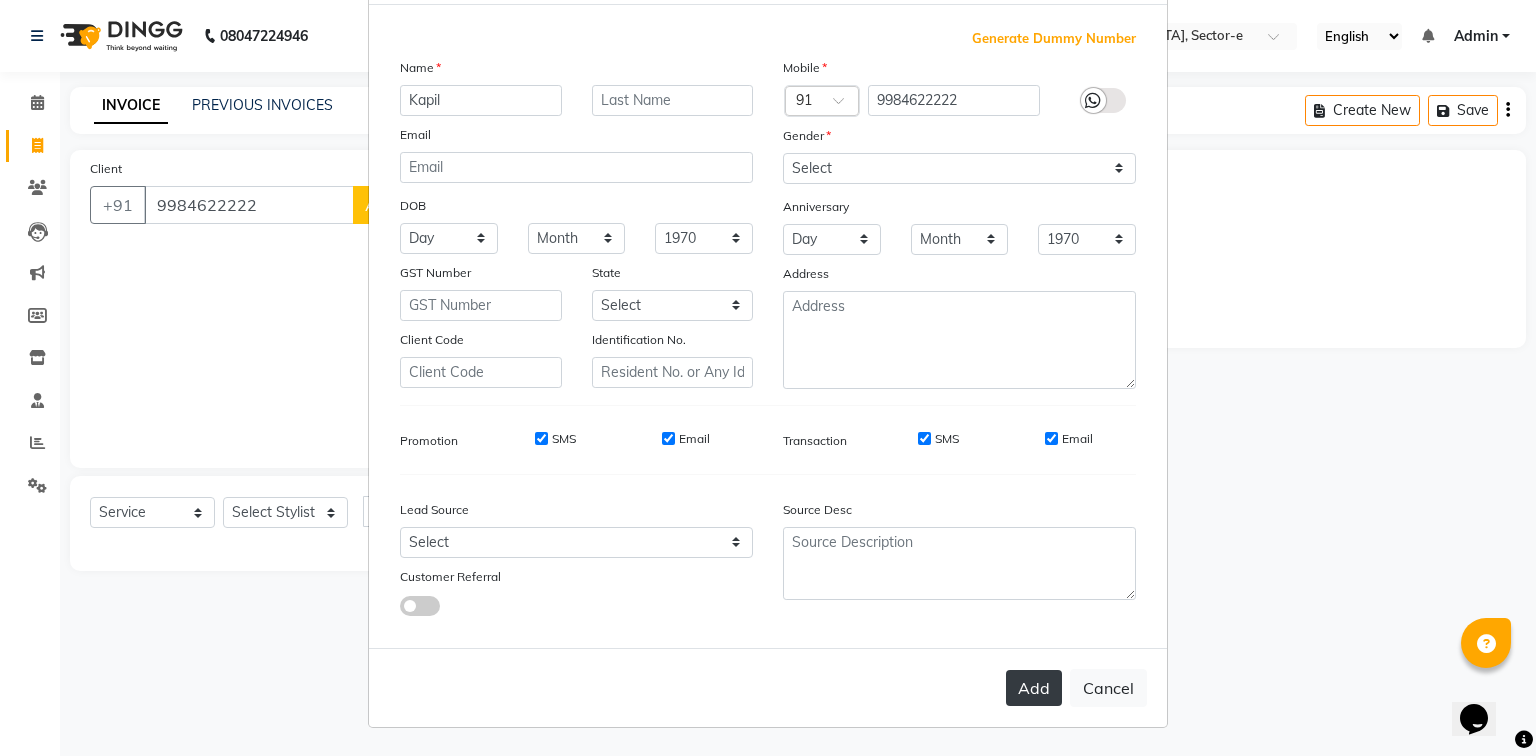 click on "Add" at bounding box center [1034, 688] 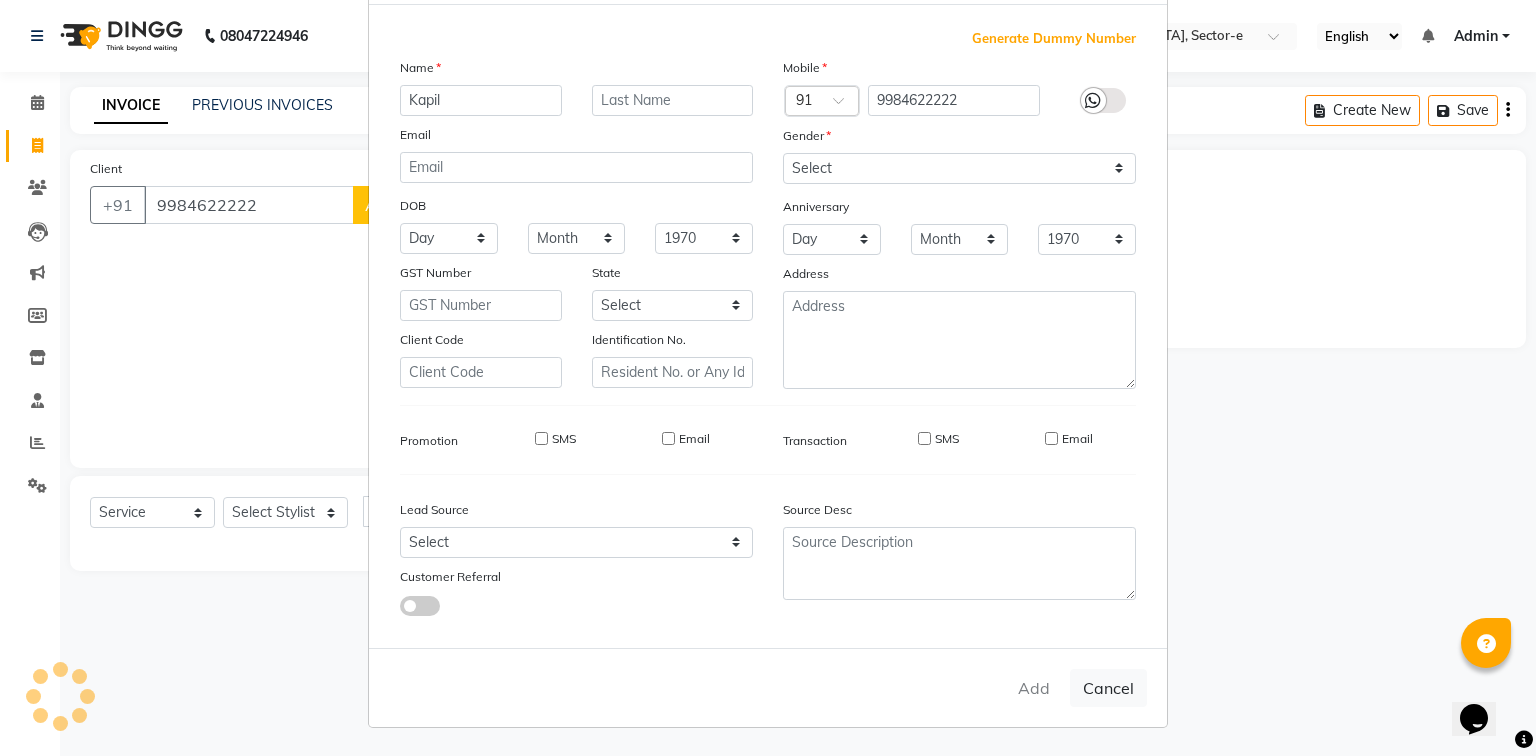 type 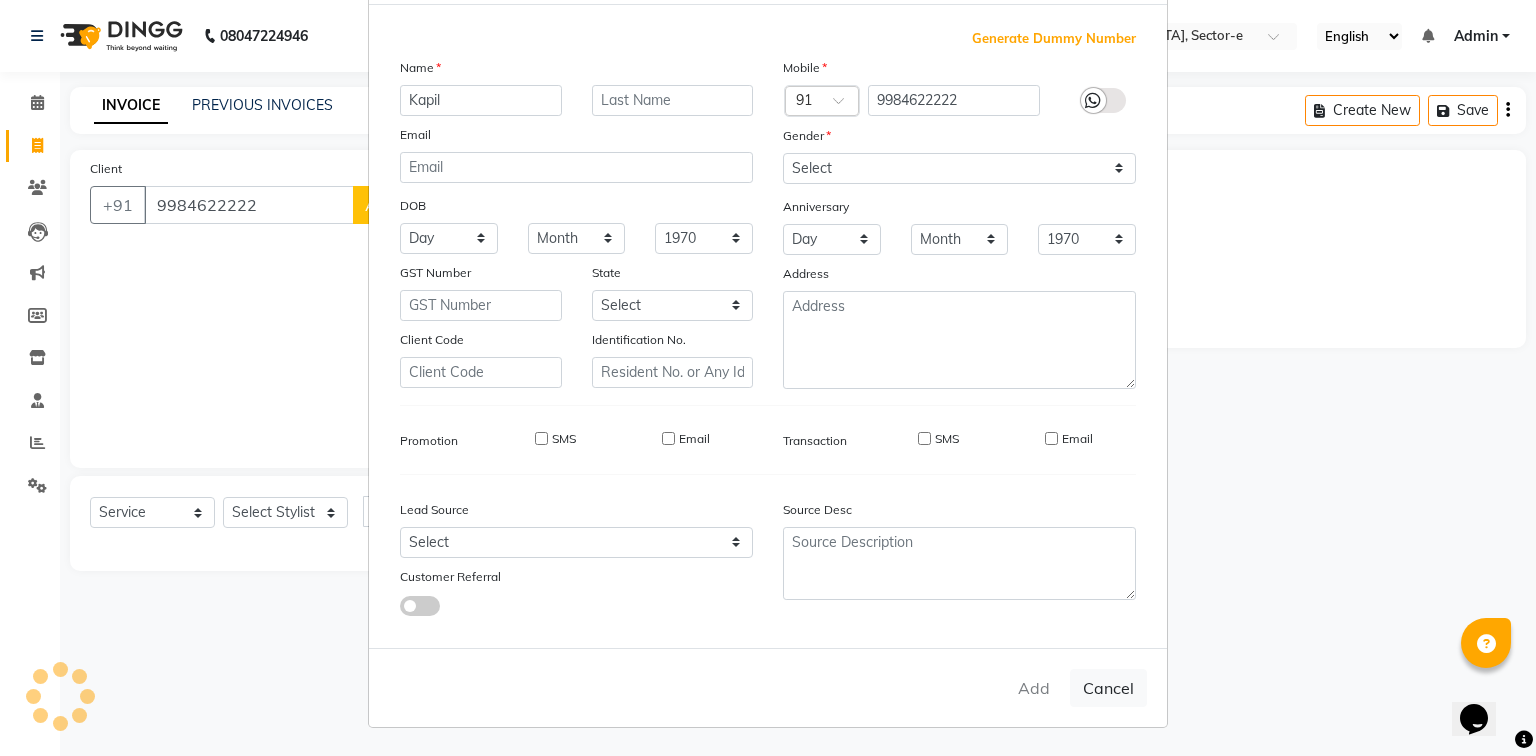 select 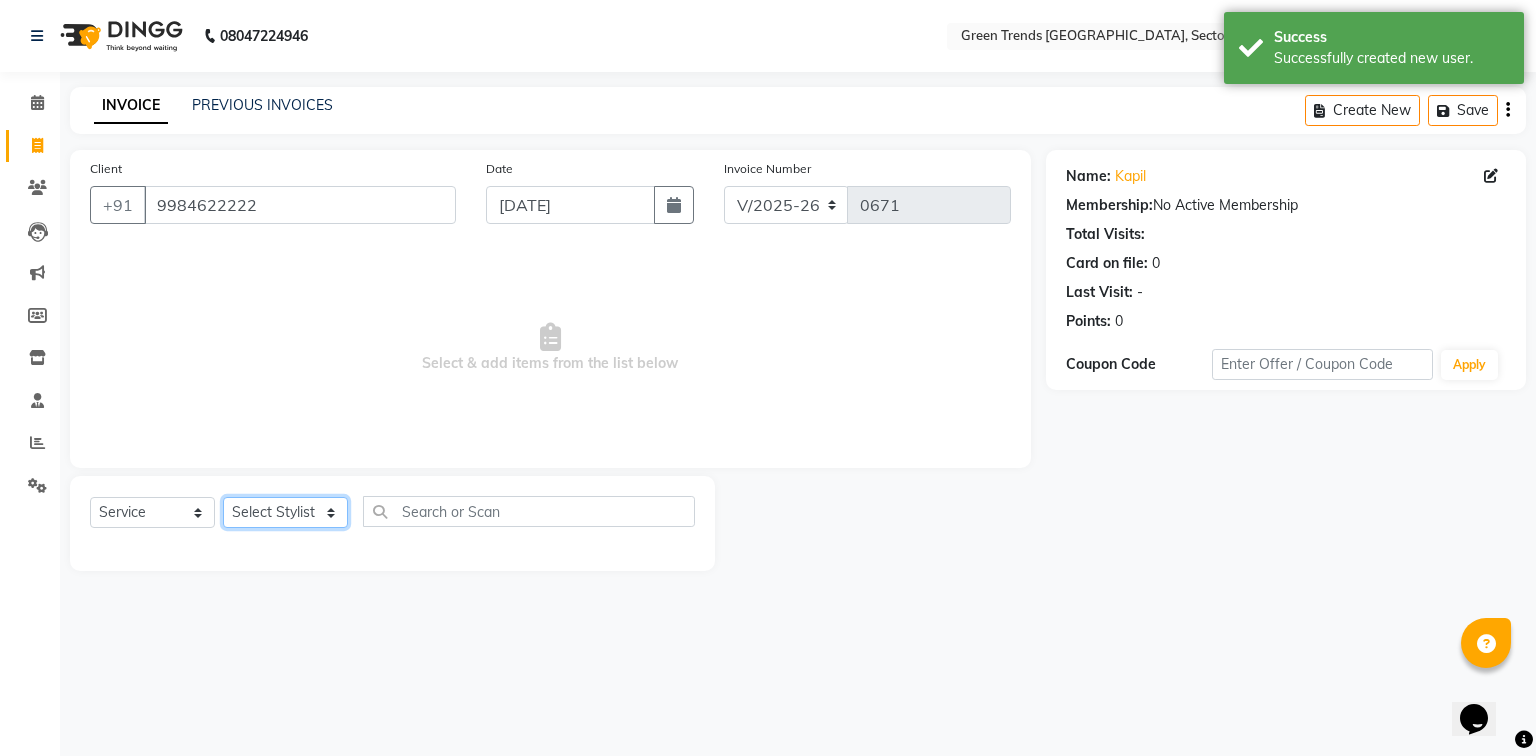 click on "Select Stylist [PERSON_NAME] [PERSON_NAME] Mo. [PERSON_NAME].[PERSON_NAME] [PERSON_NAME] Pooja [PERSON_NAME] [PERSON_NAME] [PERSON_NAME] Vishal" 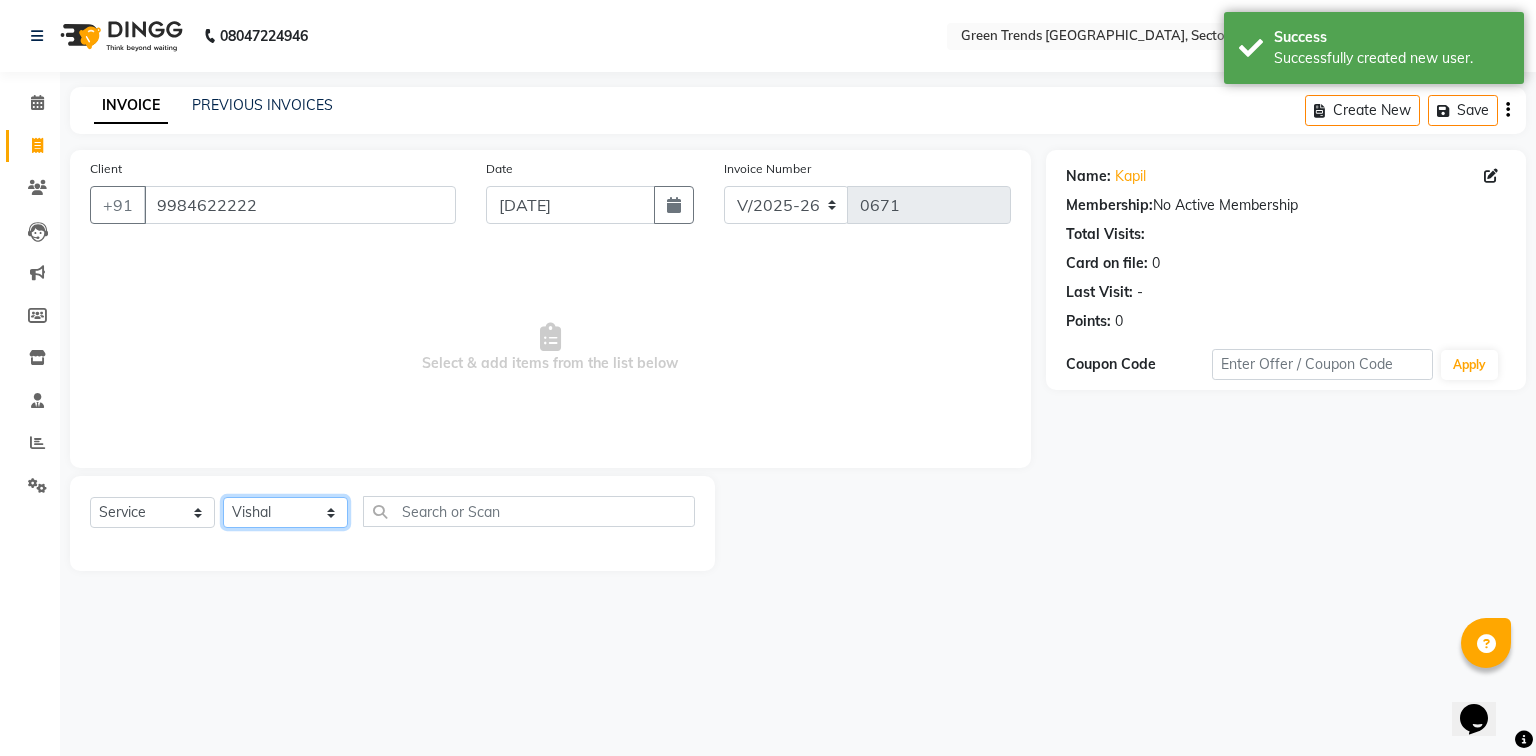 click on "Select Stylist [PERSON_NAME] [PERSON_NAME] Mo. [PERSON_NAME].[PERSON_NAME] [PERSON_NAME] Pooja [PERSON_NAME] [PERSON_NAME] [PERSON_NAME] Vishal" 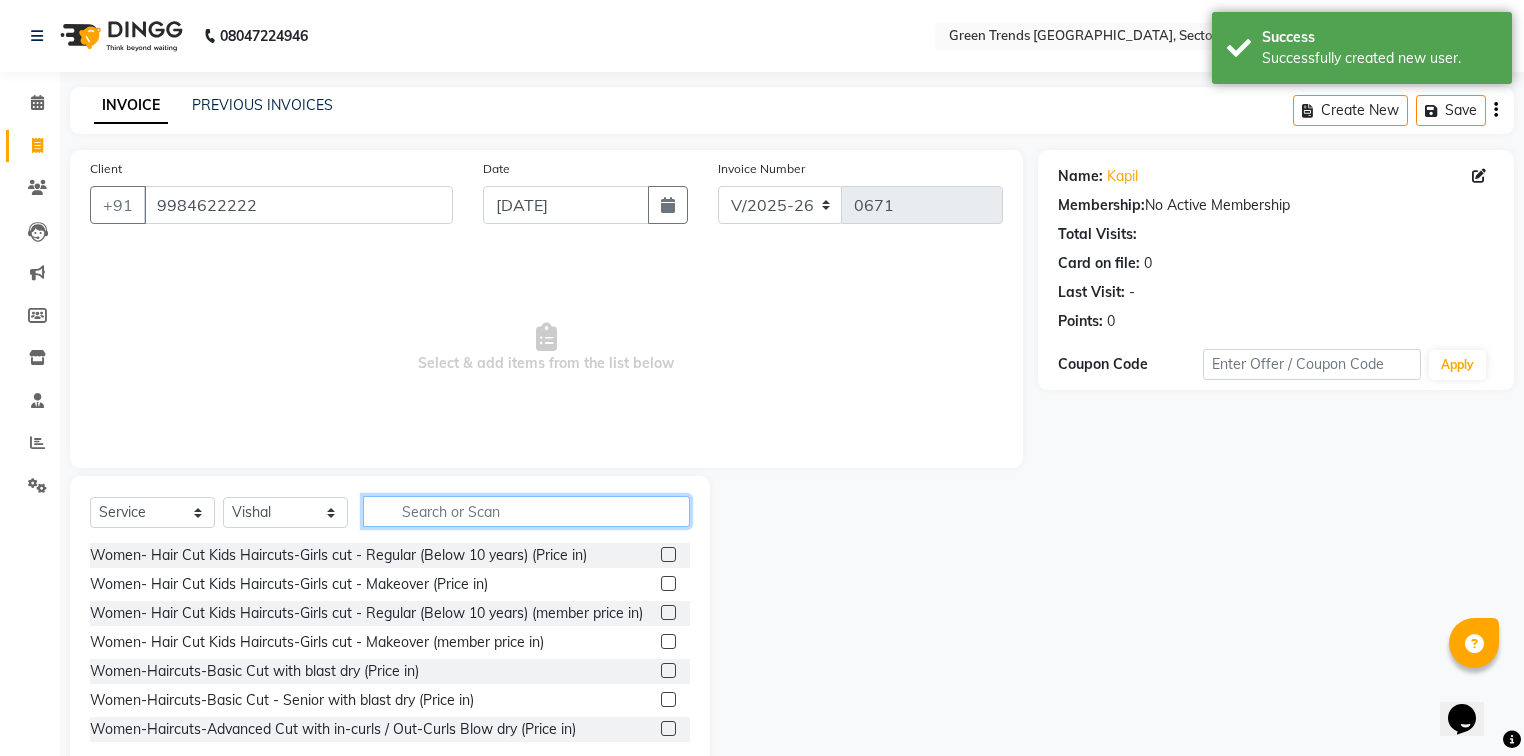 click 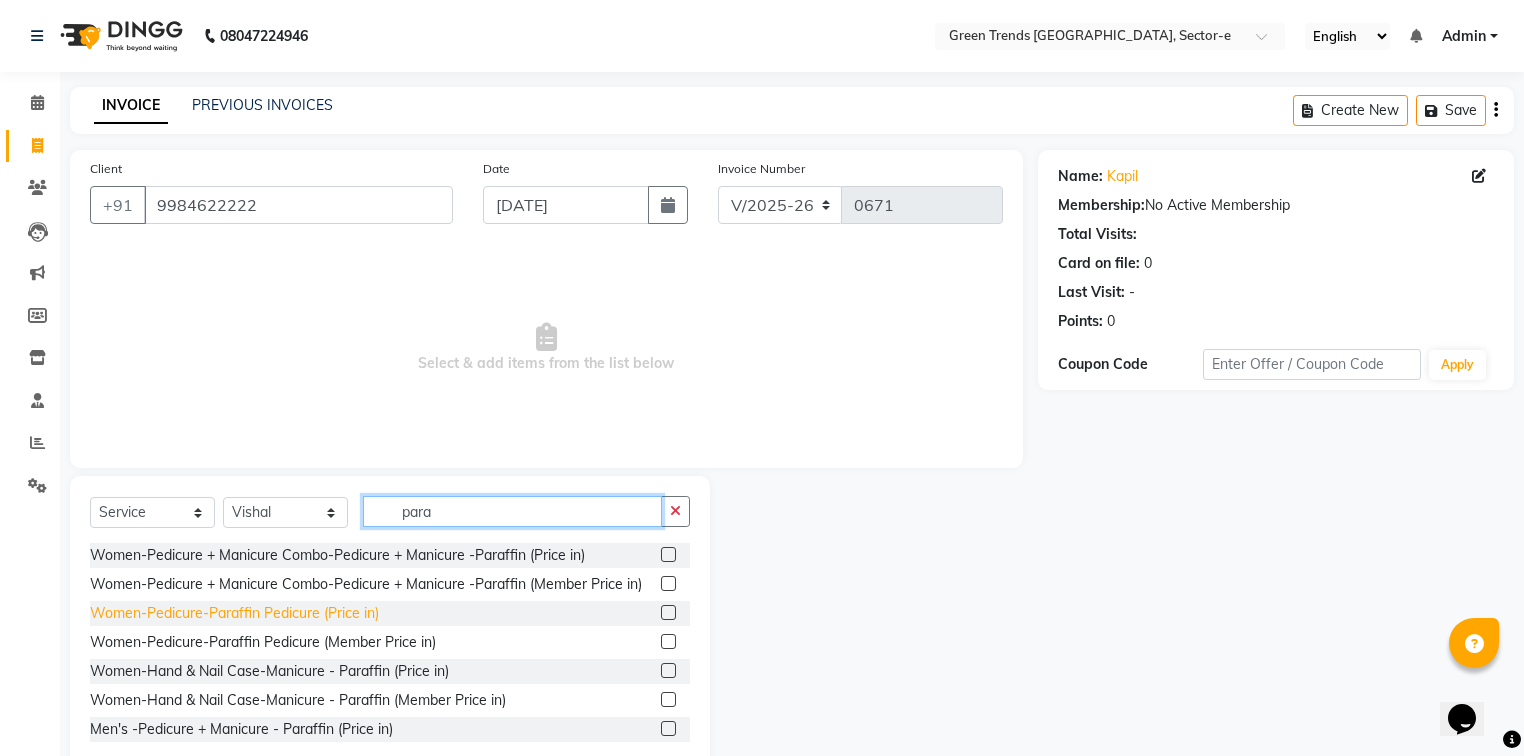 type on "para" 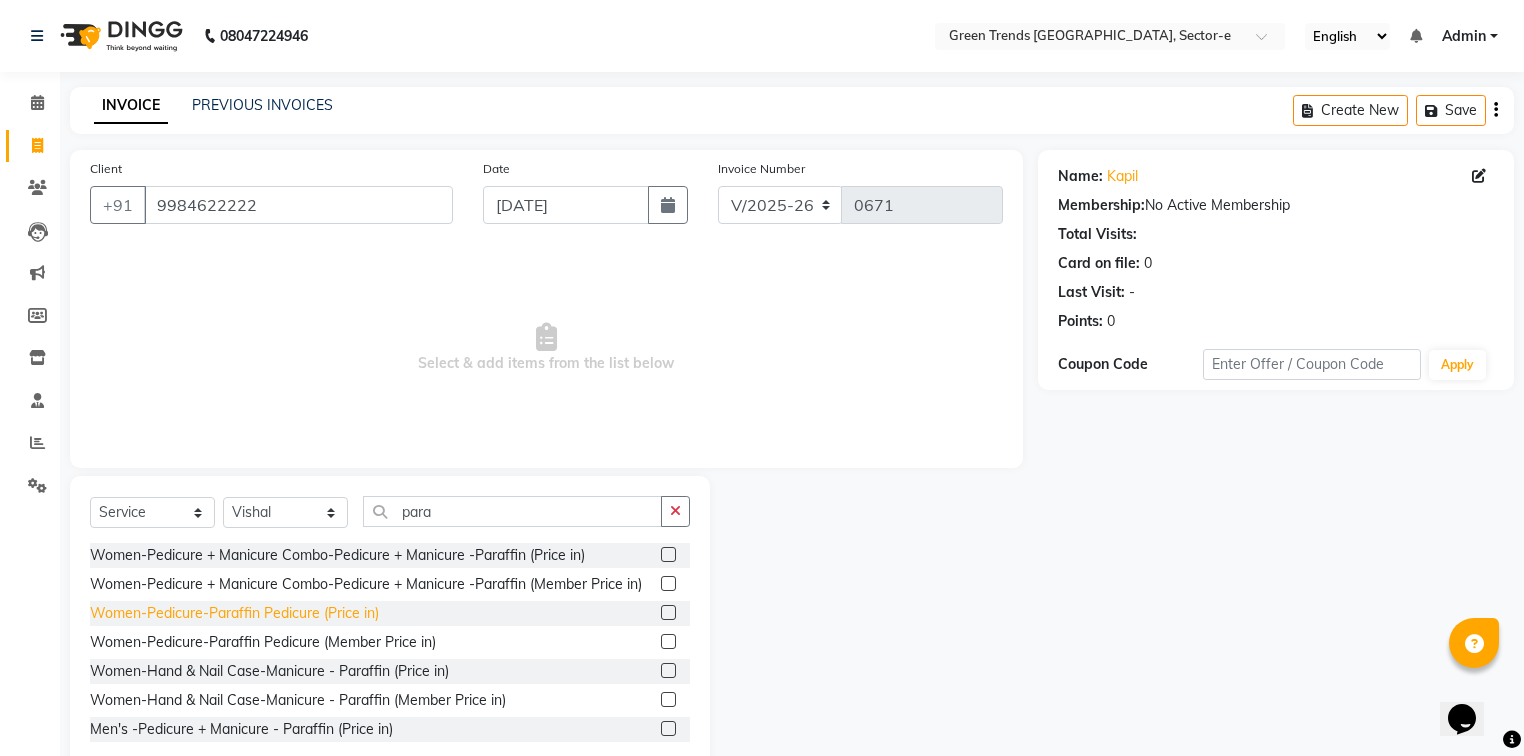 click on "Women-Pedicure-Paraffin Pedicure (Price in)" 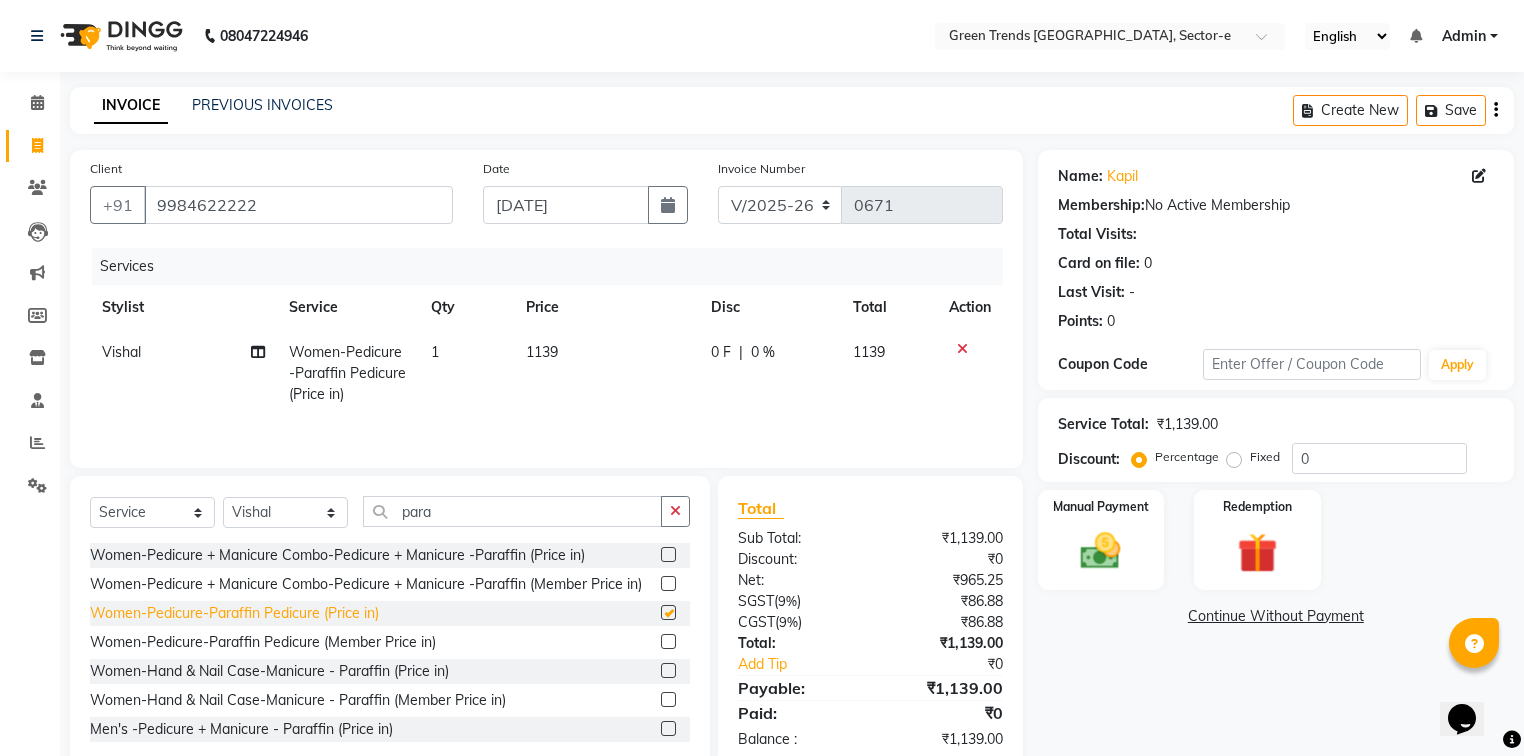 checkbox on "false" 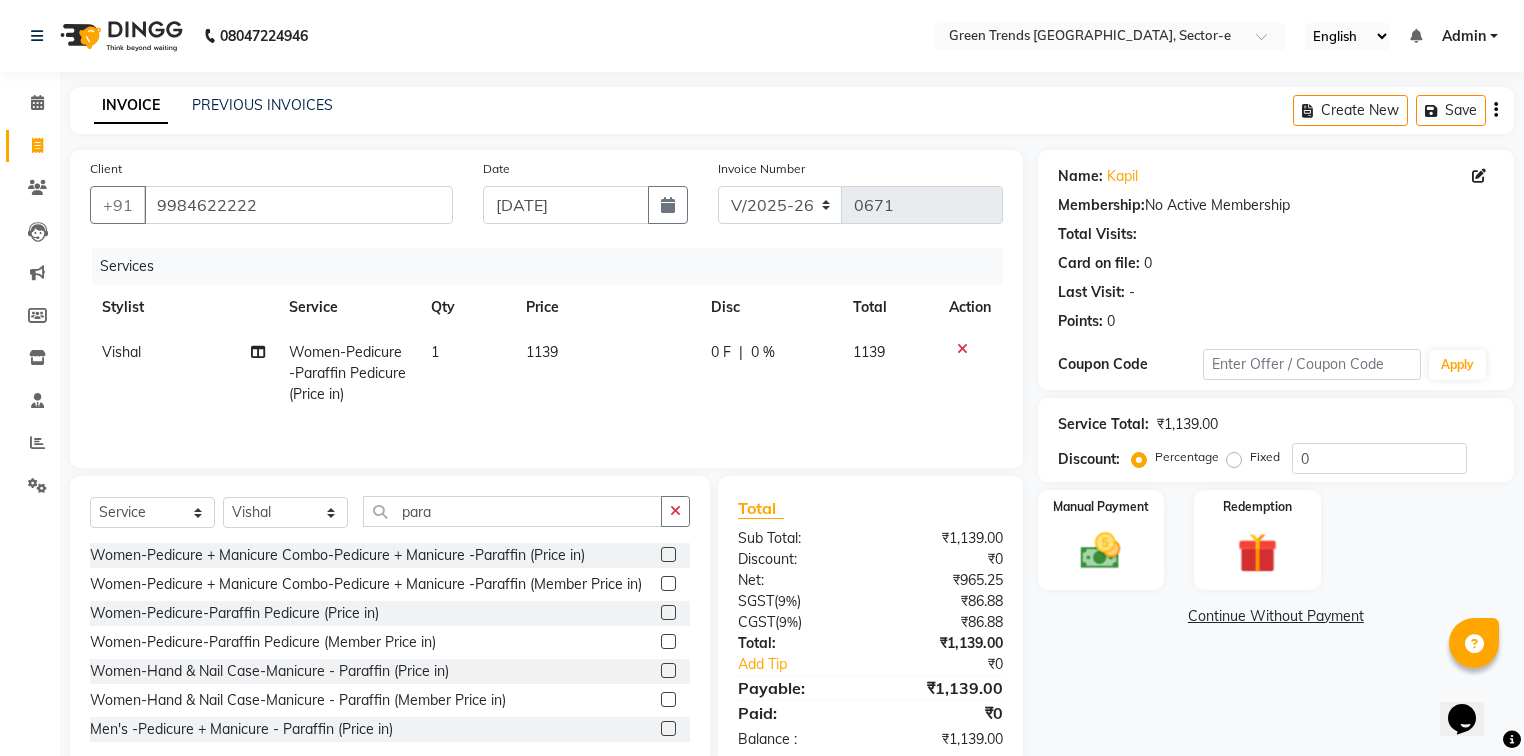 click on "0 F" 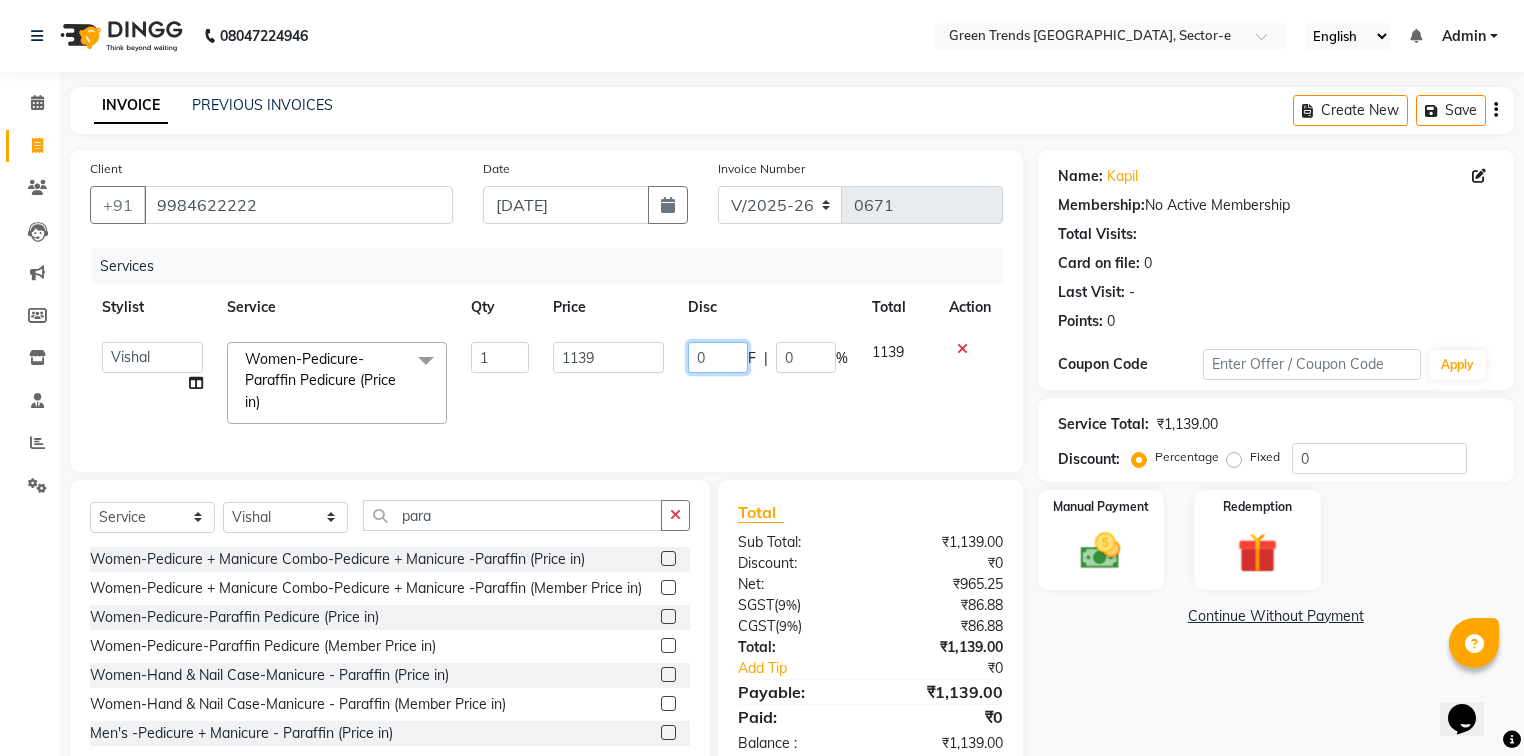 drag, startPoint x: 723, startPoint y: 352, endPoint x: 669, endPoint y: 376, distance: 59.093147 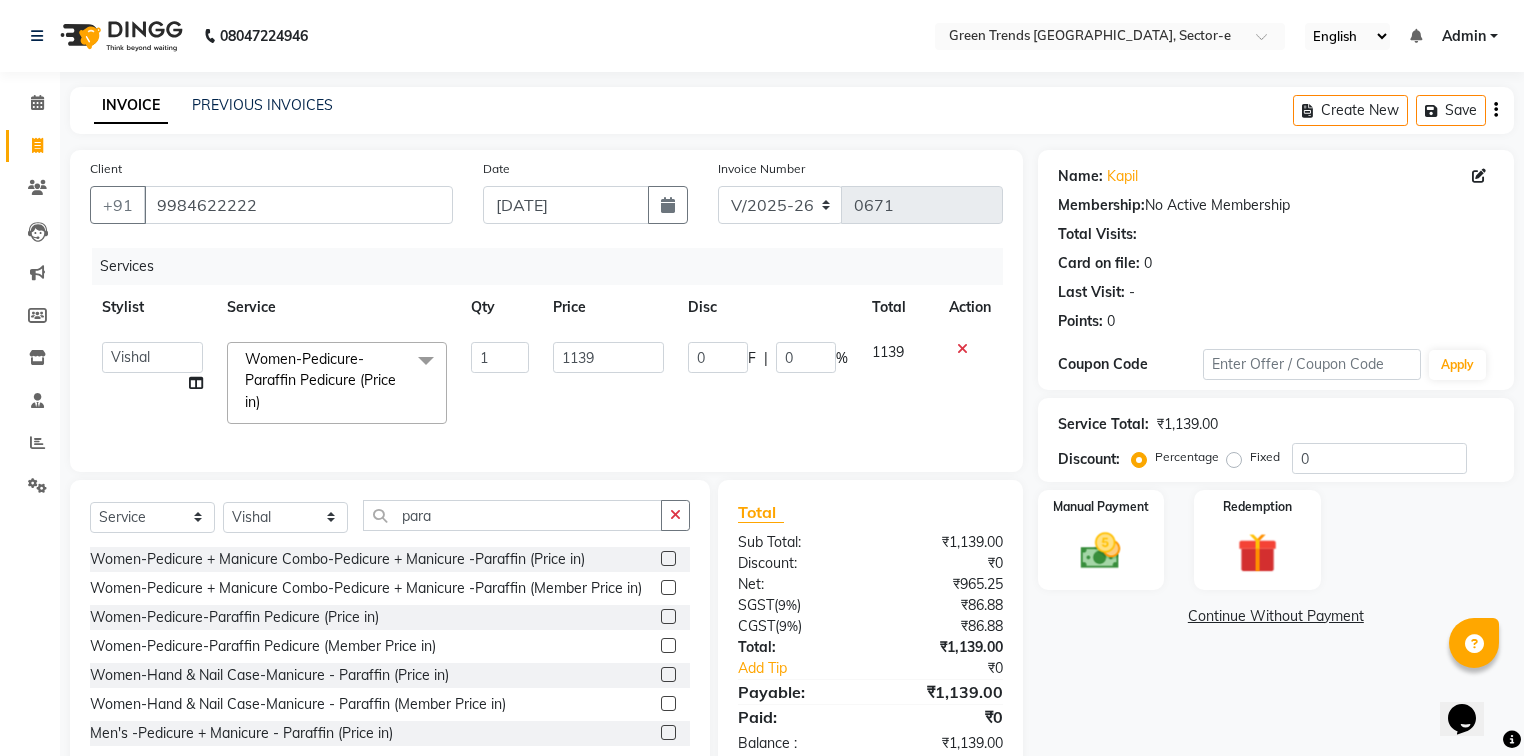 click on "[PERSON_NAME]   [PERSON_NAME]   Mo. [PERSON_NAME].[PERSON_NAME]   [PERSON_NAME]   [PERSON_NAME]   [PERSON_NAME]   [PERSON_NAME]   Vishal  Women-Pedicure-Paraffin Pedicure (Price in)  x Women- Hair Cut Kids Haircuts-Girls cut - Regular (Below 10 years) (Price in) Women- Hair Cut Kids Haircuts-Girls cut - Makeover  (Price in) Women- Hair Cut Kids Haircuts-Girls cut - Regular (Below 10 years) (member price in) Women- Hair Cut Kids Haircuts-Girls cut - Makeover (member price in) Women-Haircuts-Basic Cut with blast dry (Price in) Women-Haircuts-Basic Cut - Senior with blast dry (Price in) Women-Haircuts-Advanced Cut with in-curls / Out-Curls Blow dry (Price in) Women-Haircuts-Advanced Cut - Senior with in-curls / Out-Curls Blow dry (Price in) Women-Haircuts-Change of Style with in-curls / Out-Curls Blow dry (Price in) Women-Haircuts-Change of Style - Senior with in-curls / Out-Curls Blow dry (Price in) Women-Haircuts-Basic Cut with blast dry (member price in) Women-Styling & Party Makeovers-Ironing - Long" 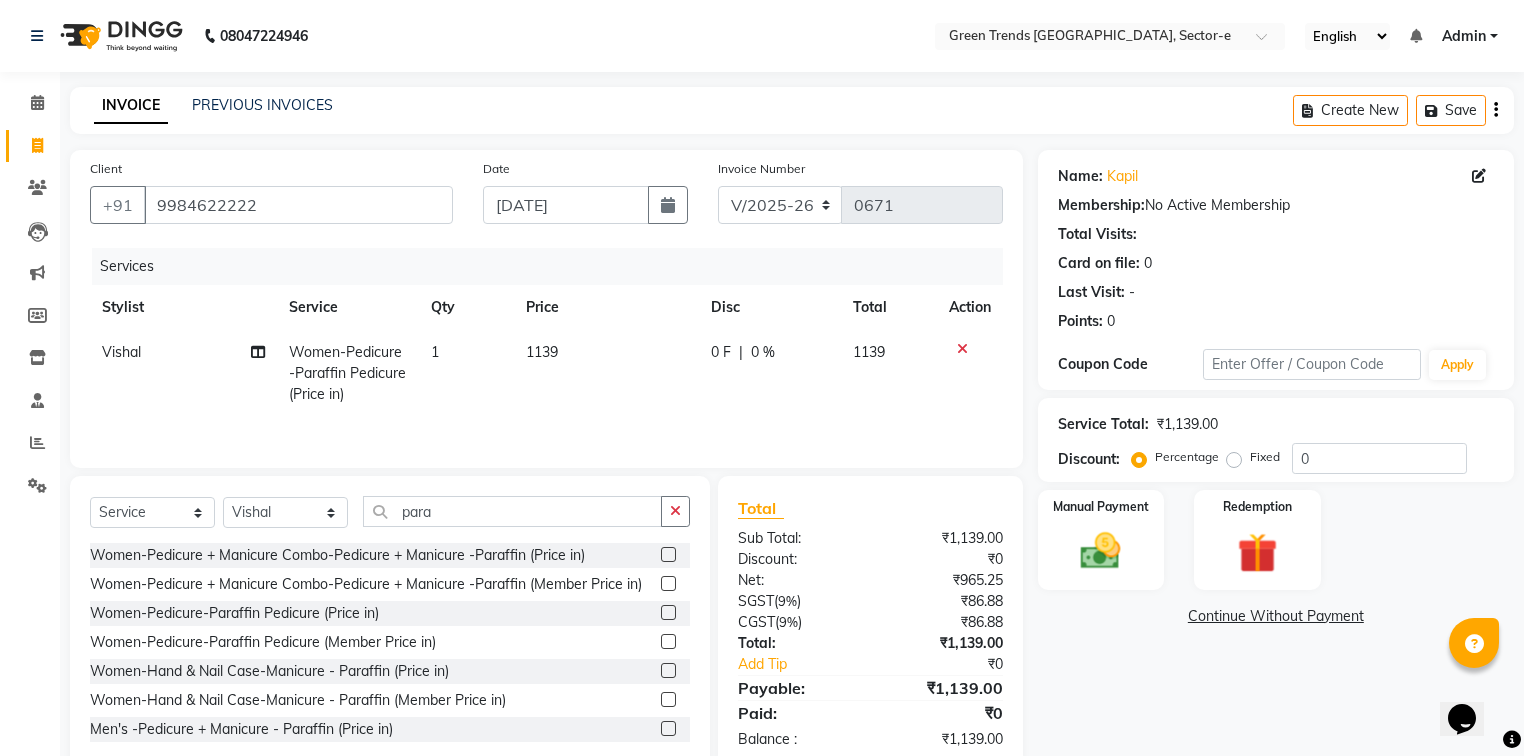 click on "0 F" 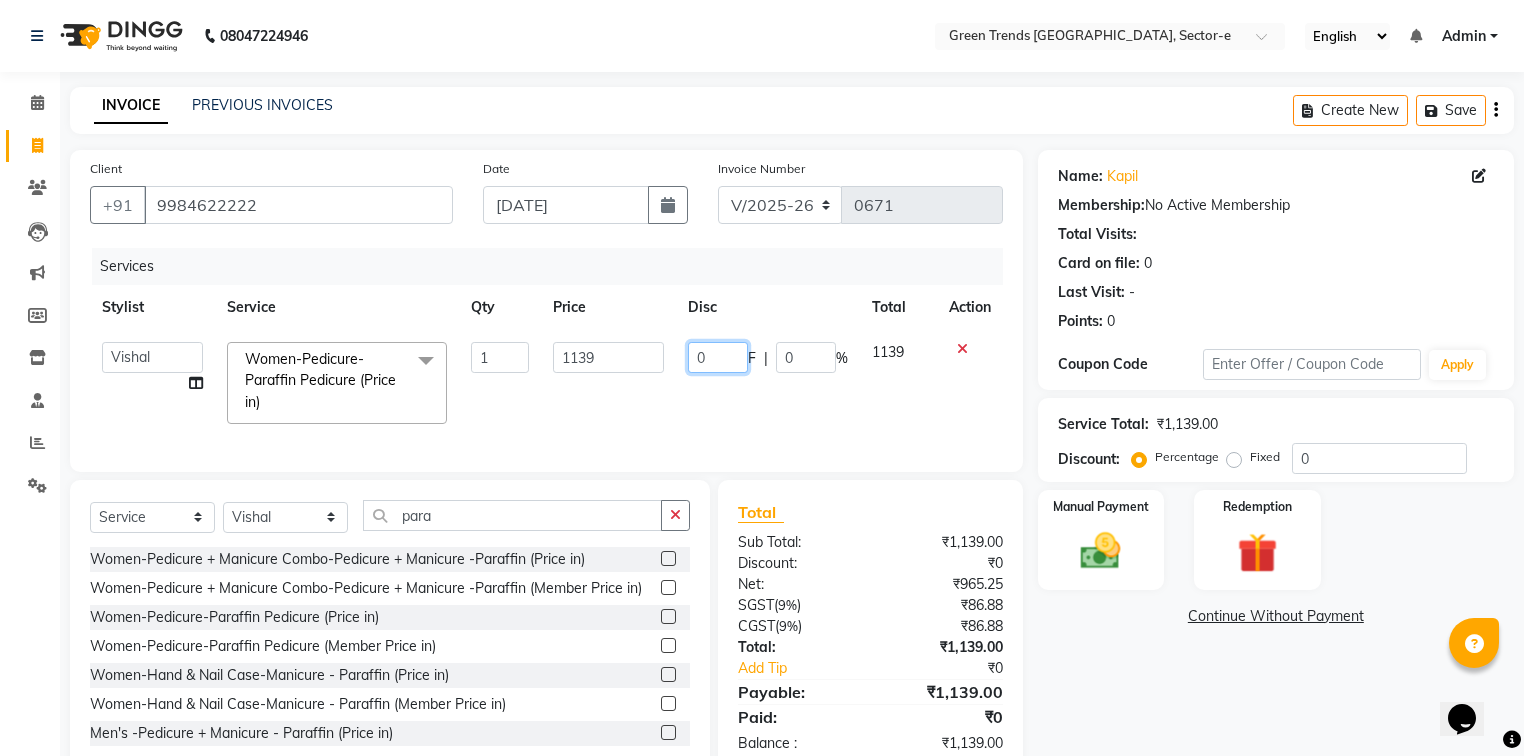 drag, startPoint x: 721, startPoint y: 356, endPoint x: 674, endPoint y: 368, distance: 48.507732 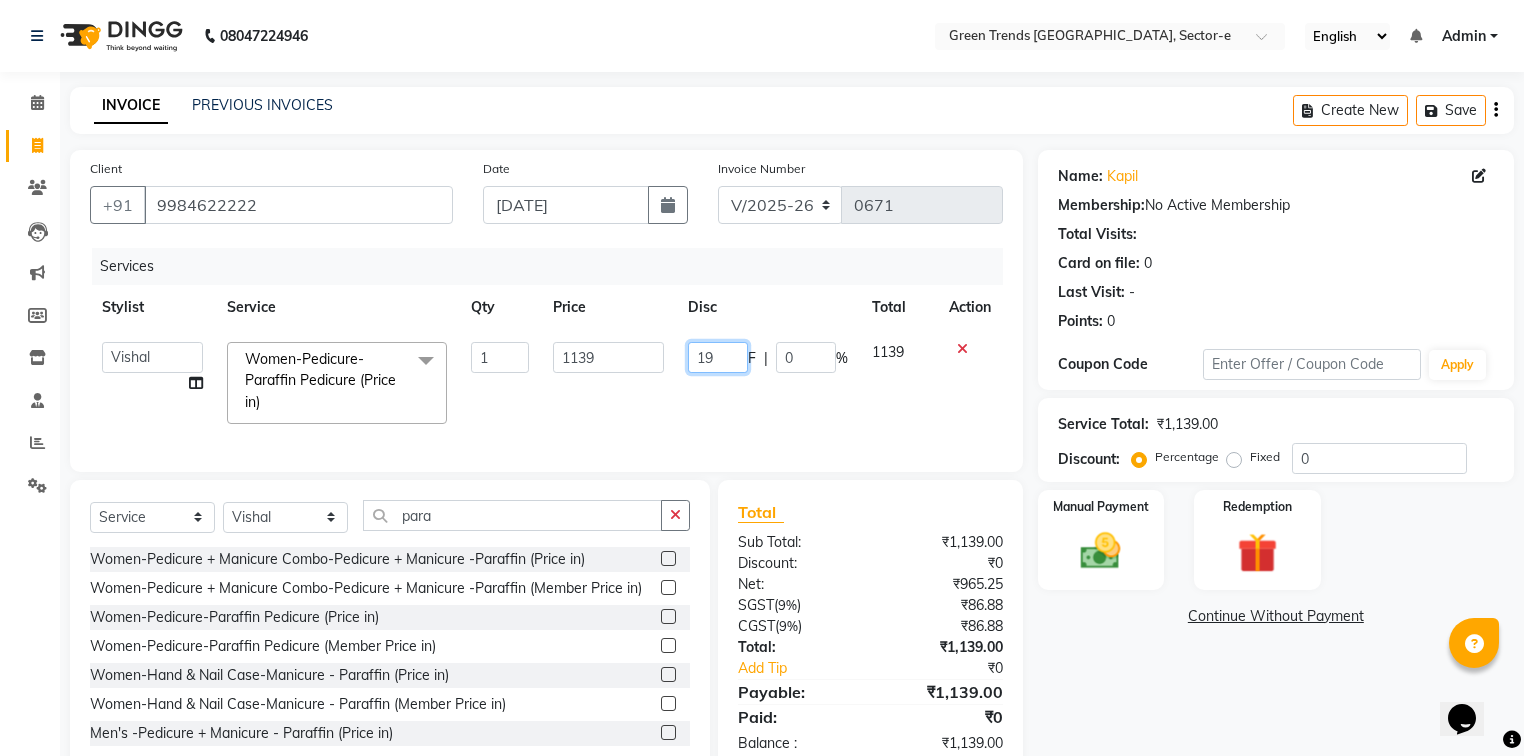 type on "190" 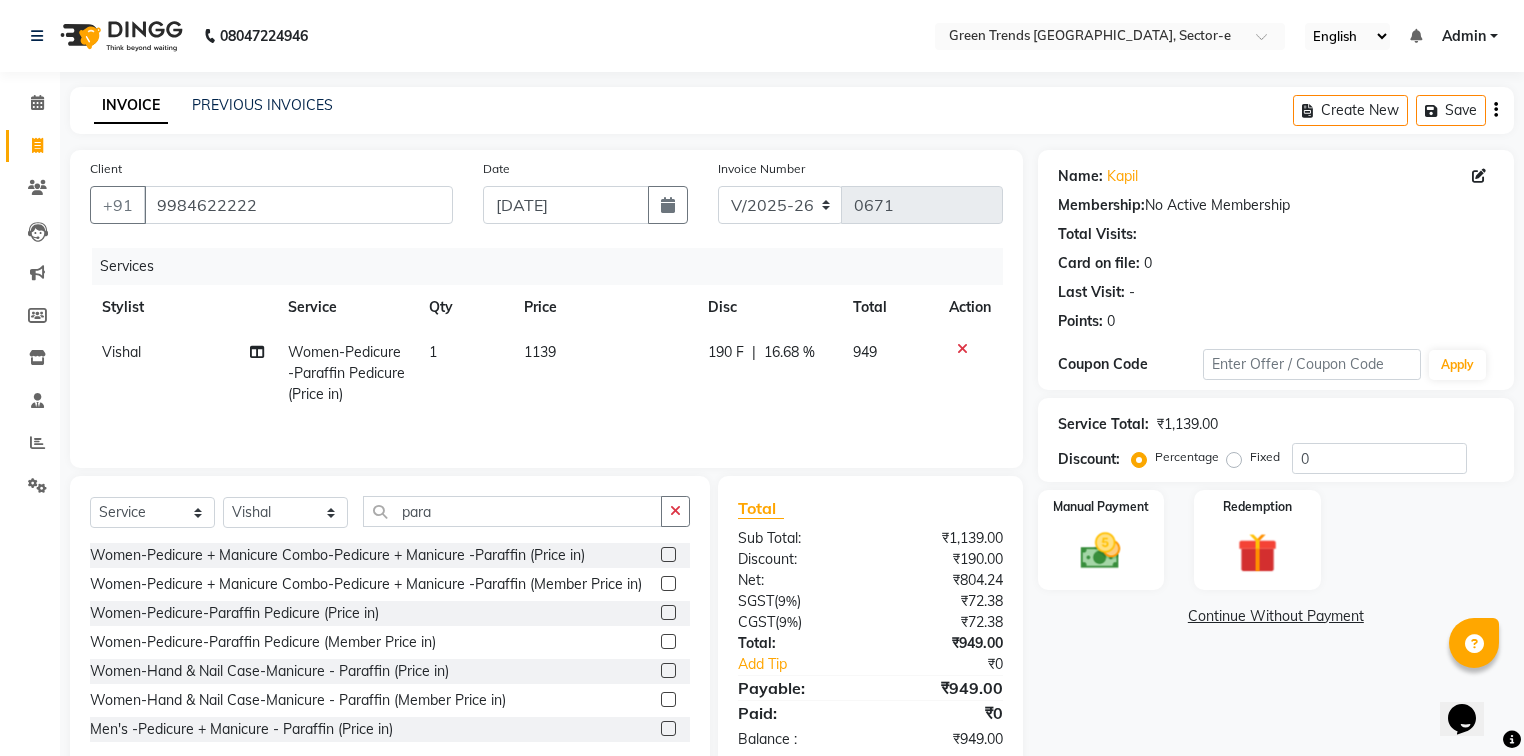 click on "Services Stylist Service Qty Price Disc Total Action Vishal Women-Pedicure-Paraffin Pedicure (Price in) 1 1139 190 F | 16.68 % 949" 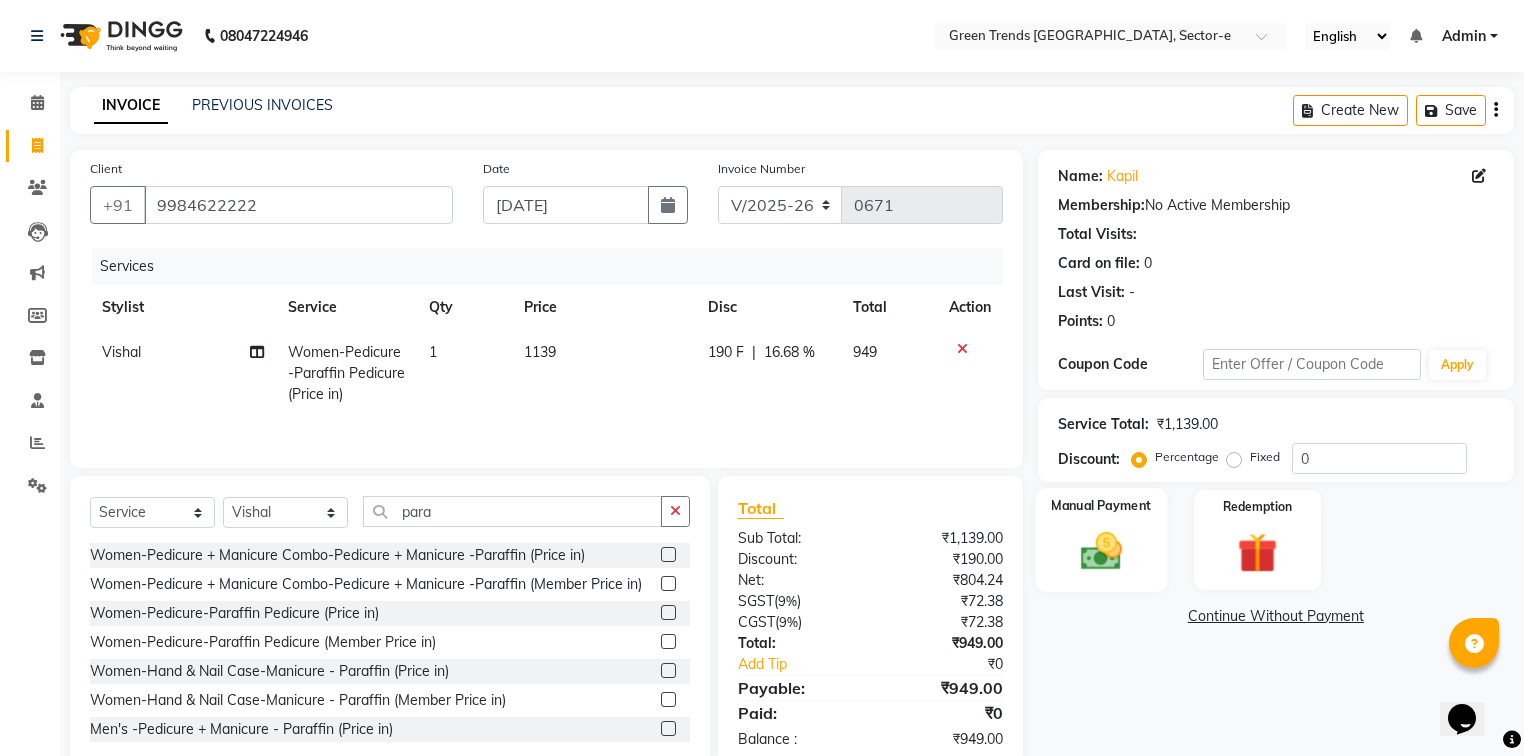 click 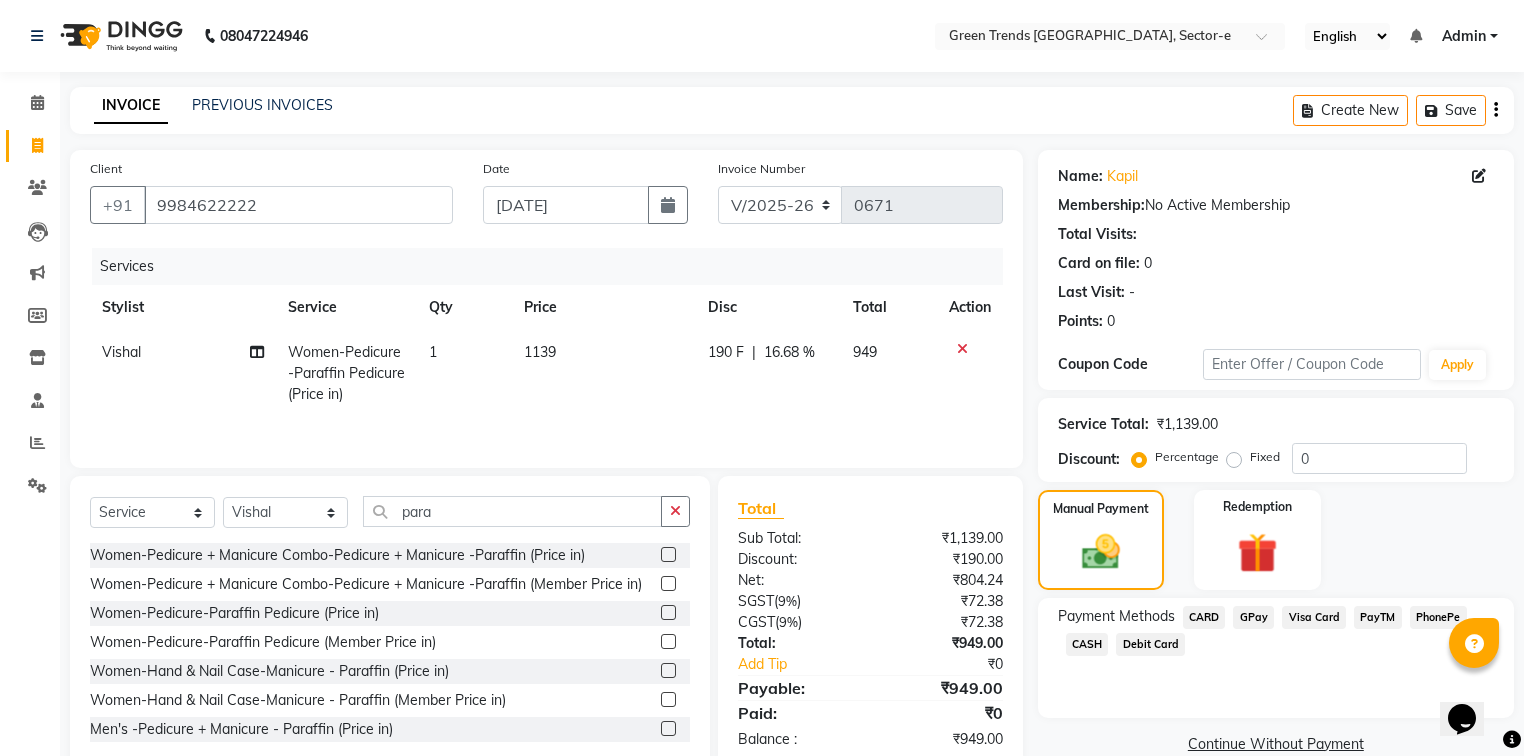click on "CASH" 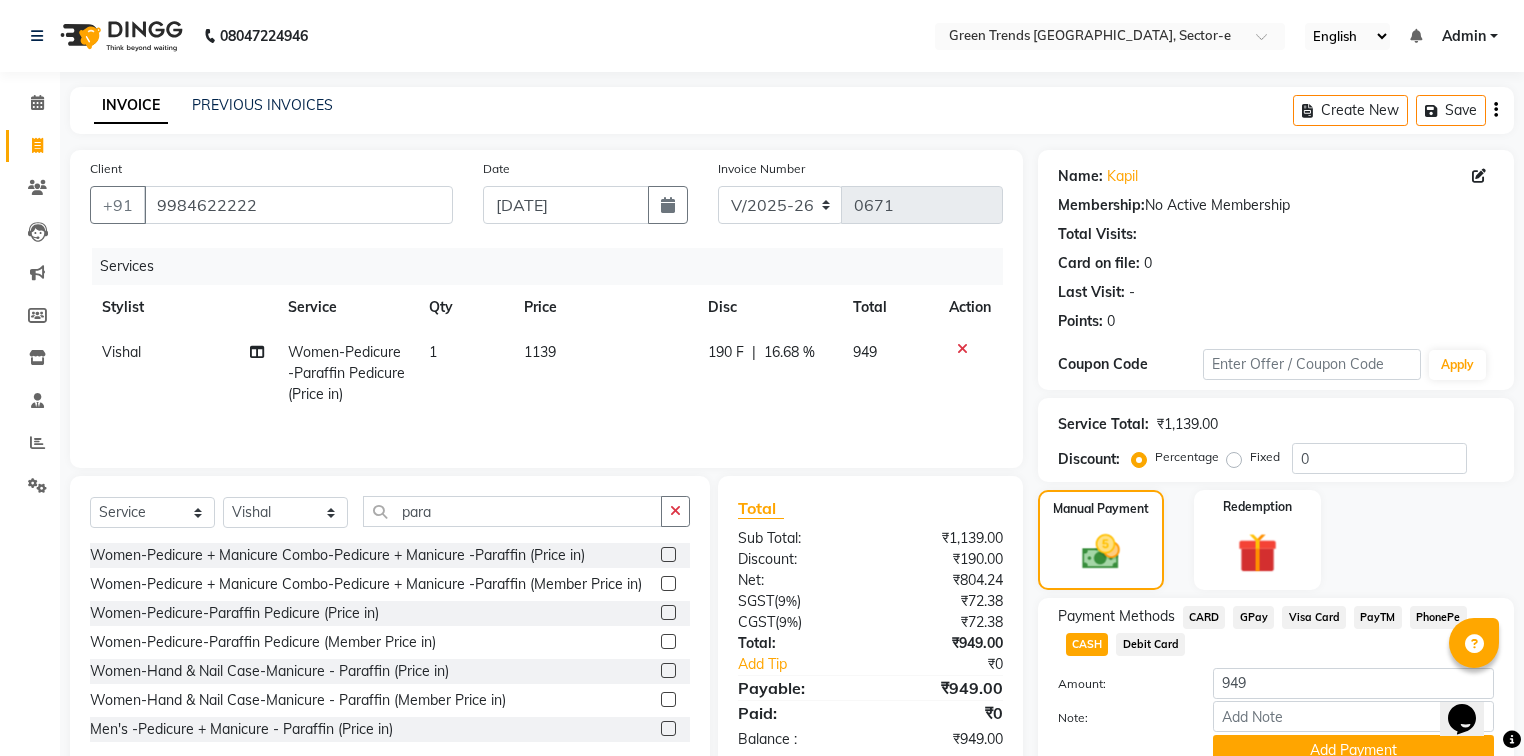 click on "Note:" 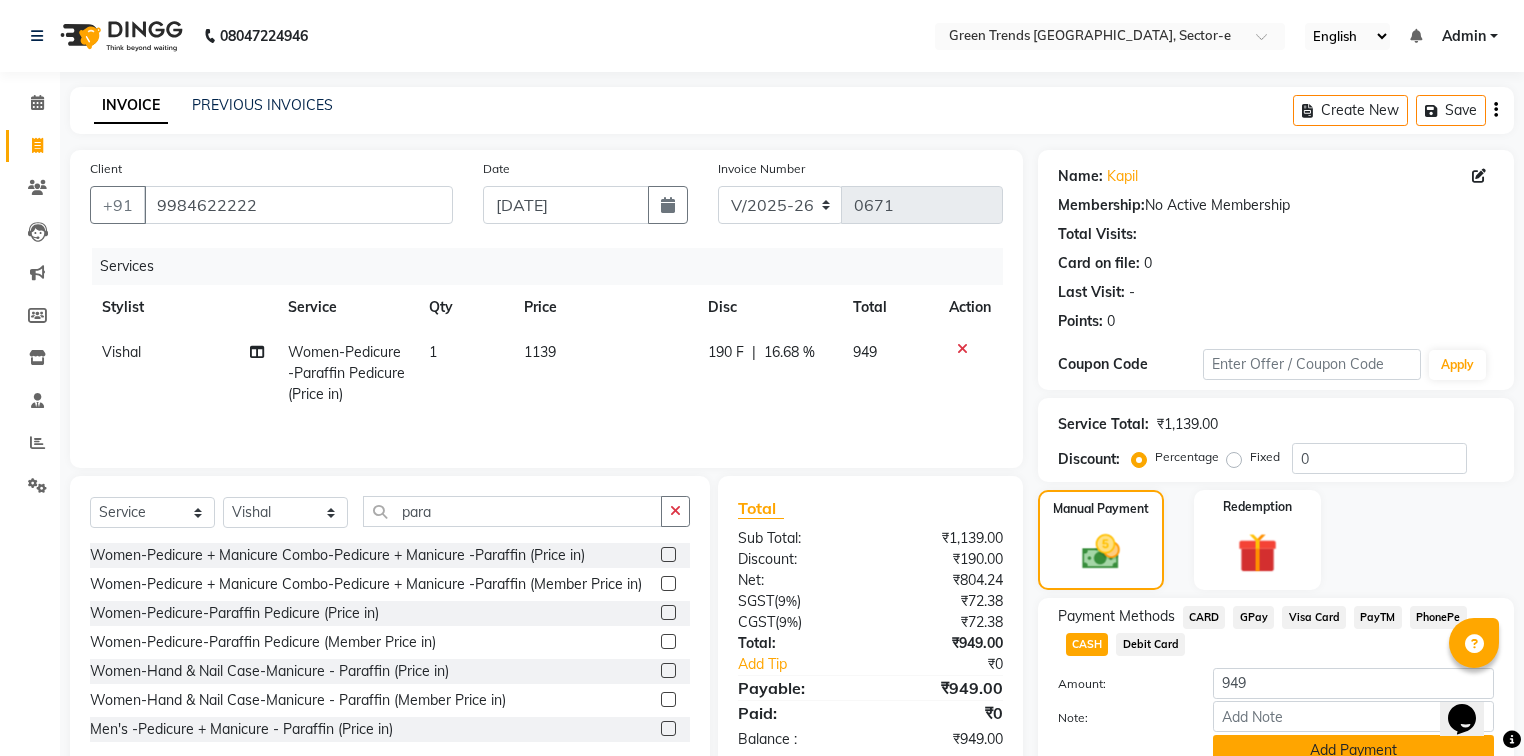 click on "Add Payment" 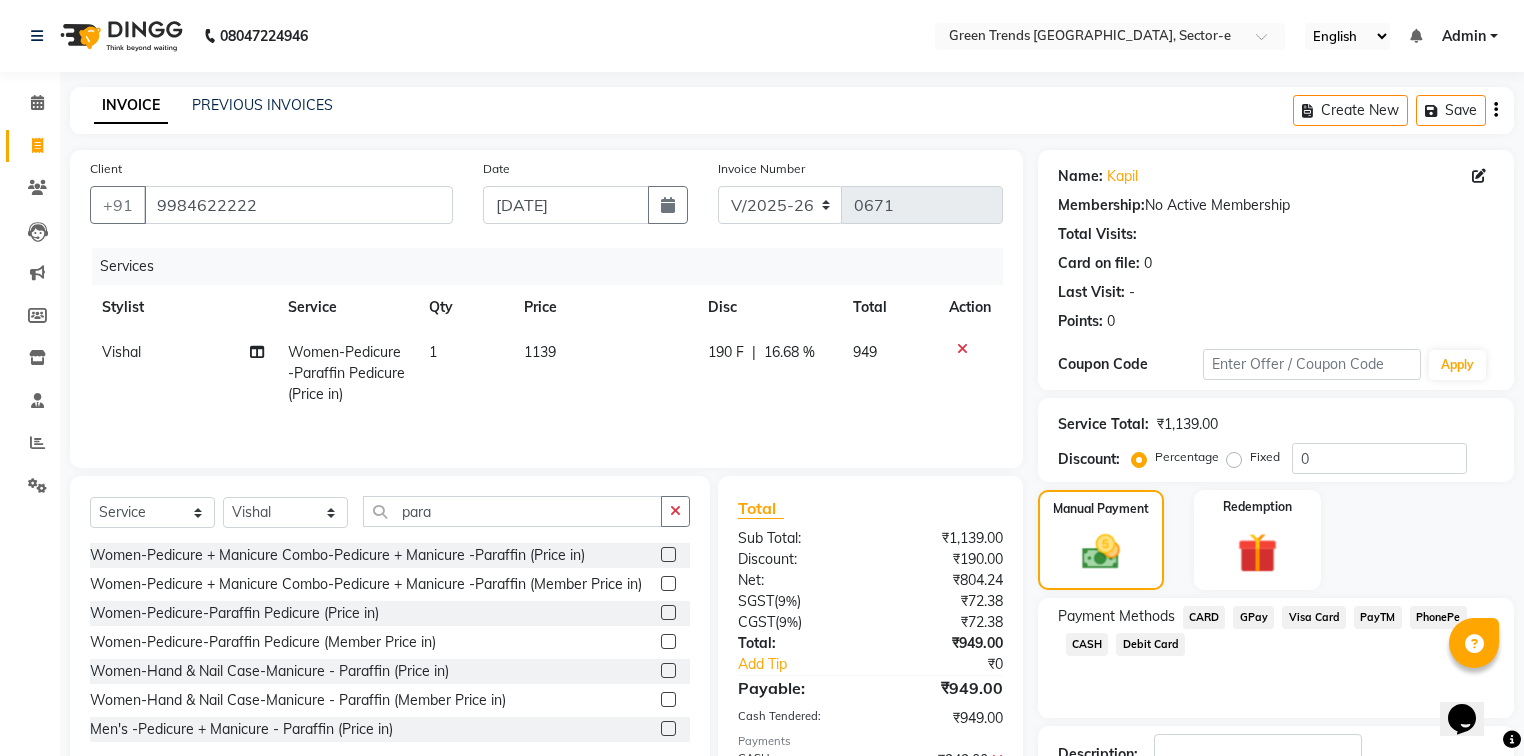 scroll, scrollTop: 144, scrollLeft: 0, axis: vertical 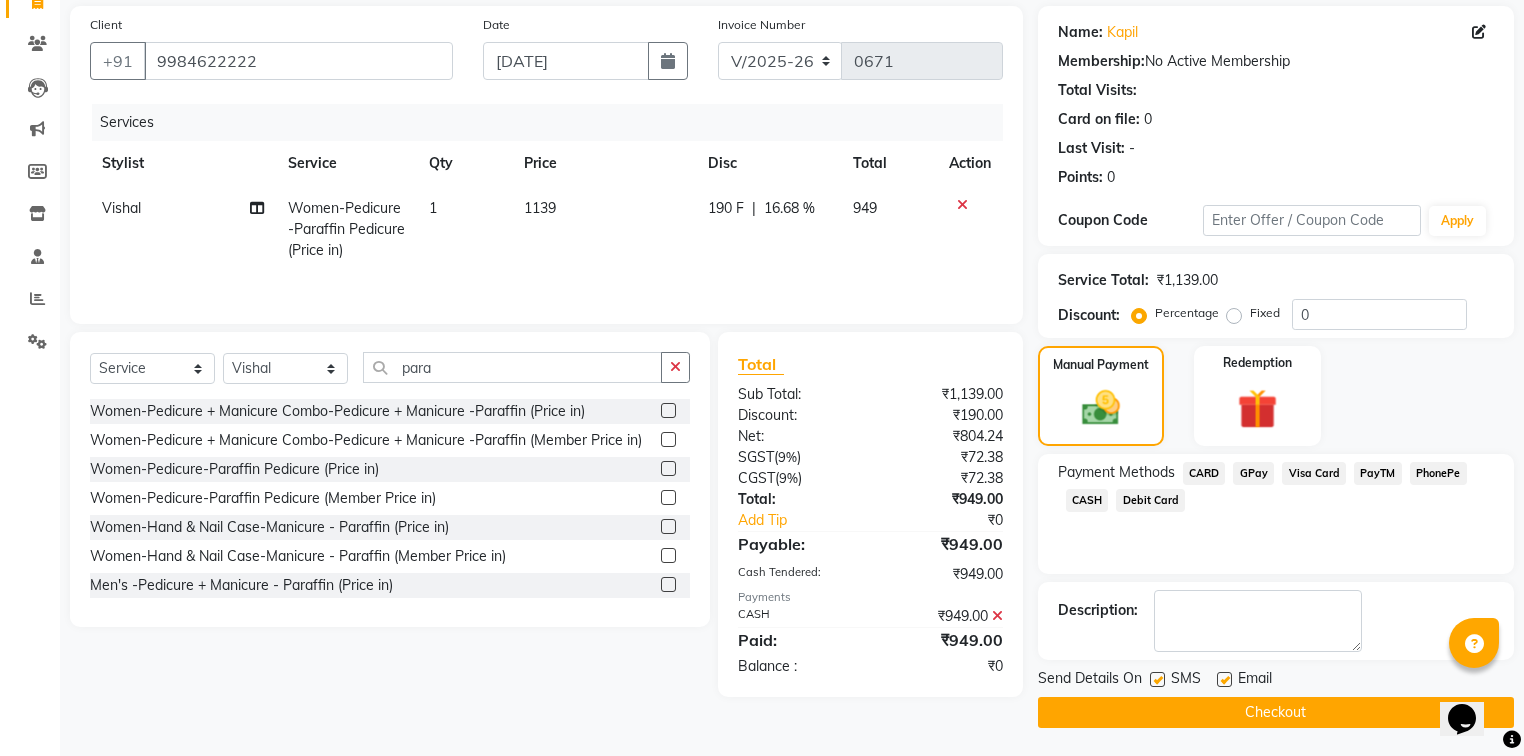 click on "Checkout" 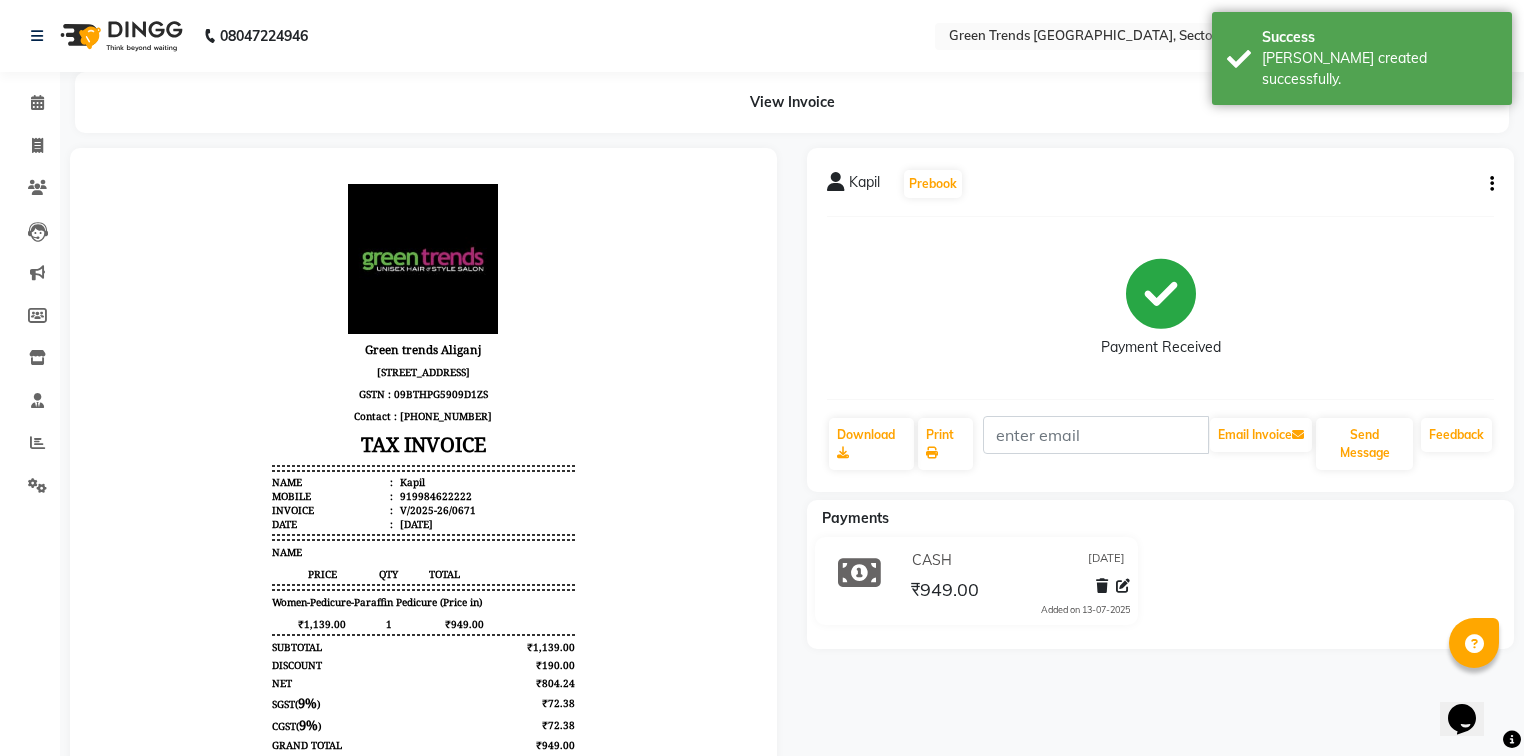 scroll, scrollTop: 0, scrollLeft: 0, axis: both 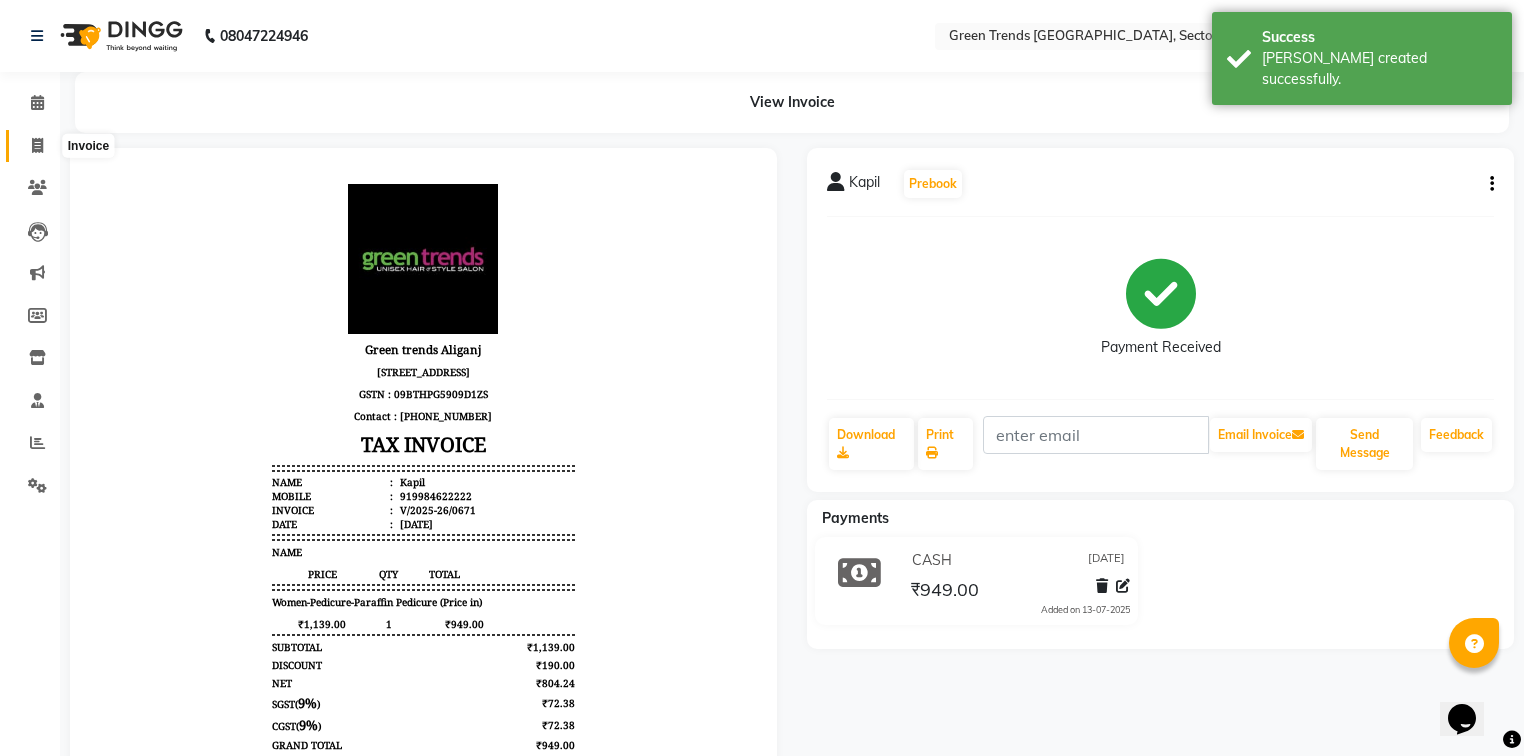click 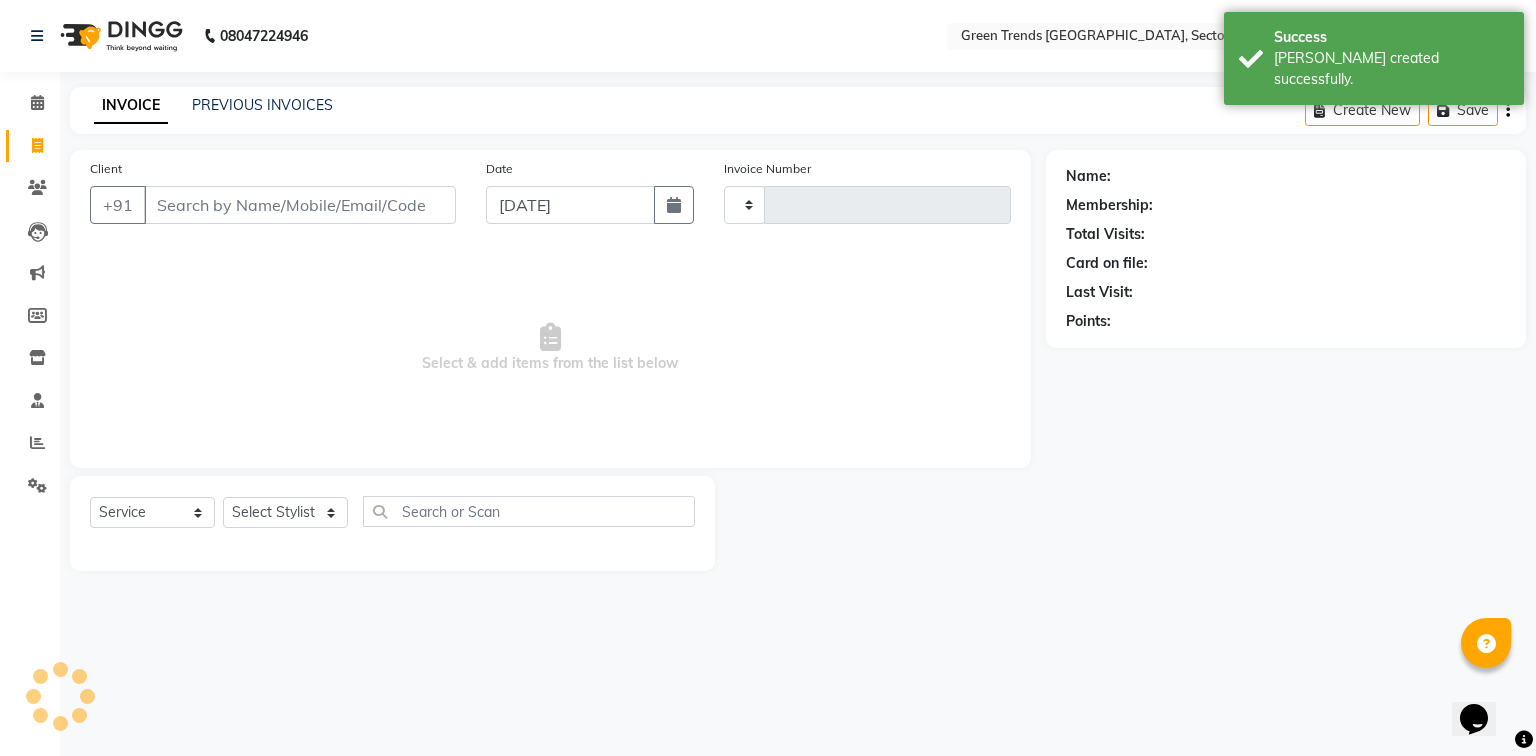 type on "0672" 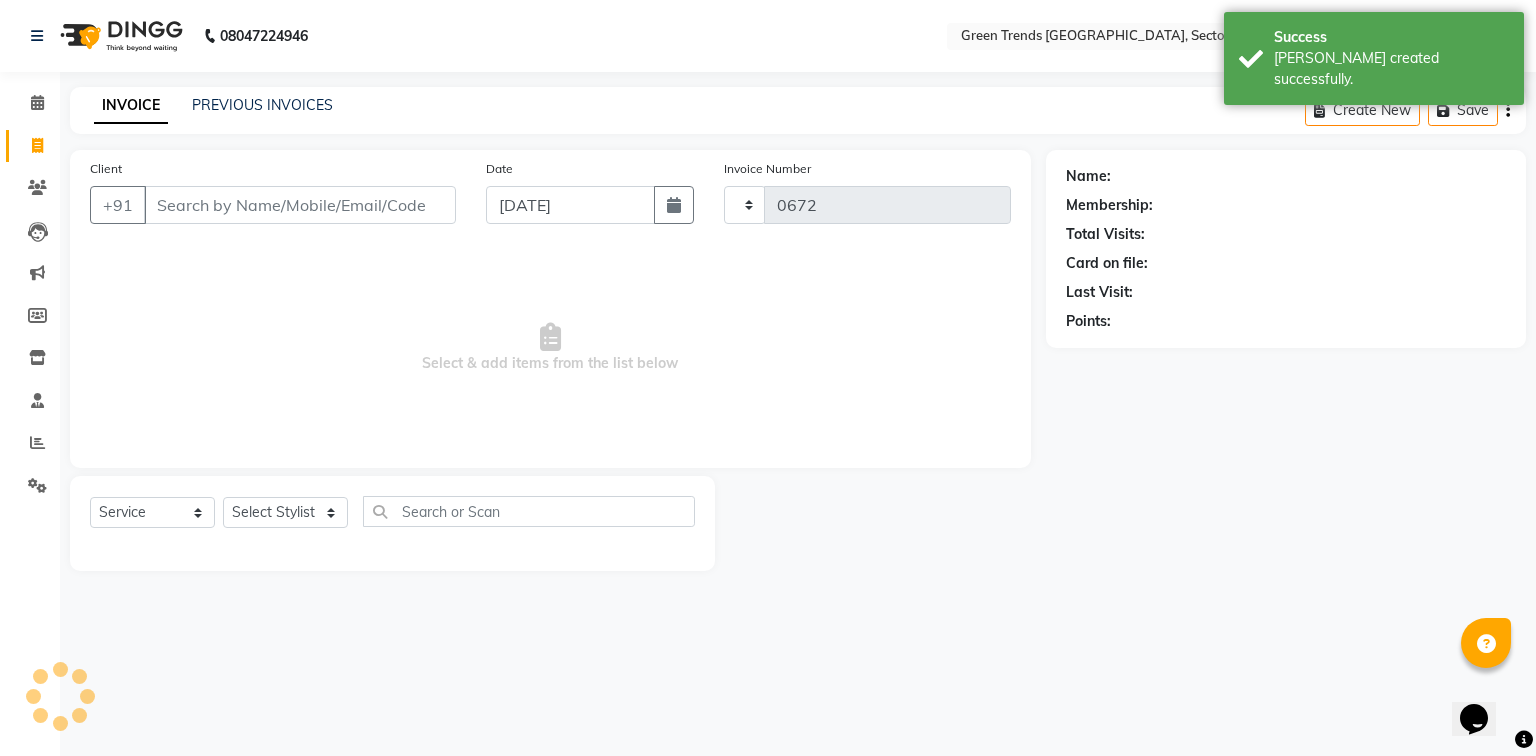 select on "7023" 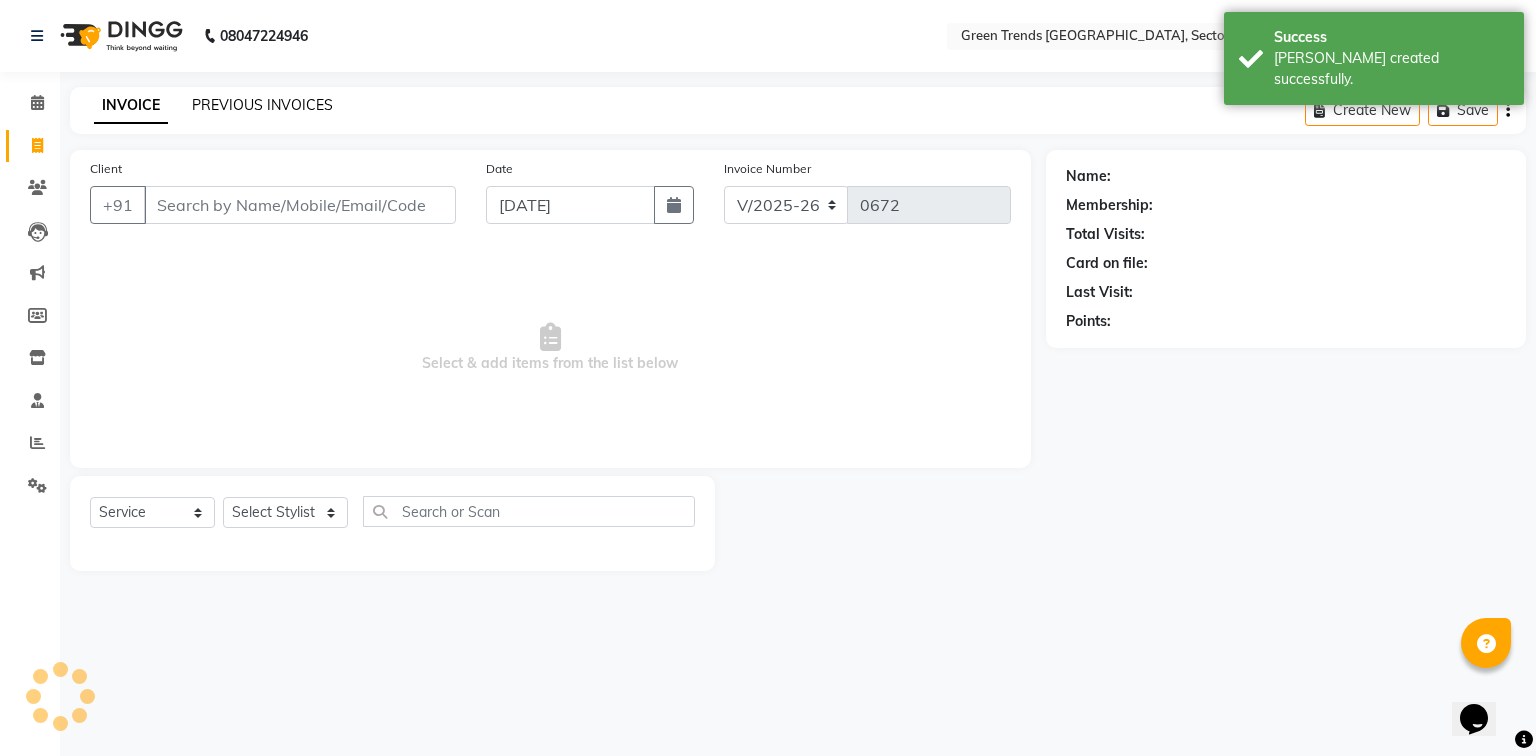 click on "PREVIOUS INVOICES" 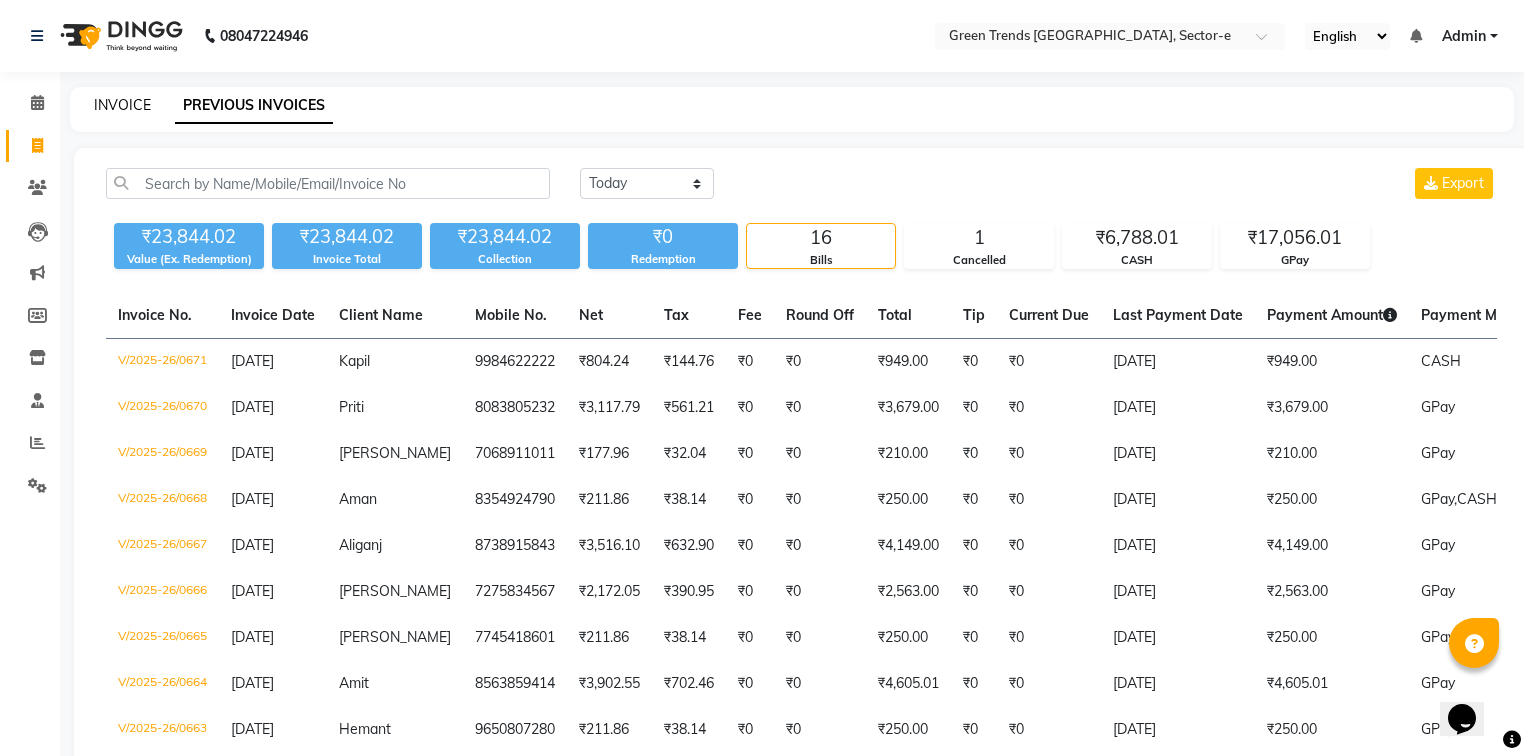 click on "INVOICE" 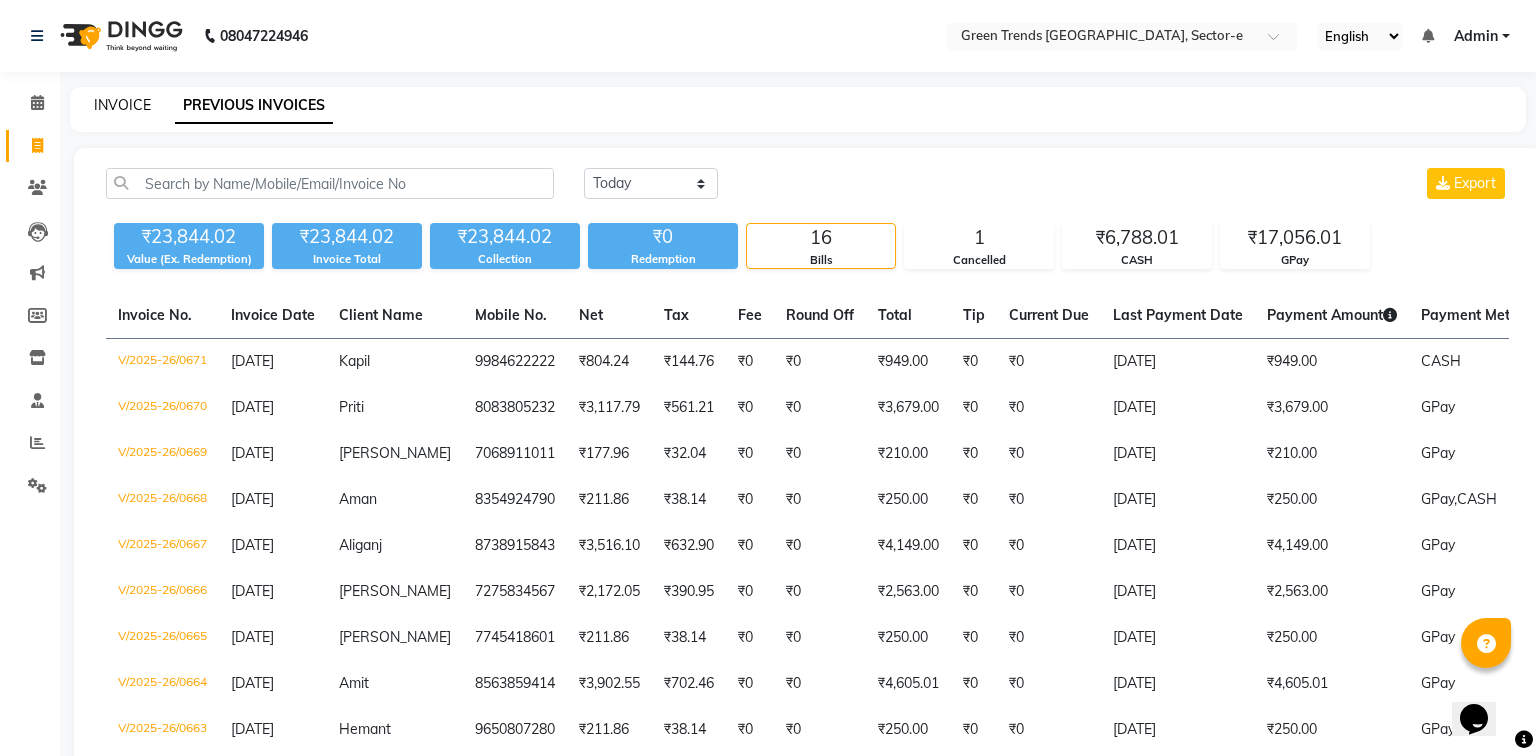select on "service" 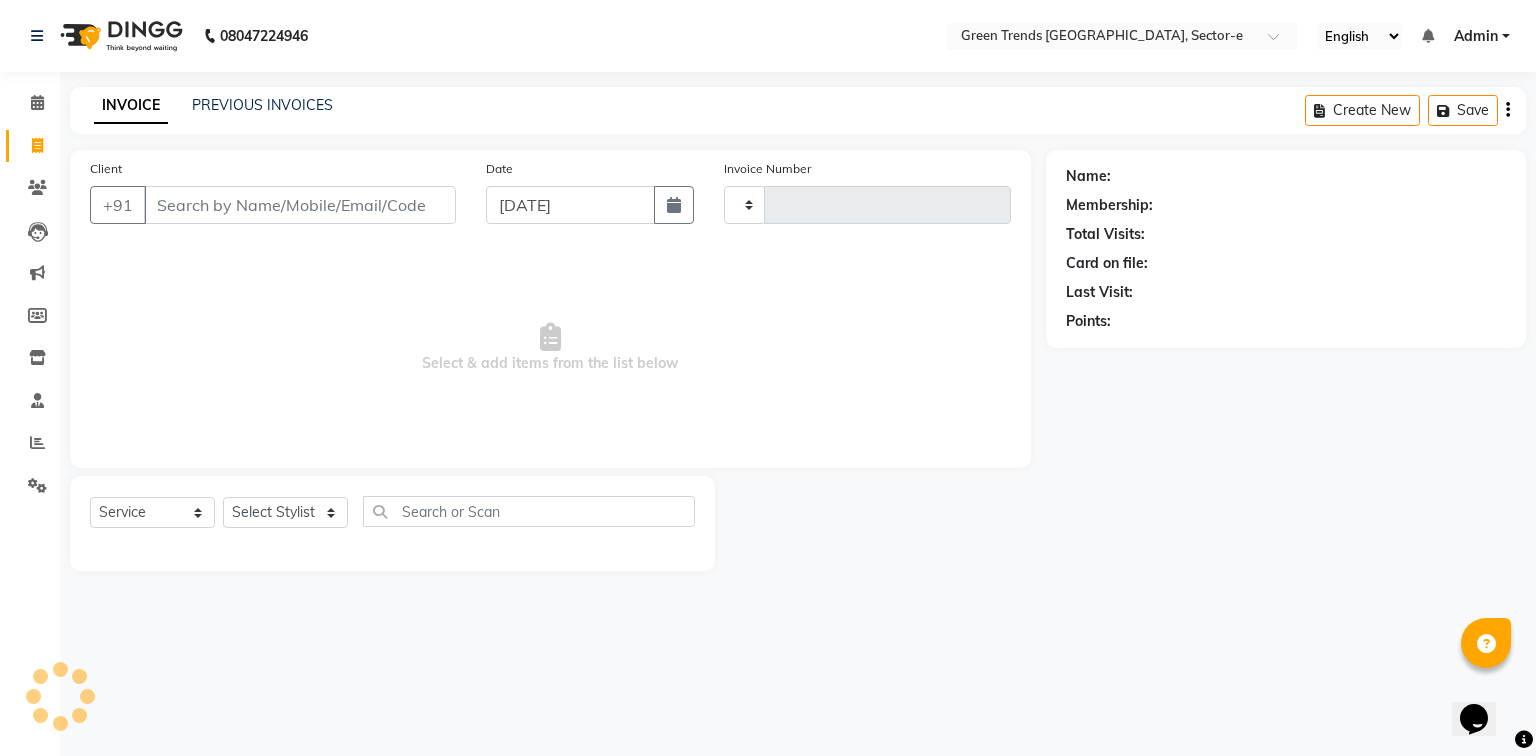 type on "0672" 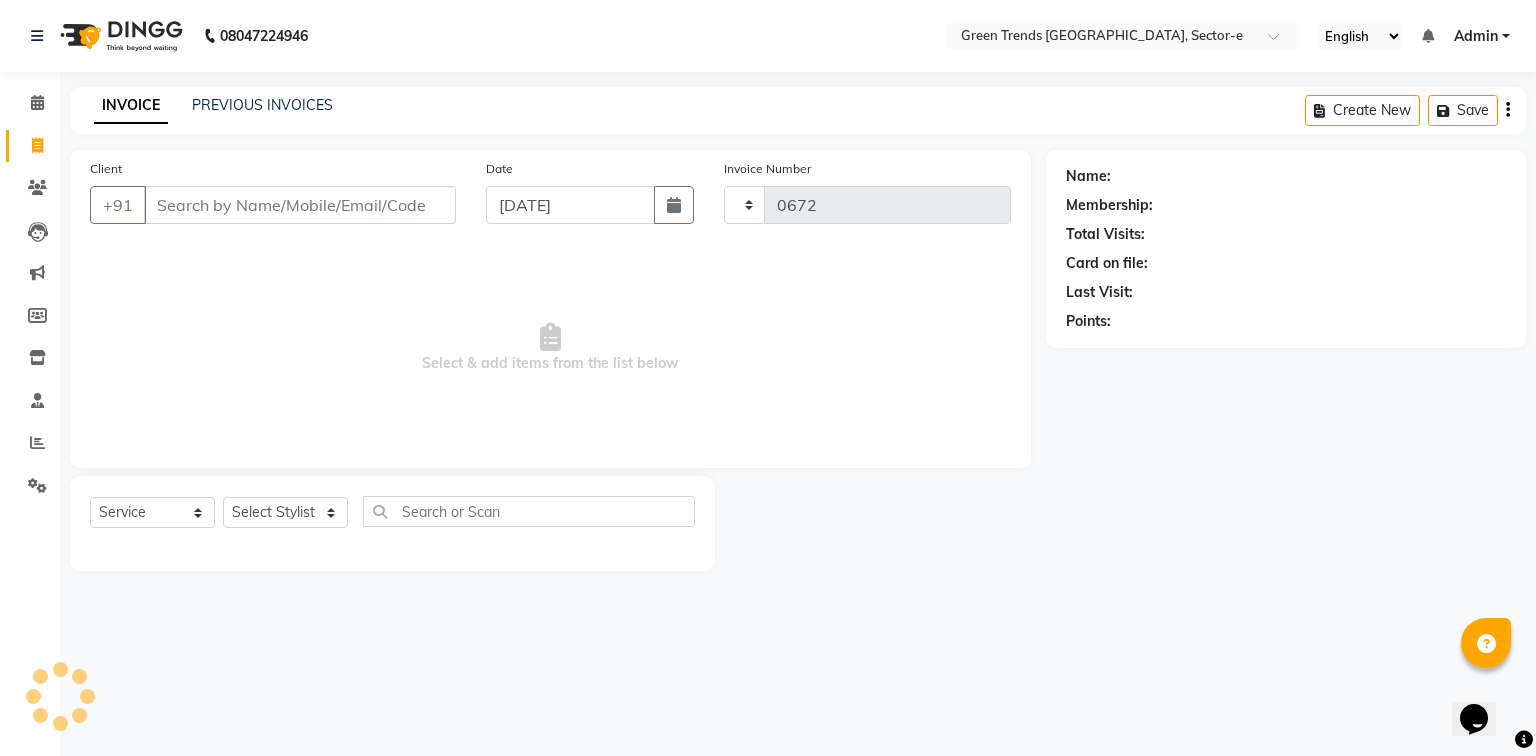 select on "7023" 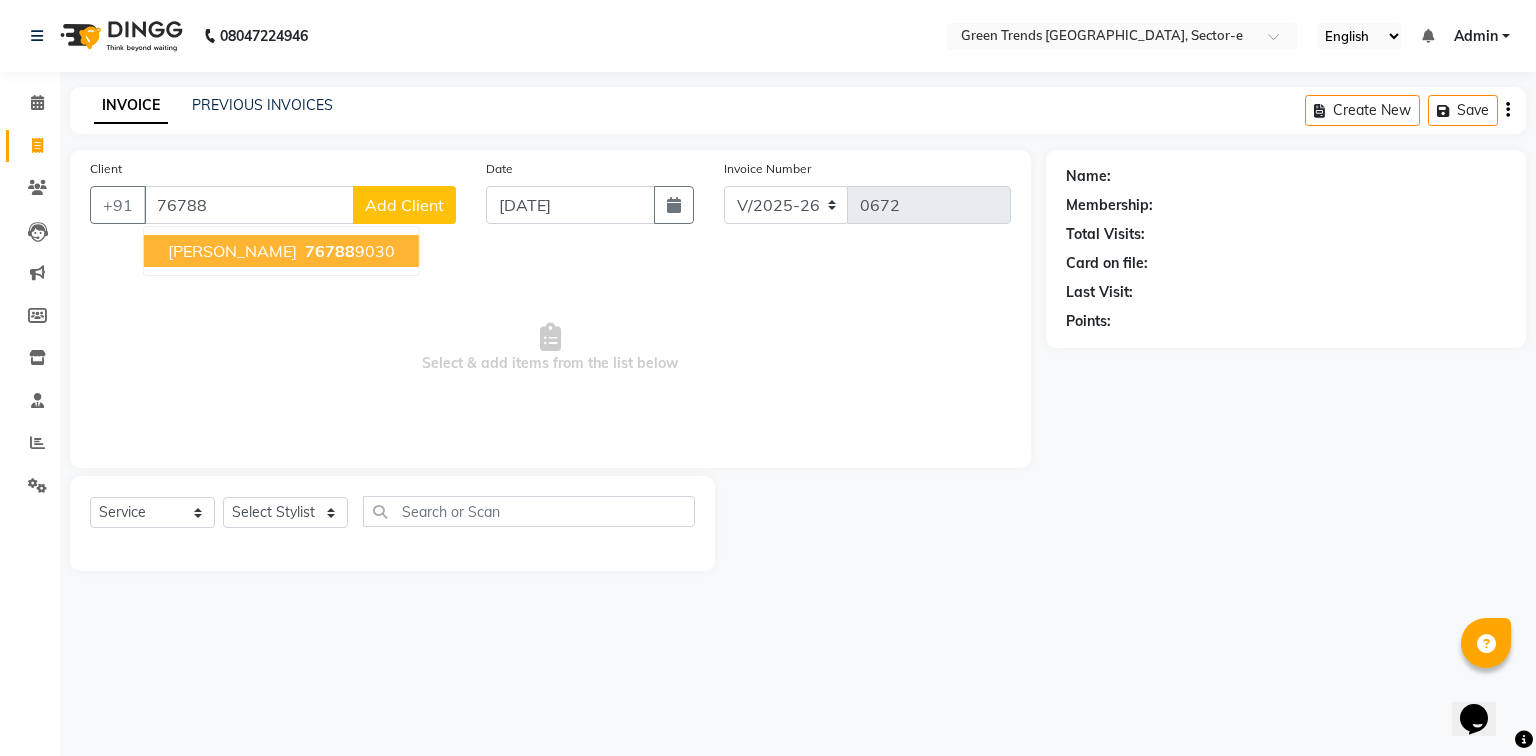 drag, startPoint x: 275, startPoint y: 258, endPoint x: 279, endPoint y: 280, distance: 22.36068 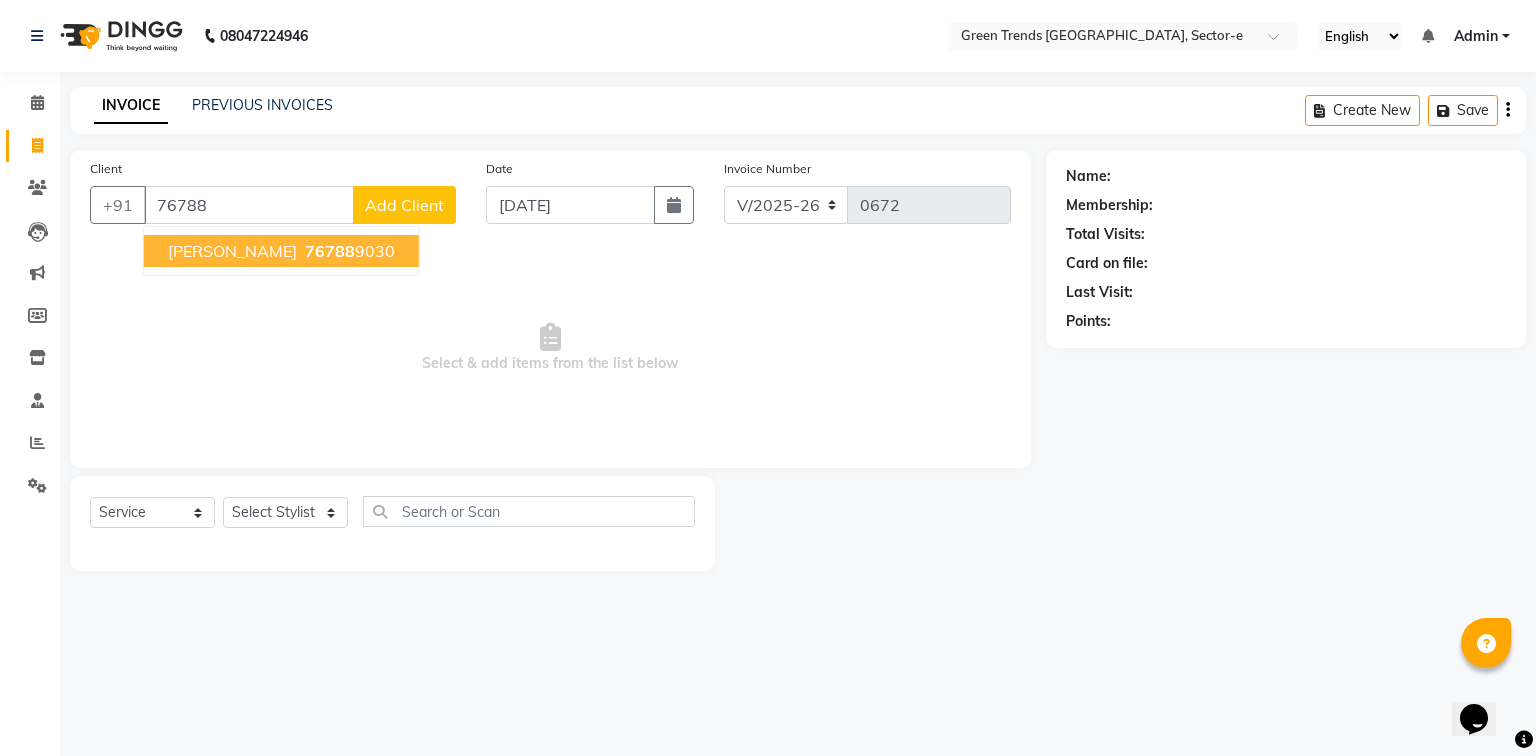 click on "76788 9030" at bounding box center [348, 251] 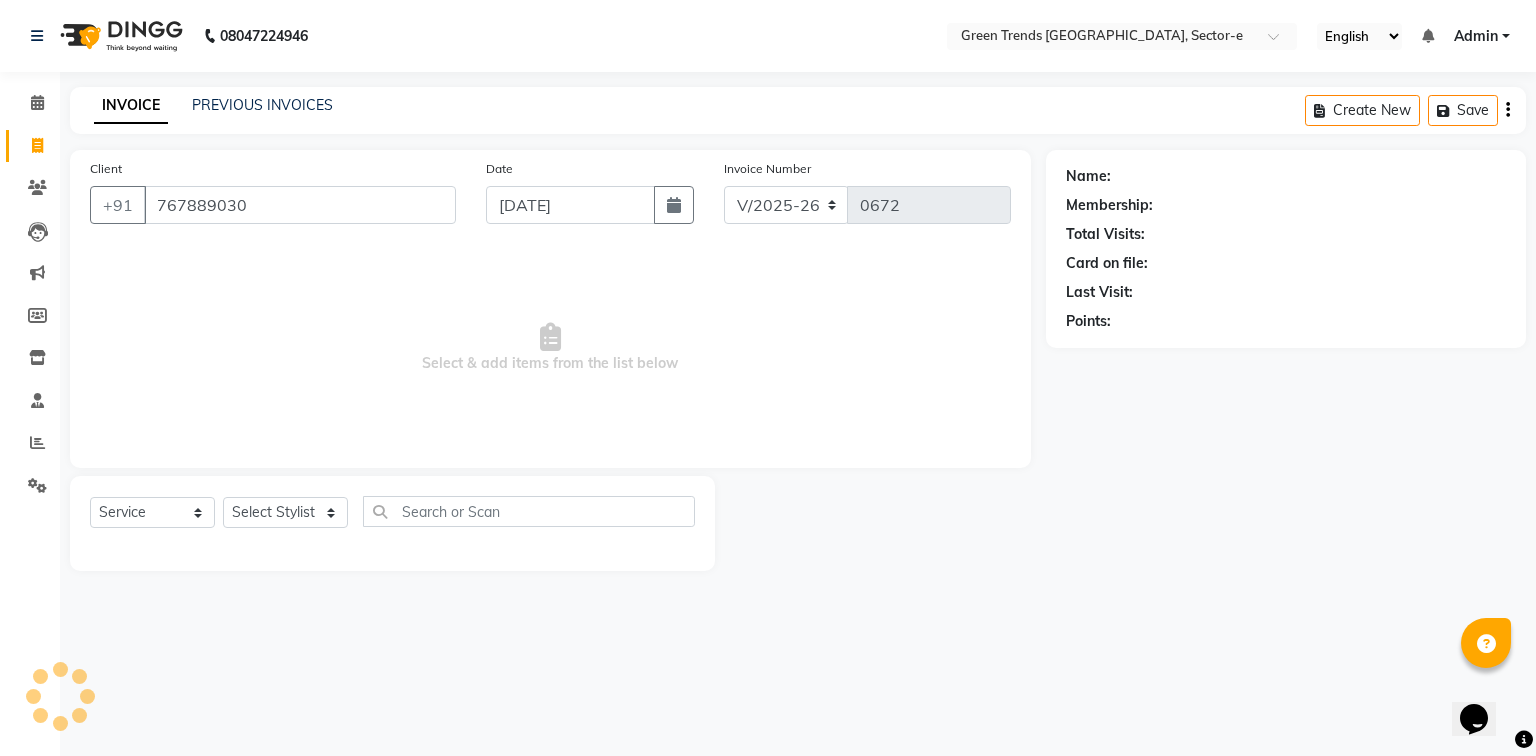 type on "767889030" 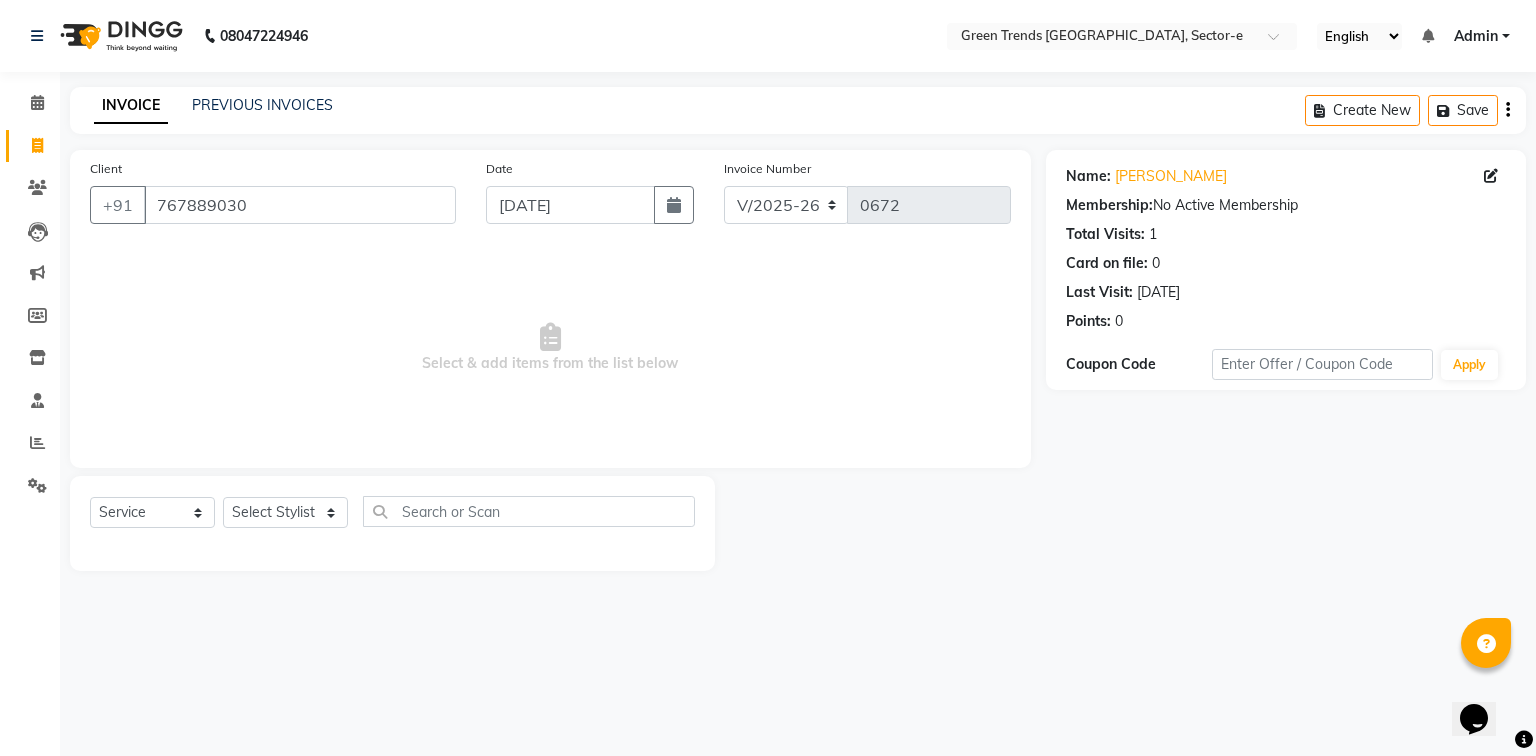 click 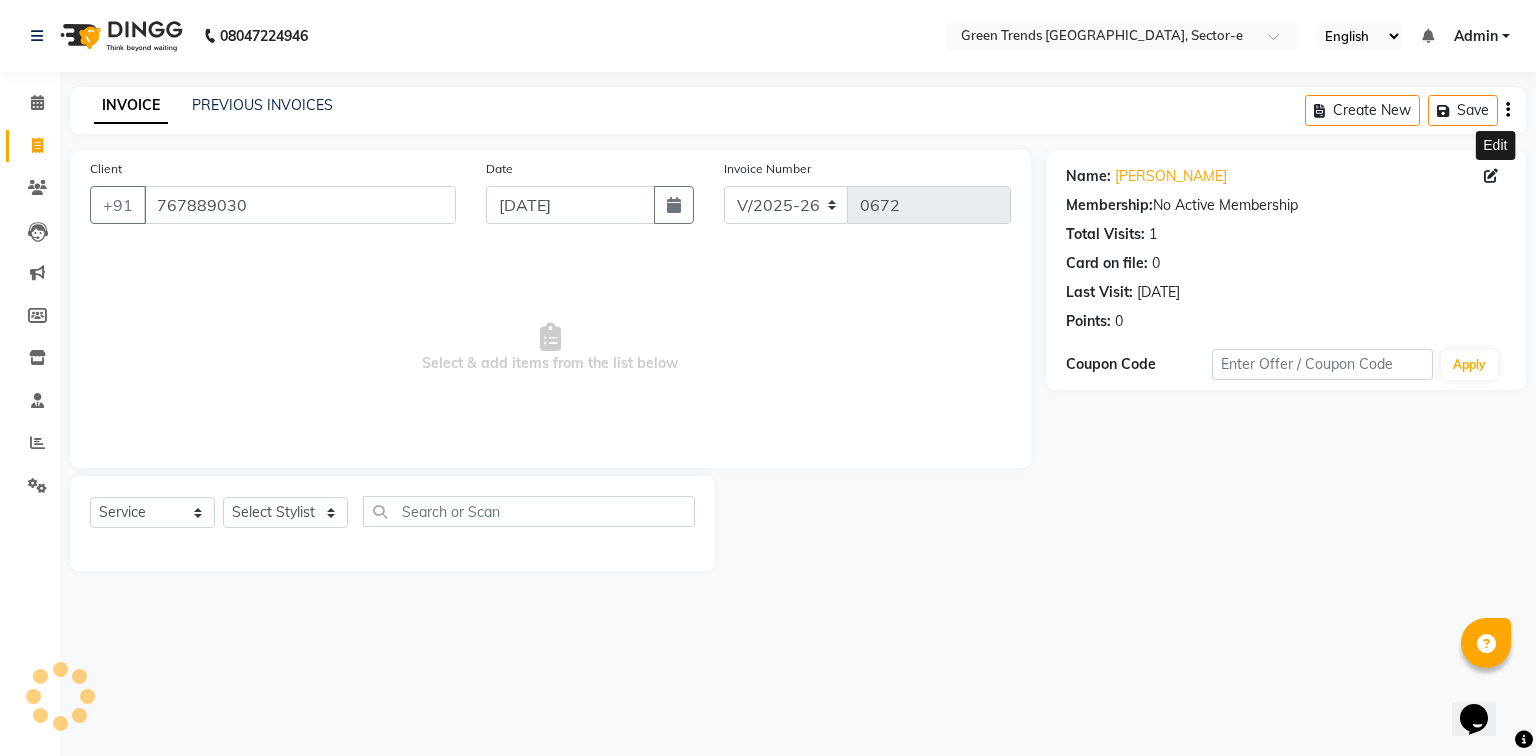 select on "[DEMOGRAPHIC_DATA]" 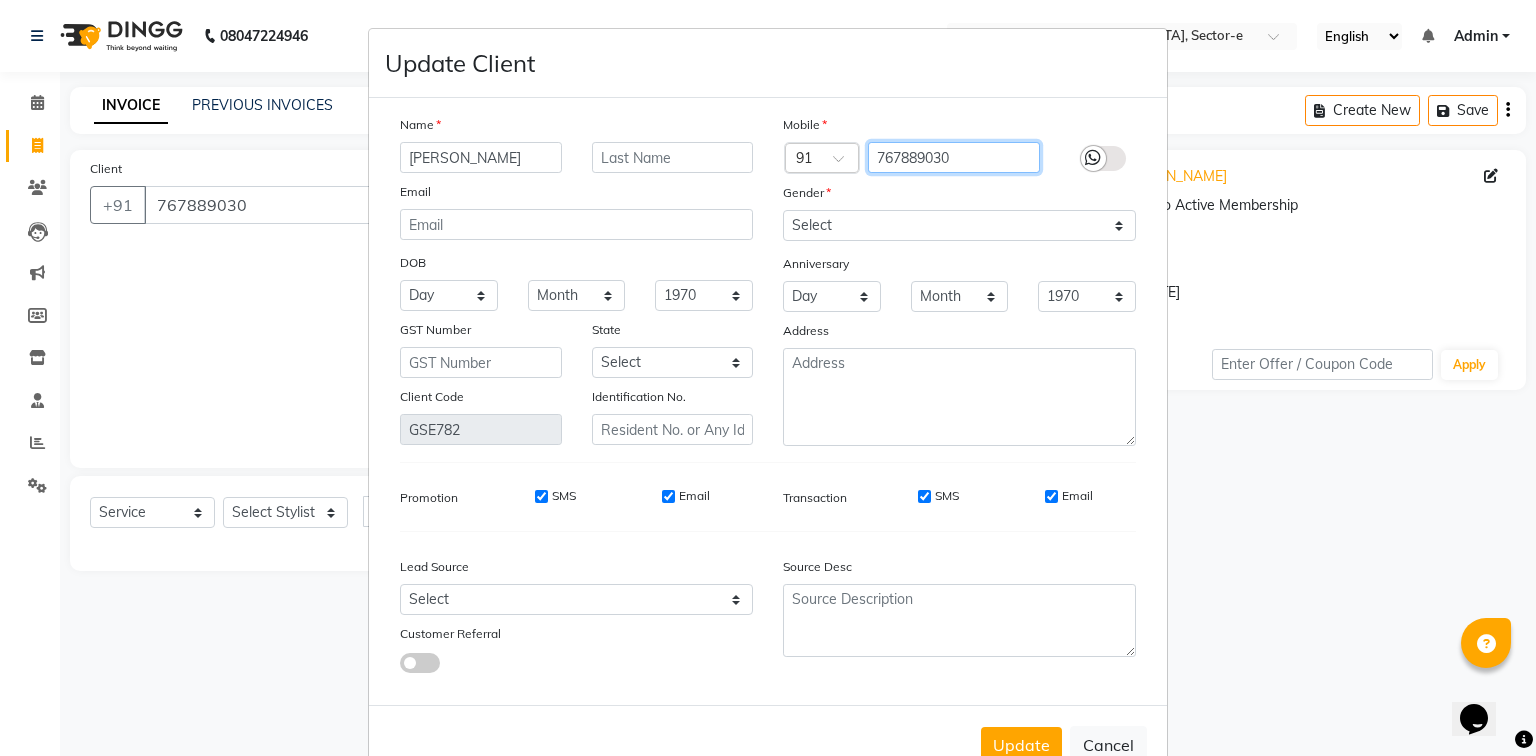 click on "767889030" at bounding box center (954, 157) 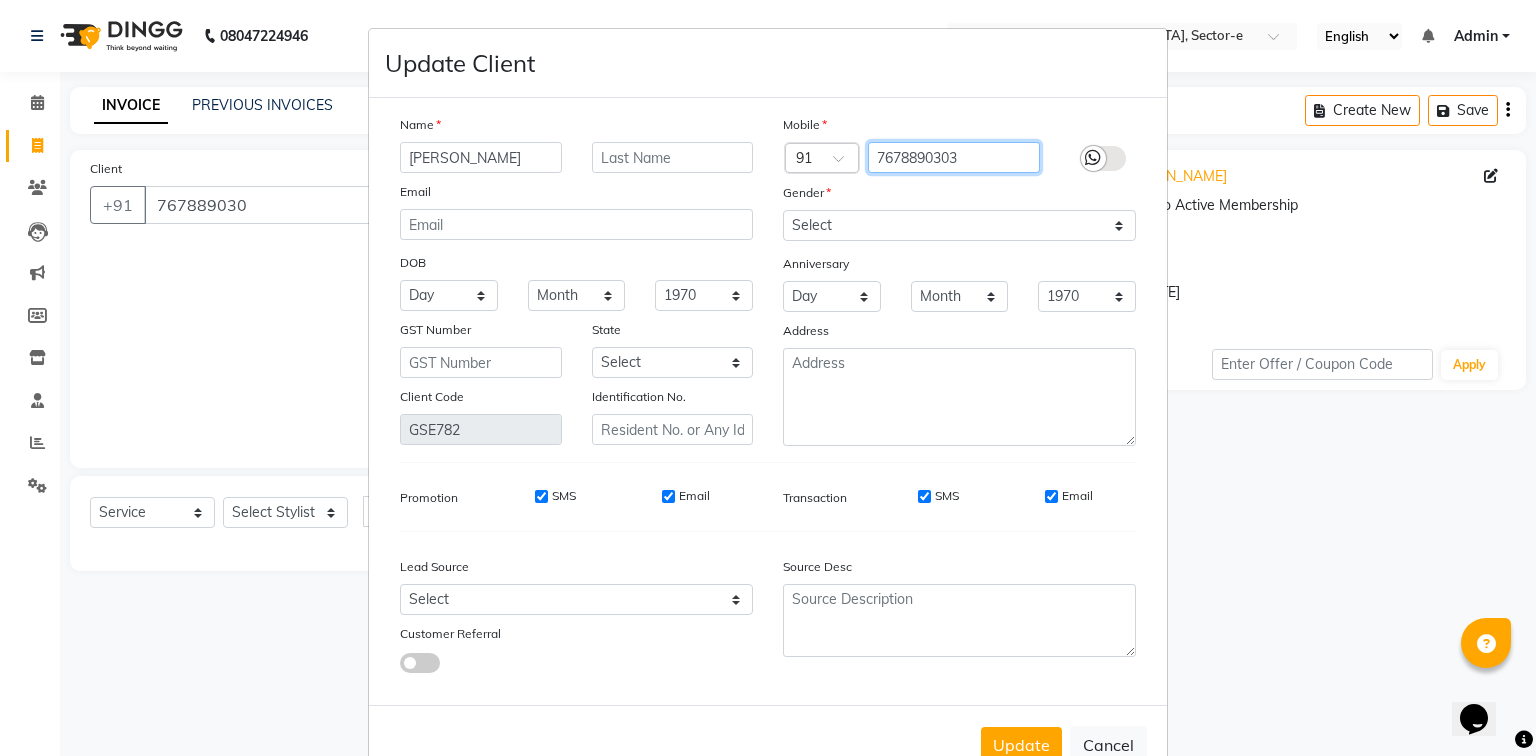 type on "7678890303" 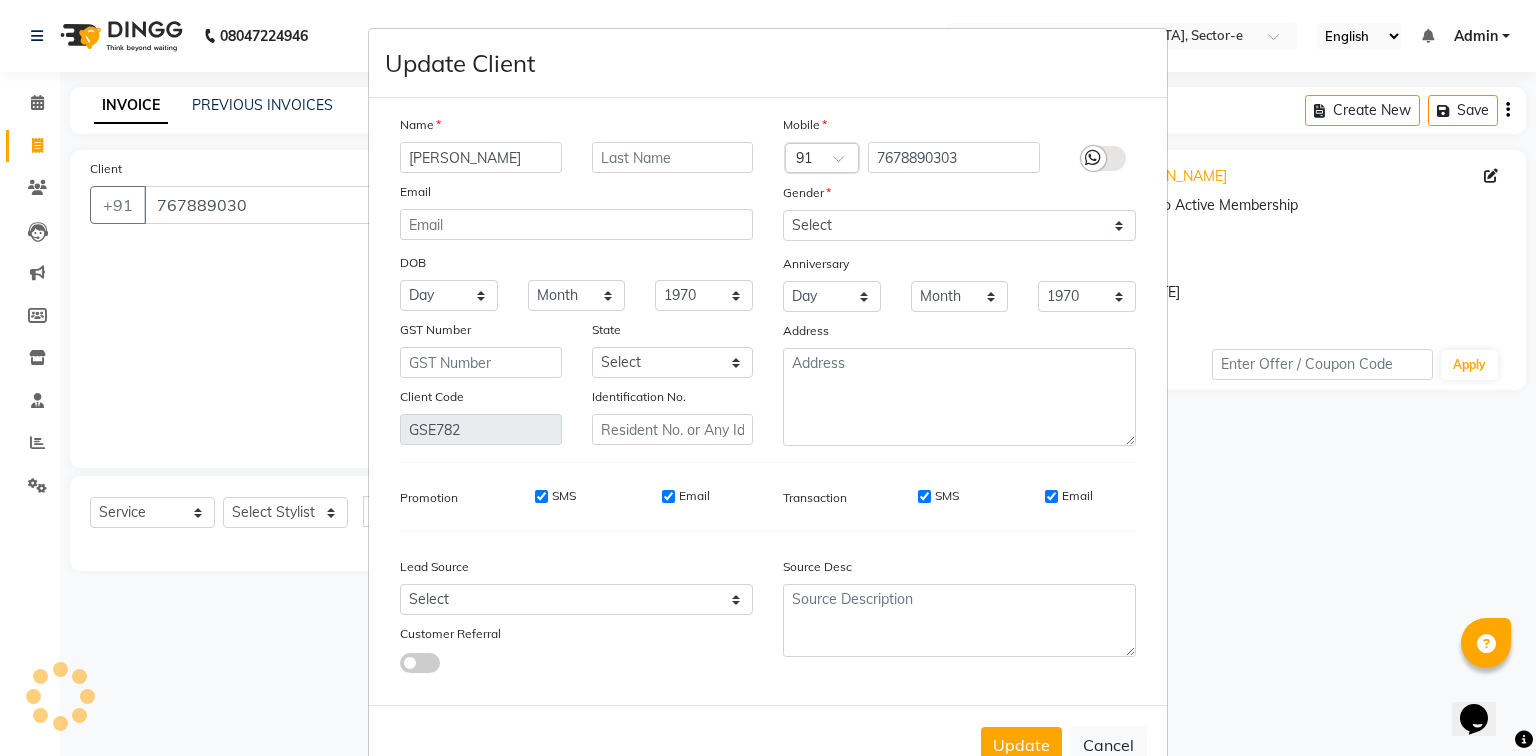 click on "Gender" at bounding box center (959, 196) 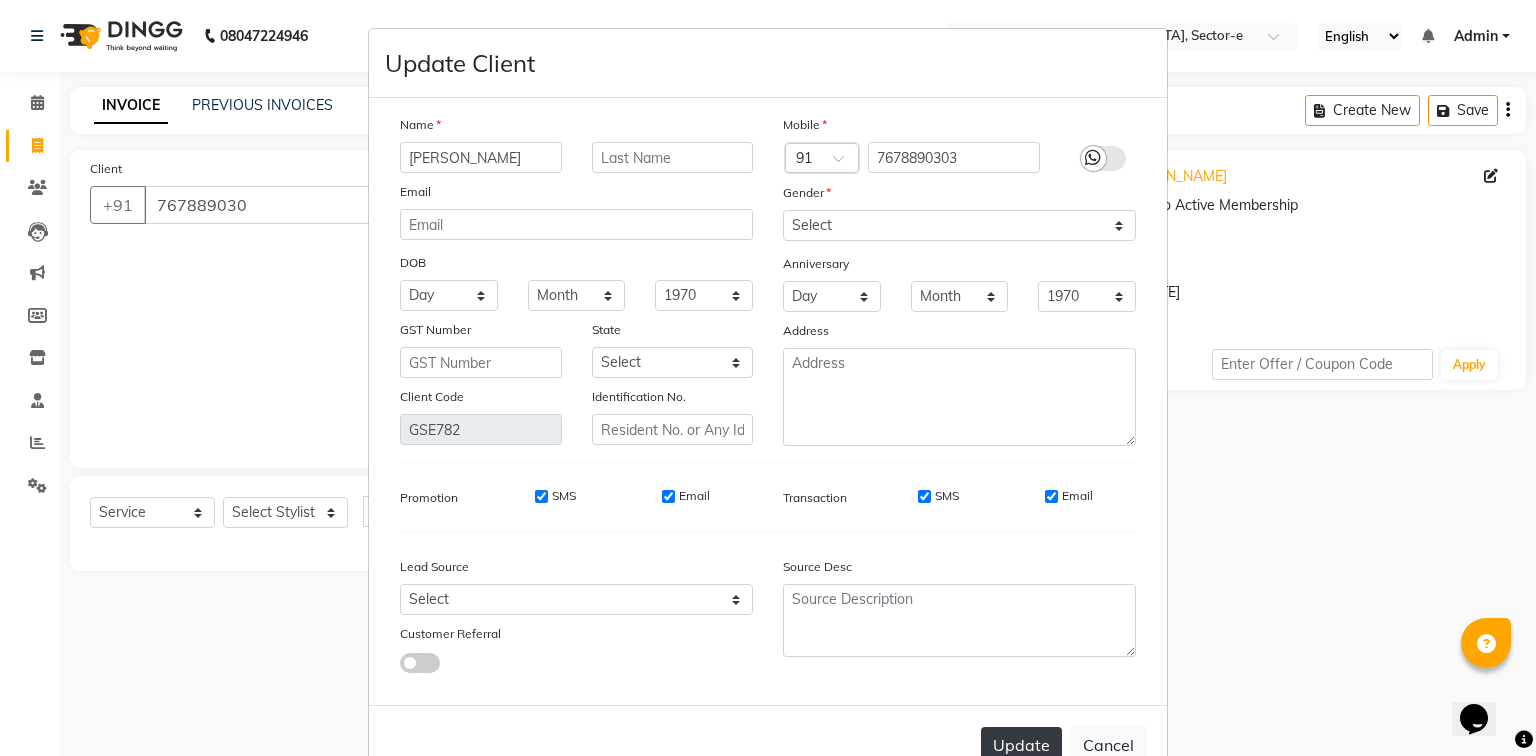 click on "Update" at bounding box center (1021, 745) 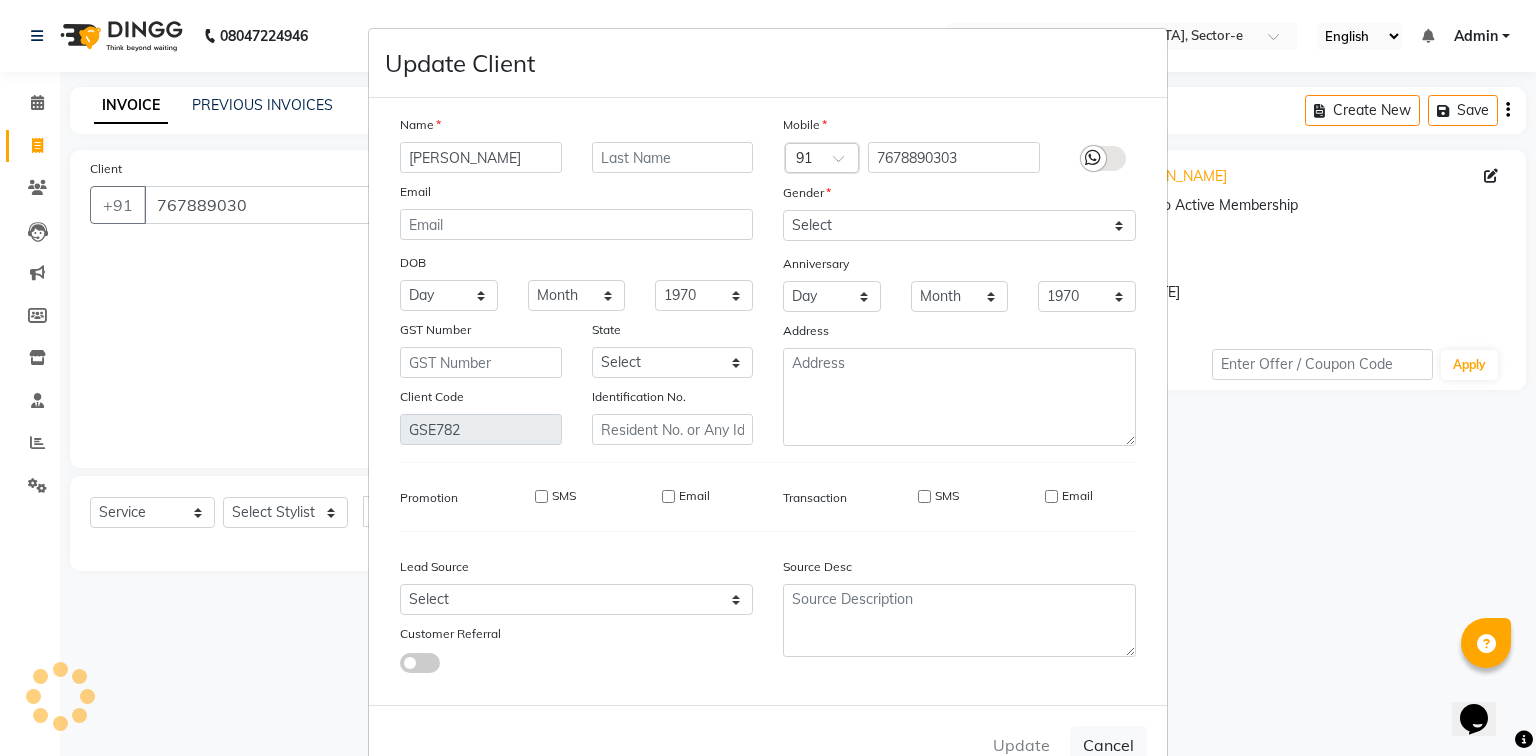 type on "7678890303" 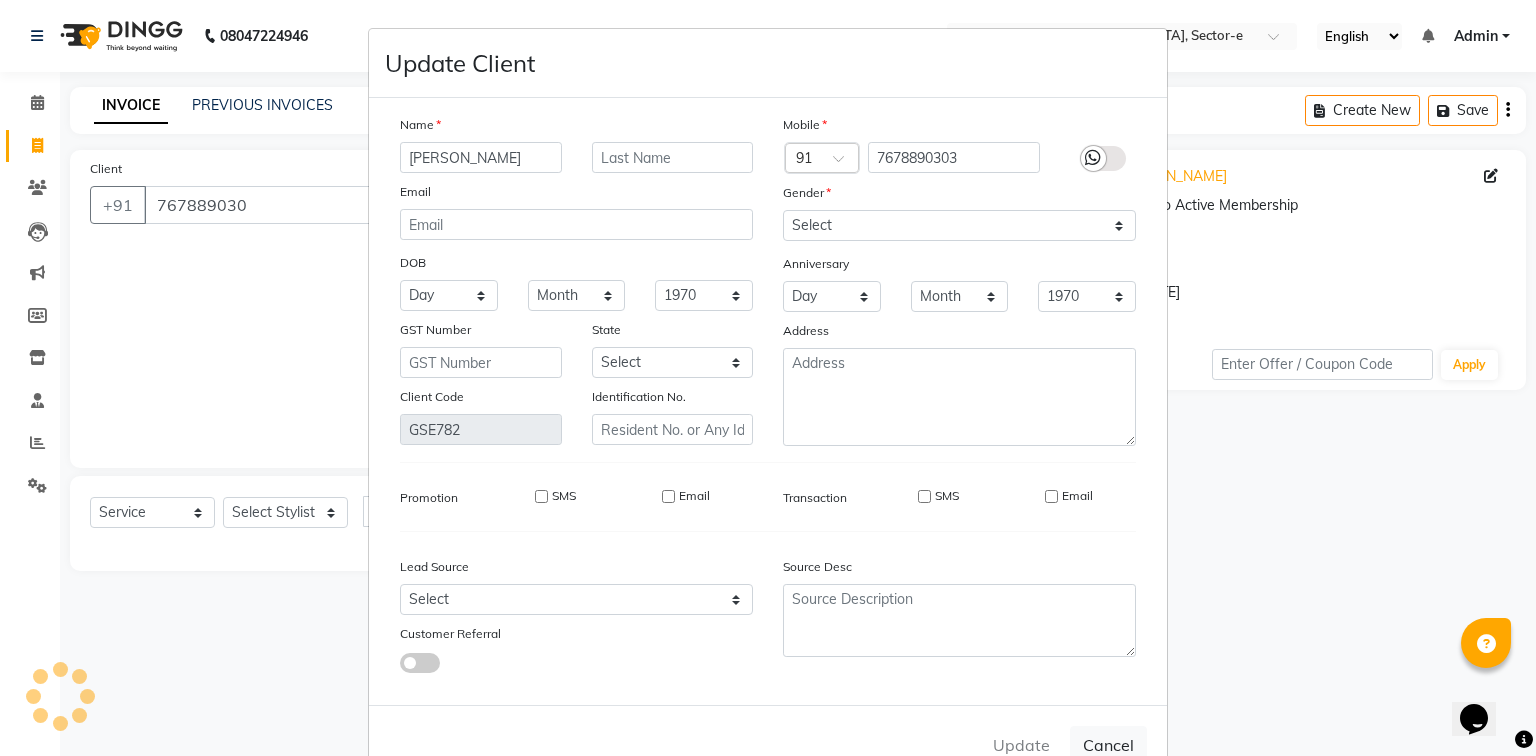 type 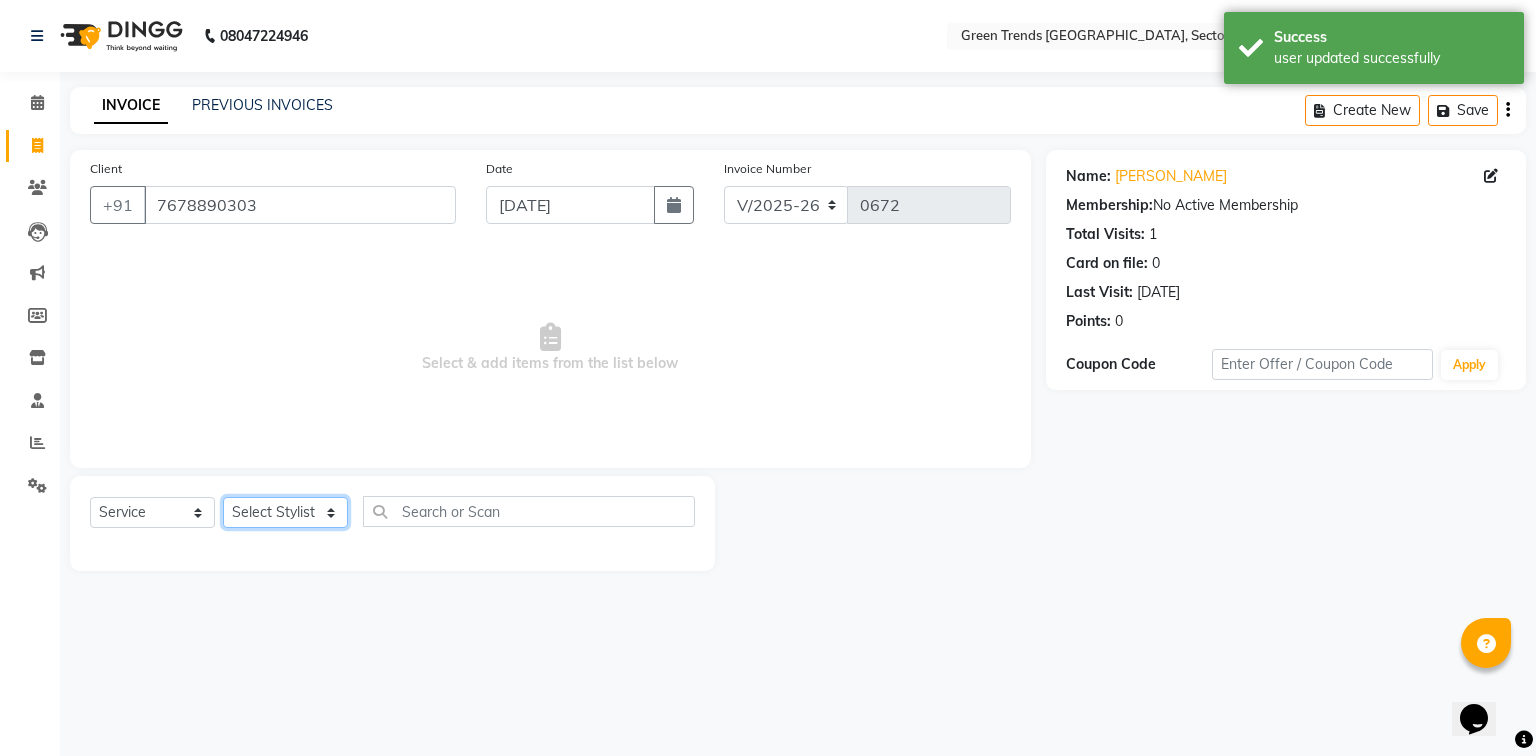 click on "Select Stylist [PERSON_NAME] [PERSON_NAME] Mo. [PERSON_NAME].[PERSON_NAME] [PERSON_NAME] Pooja [PERSON_NAME] [PERSON_NAME] [PERSON_NAME] Vishal" 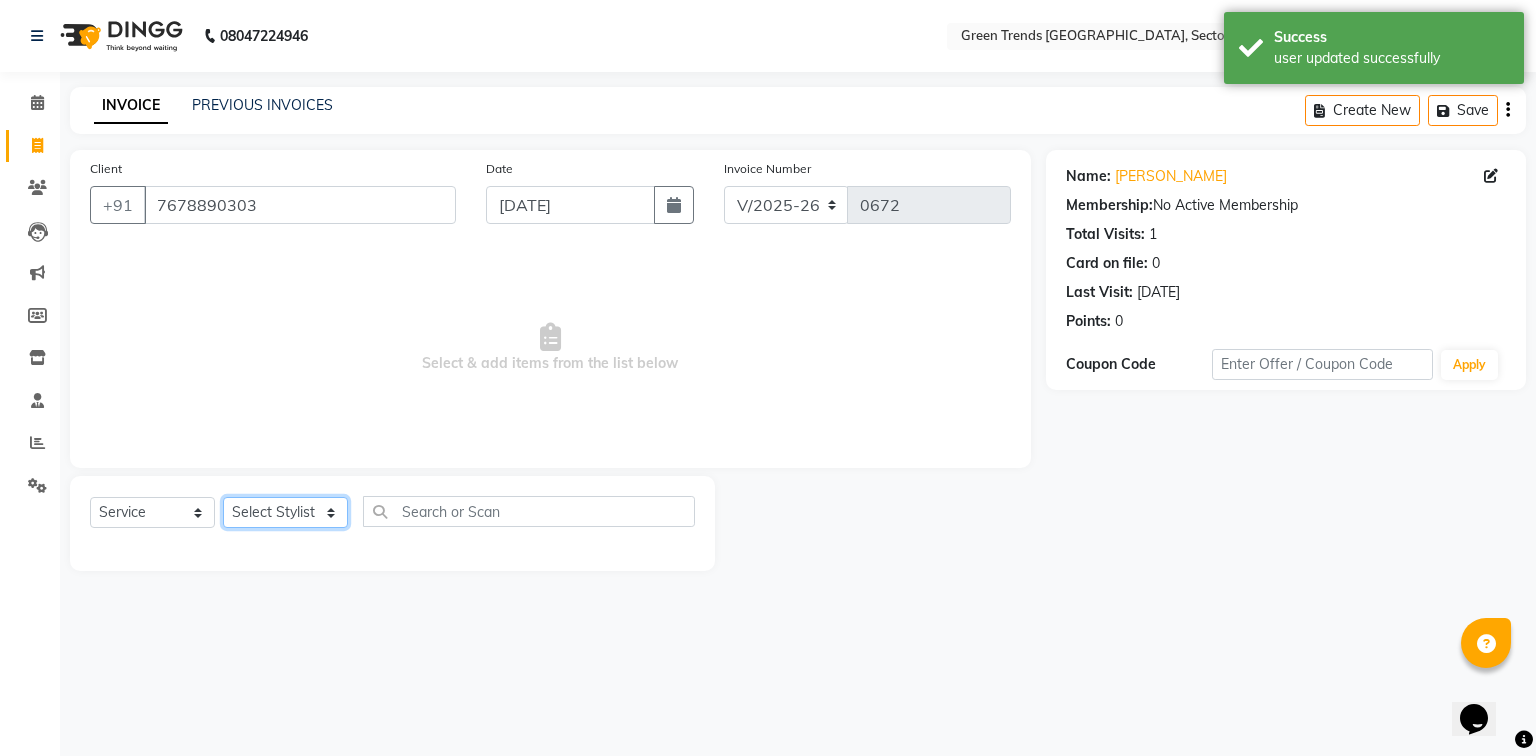 select on "58750" 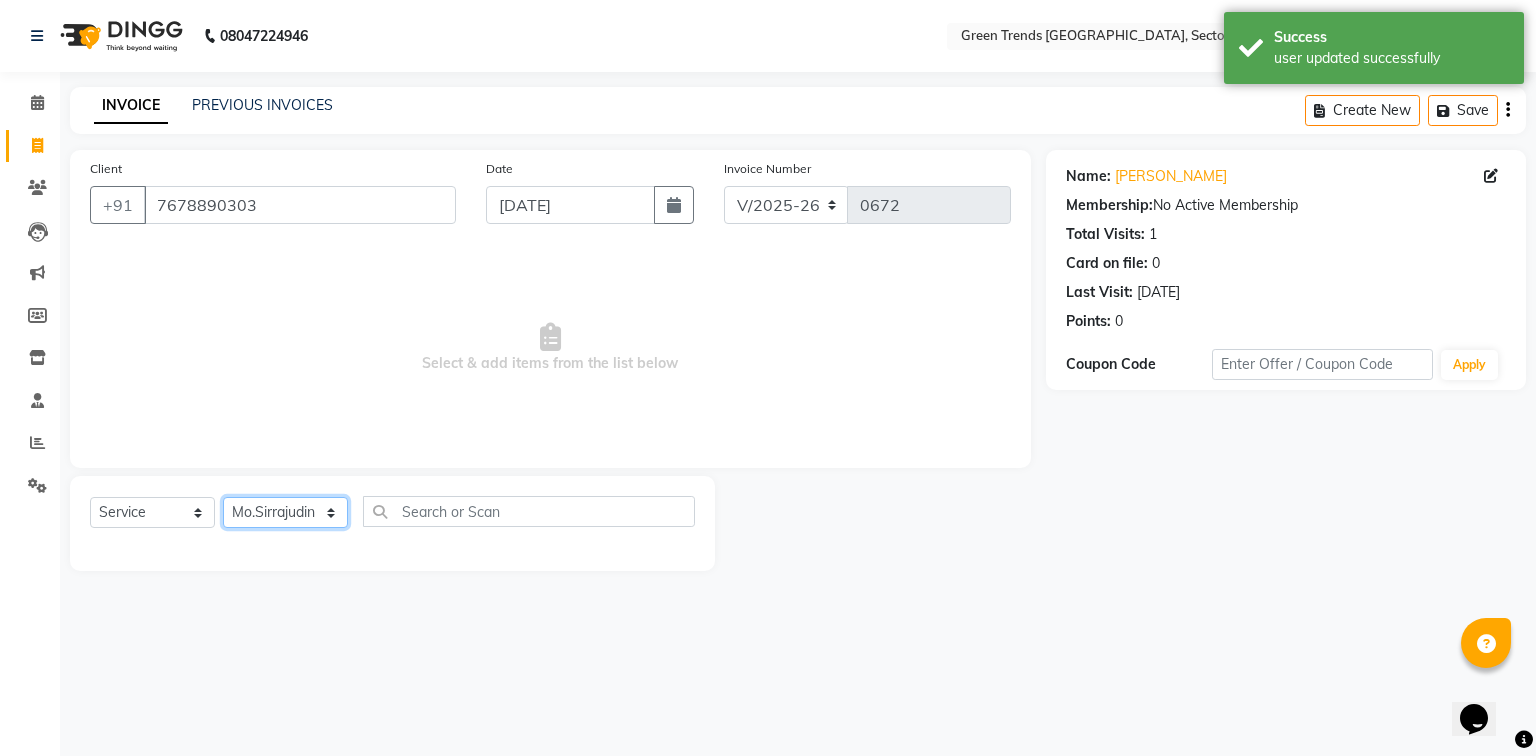 click on "Select Stylist [PERSON_NAME] [PERSON_NAME] Mo. [PERSON_NAME].[PERSON_NAME] [PERSON_NAME] Pooja [PERSON_NAME] [PERSON_NAME] [PERSON_NAME] Vishal" 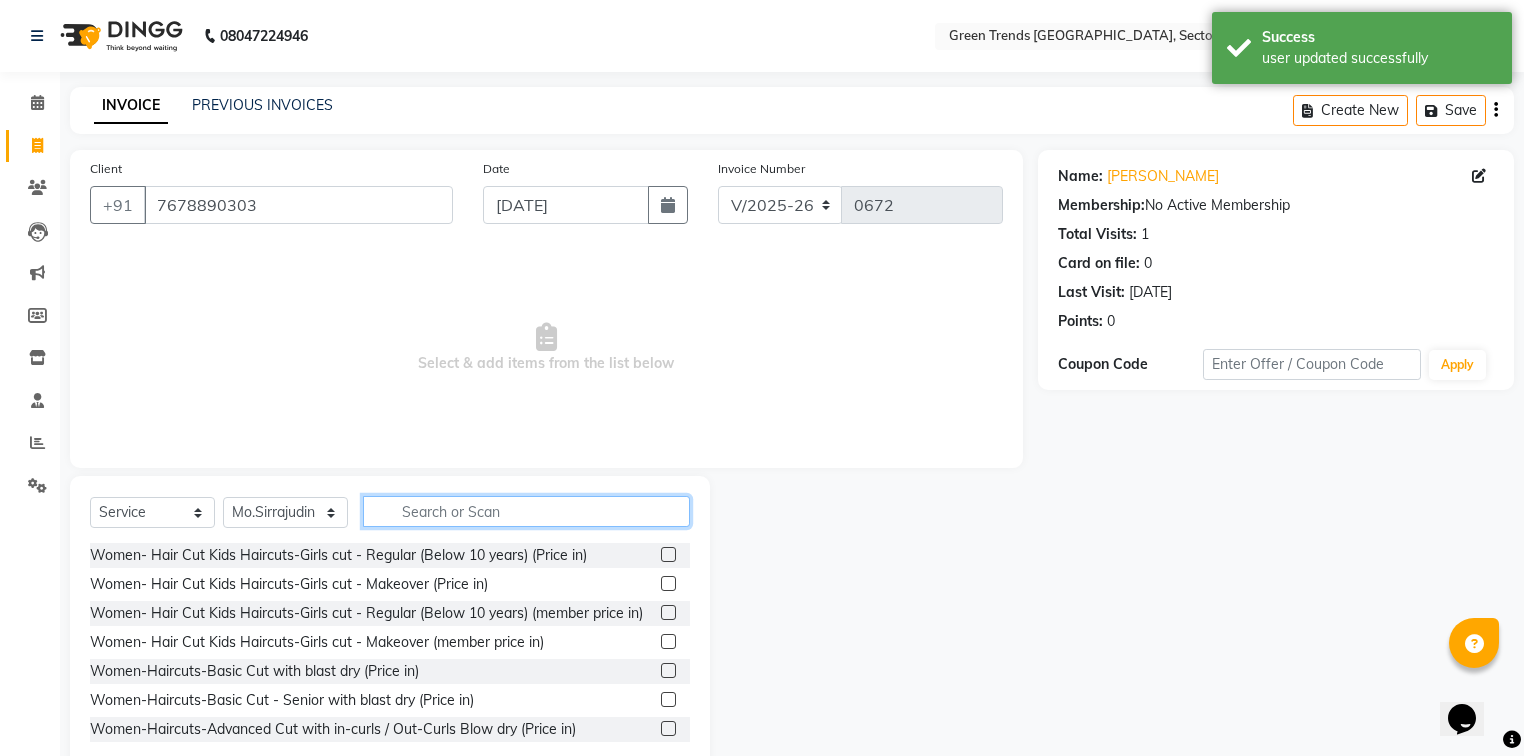click 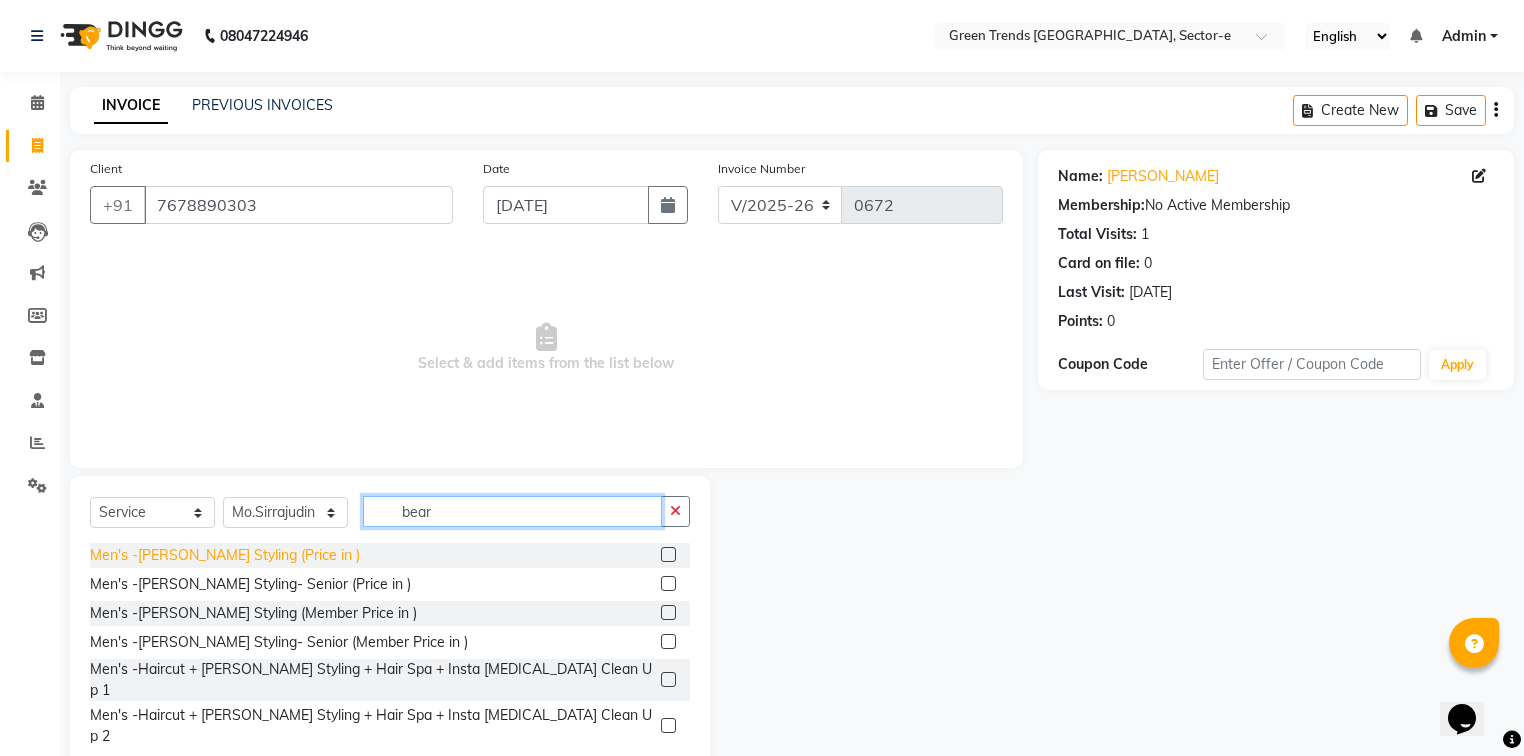 type on "bear" 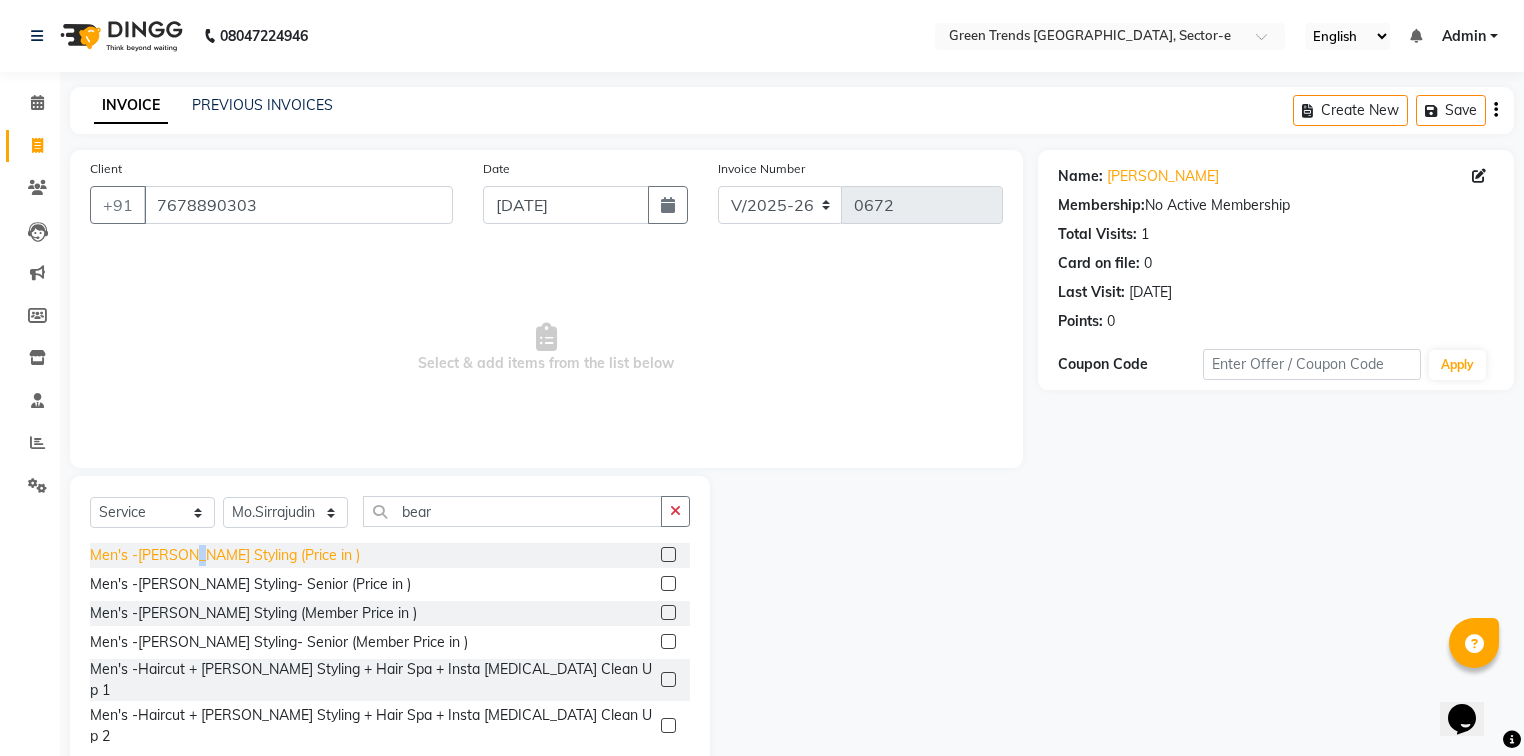 click on "Men's -[PERSON_NAME] Styling  (Price in )" 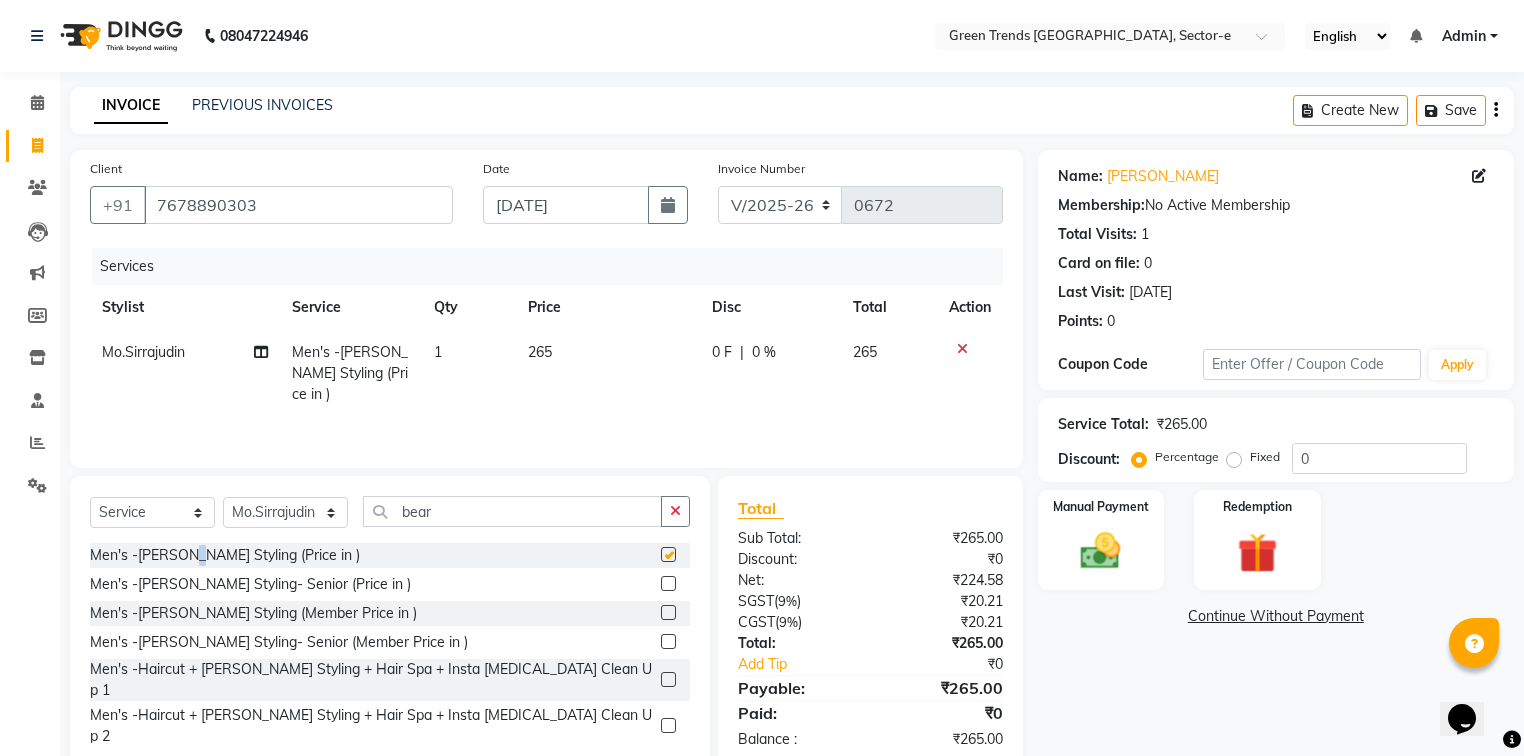 checkbox on "false" 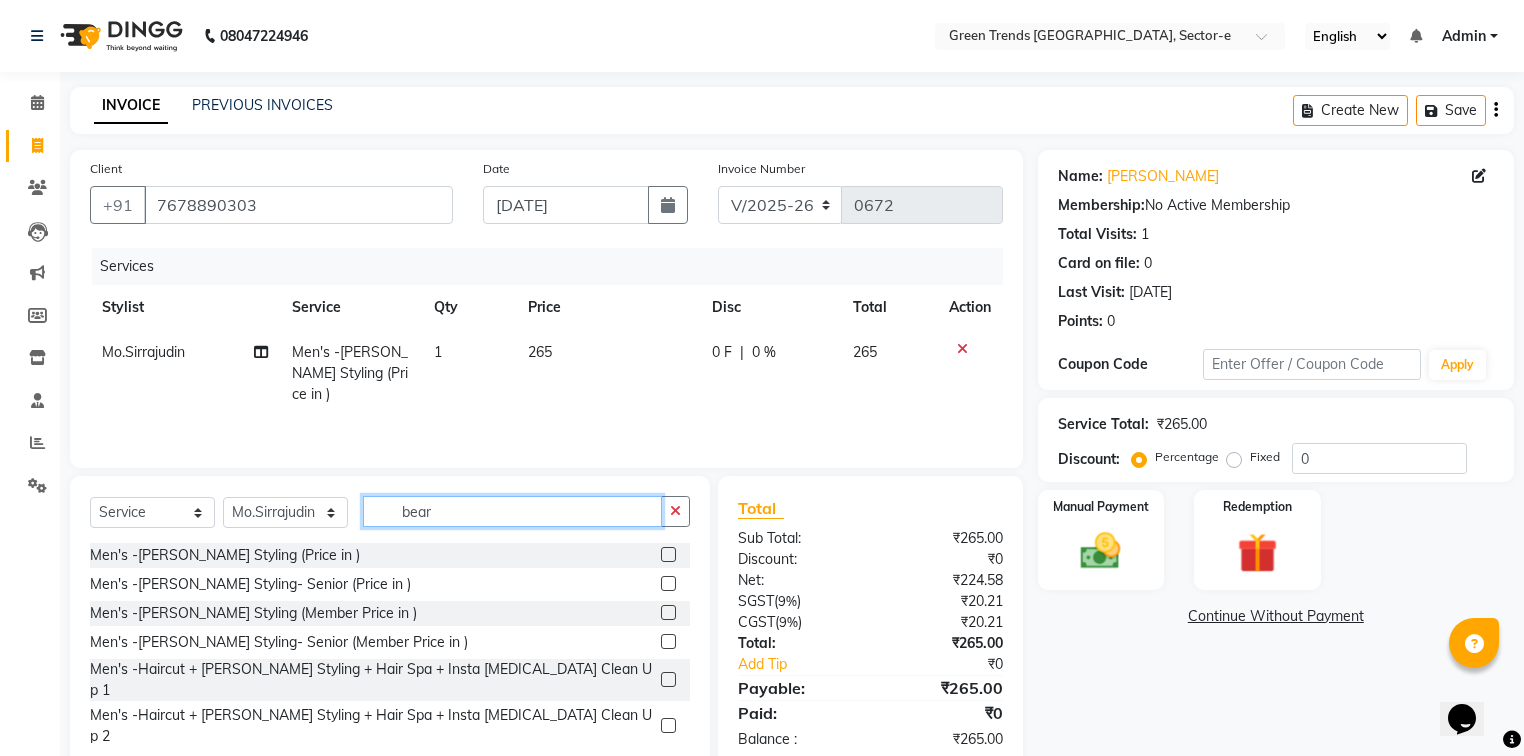 drag, startPoint x: 439, startPoint y: 512, endPoint x: 391, endPoint y: 523, distance: 49.24429 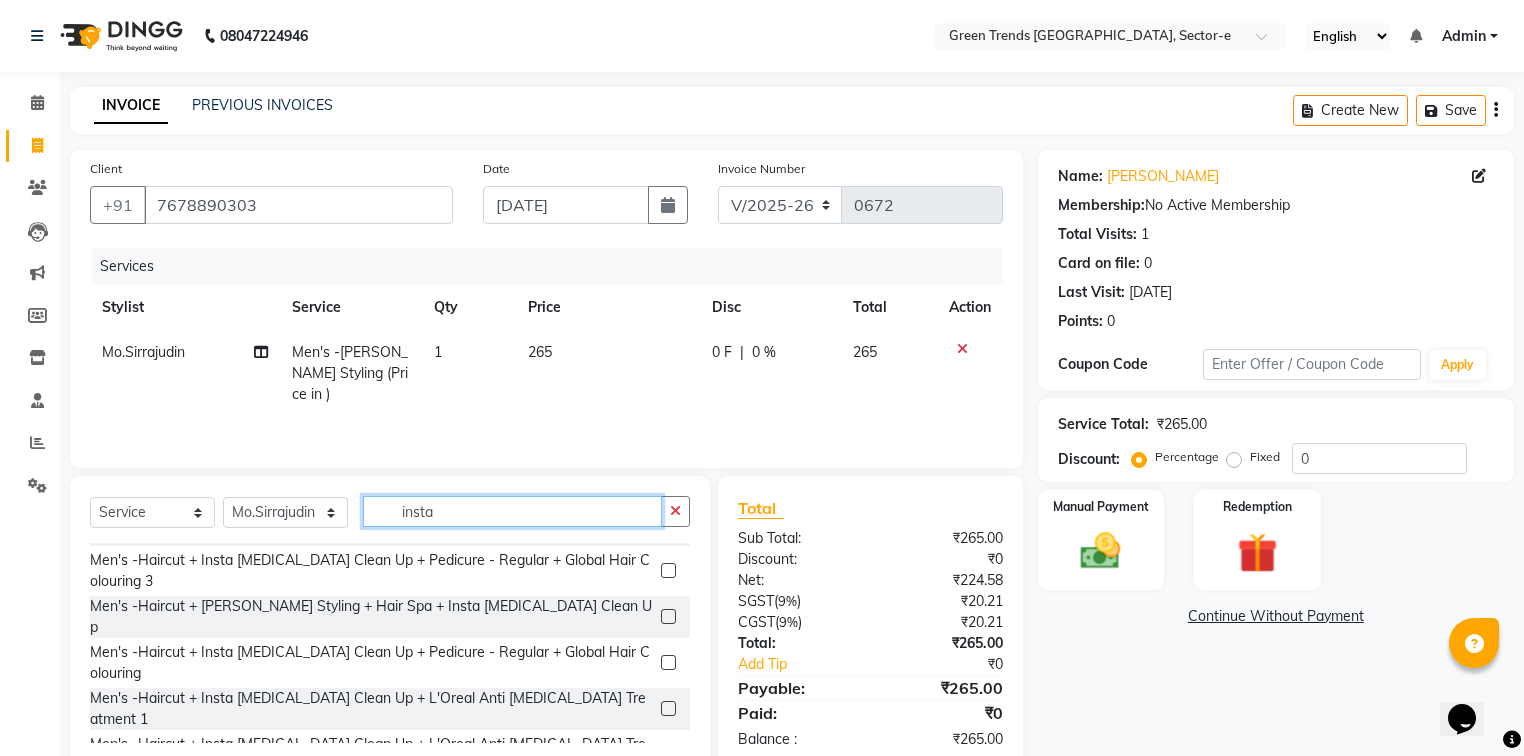 scroll, scrollTop: 481, scrollLeft: 0, axis: vertical 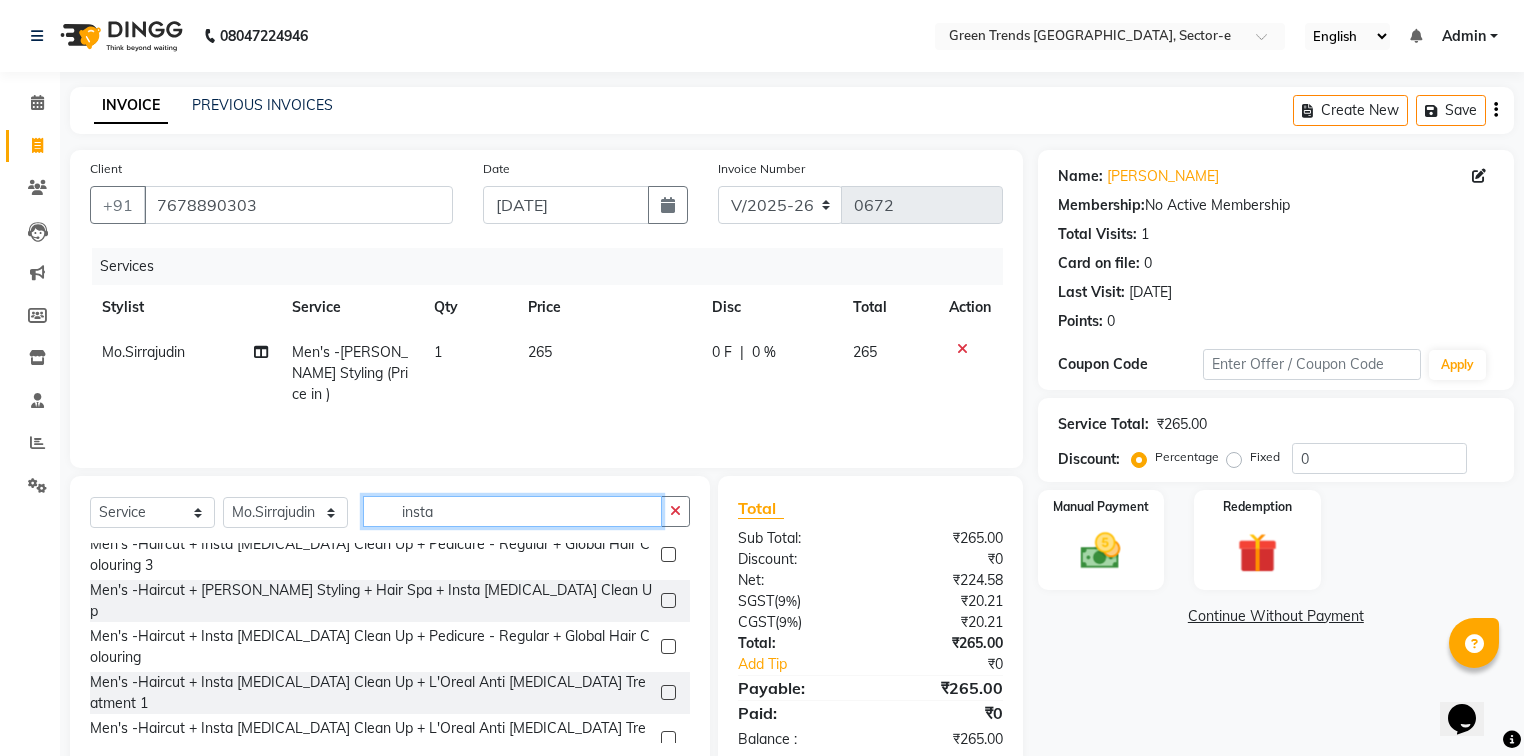 type on "insta" 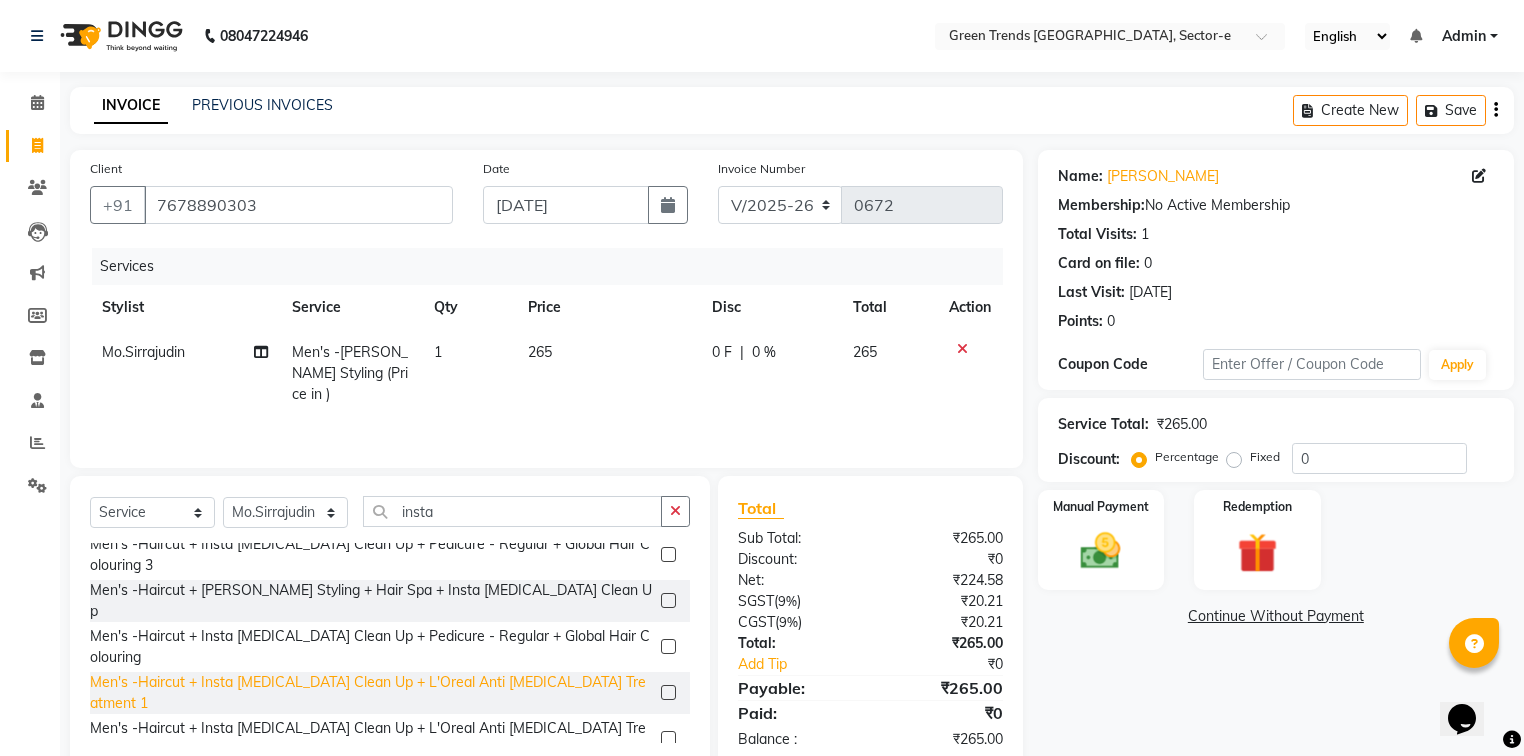 click on "Men's -Insta [MEDICAL_DATA] Clean-up (Price in)" 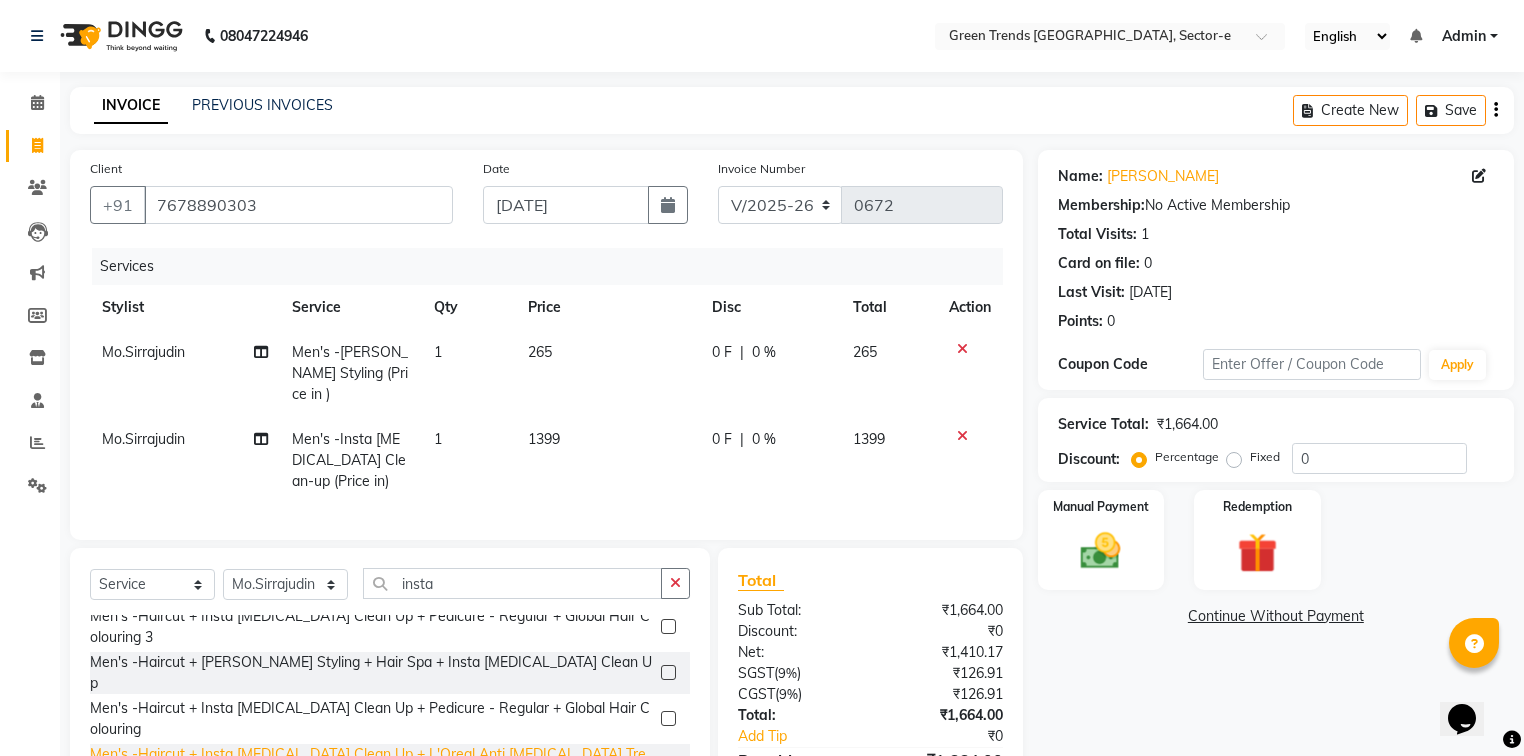 checkbox on "false" 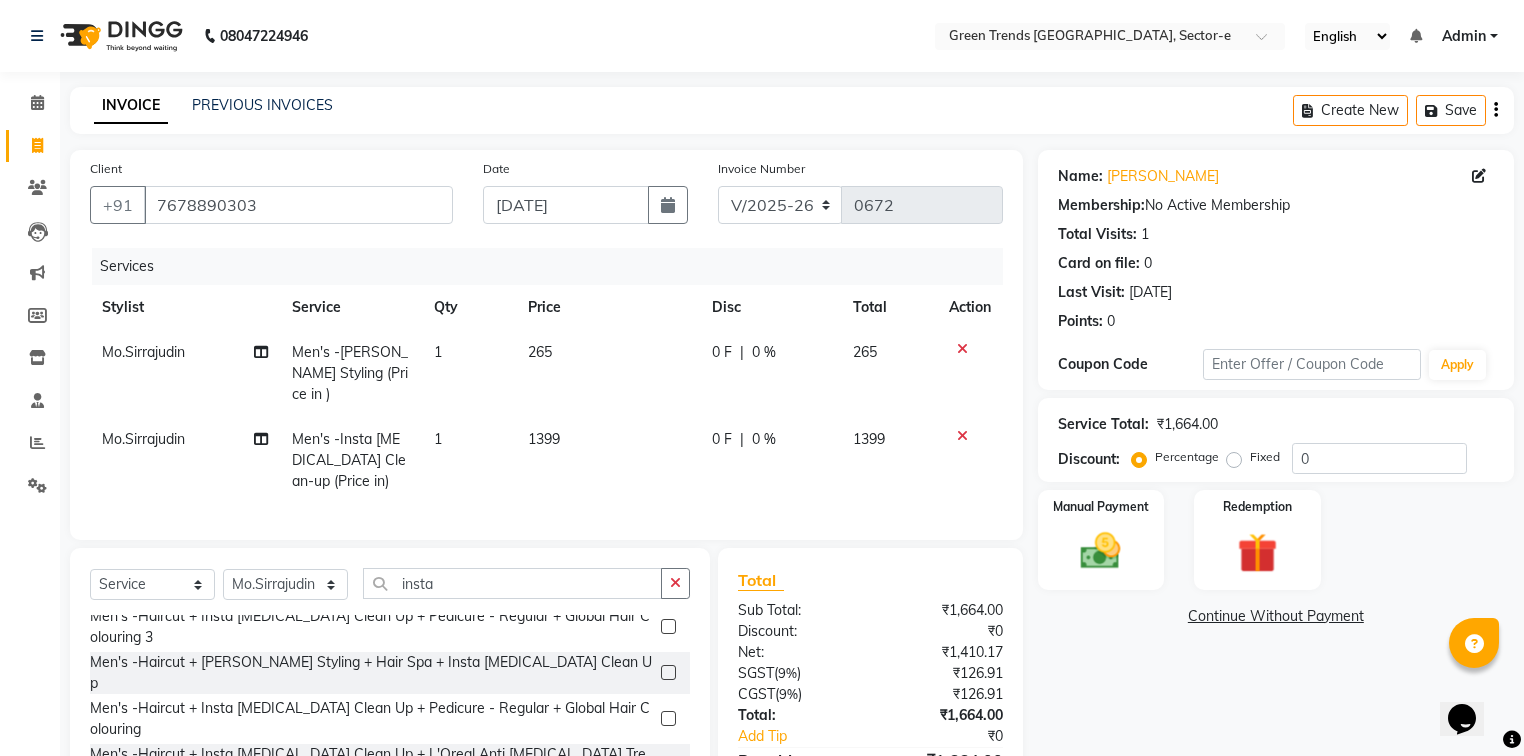 click on "0 F" 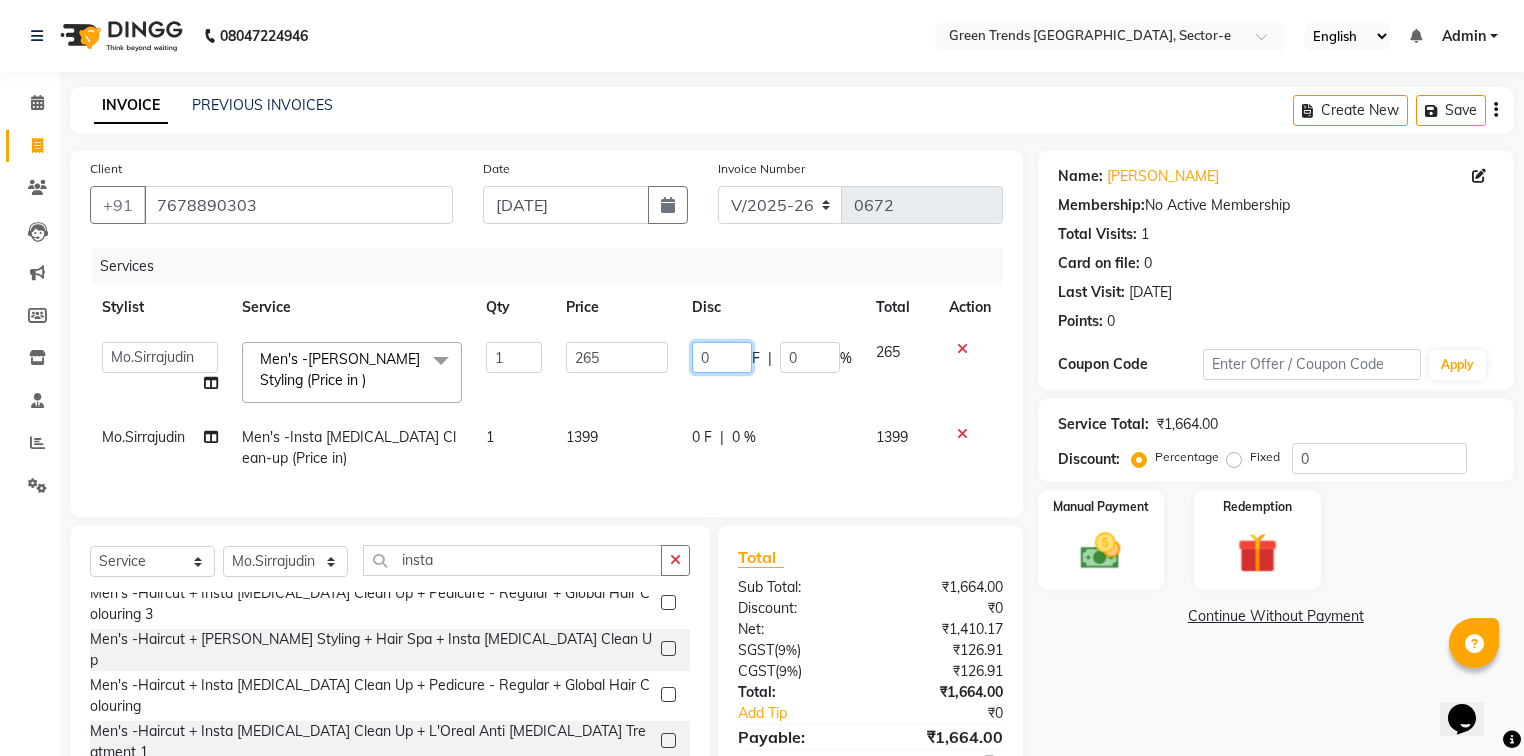 drag, startPoint x: 731, startPoint y: 352, endPoint x: 673, endPoint y: 380, distance: 64.40497 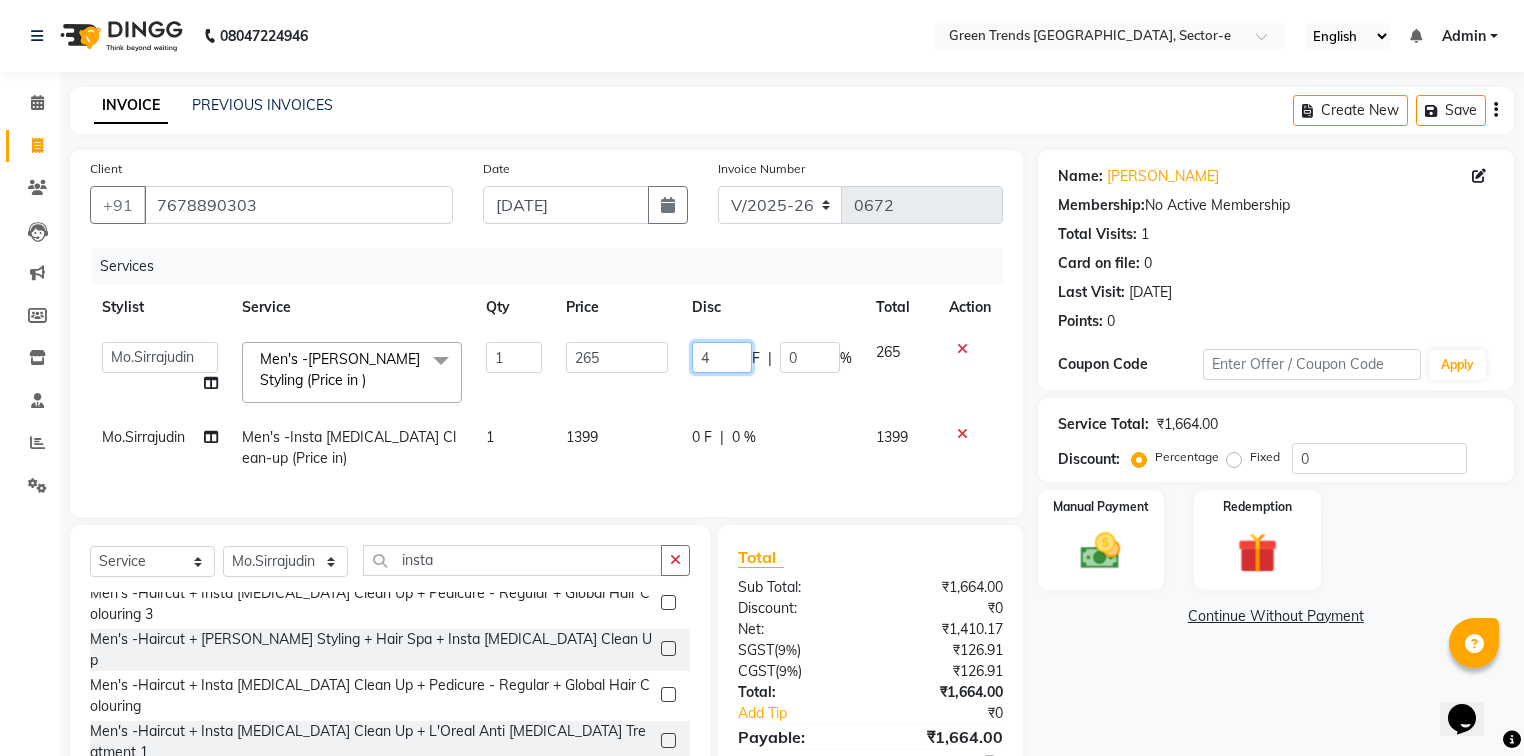 type on "45" 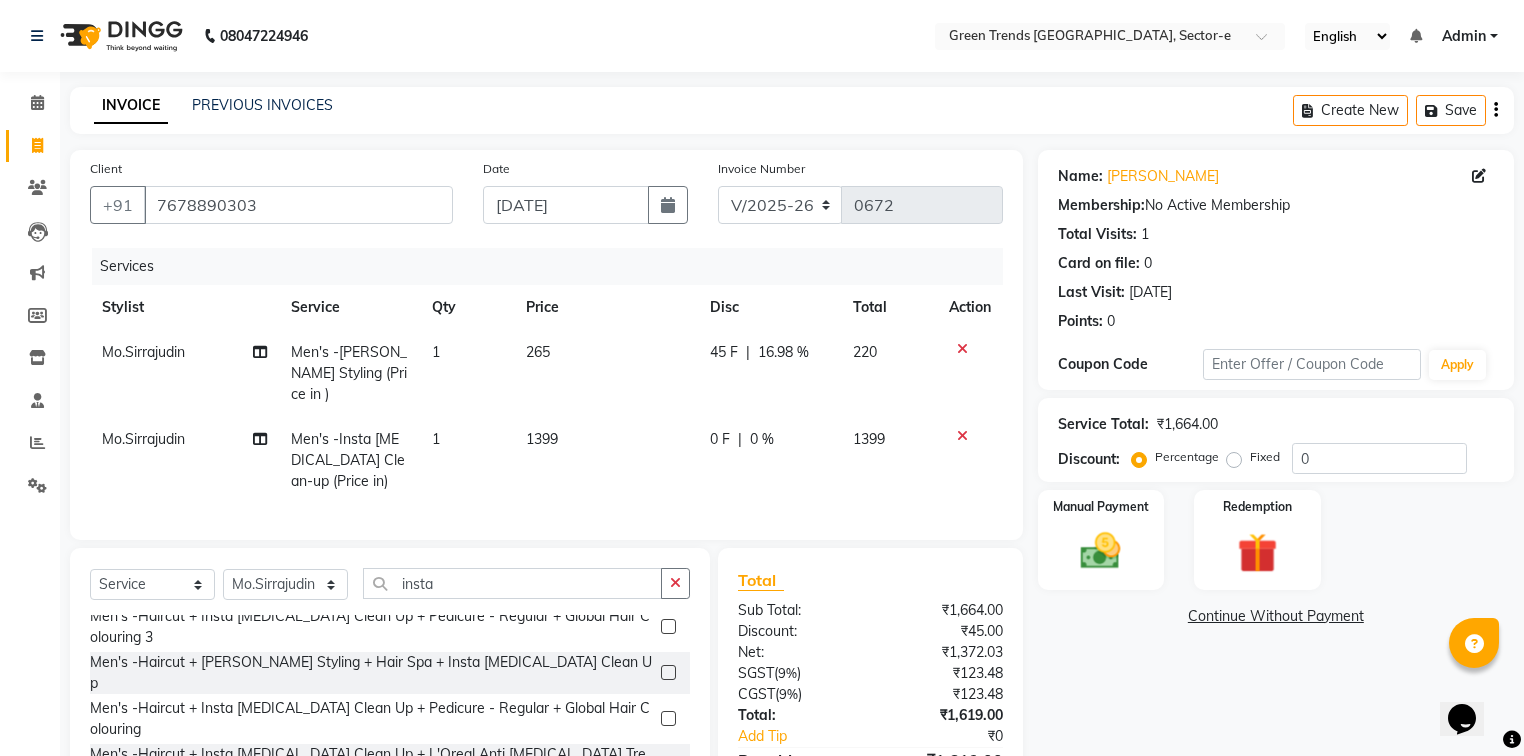 click on "Mo.Sirrajudin Men's -Insta [MEDICAL_DATA] Clean-up (Price in) 1 1399 0 F | 0 % 1399" 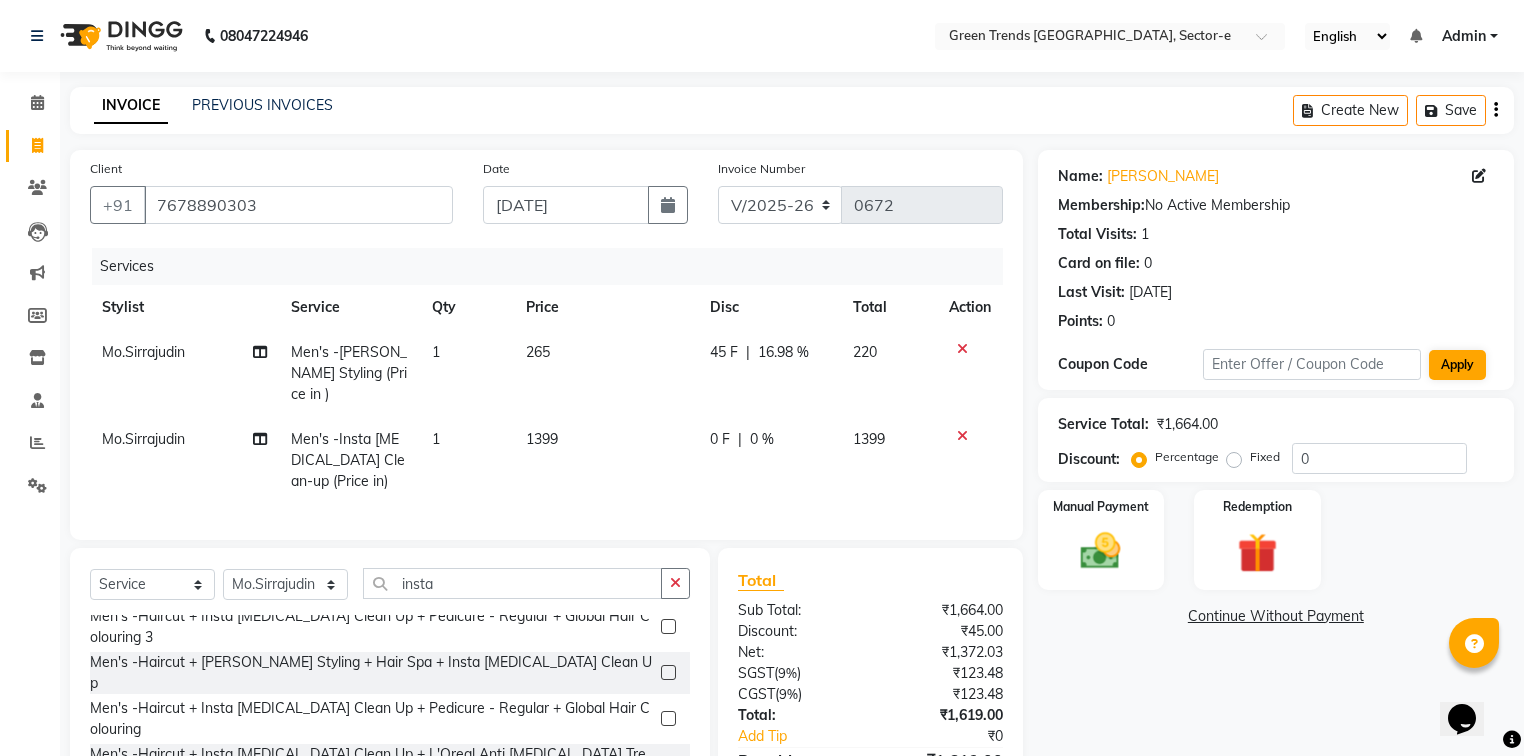 scroll, scrollTop: 108, scrollLeft: 0, axis: vertical 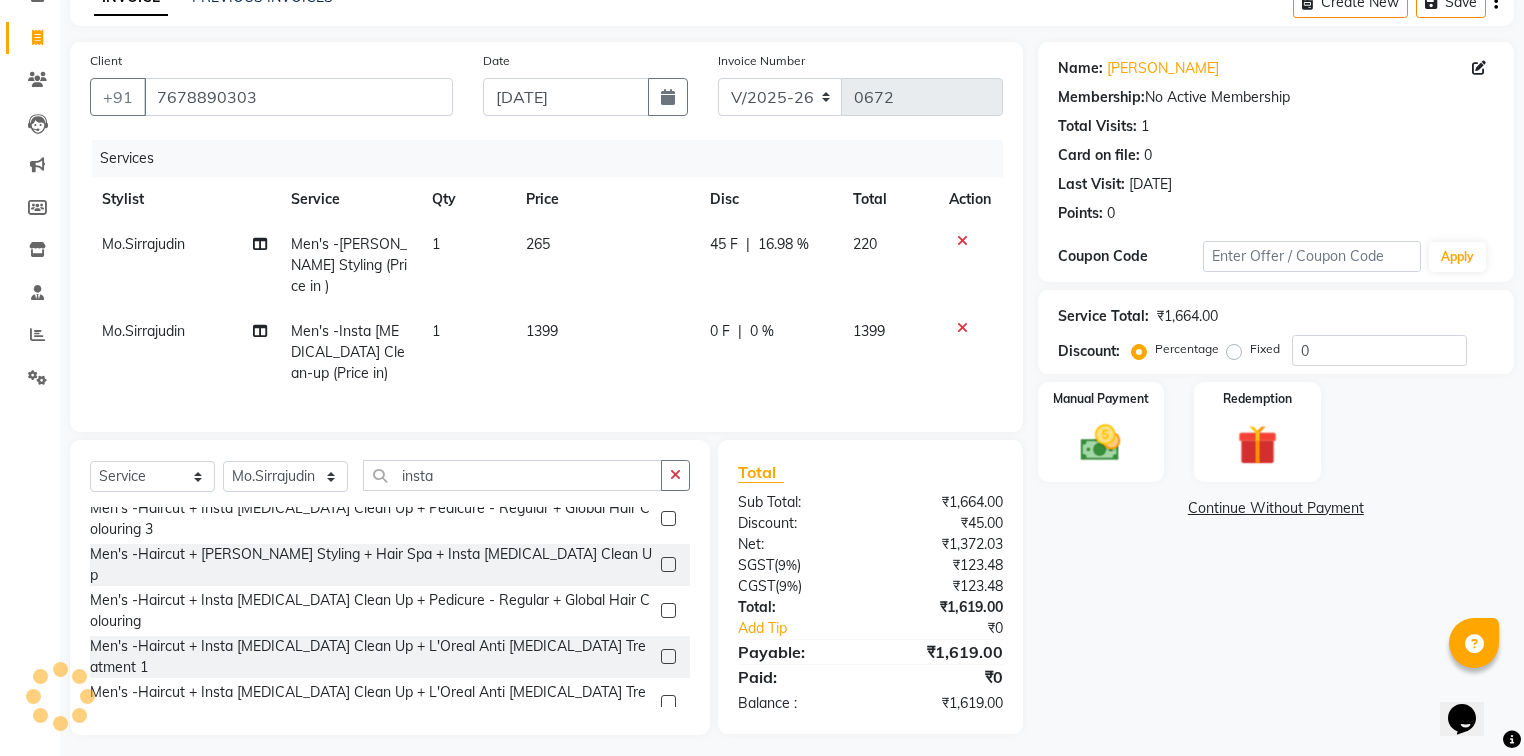 click on "0 F" 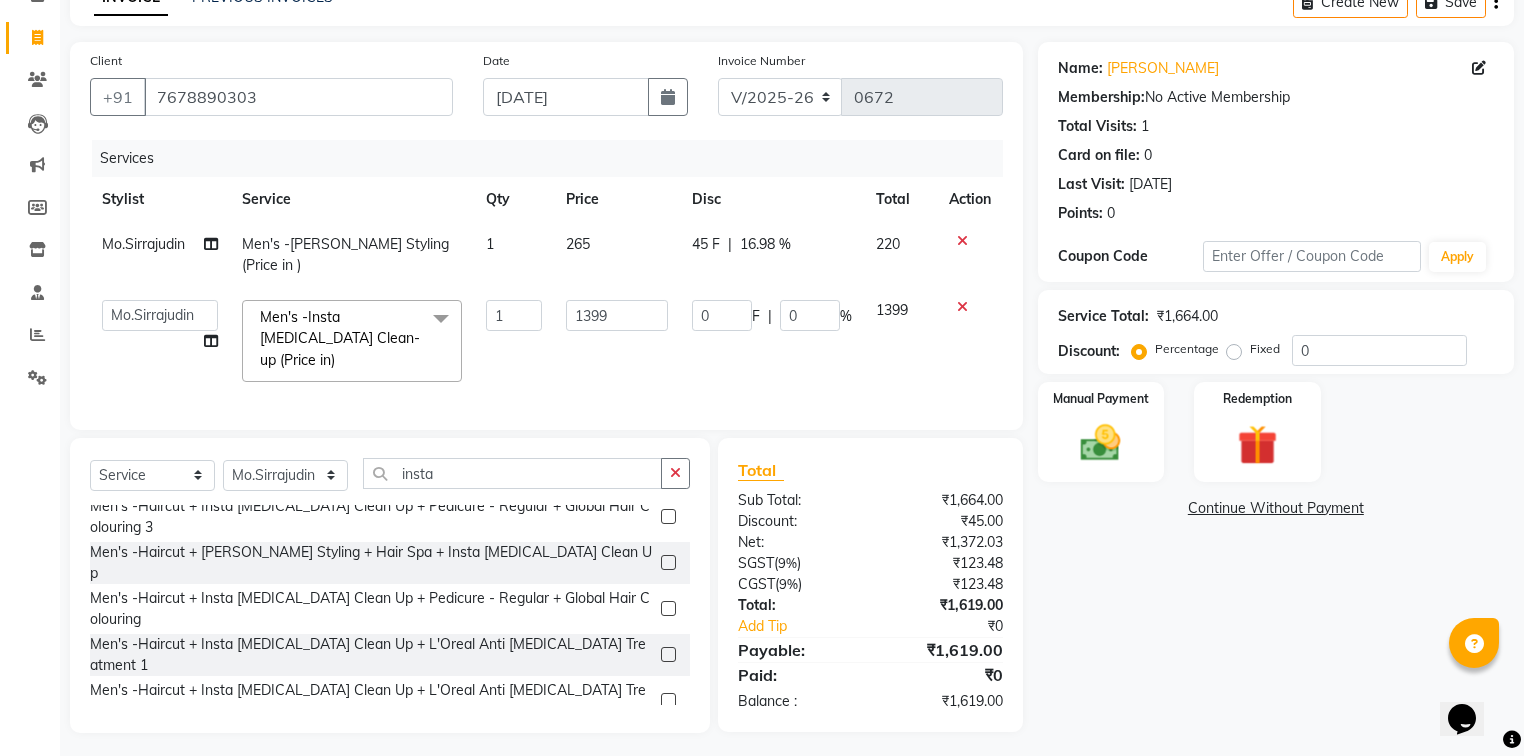 scroll, scrollTop: 85, scrollLeft: 0, axis: vertical 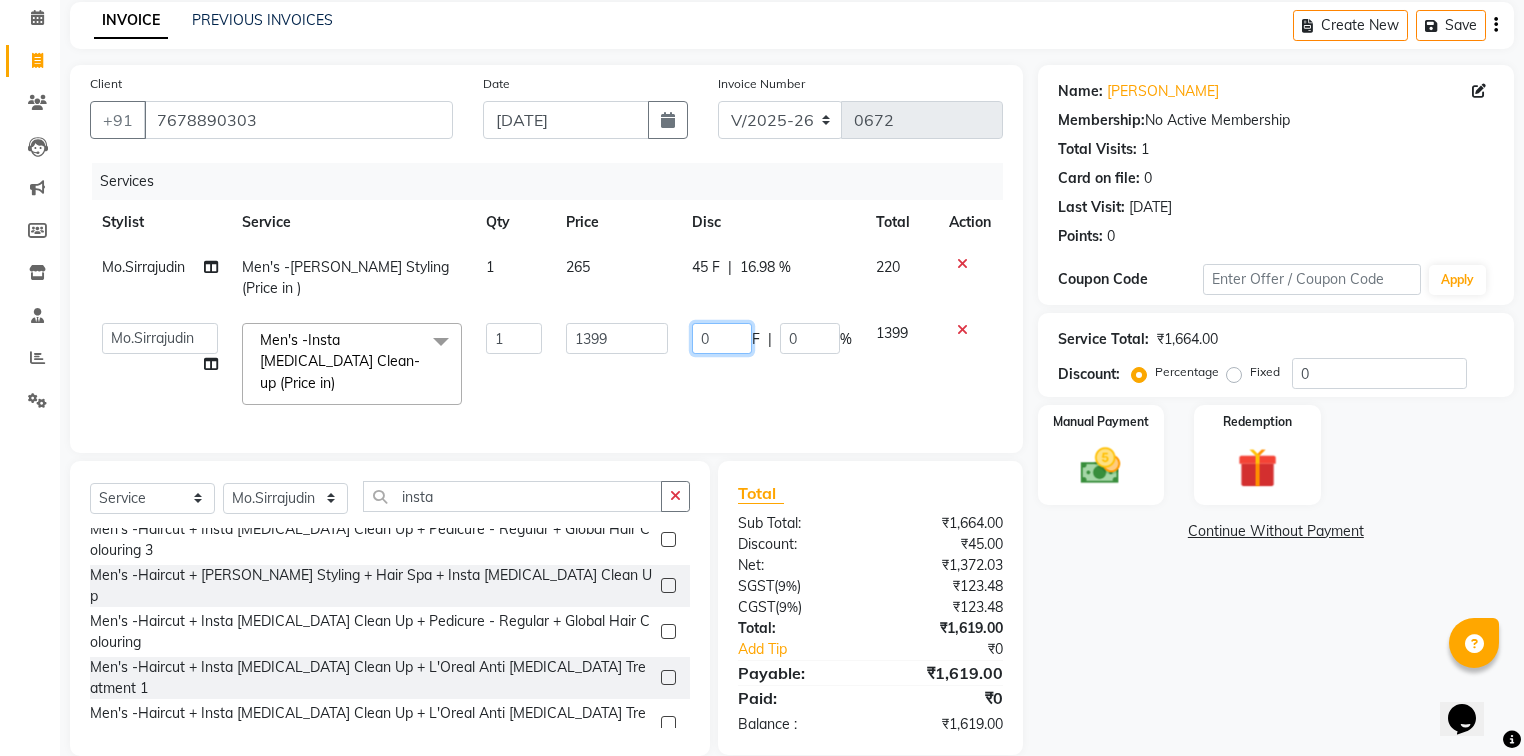 drag, startPoint x: 730, startPoint y: 304, endPoint x: 691, endPoint y: 318, distance: 41.4367 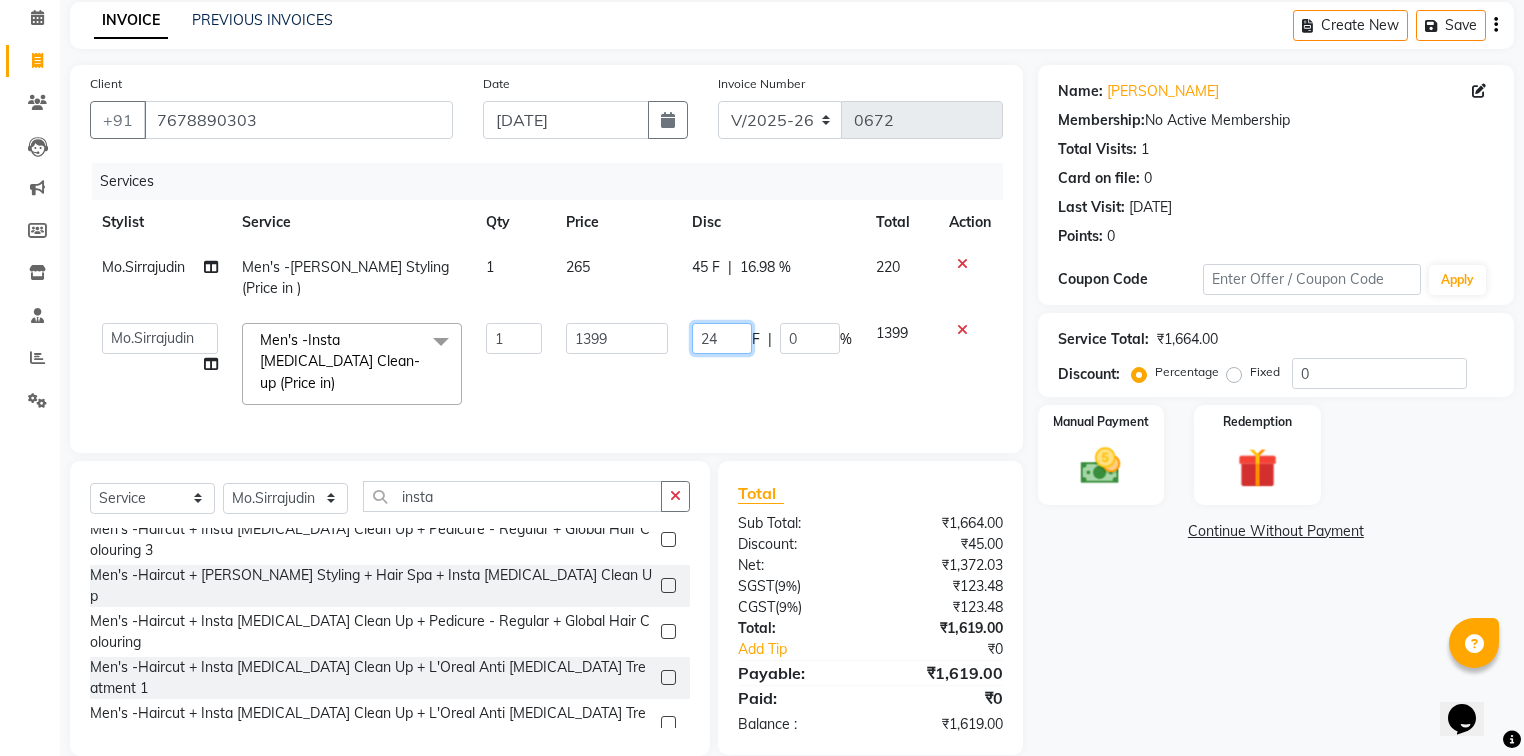 type on "240" 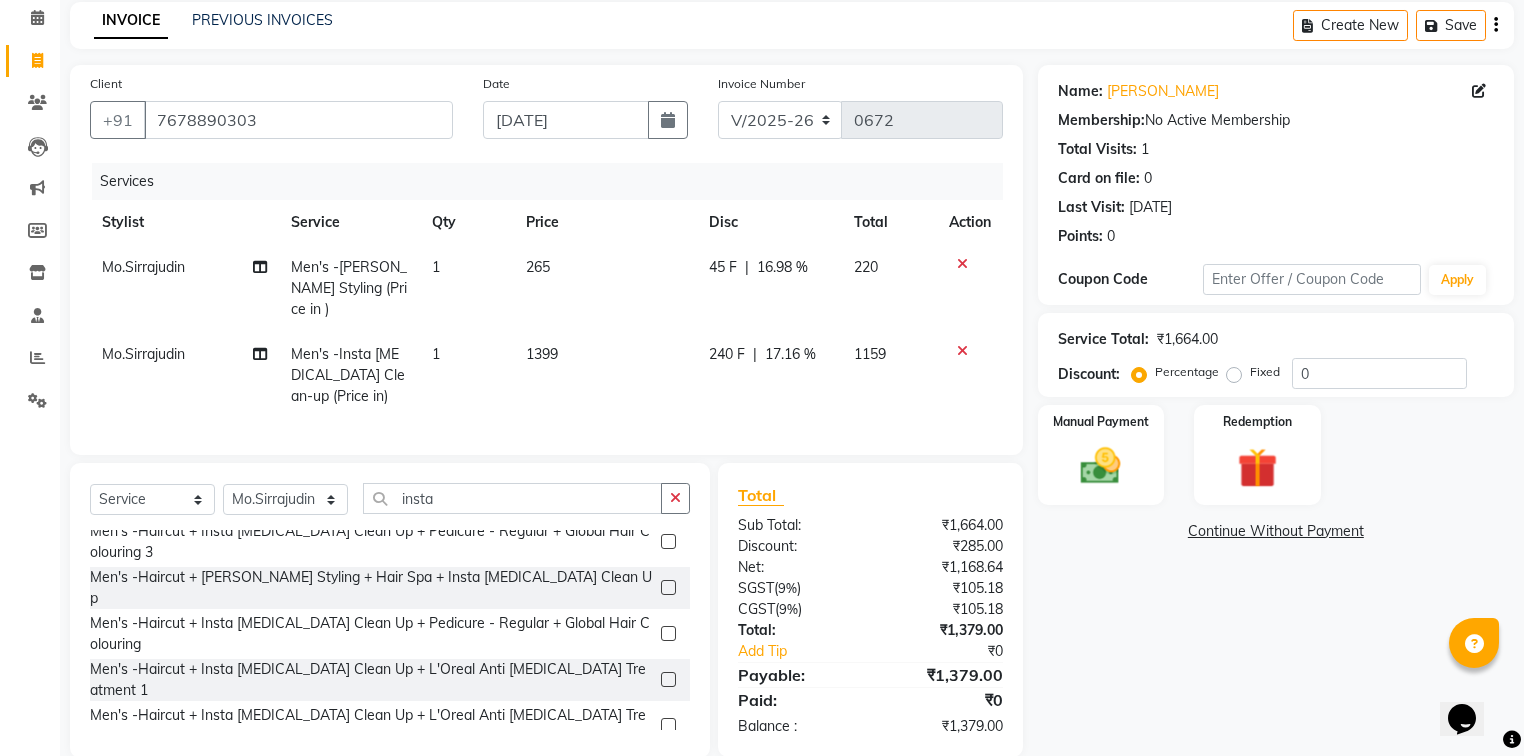 click on "240 F | 17.16 %" 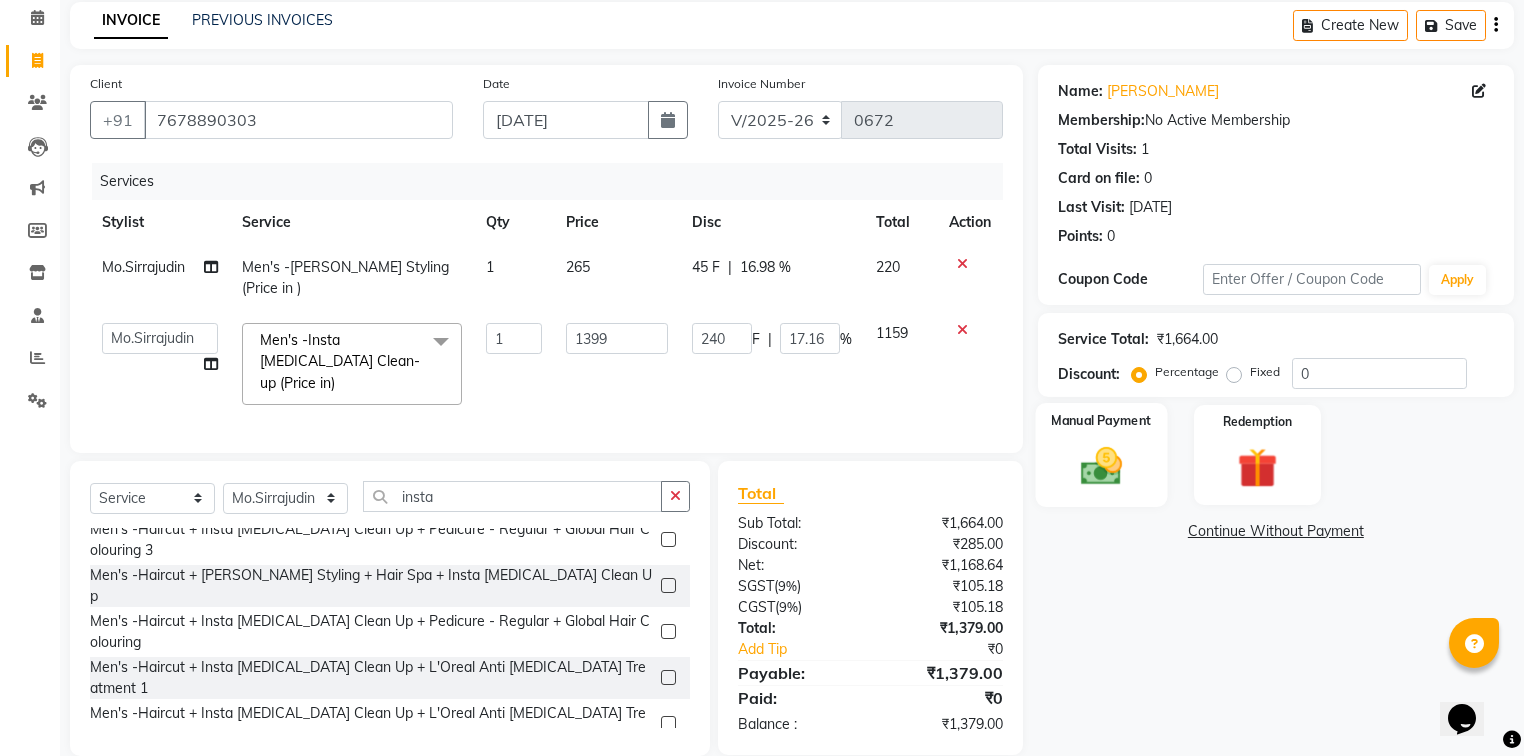 click 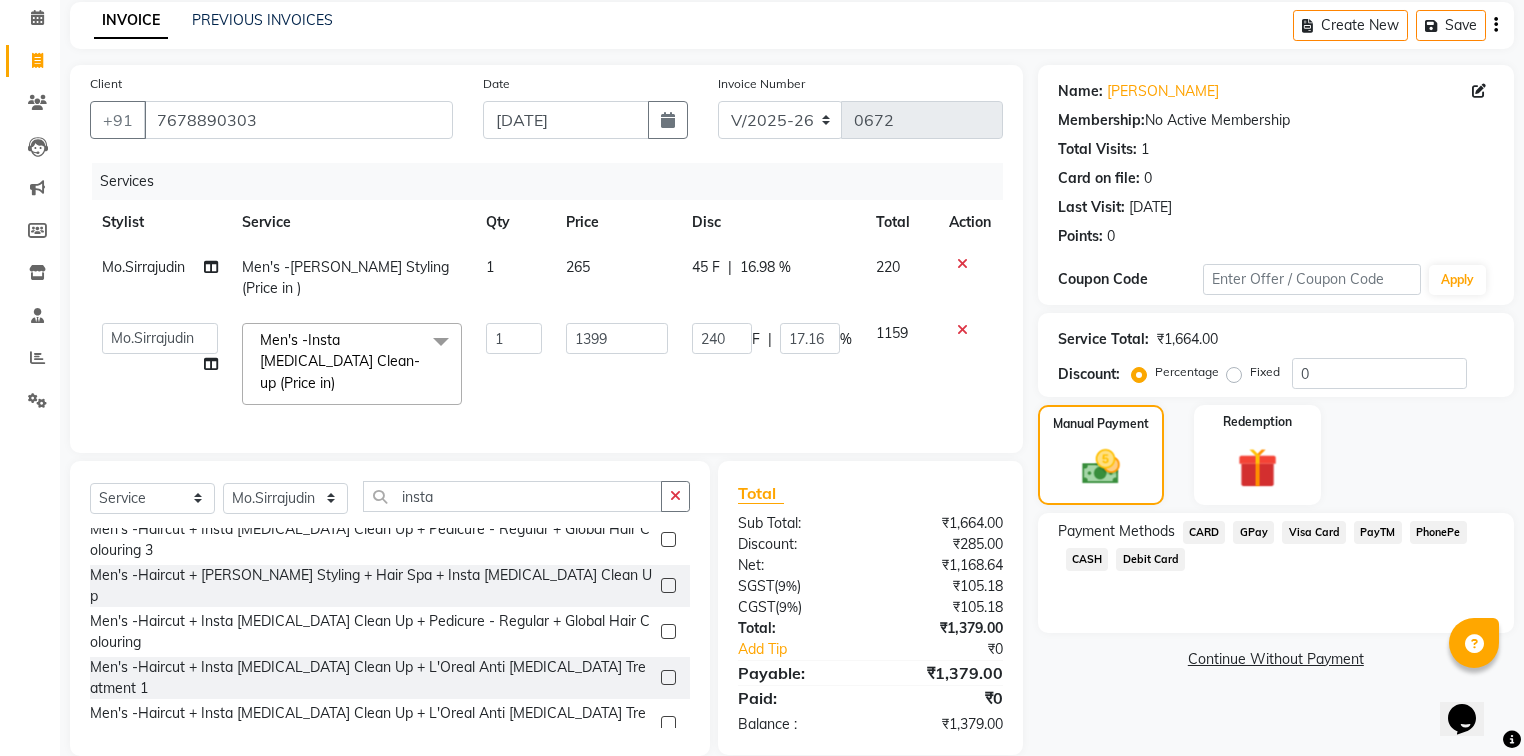 click on "GPay" 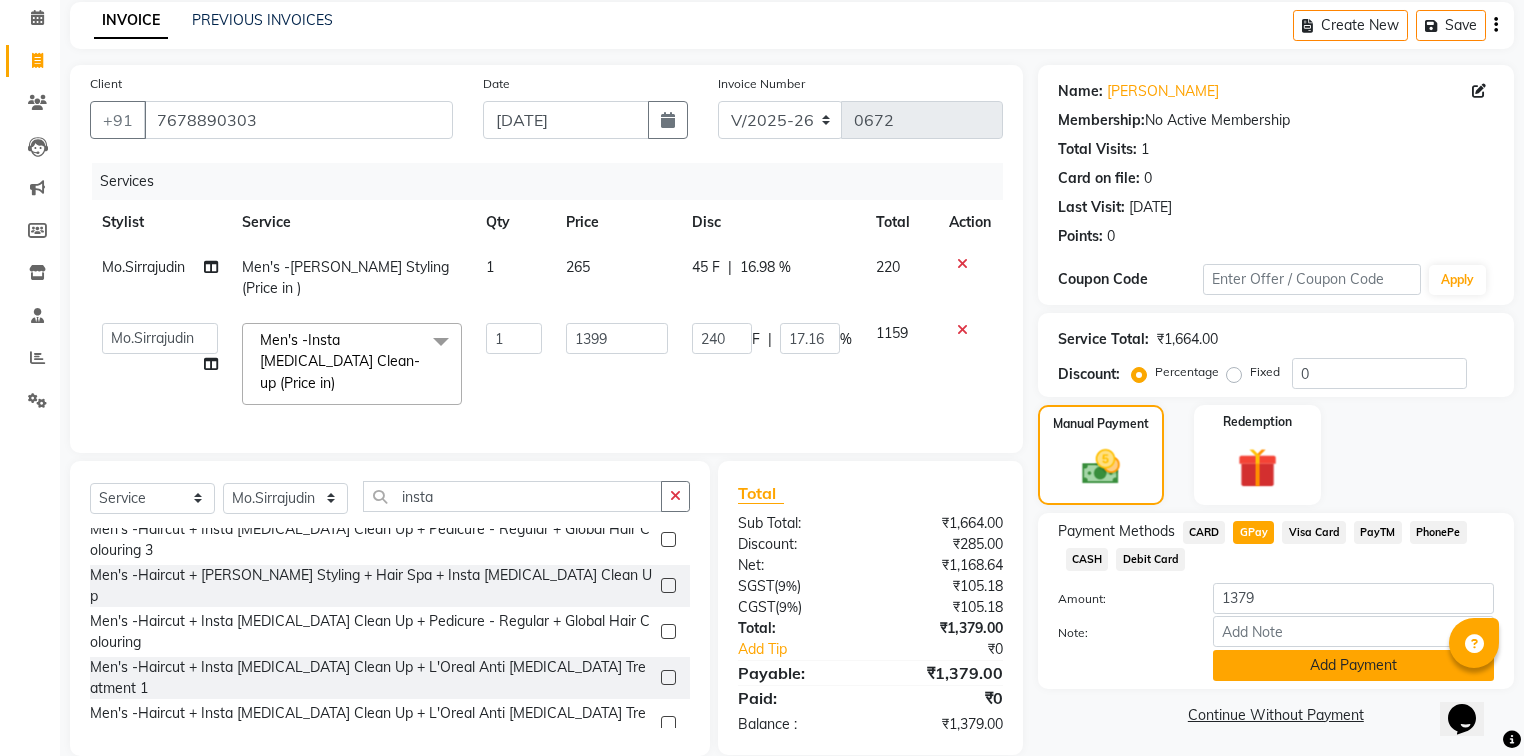 click on "Add Payment" 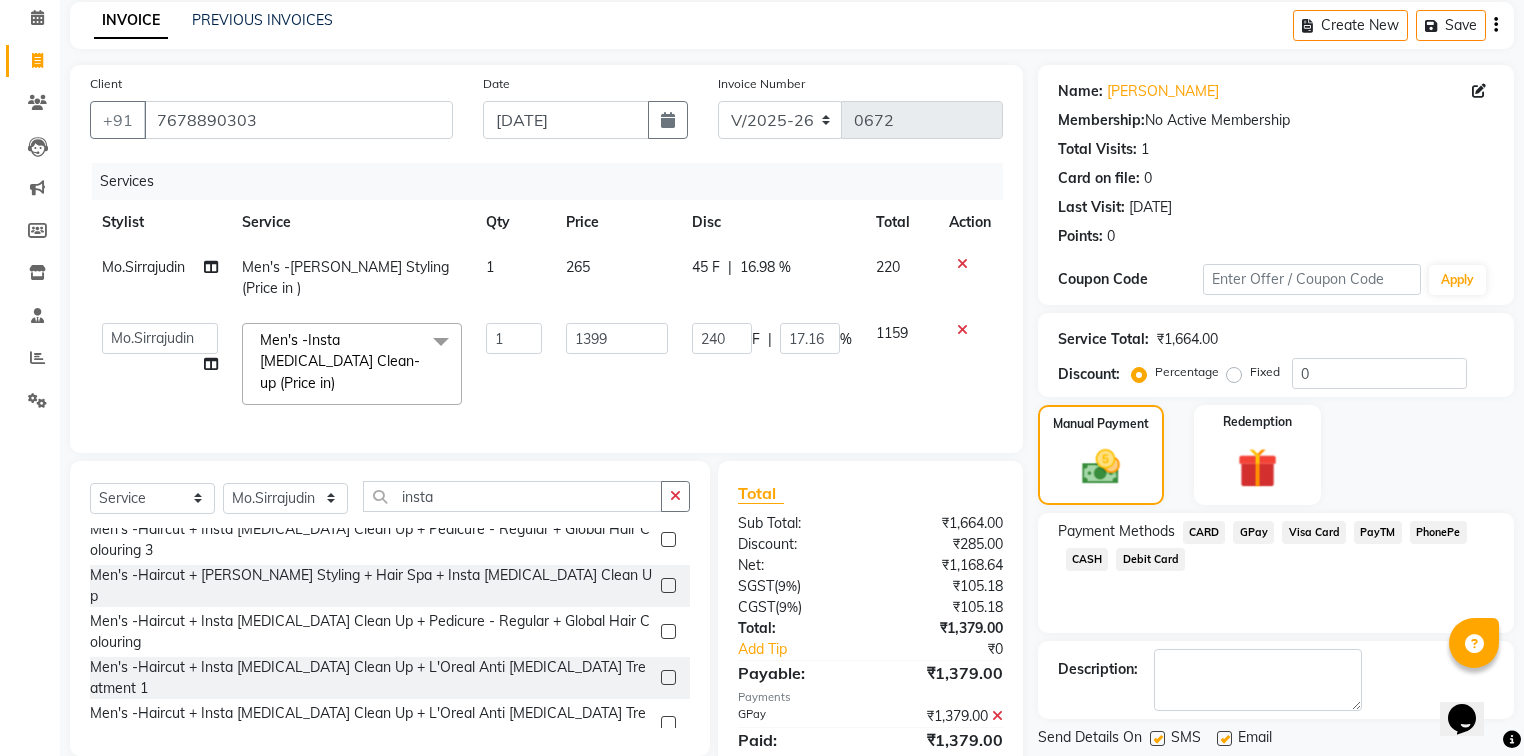 click 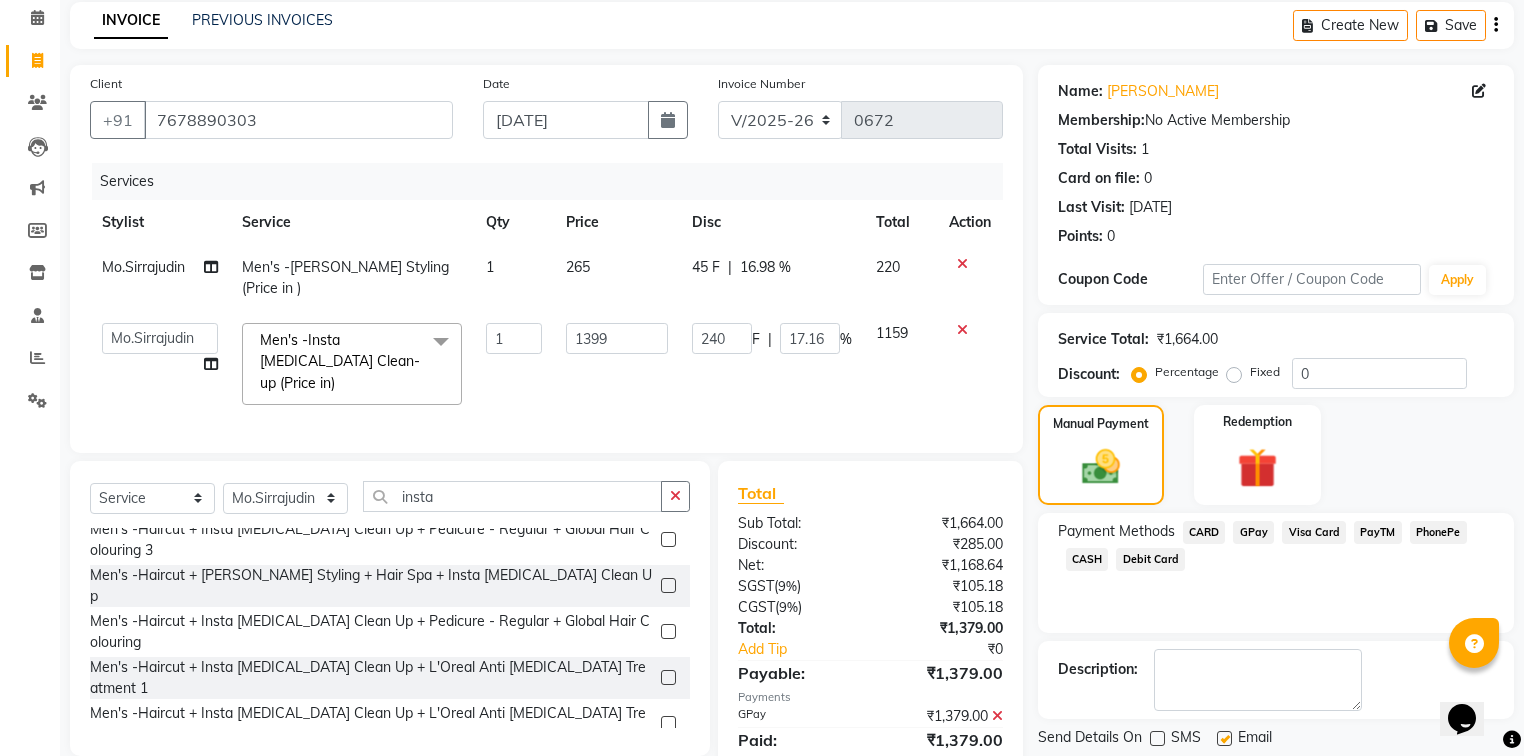 click 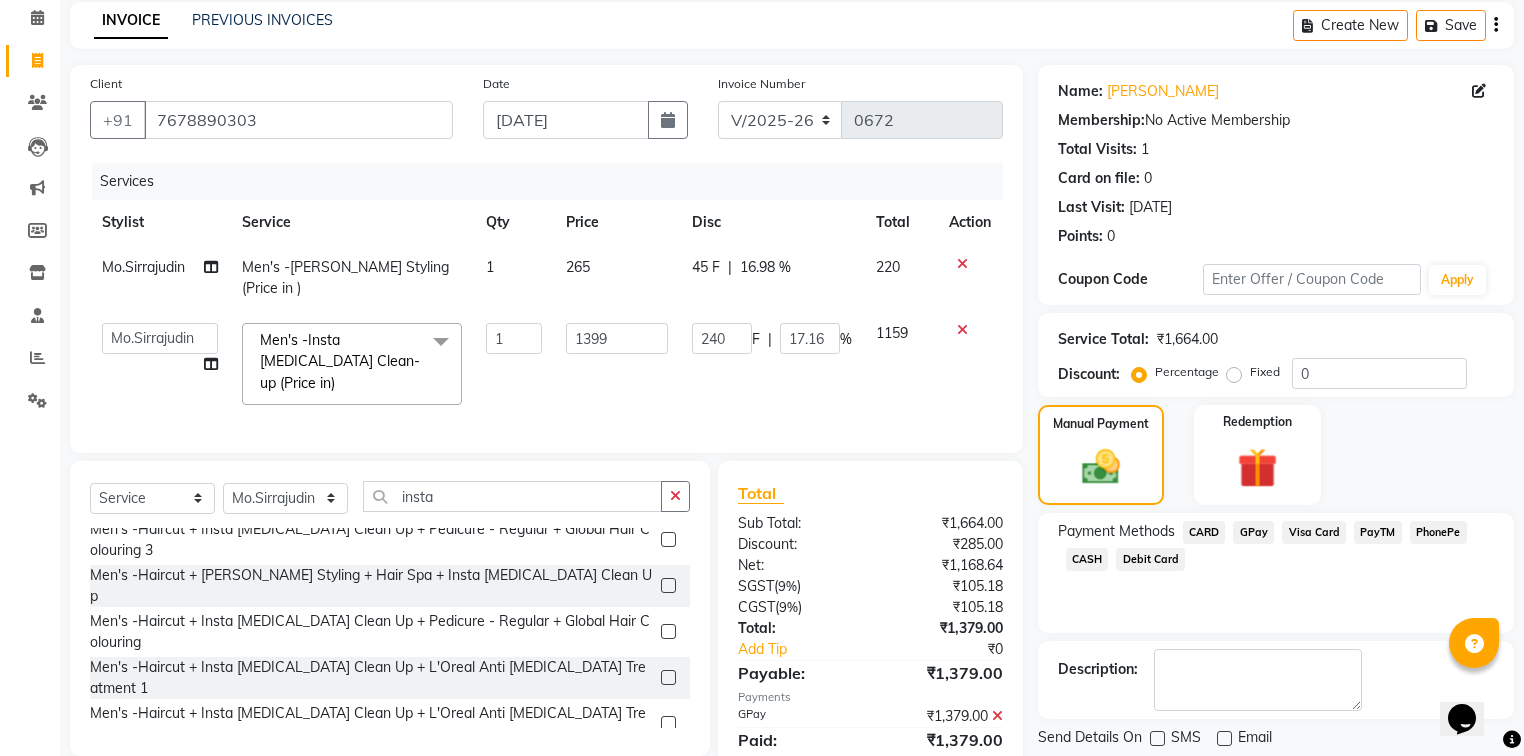 scroll, scrollTop: 144, scrollLeft: 0, axis: vertical 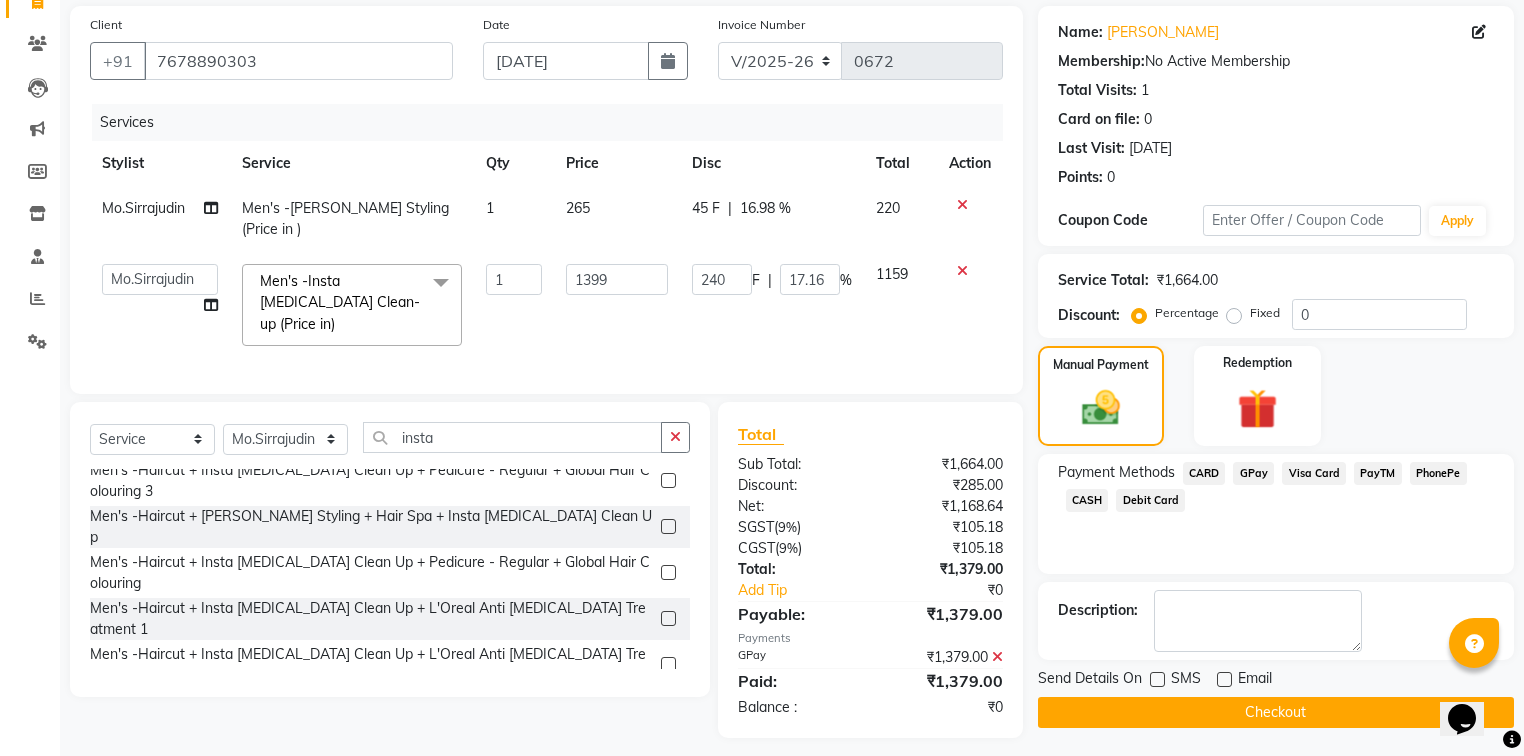 click on "Checkout" 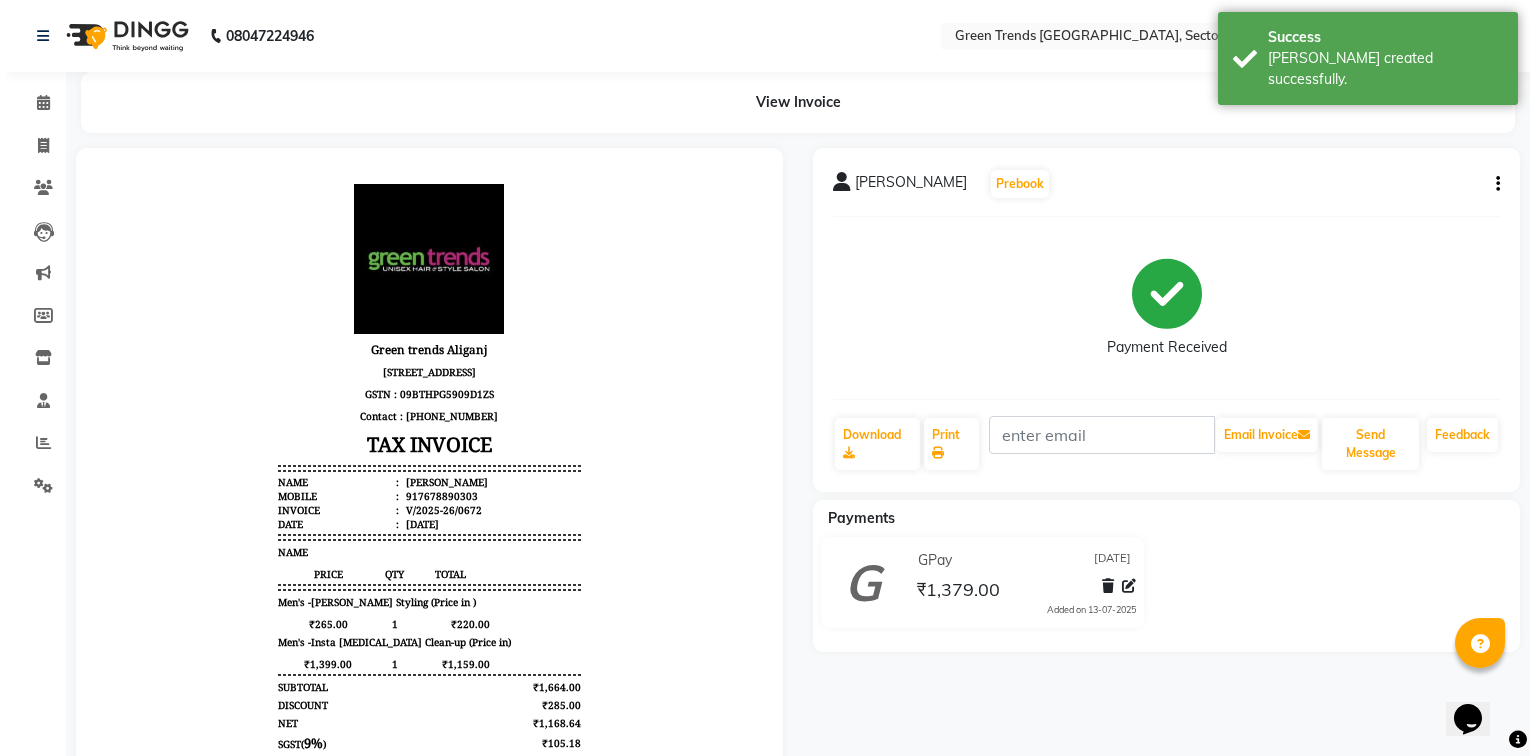 scroll, scrollTop: 0, scrollLeft: 0, axis: both 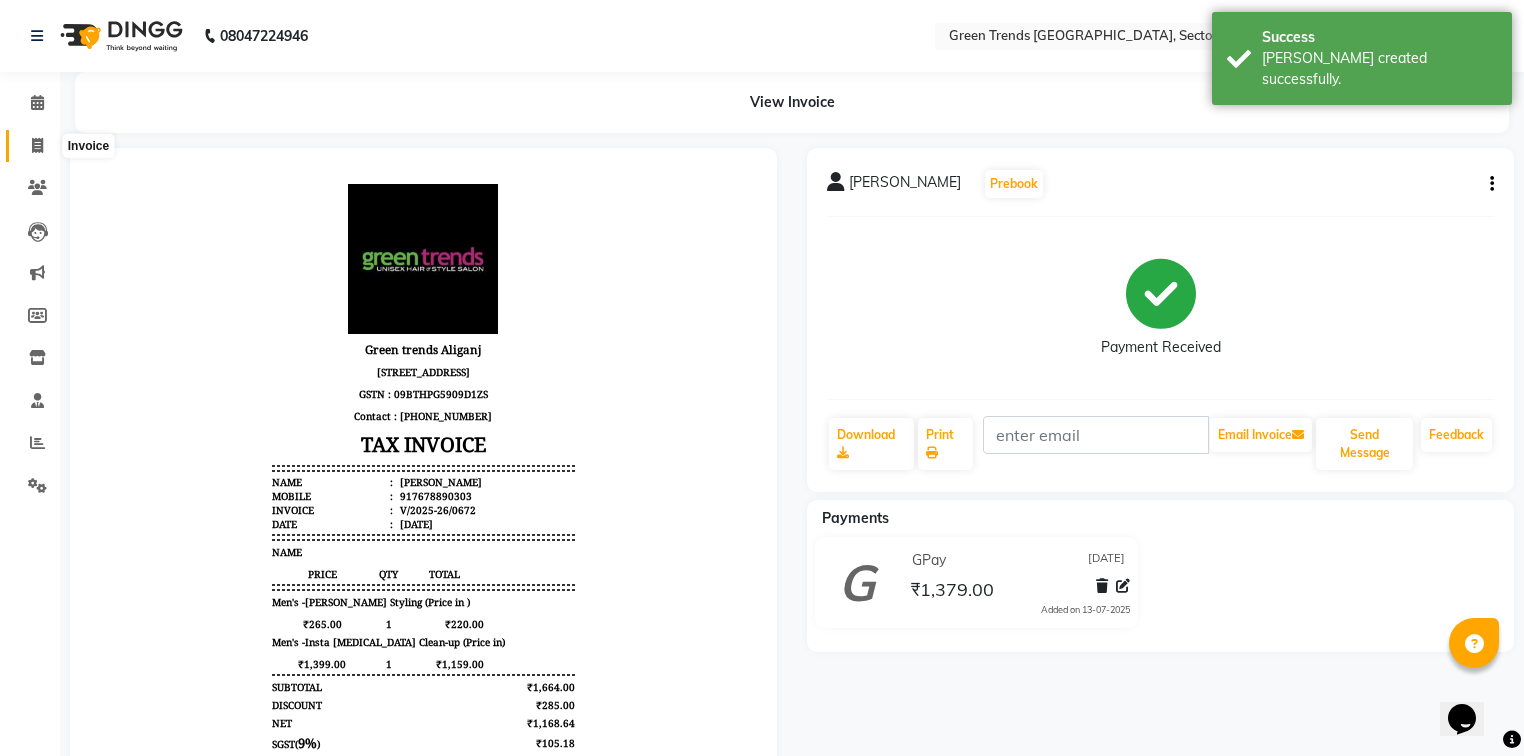 click 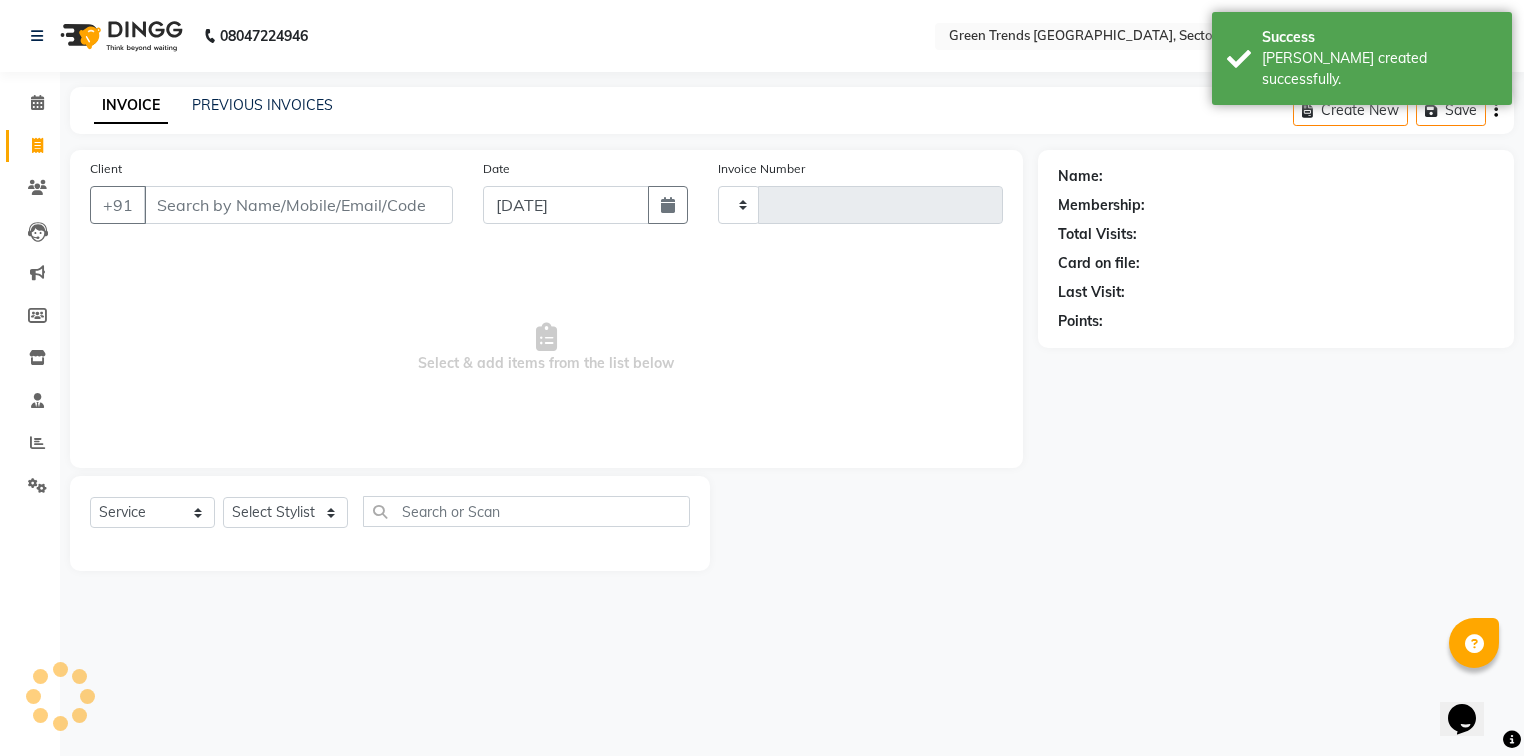 type on "0673" 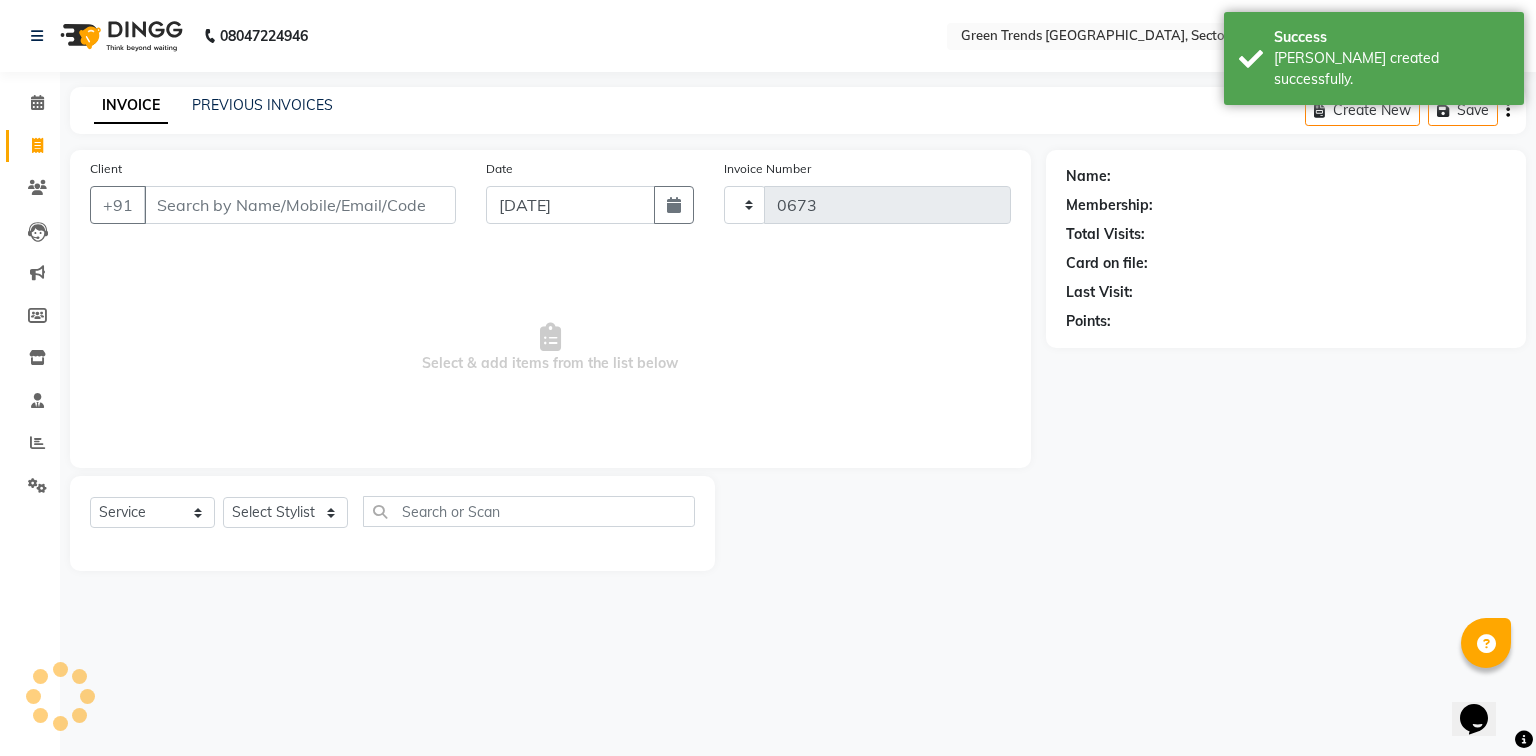 select on "7023" 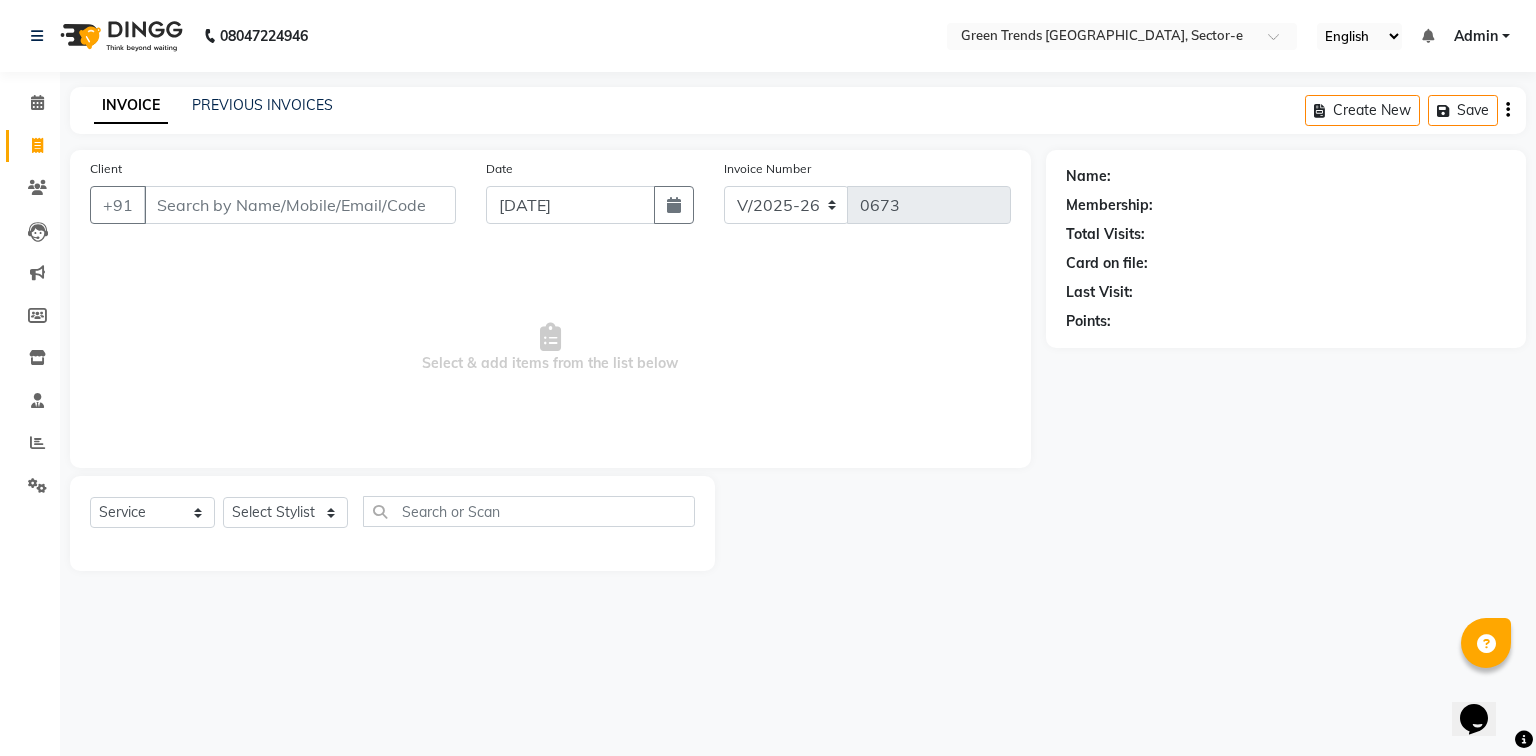 click on "Client" at bounding box center [300, 205] 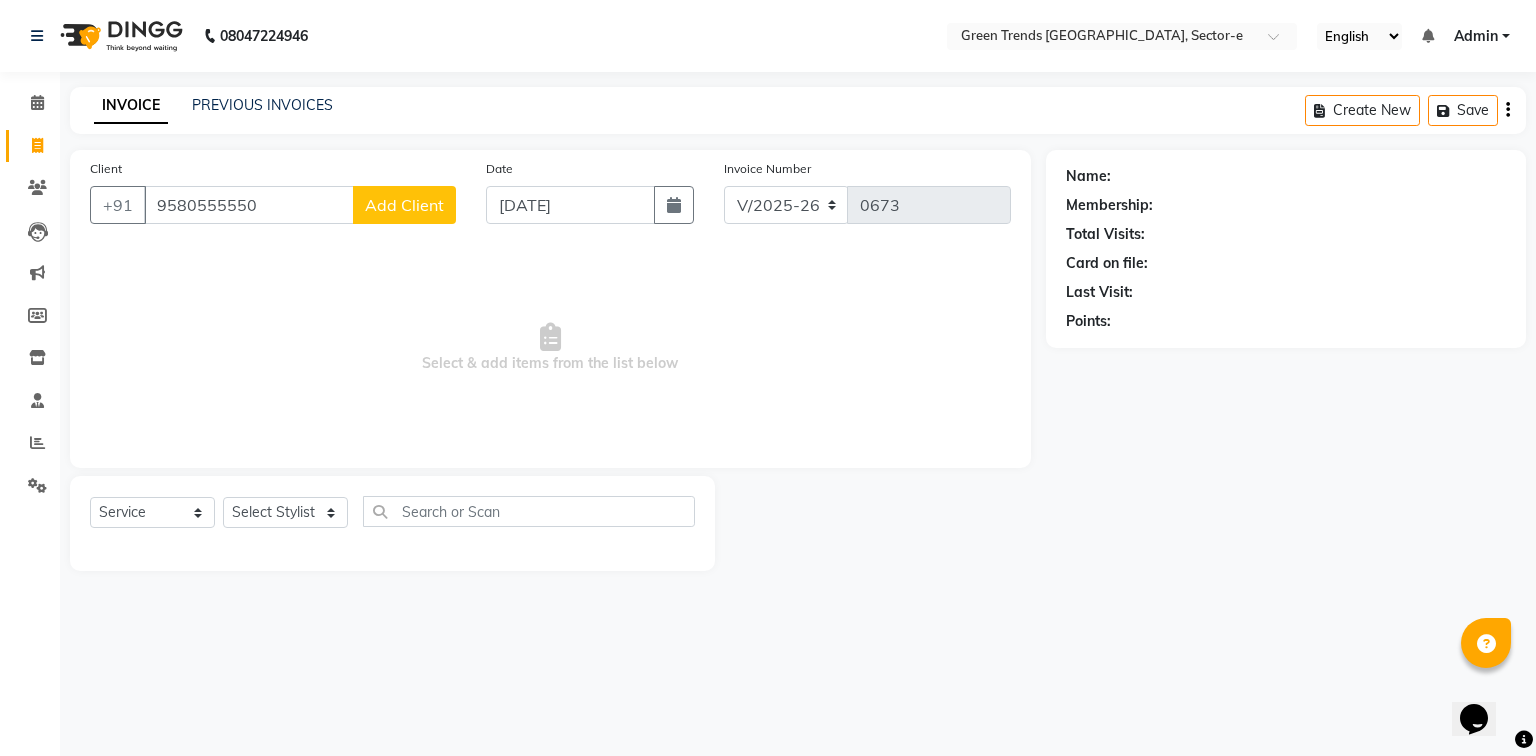 type on "9580555550" 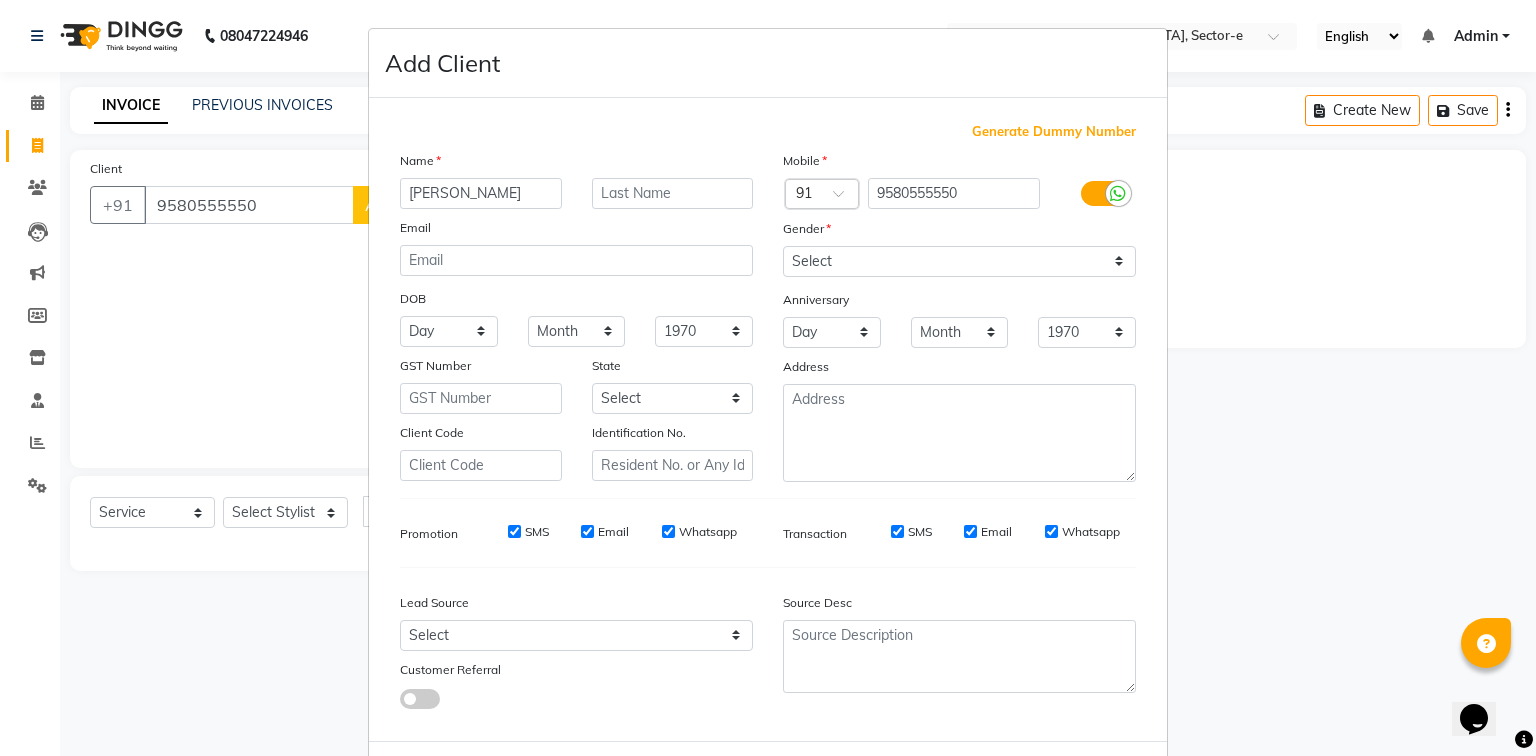 type on "[PERSON_NAME]" 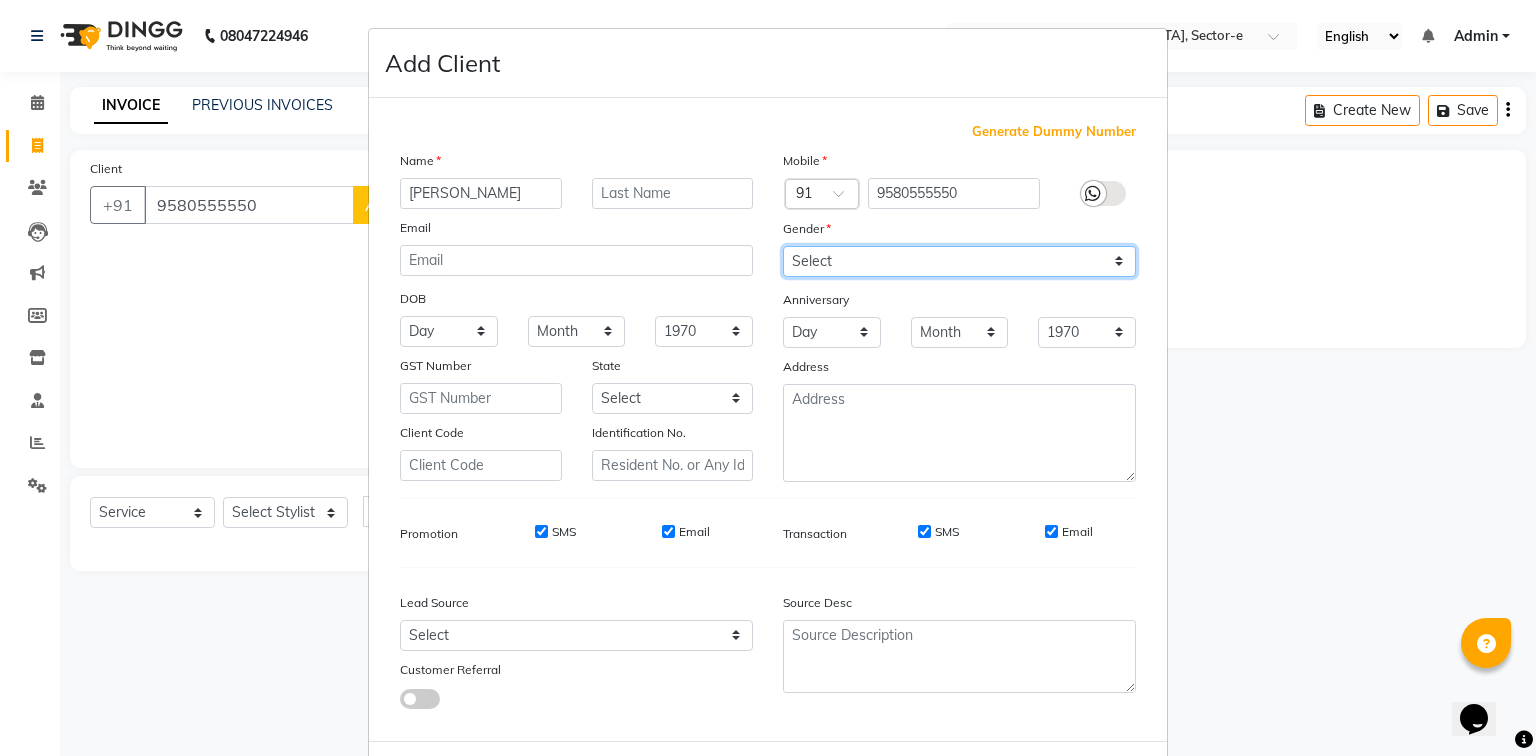 click on "Select [DEMOGRAPHIC_DATA] [DEMOGRAPHIC_DATA] Other Prefer Not To Say" at bounding box center [959, 261] 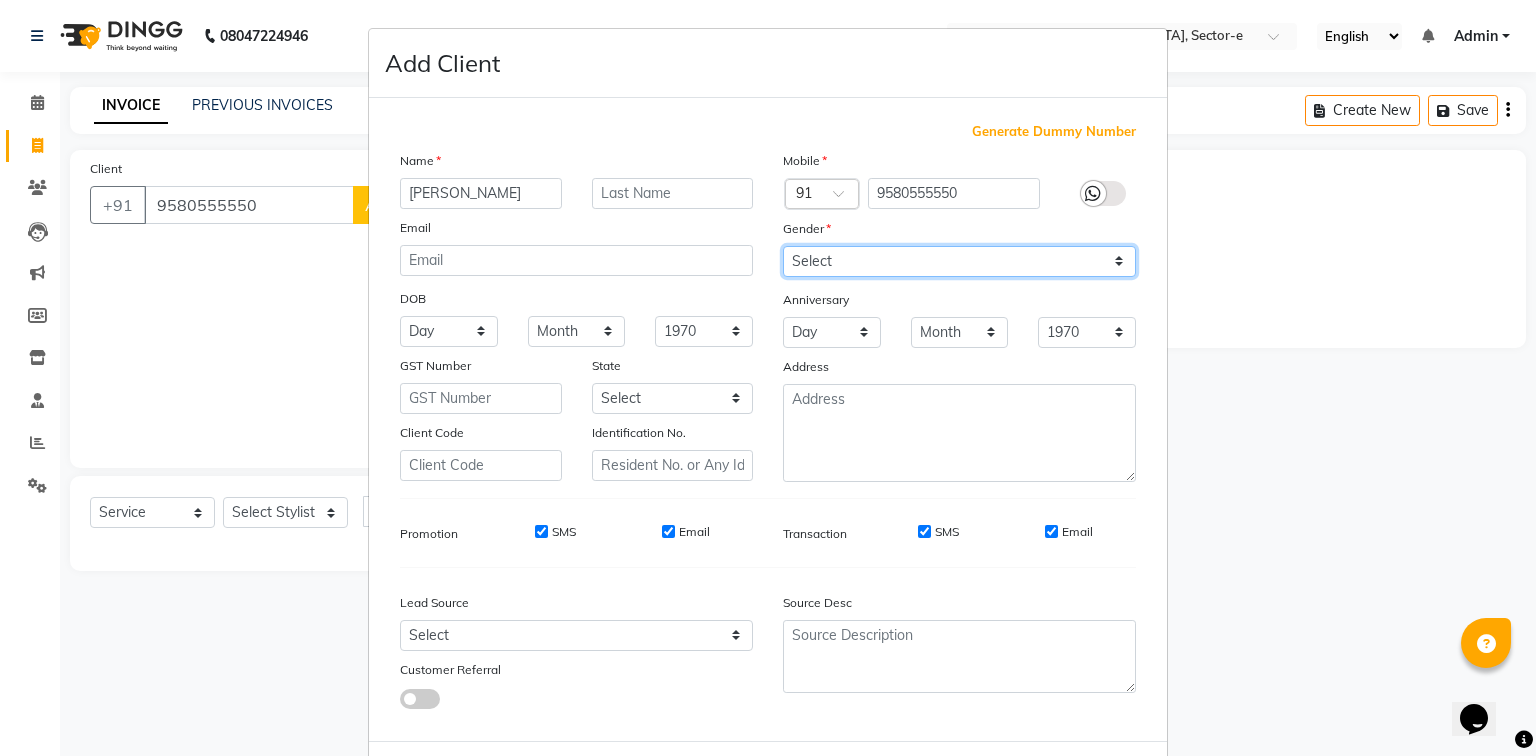 select on "[DEMOGRAPHIC_DATA]" 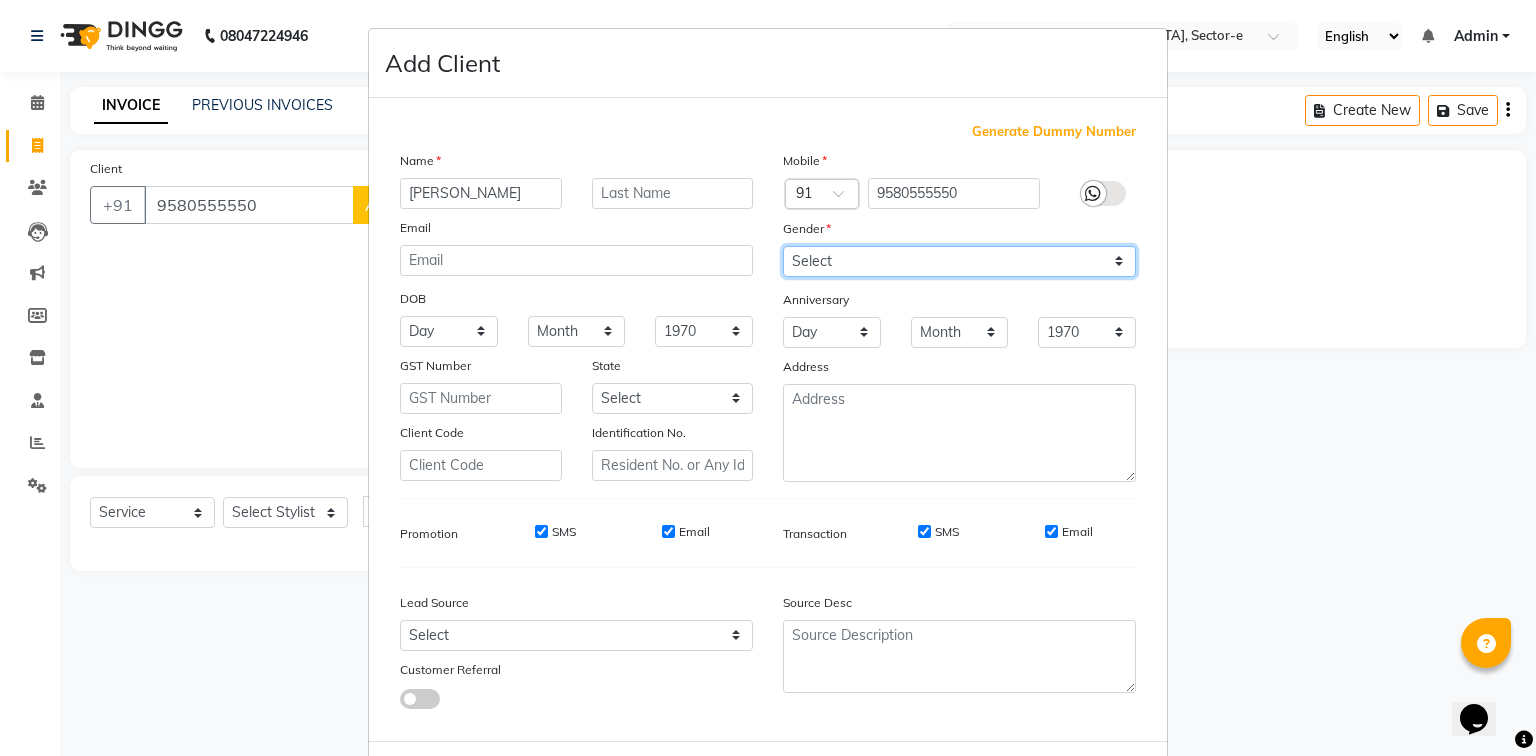 click on "Select [DEMOGRAPHIC_DATA] [DEMOGRAPHIC_DATA] Other Prefer Not To Say" at bounding box center [959, 261] 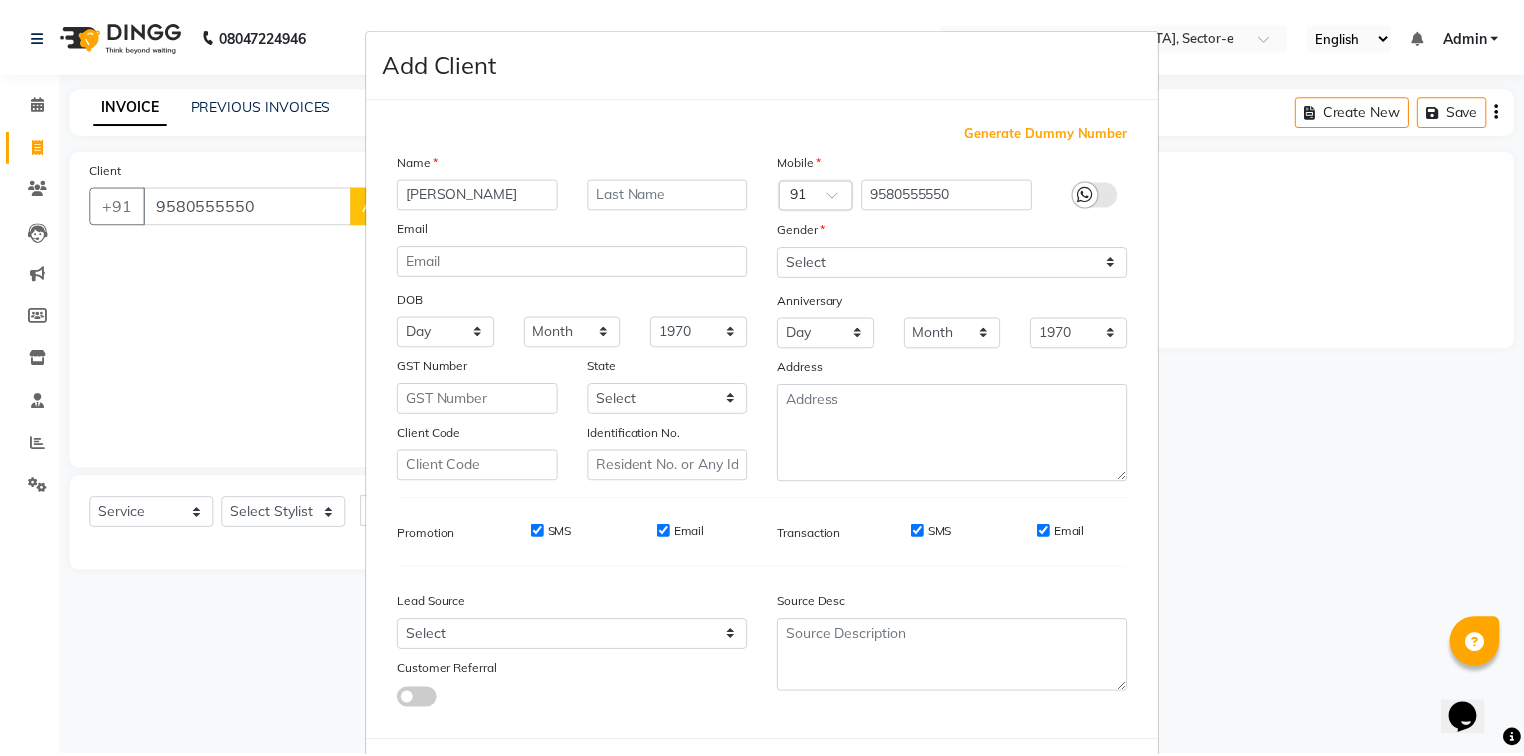 scroll, scrollTop: 100, scrollLeft: 0, axis: vertical 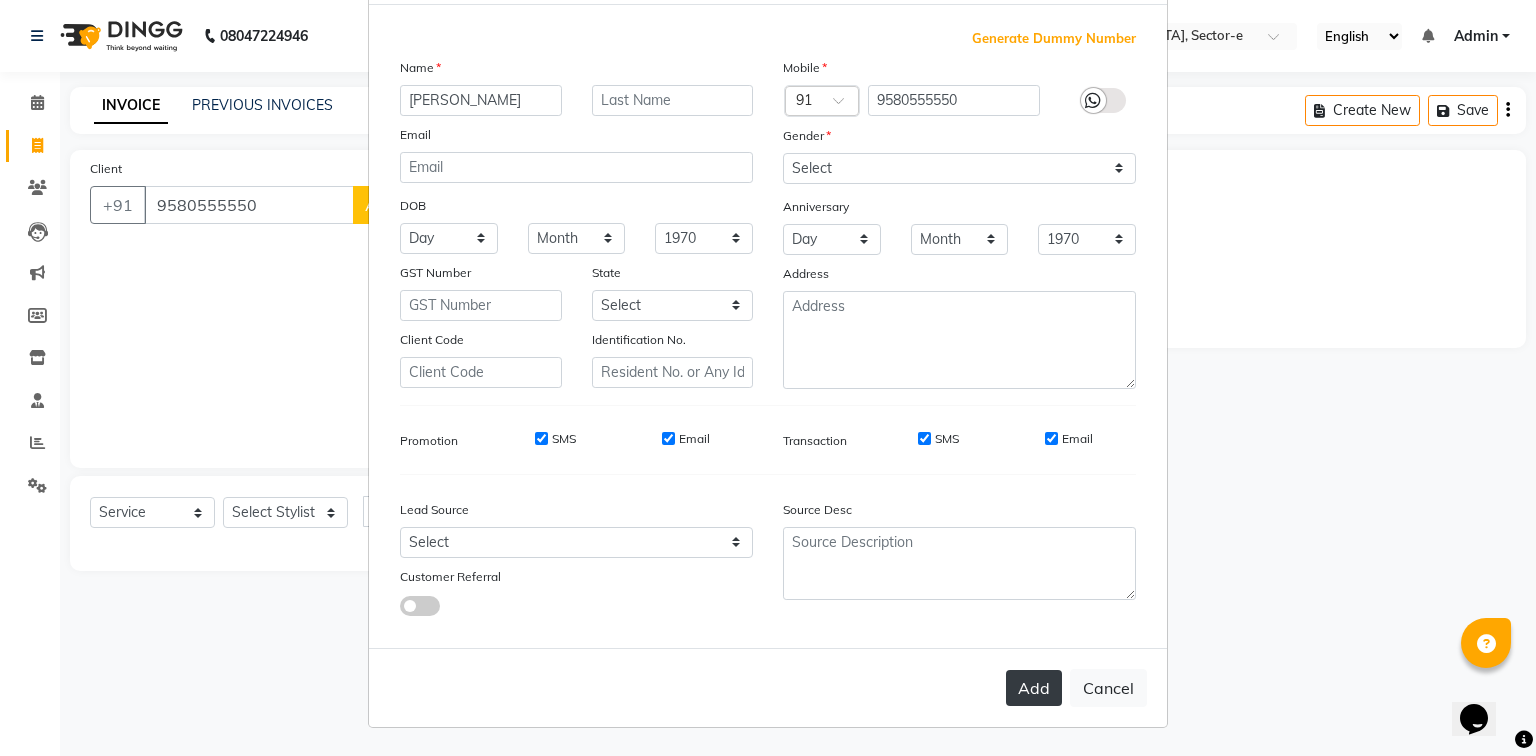 click on "Add" at bounding box center (1034, 688) 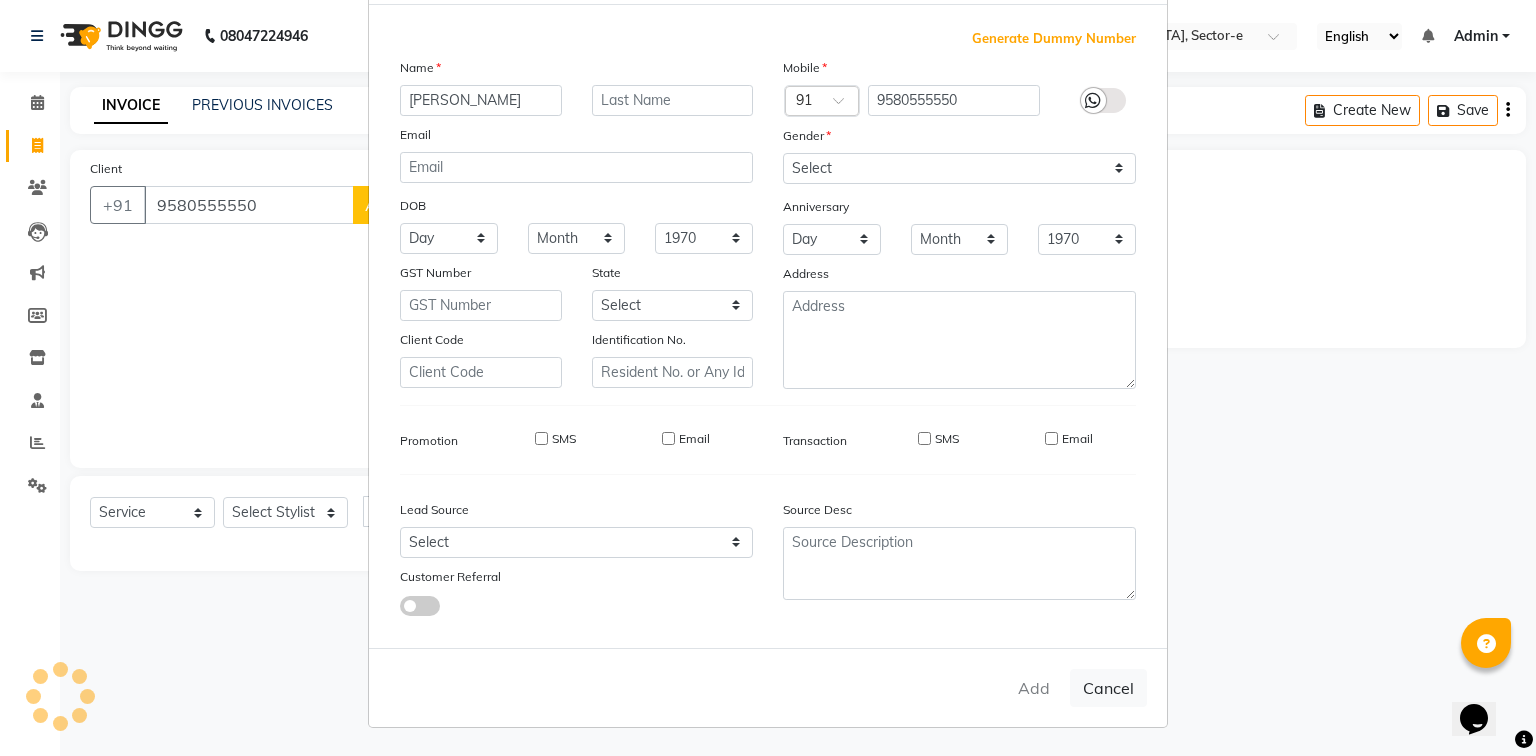 type 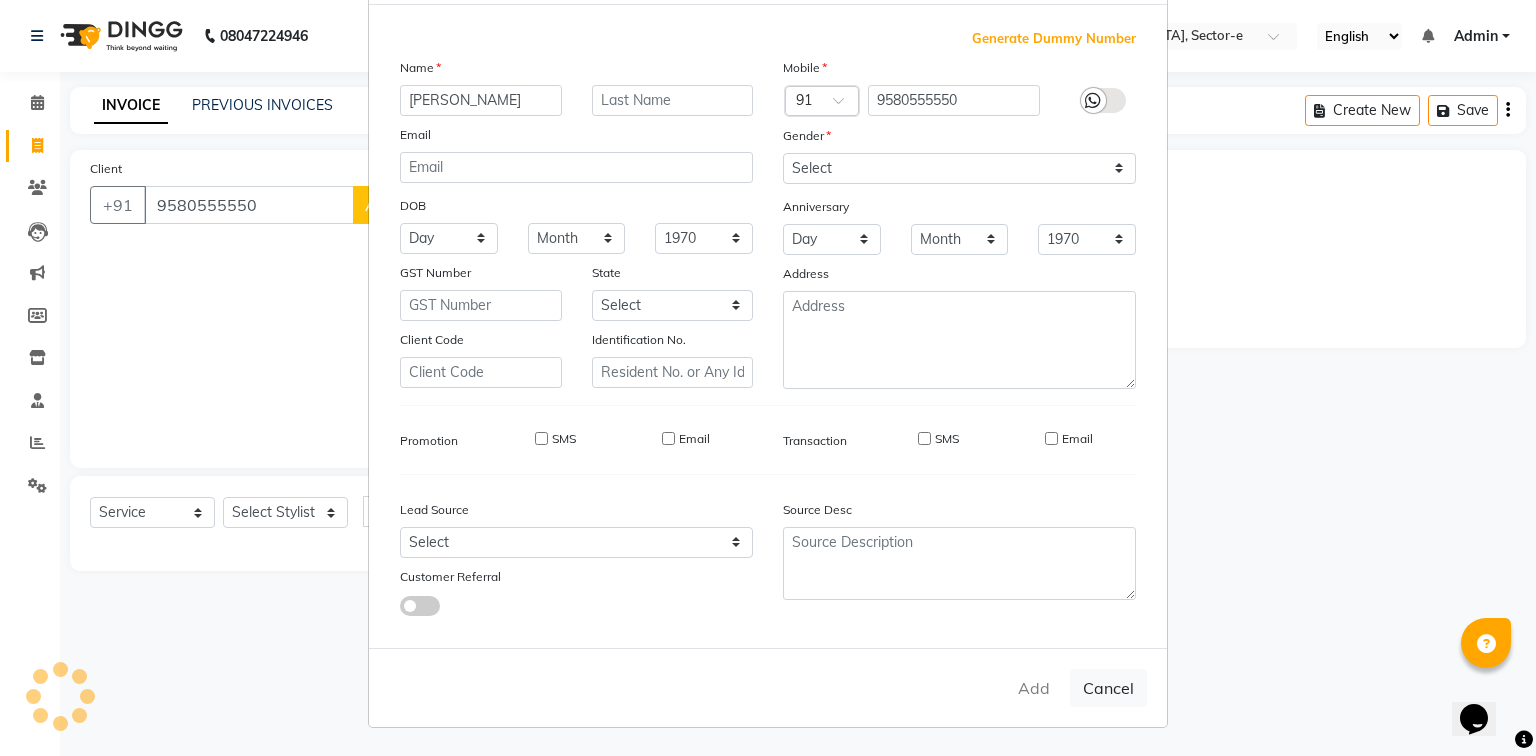 select 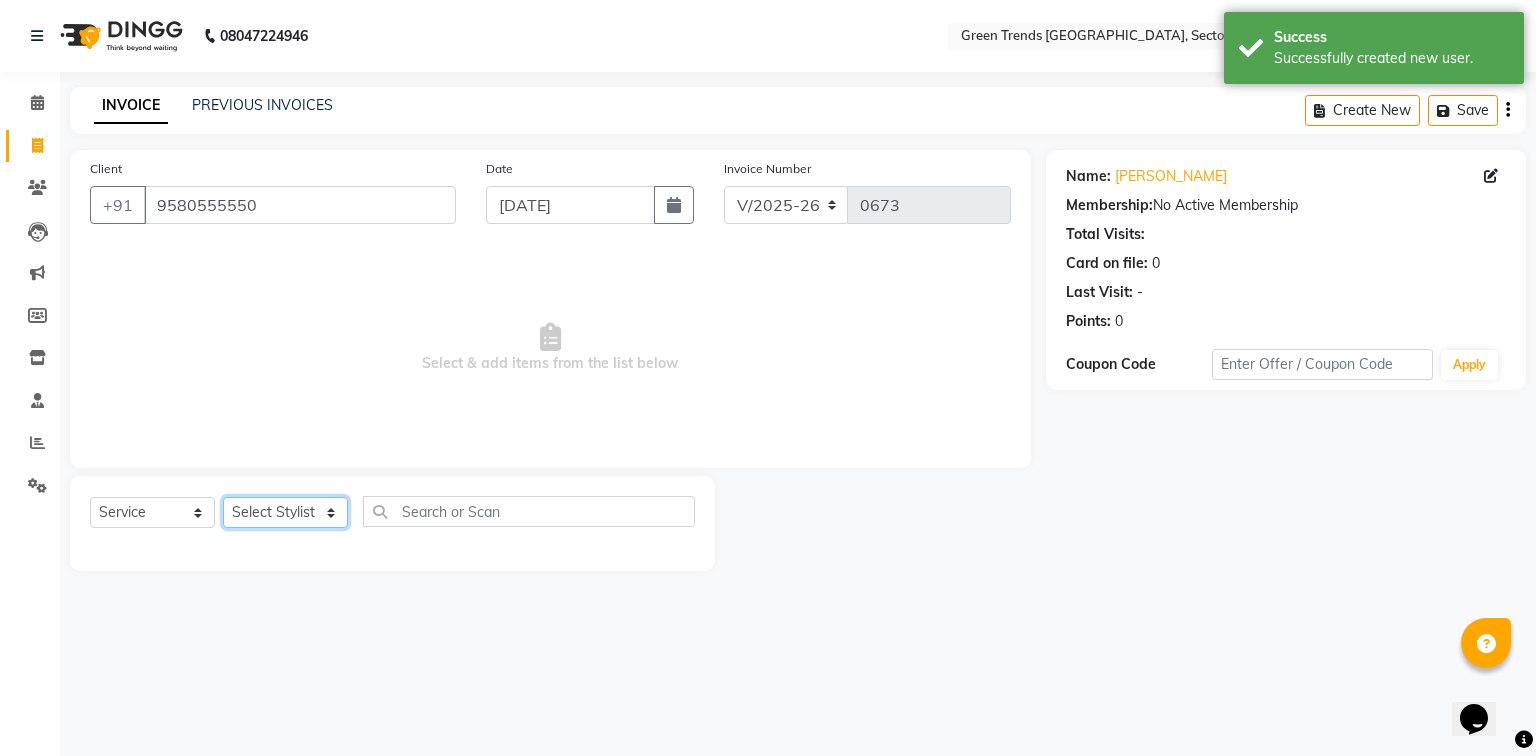click on "Select Stylist [PERSON_NAME] [PERSON_NAME] Mo. [PERSON_NAME].[PERSON_NAME] [PERSON_NAME] Pooja [PERSON_NAME] [PERSON_NAME] [PERSON_NAME] Vishal" 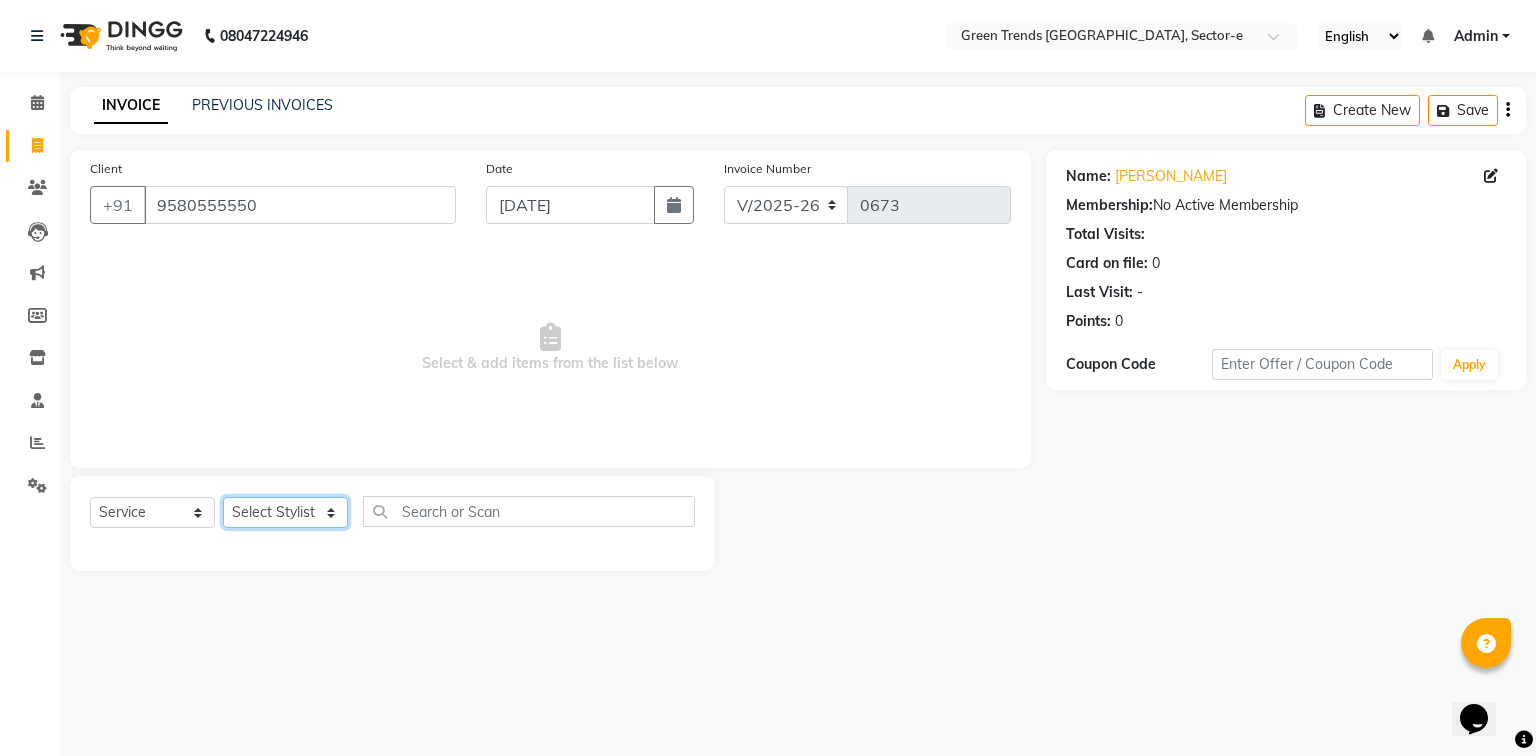 select on "58752" 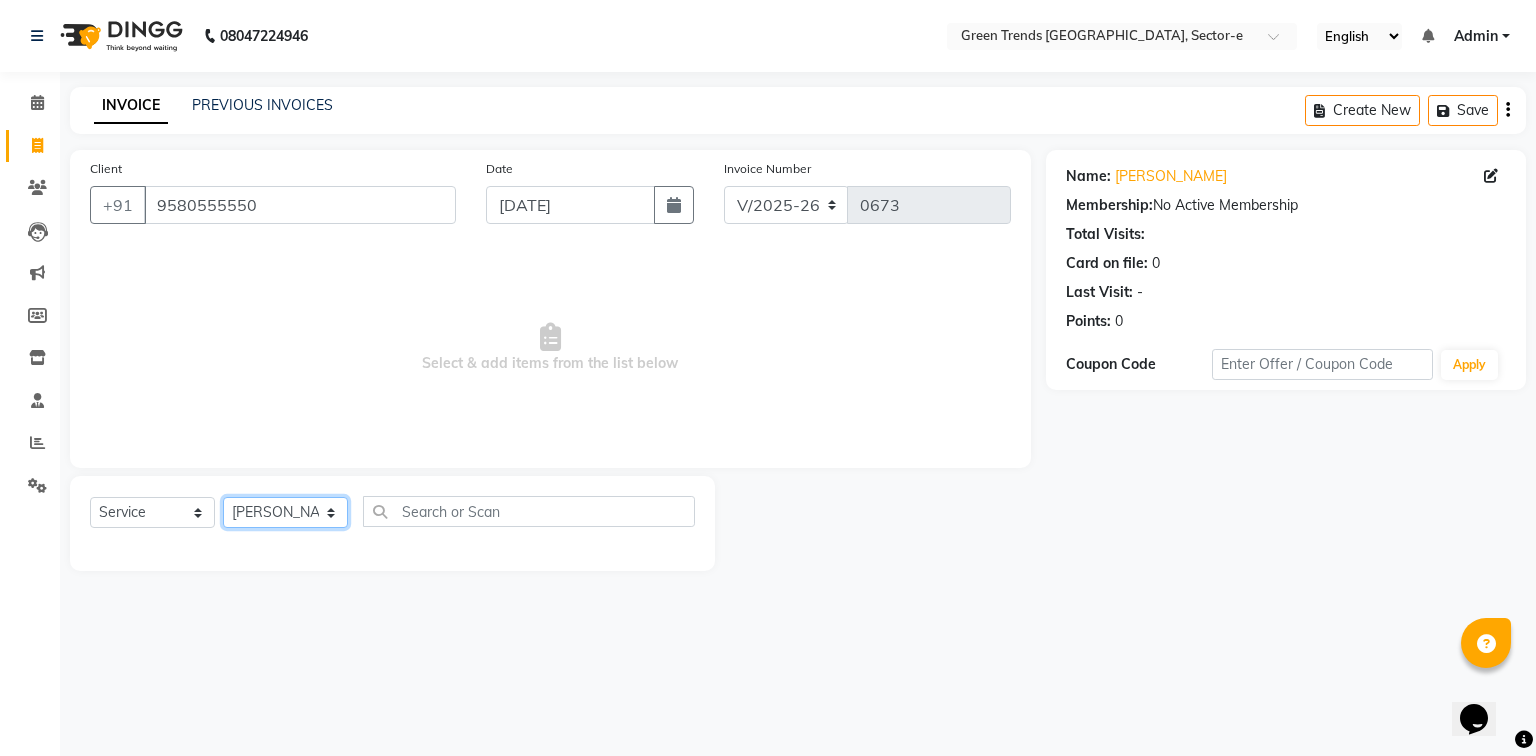 click on "Select Stylist [PERSON_NAME] [PERSON_NAME] Mo. [PERSON_NAME].[PERSON_NAME] [PERSON_NAME] Pooja [PERSON_NAME] [PERSON_NAME] [PERSON_NAME] Vishal" 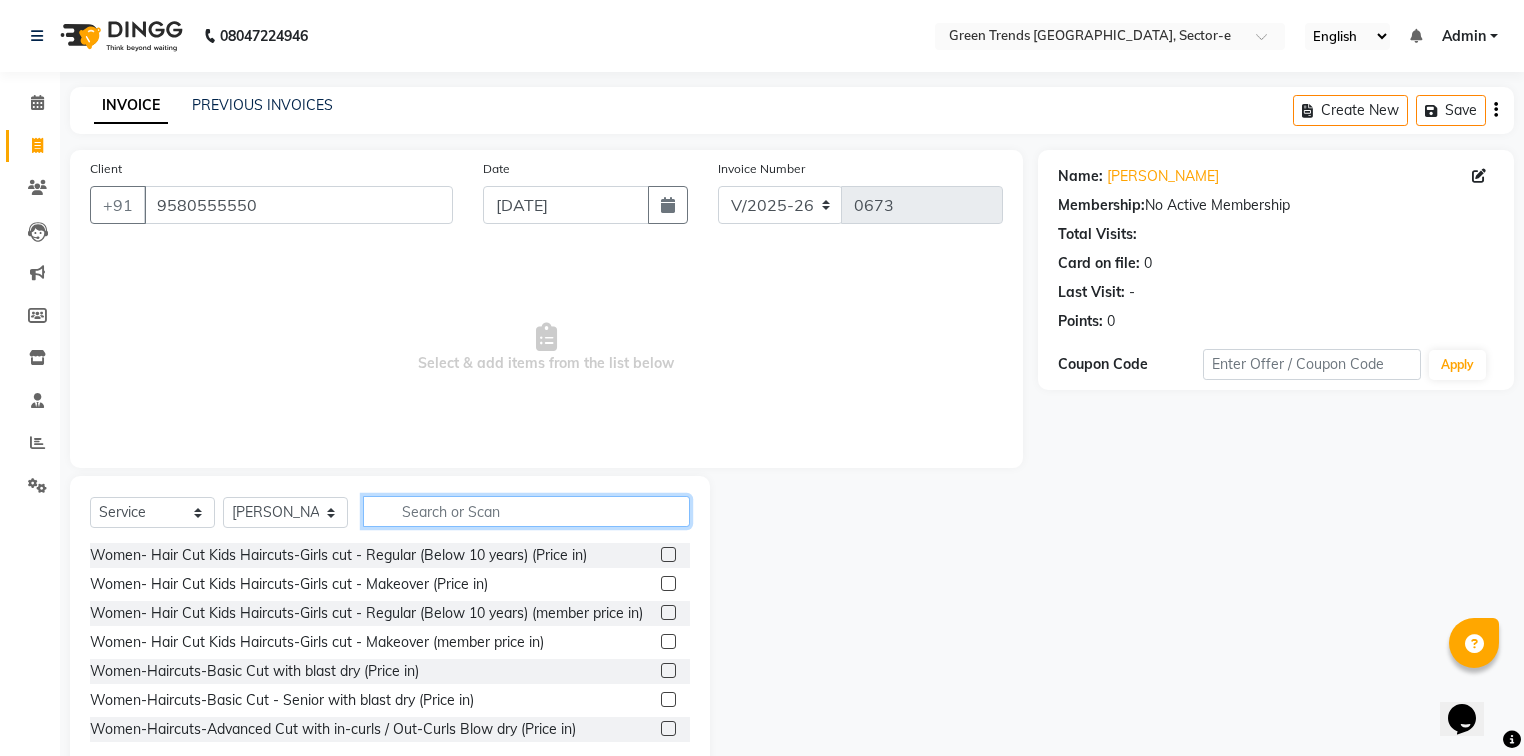 click 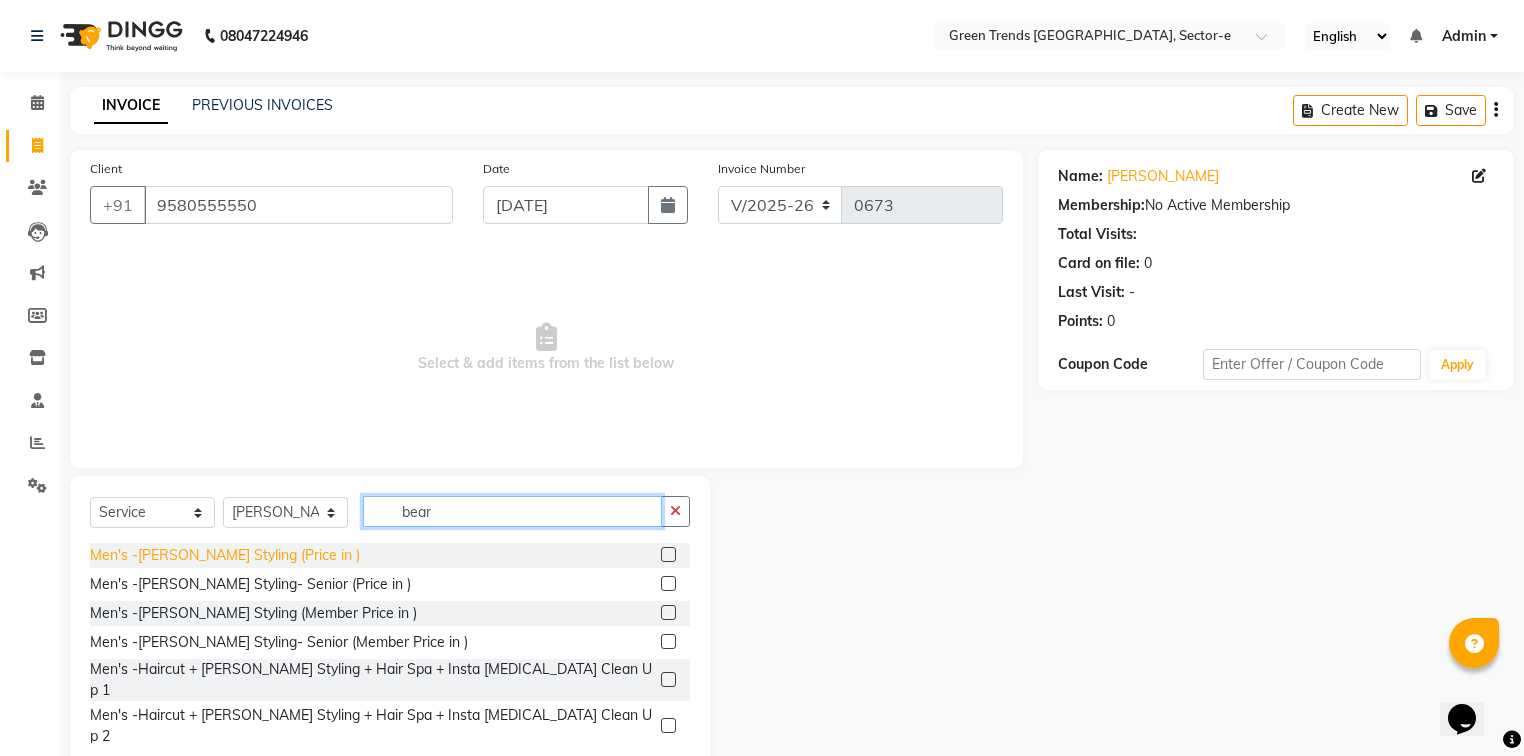 type on "bear" 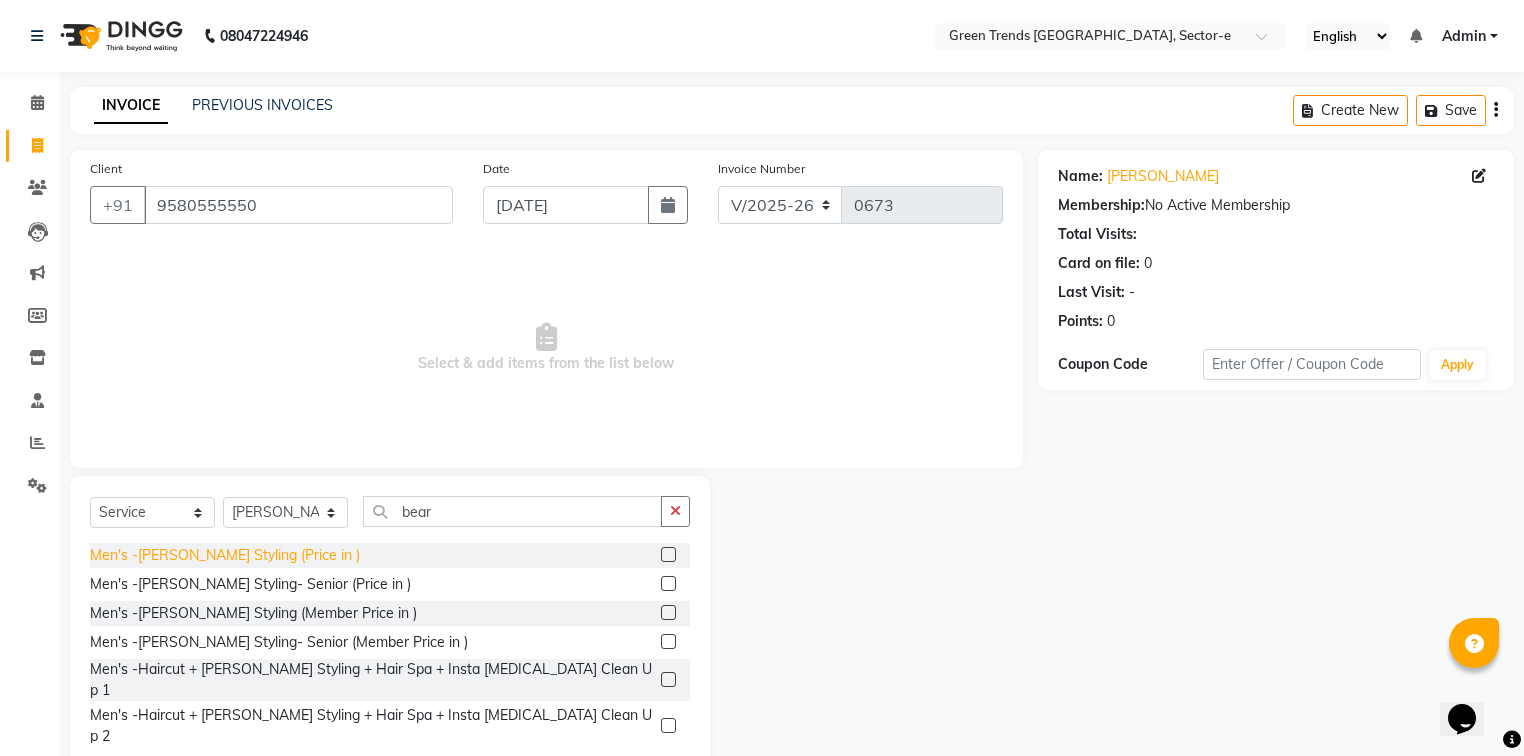 click on "Men's -[PERSON_NAME] Styling  (Price in )" 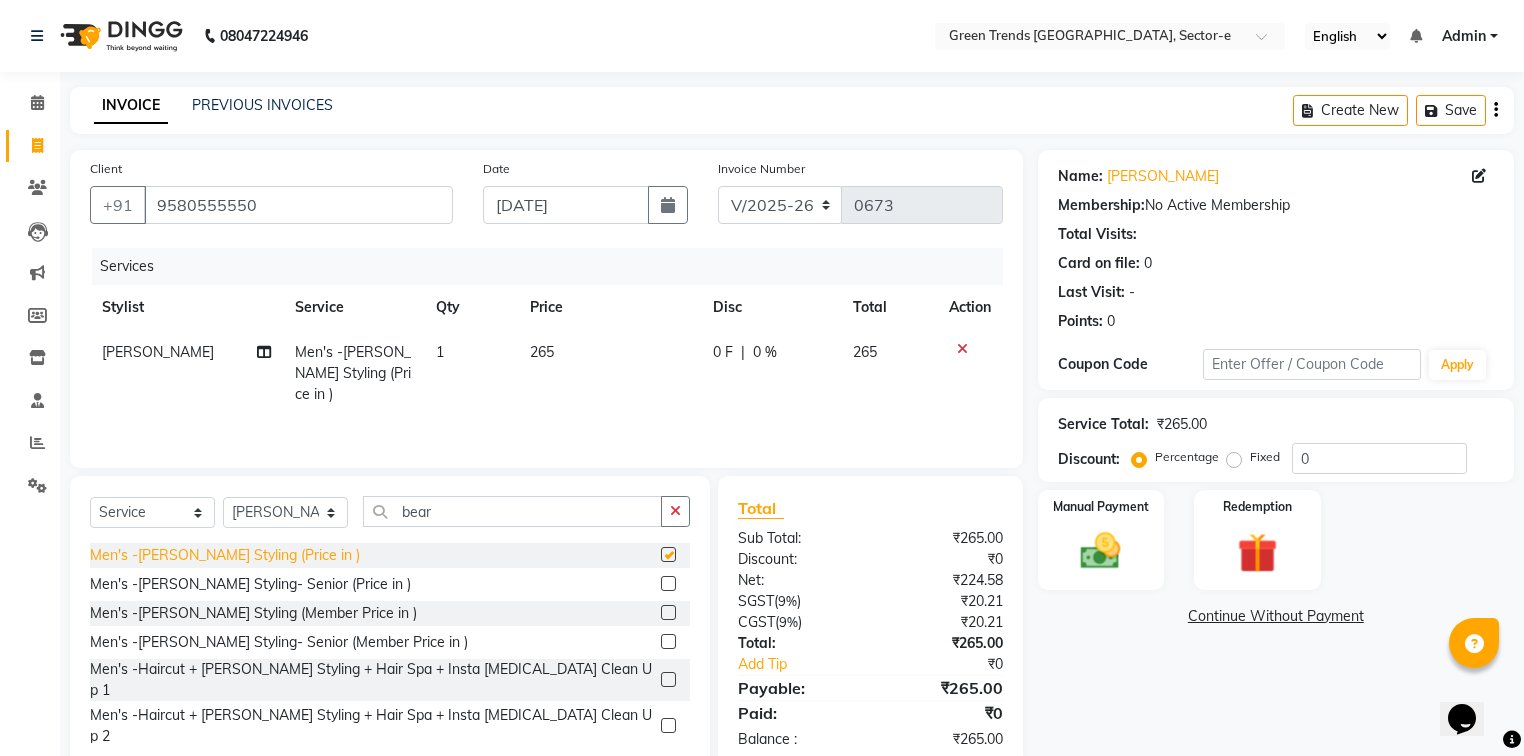 checkbox on "false" 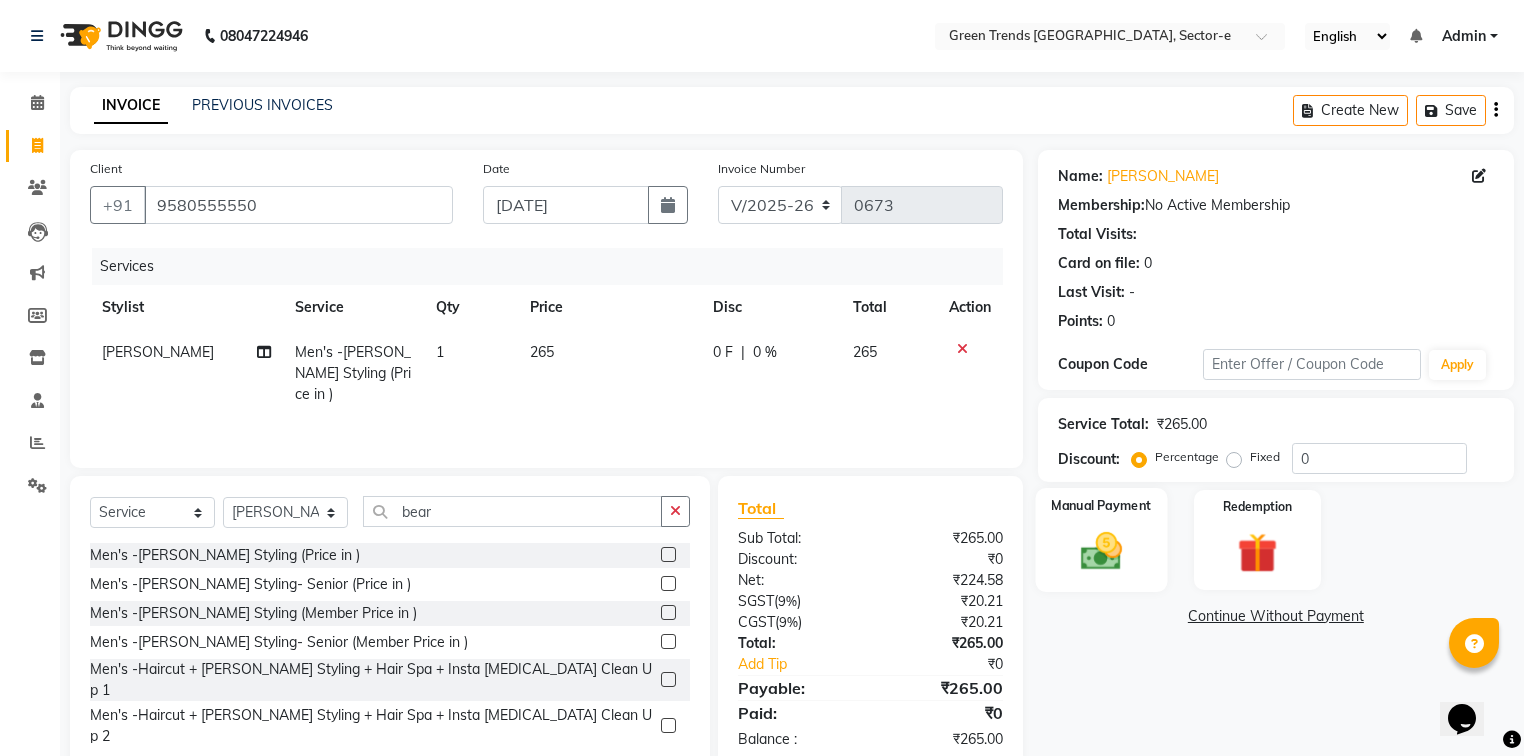 click 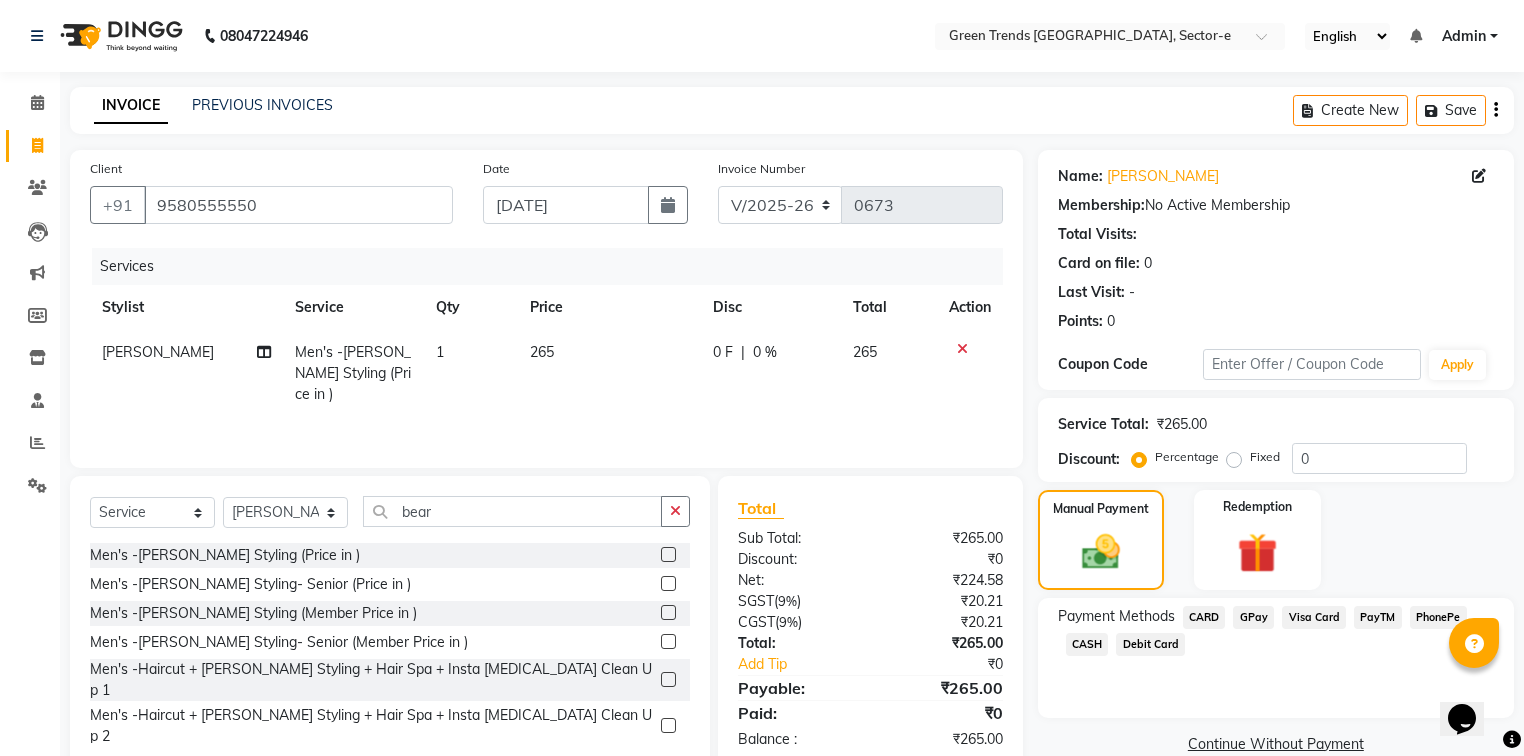 click on "GPay" 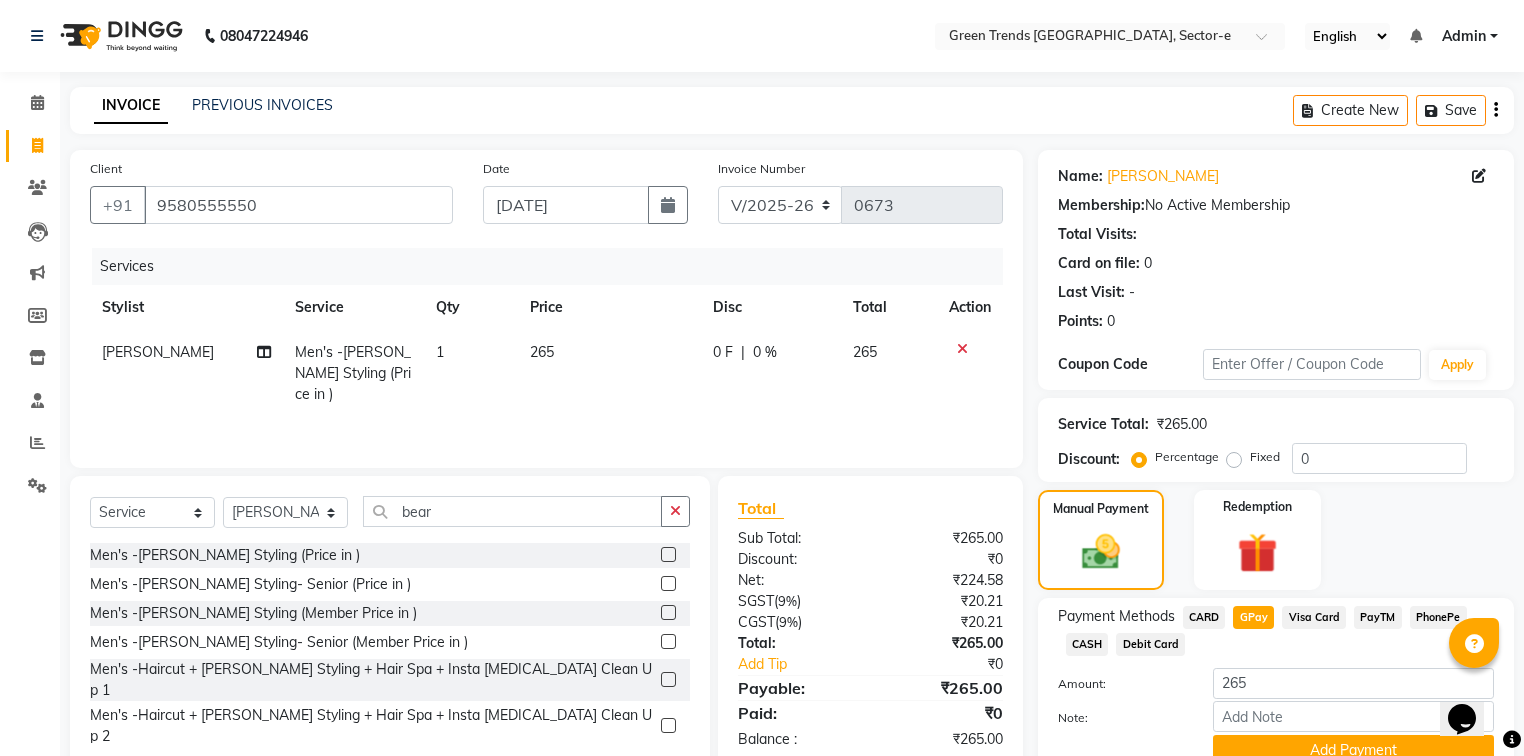 scroll, scrollTop: 91, scrollLeft: 0, axis: vertical 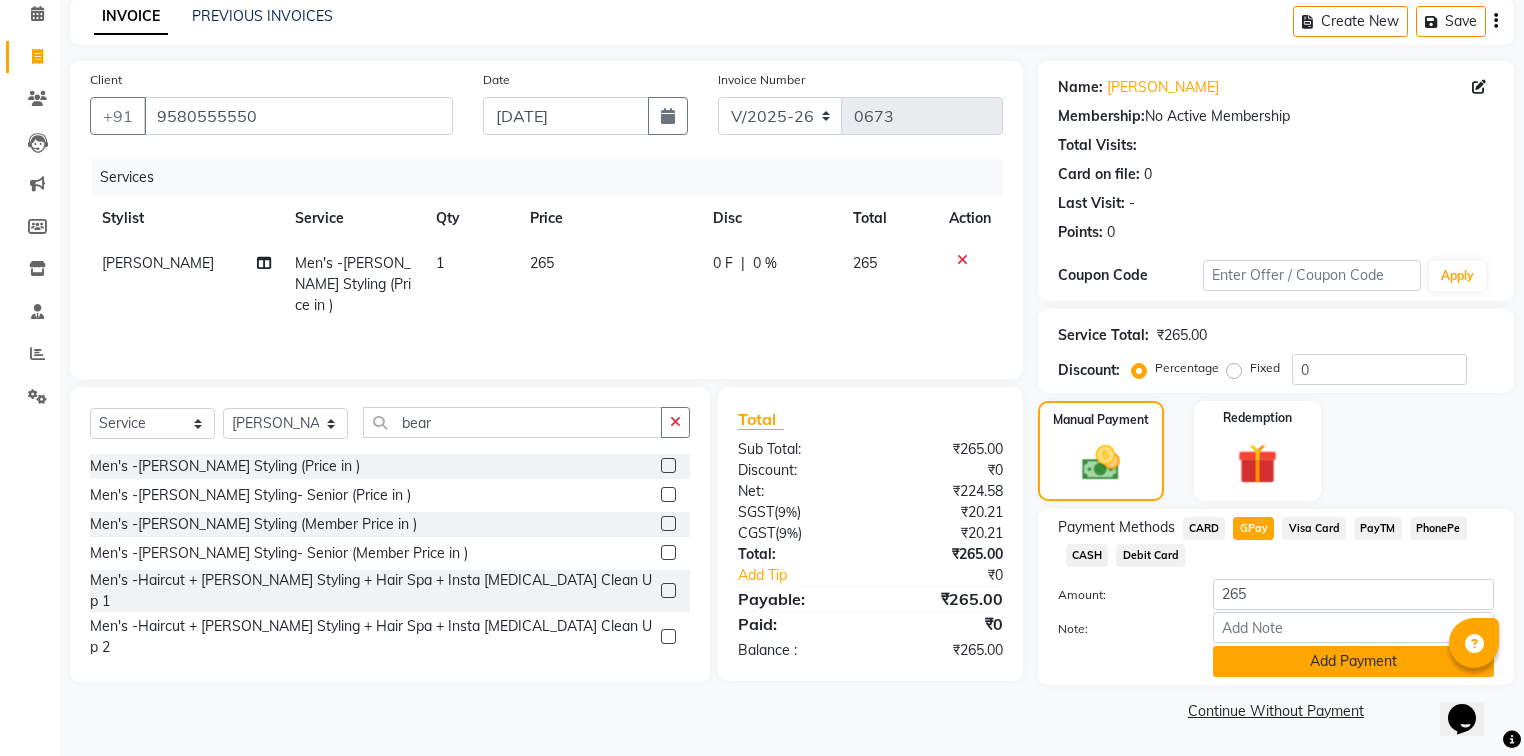 click on "Add Payment" 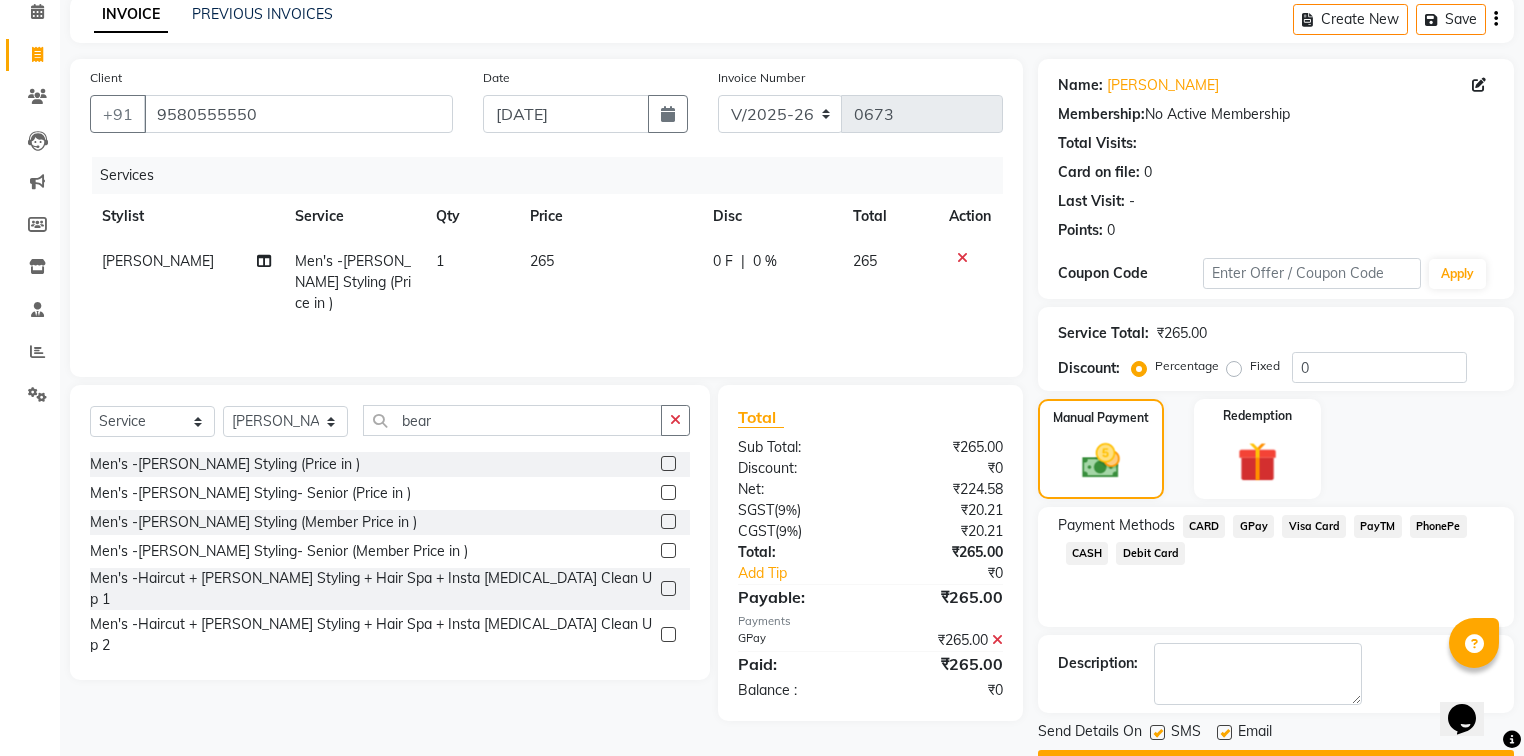 click 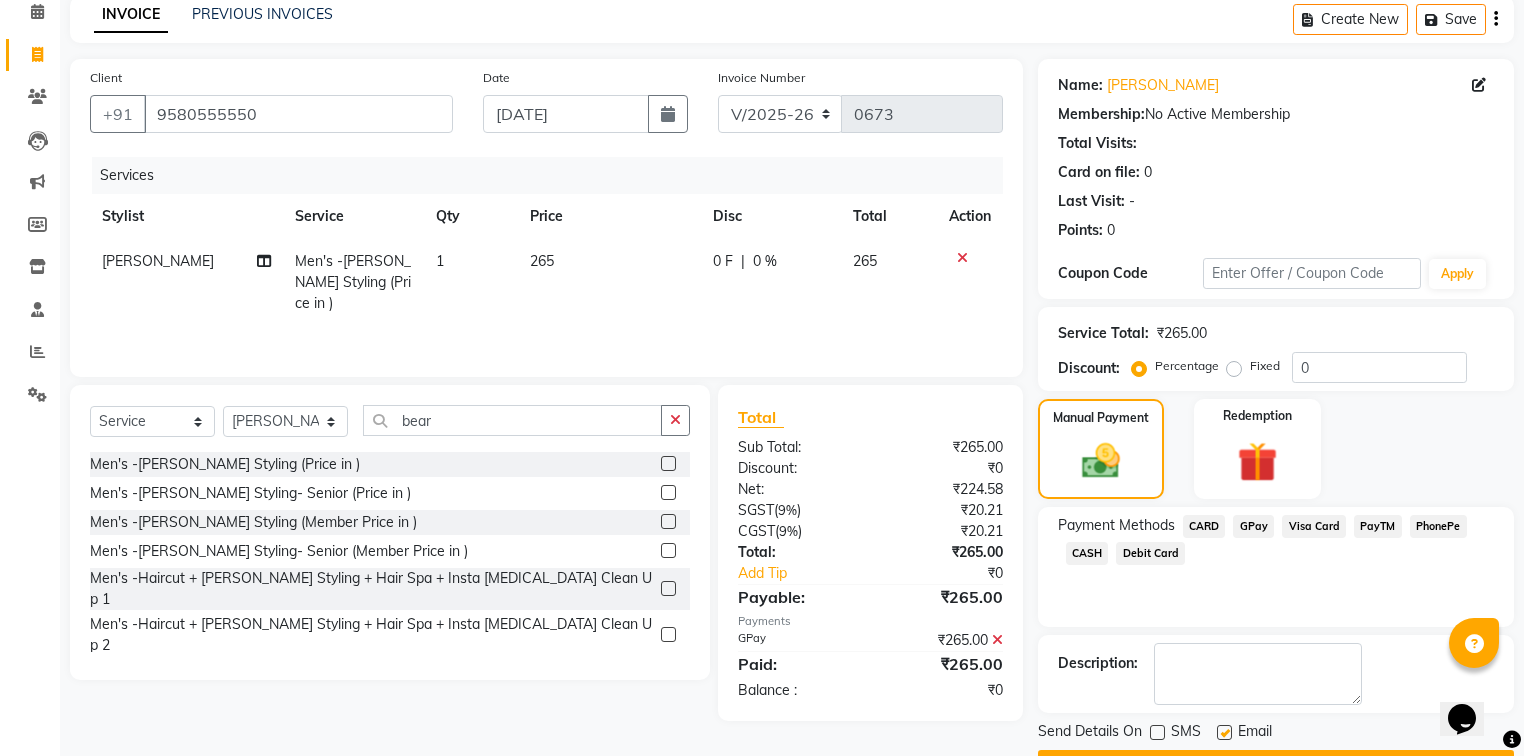click 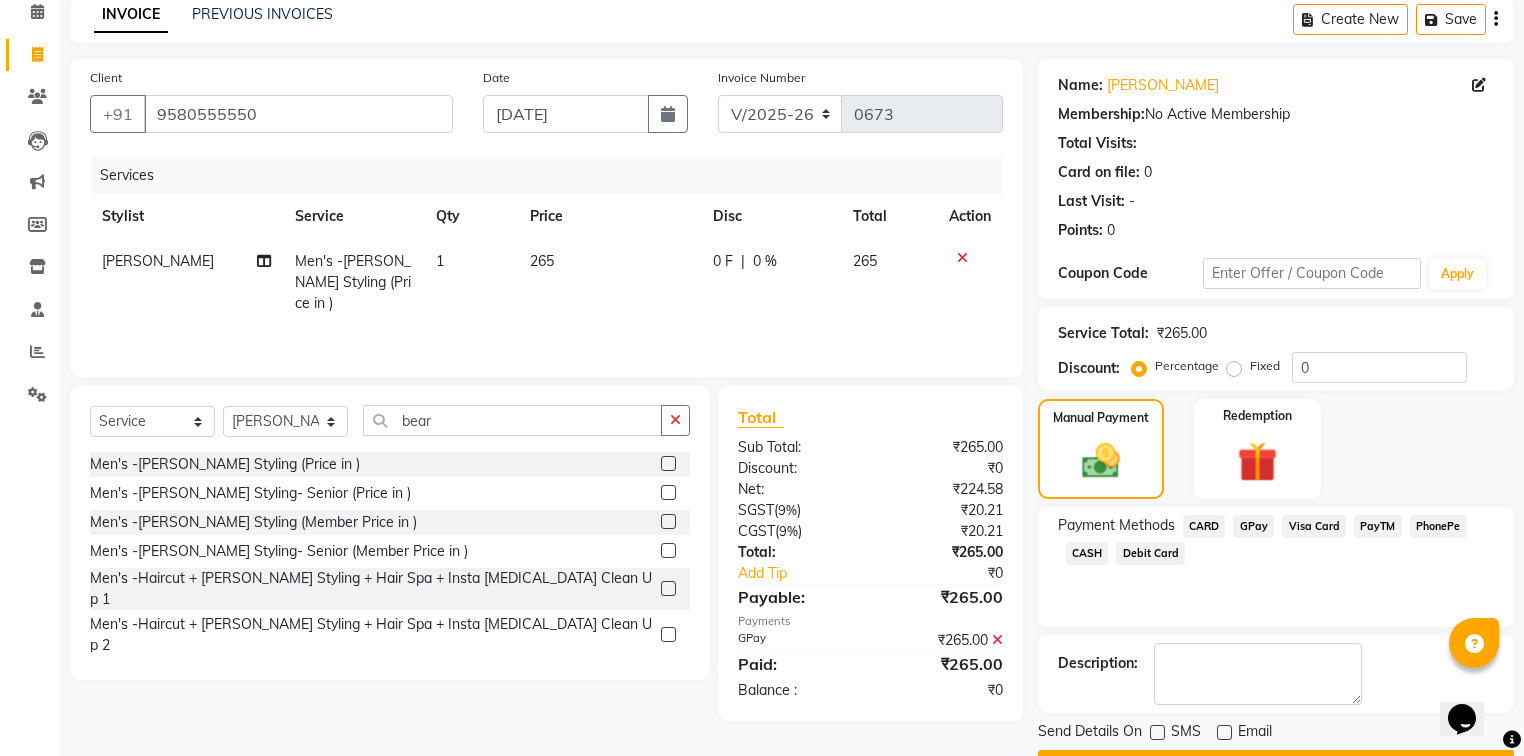 click on "Checkout" 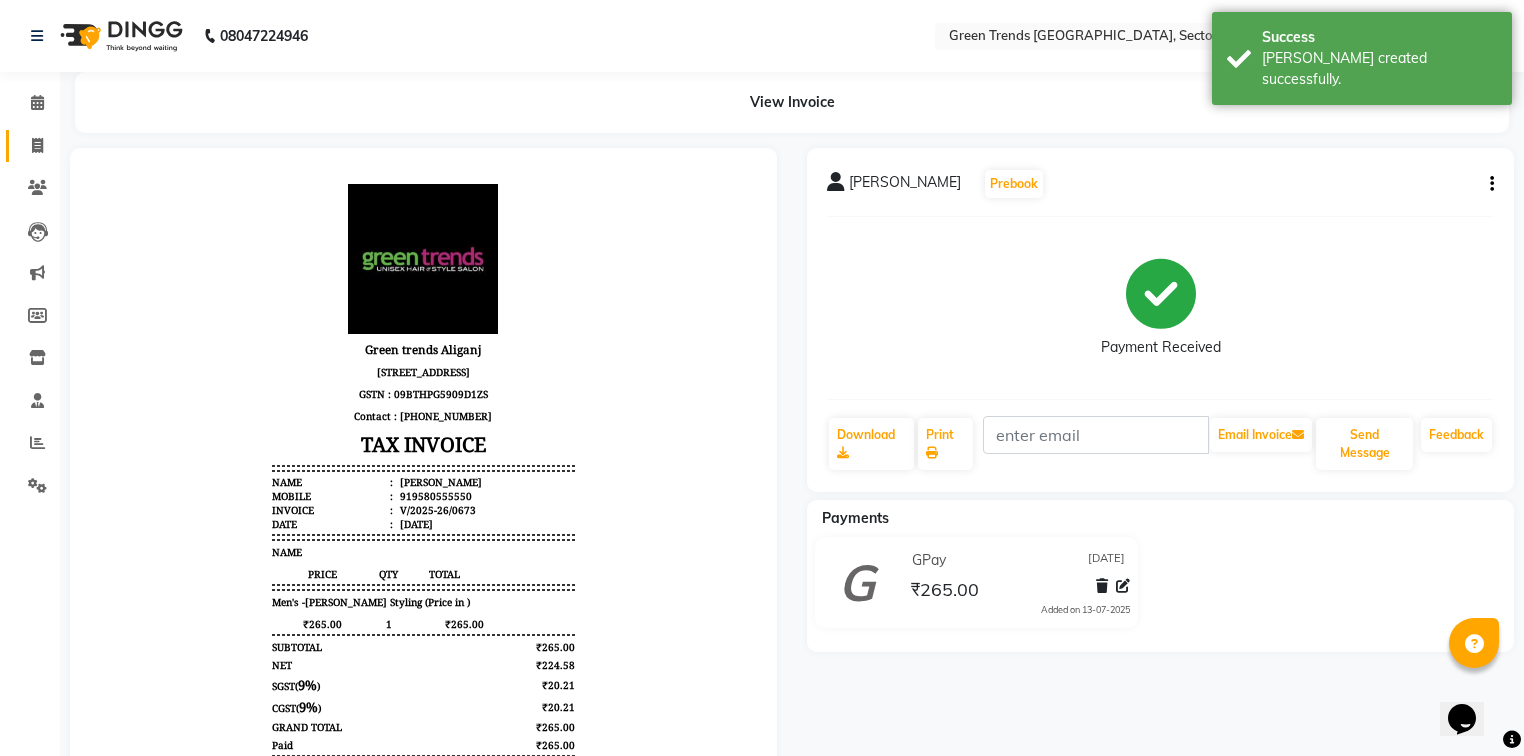 scroll, scrollTop: 0, scrollLeft: 0, axis: both 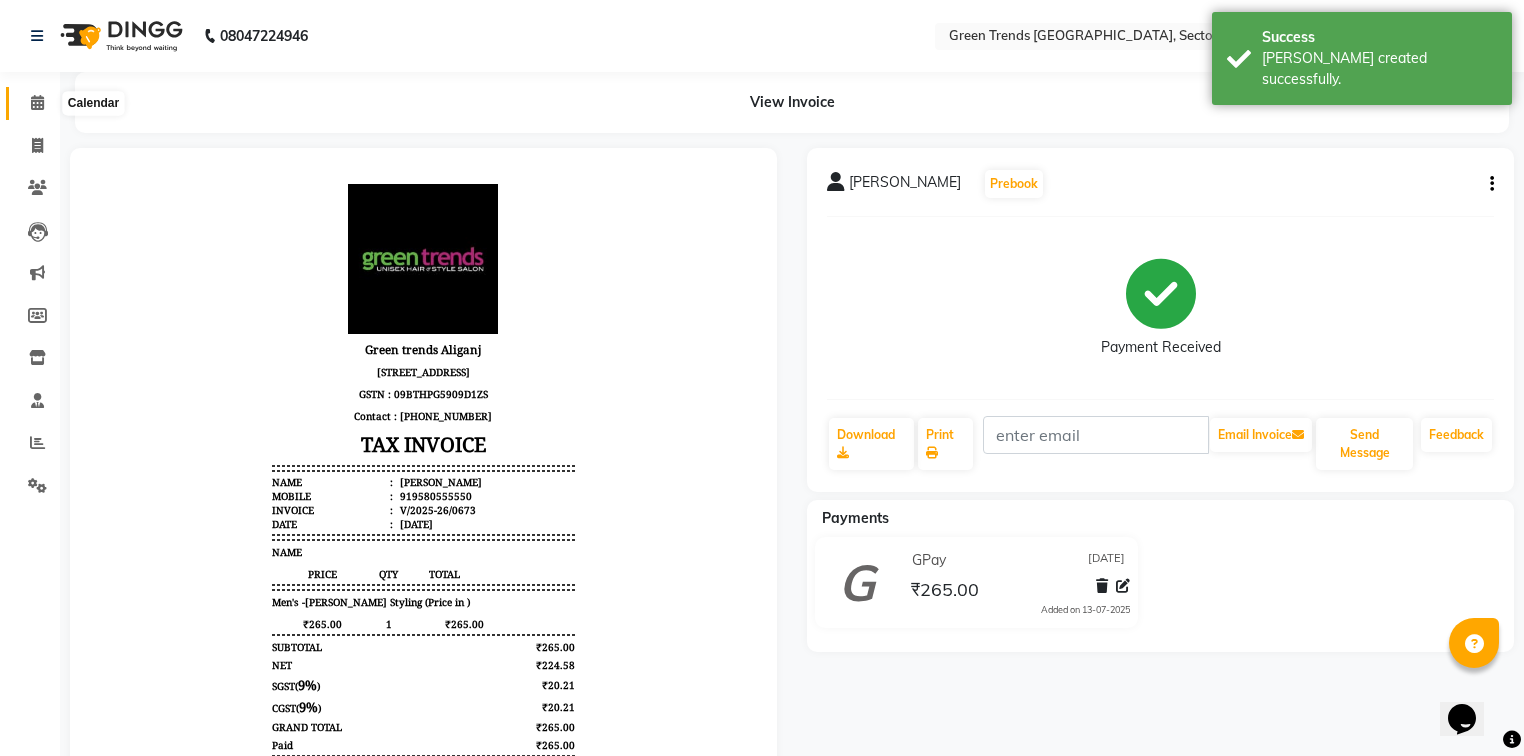 click 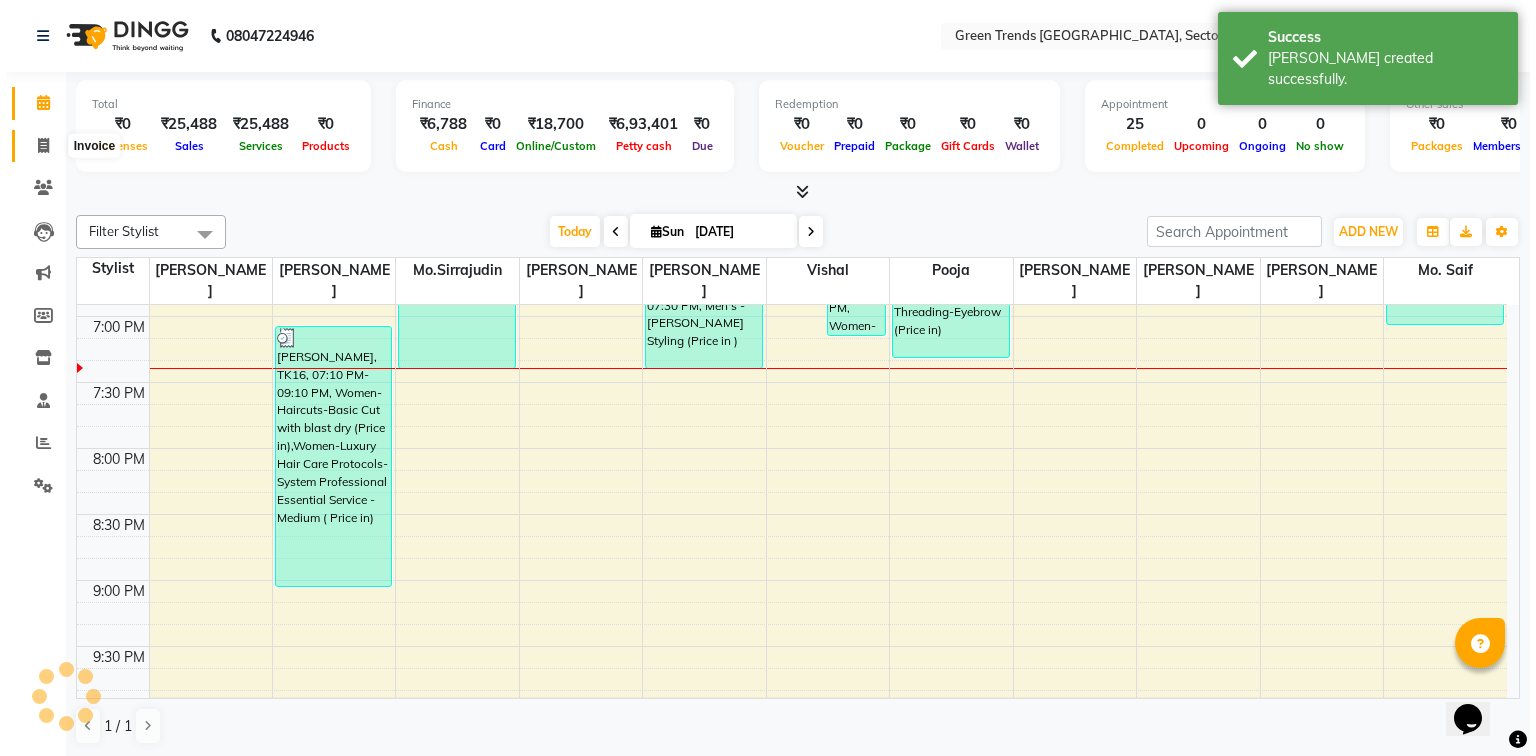 scroll, scrollTop: 0, scrollLeft: 0, axis: both 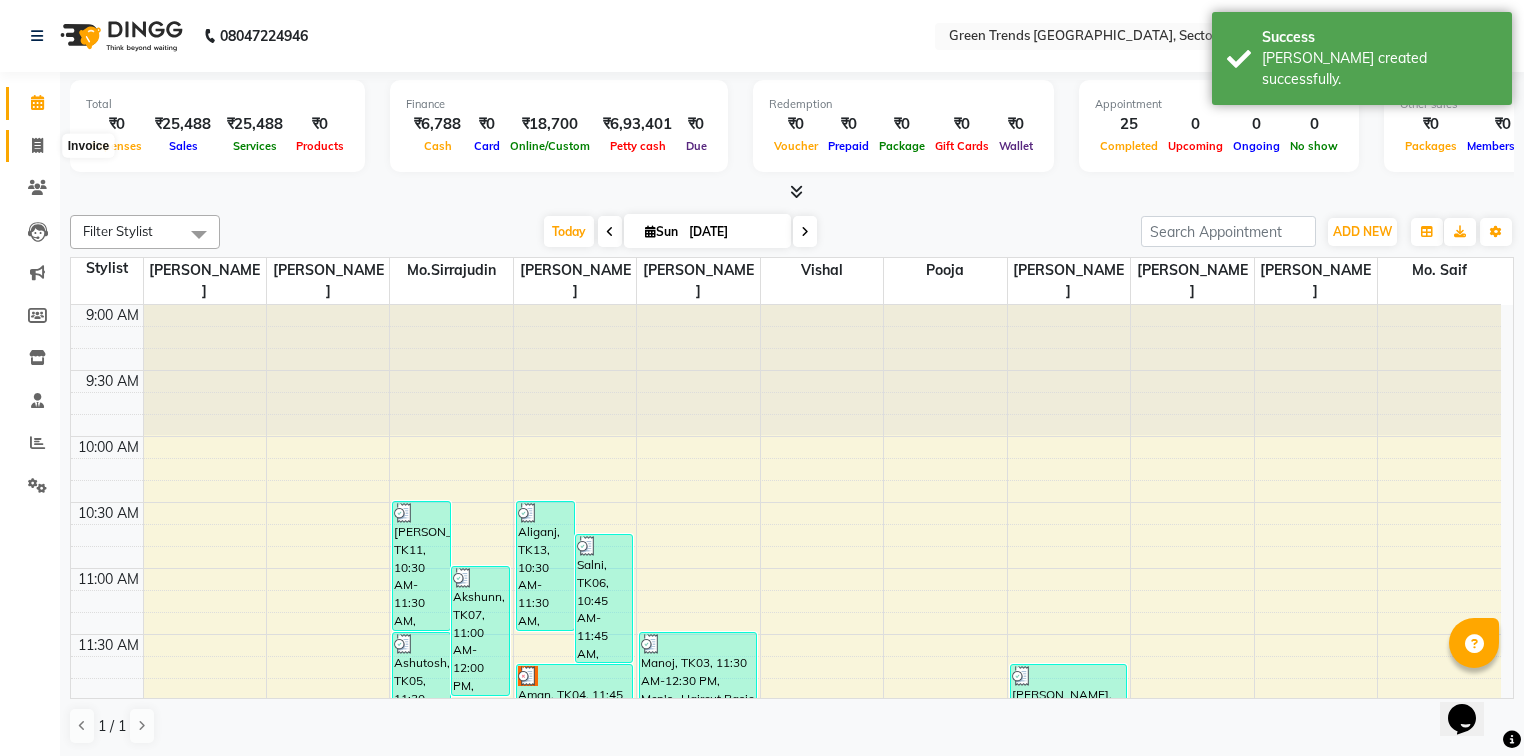 click 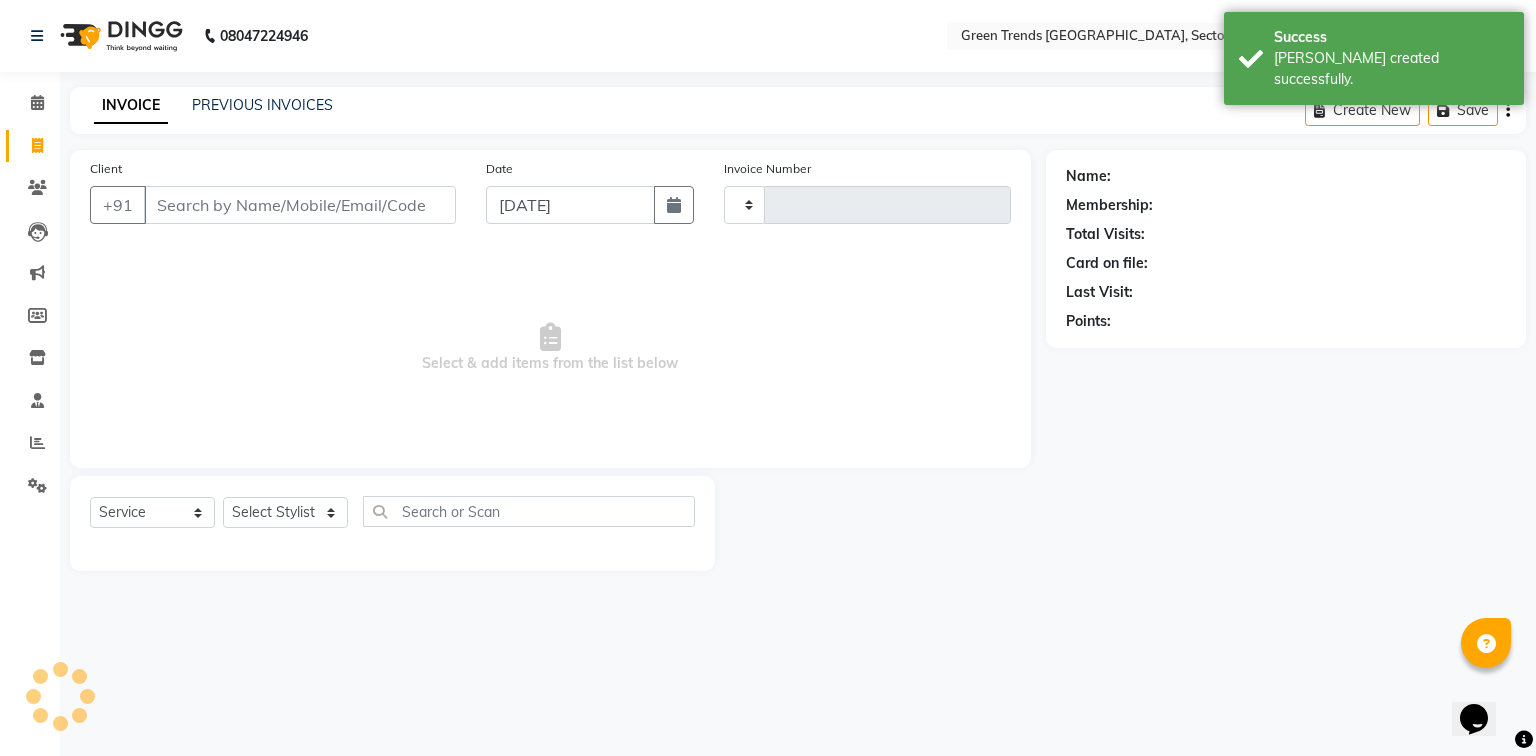 type on "0674" 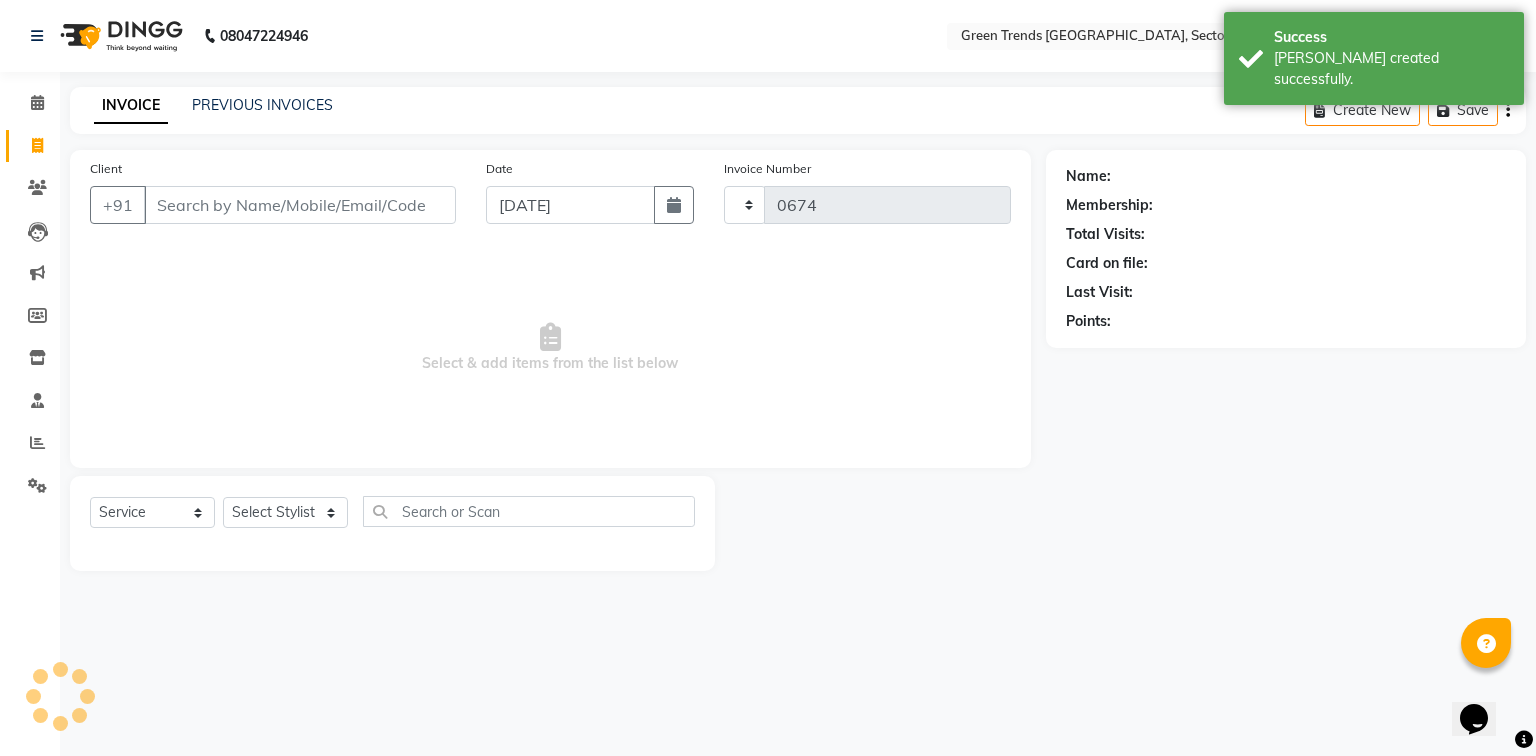 select on "7023" 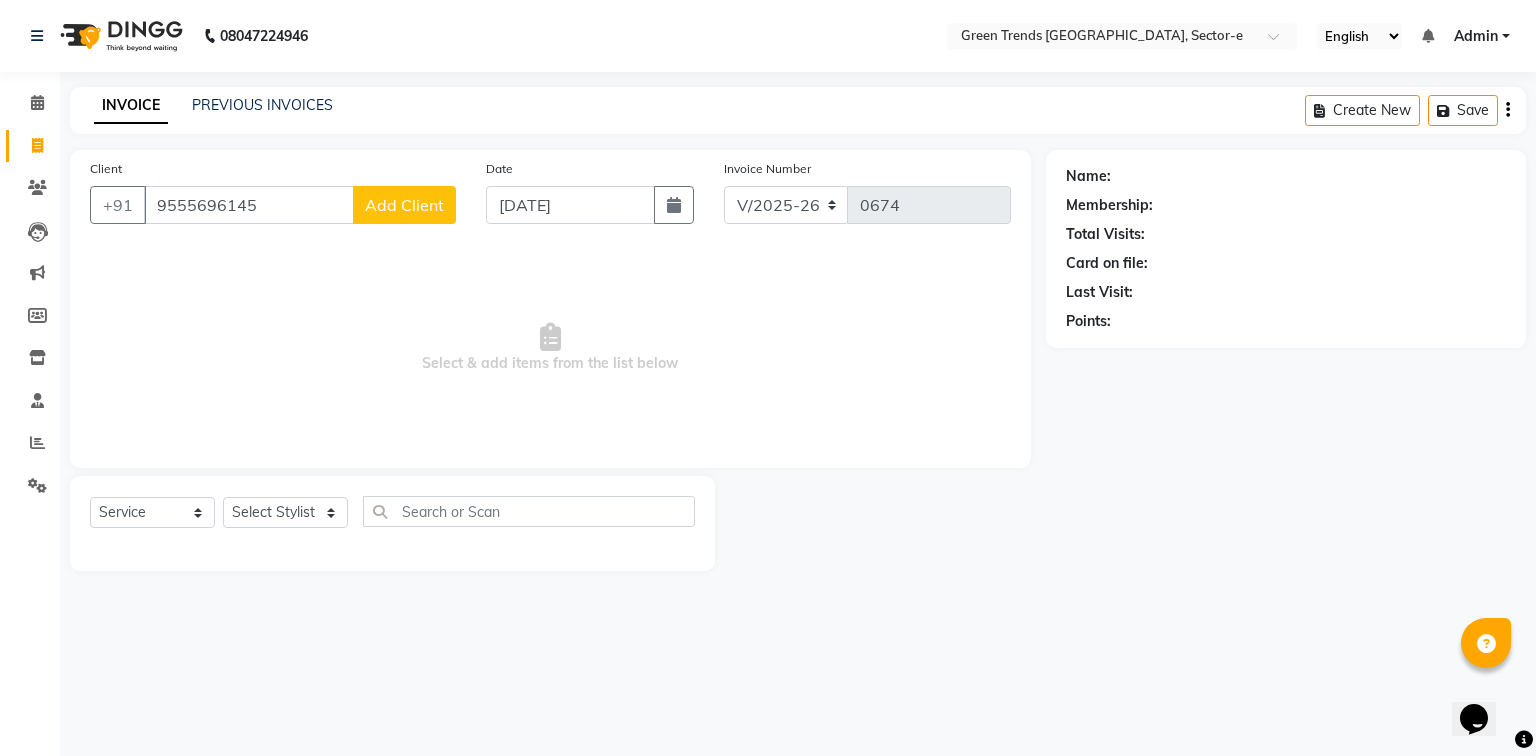 type on "9555696145" 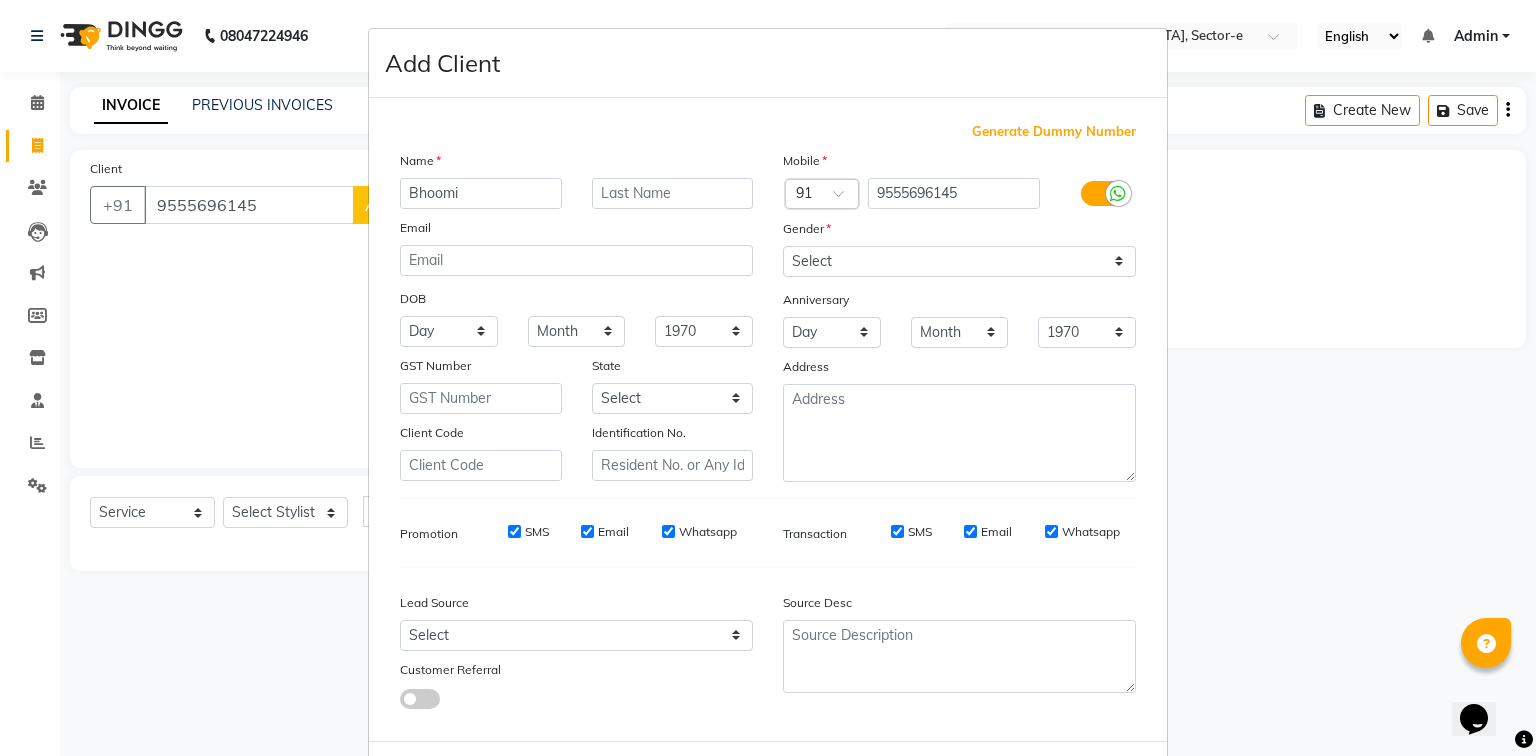 type on "Bhoomi" 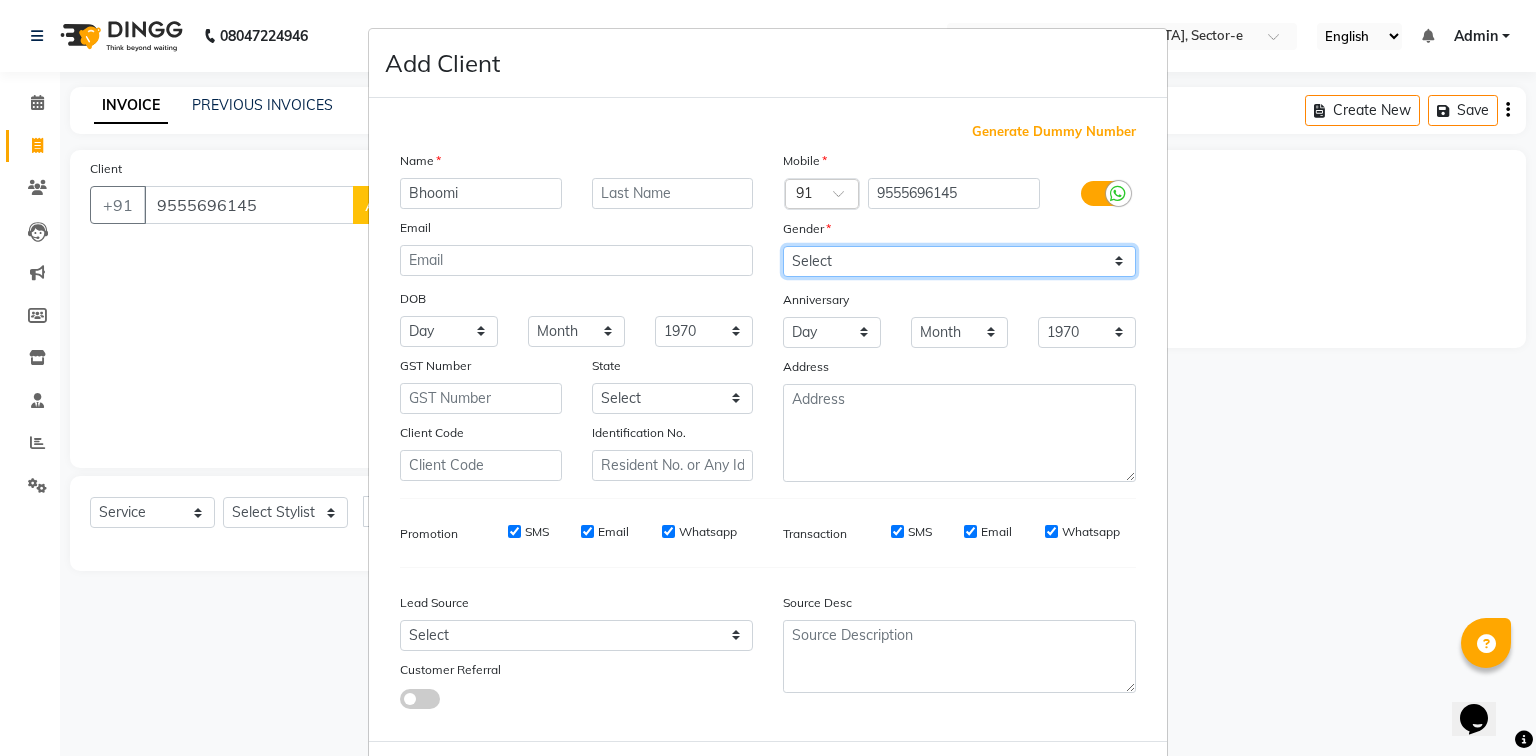drag, startPoint x: 1117, startPoint y: 260, endPoint x: 1105, endPoint y: 266, distance: 13.416408 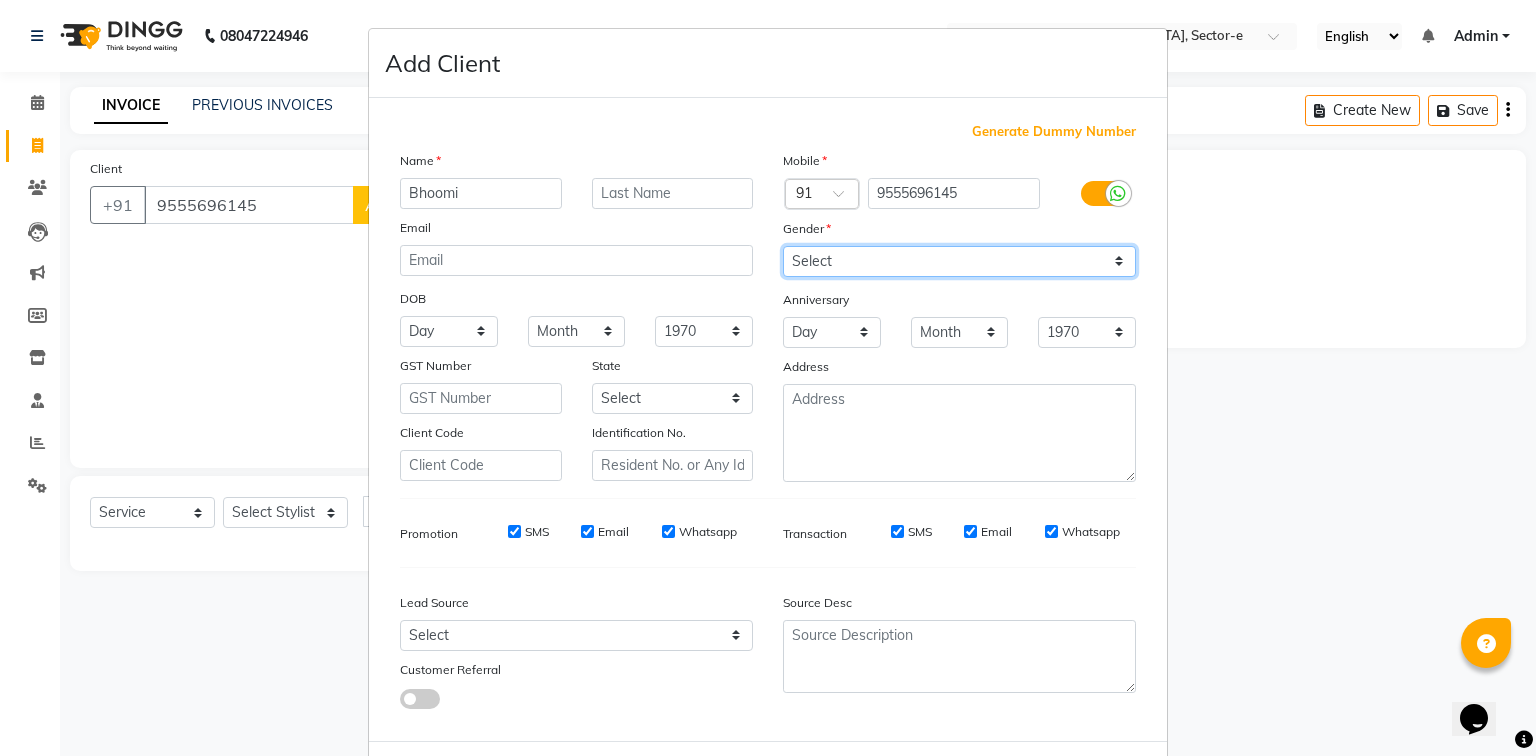 click on "Select [DEMOGRAPHIC_DATA] [DEMOGRAPHIC_DATA] Other Prefer Not To Say" at bounding box center [959, 261] 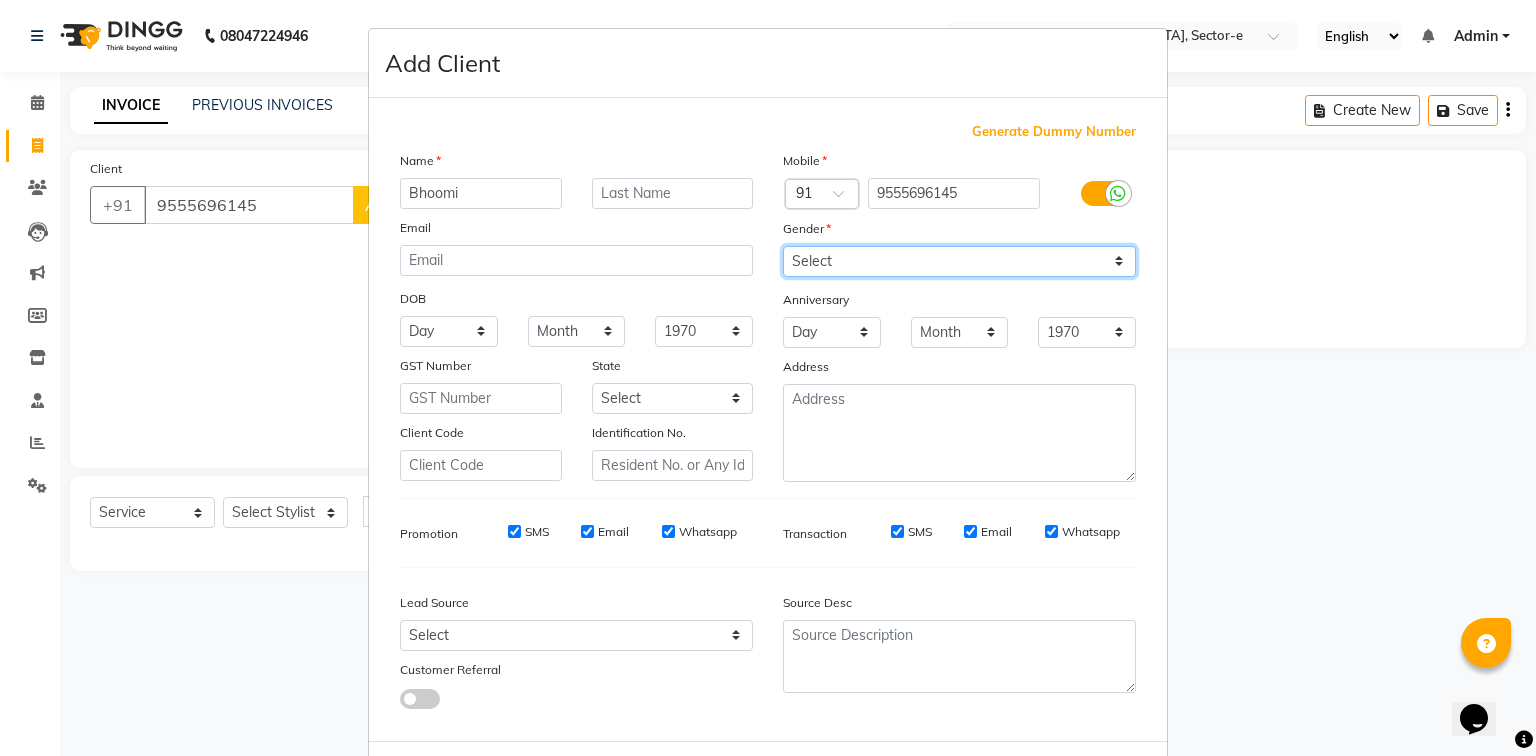 select on "[DEMOGRAPHIC_DATA]" 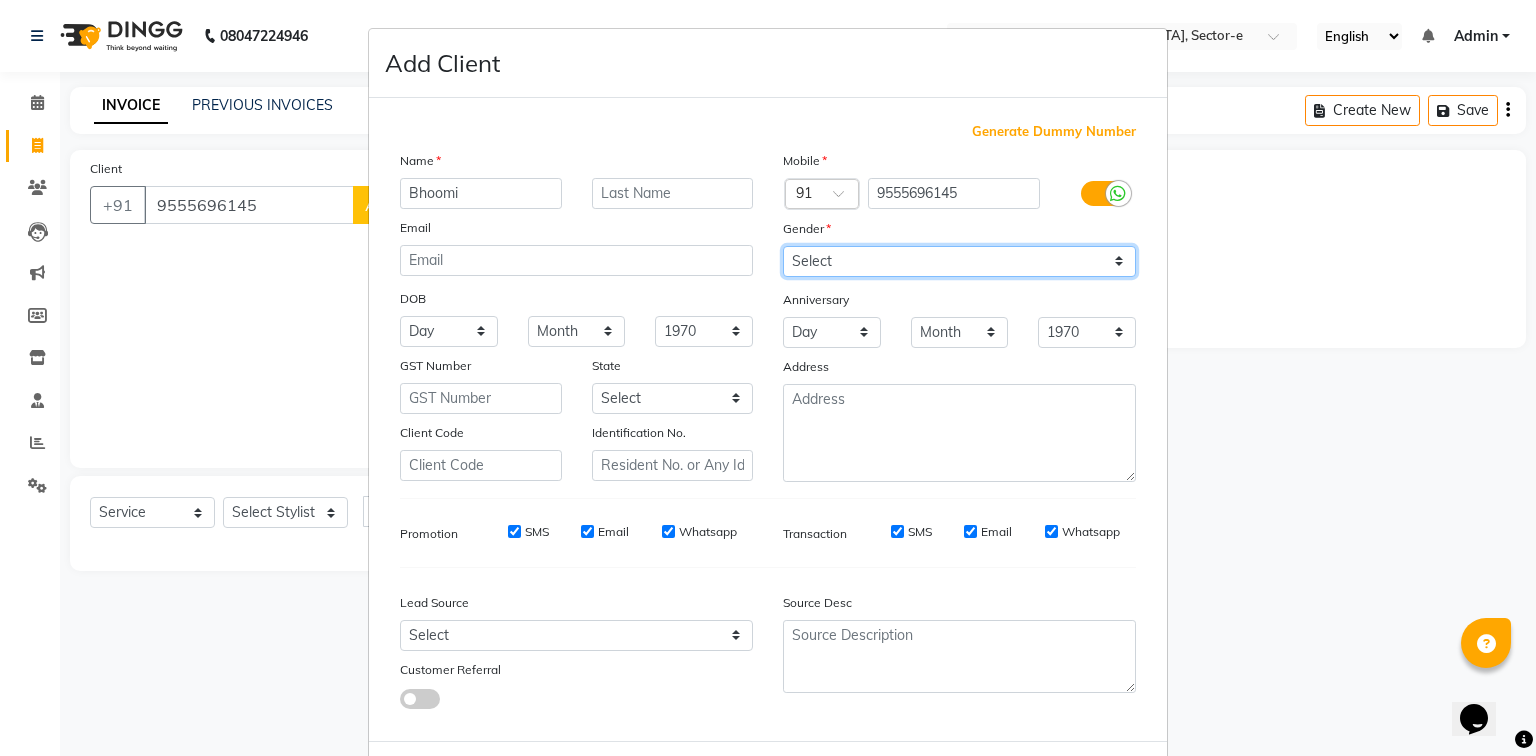click on "Select [DEMOGRAPHIC_DATA] [DEMOGRAPHIC_DATA] Other Prefer Not To Say" at bounding box center (959, 261) 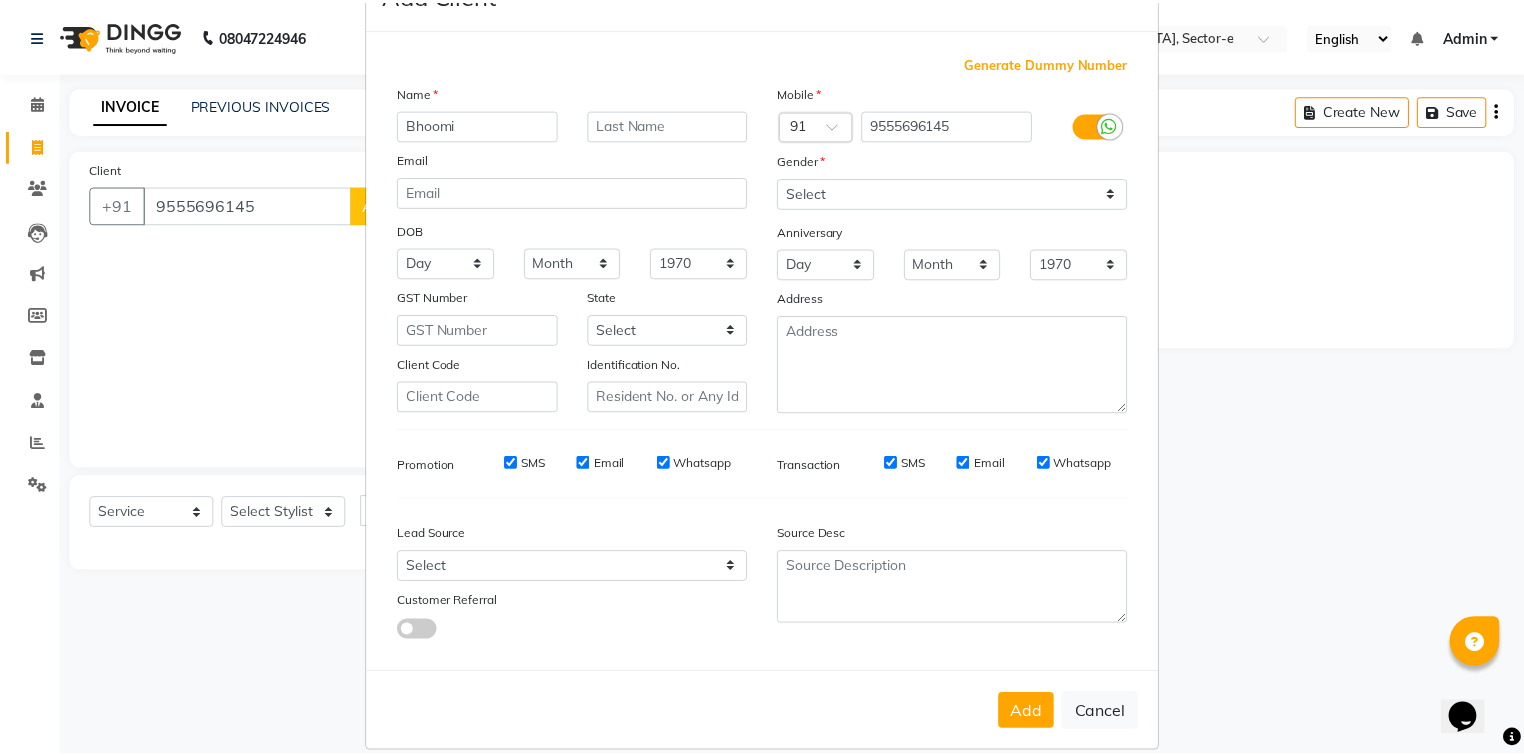 scroll, scrollTop: 100, scrollLeft: 0, axis: vertical 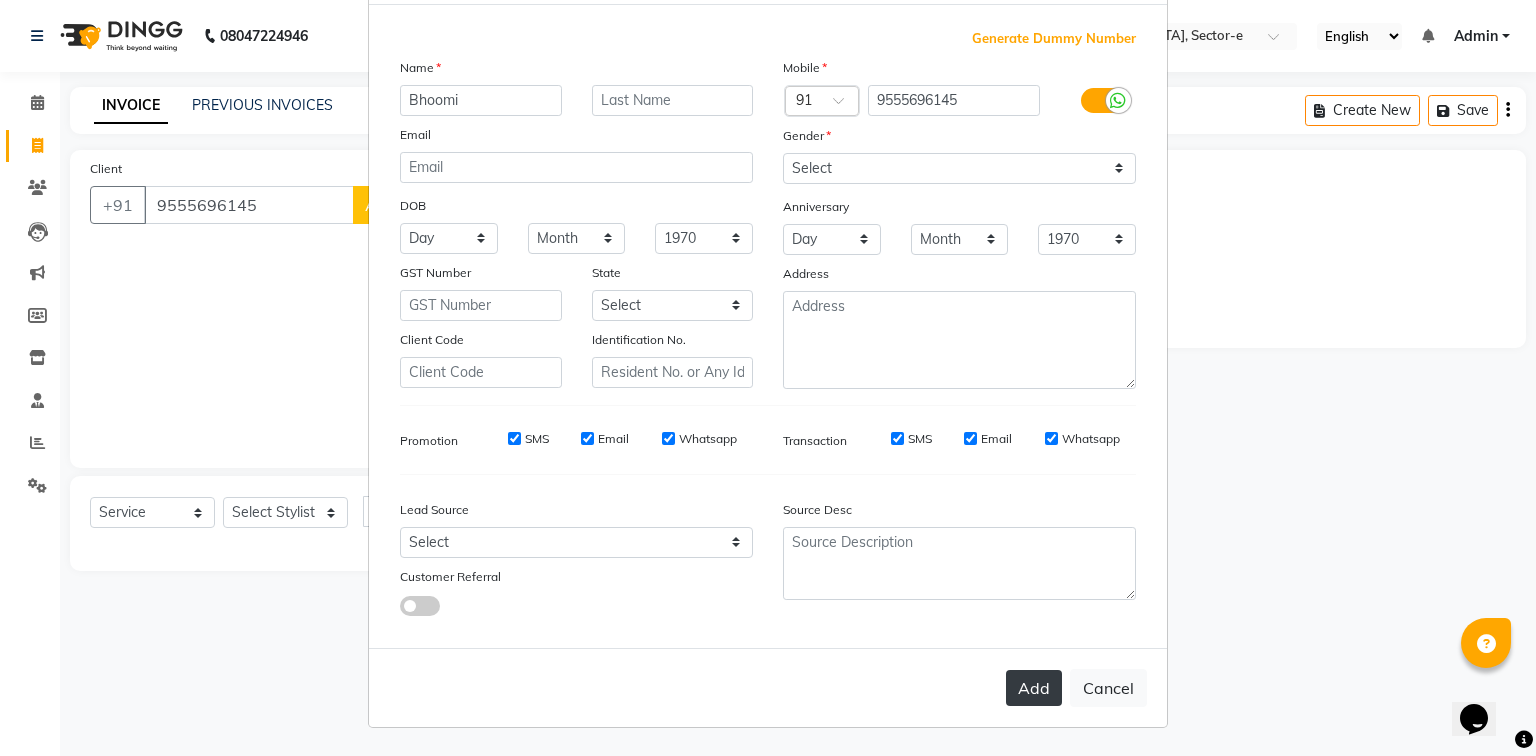 click on "Add" at bounding box center (1034, 688) 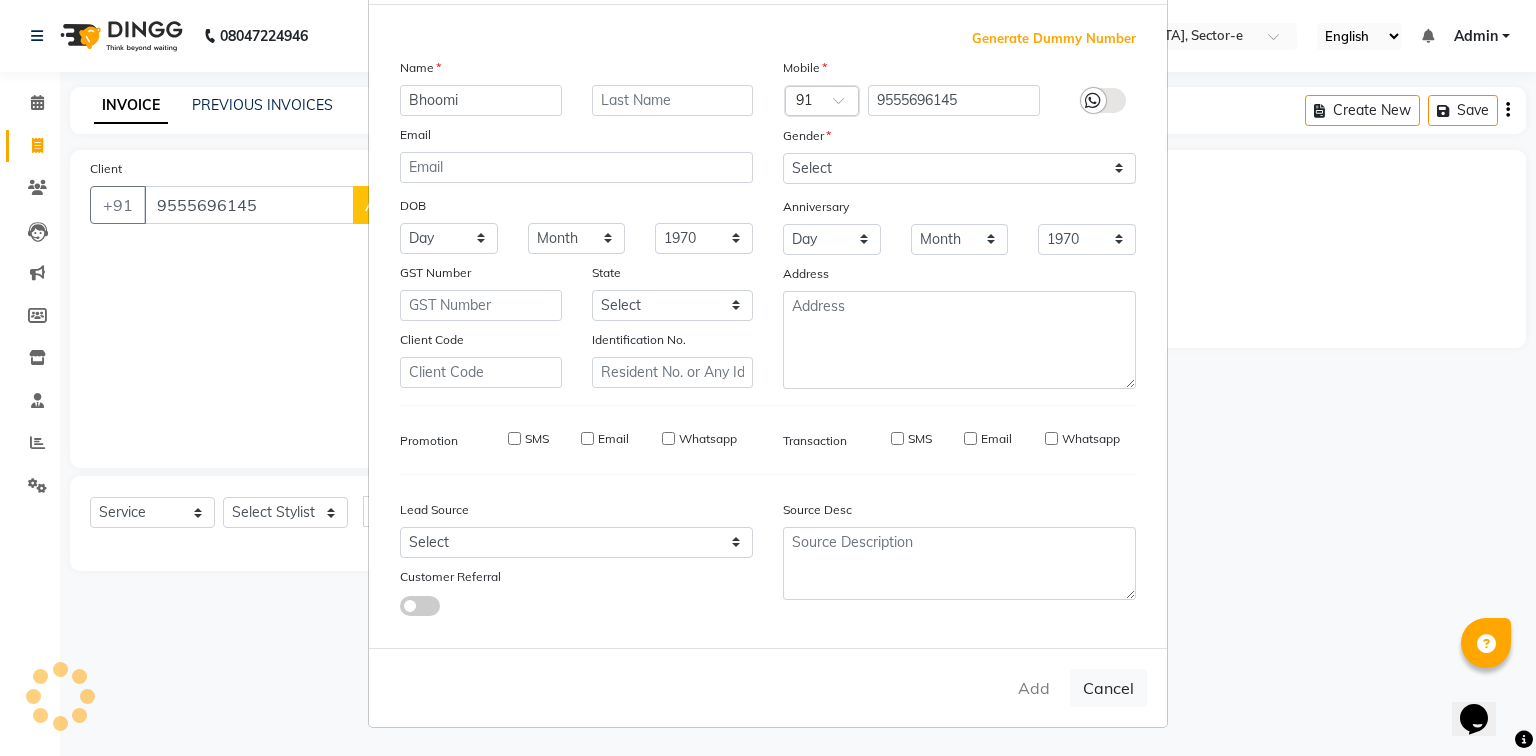 type 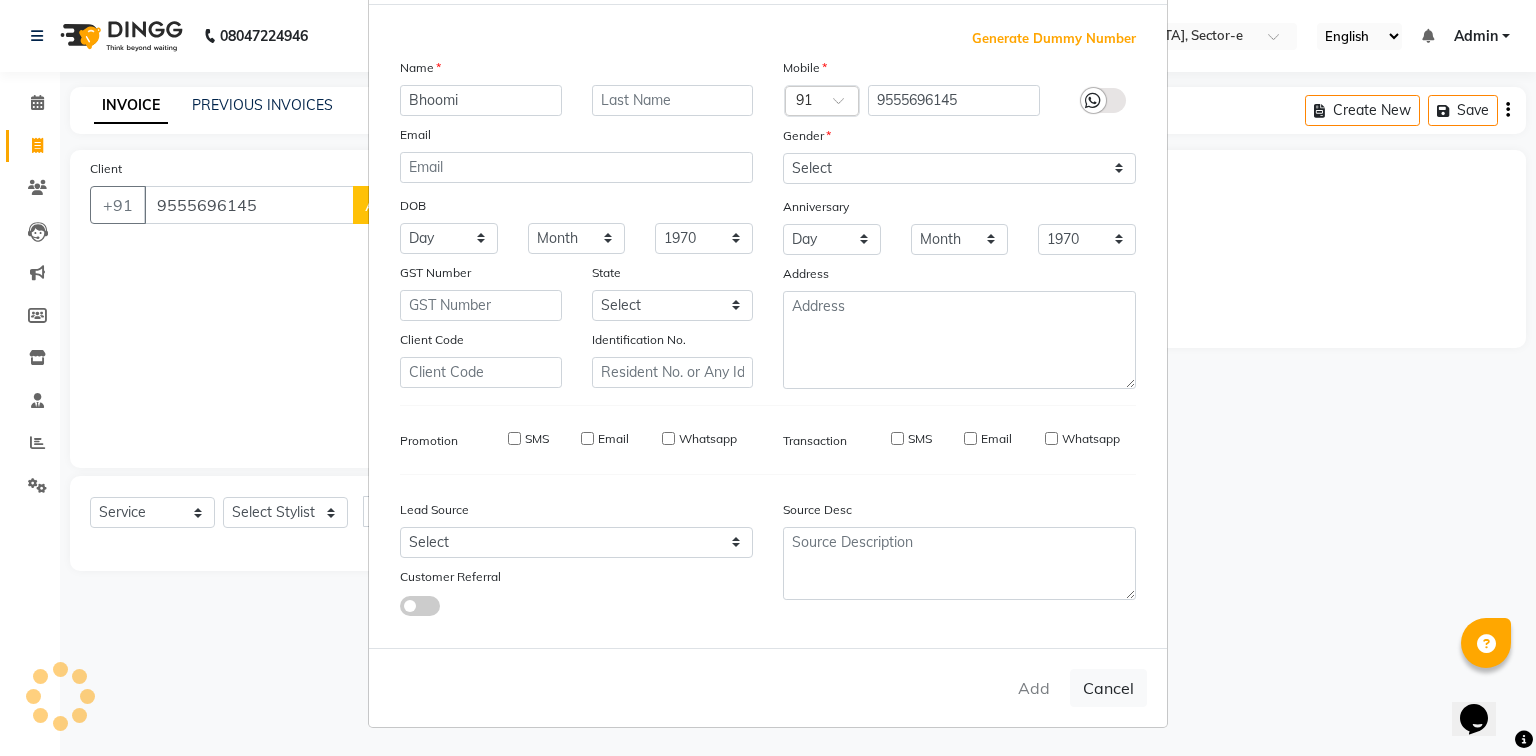 select 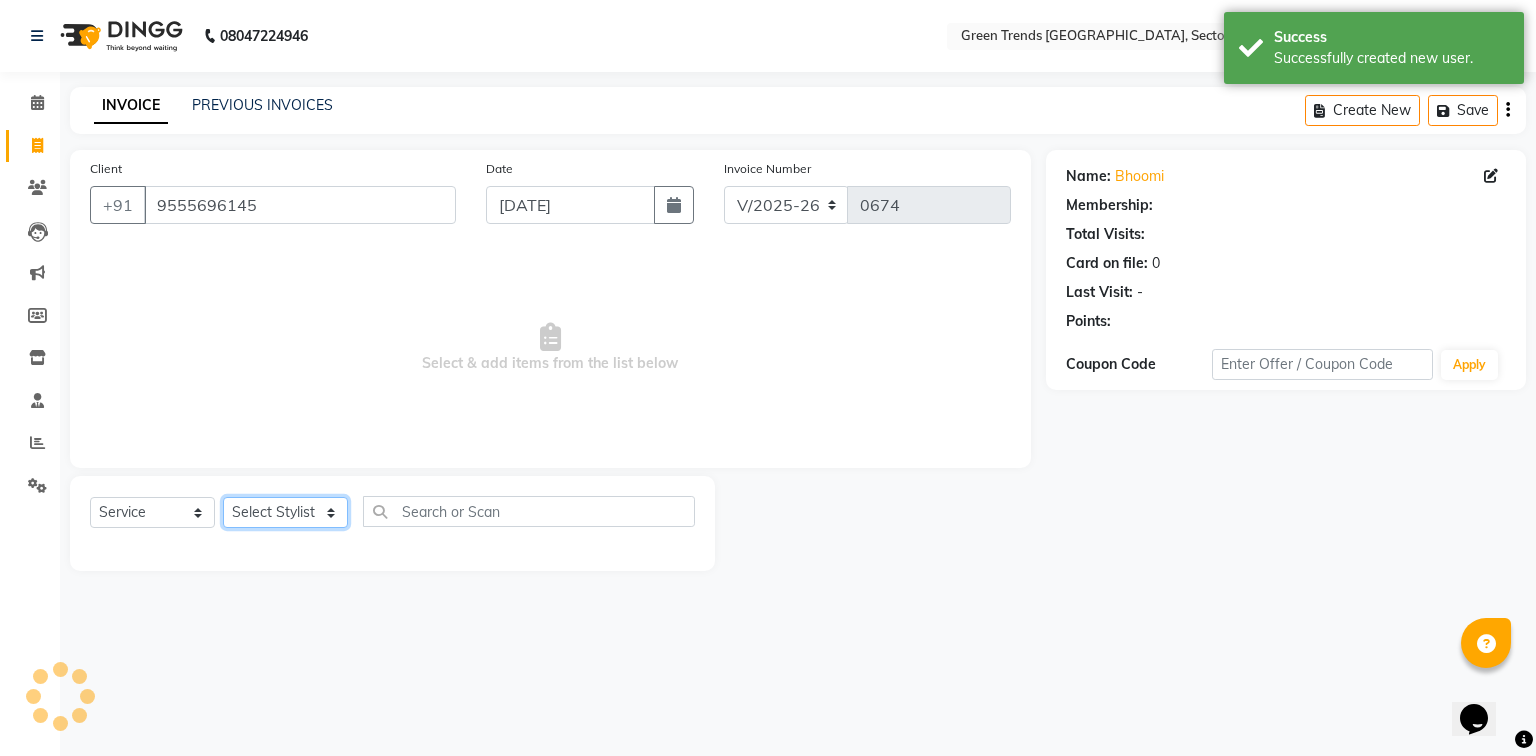 click on "Select Stylist [PERSON_NAME] [PERSON_NAME] Mo. [PERSON_NAME].[PERSON_NAME] [PERSON_NAME] Pooja [PERSON_NAME] [PERSON_NAME] [PERSON_NAME] Vishal" 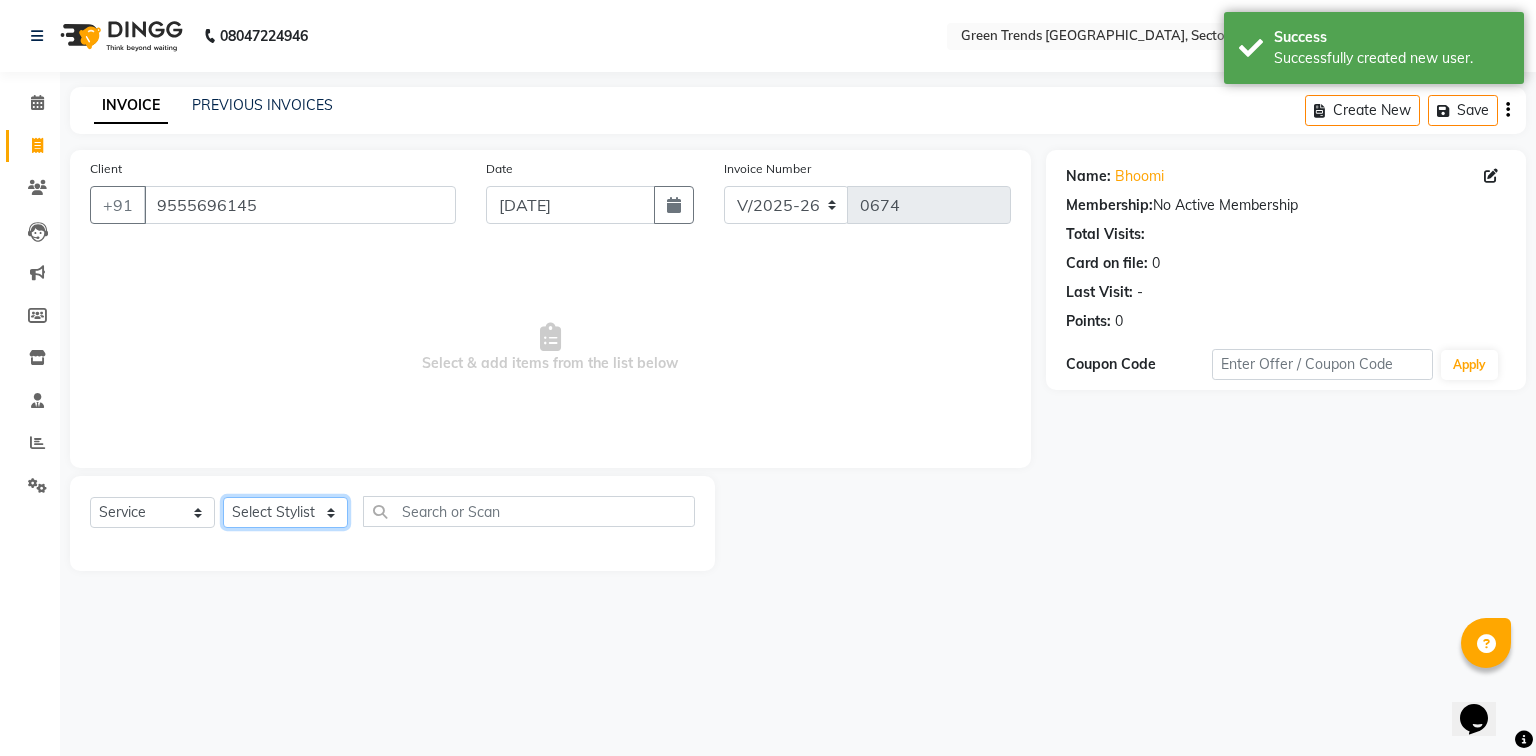 select on "58751" 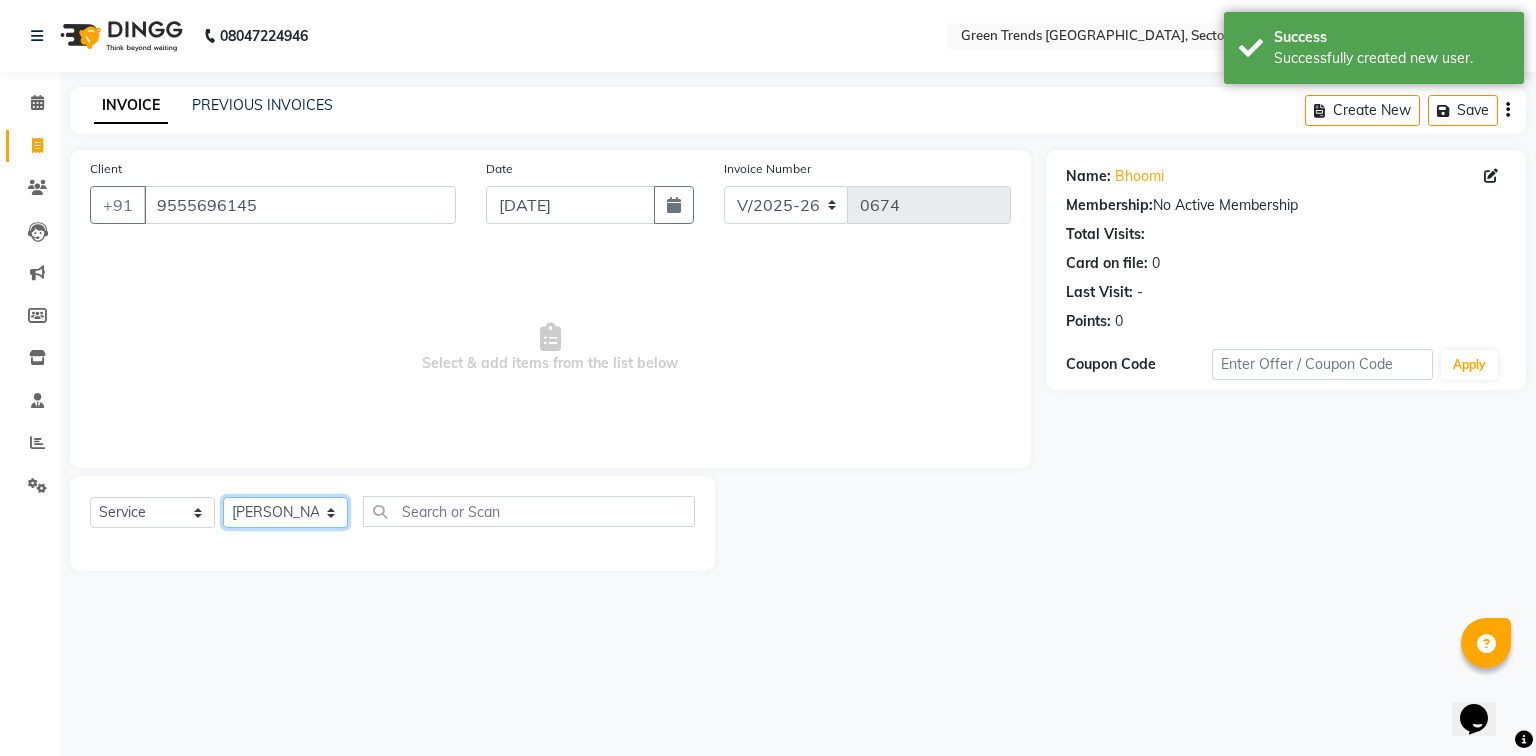 click on "Select Stylist [PERSON_NAME] [PERSON_NAME] Mo. [PERSON_NAME].[PERSON_NAME] [PERSON_NAME] Pooja [PERSON_NAME] [PERSON_NAME] [PERSON_NAME] Vishal" 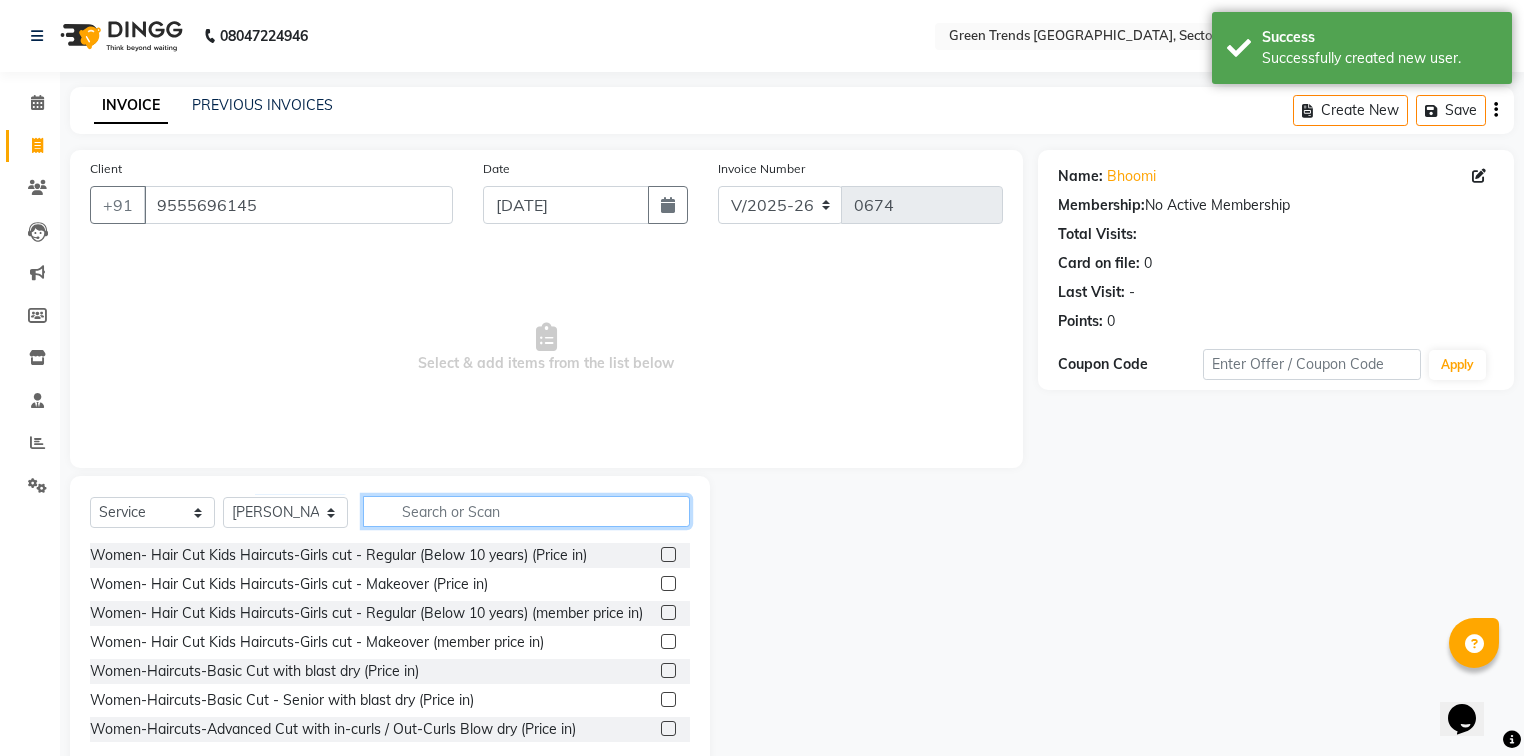click 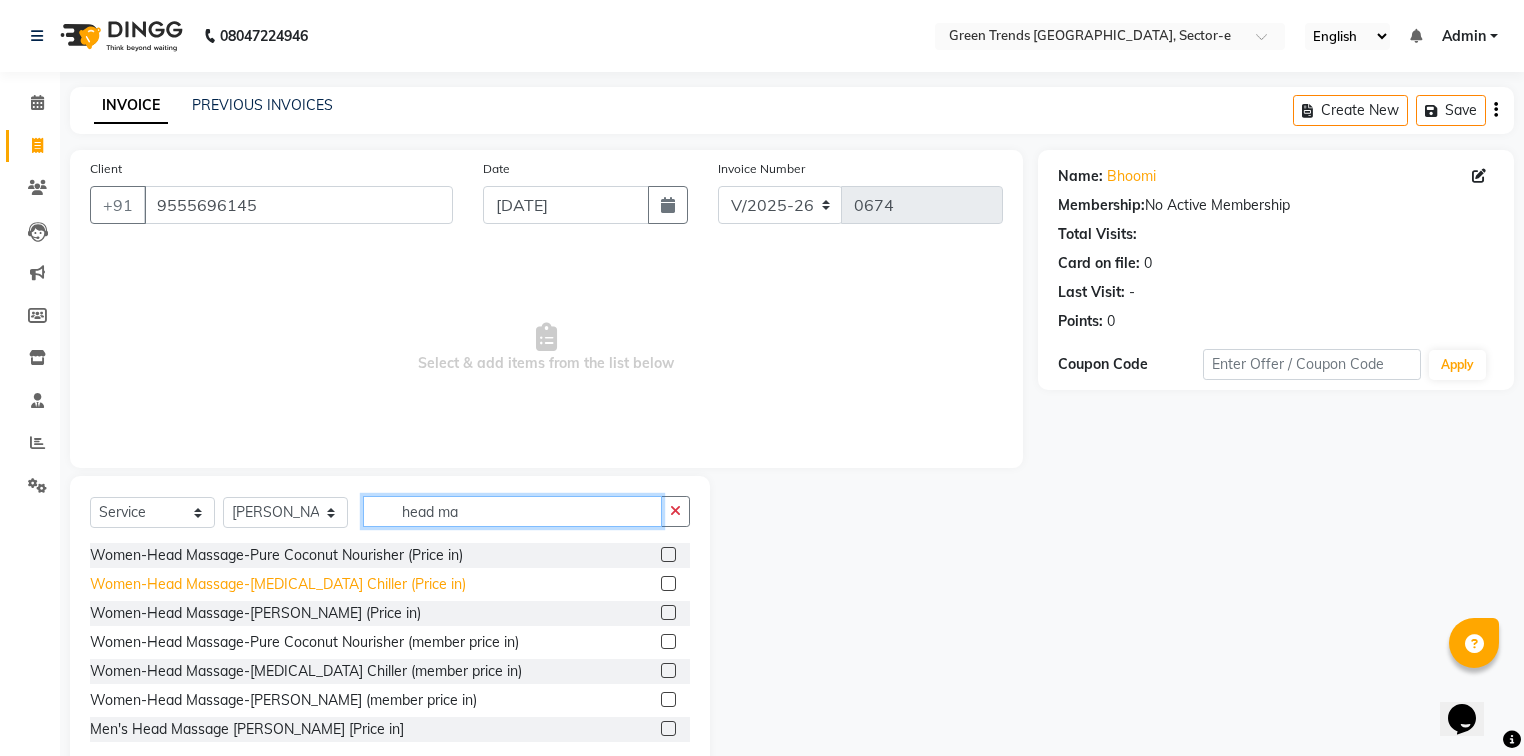 type on "head ma" 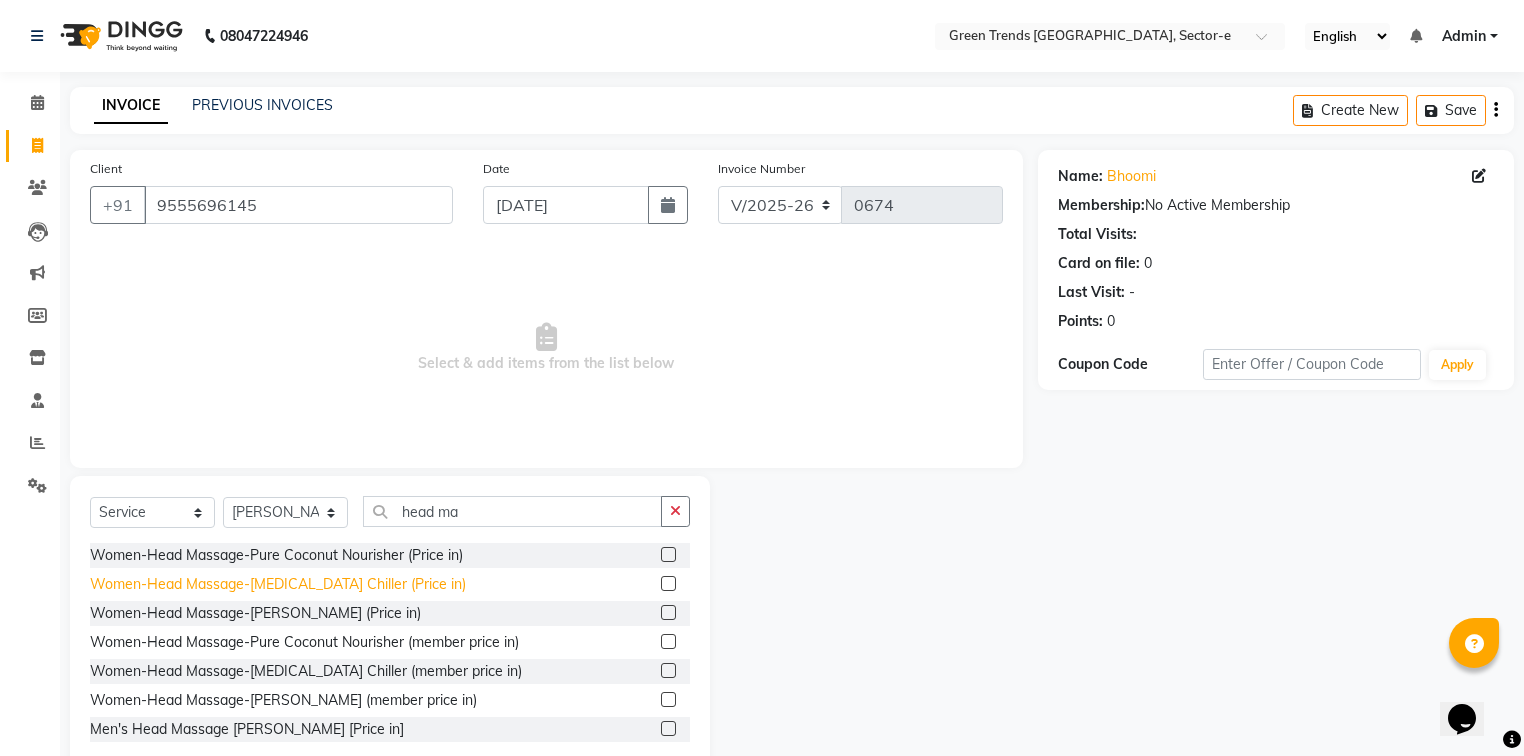 click on "Women-Head Massage-[MEDICAL_DATA] Chiller  (Price in)" 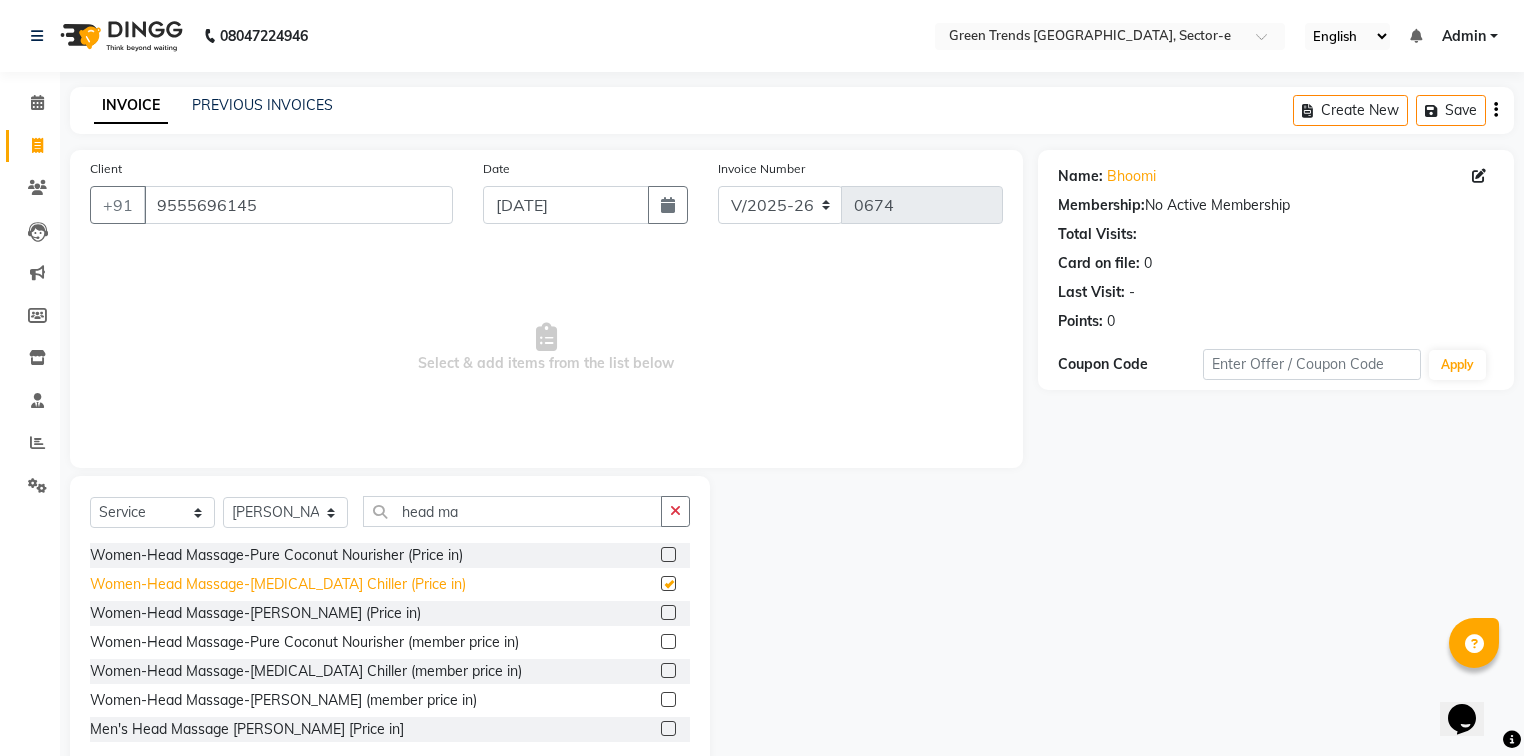 checkbox on "false" 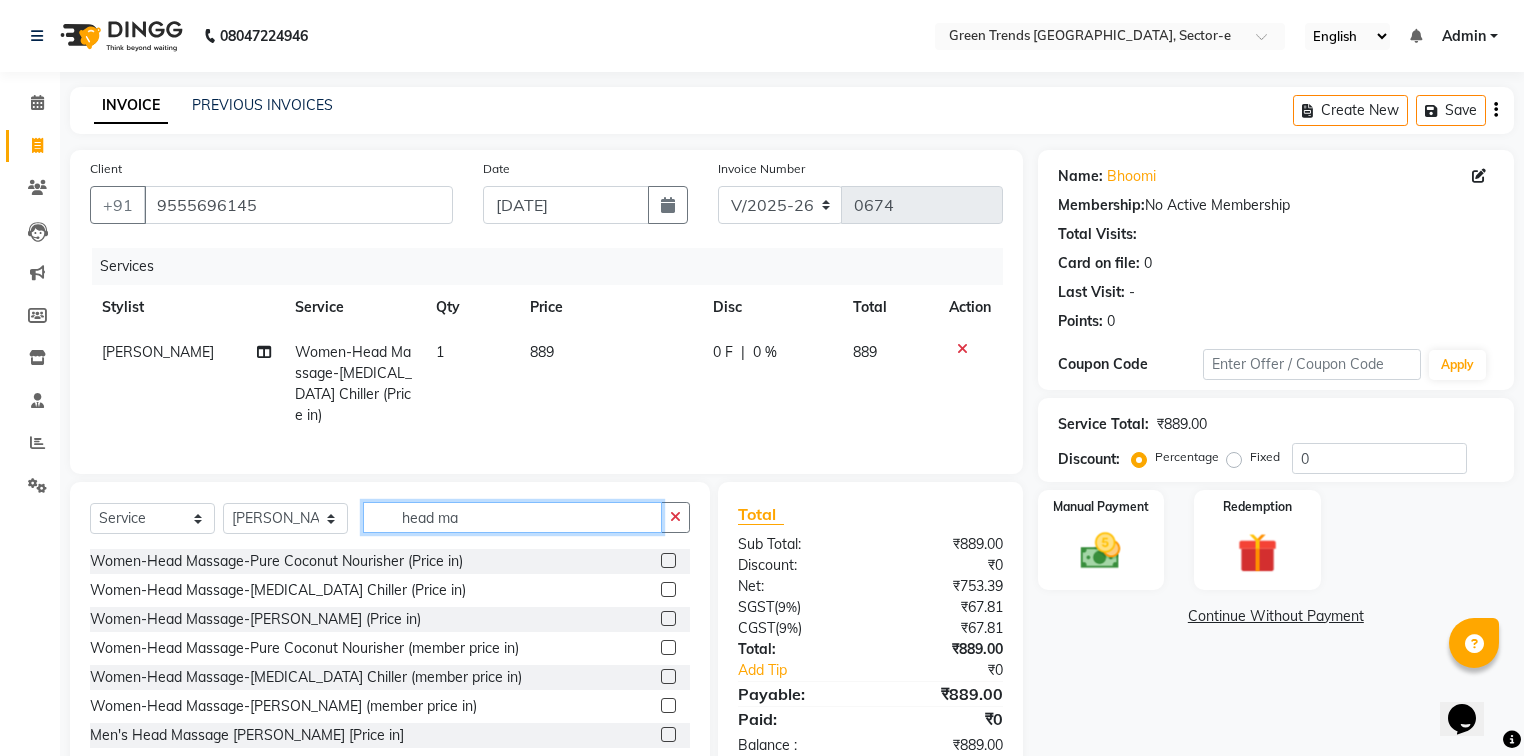 drag, startPoint x: 477, startPoint y: 515, endPoint x: 384, endPoint y: 515, distance: 93 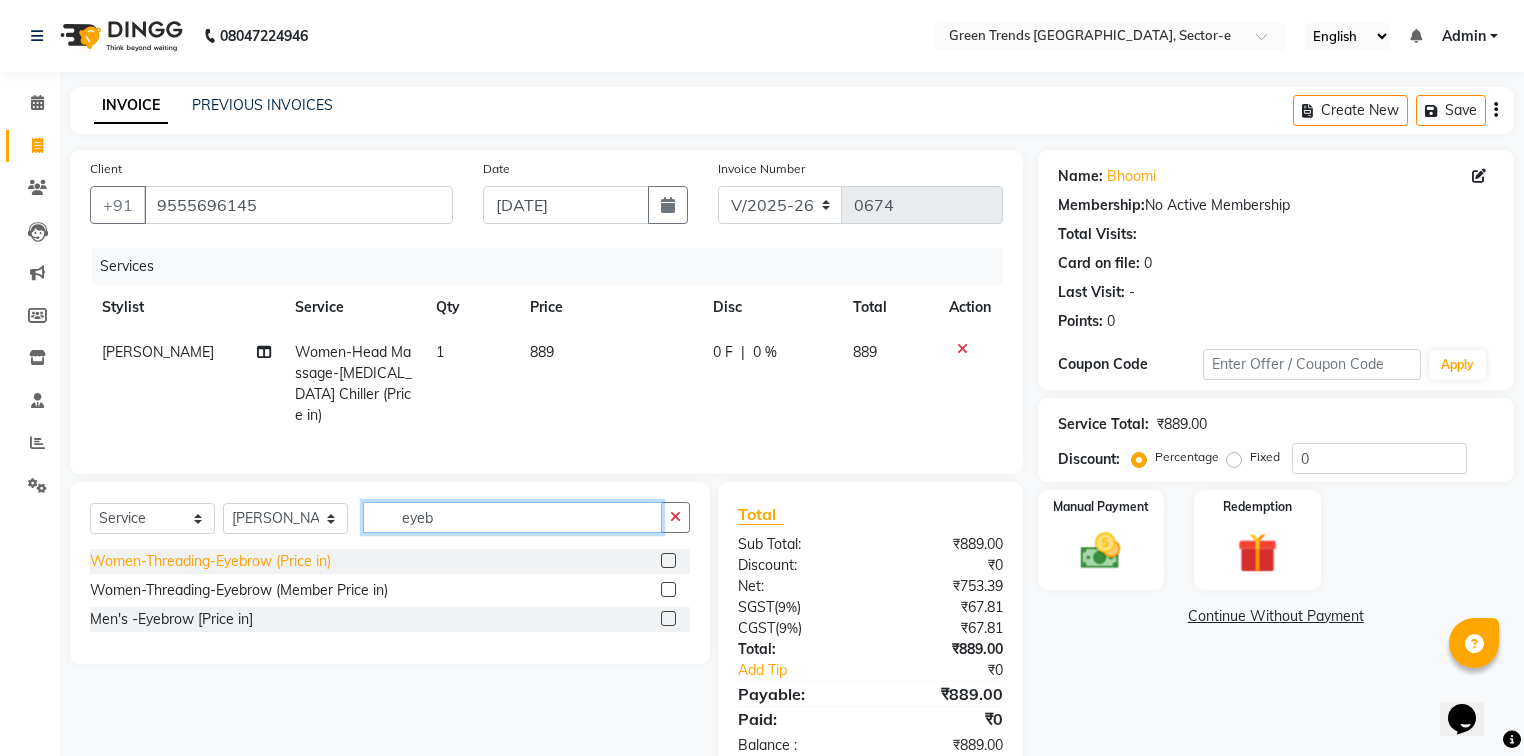 type on "eyeb" 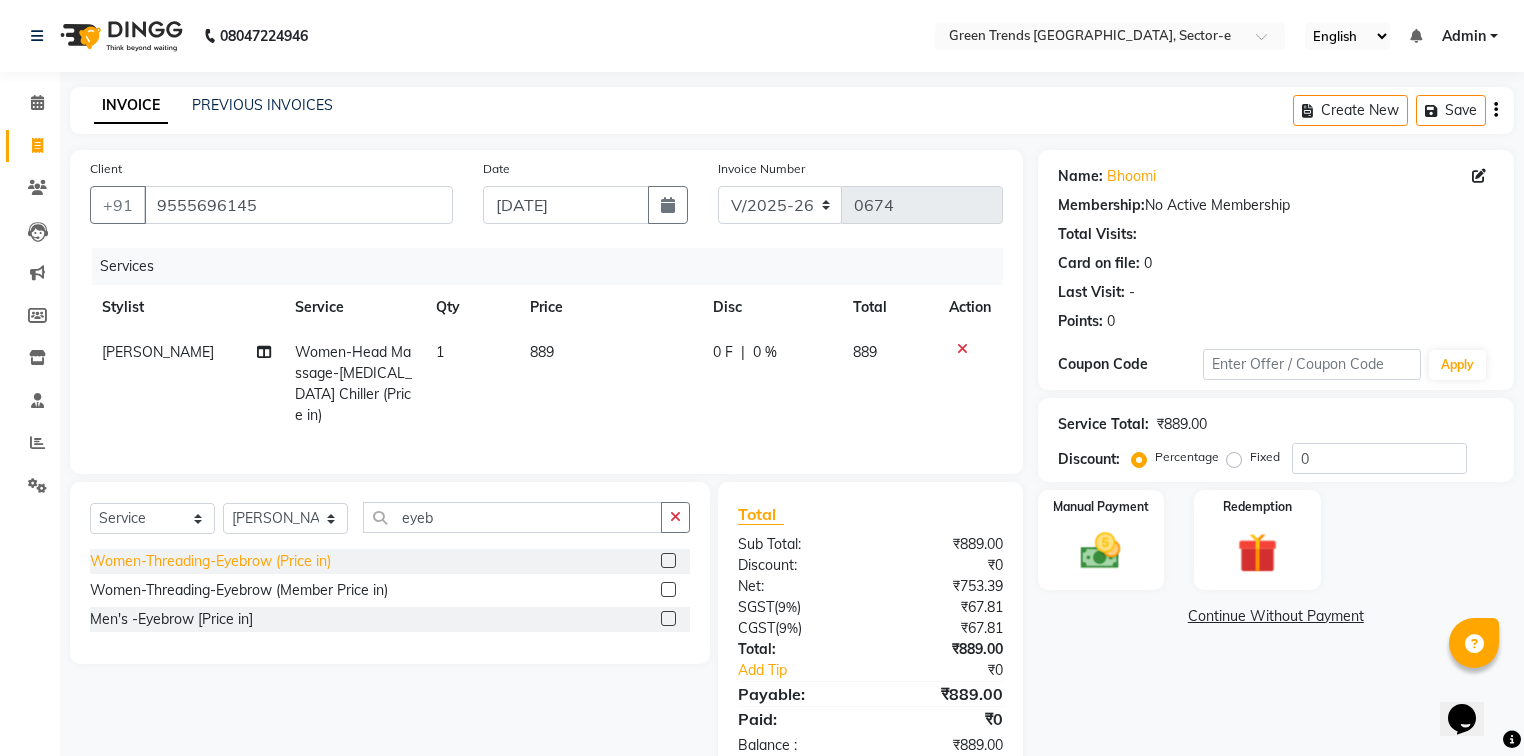 click on "Women-Threading-Eyebrow (Price in)" 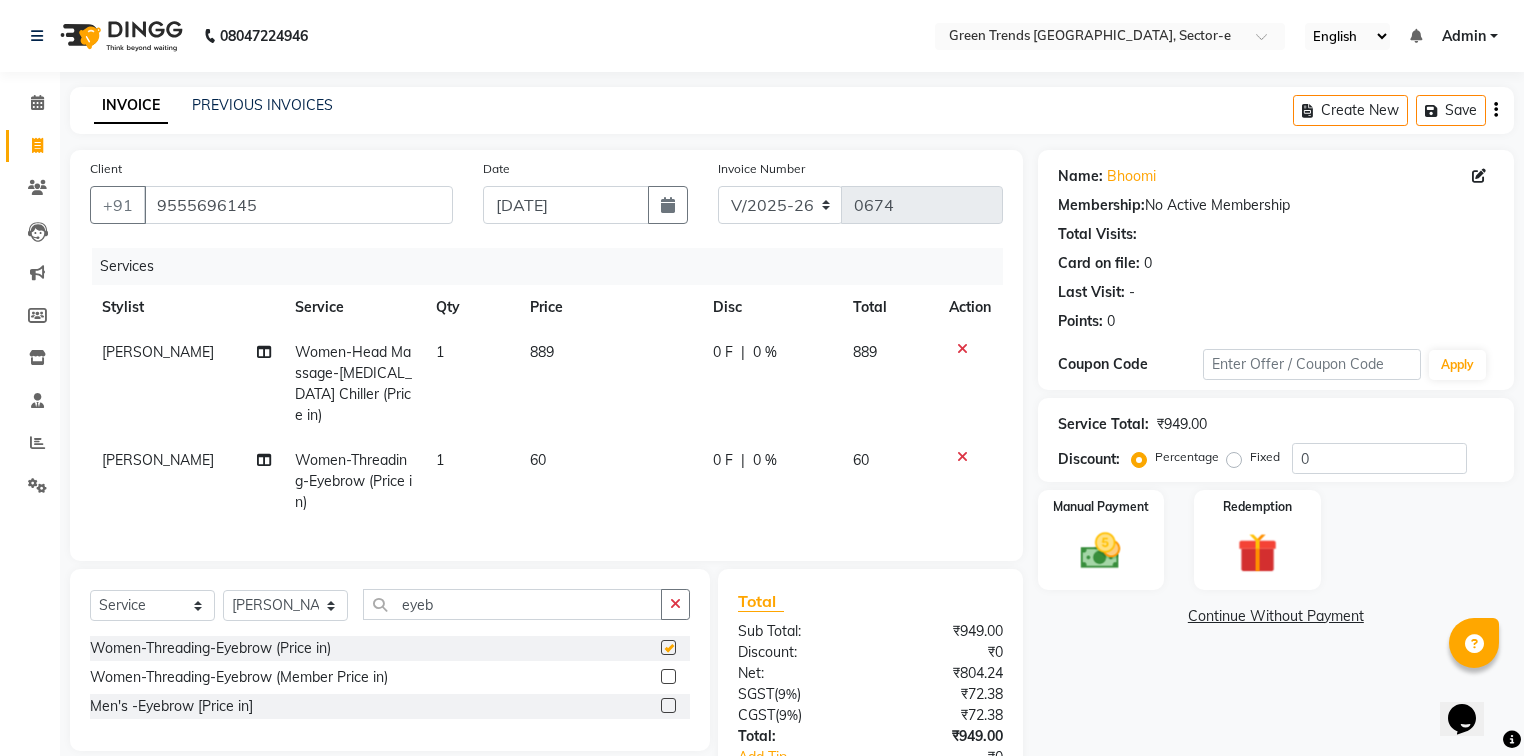 checkbox on "false" 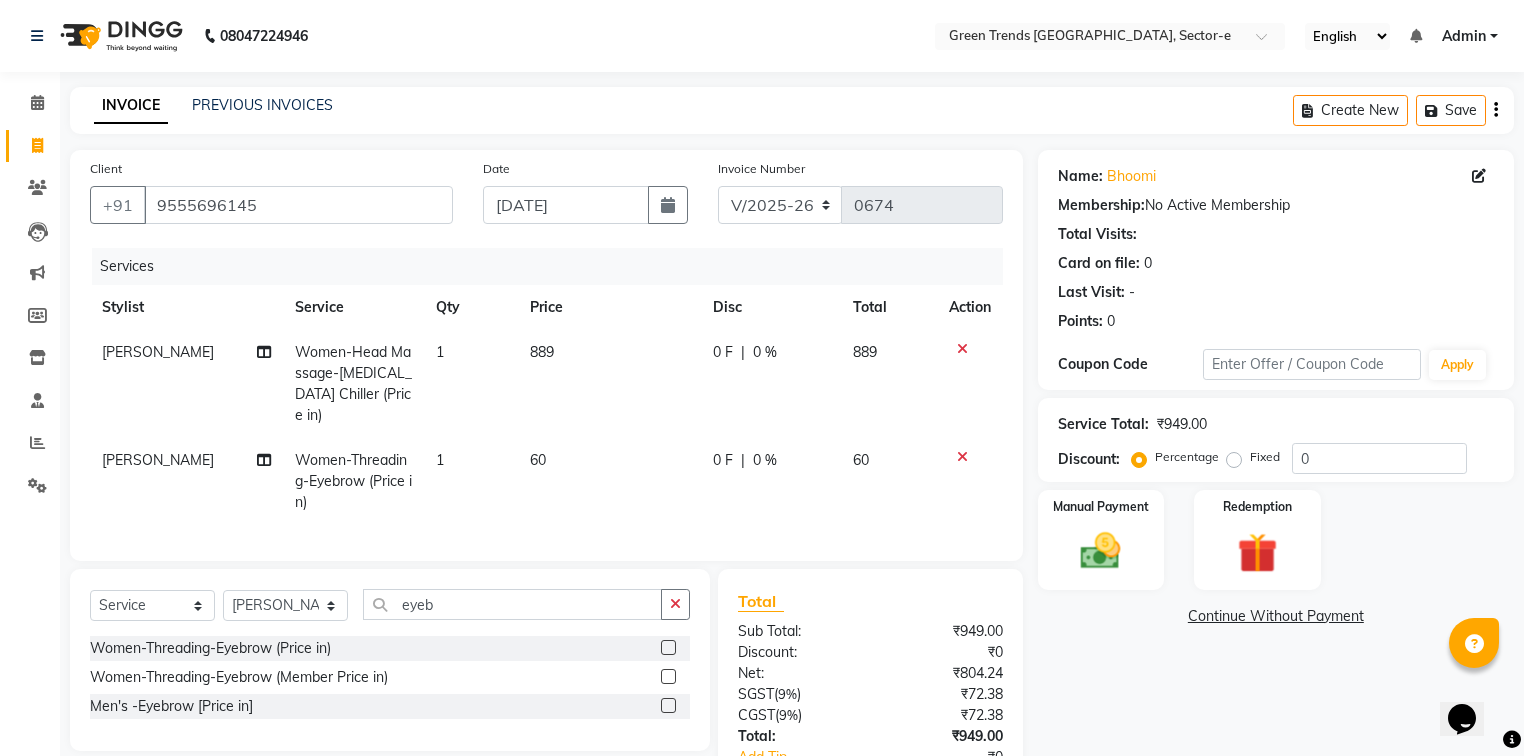 click on "0 F" 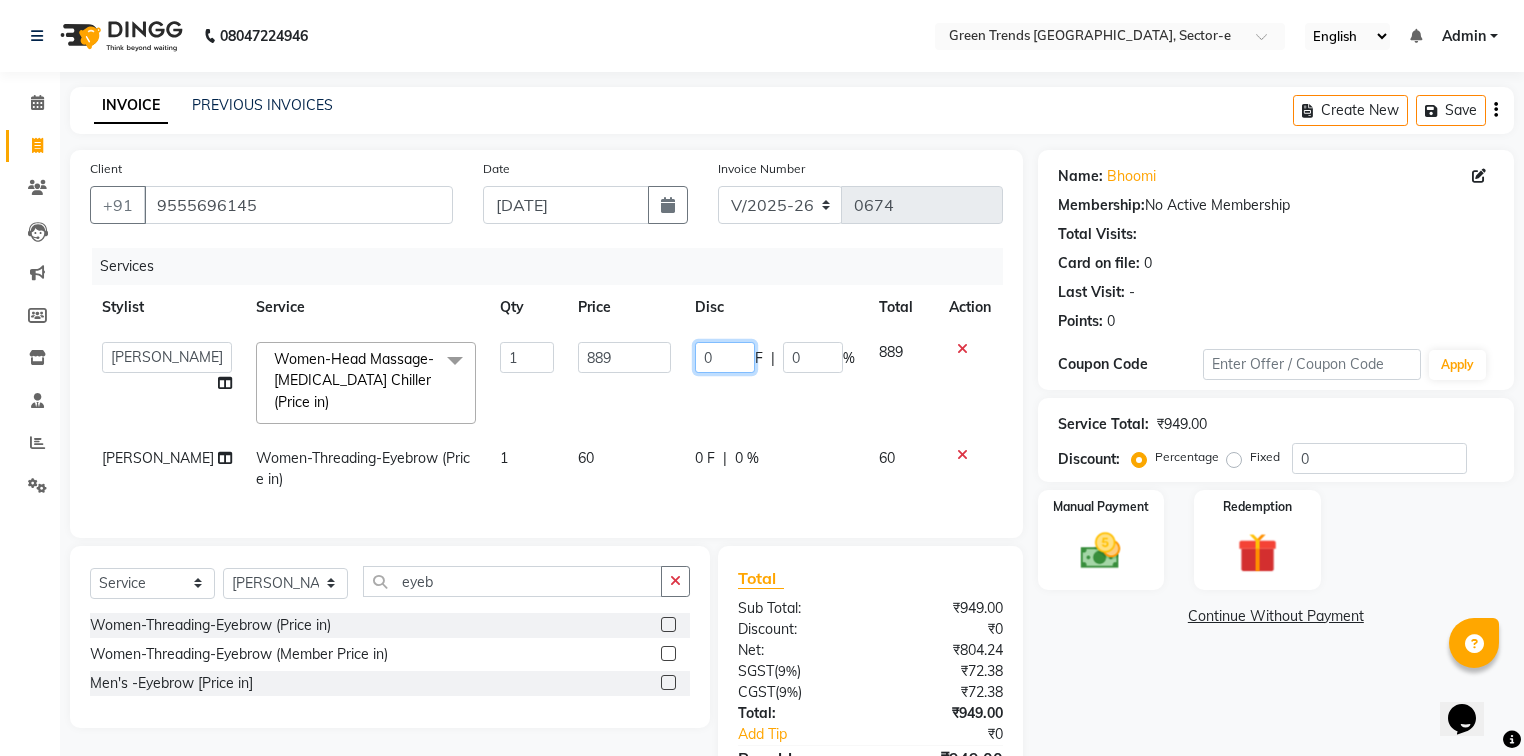 drag, startPoint x: 740, startPoint y: 352, endPoint x: 680, endPoint y: 361, distance: 60.671246 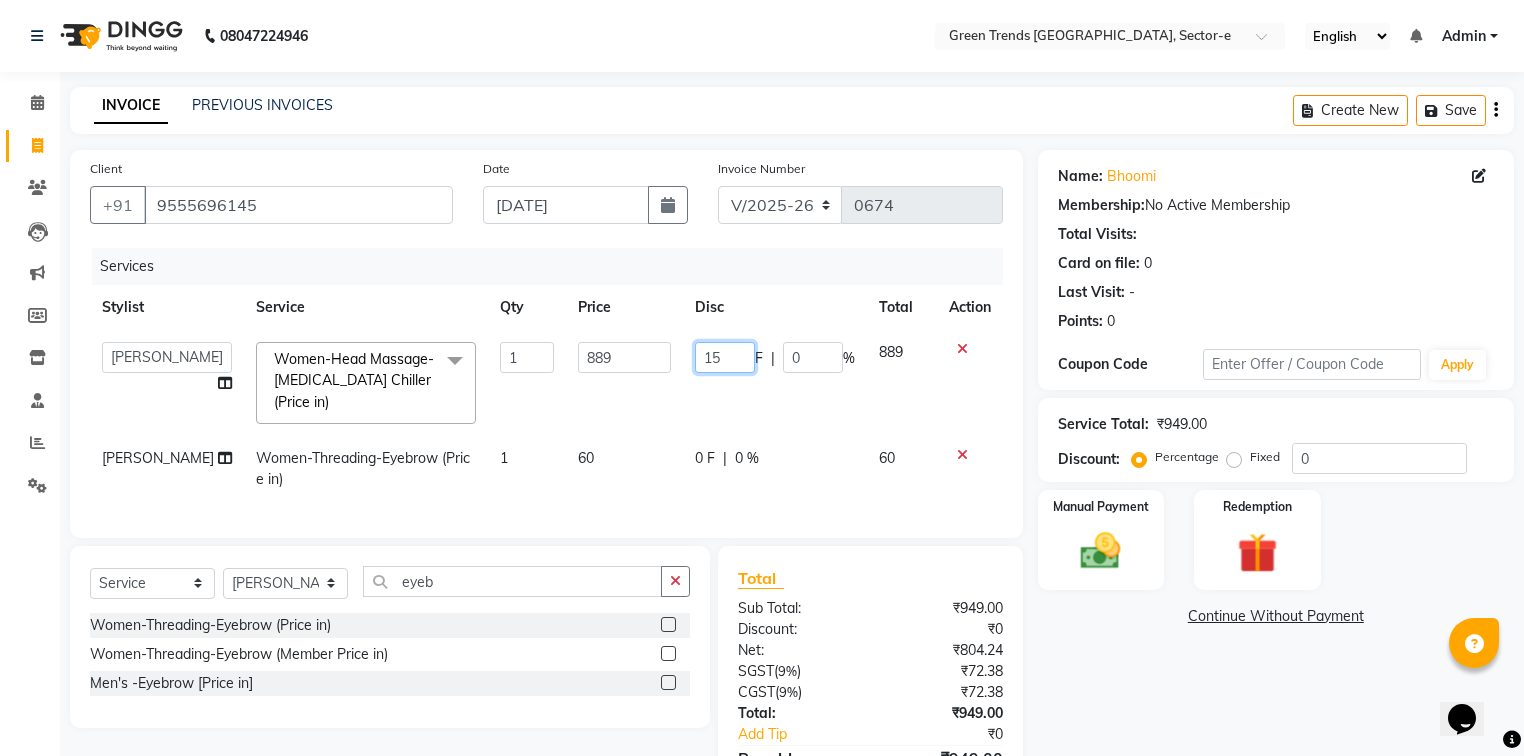 type on "150" 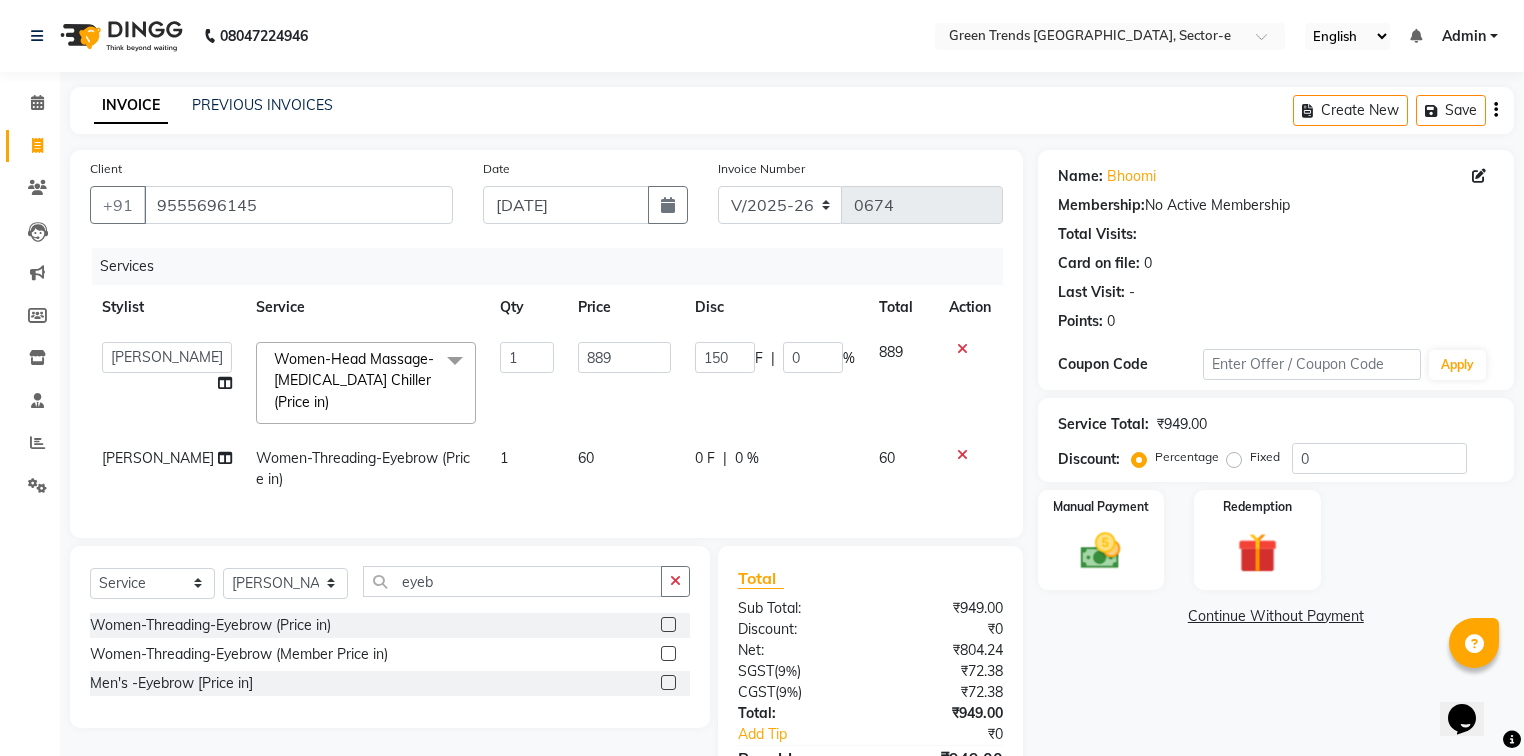 click on "0 F | 0 %" 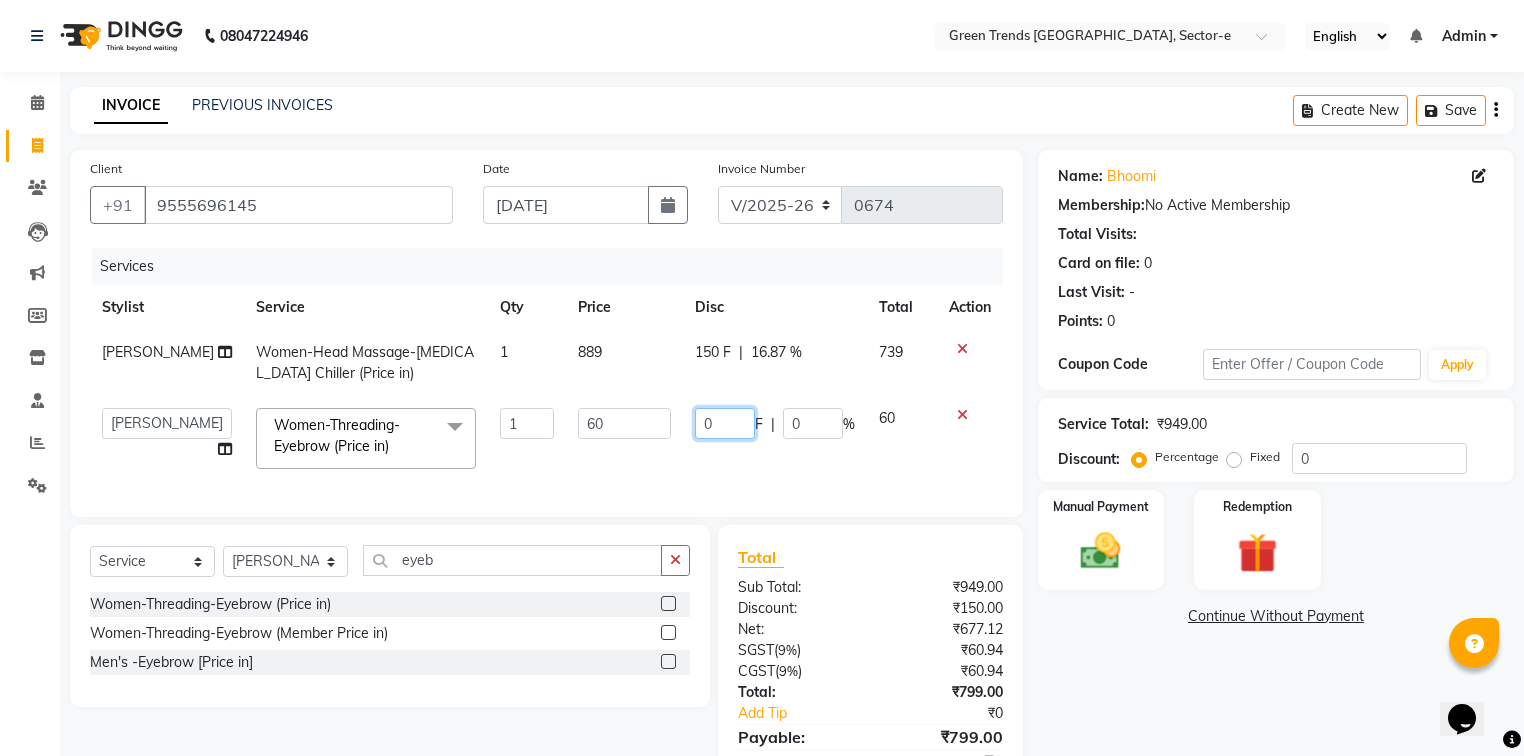 drag, startPoint x: 719, startPoint y: 431, endPoint x: 668, endPoint y: 441, distance: 51.971146 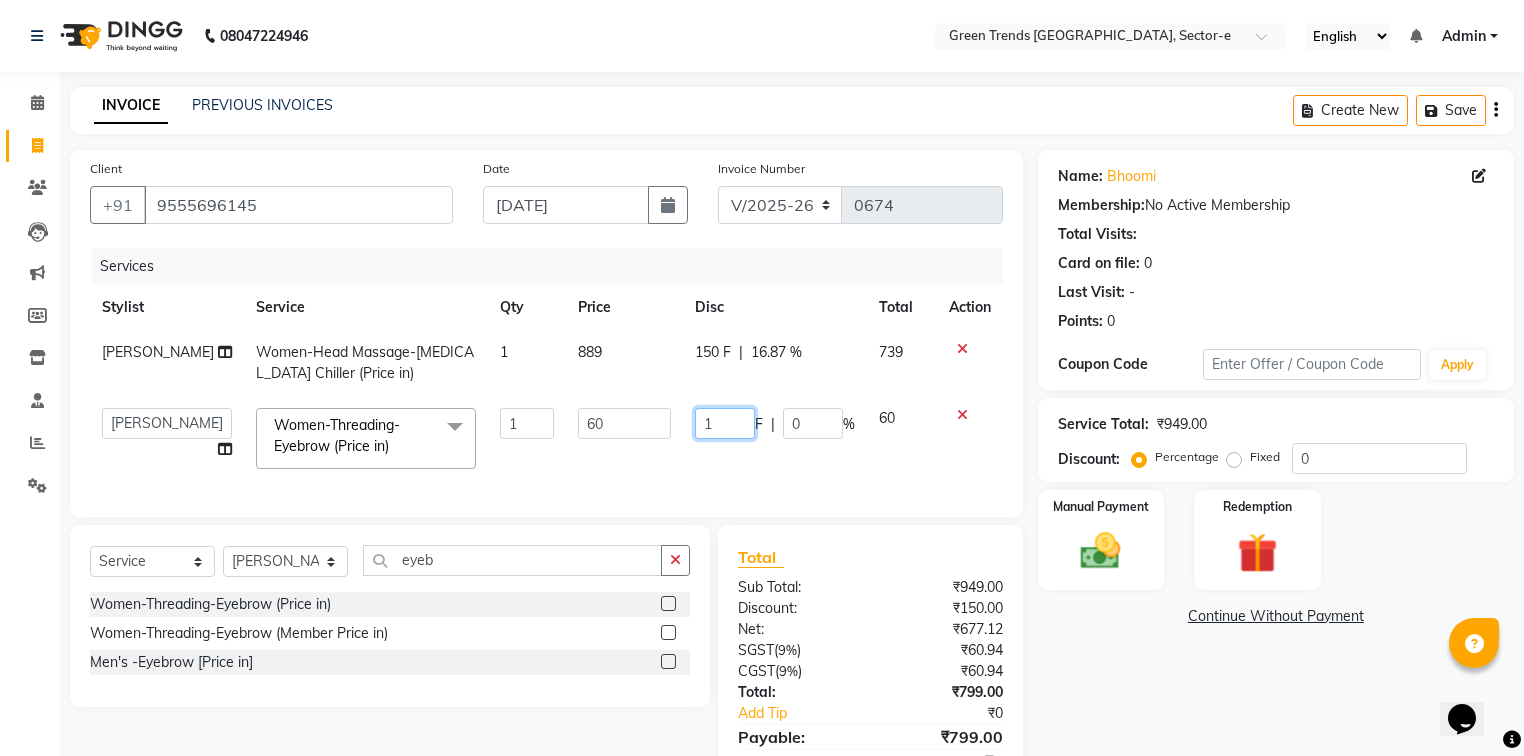 type on "10" 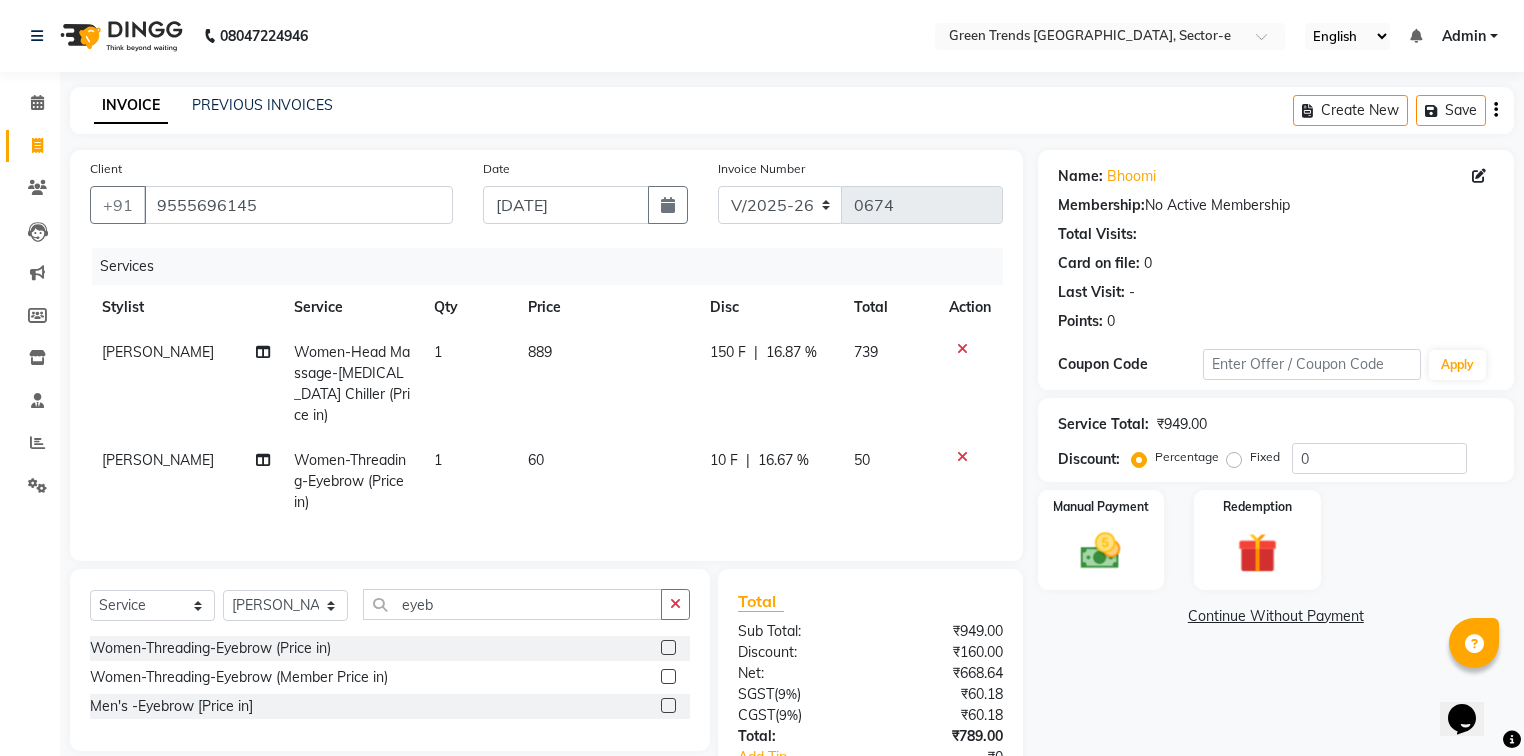 click on "60" 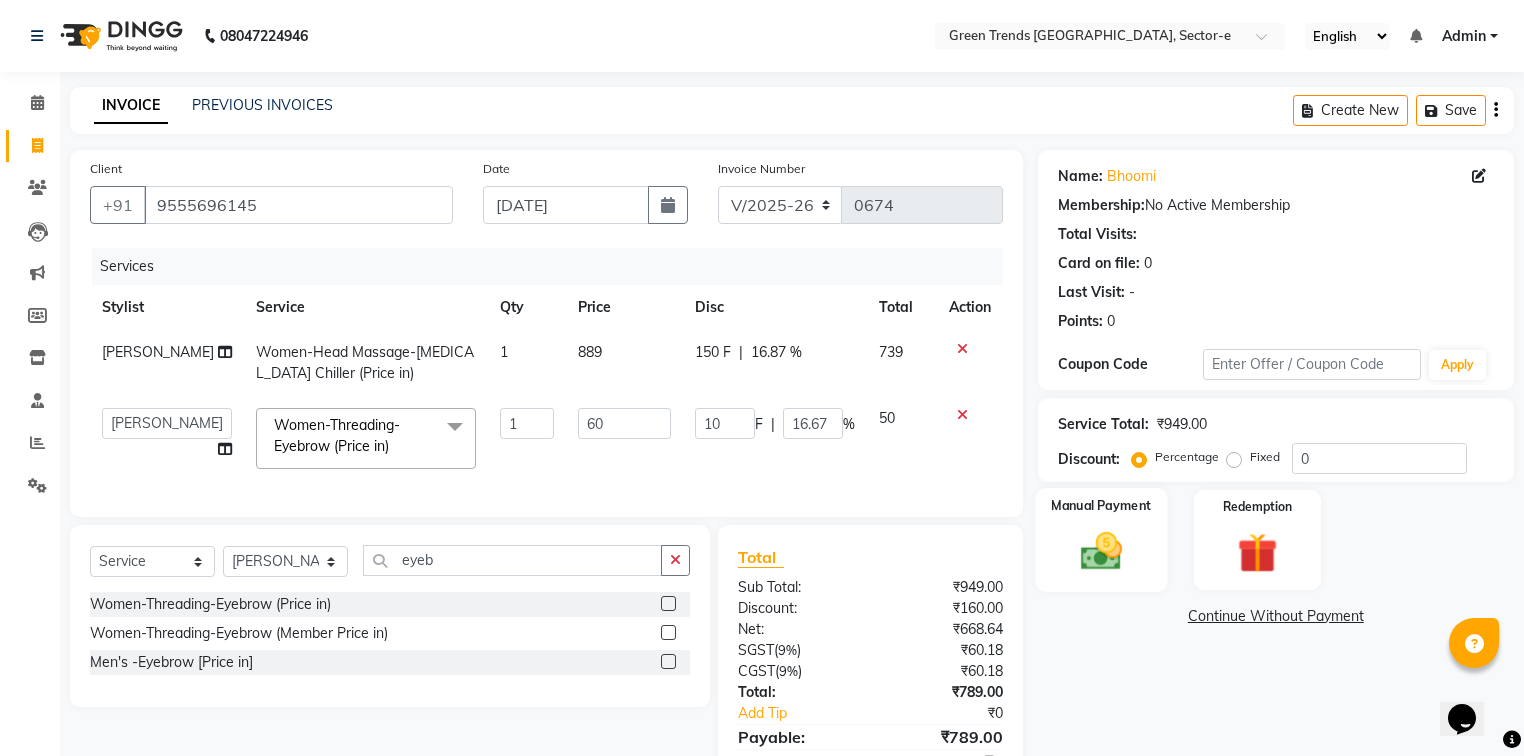 click 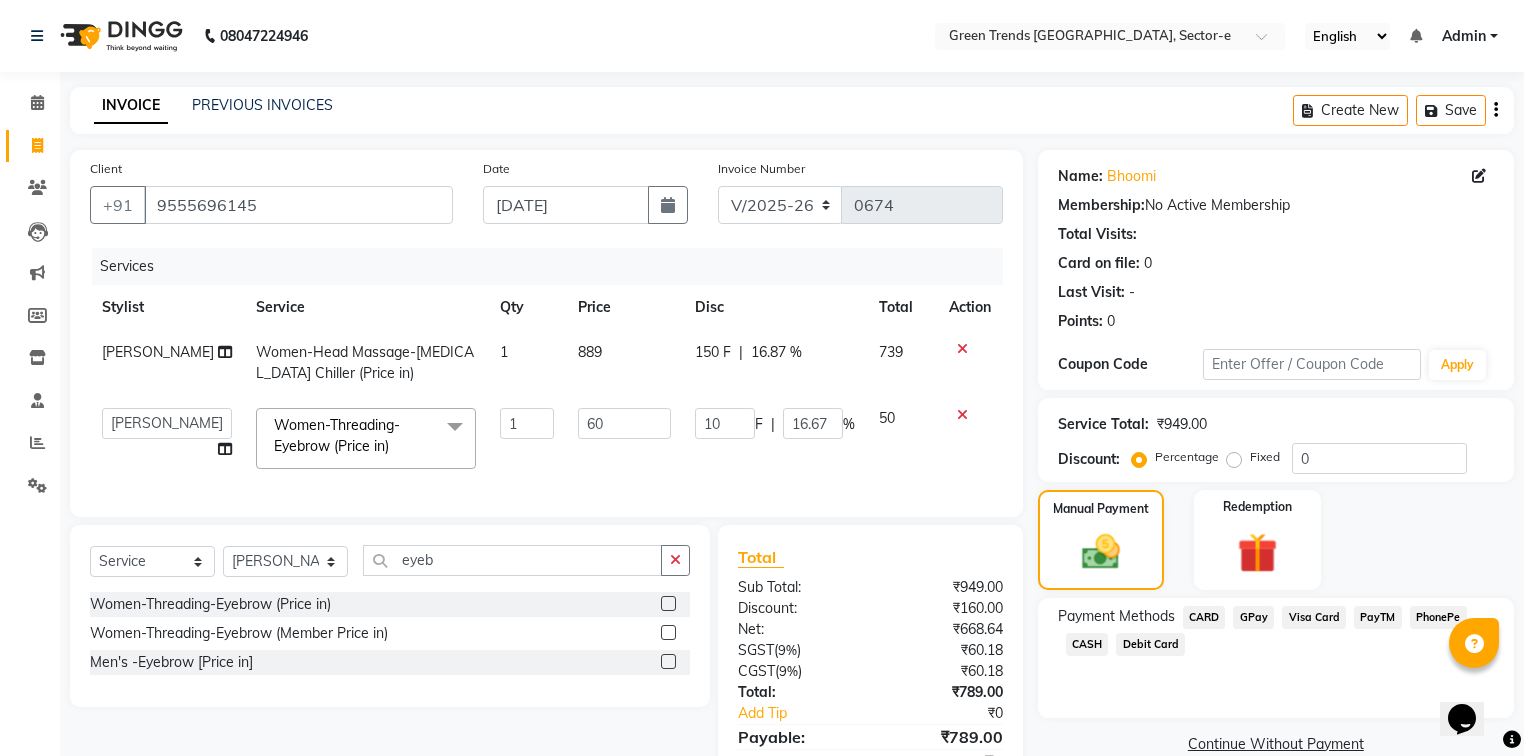 click on "CARD" 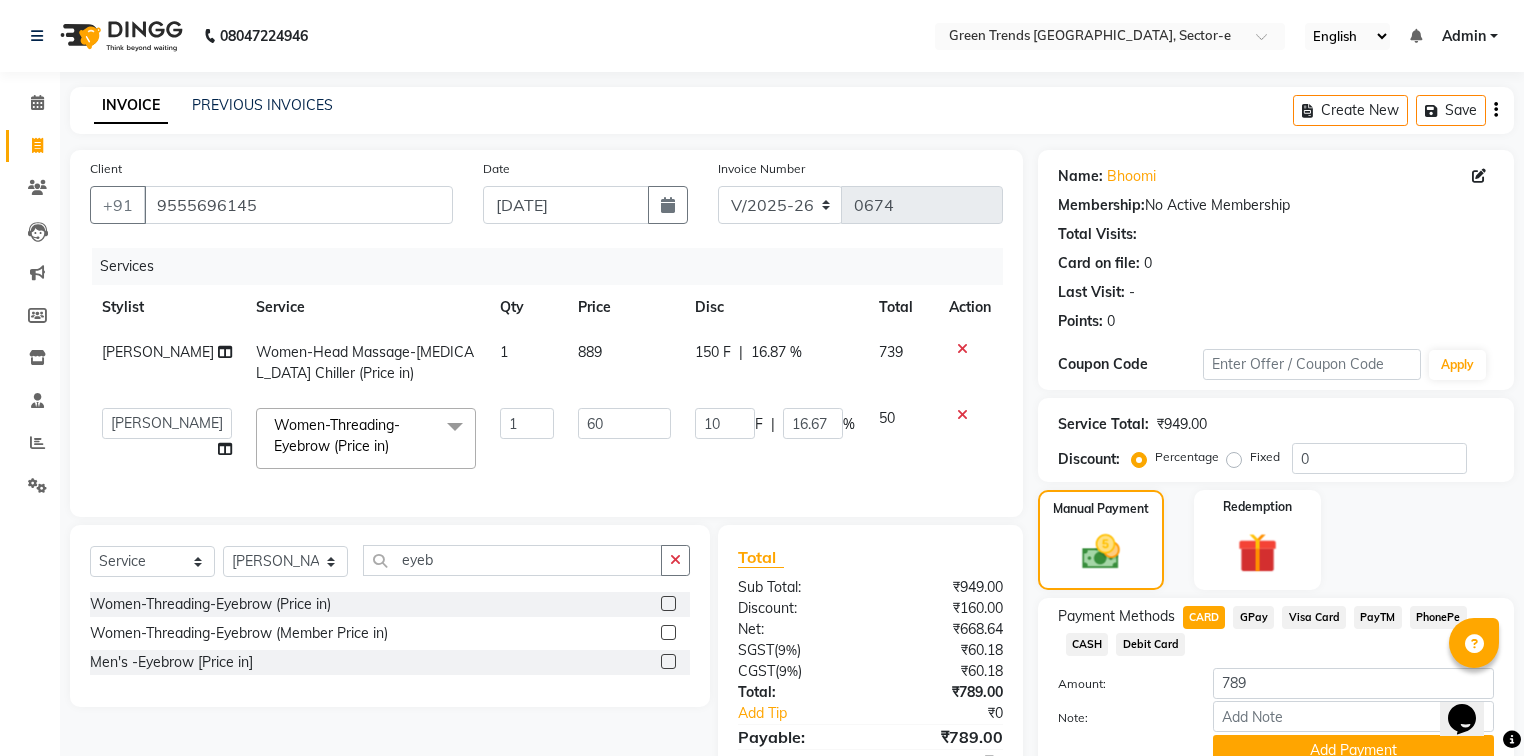 scroll, scrollTop: 104, scrollLeft: 0, axis: vertical 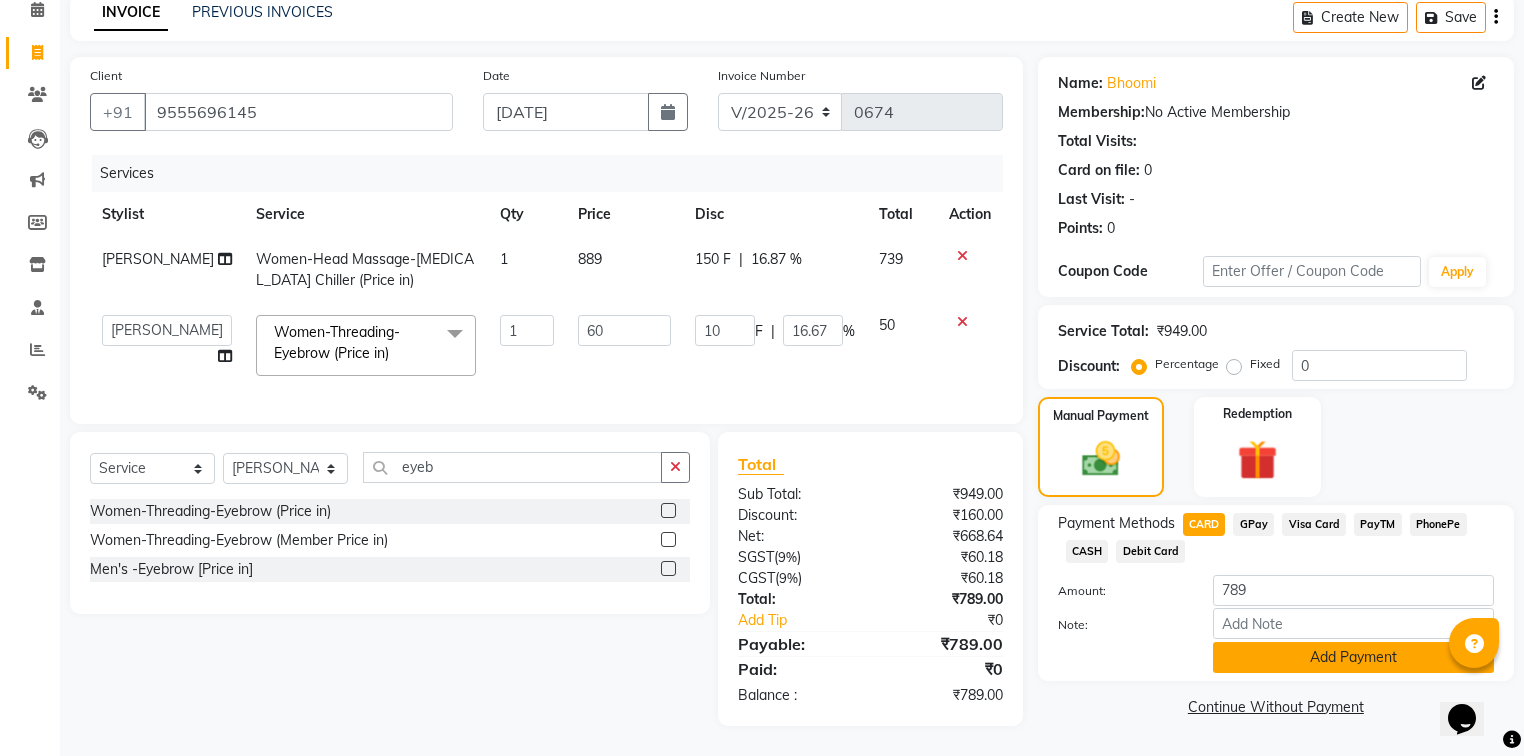click on "Add Payment" 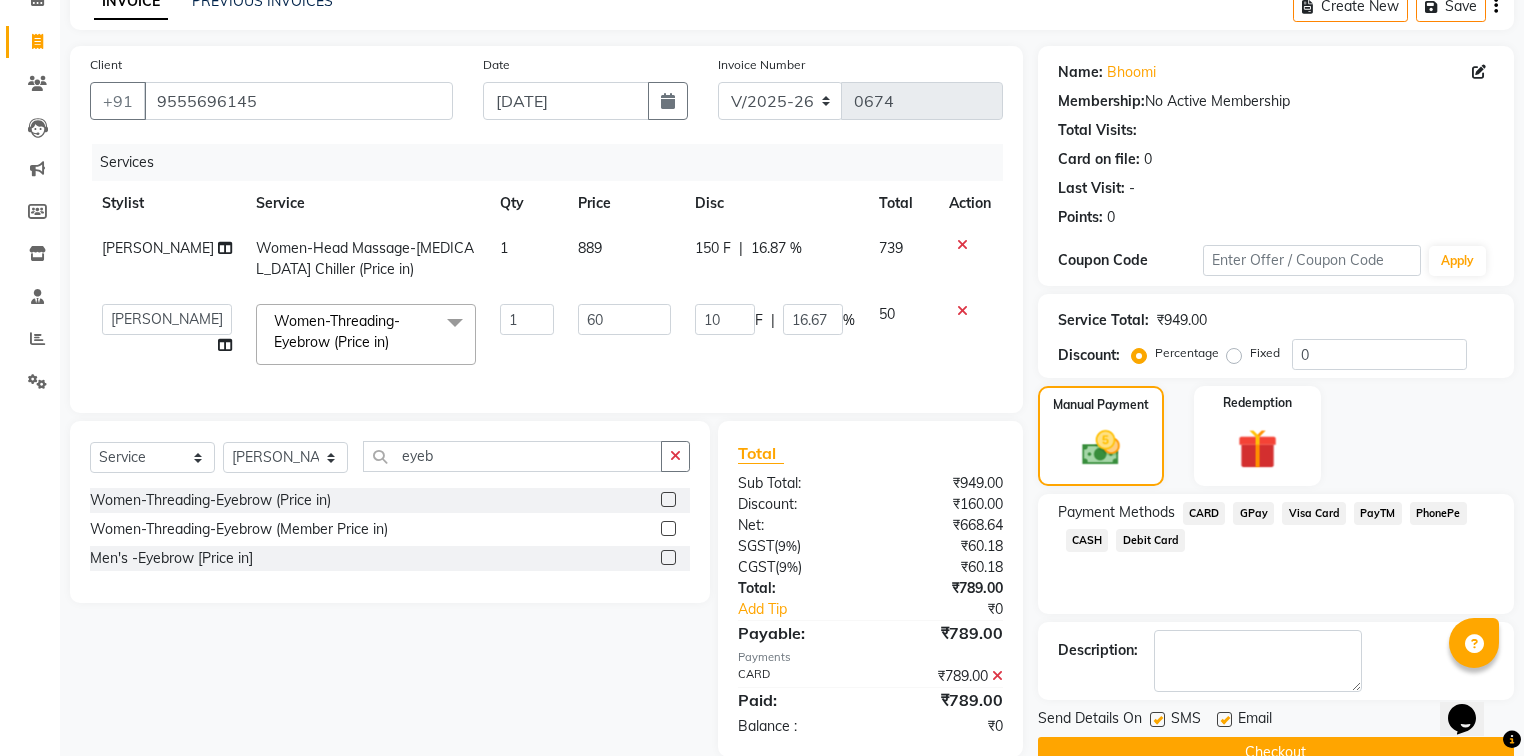 click on "Checkout" 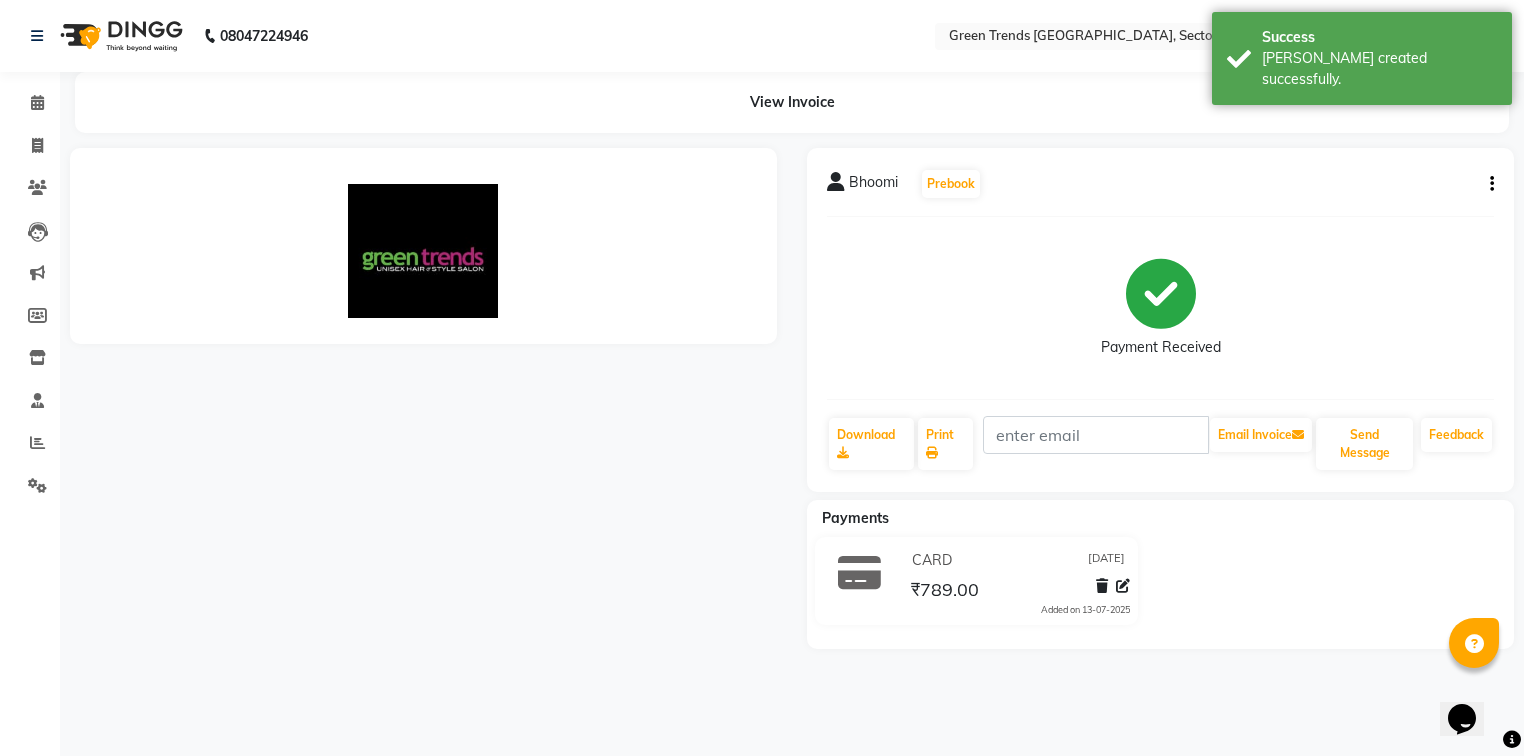 scroll, scrollTop: 0, scrollLeft: 0, axis: both 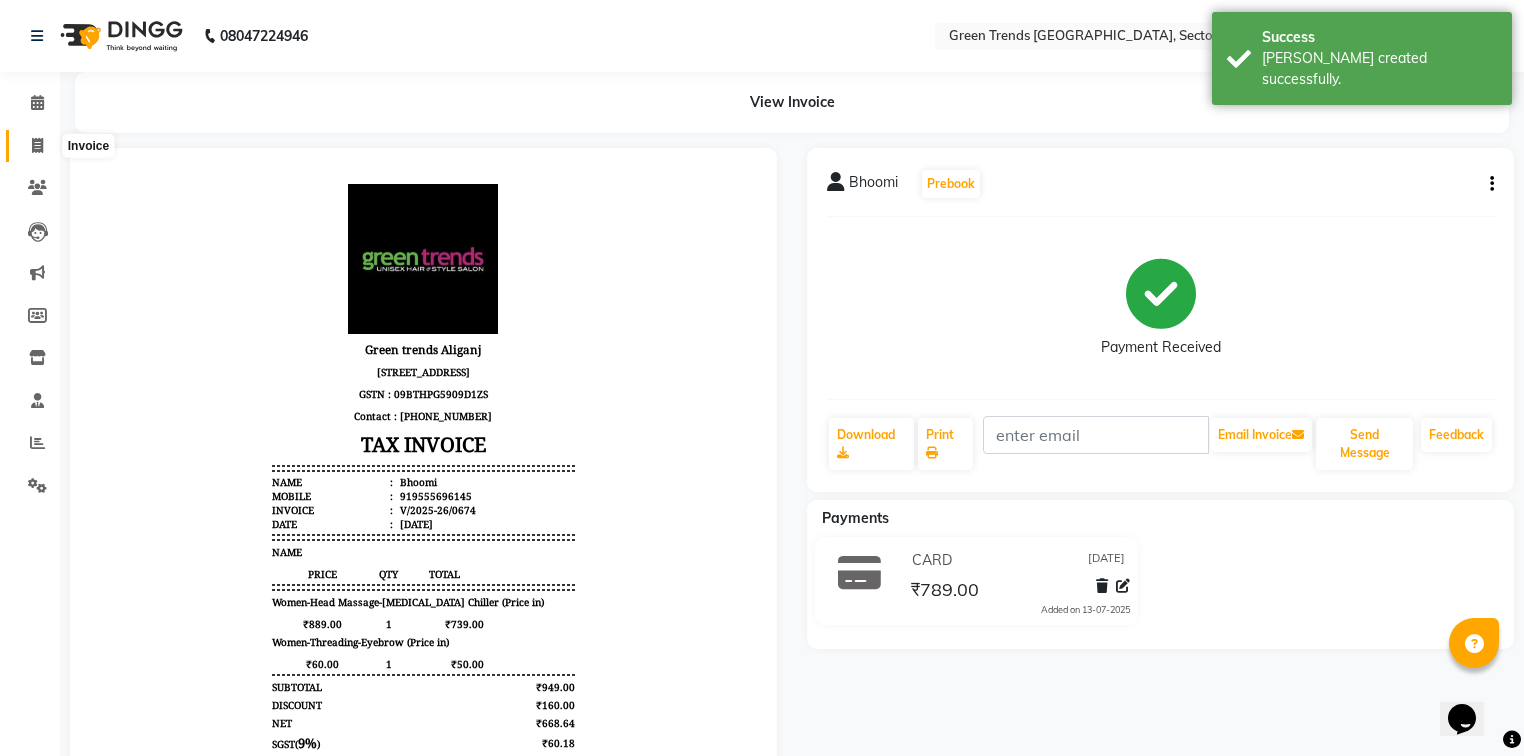 click 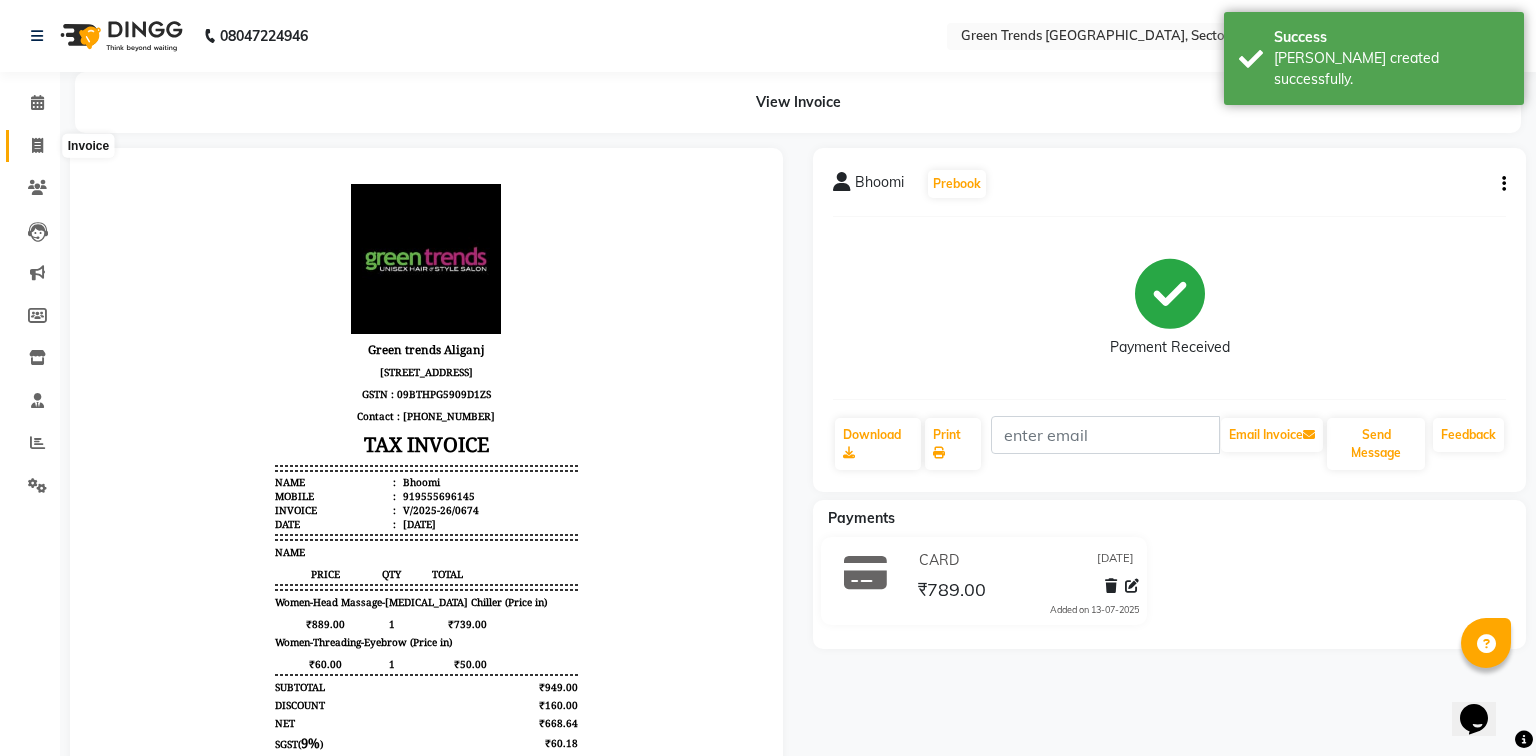 select on "7023" 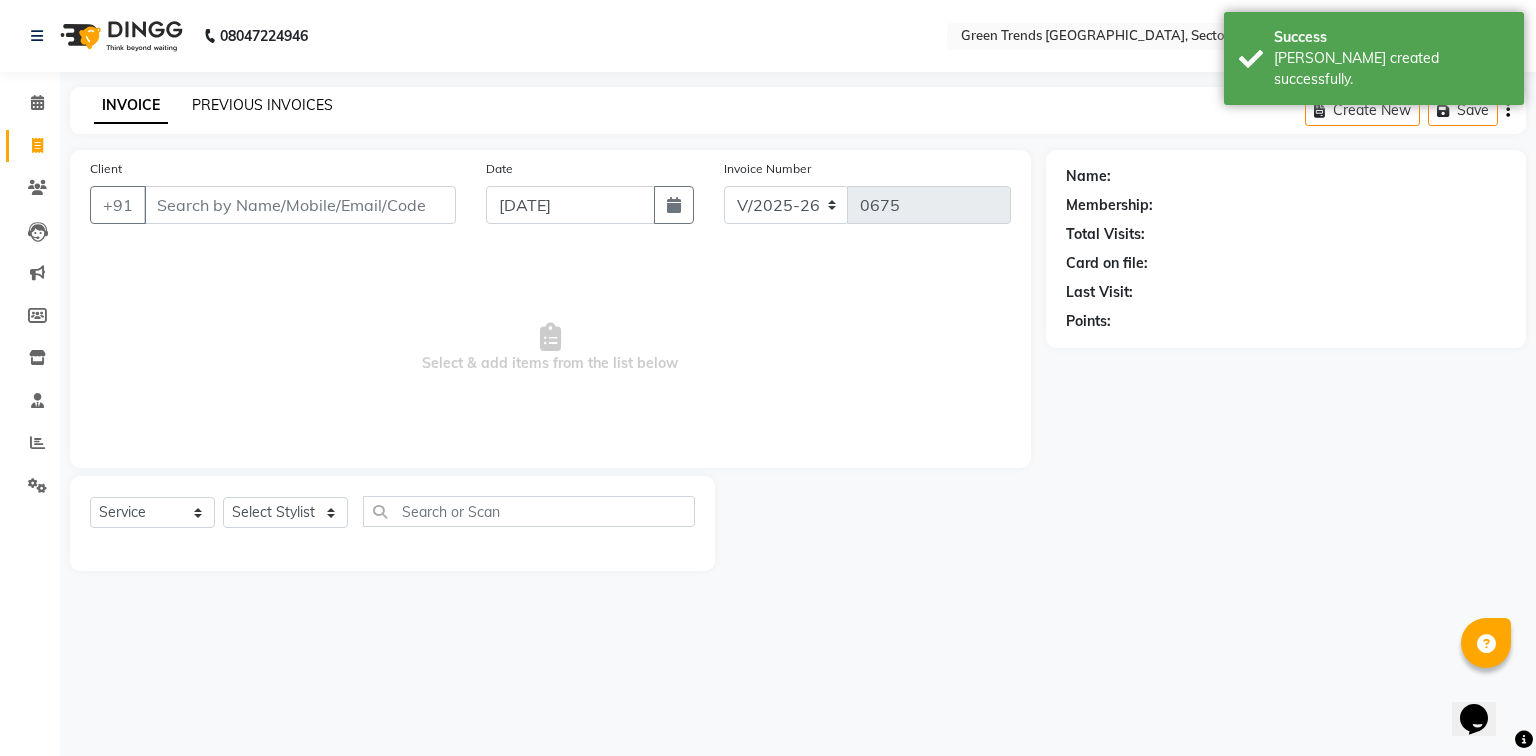 click on "PREVIOUS INVOICES" 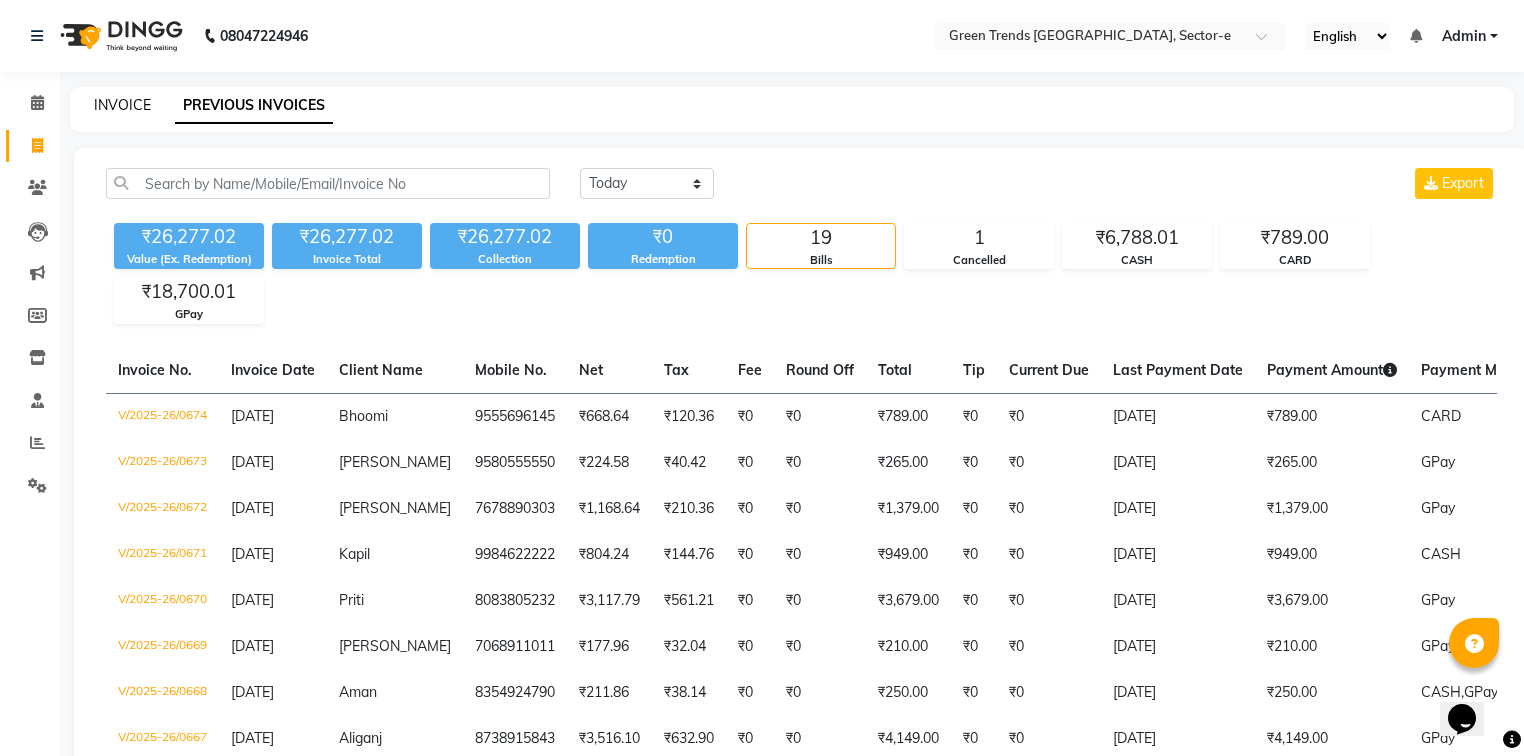 click on "INVOICE" 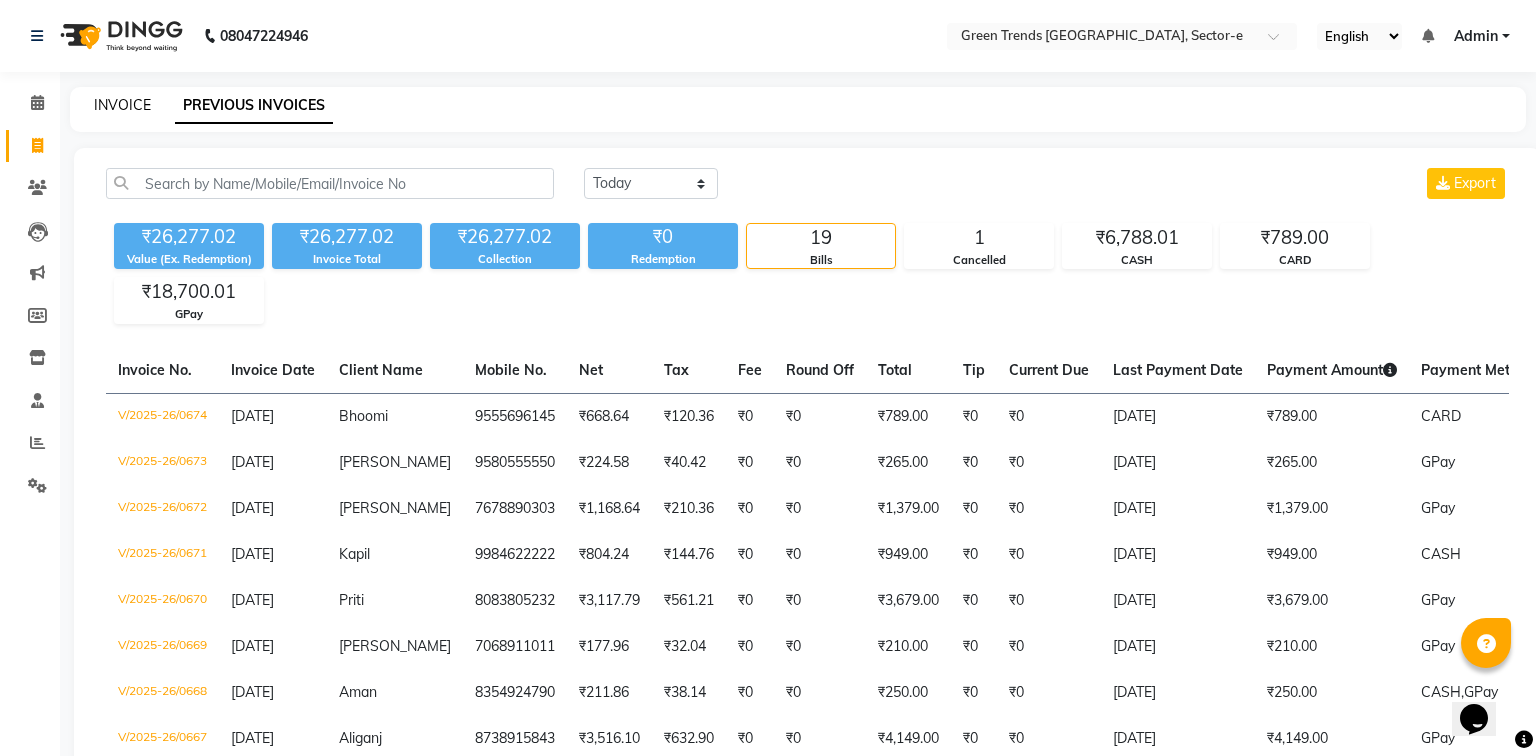 select on "service" 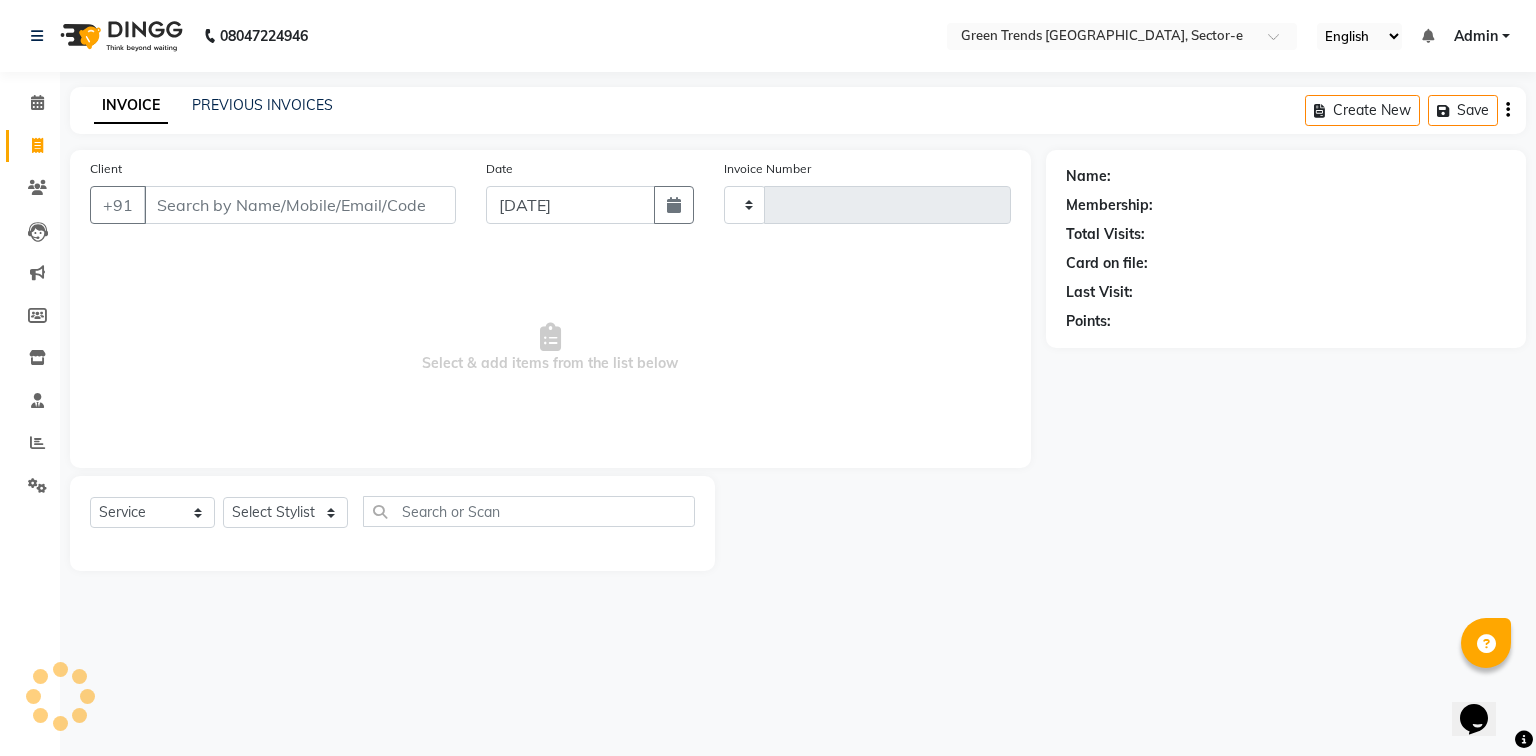 type on "0675" 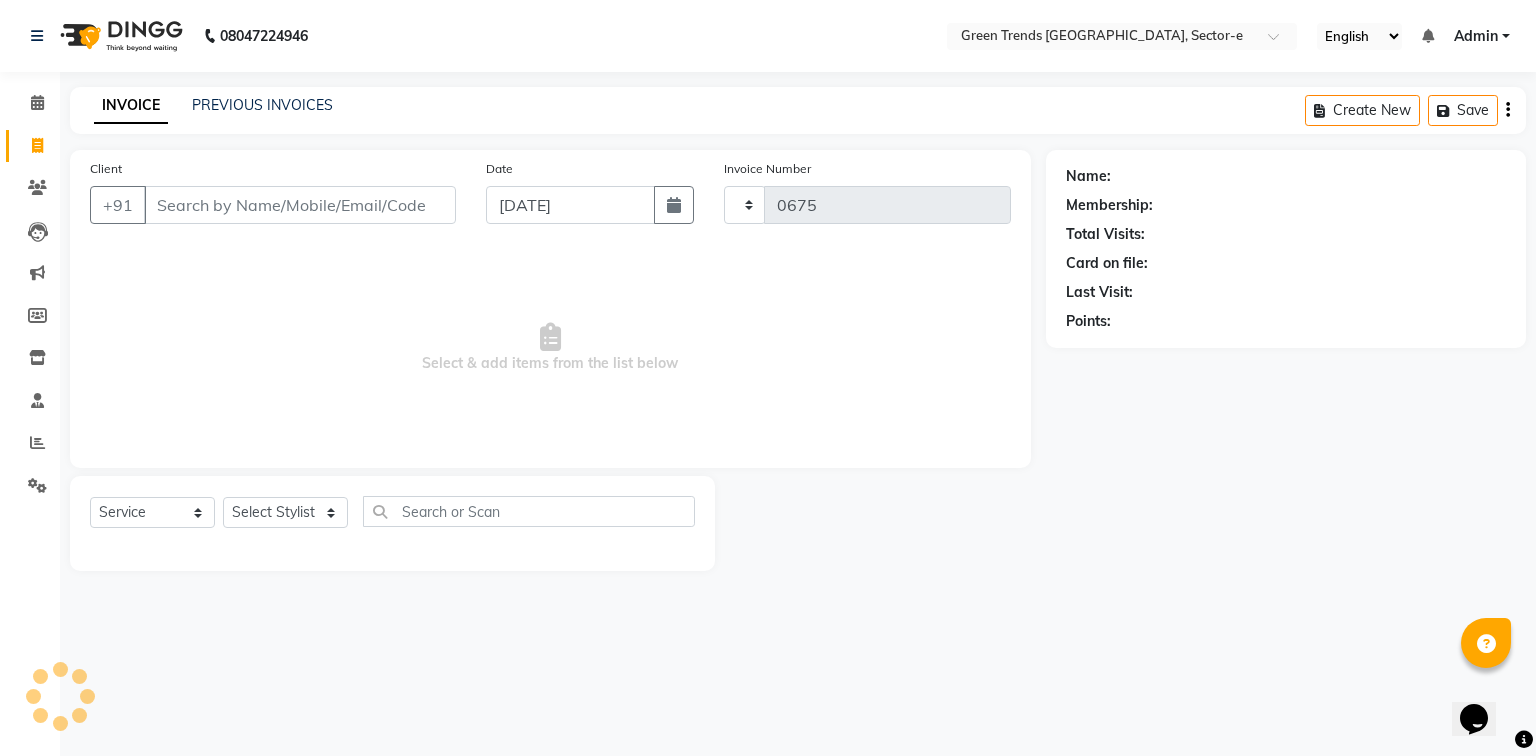 select on "7023" 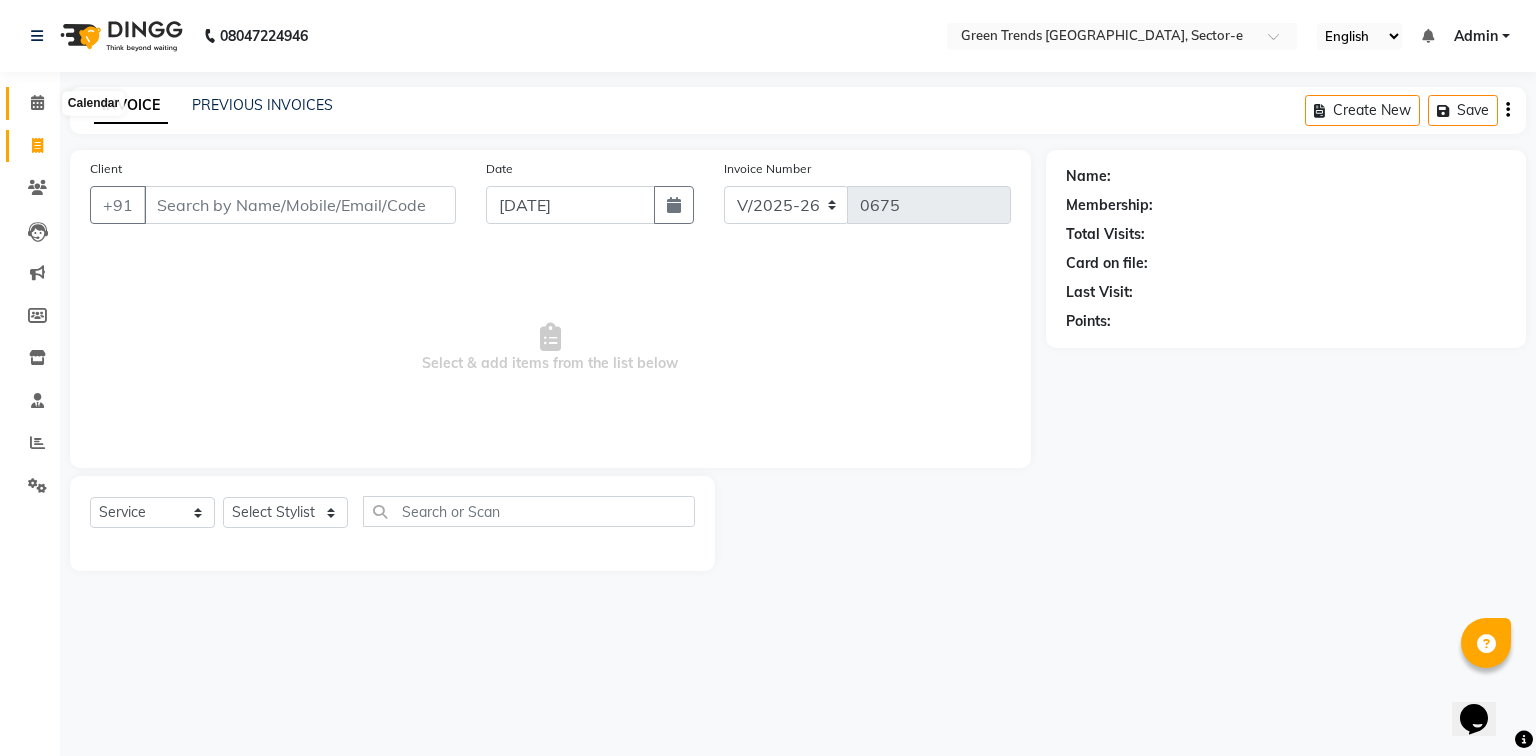 click 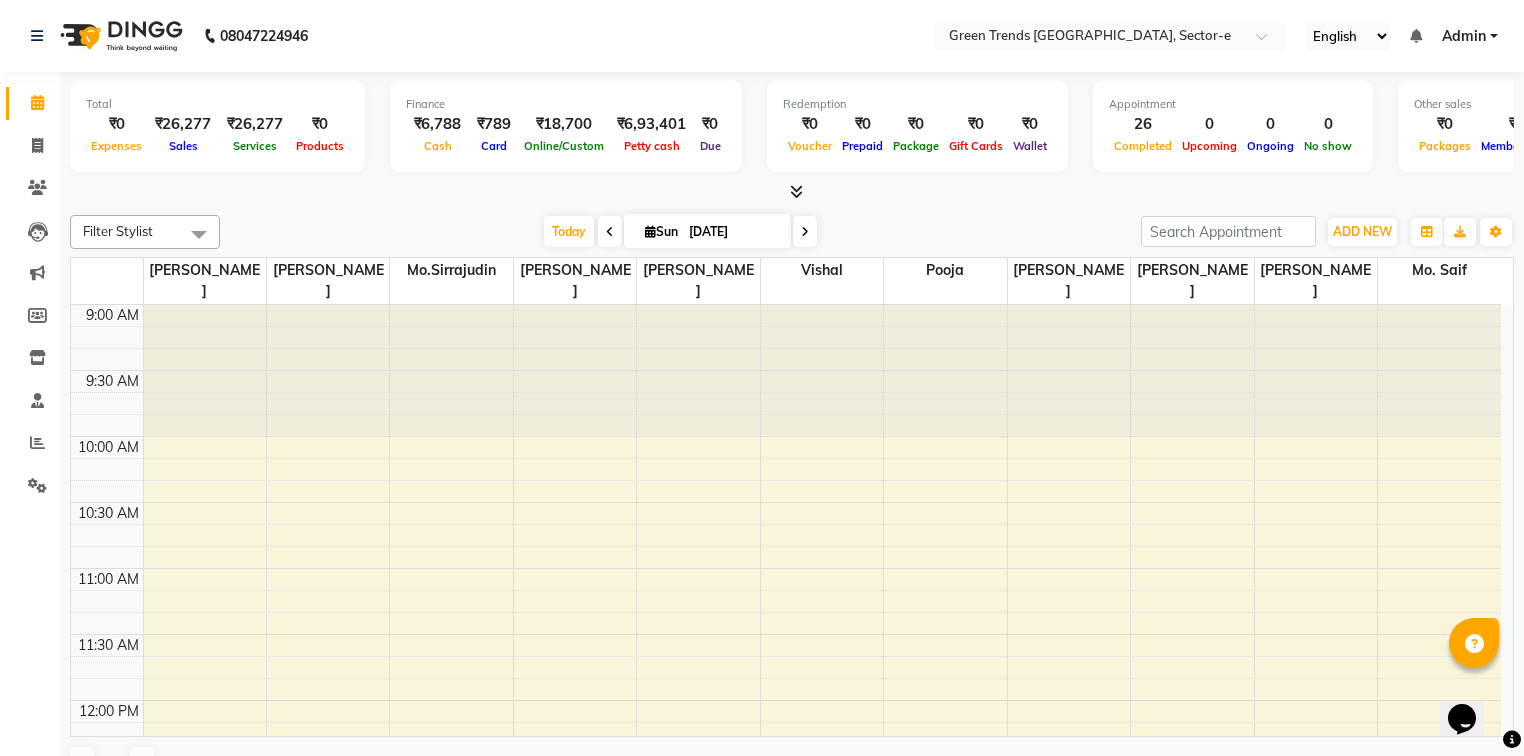 scroll, scrollTop: 0, scrollLeft: 0, axis: both 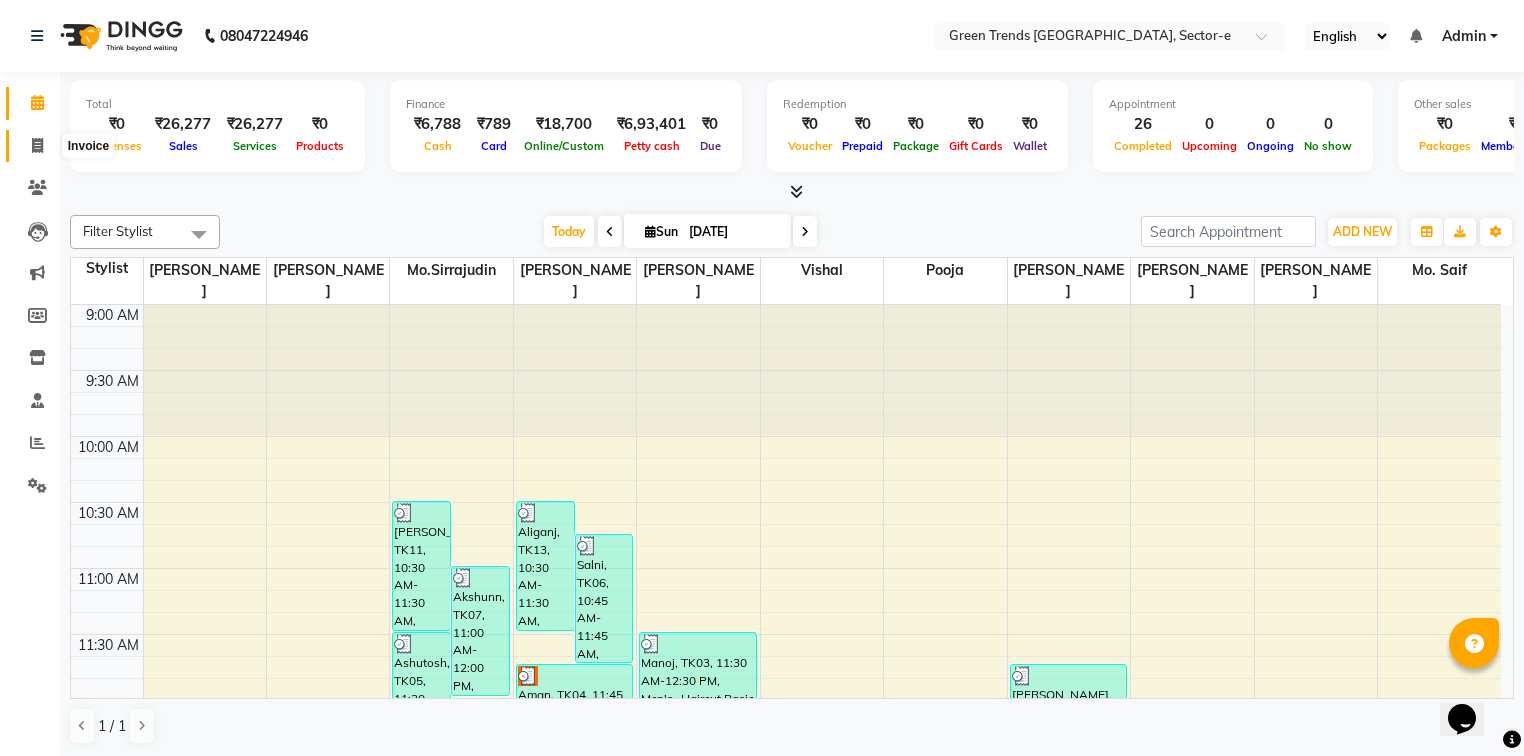click 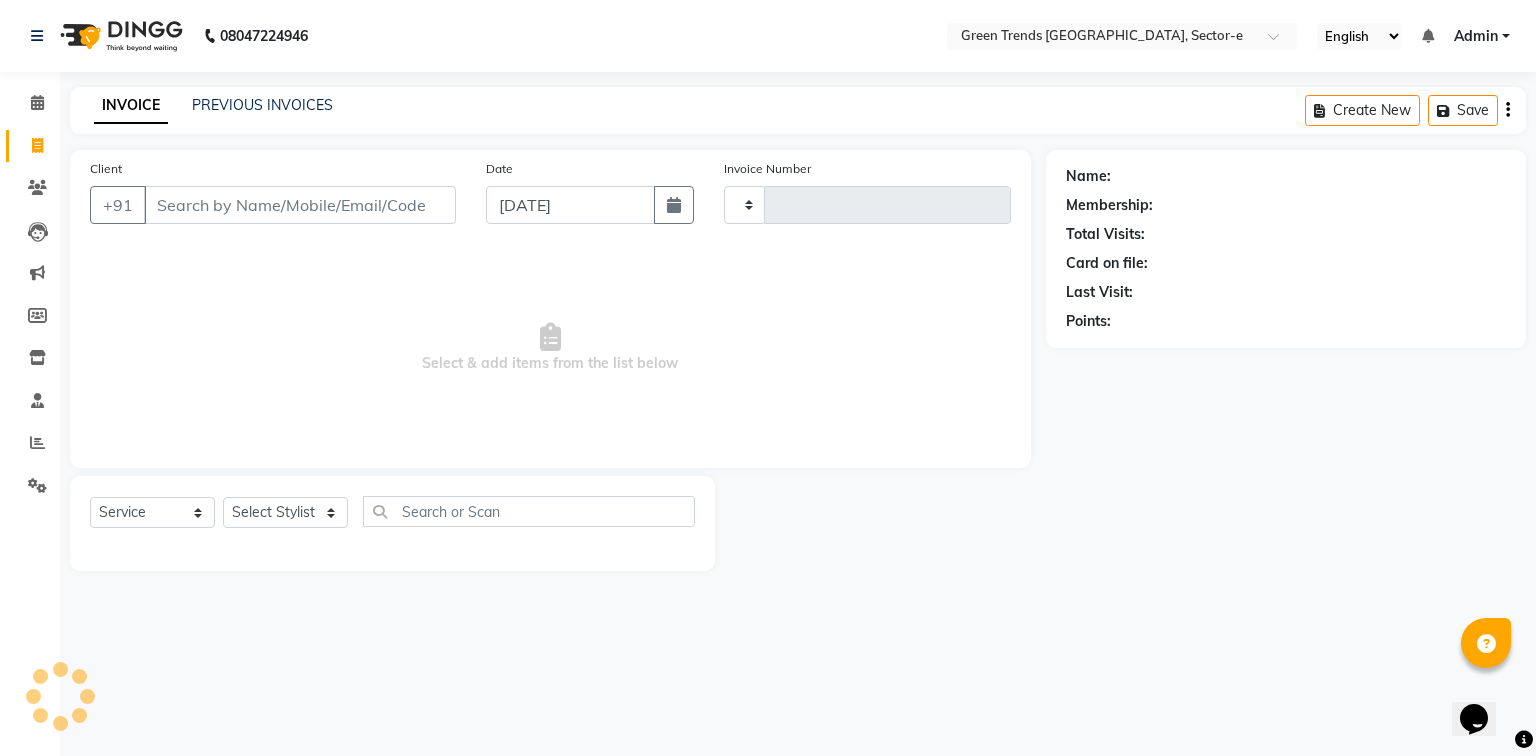 type on "0675" 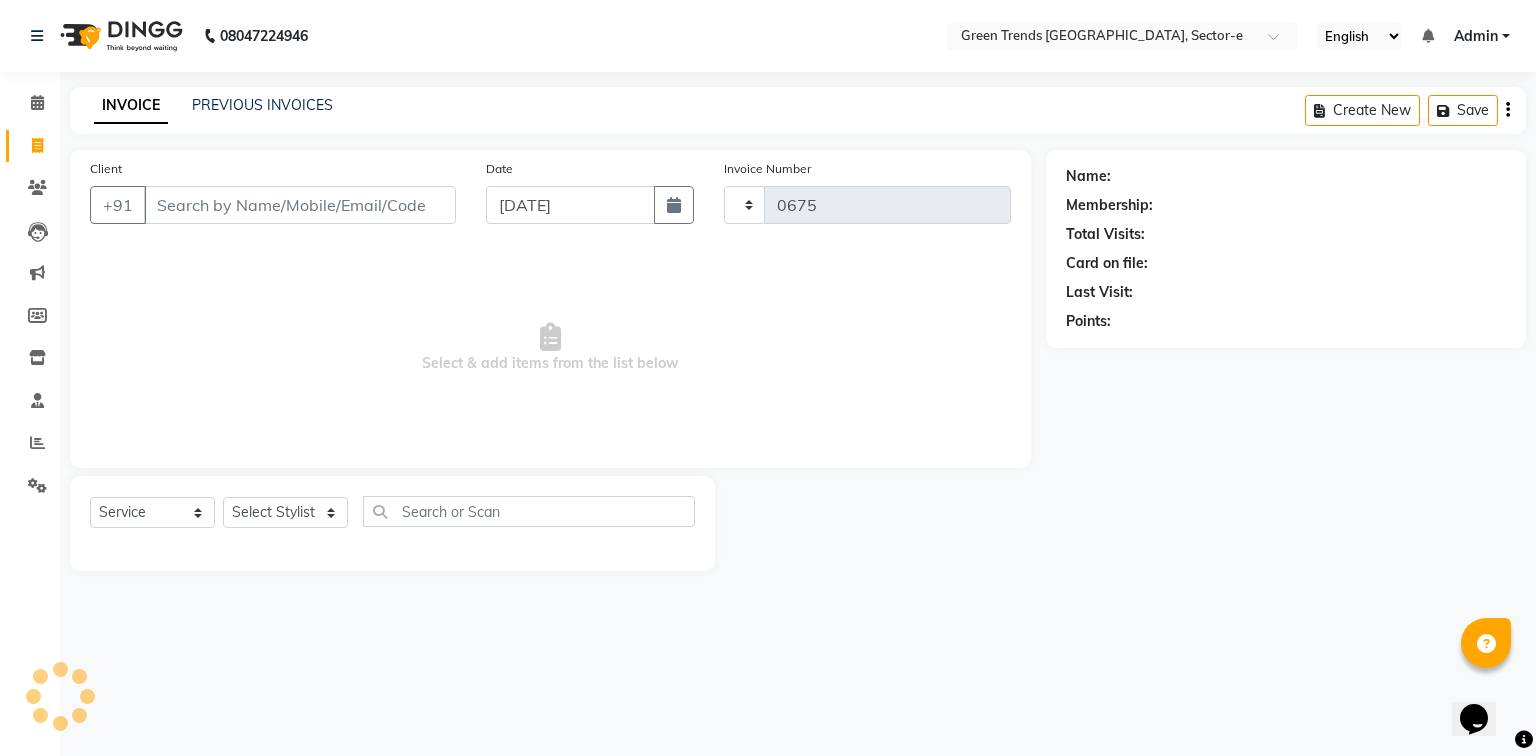 select on "7023" 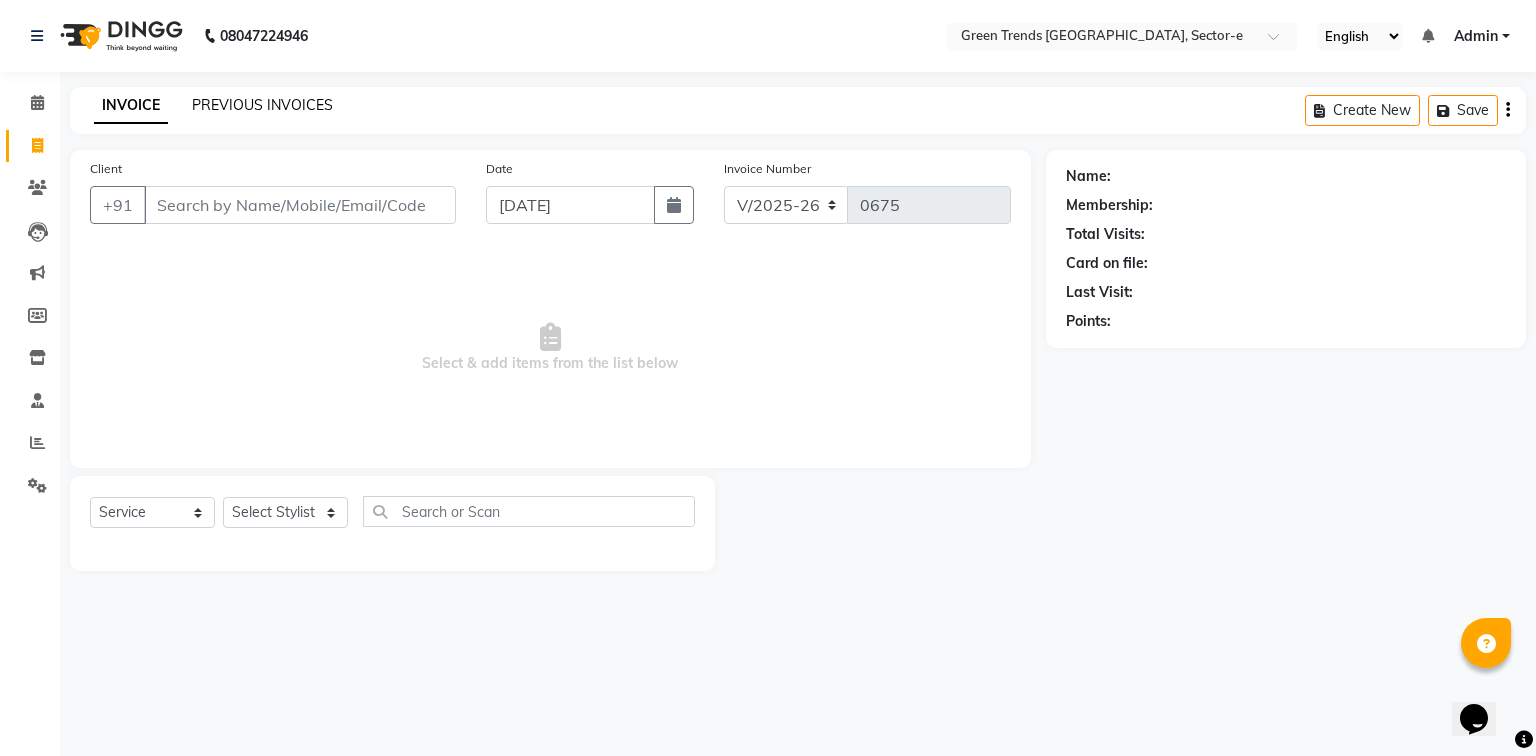 click on "PREVIOUS INVOICES" 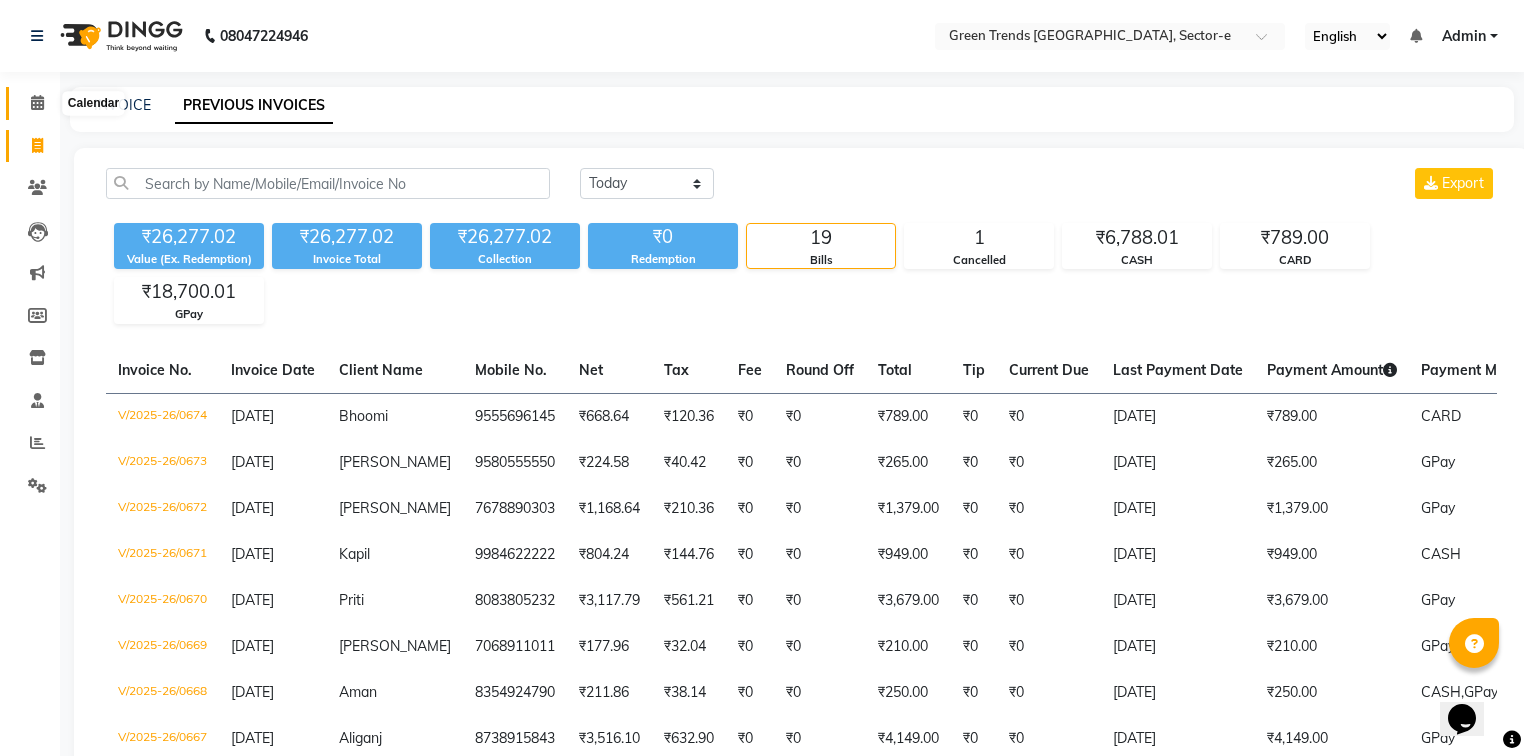 click 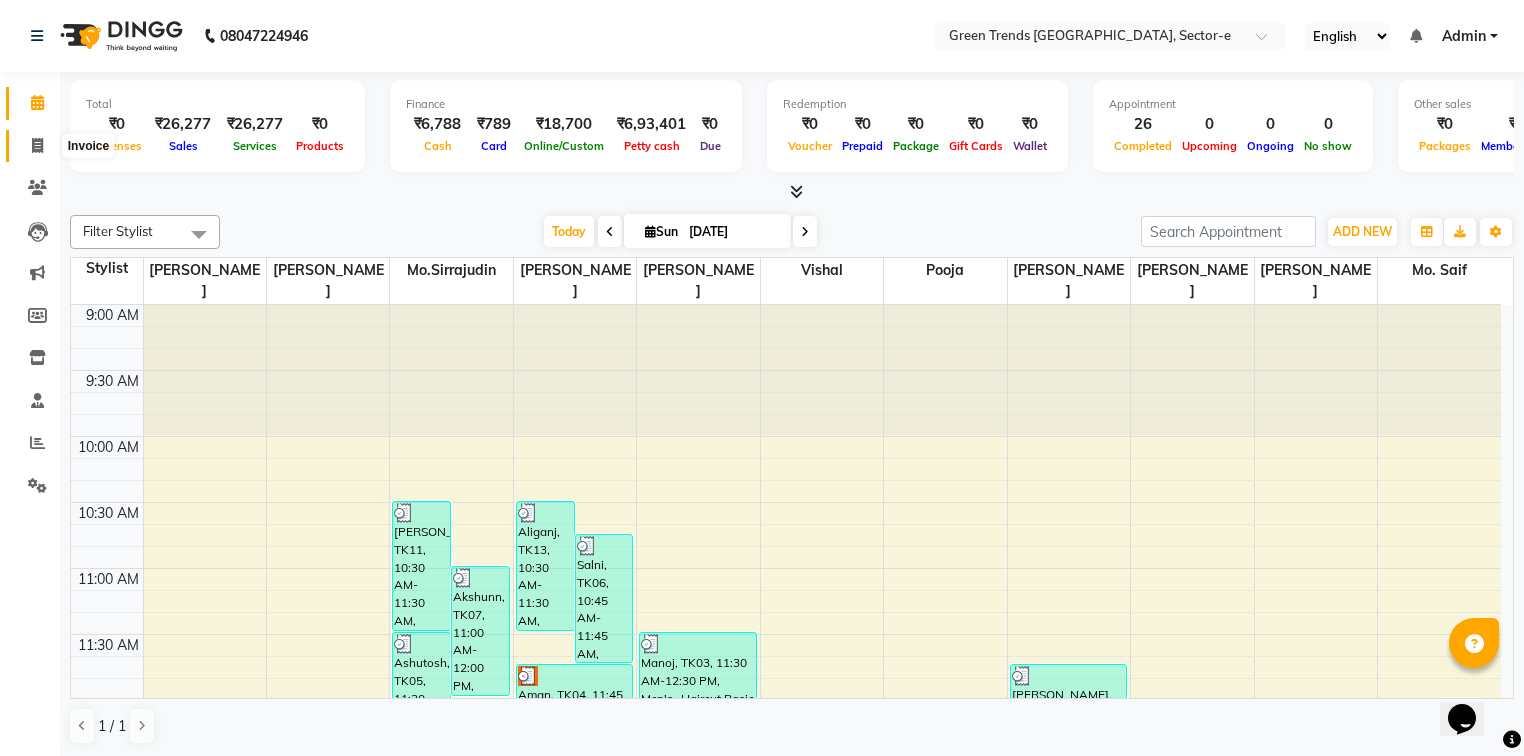 click 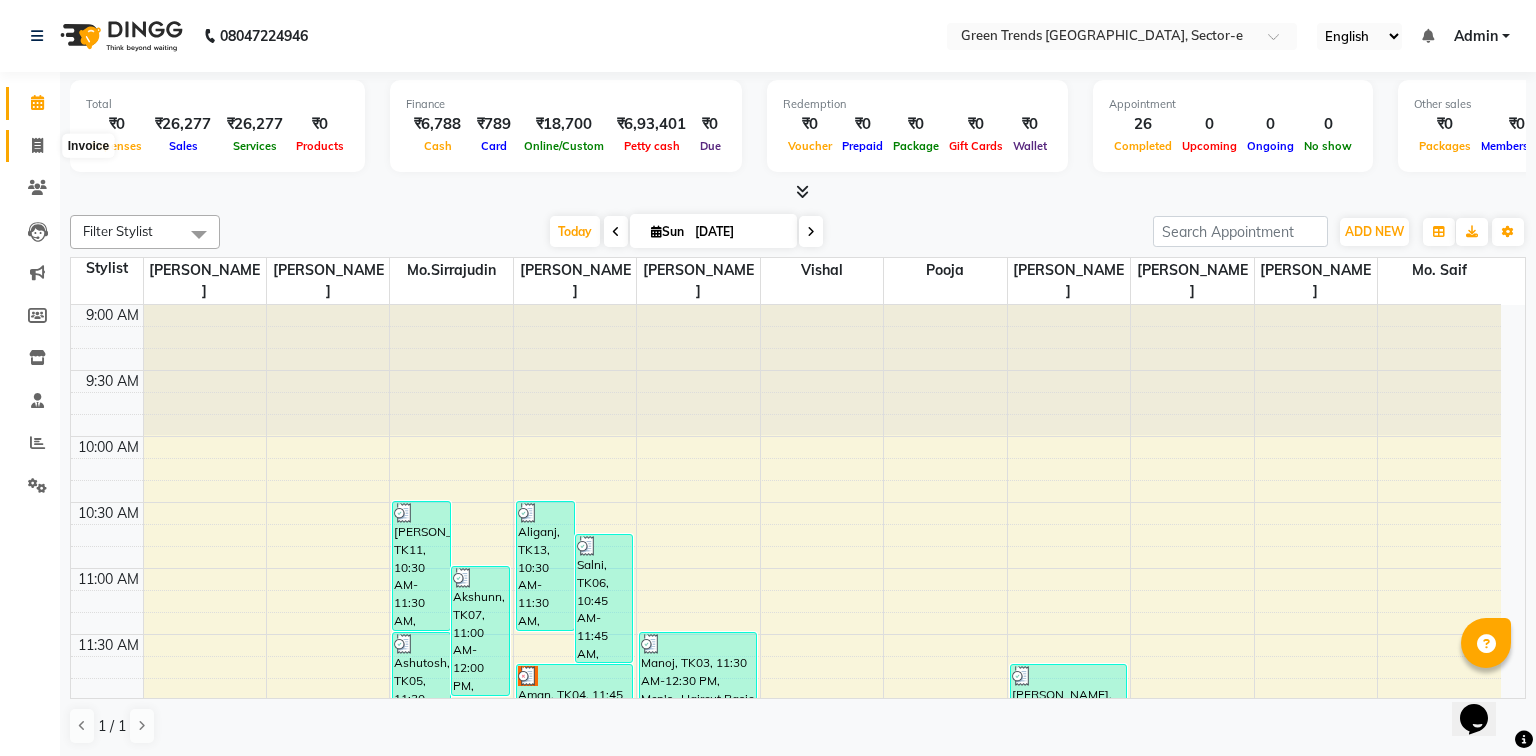 select on "service" 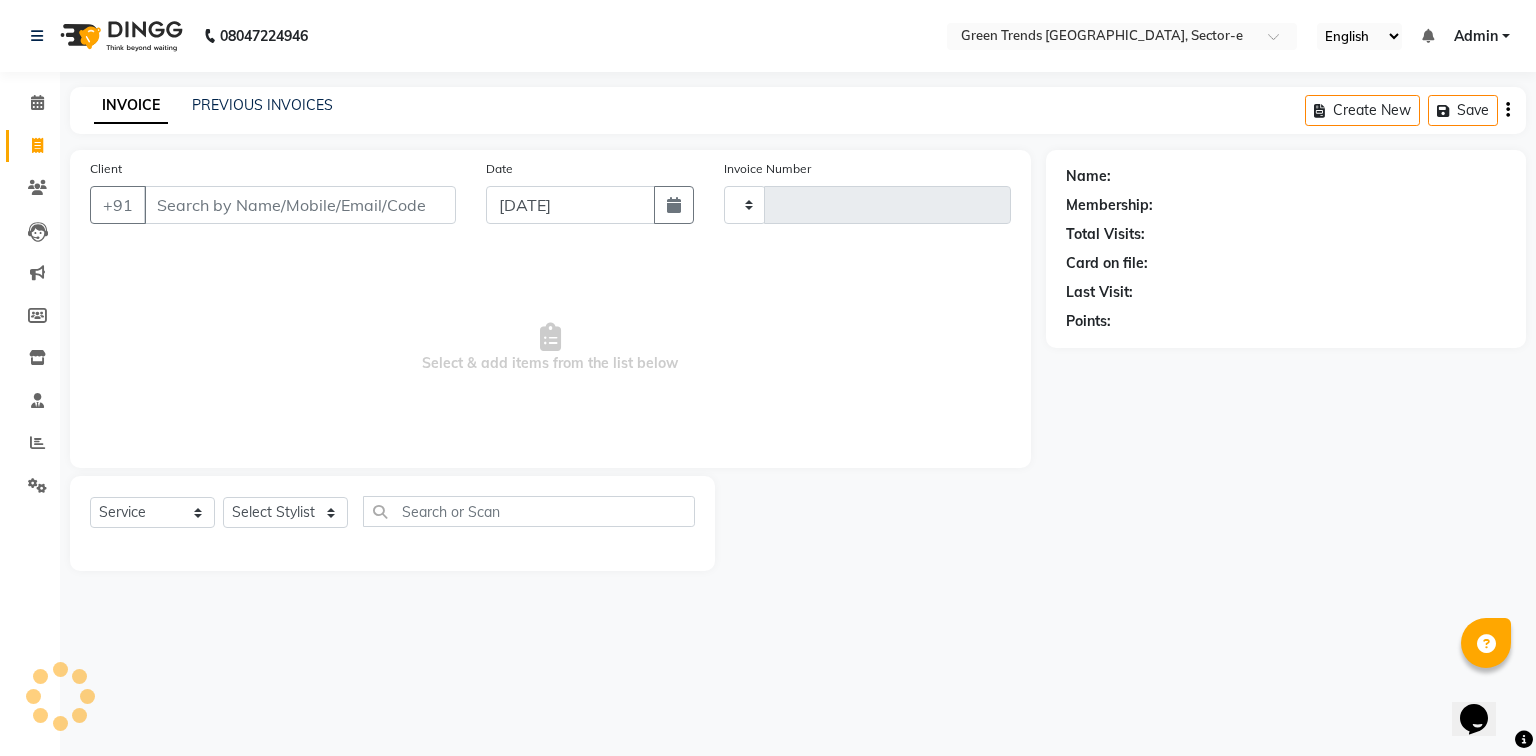 type on "0675" 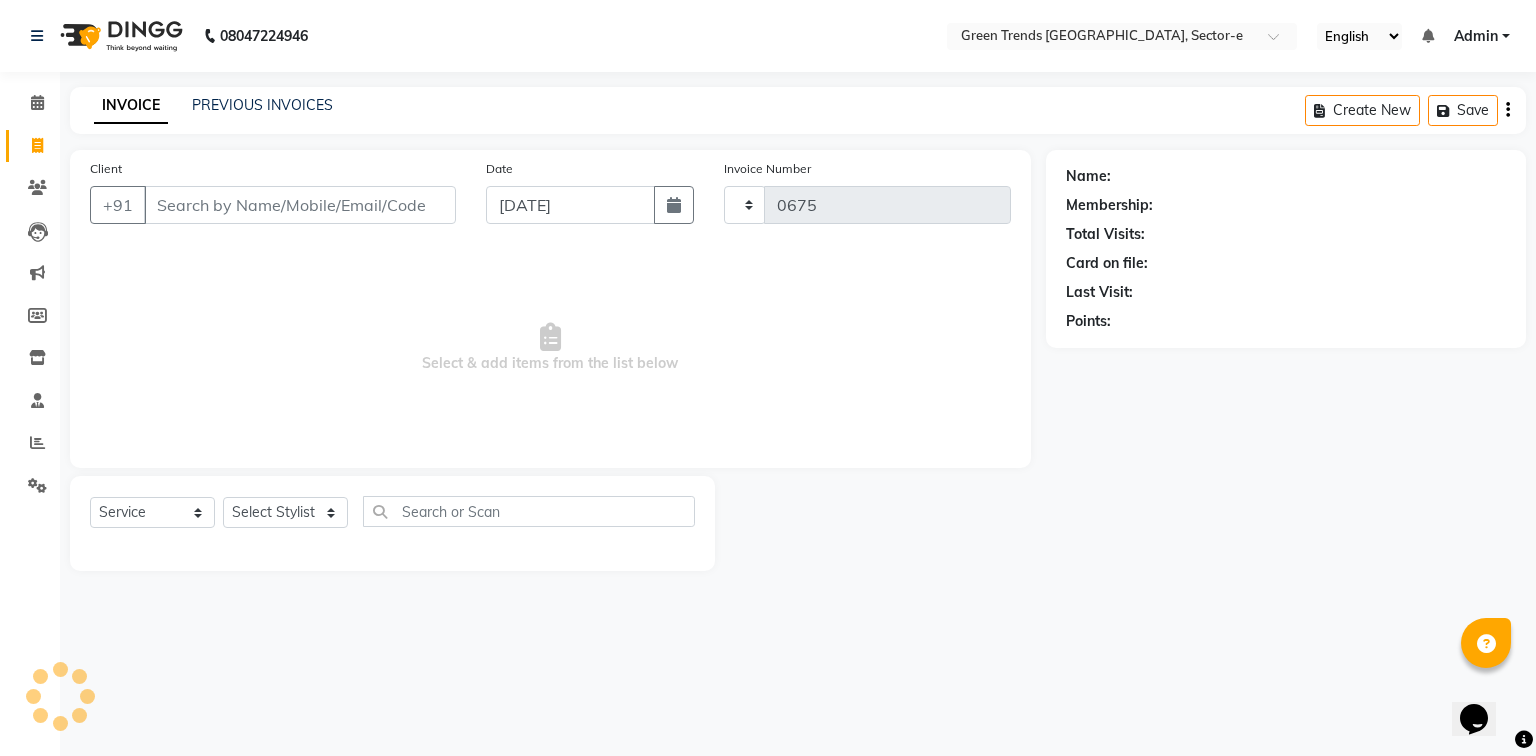 select on "7023" 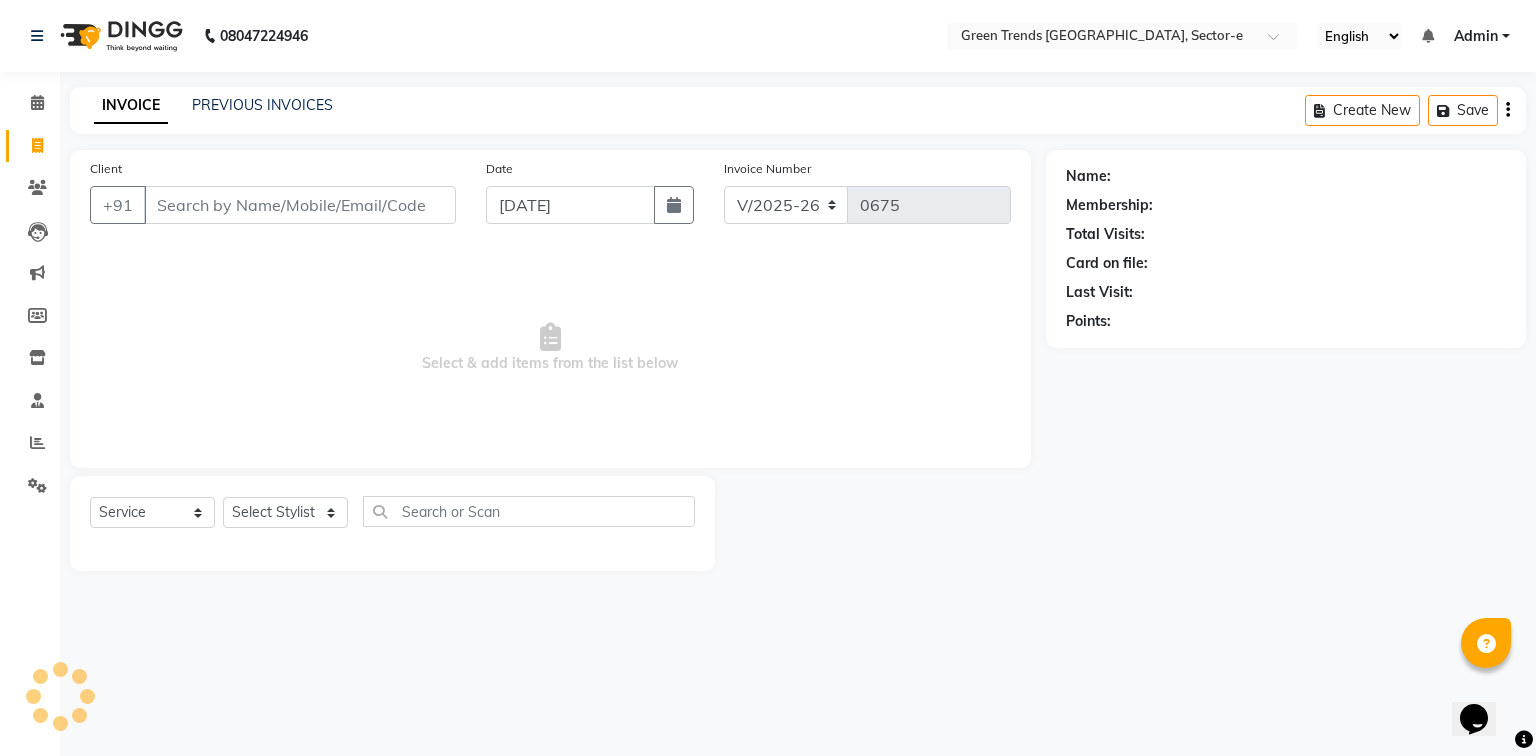 click on "PREVIOUS INVOICES" 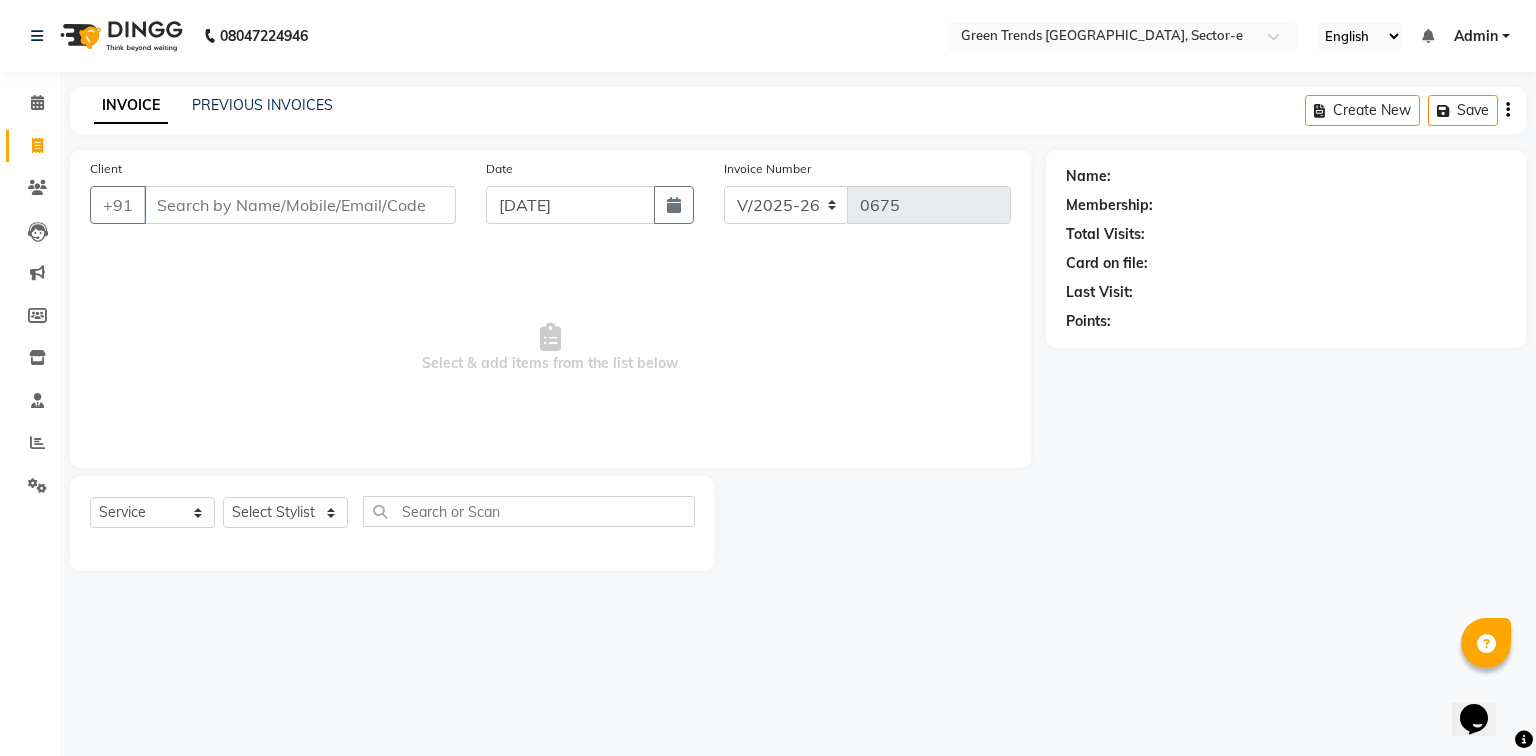 click on "PREVIOUS INVOICES" 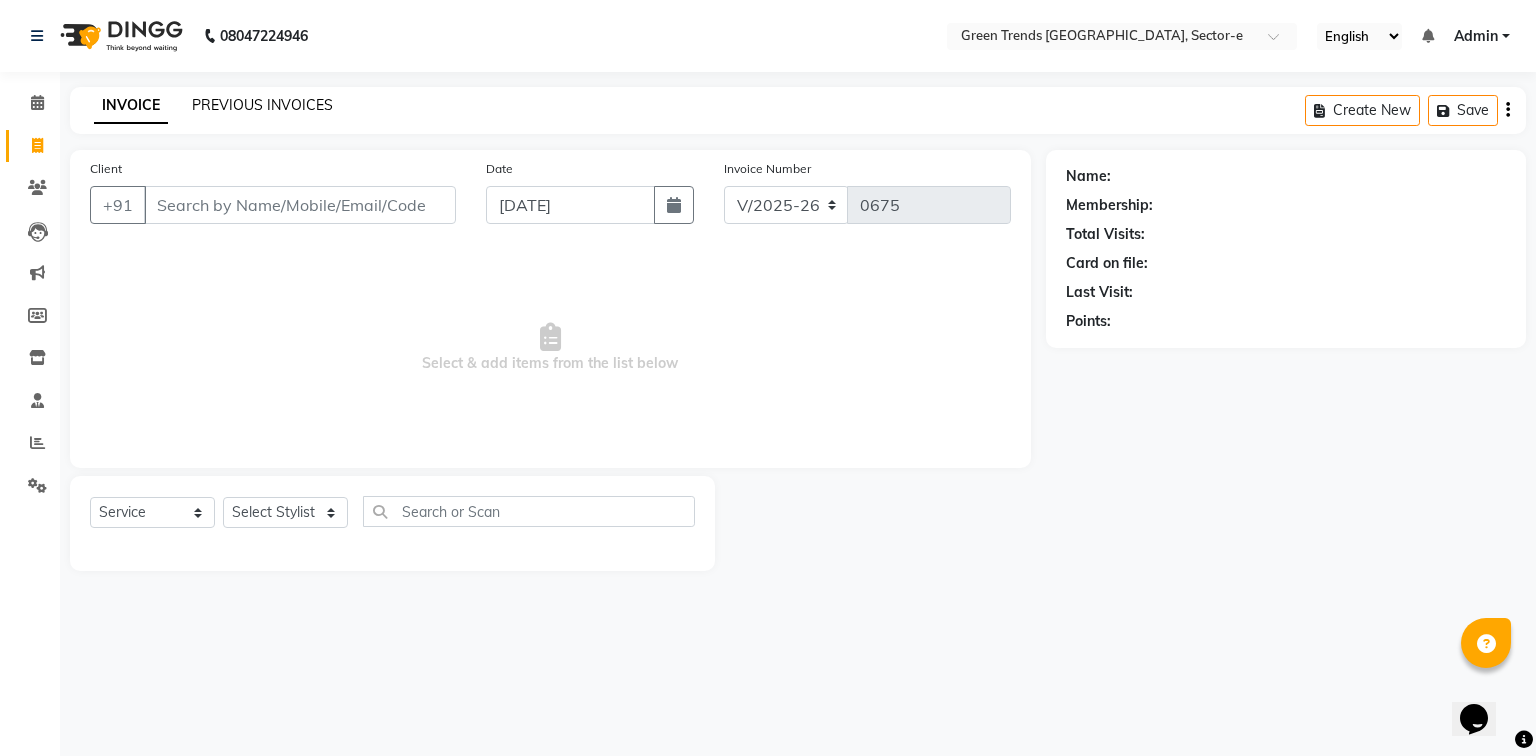 click on "PREVIOUS INVOICES" 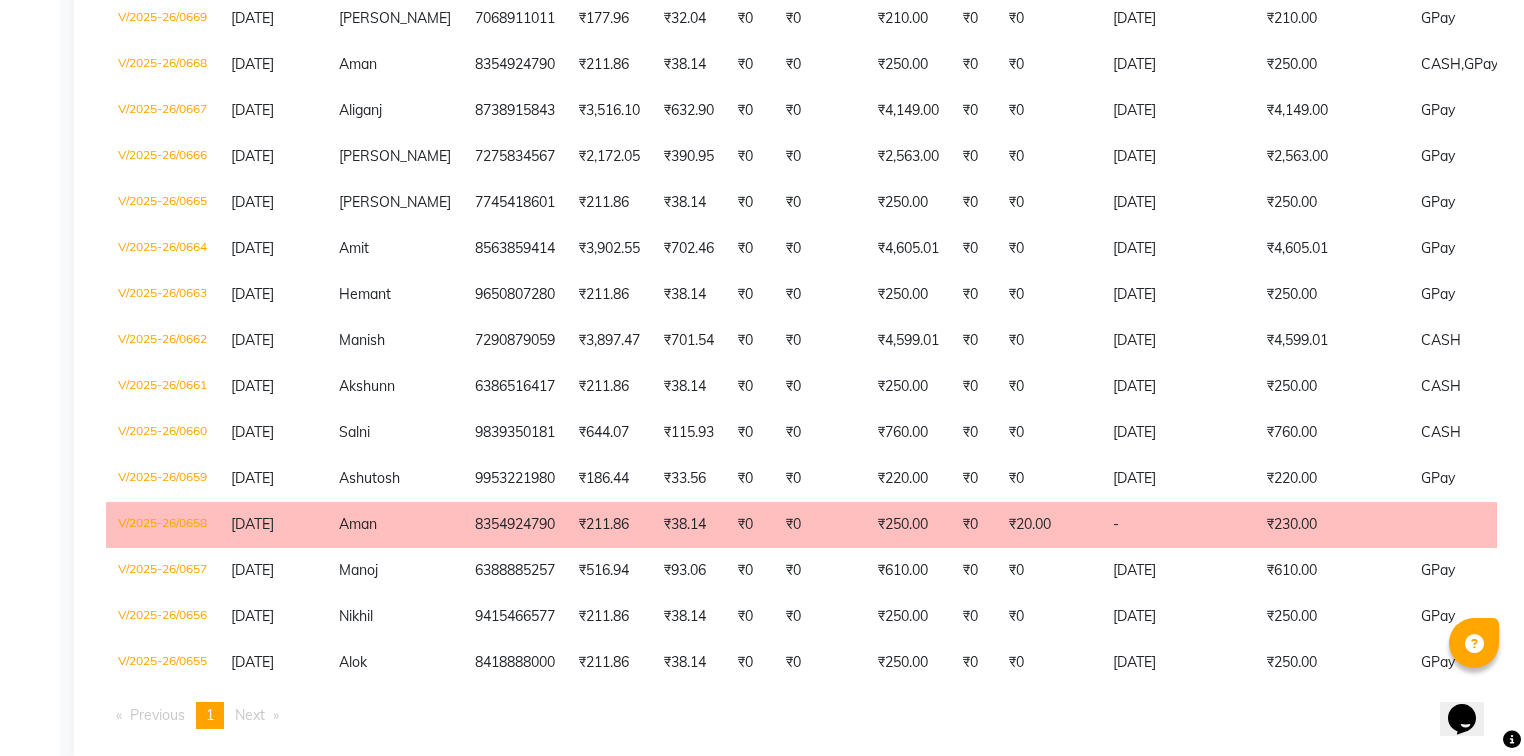 scroll, scrollTop: 681, scrollLeft: 0, axis: vertical 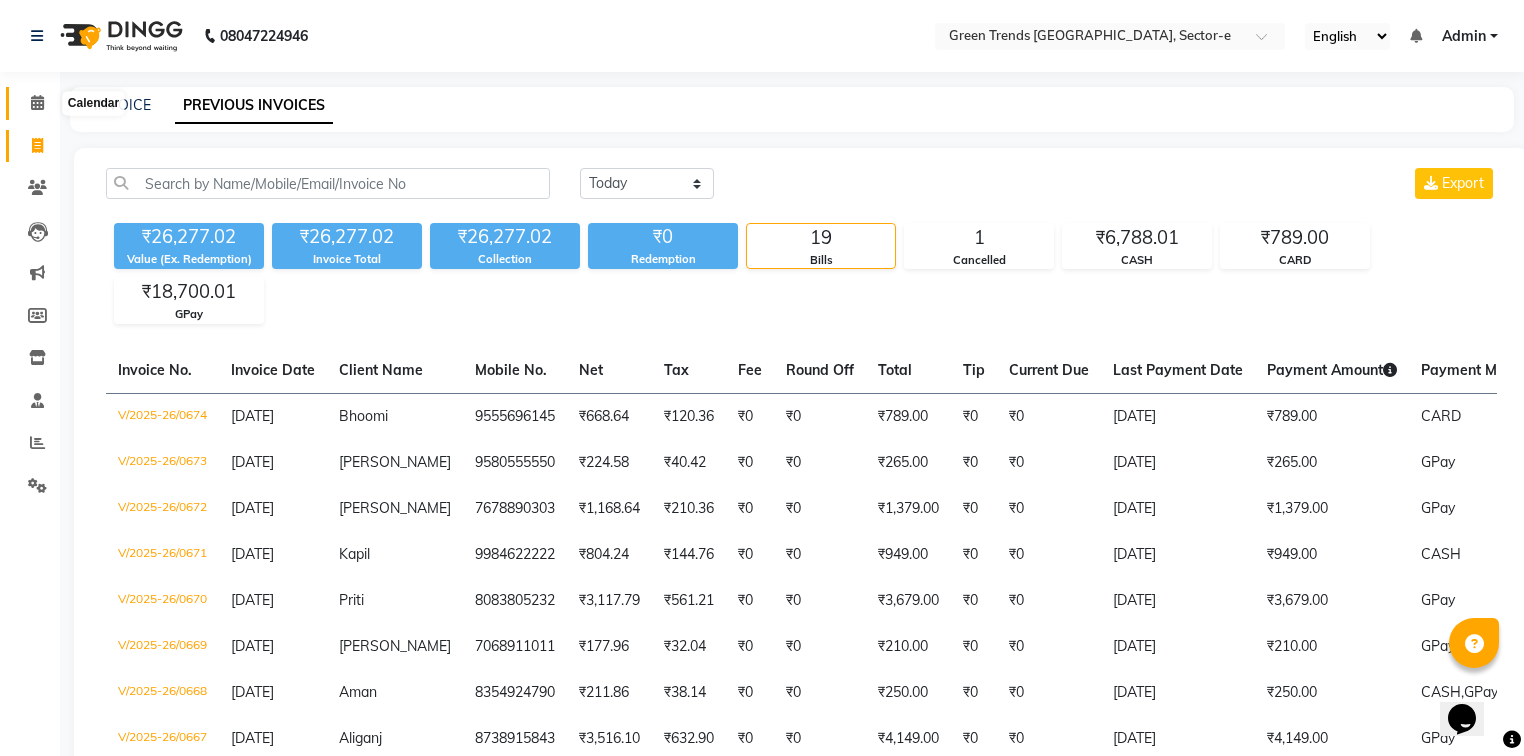 click 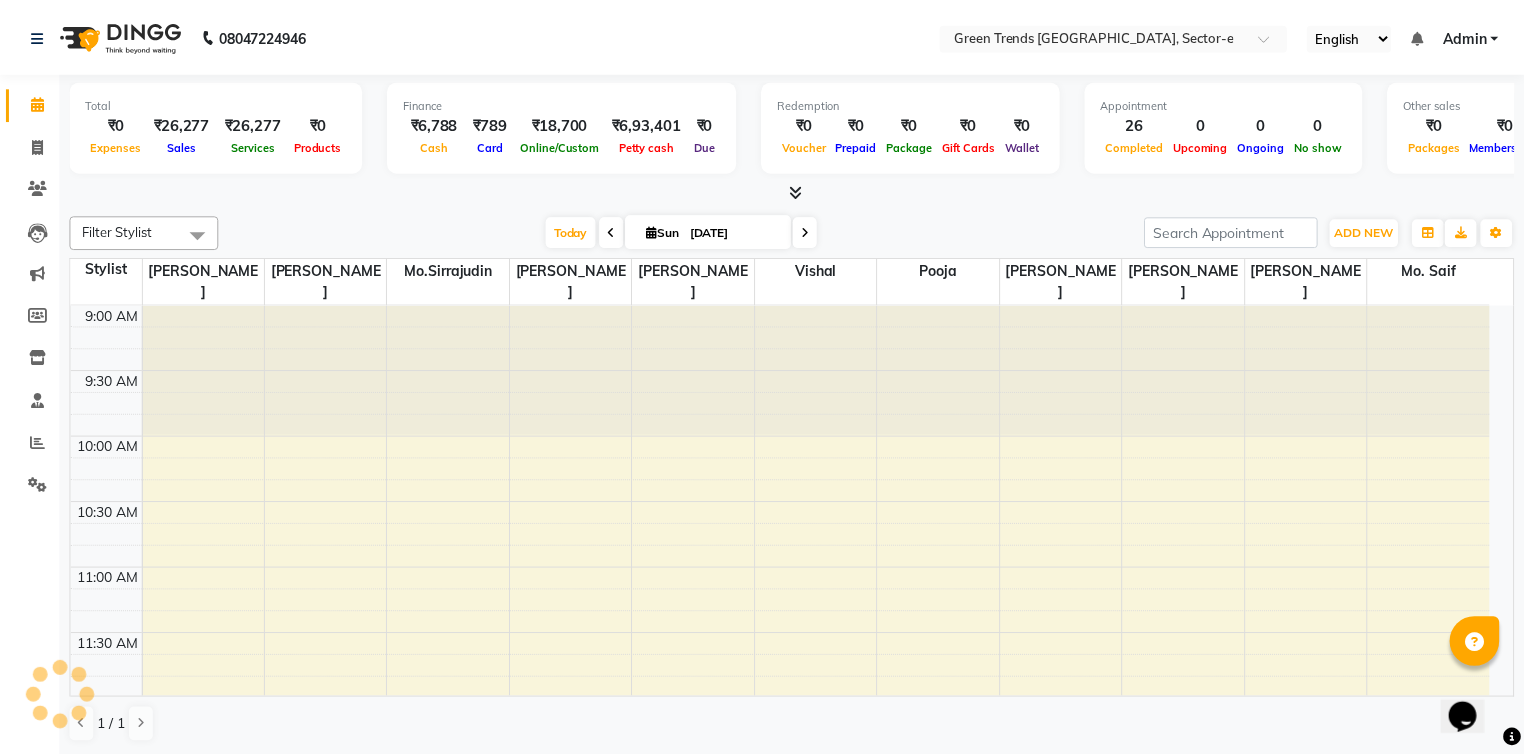 scroll, scrollTop: 0, scrollLeft: 0, axis: both 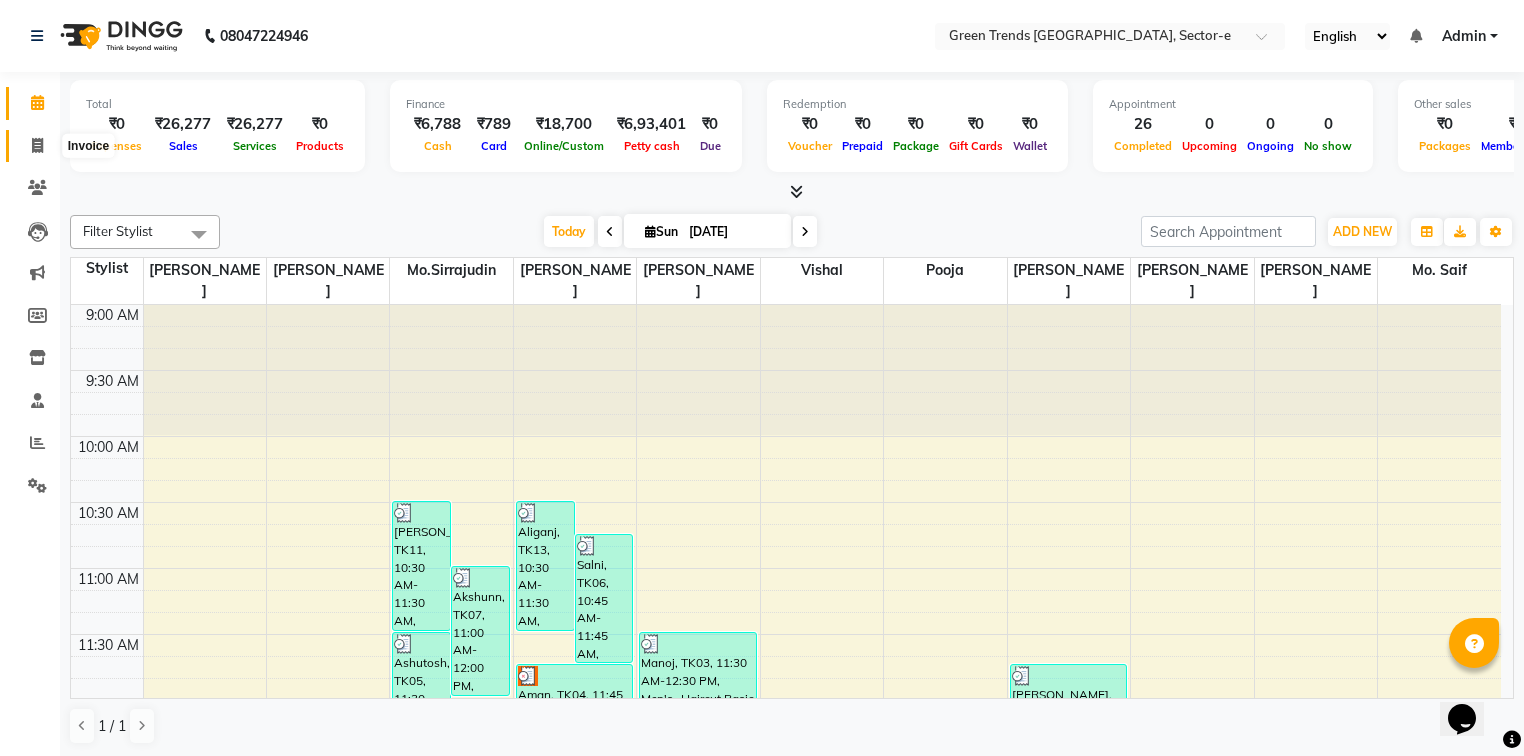 click 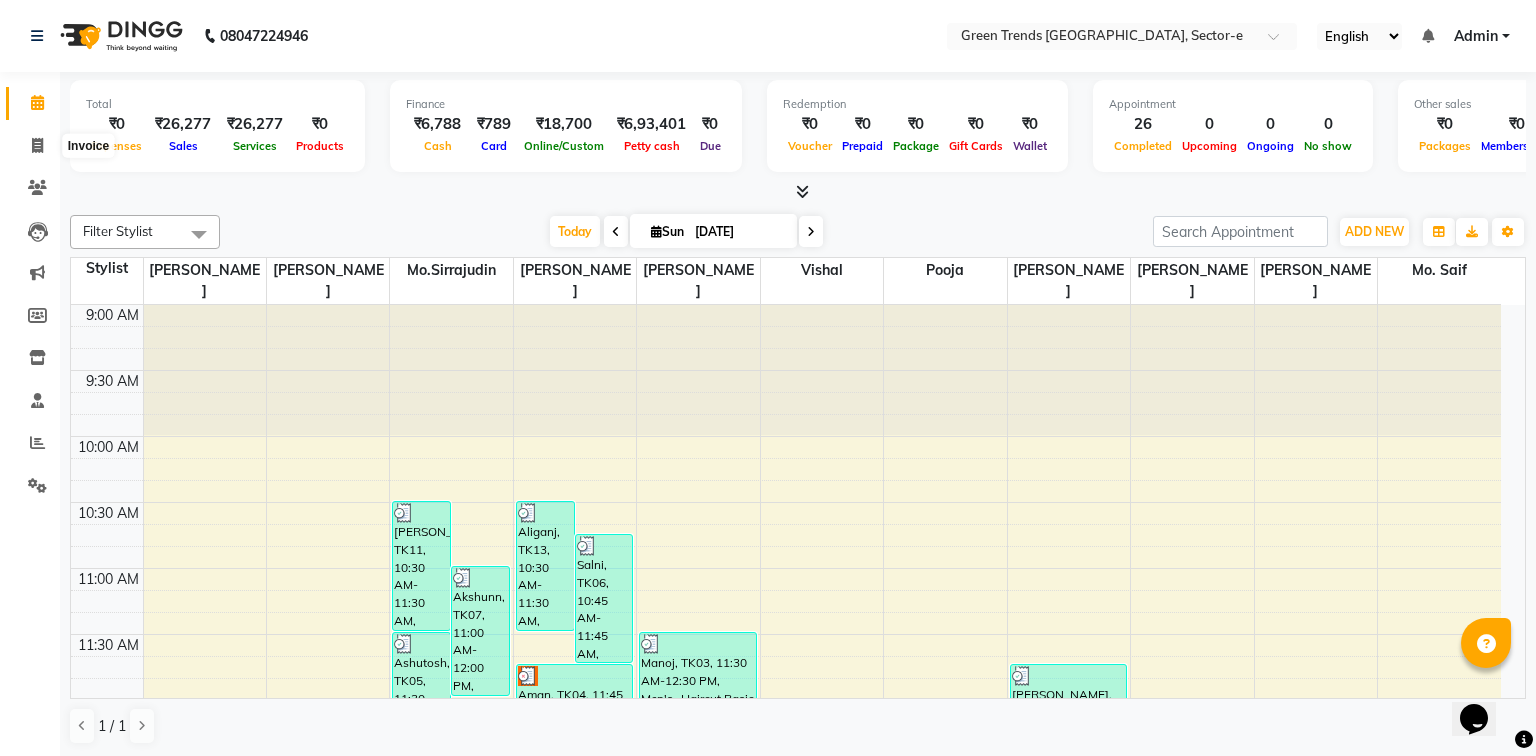 select on "service" 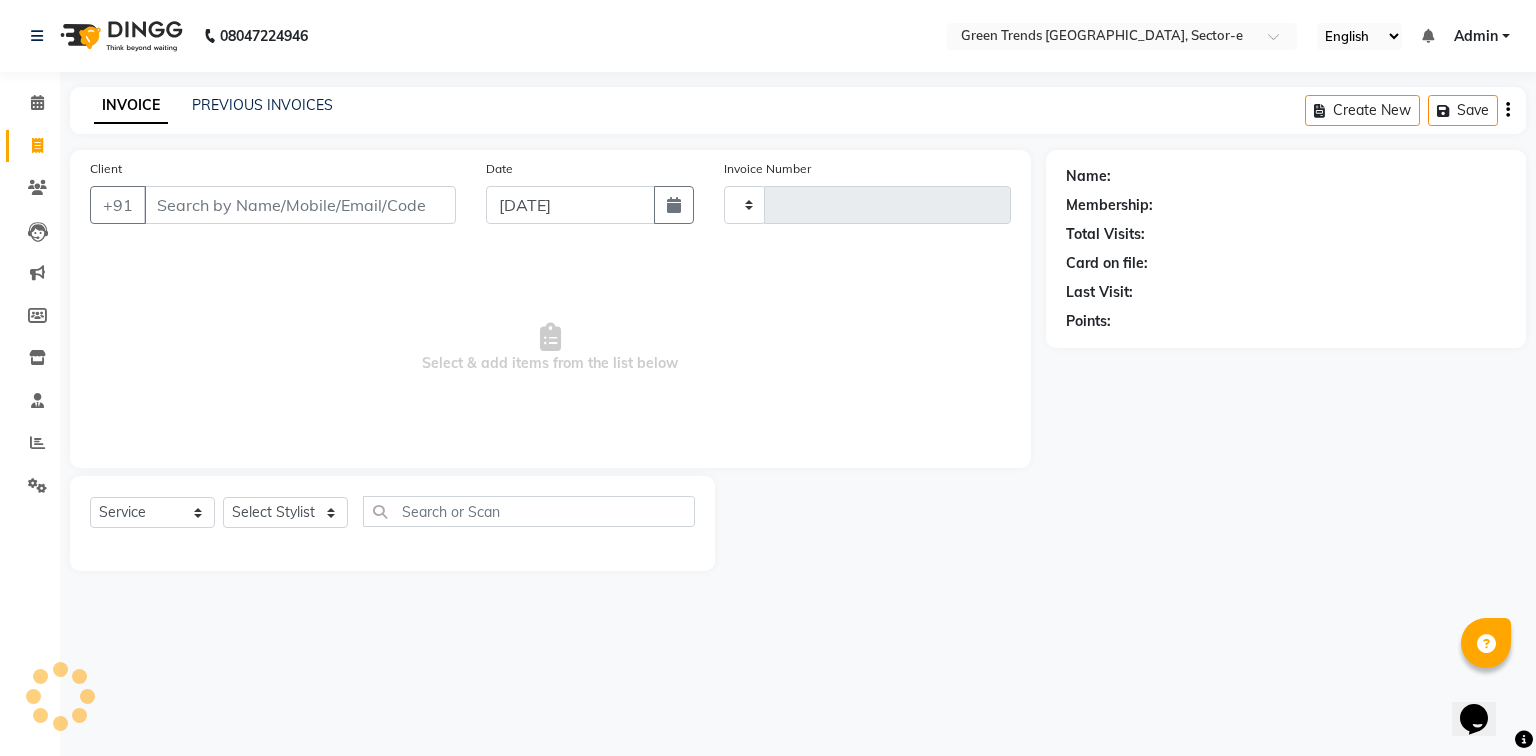 type on "0675" 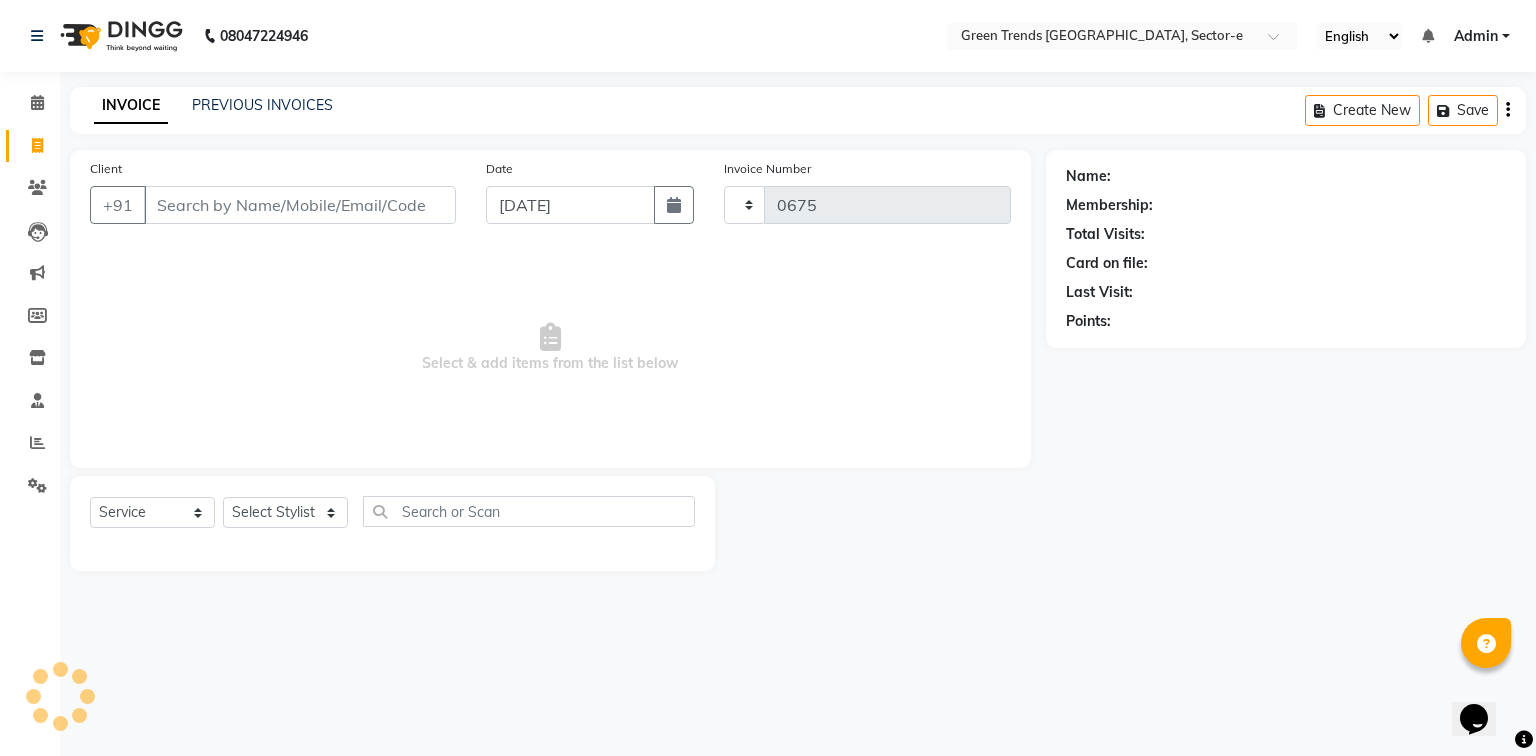 select on "7023" 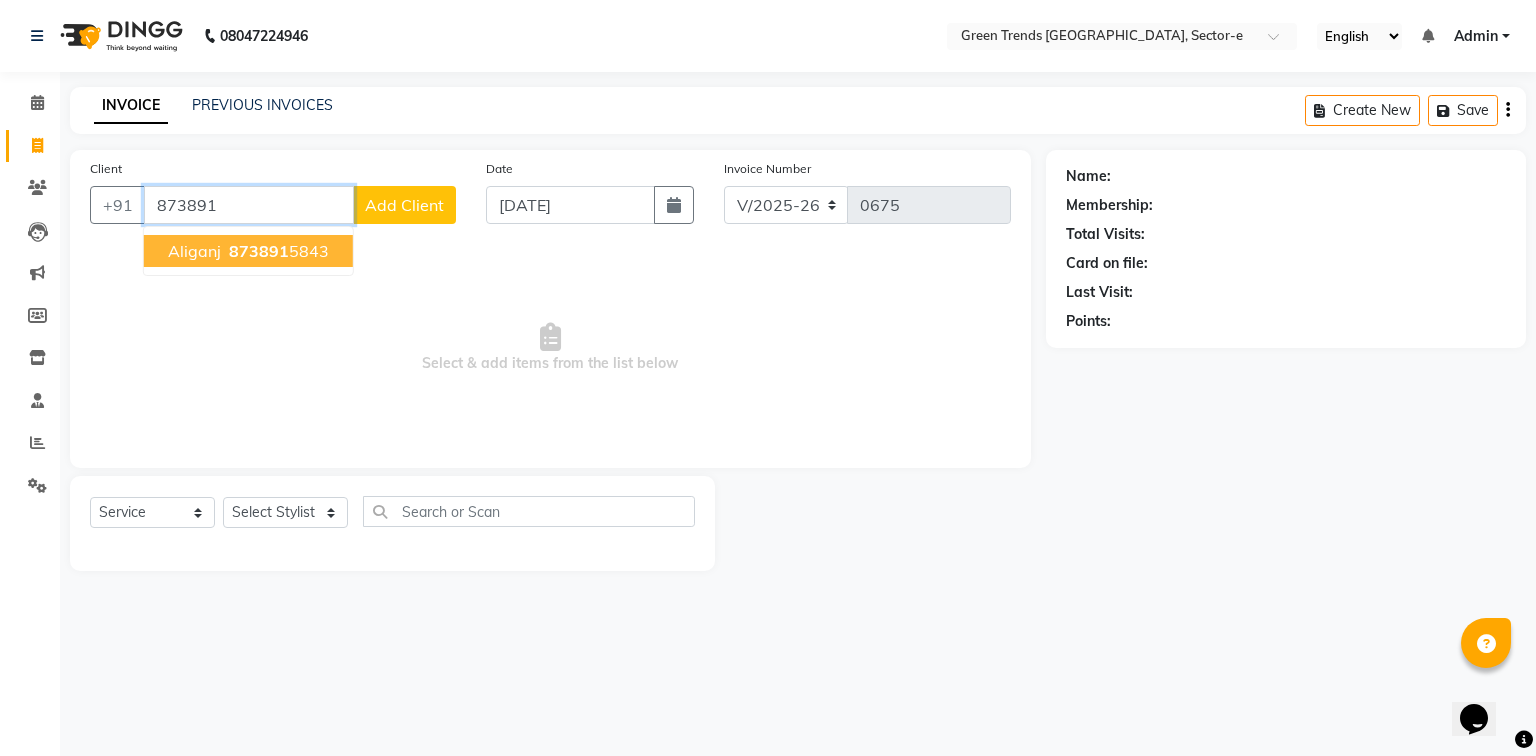 click on "873891" at bounding box center (259, 251) 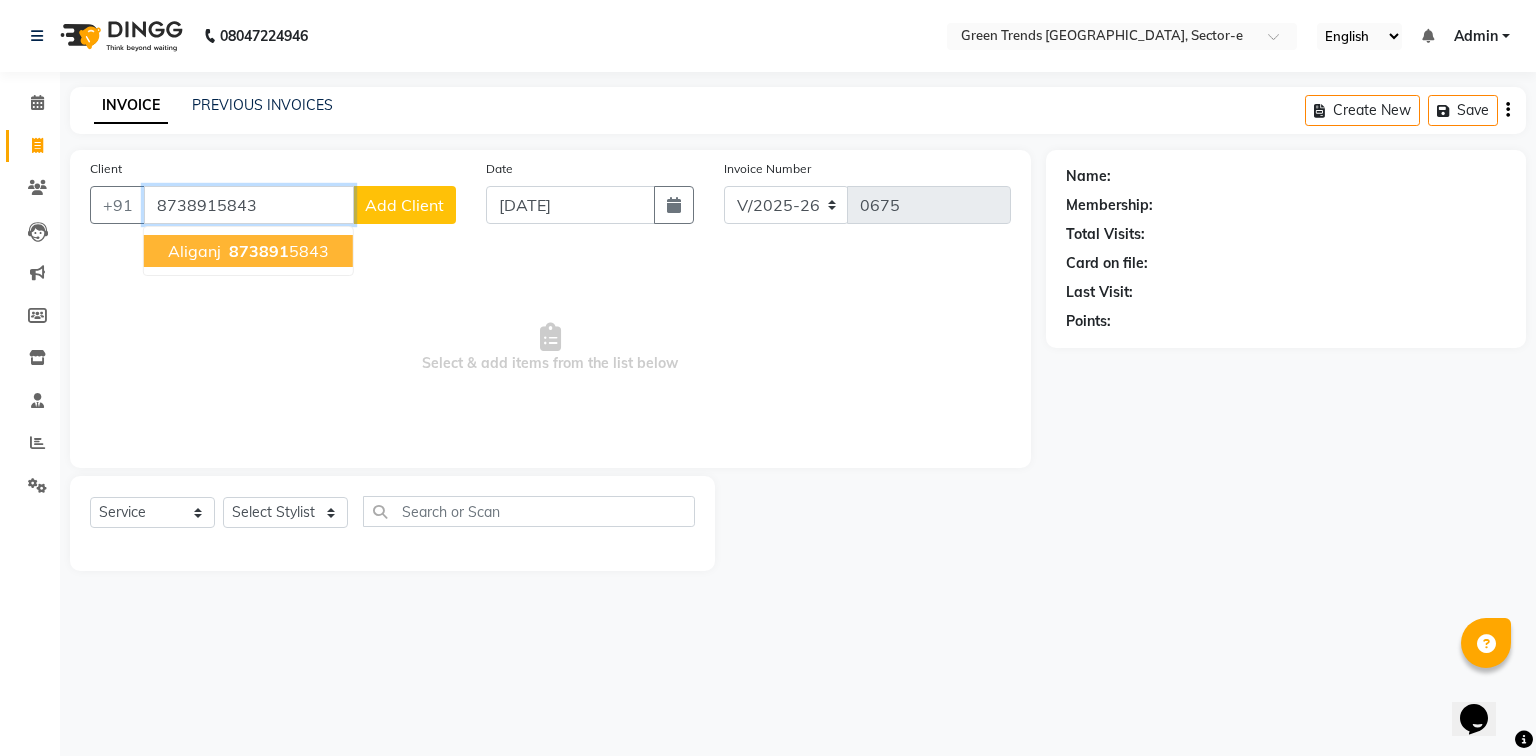 type on "8738915843" 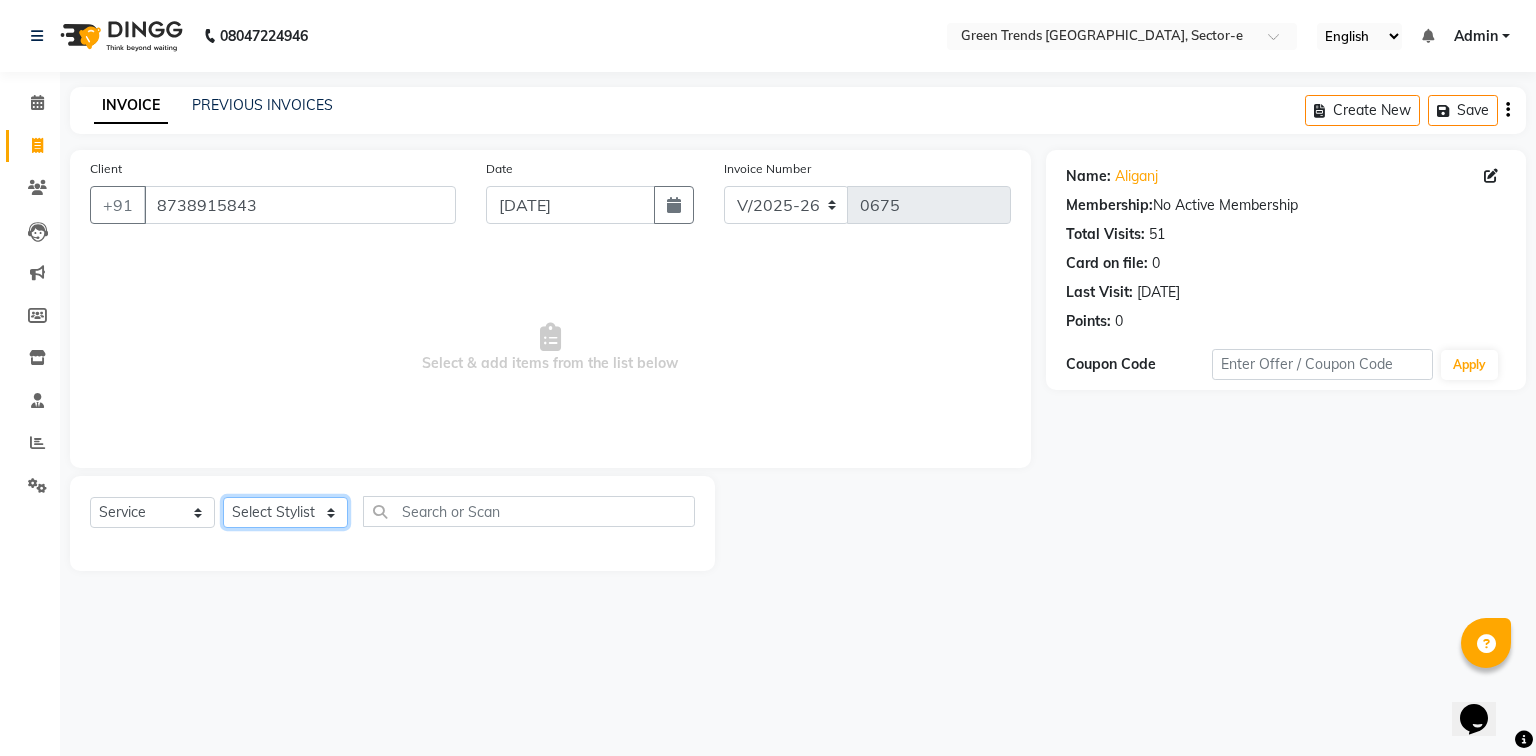 click on "Select Stylist [PERSON_NAME] [PERSON_NAME] Mo. [PERSON_NAME].[PERSON_NAME] [PERSON_NAME] Pooja [PERSON_NAME] [PERSON_NAME] [PERSON_NAME] Vishal" 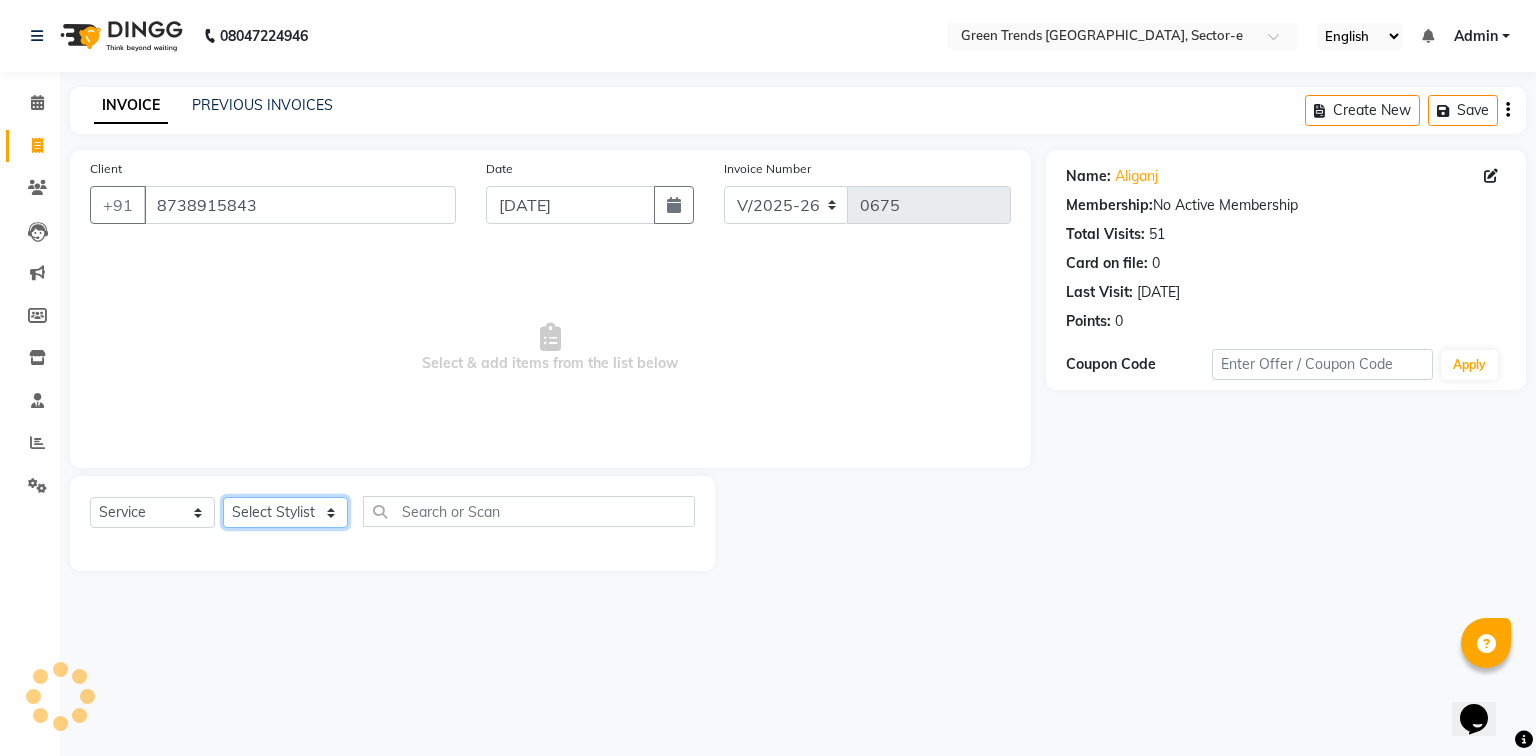 select on "58749" 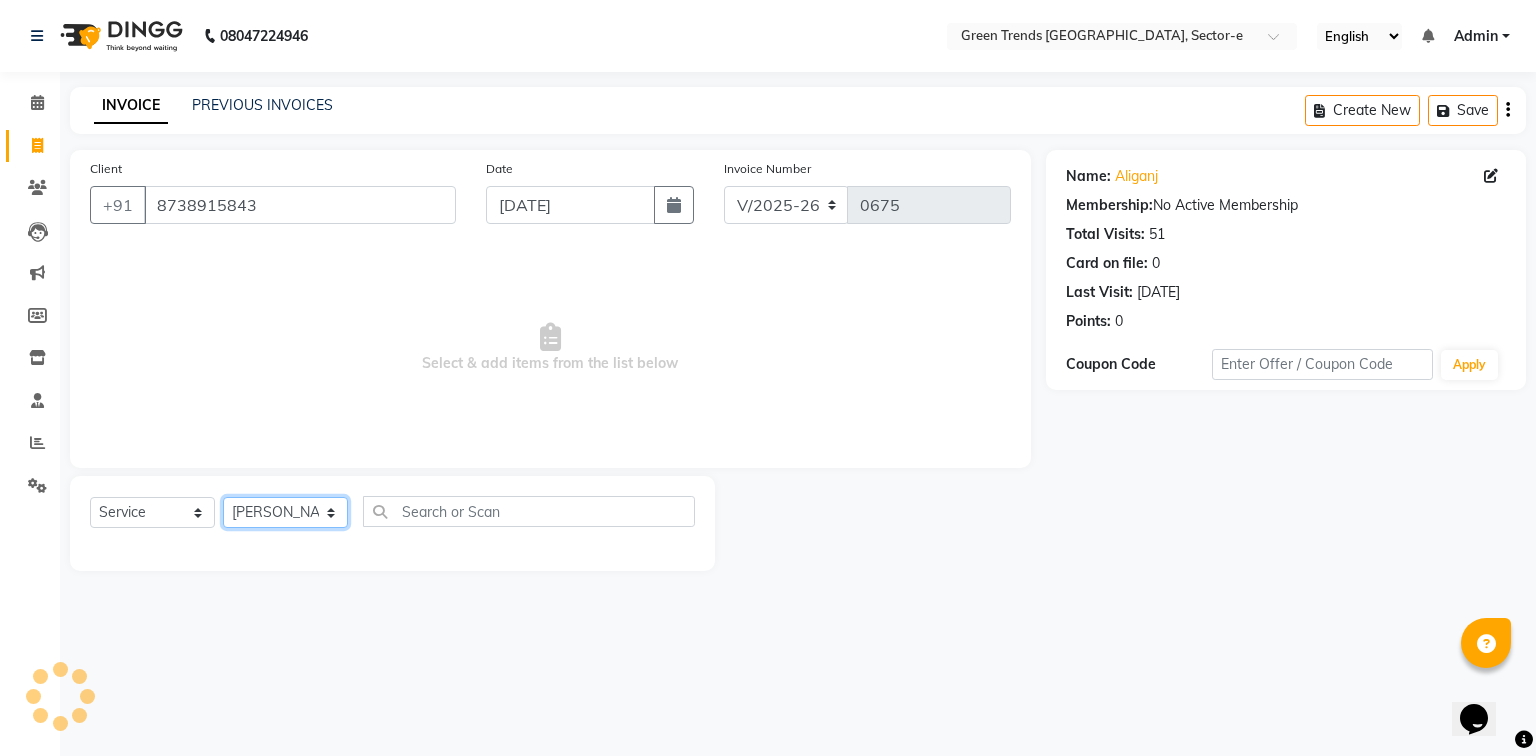 click on "Select Stylist [PERSON_NAME] [PERSON_NAME] Mo. [PERSON_NAME].[PERSON_NAME] [PERSON_NAME] Pooja [PERSON_NAME] [PERSON_NAME] [PERSON_NAME] Vishal" 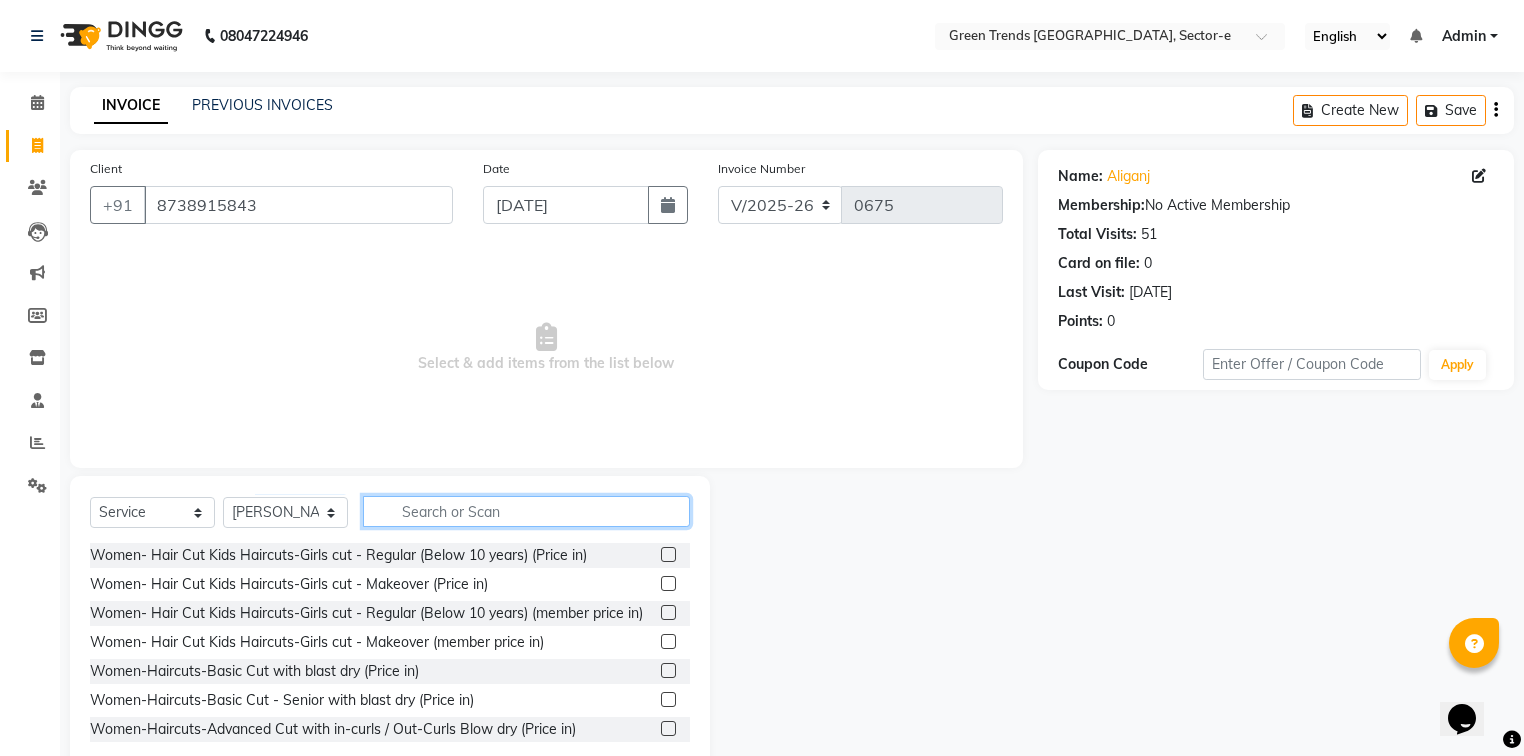 click 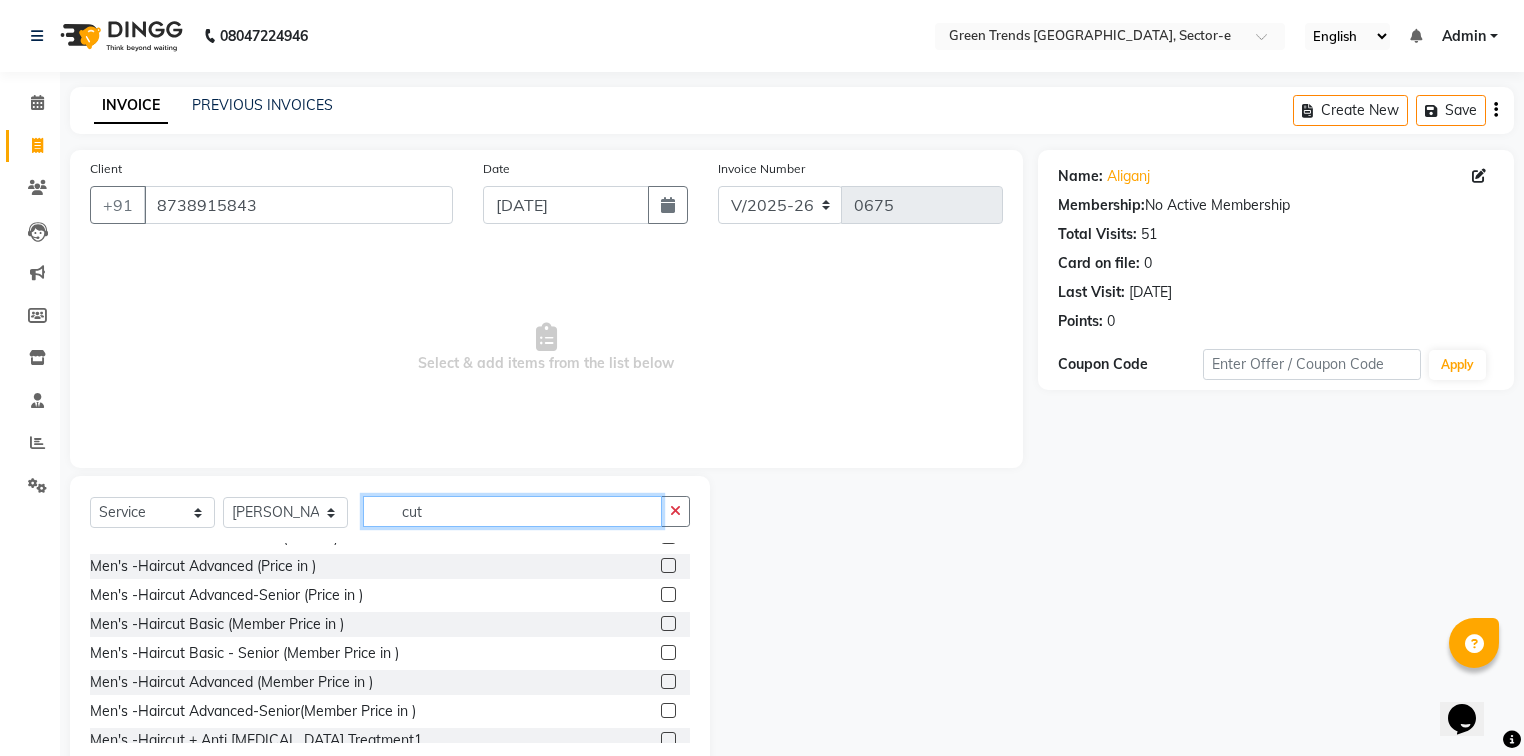 scroll, scrollTop: 1283, scrollLeft: 0, axis: vertical 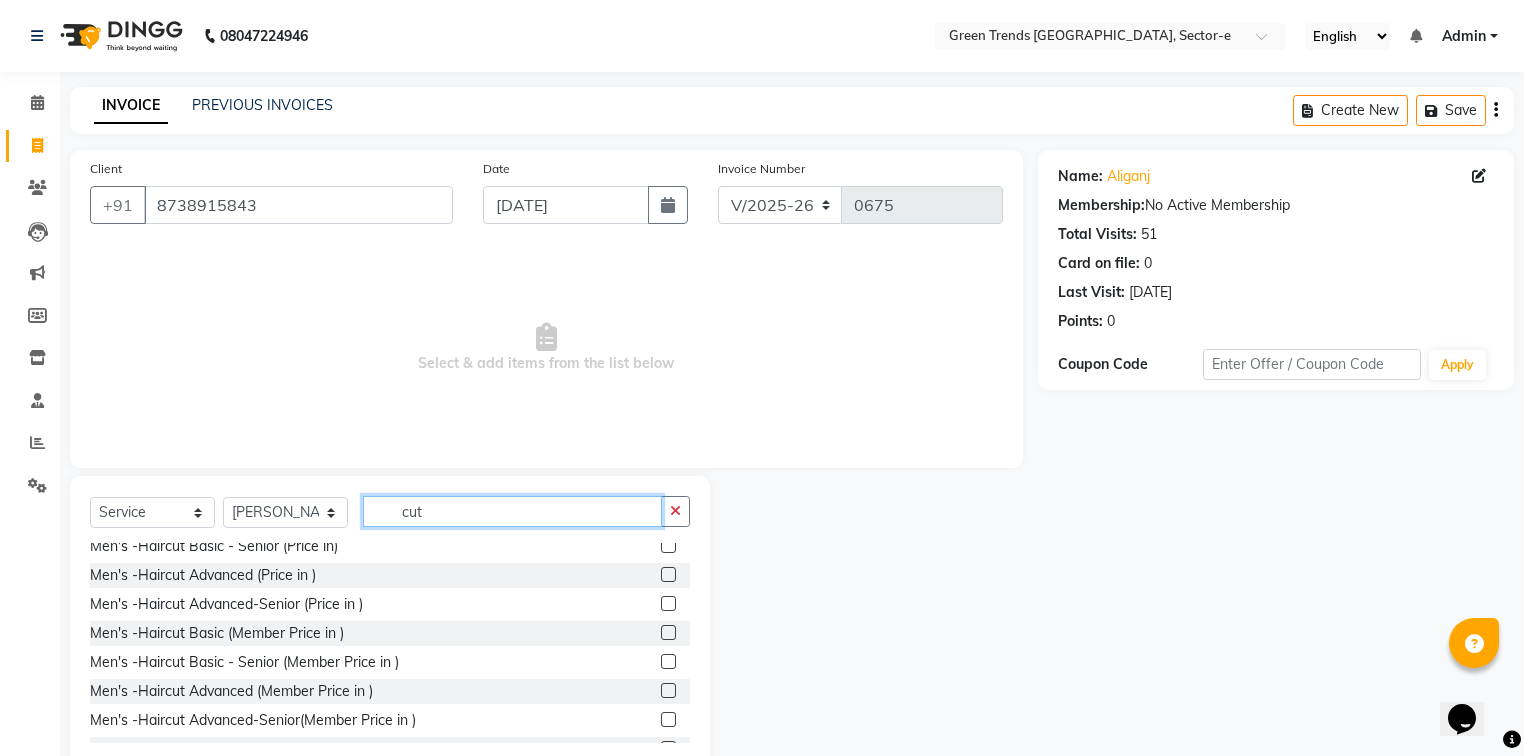 type on "cut" 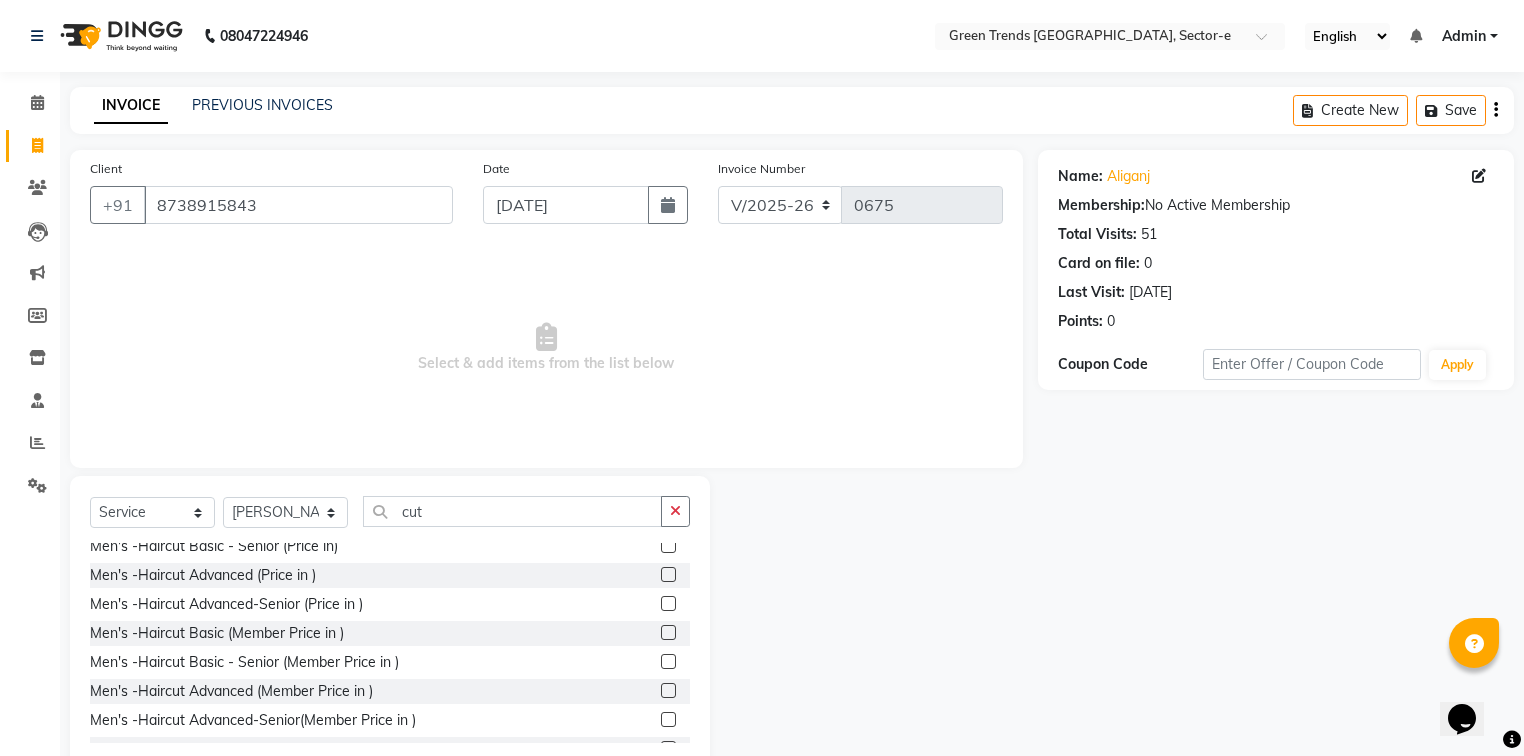 click on "Men's -Haircut Basic (Price in )" 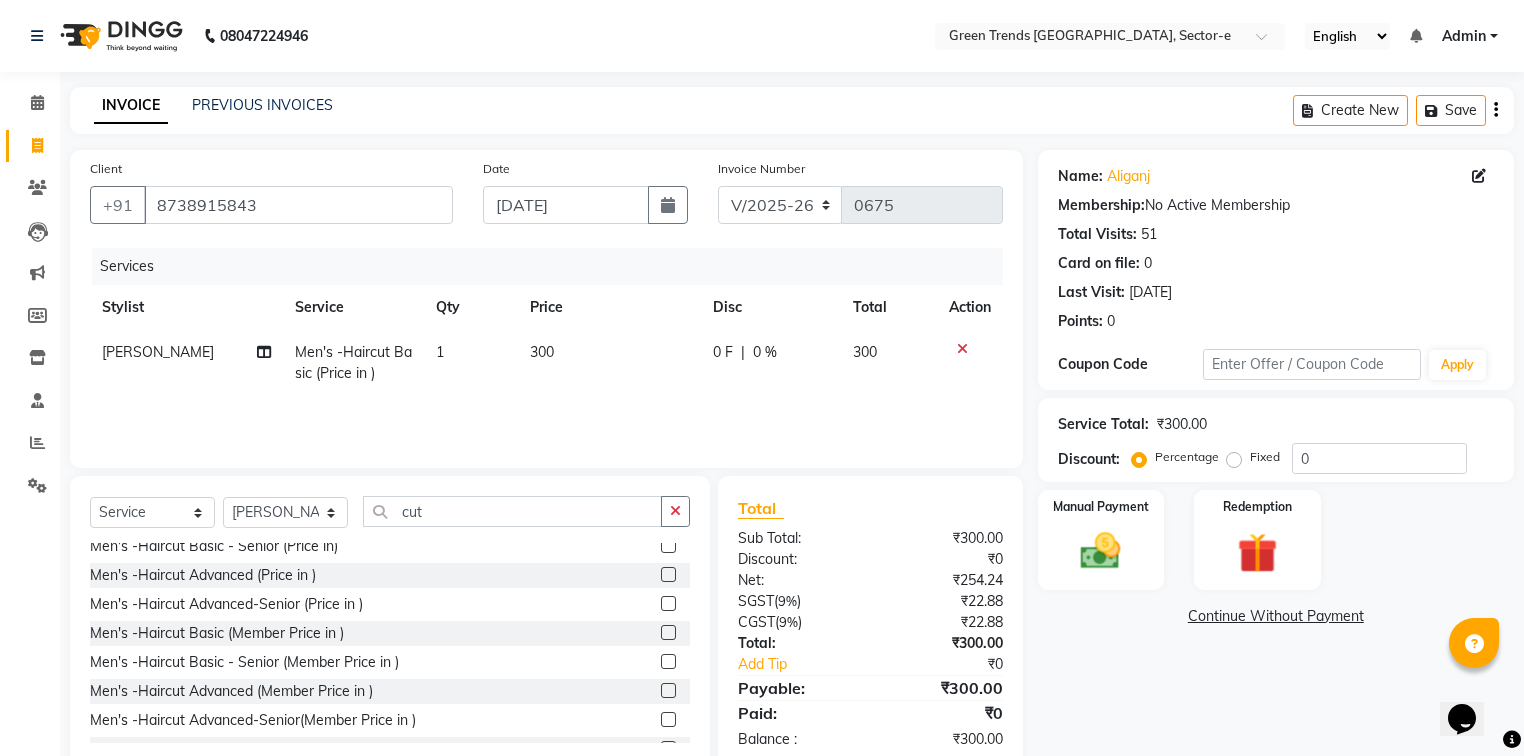 checkbox on "false" 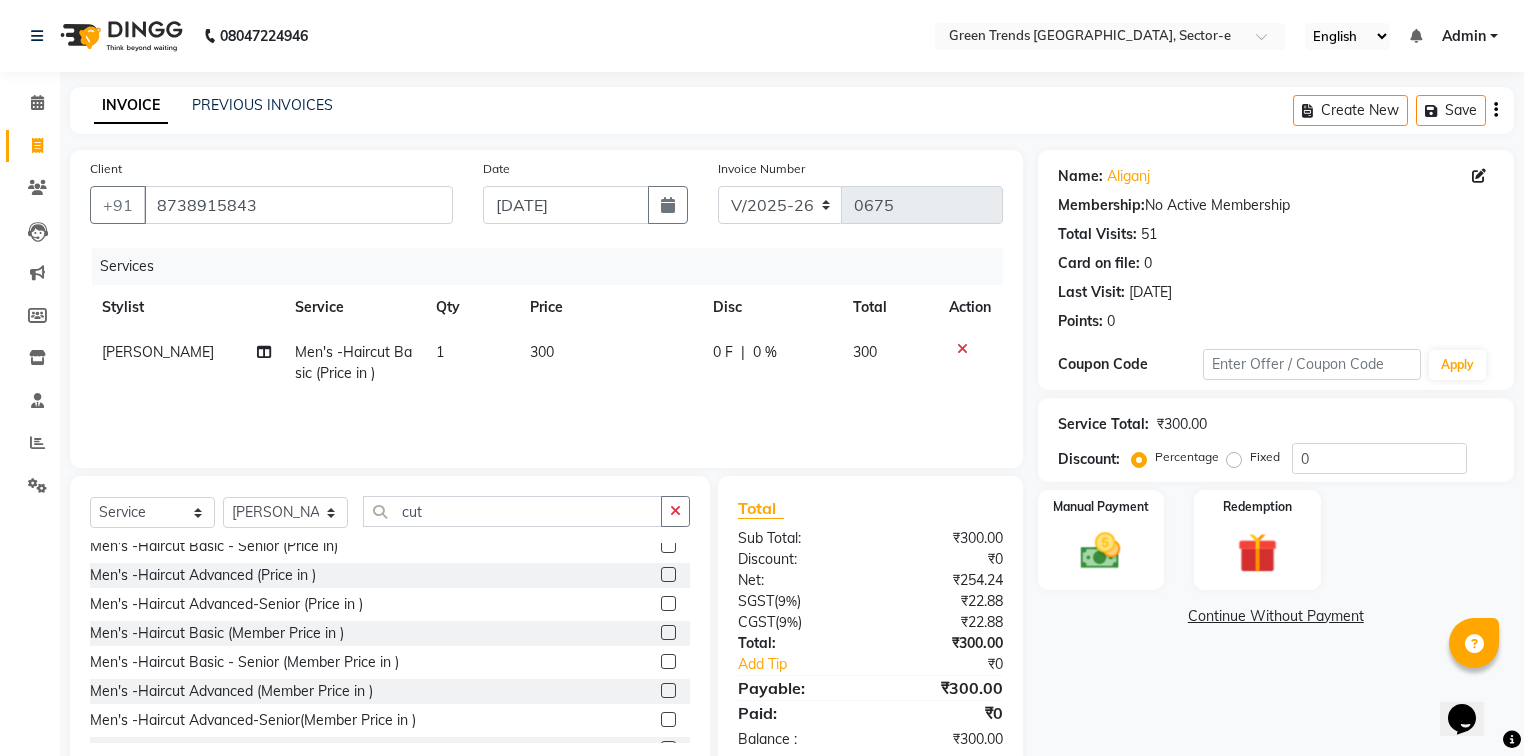 click on "0 F" 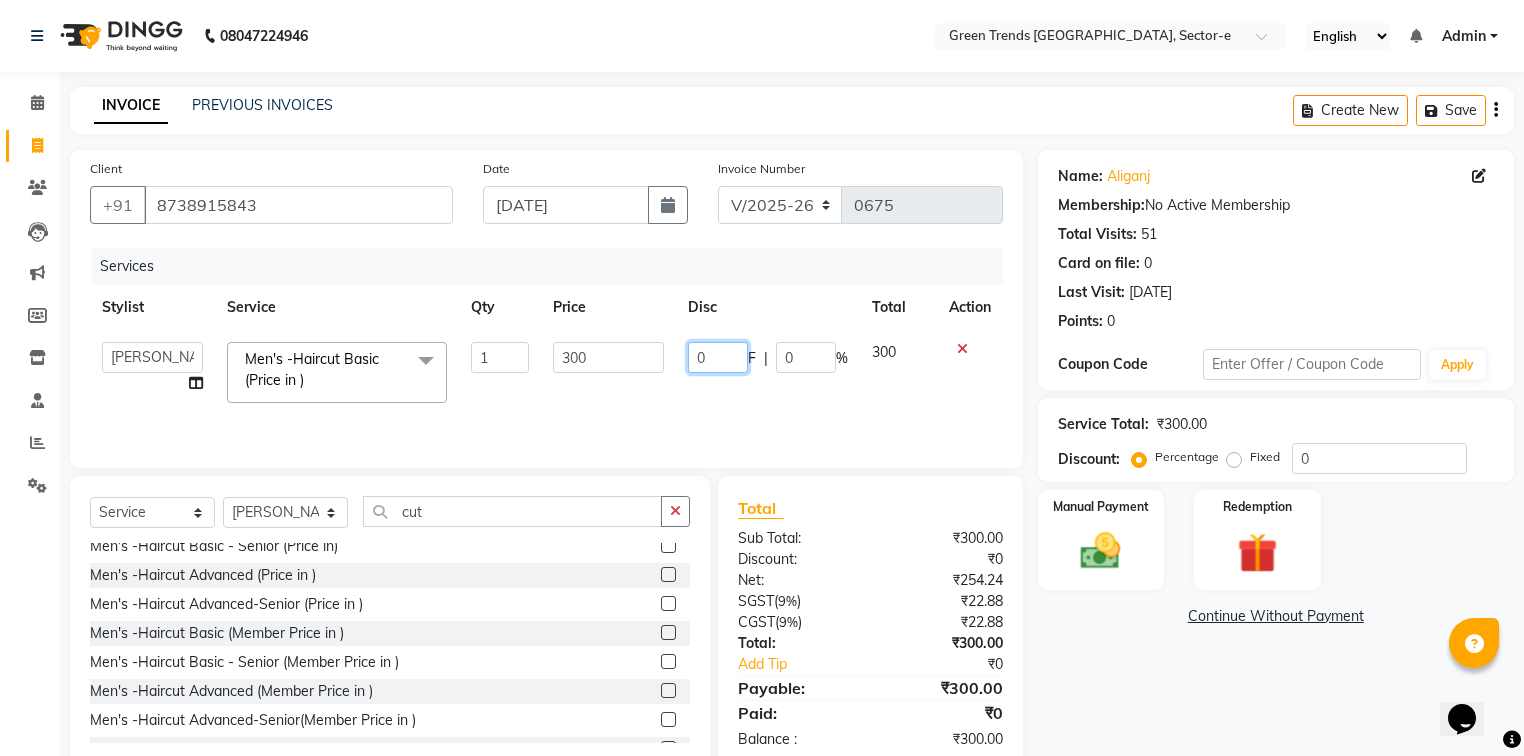drag, startPoint x: 716, startPoint y: 356, endPoint x: 680, endPoint y: 365, distance: 37.107952 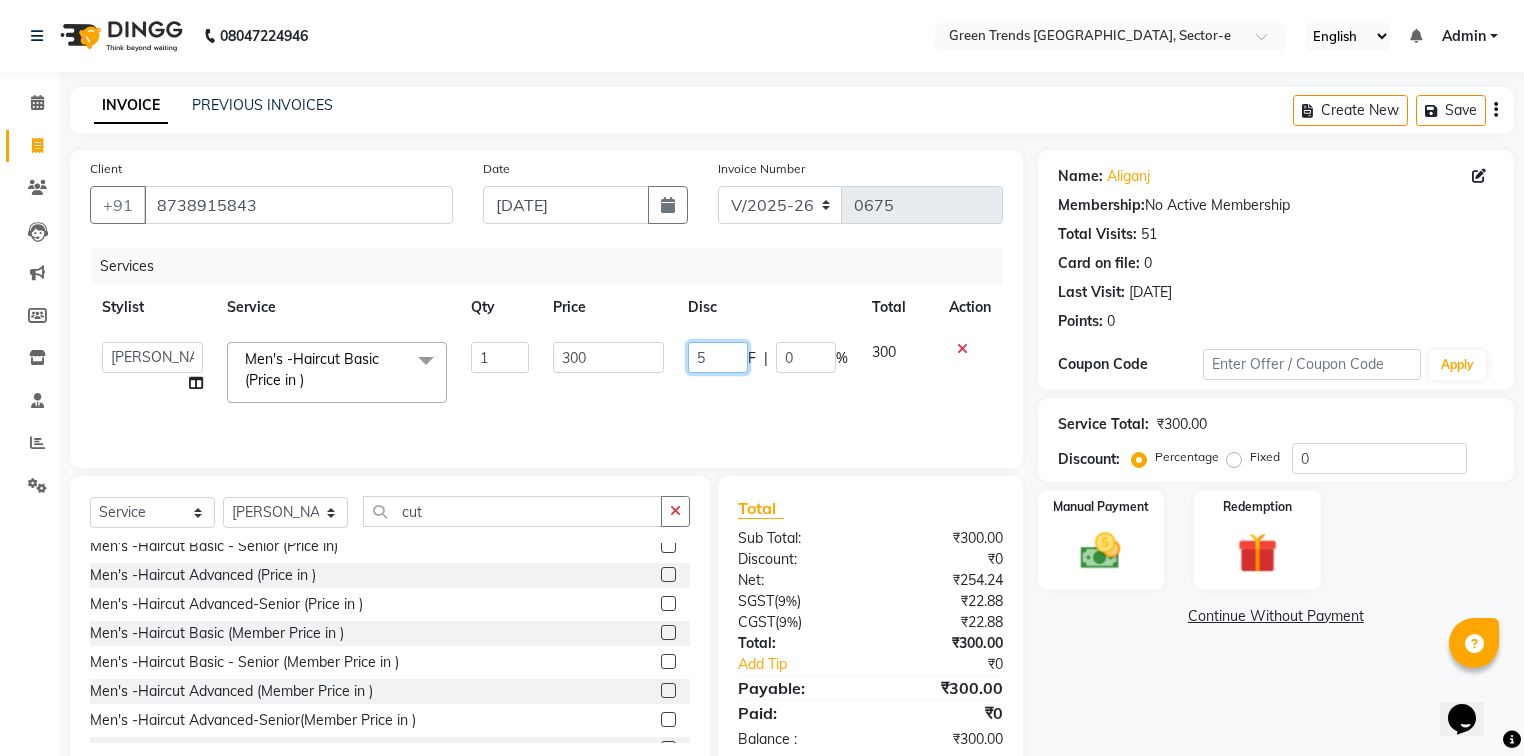 type on "50" 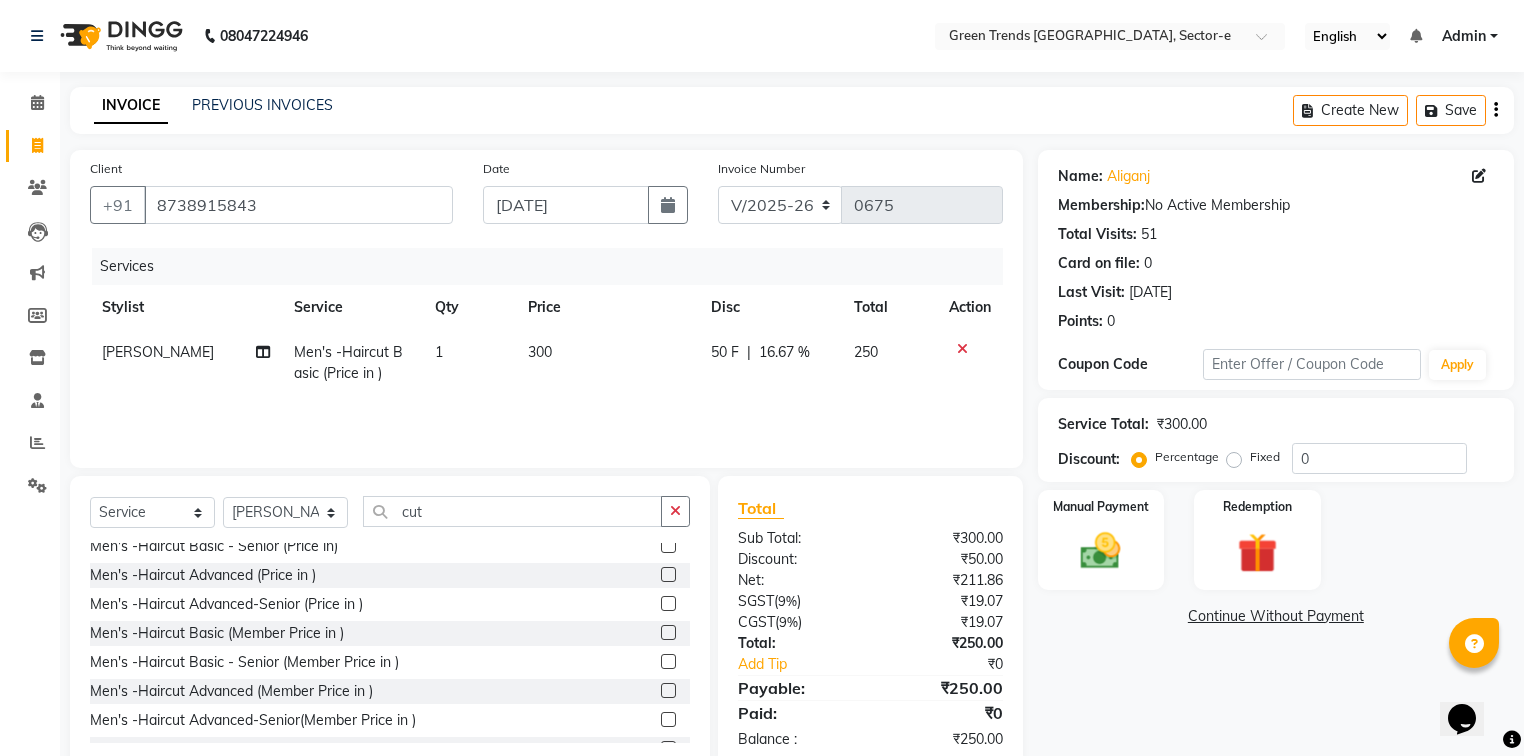 click on "300" 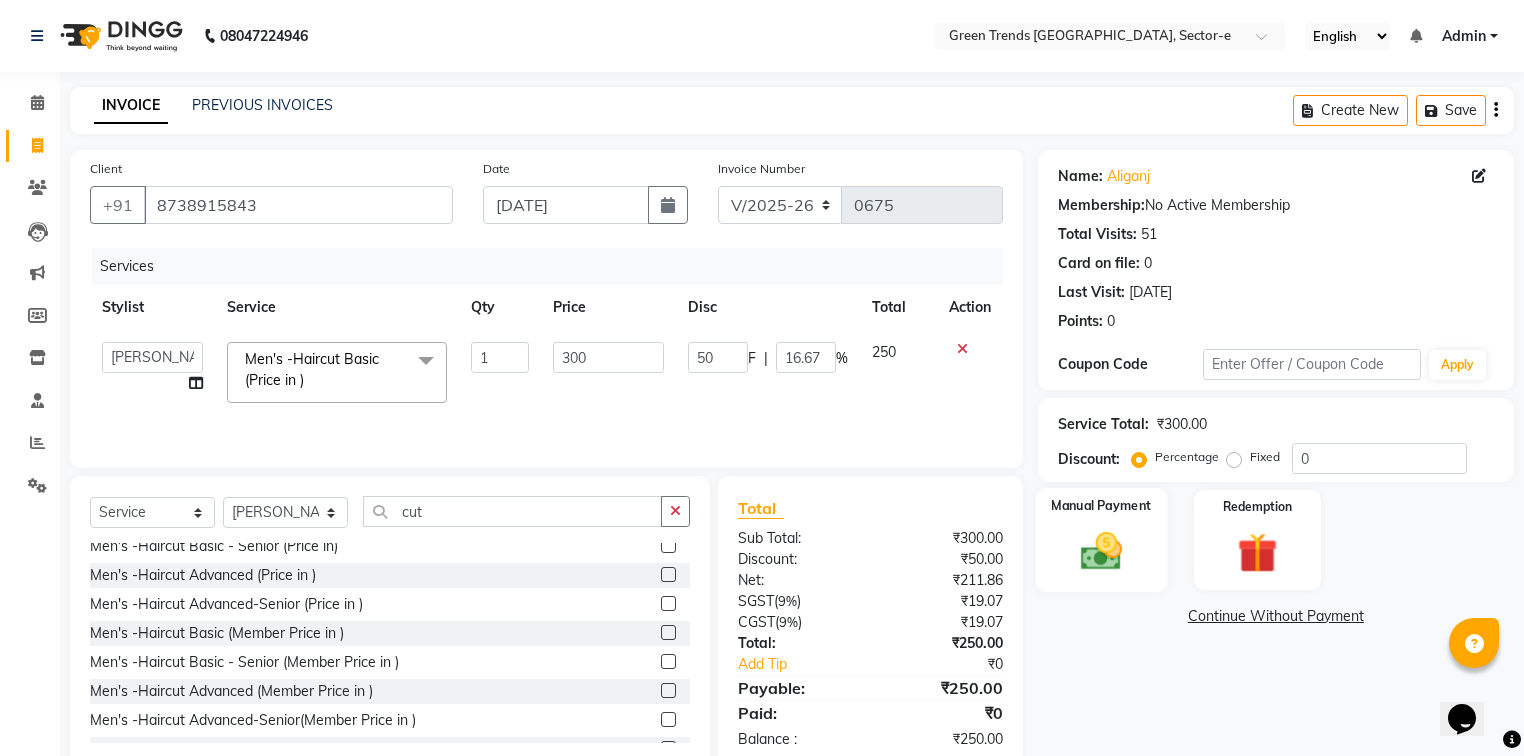 click 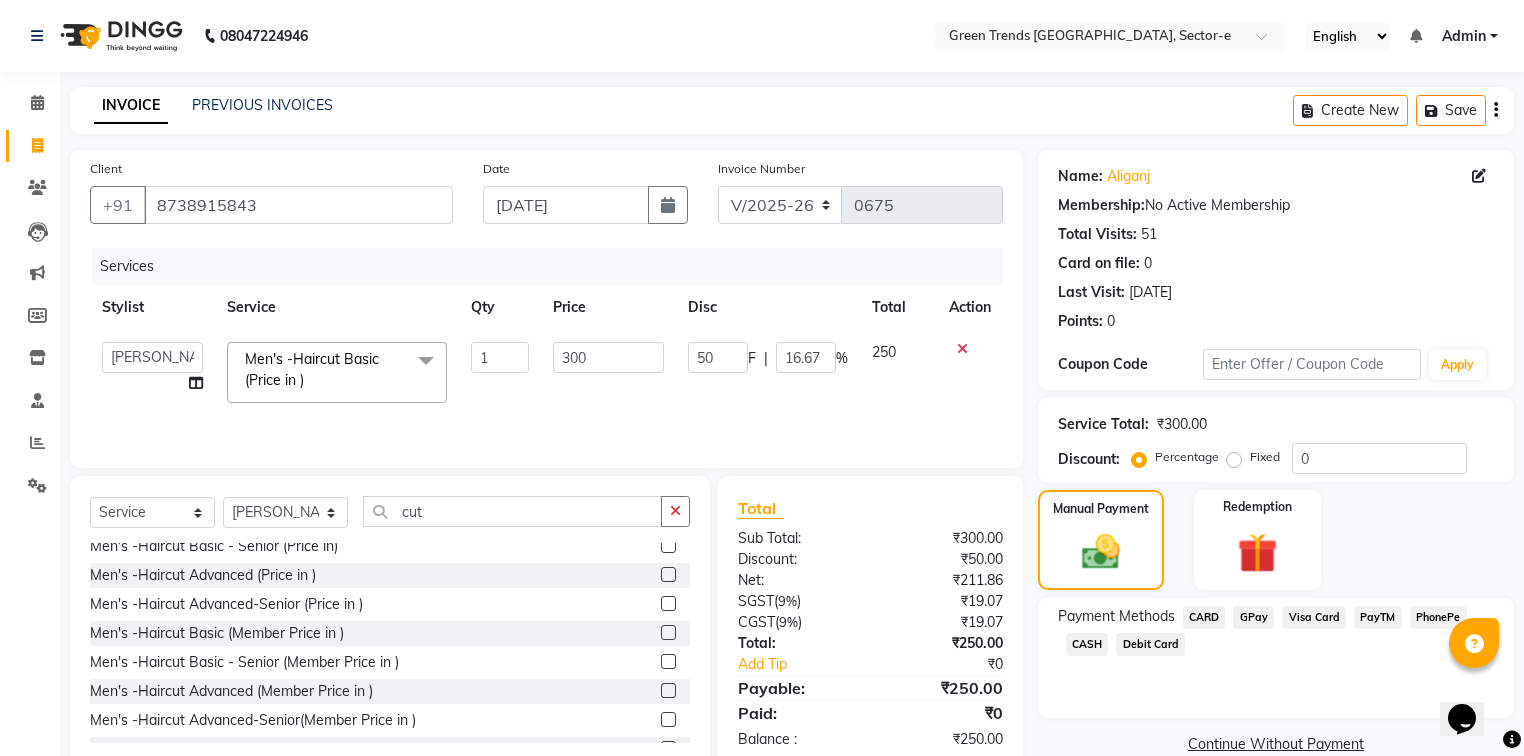 click on "GPay" 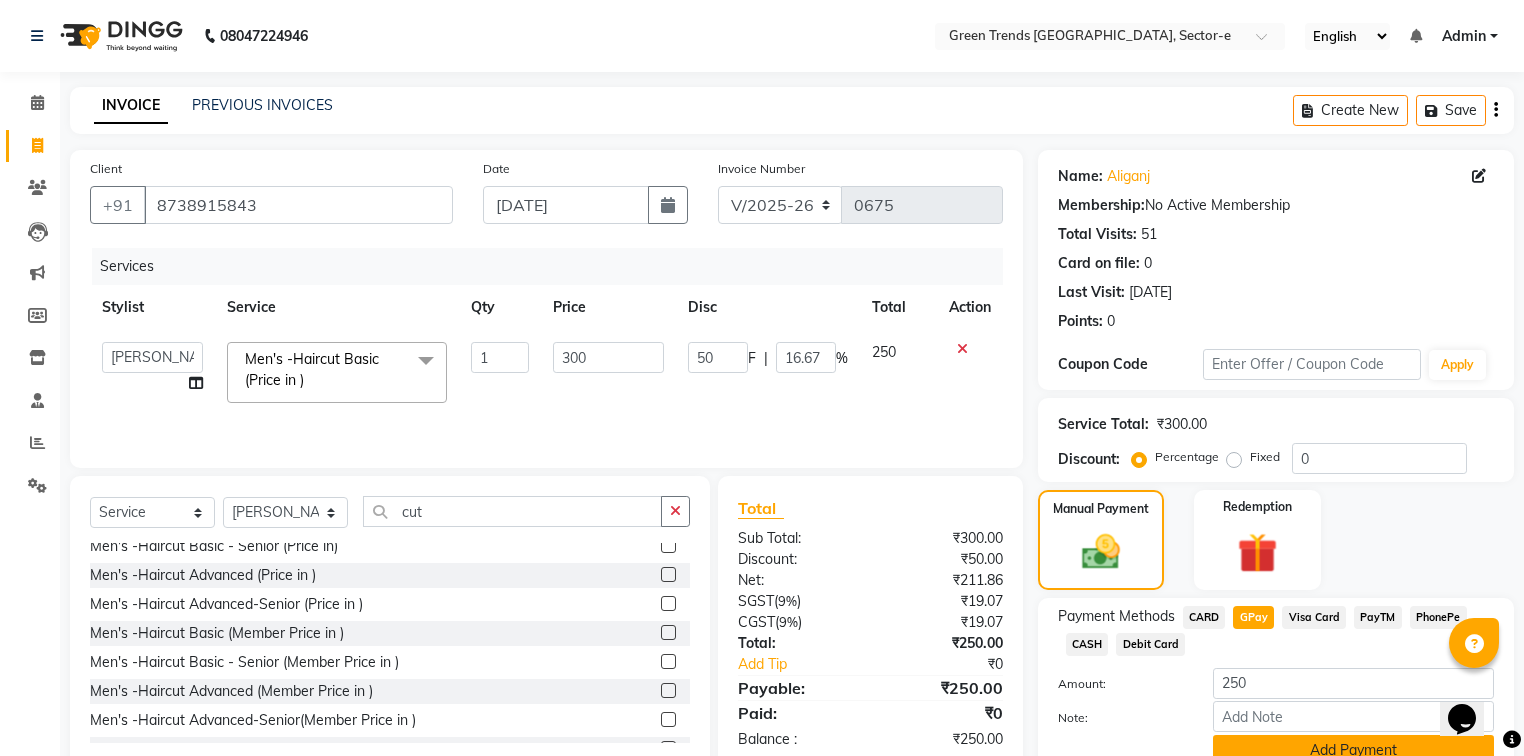 click on "Add Payment" 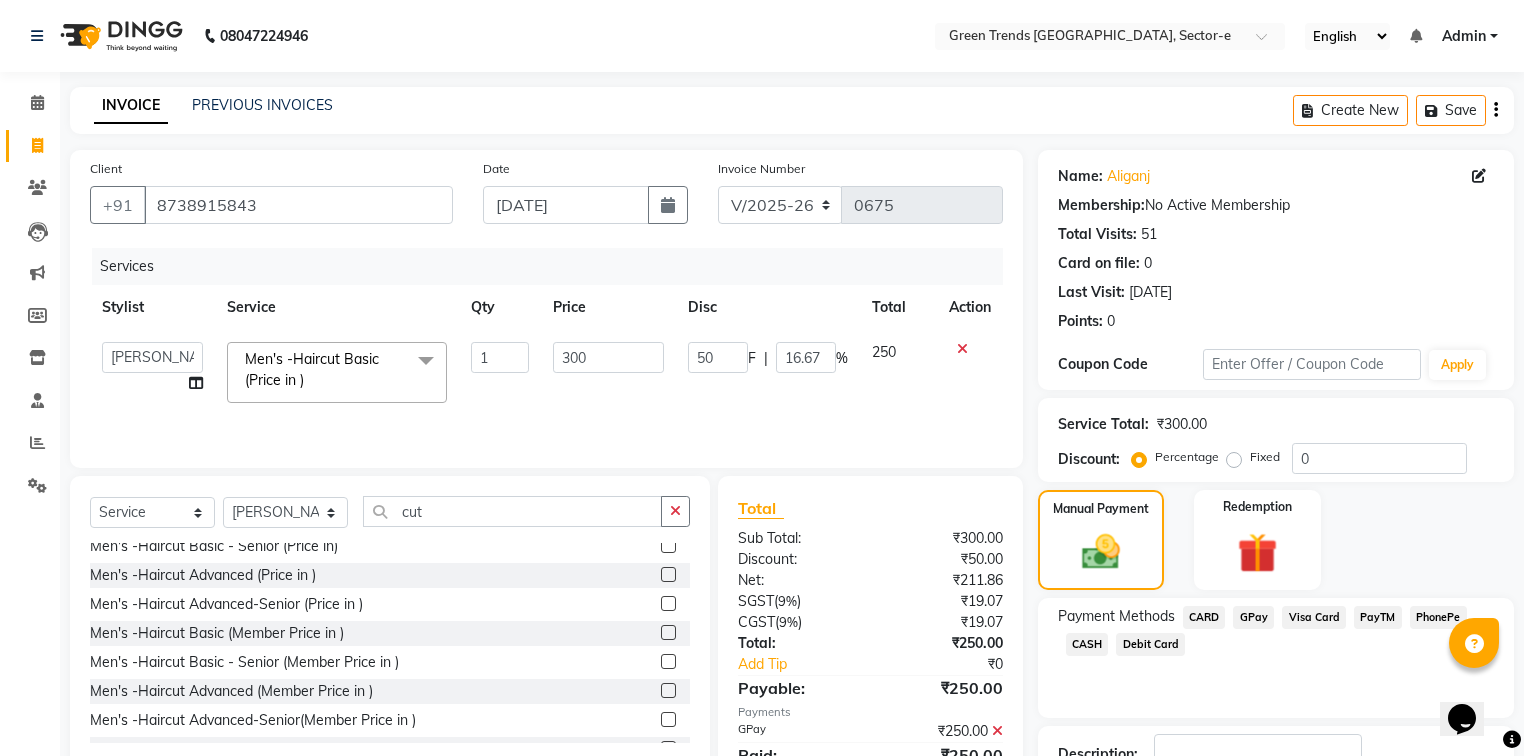 scroll, scrollTop: 144, scrollLeft: 0, axis: vertical 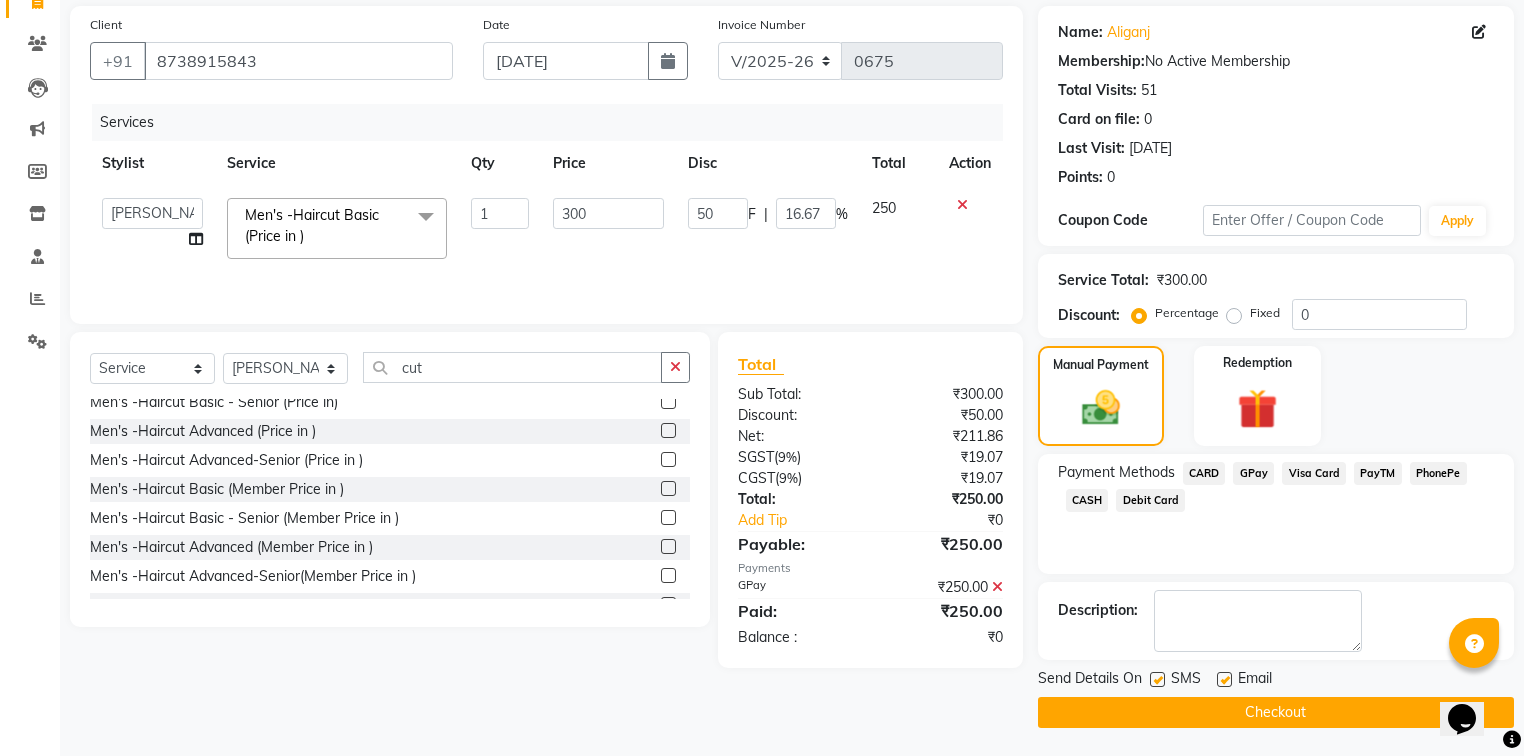 drag, startPoint x: 1229, startPoint y: 673, endPoint x: 1214, endPoint y: 681, distance: 17 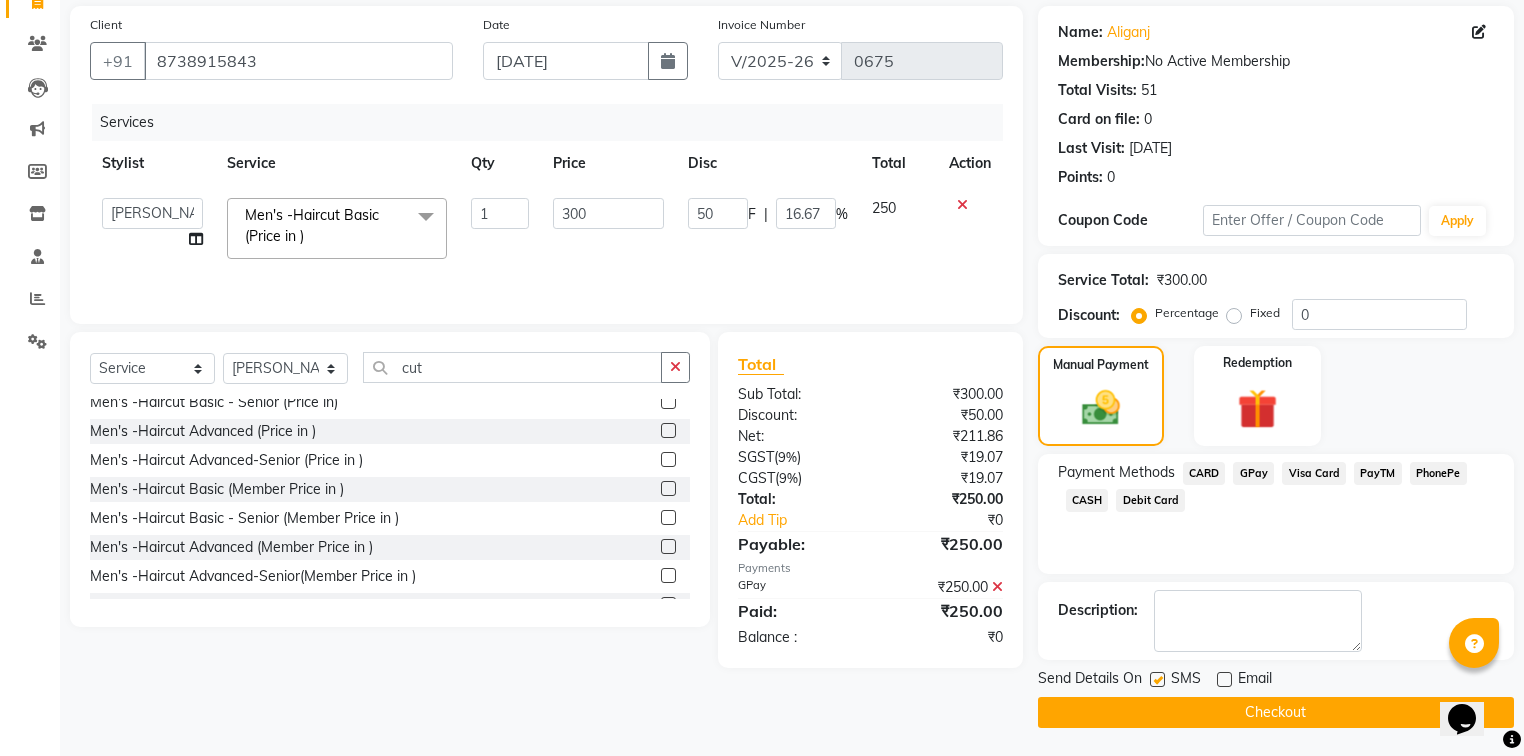 drag, startPoint x: 1157, startPoint y: 677, endPoint x: 1181, endPoint y: 707, distance: 38.418747 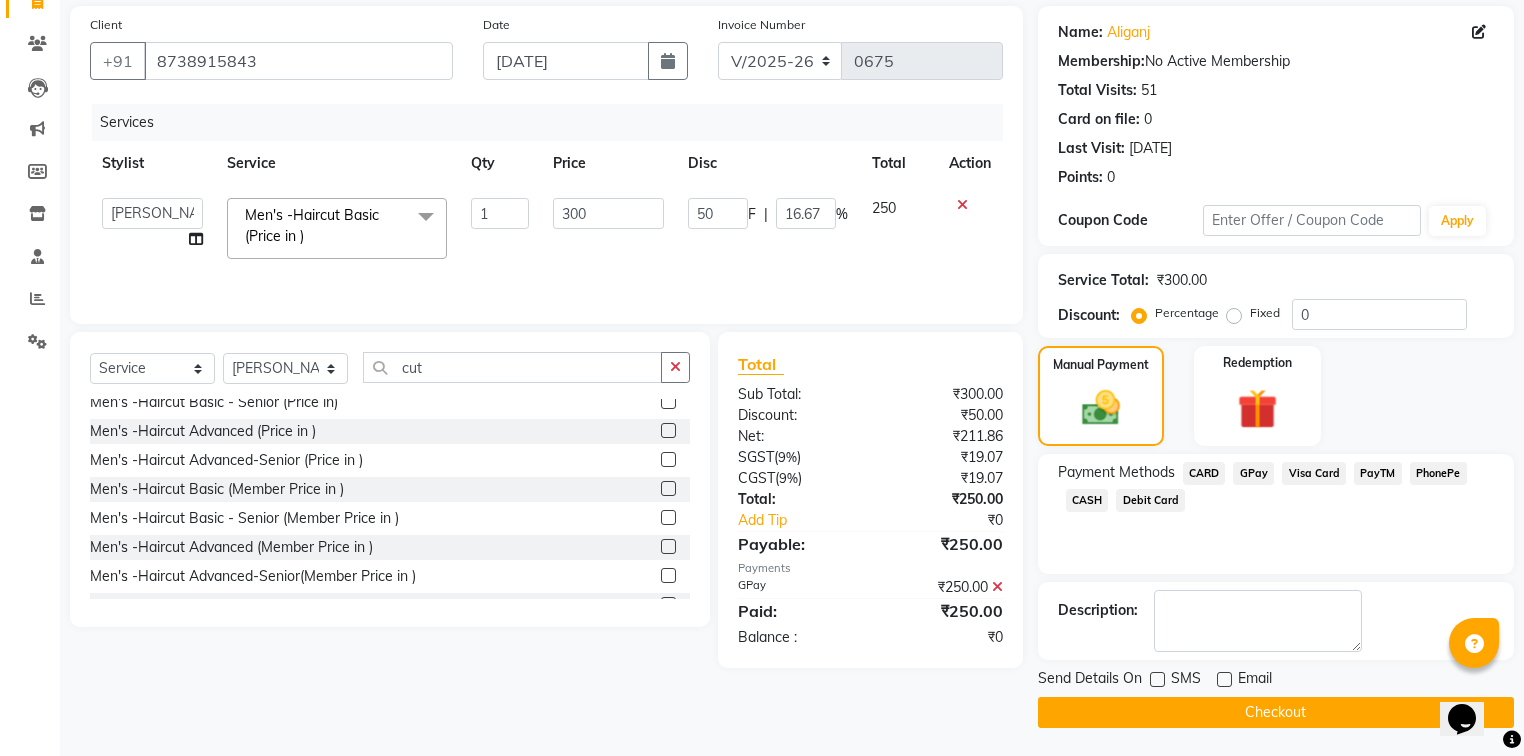 click on "Checkout" 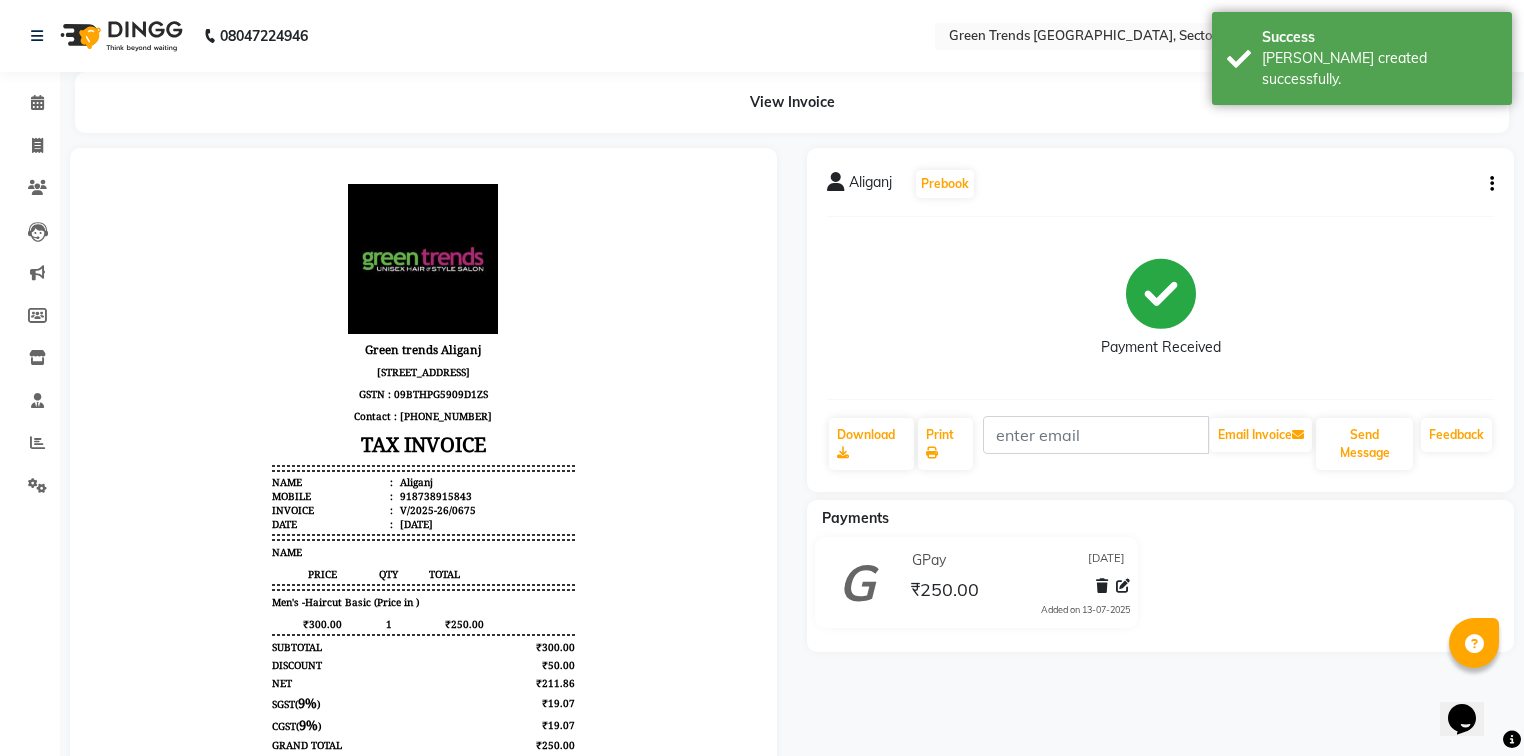 scroll, scrollTop: 0, scrollLeft: 0, axis: both 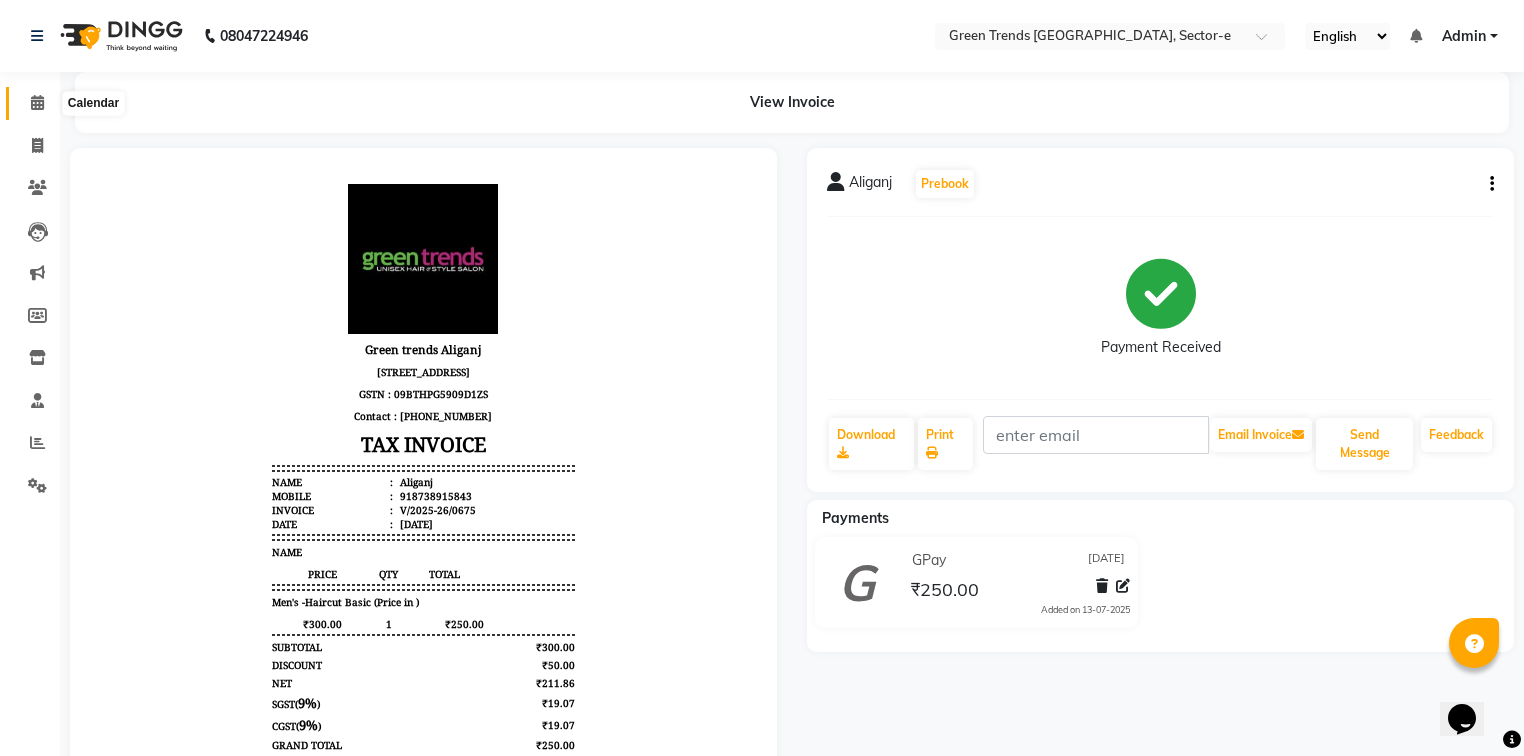 click 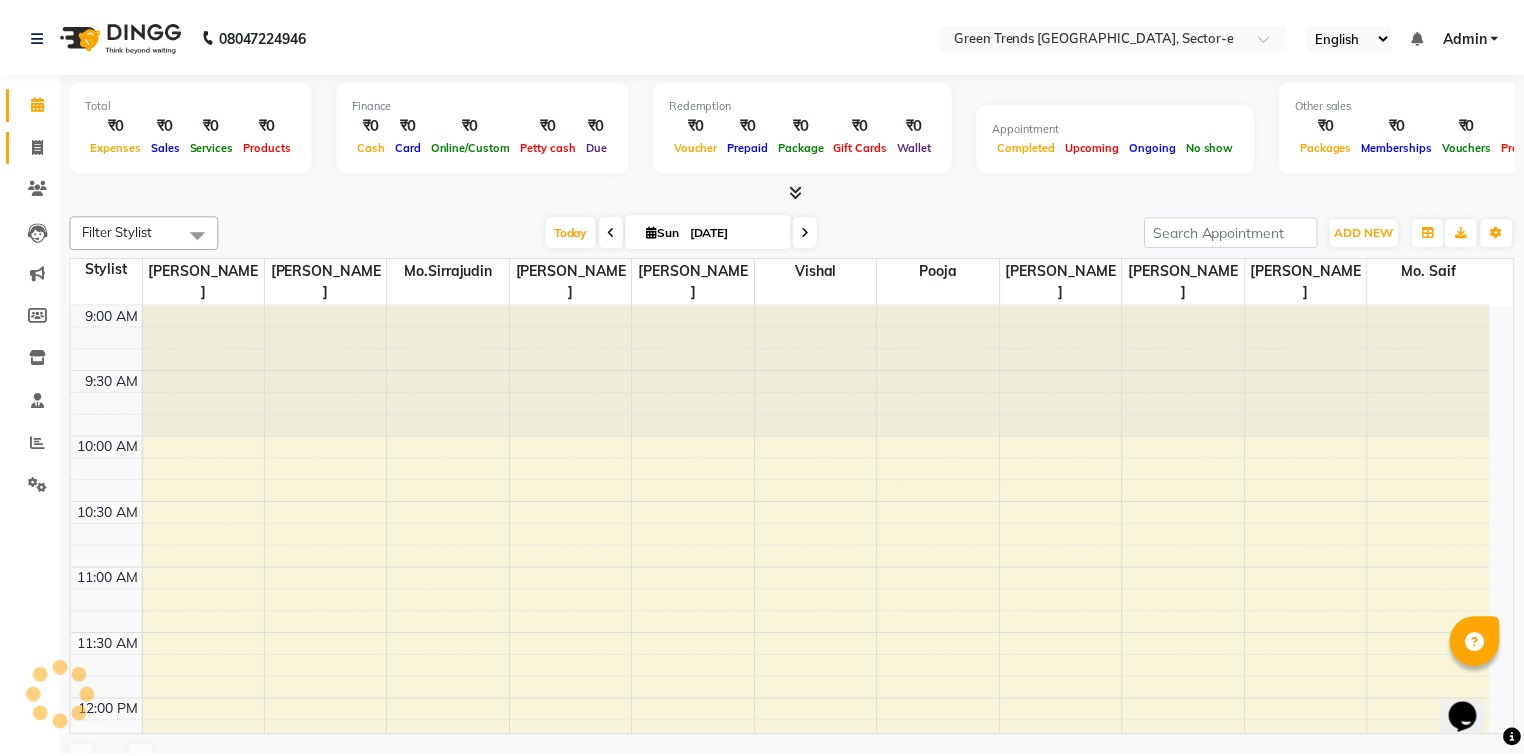 scroll, scrollTop: 0, scrollLeft: 0, axis: both 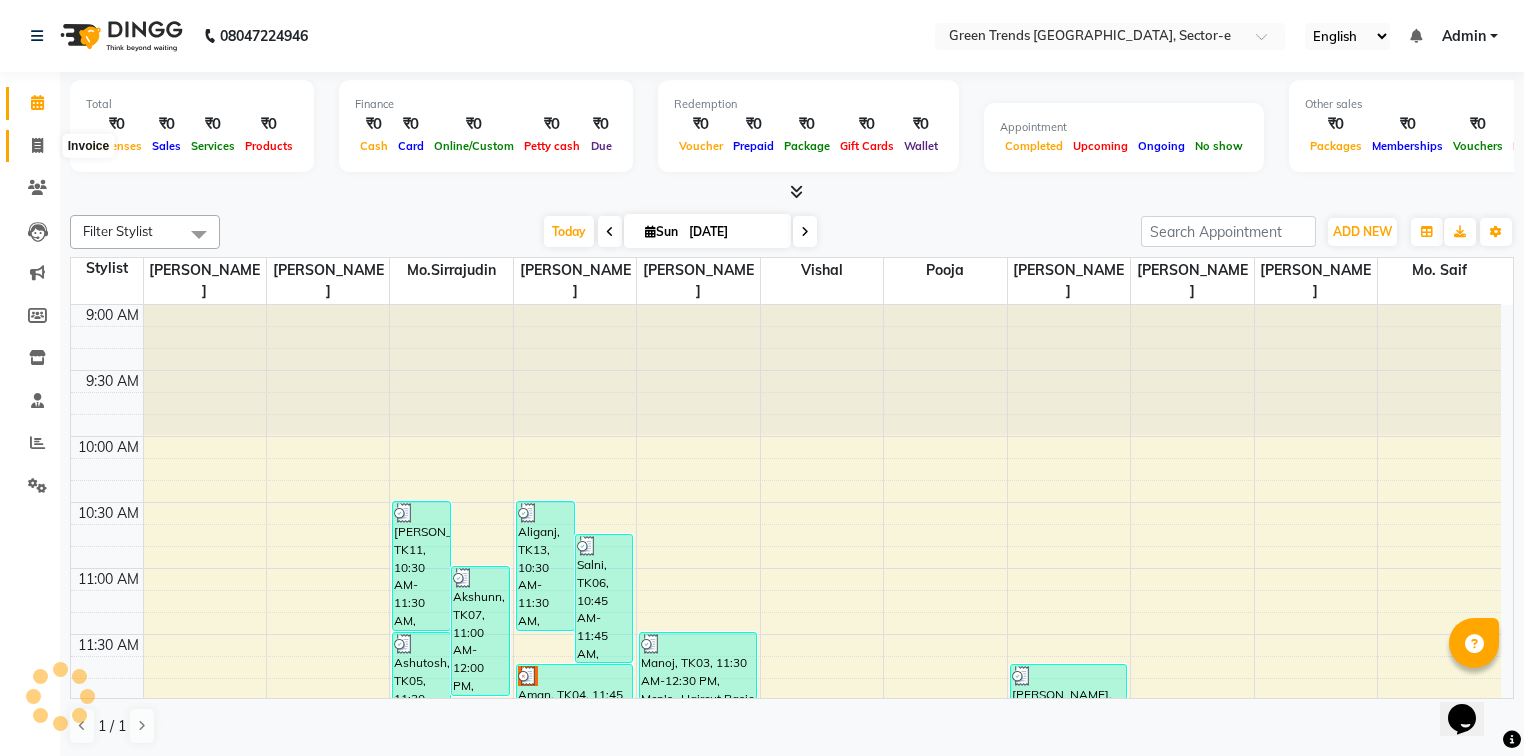 click 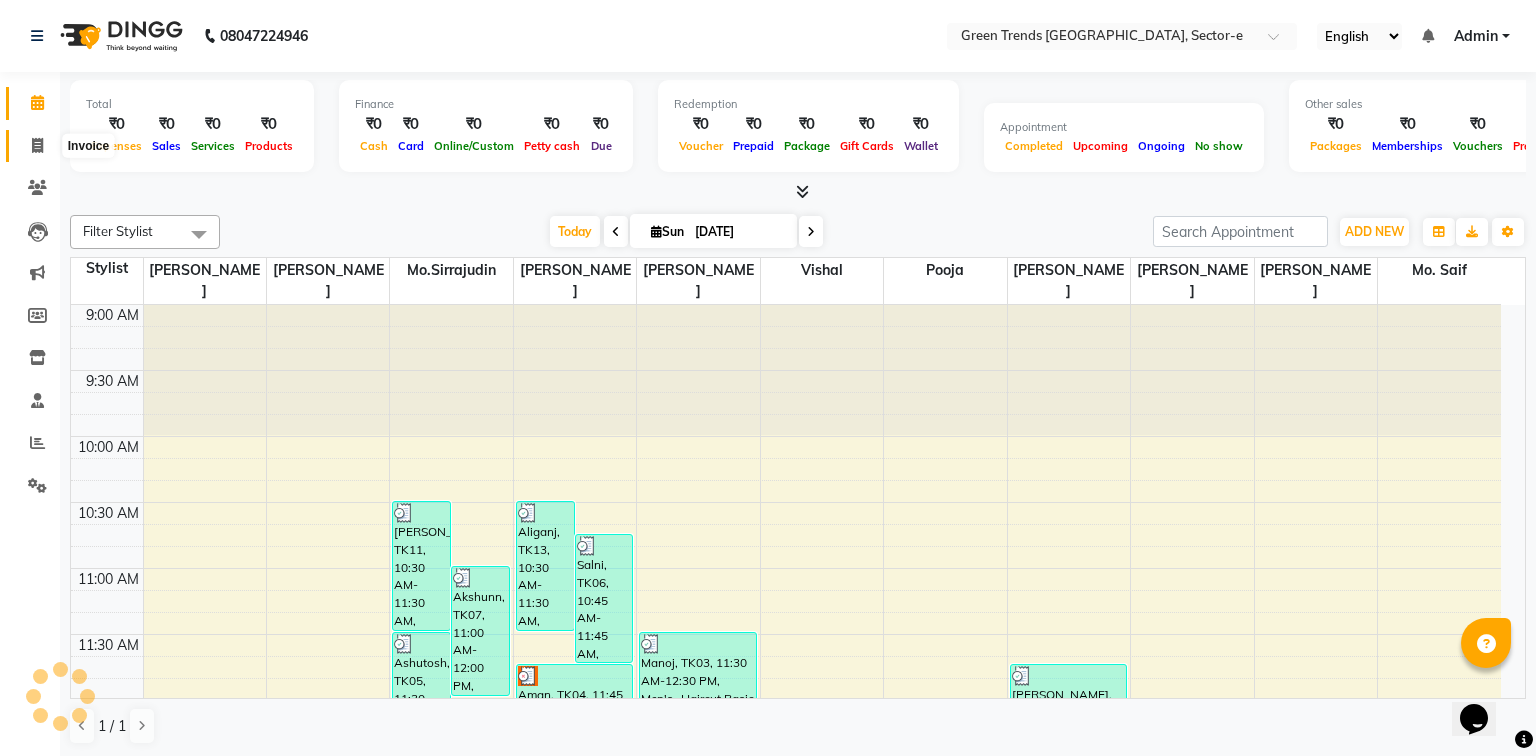 select on "7023" 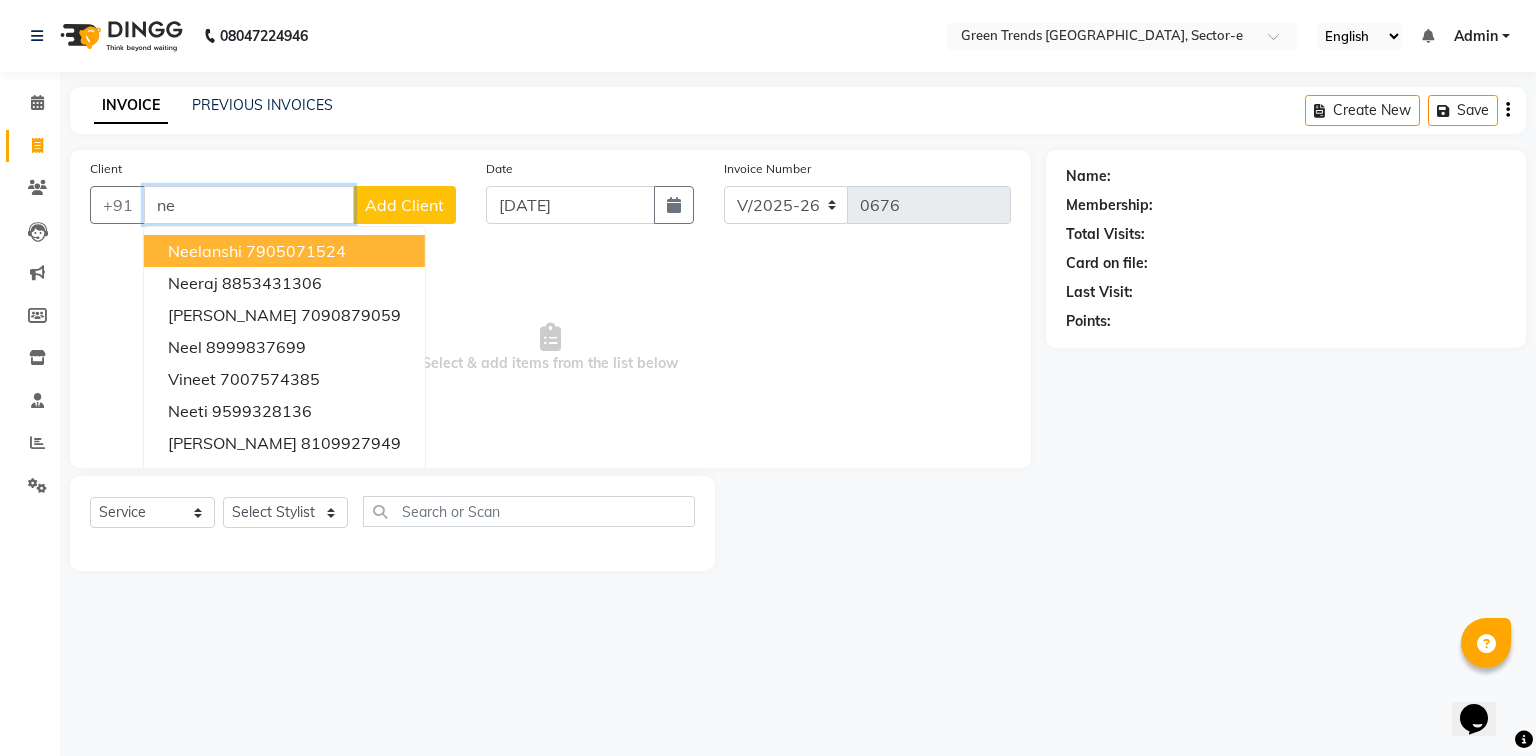type on "n" 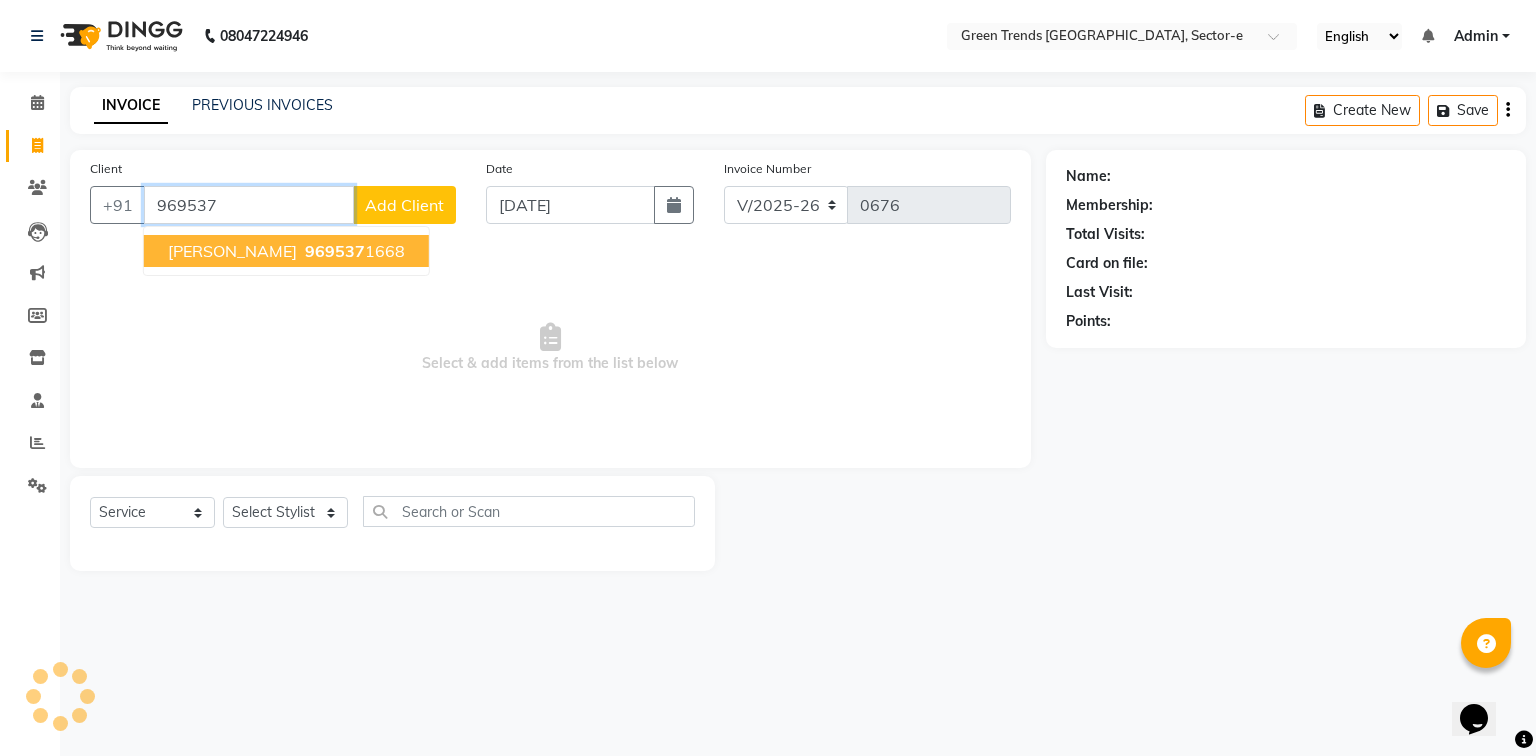click on "969537" at bounding box center [335, 251] 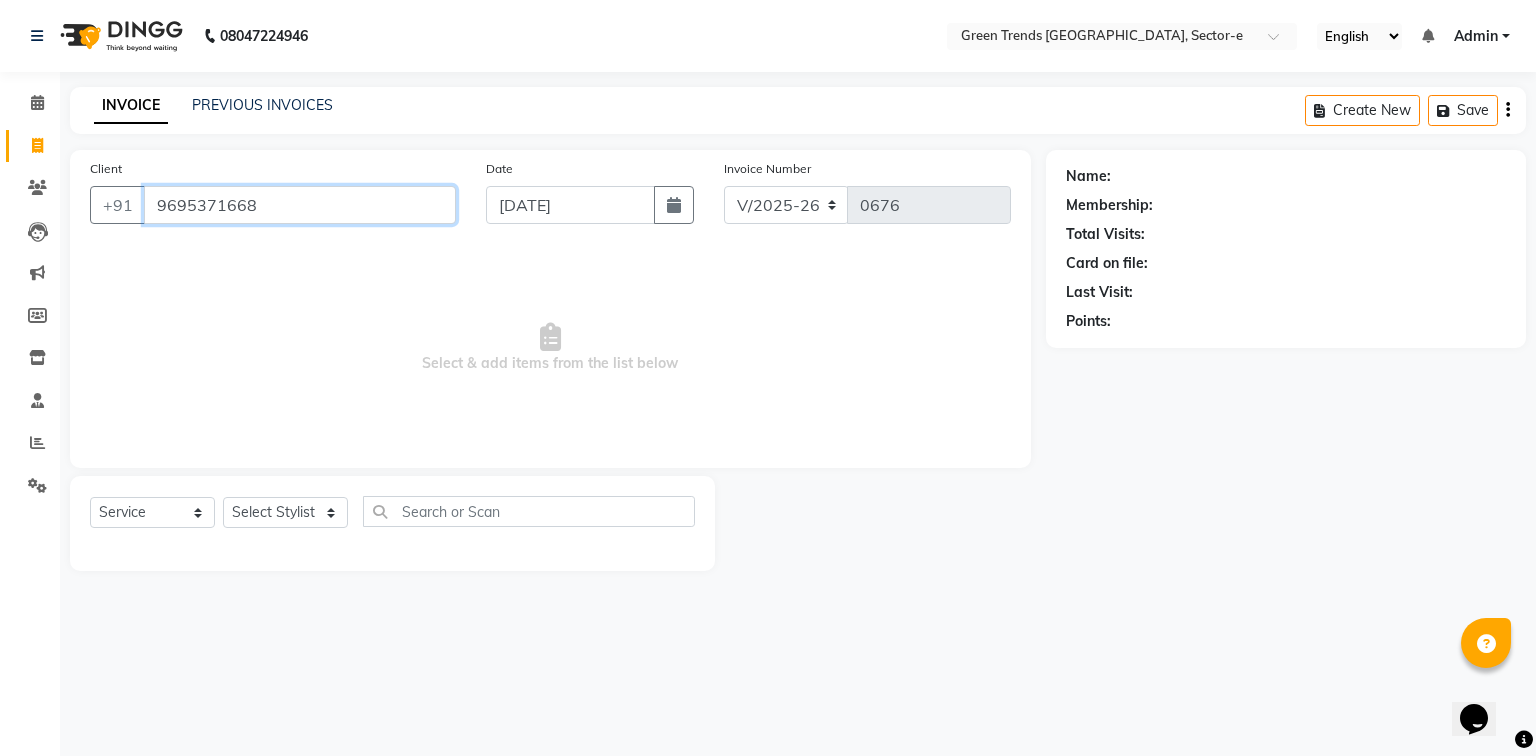 type on "9695371668" 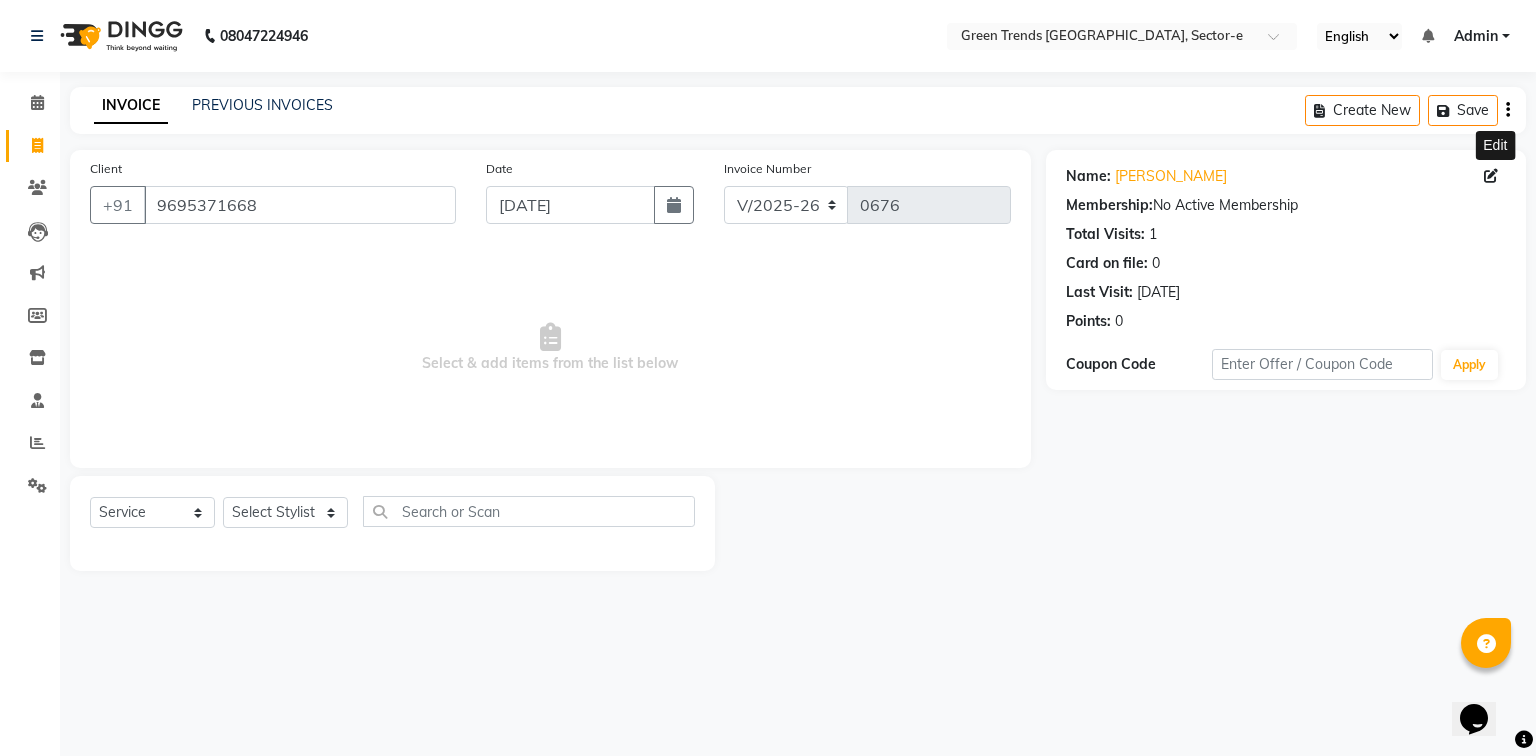 click 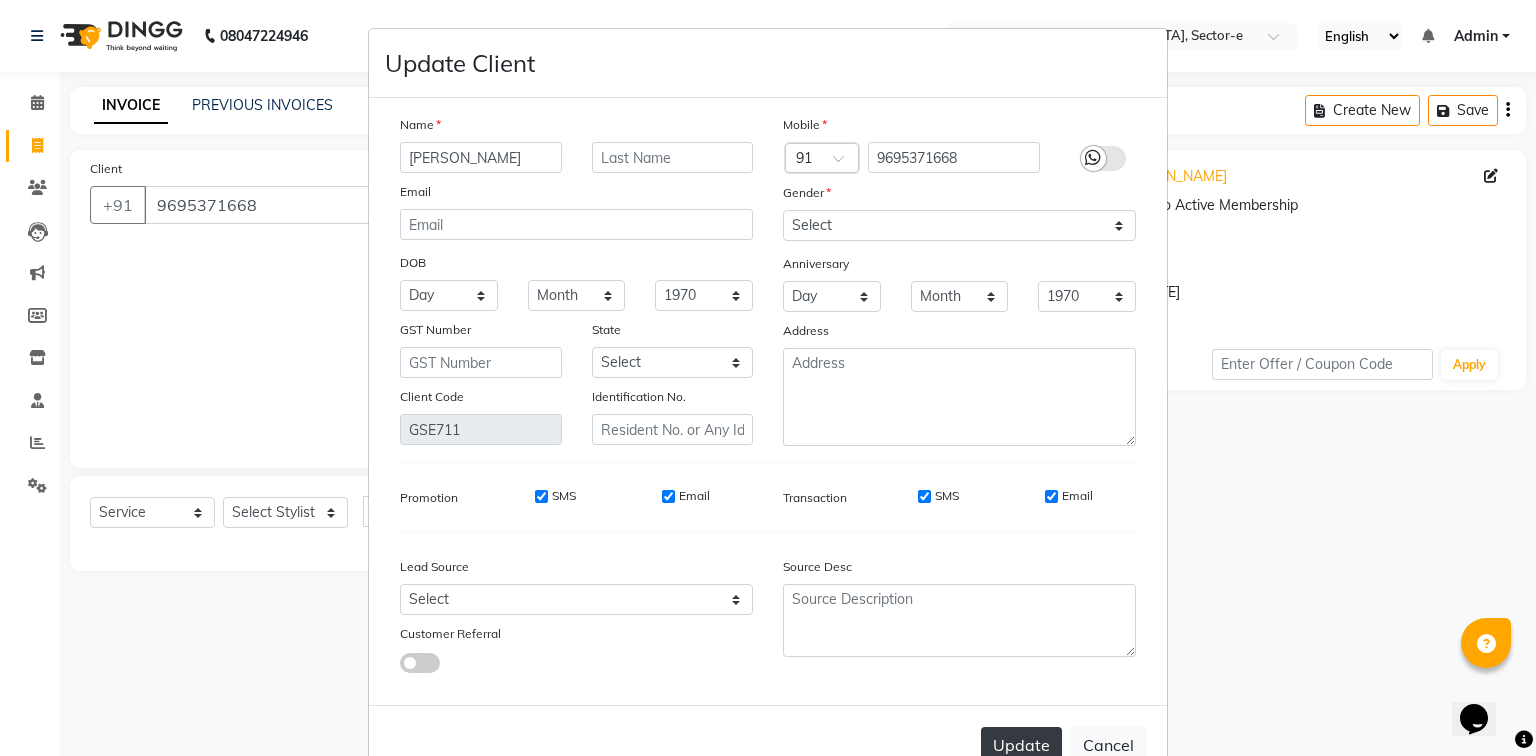 type on "[PERSON_NAME]" 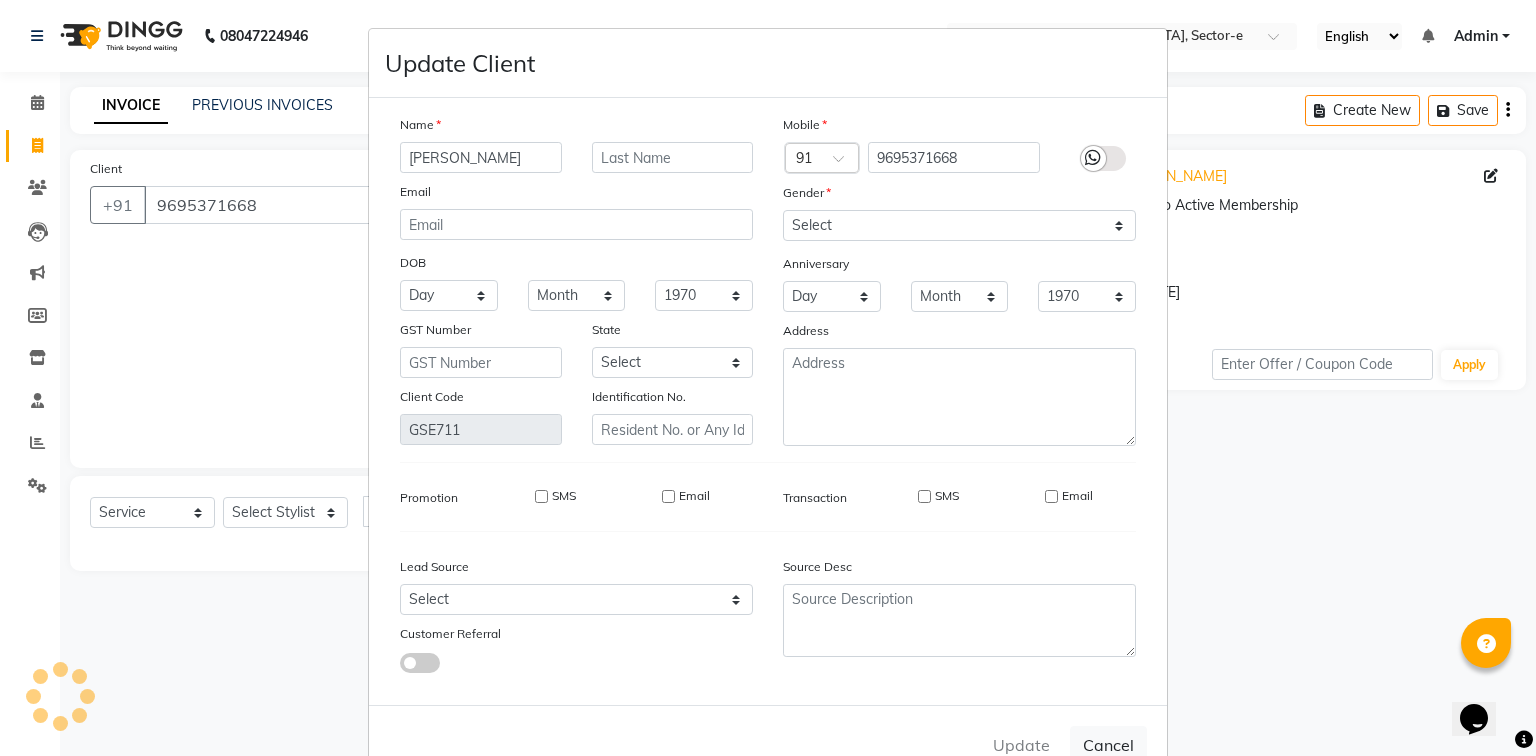 type 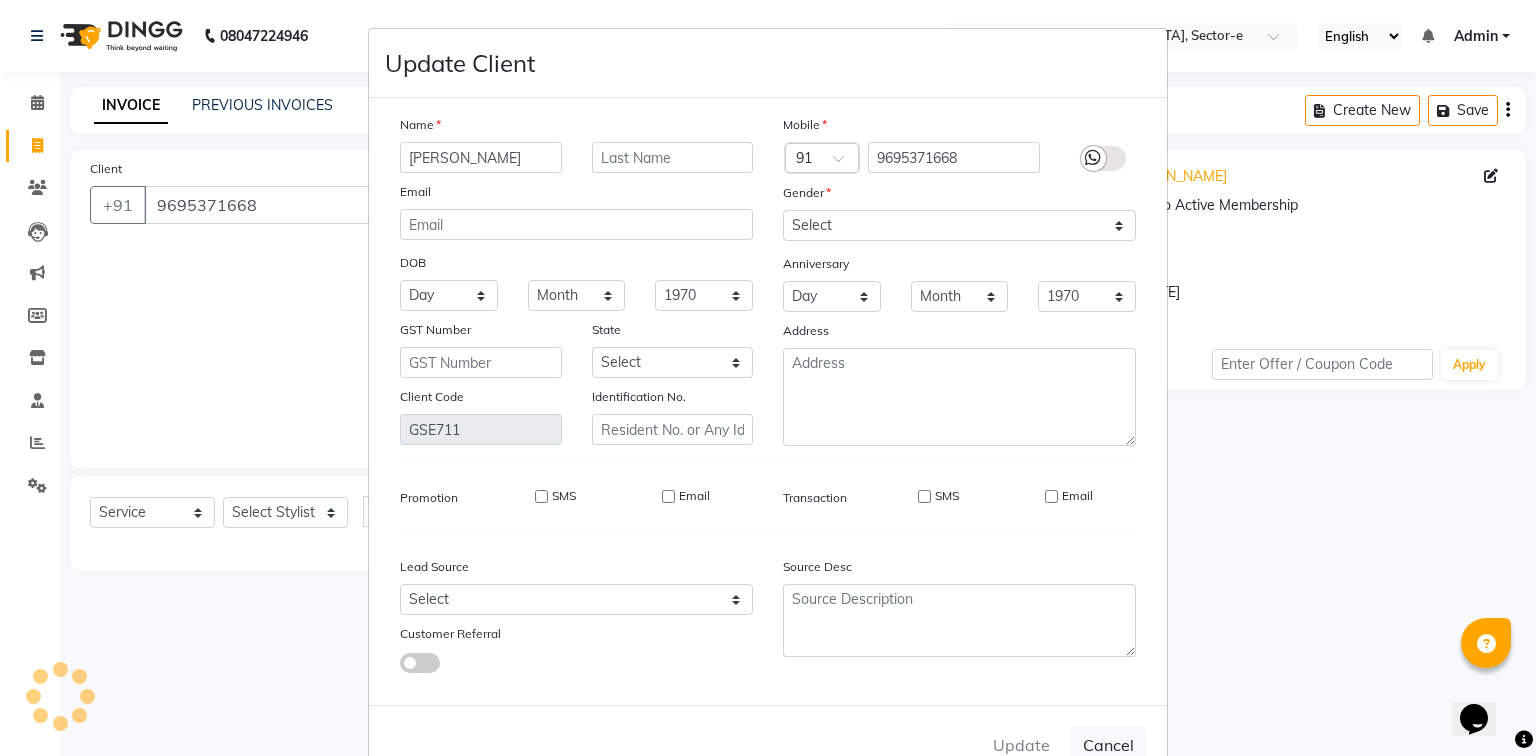 select 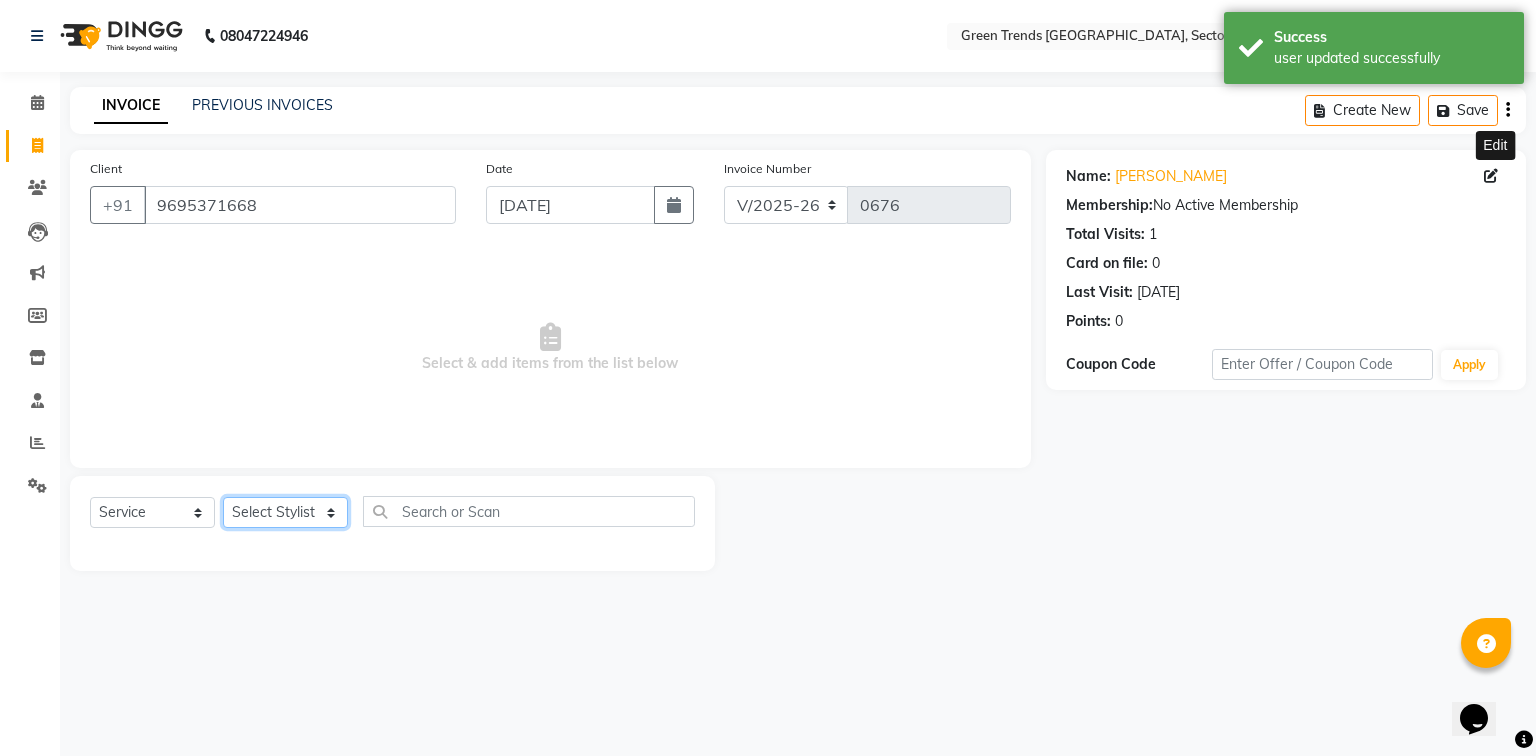 click on "Select Stylist [PERSON_NAME] [PERSON_NAME] Mo. [PERSON_NAME].[PERSON_NAME] [PERSON_NAME] Pooja [PERSON_NAME] [PERSON_NAME] [PERSON_NAME] Vishal" 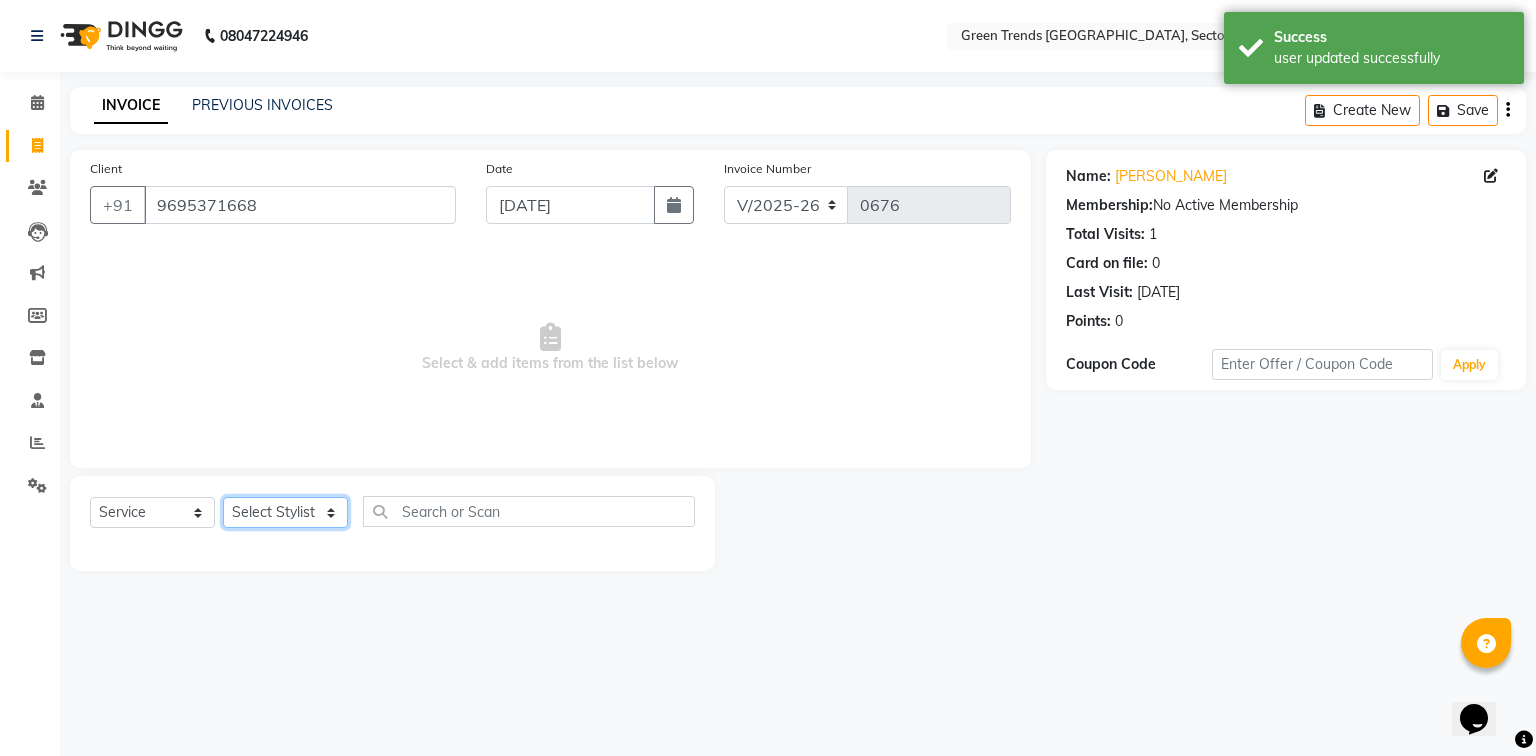 select on "62974" 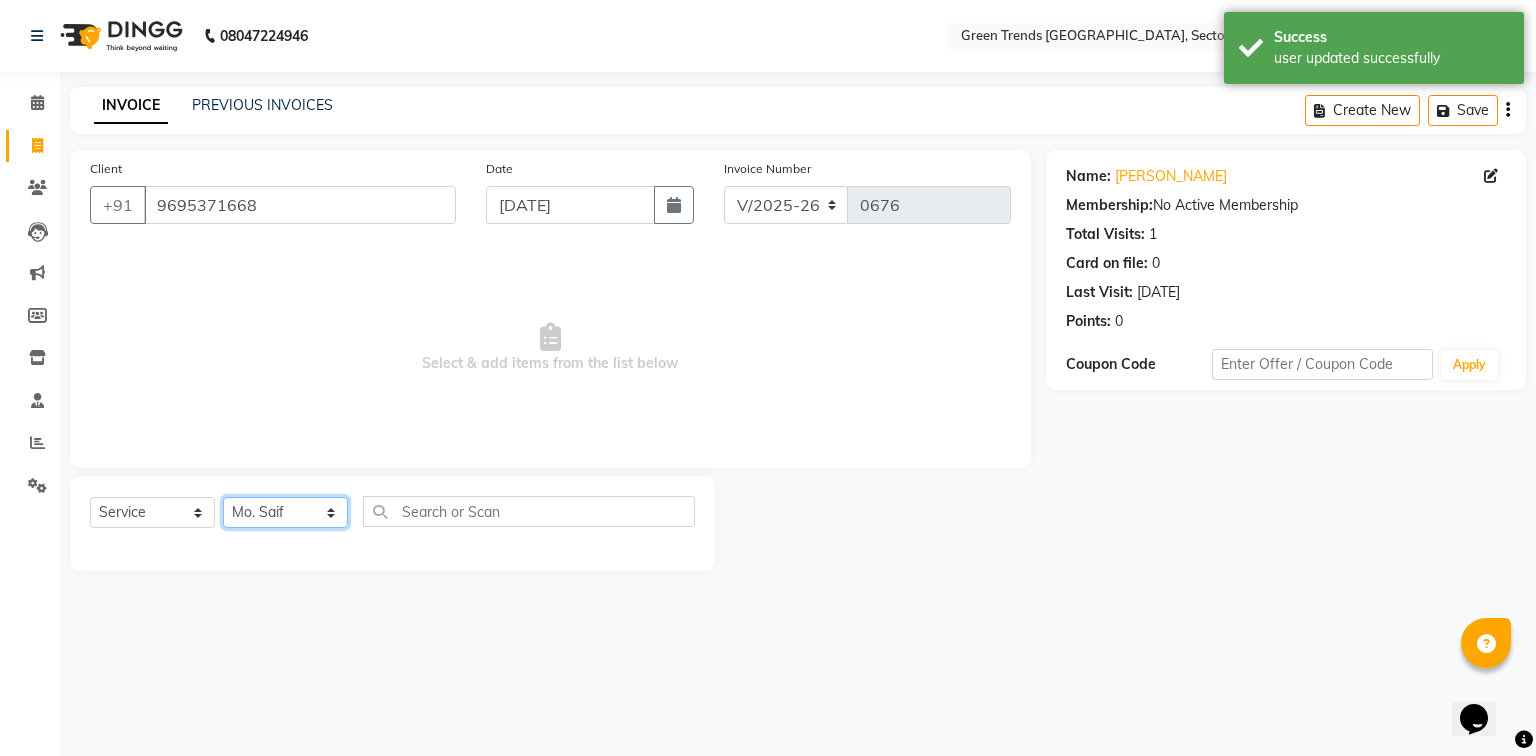 click on "Select Stylist [PERSON_NAME] [PERSON_NAME] Mo. [PERSON_NAME].[PERSON_NAME] [PERSON_NAME] Pooja [PERSON_NAME] [PERSON_NAME] [PERSON_NAME] Vishal" 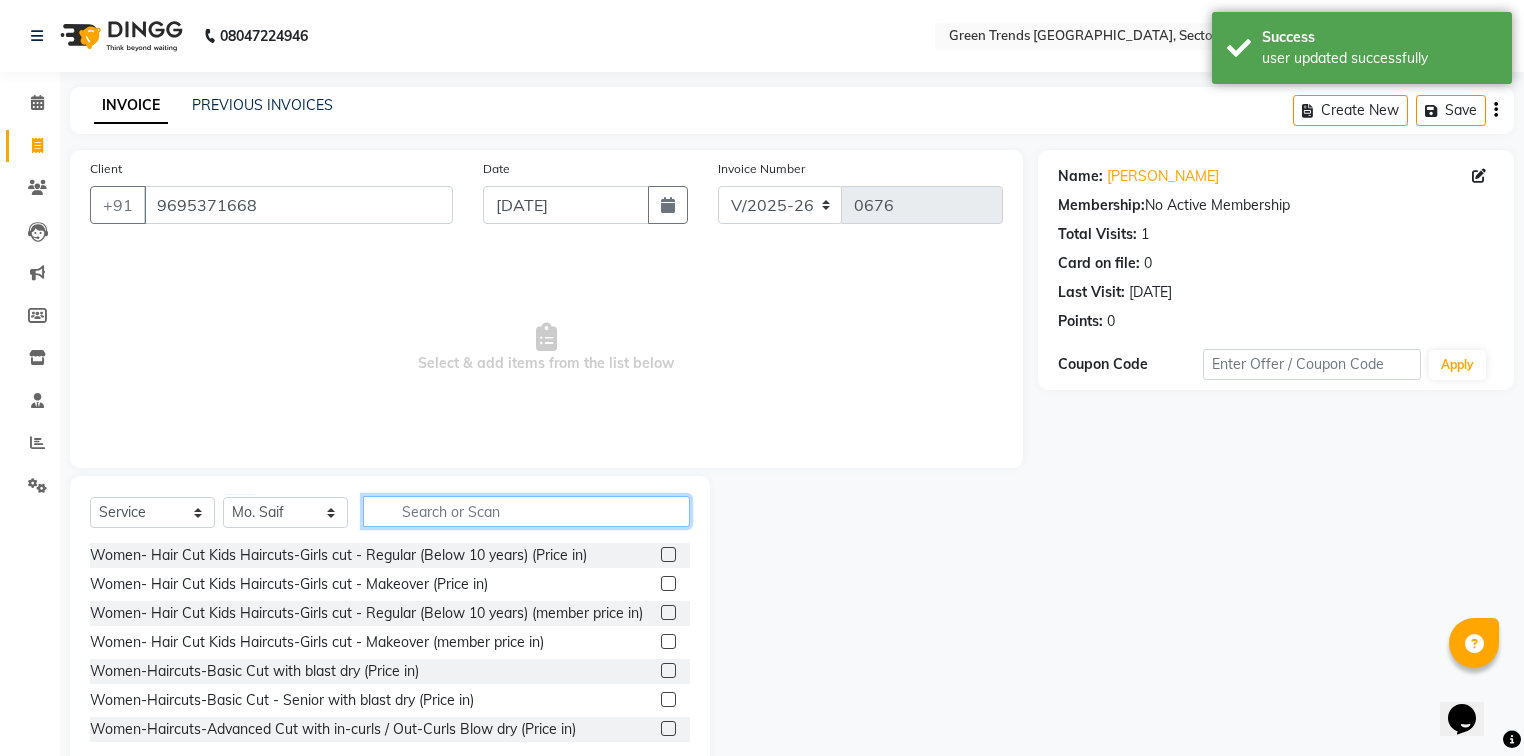 click 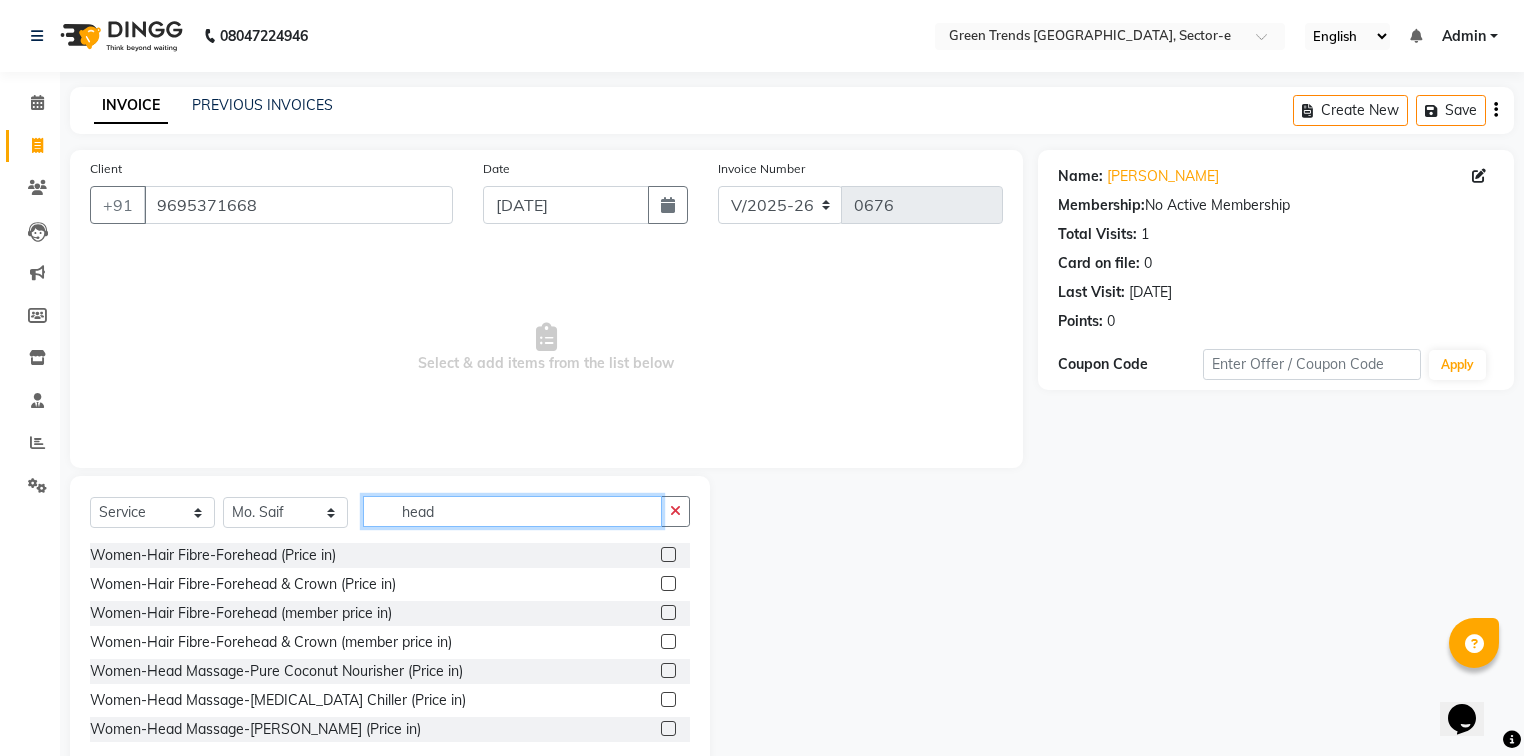 scroll, scrollTop: 408, scrollLeft: 0, axis: vertical 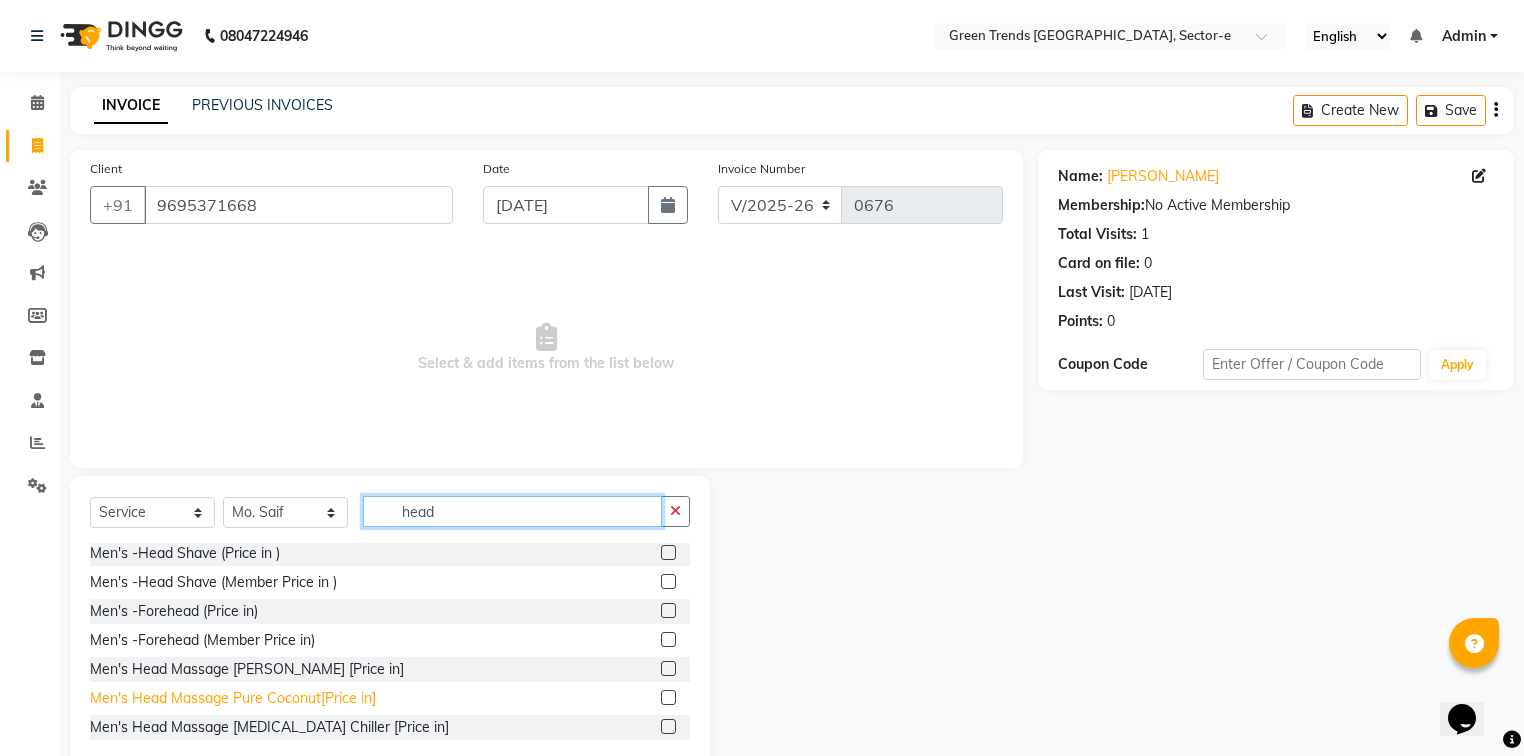 type on "head" 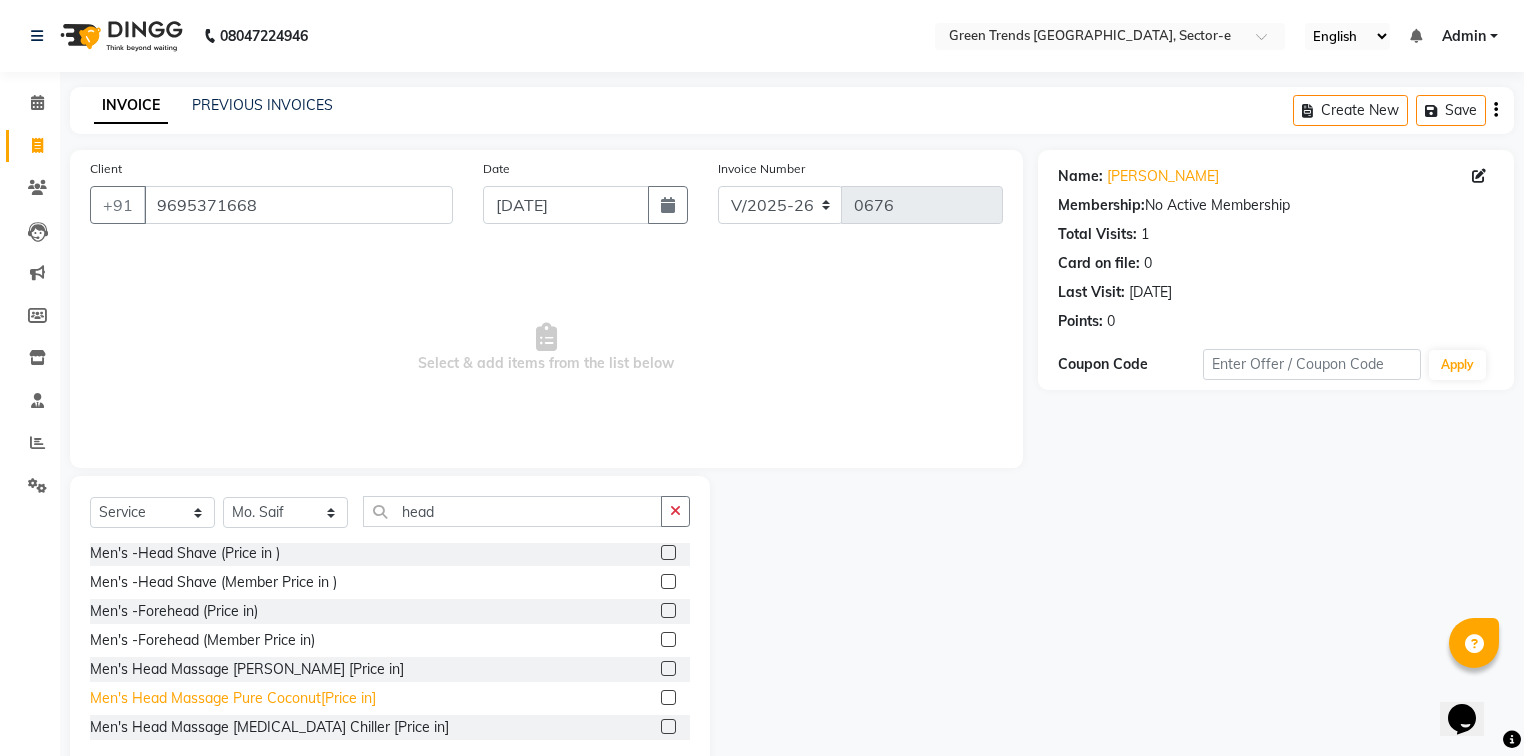 click on "Men's Head Massage Pure Coconut[Price in]" 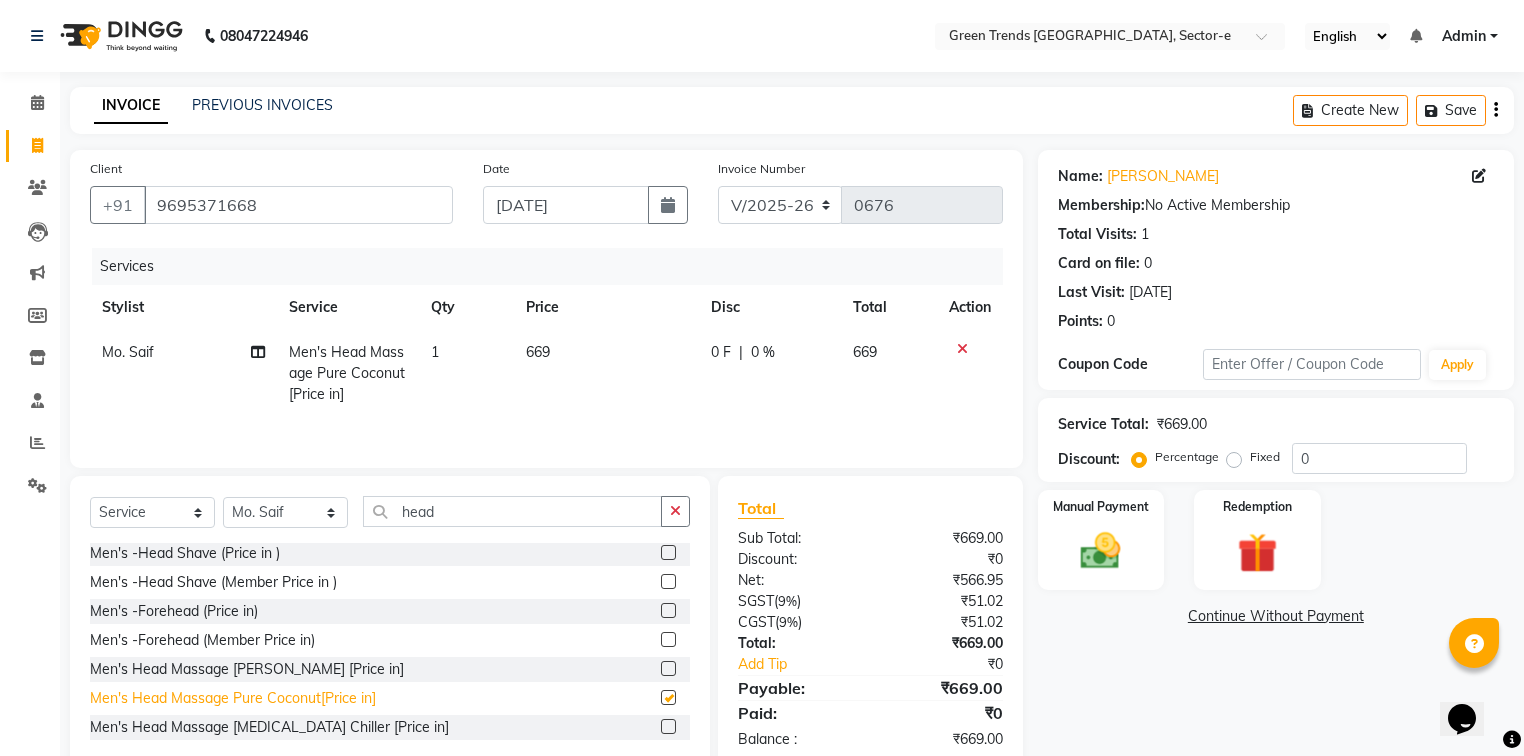 checkbox on "false" 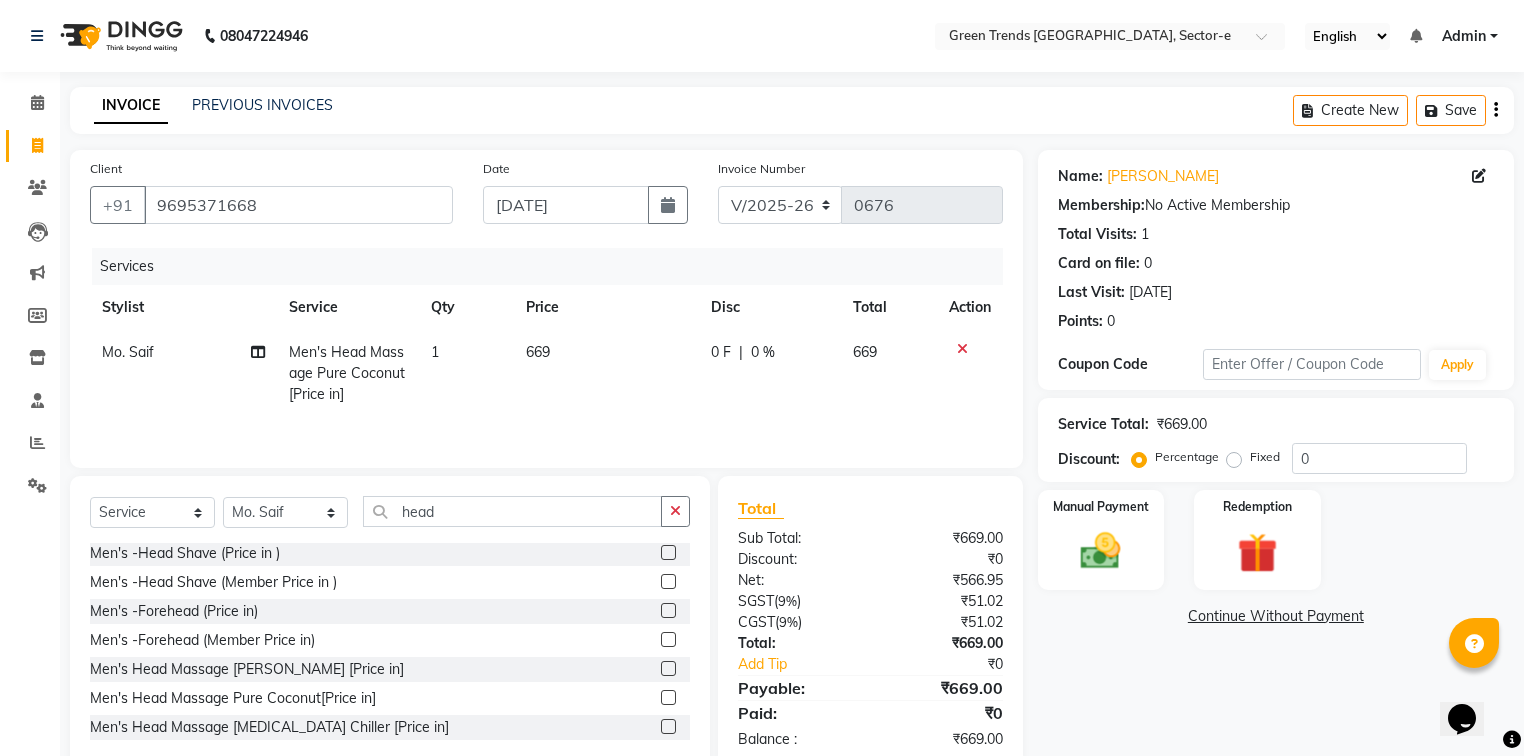 click on "0 F" 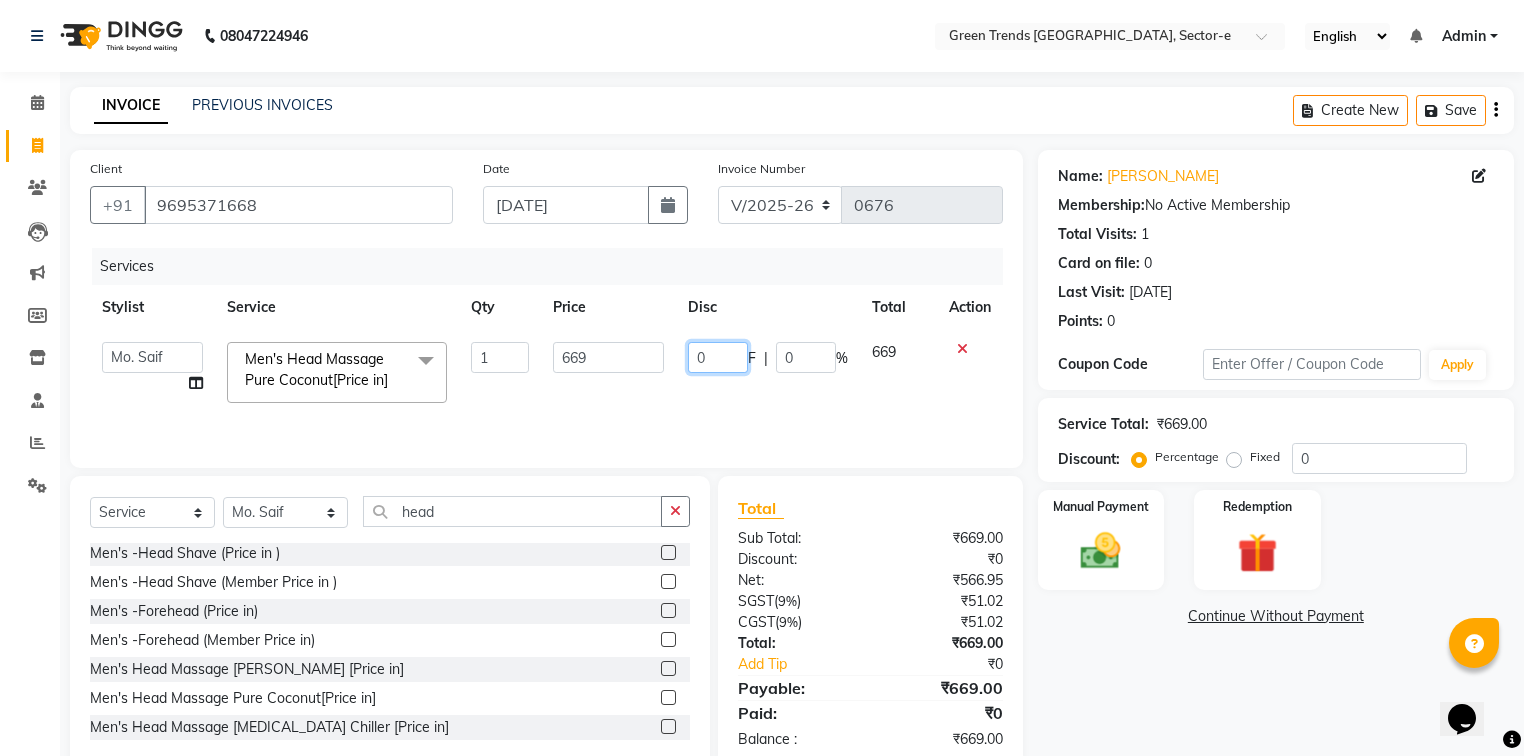 drag, startPoint x: 741, startPoint y: 350, endPoint x: 675, endPoint y: 374, distance: 70.2282 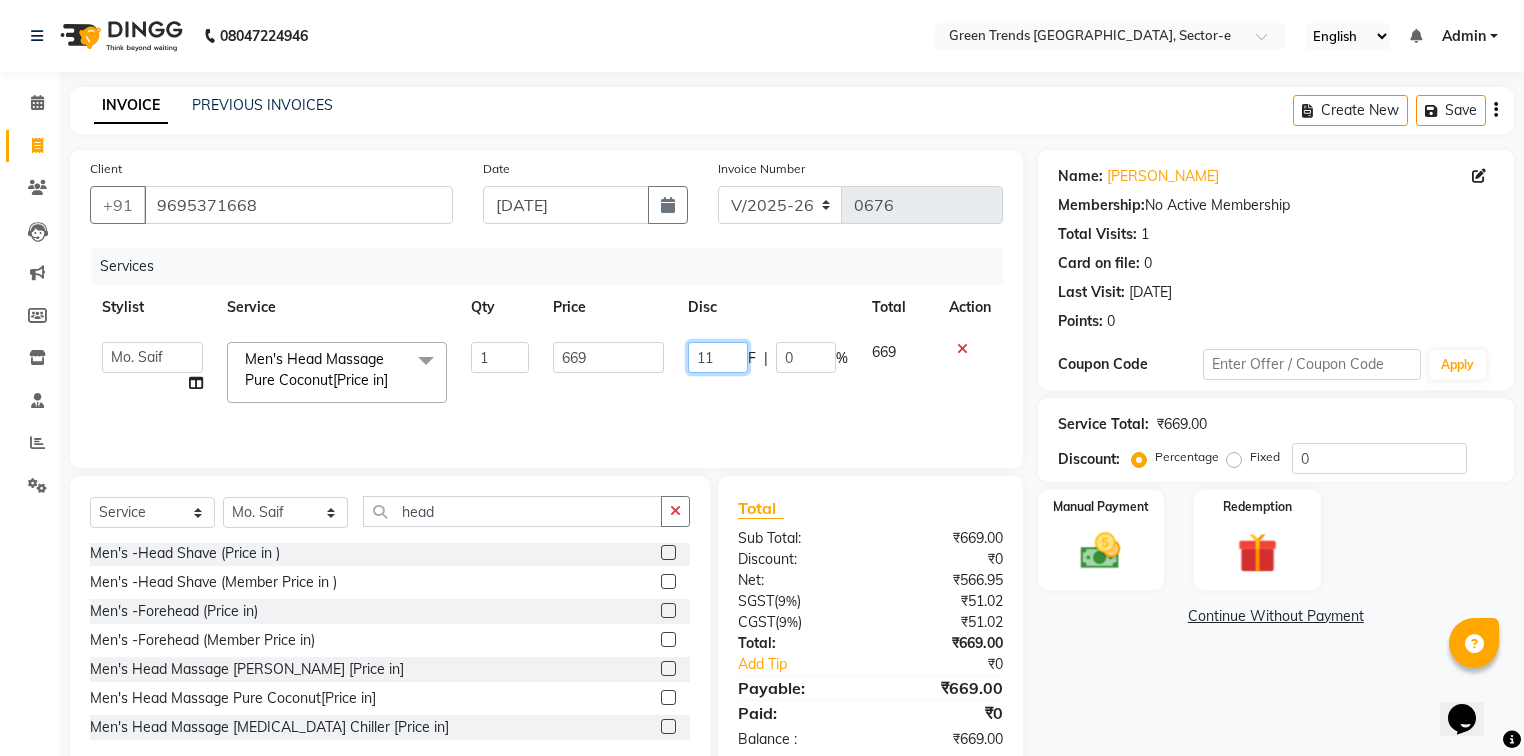 type on "110" 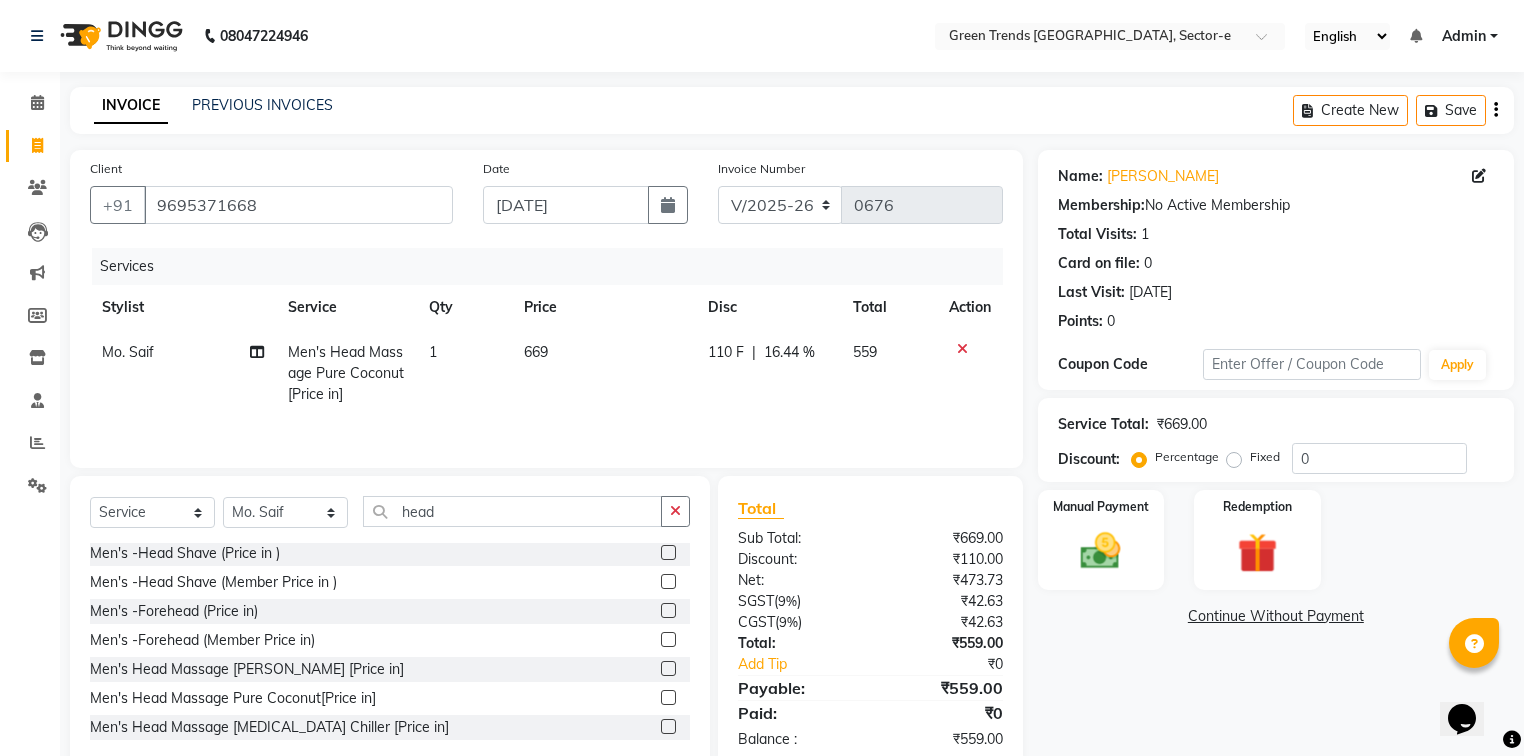 click on "Services Stylist Service Qty Price Disc Total Action Mo. [PERSON_NAME]'s Head Massage Pure Coconut[Price in] 1 669 110 F | 16.44 % 559" 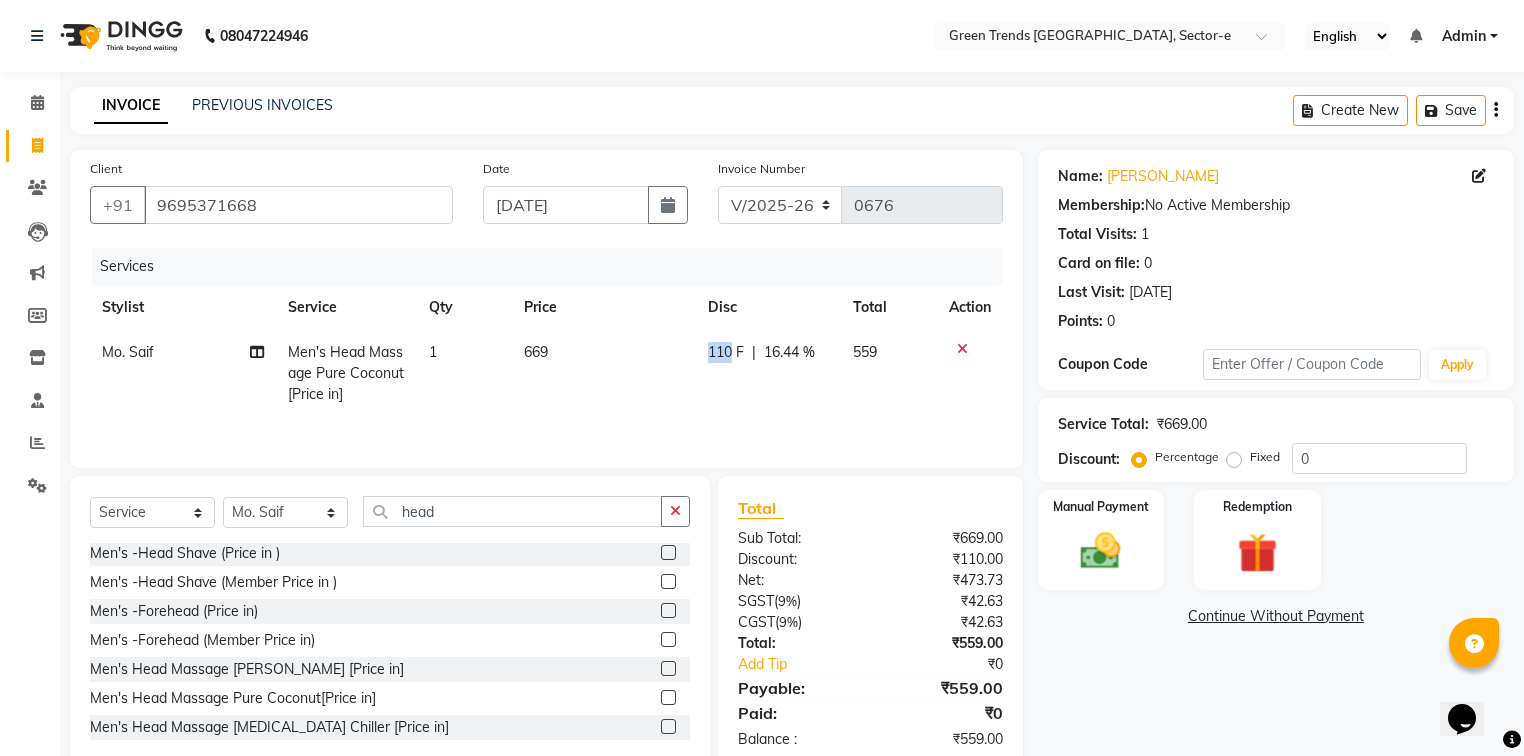 drag, startPoint x: 731, startPoint y: 354, endPoint x: 691, endPoint y: 350, distance: 40.1995 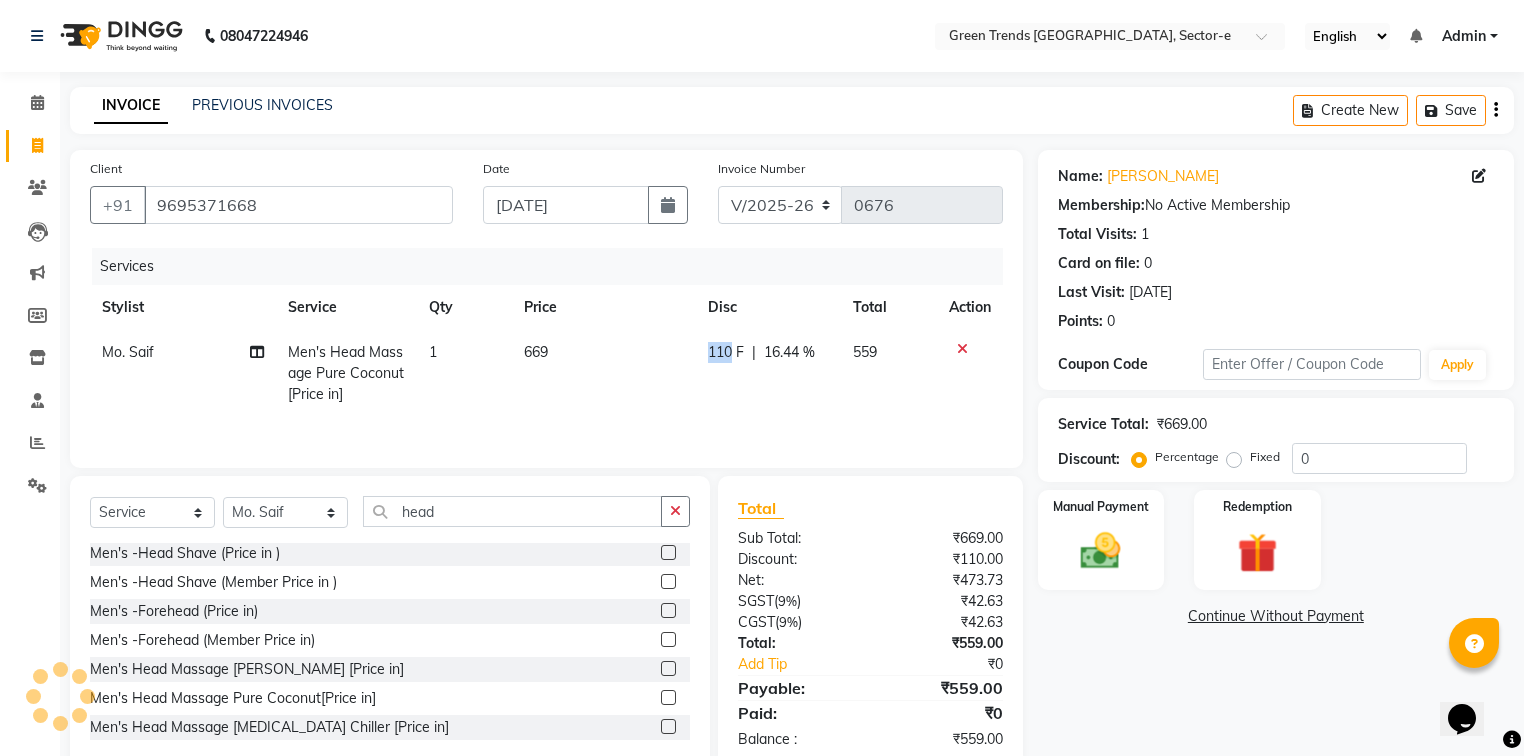 click on "110 F" 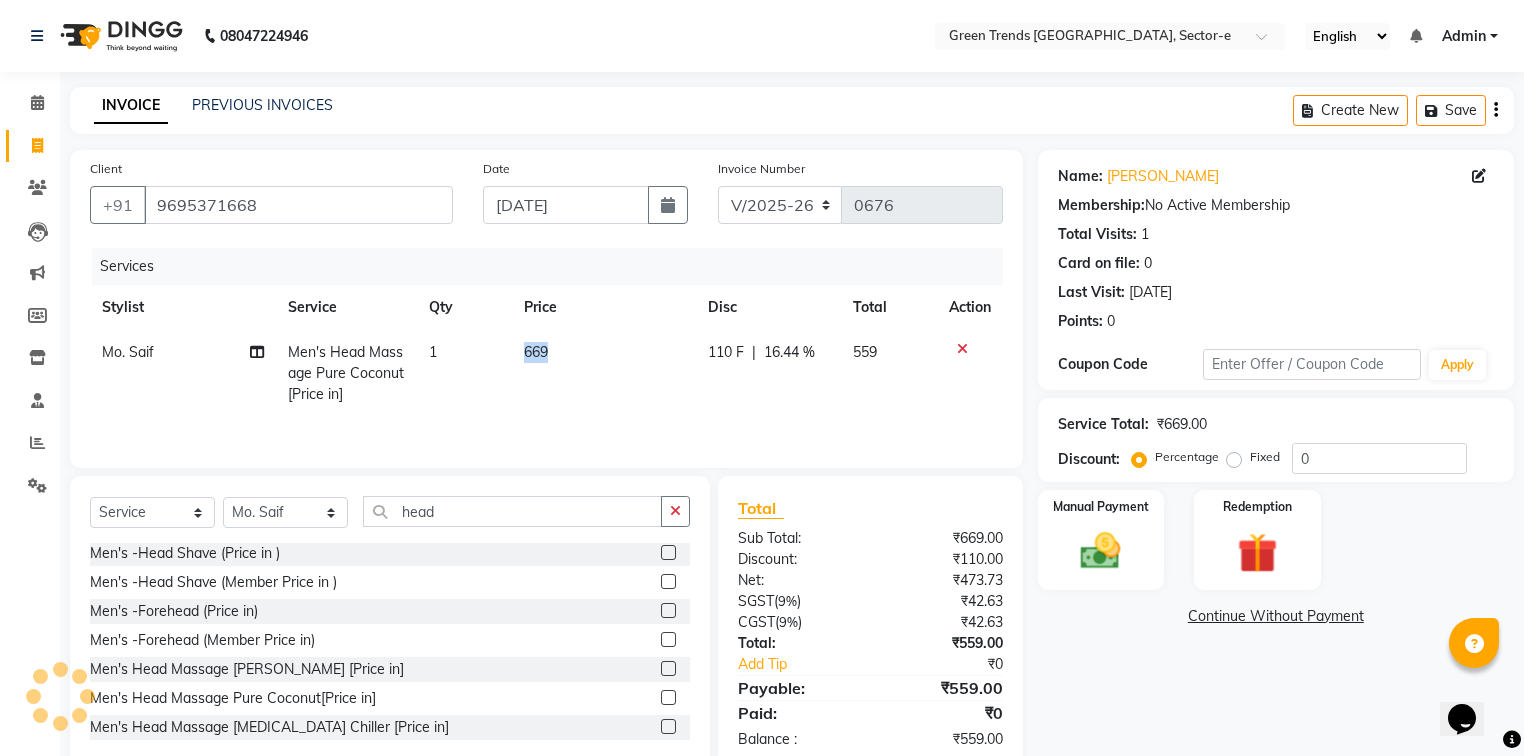 select on "62974" 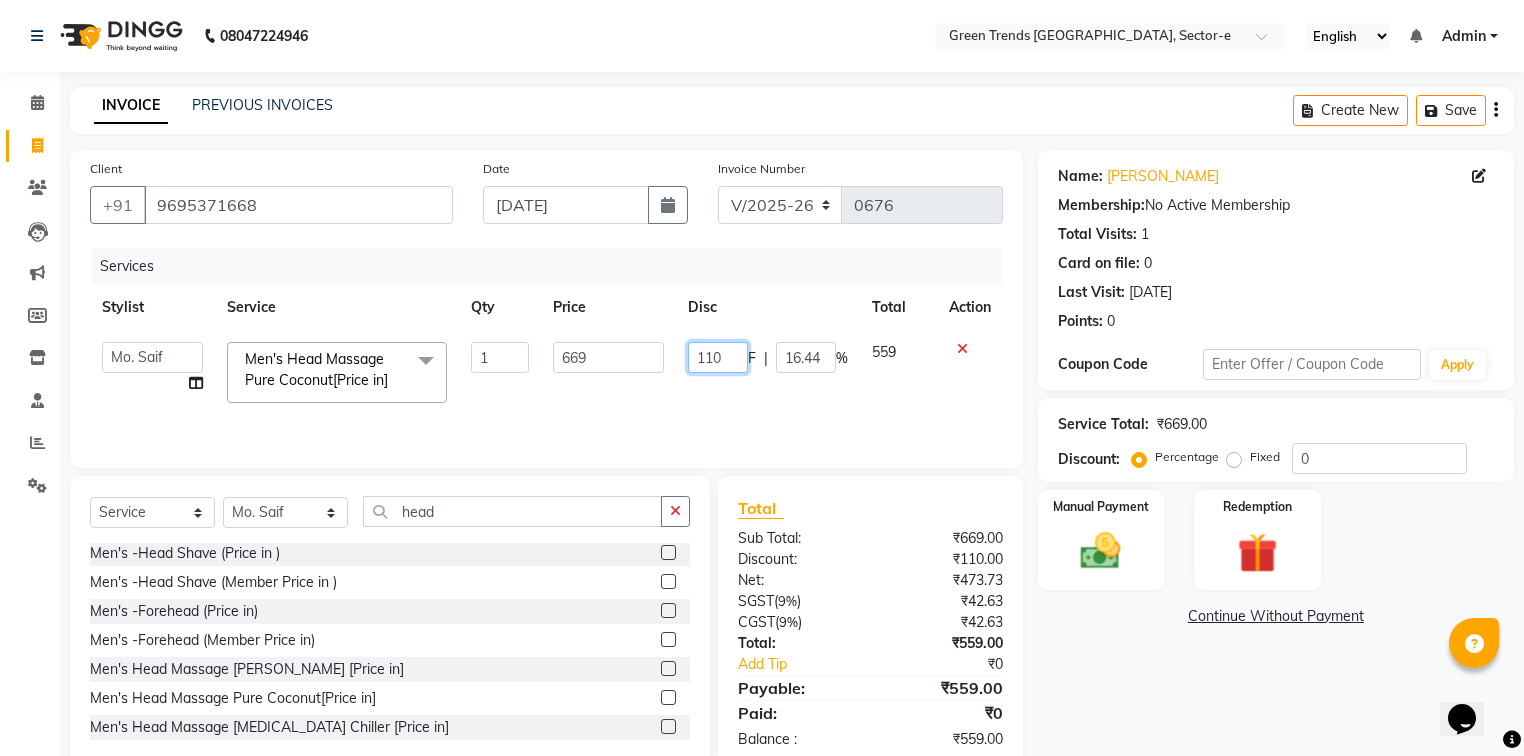 drag, startPoint x: 727, startPoint y: 360, endPoint x: 690, endPoint y: 359, distance: 37.01351 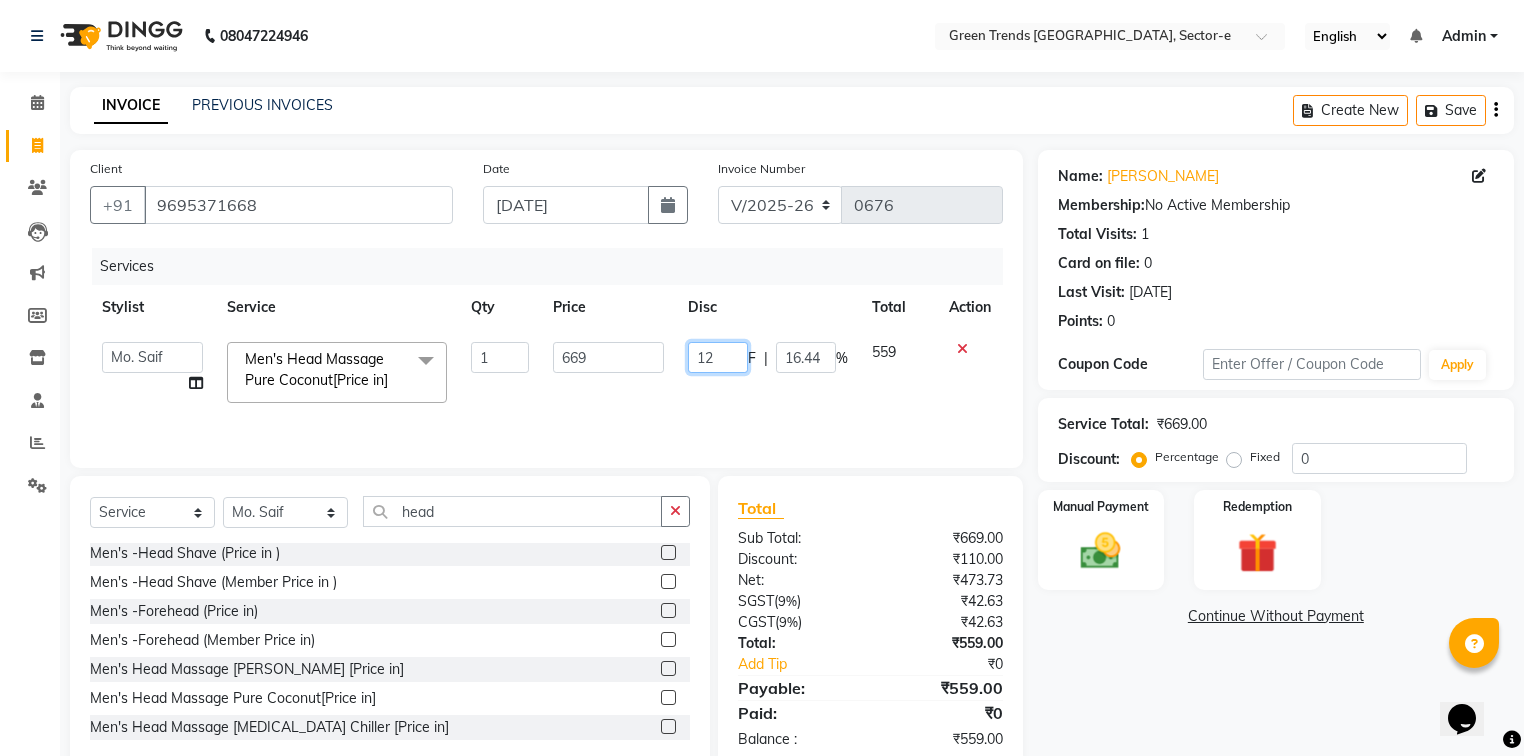 type on "120" 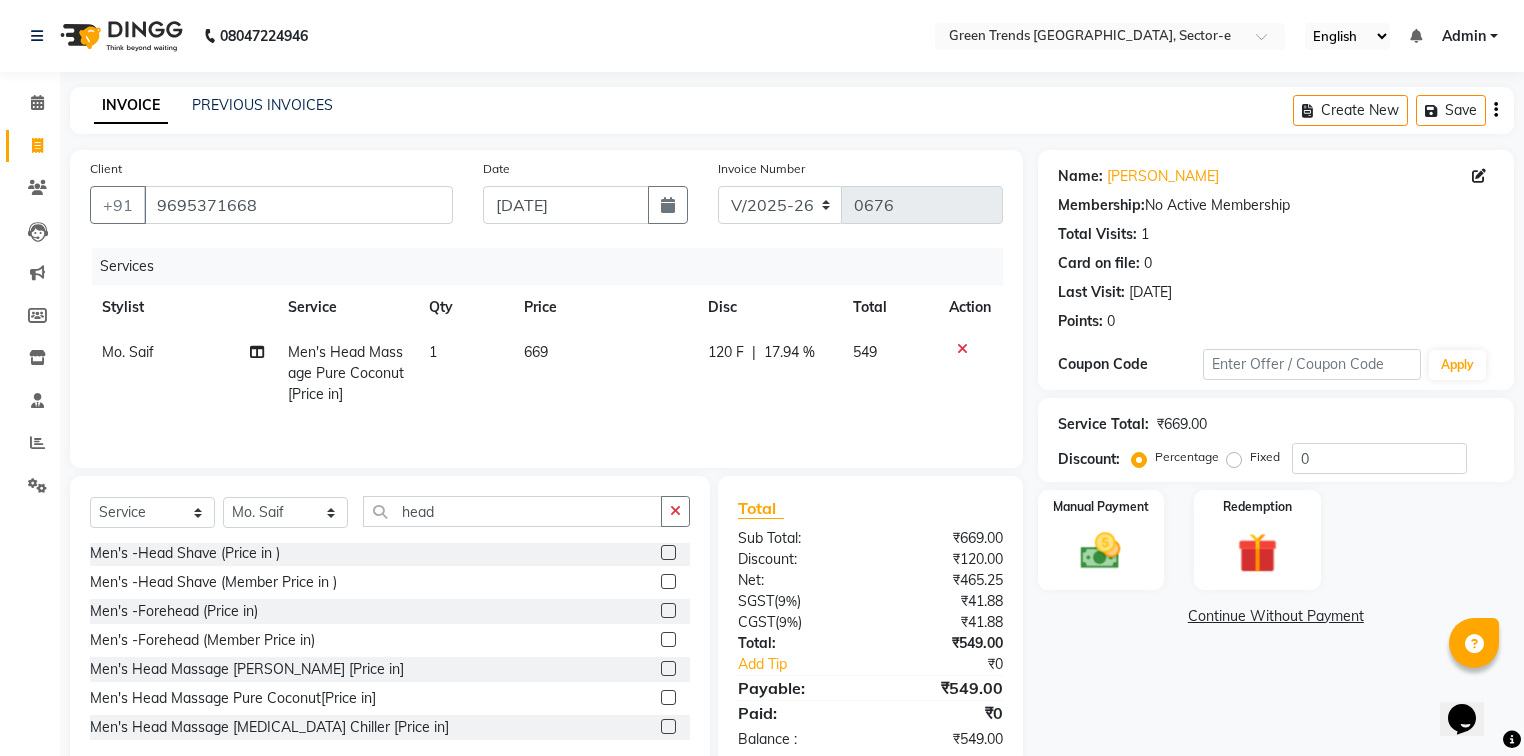 drag, startPoint x: 675, startPoint y: 397, endPoint x: 663, endPoint y: 401, distance: 12.649111 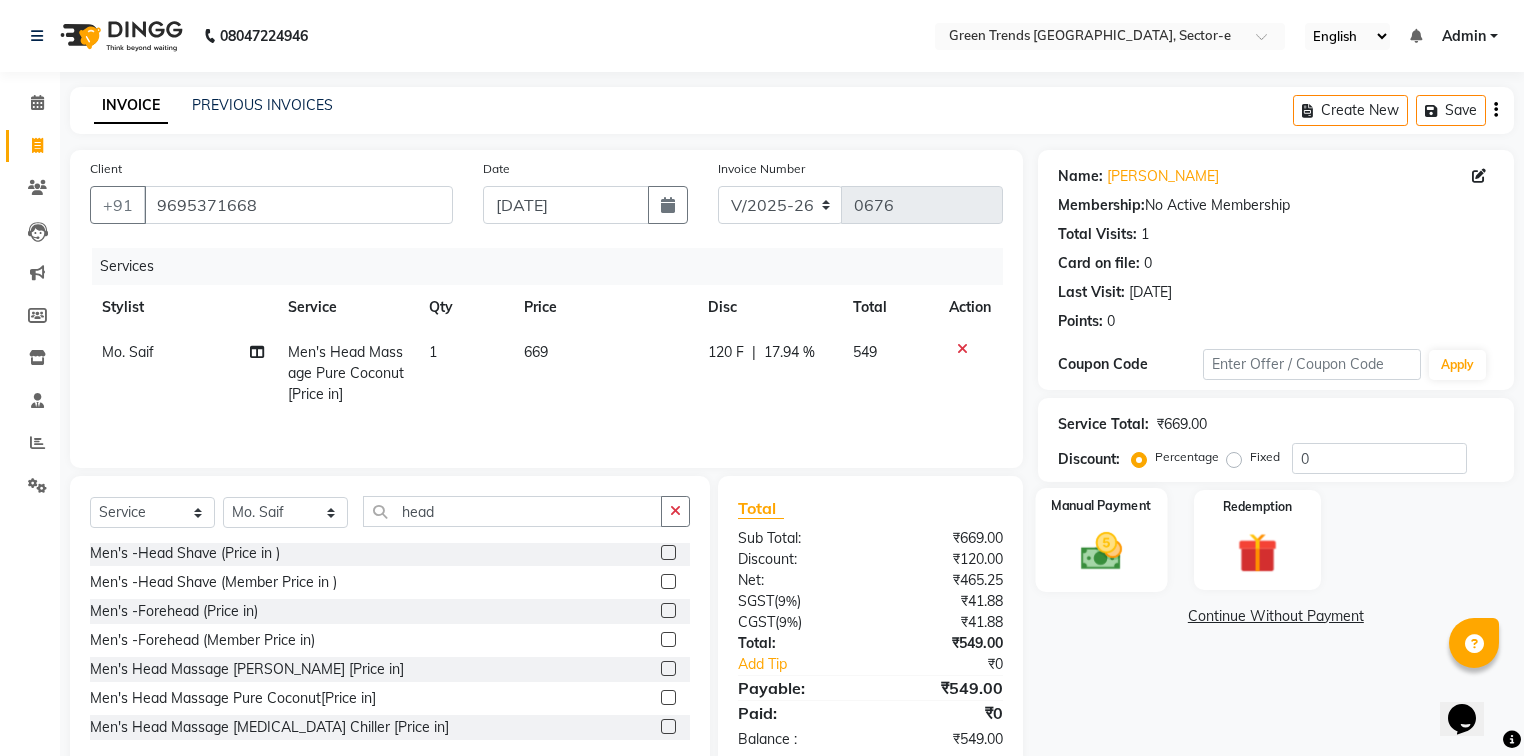 click 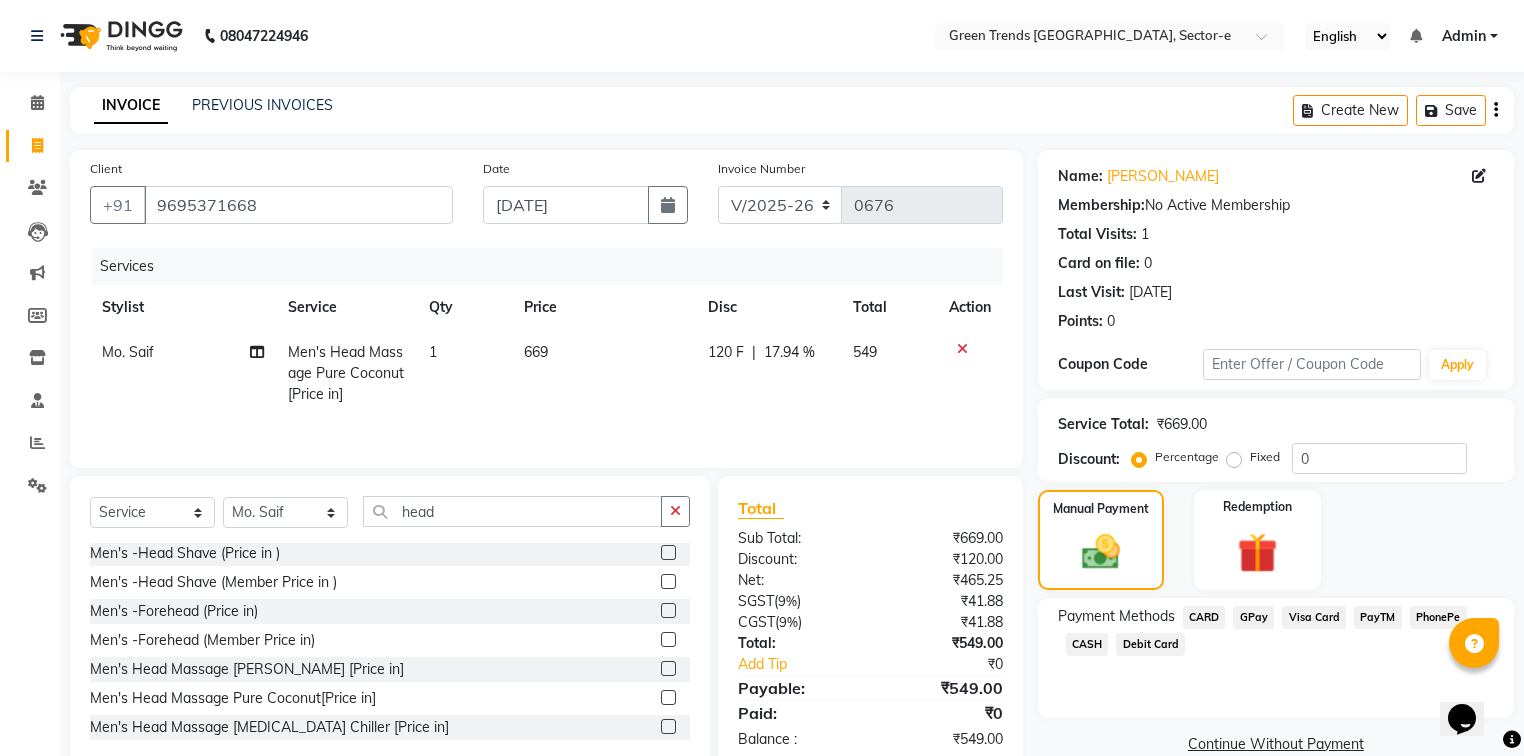 click on "GPay" 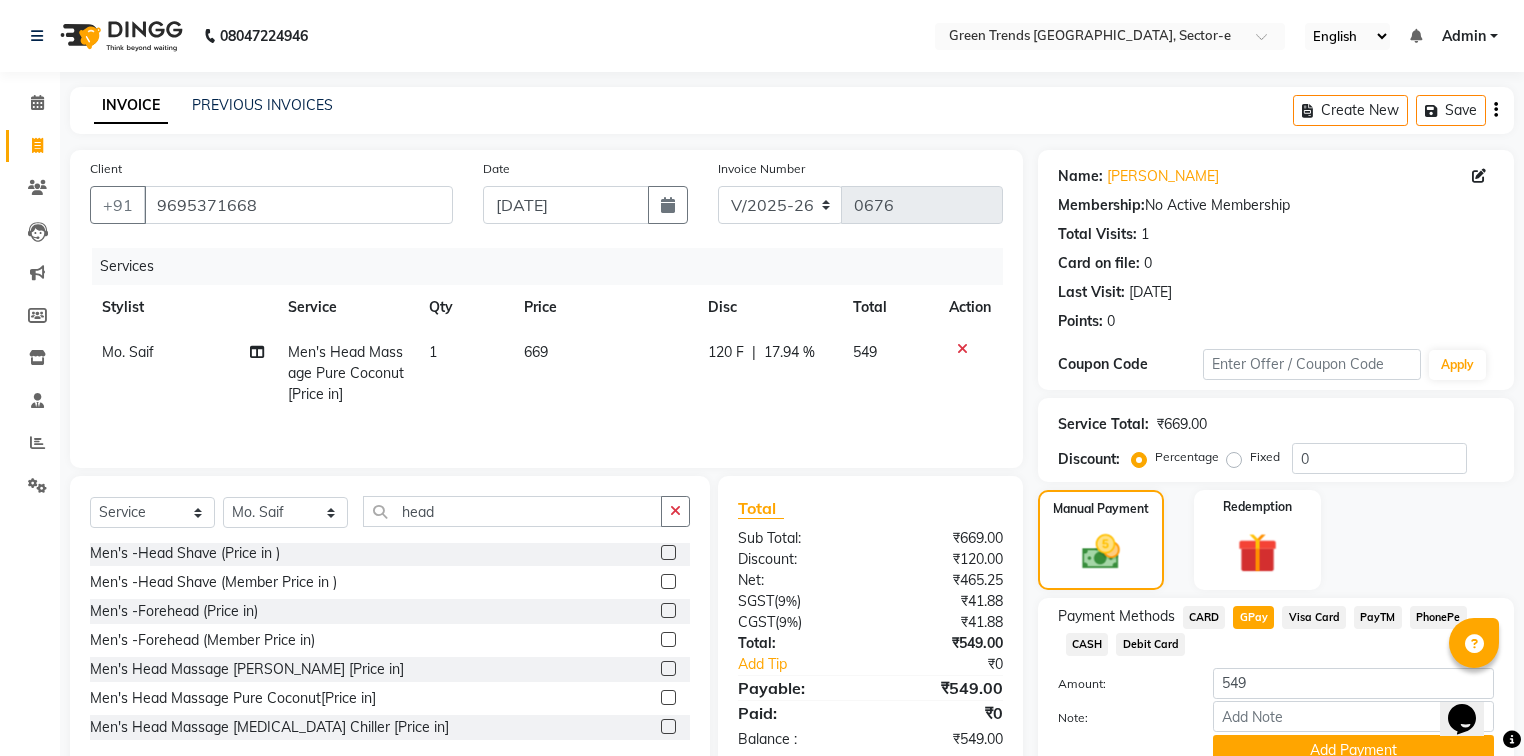 scroll, scrollTop: 91, scrollLeft: 0, axis: vertical 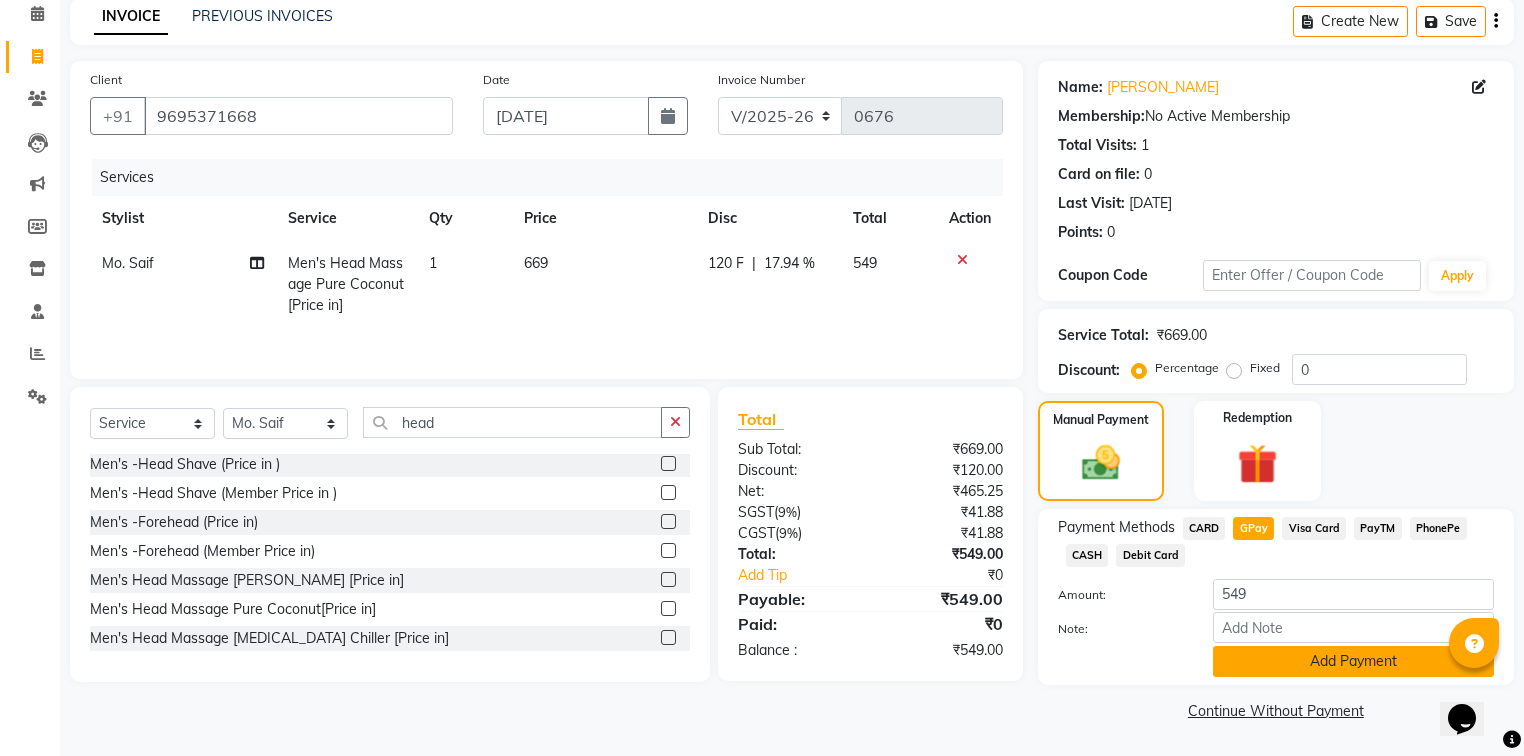 click on "Add Payment" 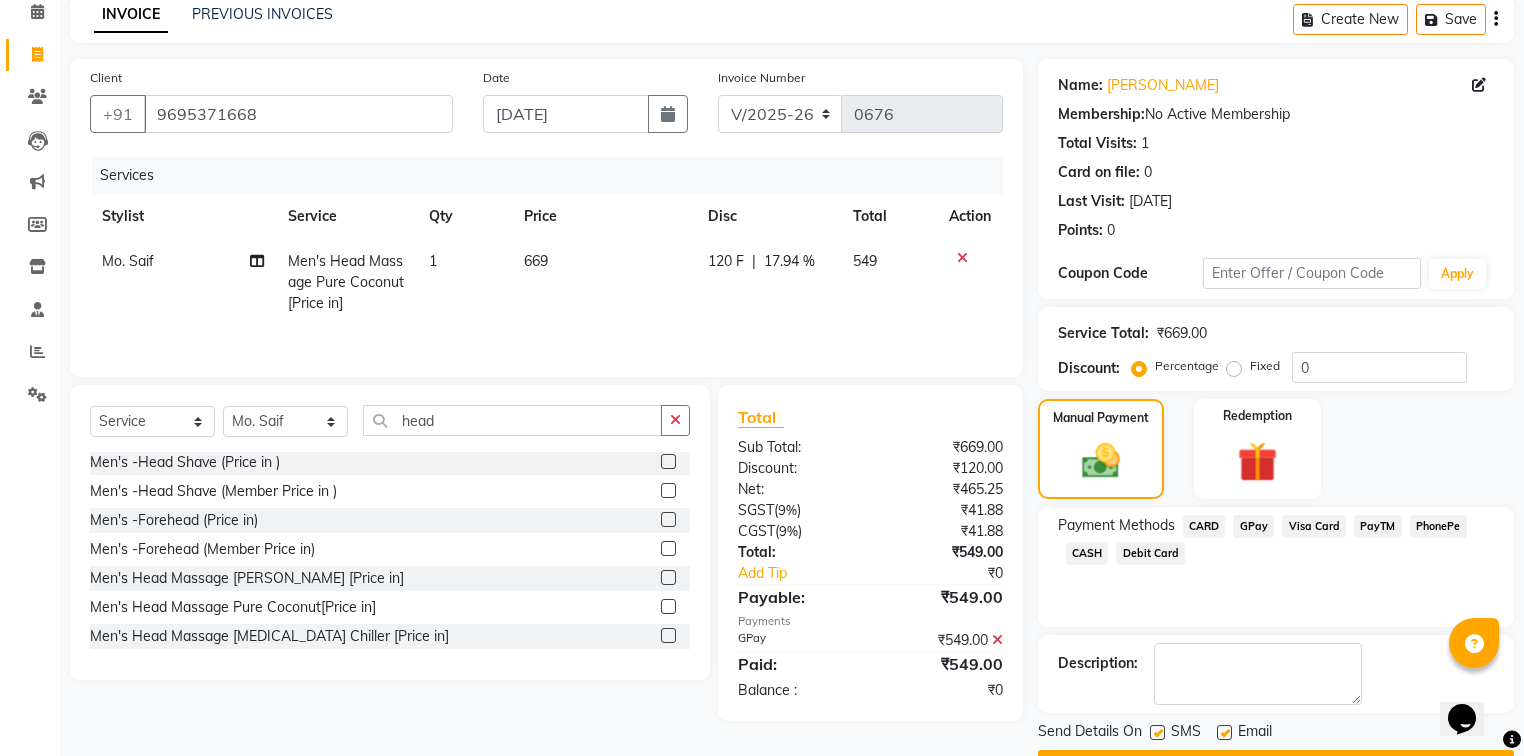 click on "Checkout" 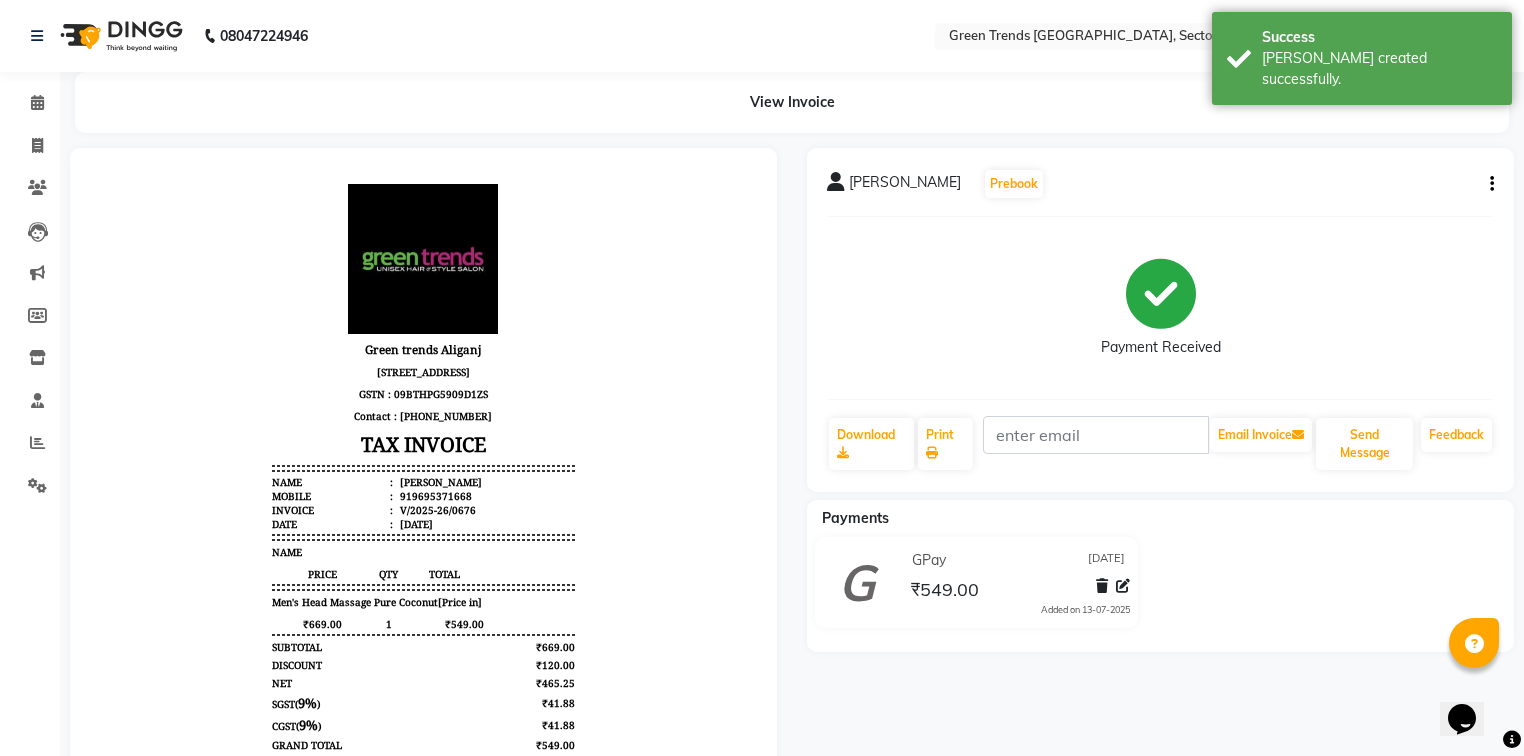 scroll, scrollTop: 0, scrollLeft: 0, axis: both 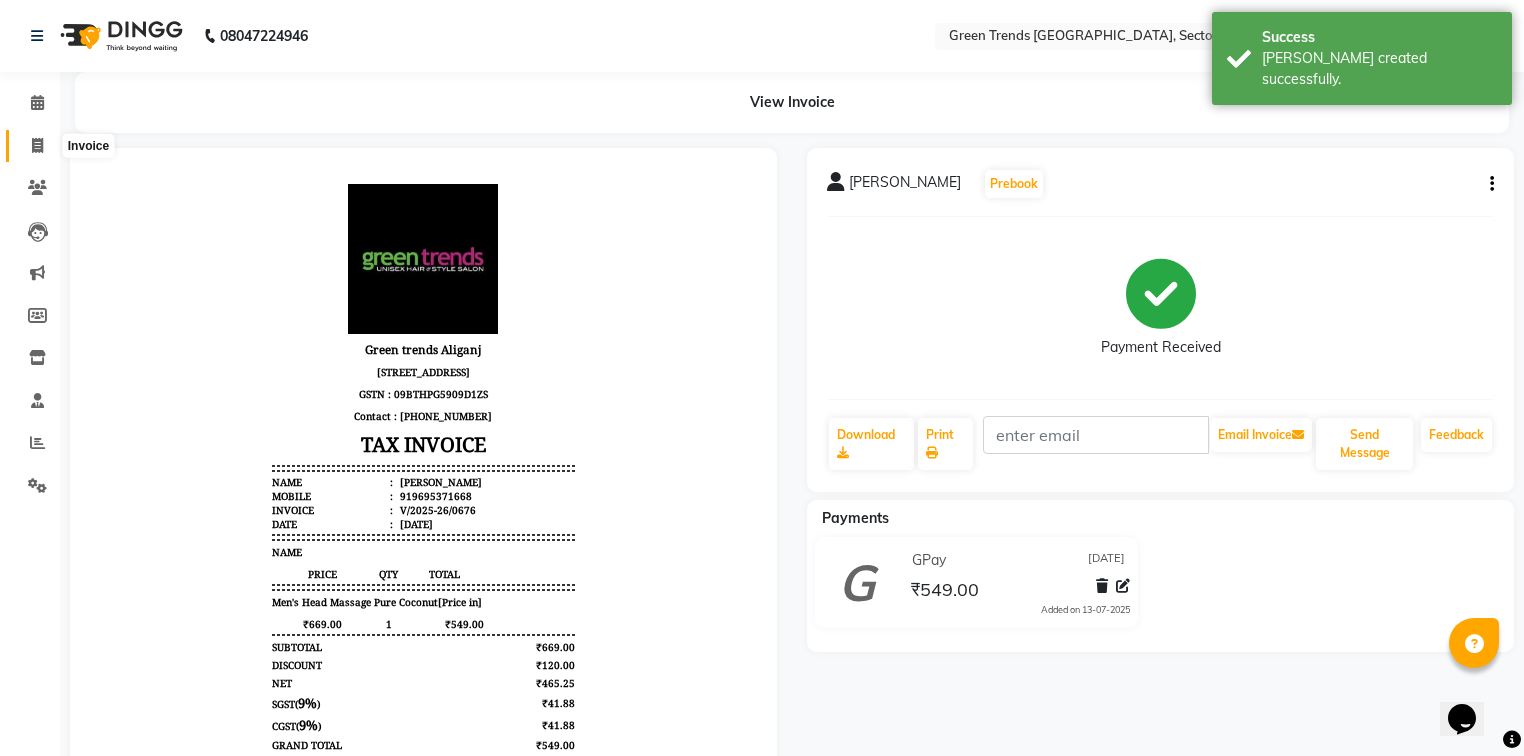 click 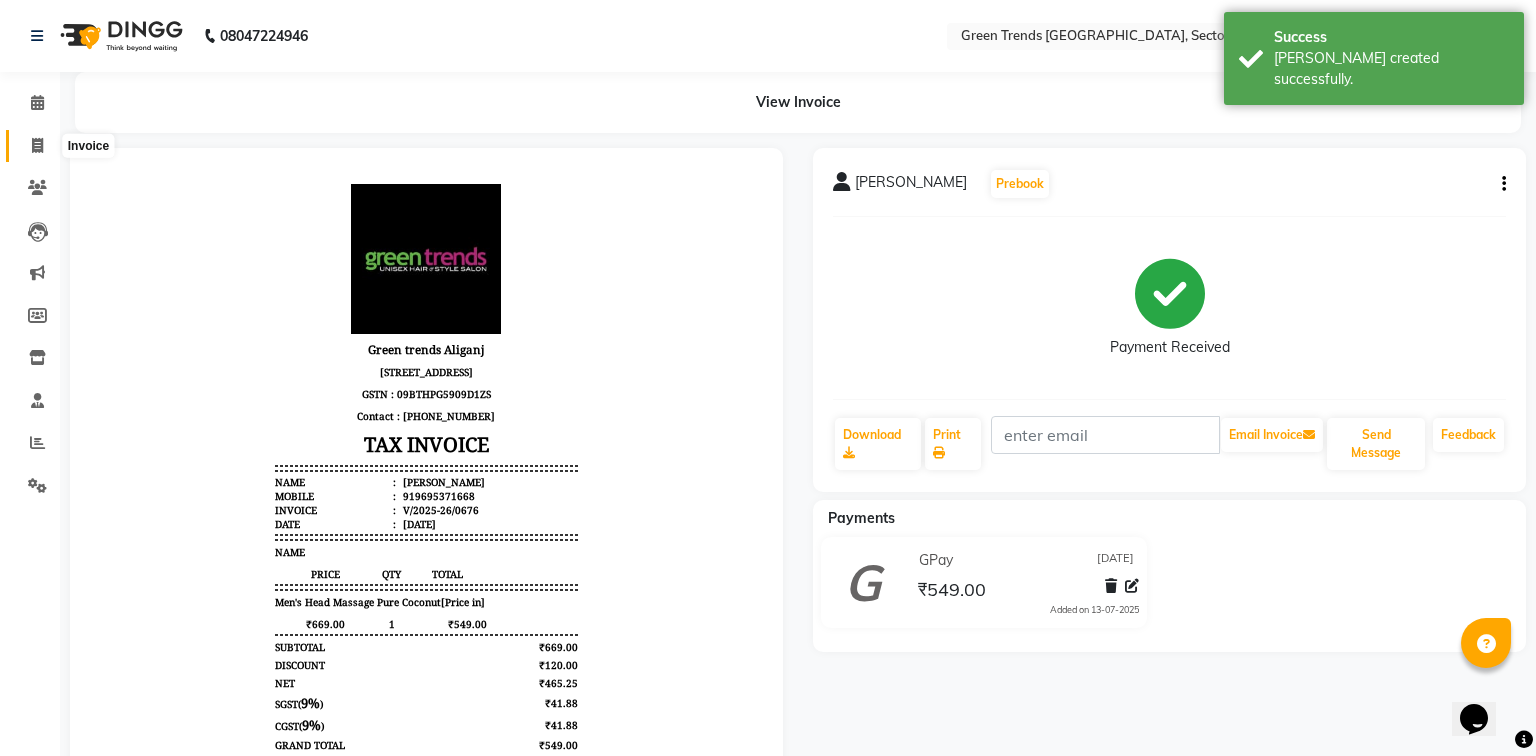 select on "7023" 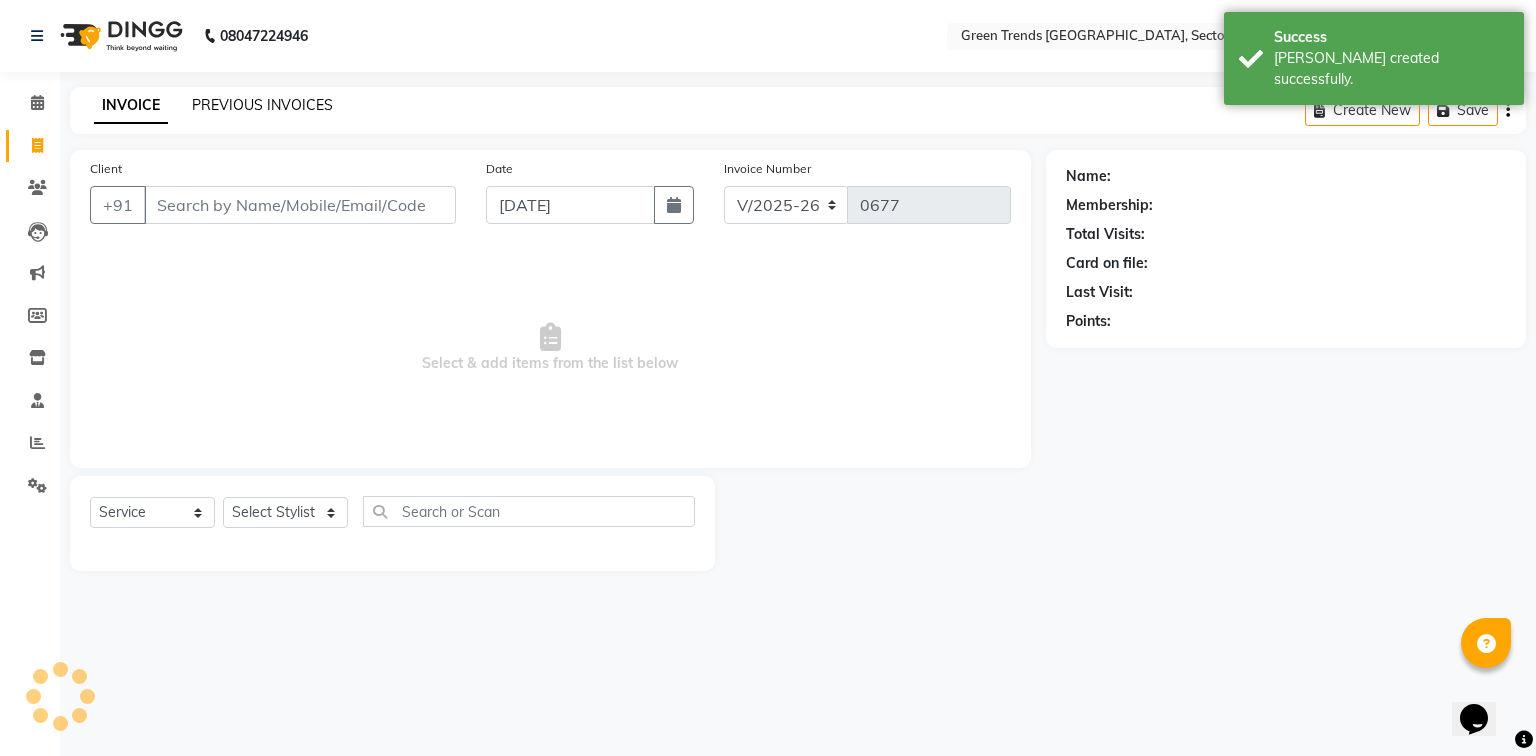 click on "PREVIOUS INVOICES" 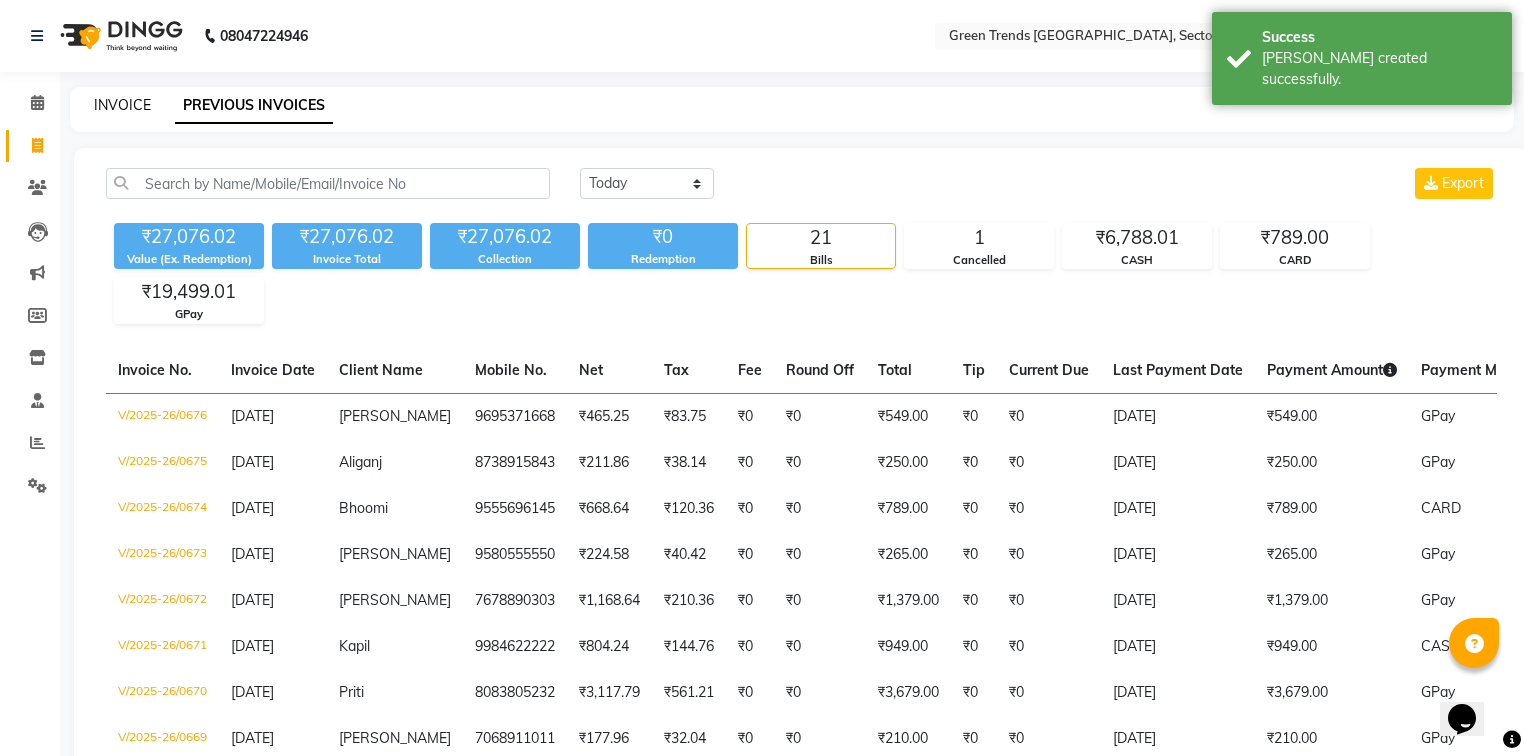 click on "INVOICE" 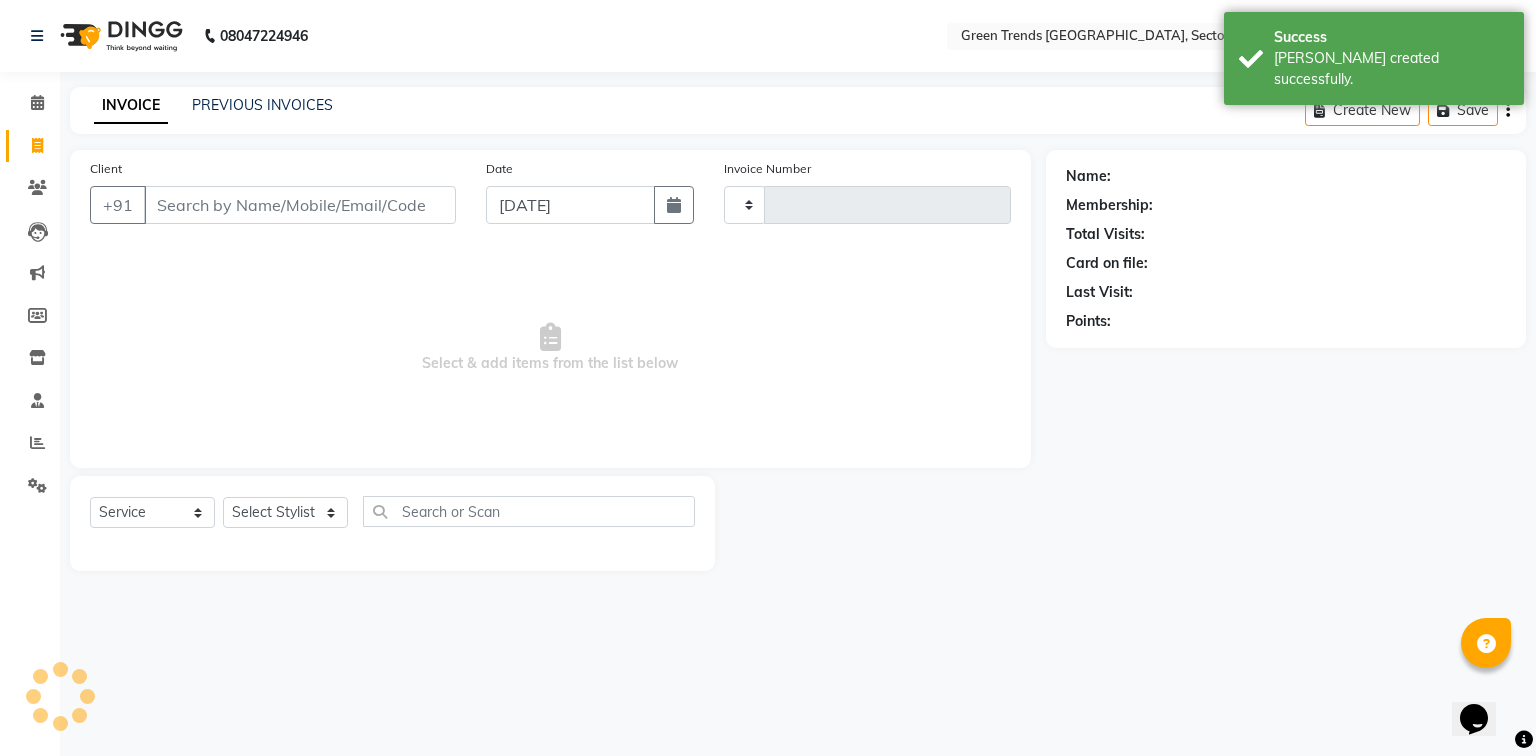 type on "0677" 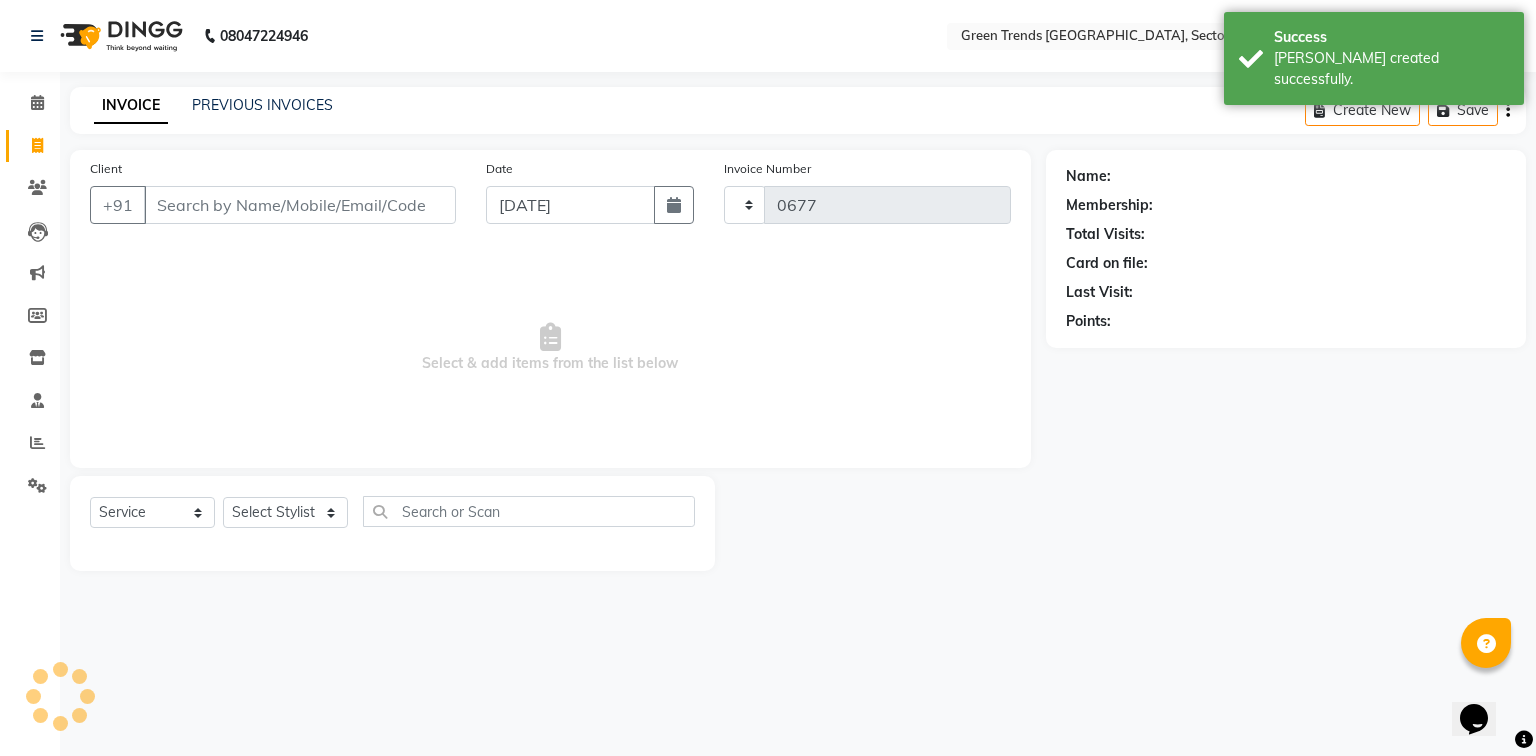 select on "7023" 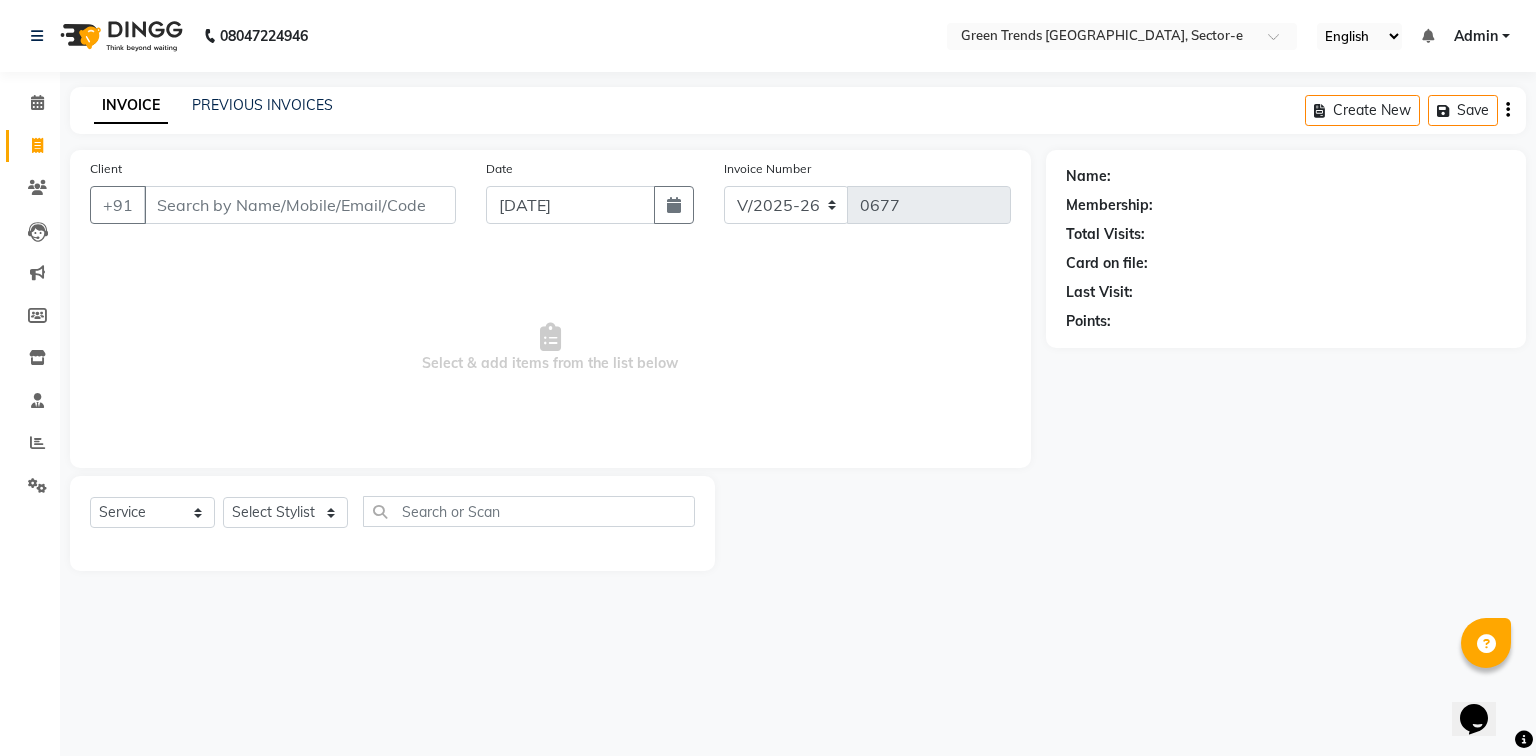 click on "PREVIOUS INVOICES" 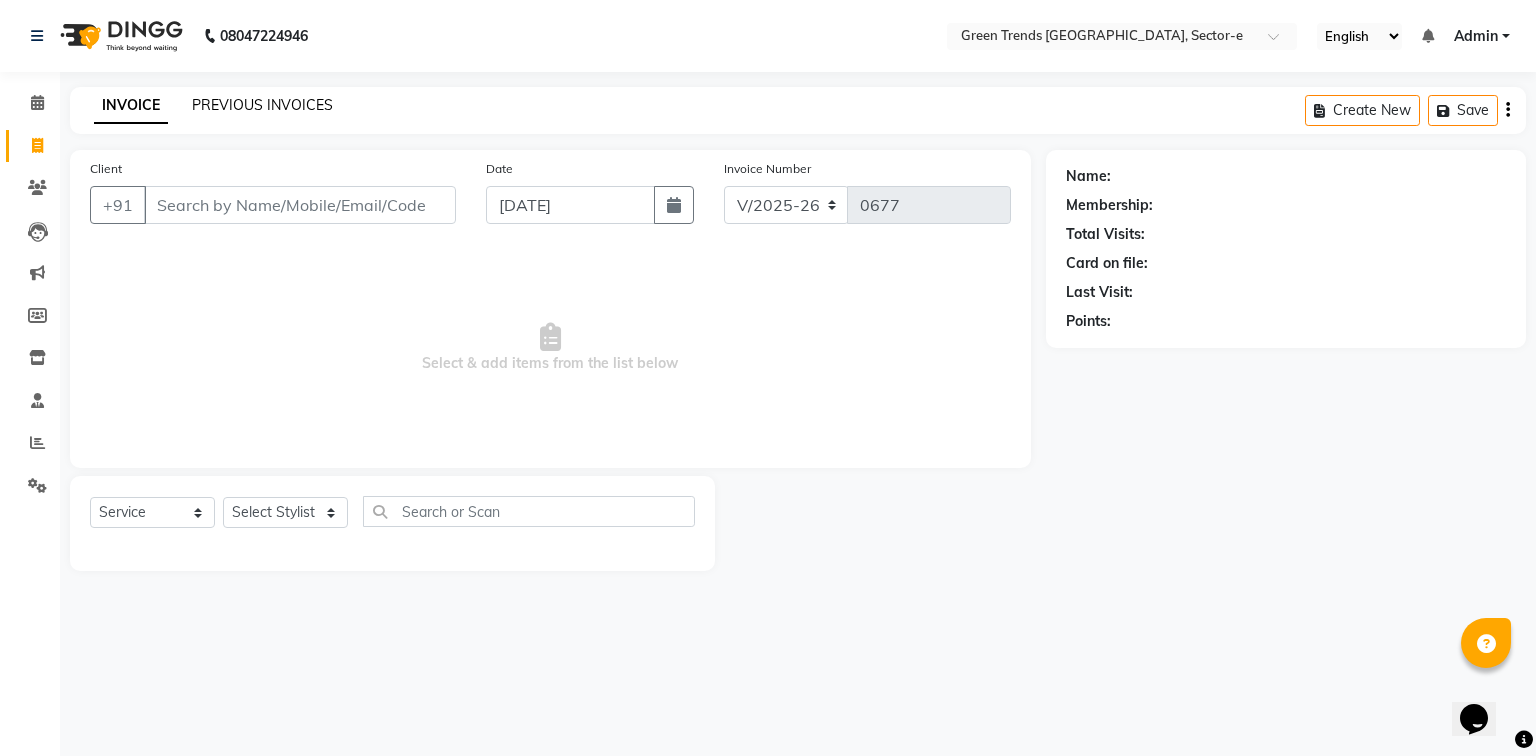 click on "PREVIOUS INVOICES" 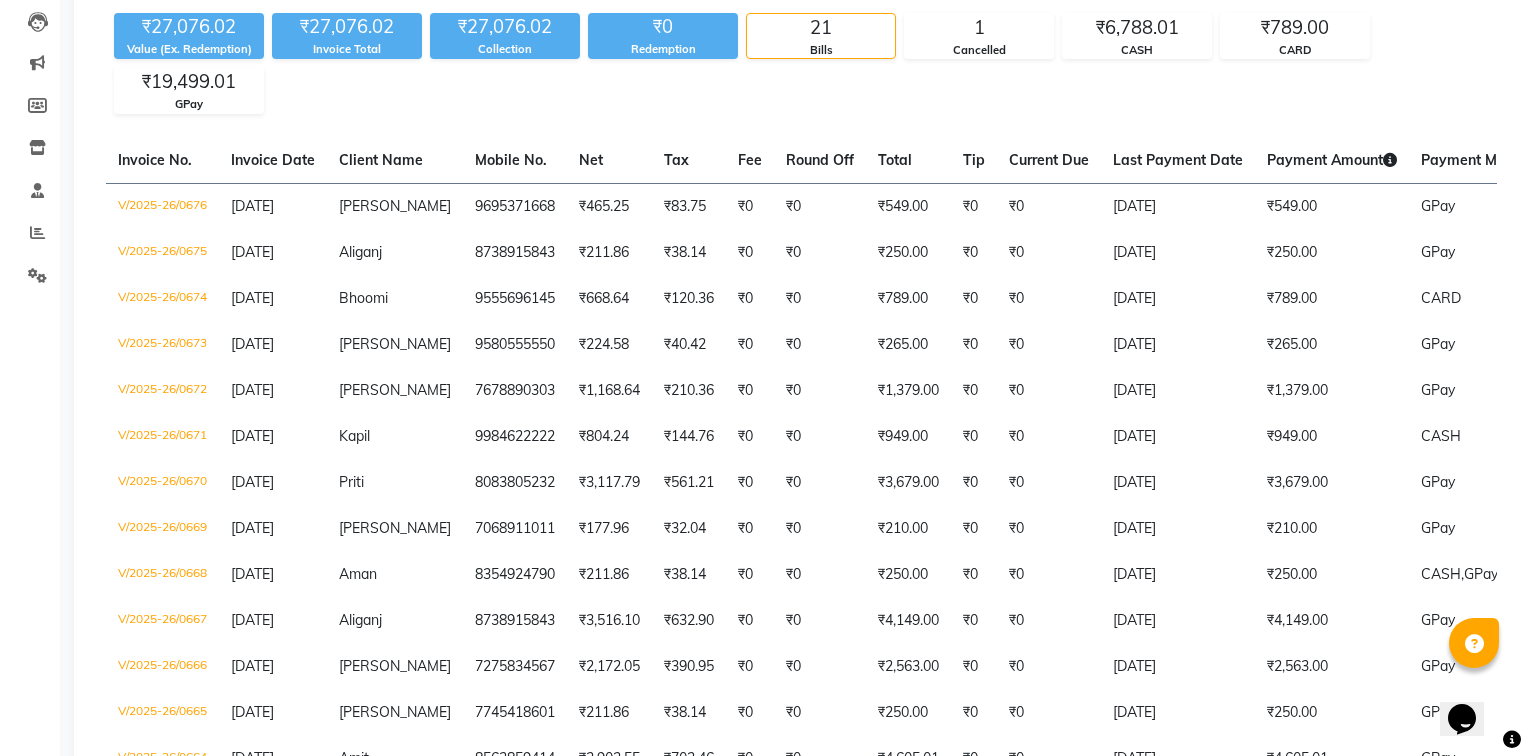 scroll, scrollTop: 296, scrollLeft: 0, axis: vertical 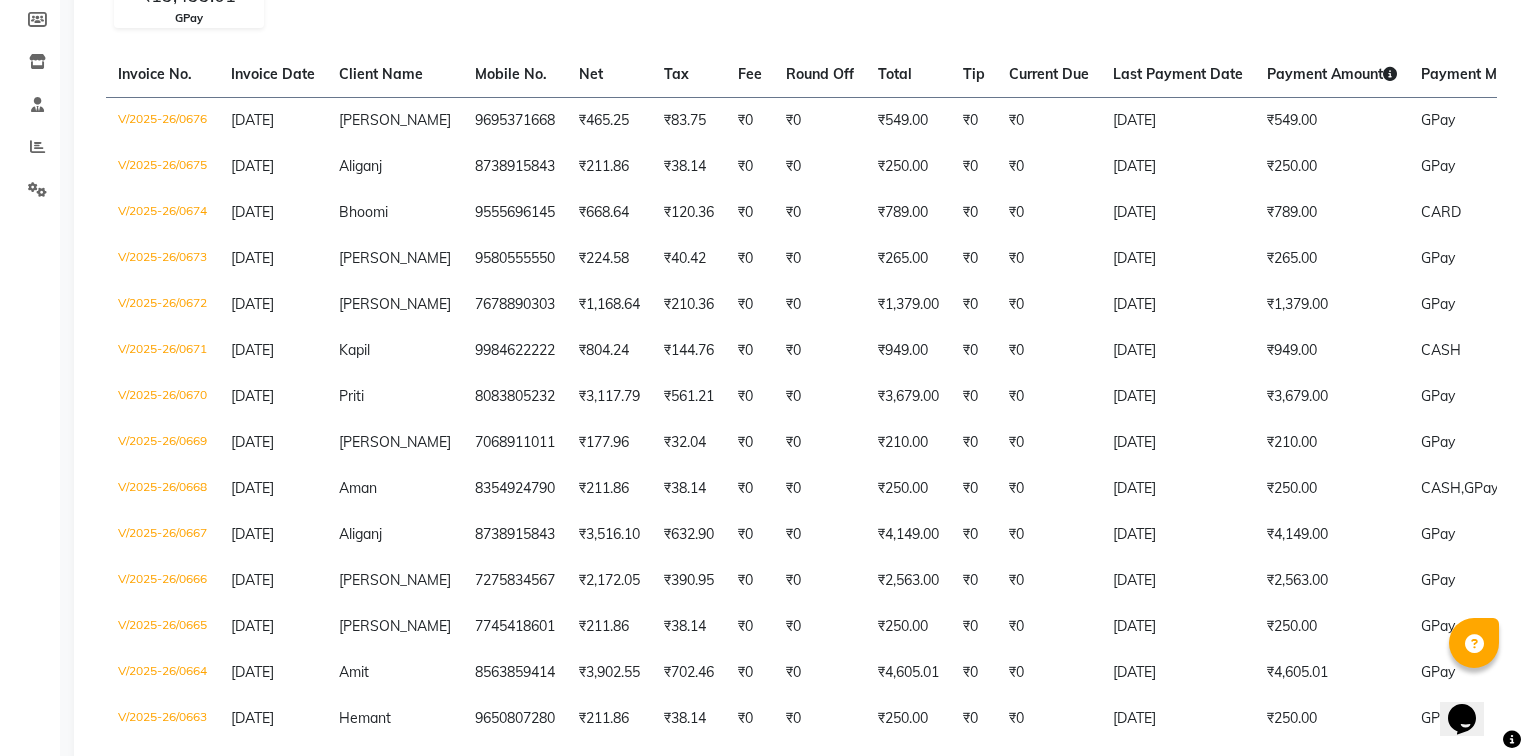 click on "[DATE] [DATE] Custom Range Export ₹27,076.02 Value (Ex. Redemption) ₹27,076.02 Invoice Total  ₹27,076.02 Collection ₹0 Redemption 21 Bills 1 Cancelled ₹6,788.01 CASH ₹789.00 CARD ₹19,499.01 GPay  Invoice No.   Invoice Date   Client Name   Mobile No.   Net   Tax   Fee   Round Off   Total   Tip   Current Due   Last Payment Date   Payment Amount   Payment Methods   Cancel Reason   Status   V/2025-26/0676  [DATE] [PERSON_NAME]   9695371668 ₹465.25 ₹83.75  ₹0  ₹0 ₹549.00 ₹0 ₹0 [DATE] ₹549.00  GPay - PAID  V/2025-26/0675  [DATE] [GEOGRAPHIC_DATA]   8738915843 ₹211.86 ₹38.14  ₹0  ₹0 ₹250.00 ₹0 ₹0 [DATE] ₹250.00  GPay - PAID  V/2025-26/0674  [DATE] Bhoomi   9555696145 ₹668.64 ₹120.36  ₹0  ₹0 ₹789.00 ₹0 ₹0 [DATE] ₹789.00  CARD - PAID  V/2025-26/0673  [DATE] [PERSON_NAME]   9580555550 ₹224.58 ₹40.42  ₹0  ₹0 ₹265.00 ₹0 ₹0 [DATE] ₹265.00  GPay - PAID  V/2025-26/0672  [DATE] [PERSON_NAME]   7678890303 ₹1,168.64 ₹210.36  ₹0  ₹0" 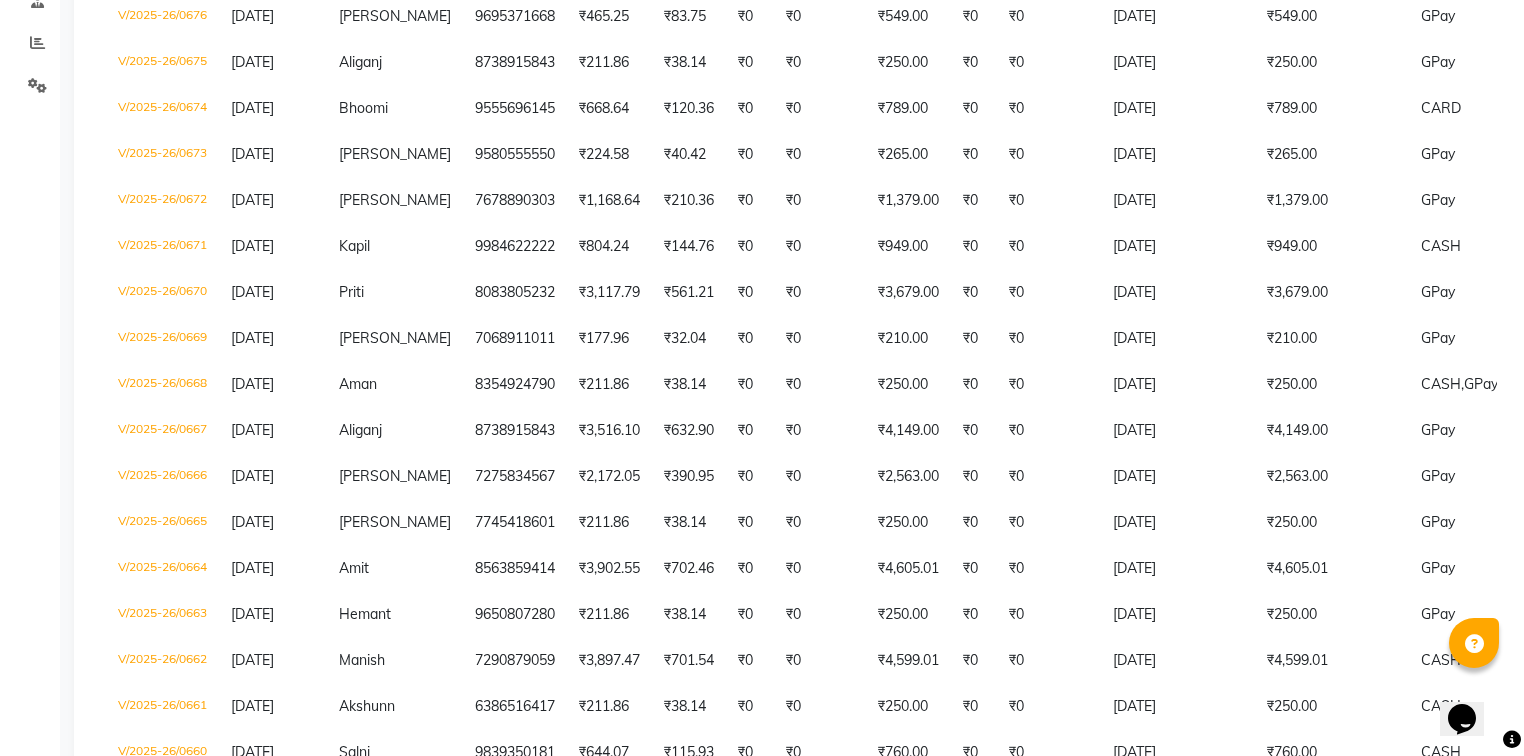scroll, scrollTop: 0, scrollLeft: 0, axis: both 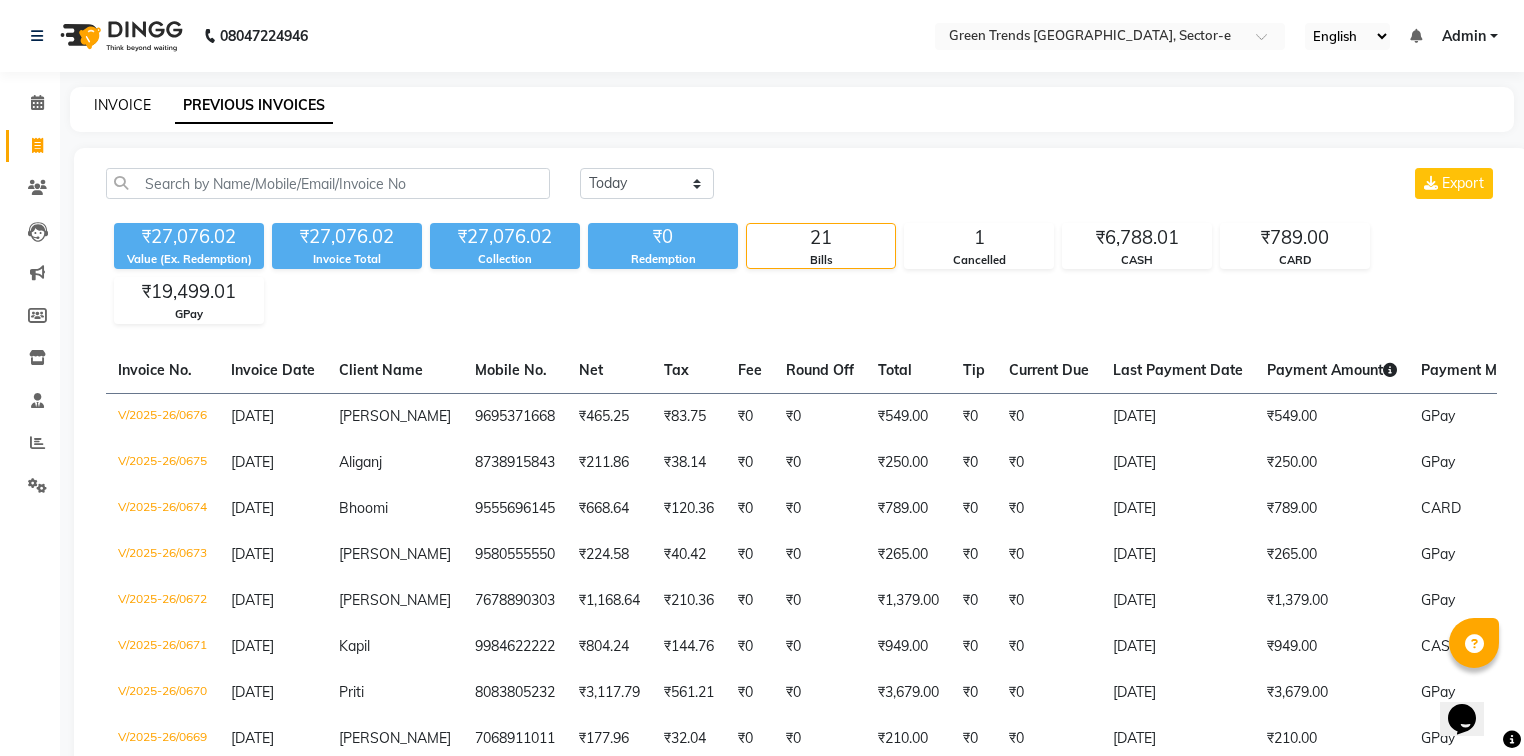 click on "INVOICE" 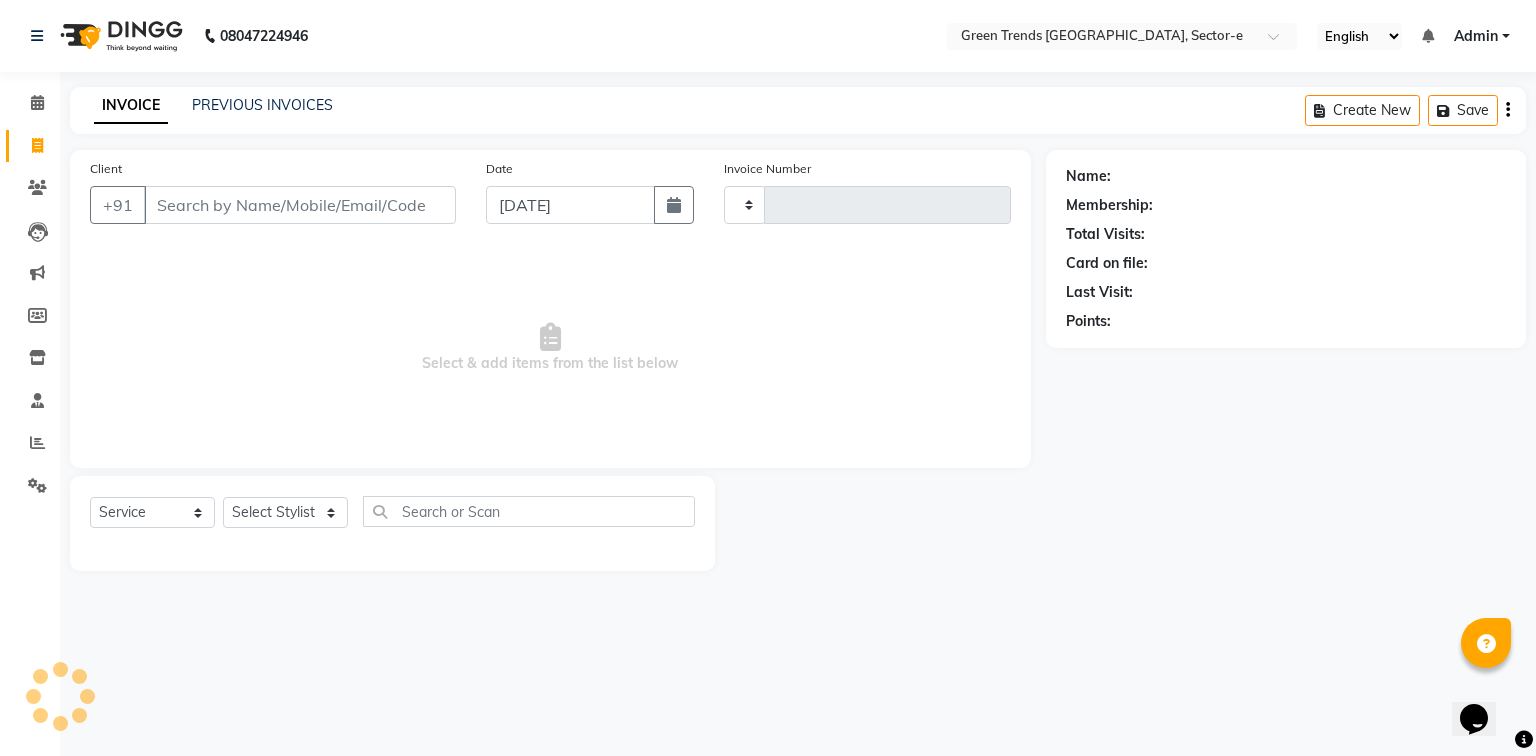 type on "0677" 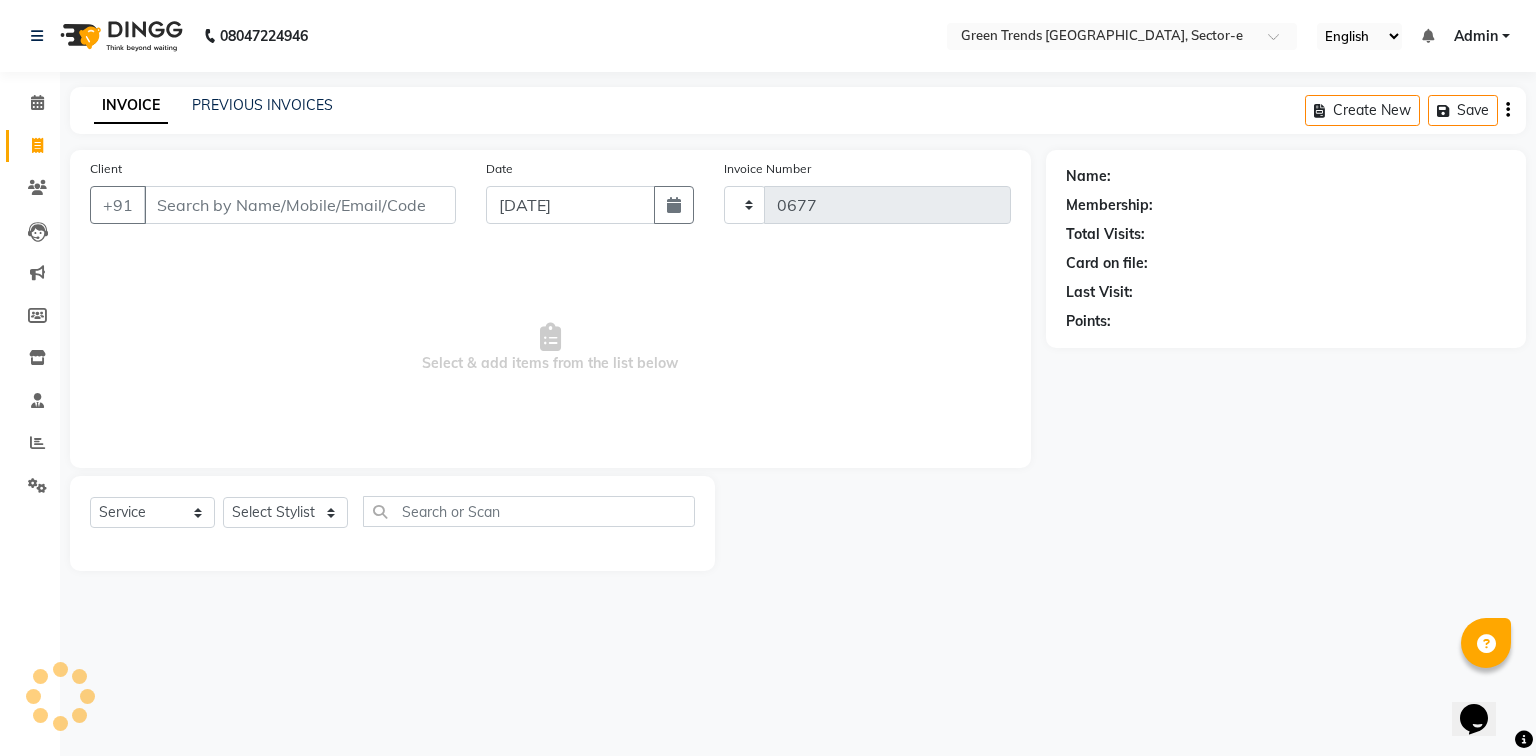 select on "7023" 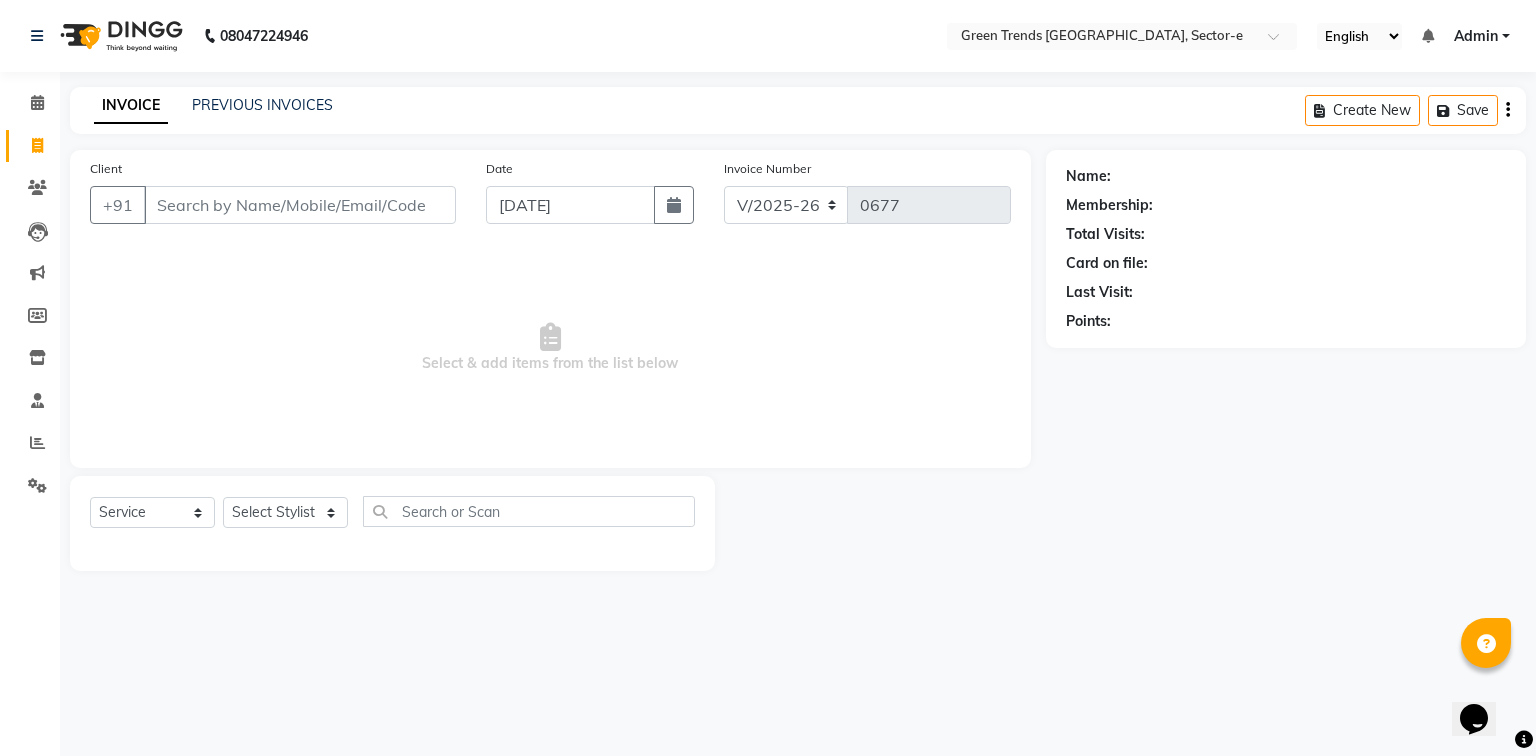 click on "Client" at bounding box center [300, 205] 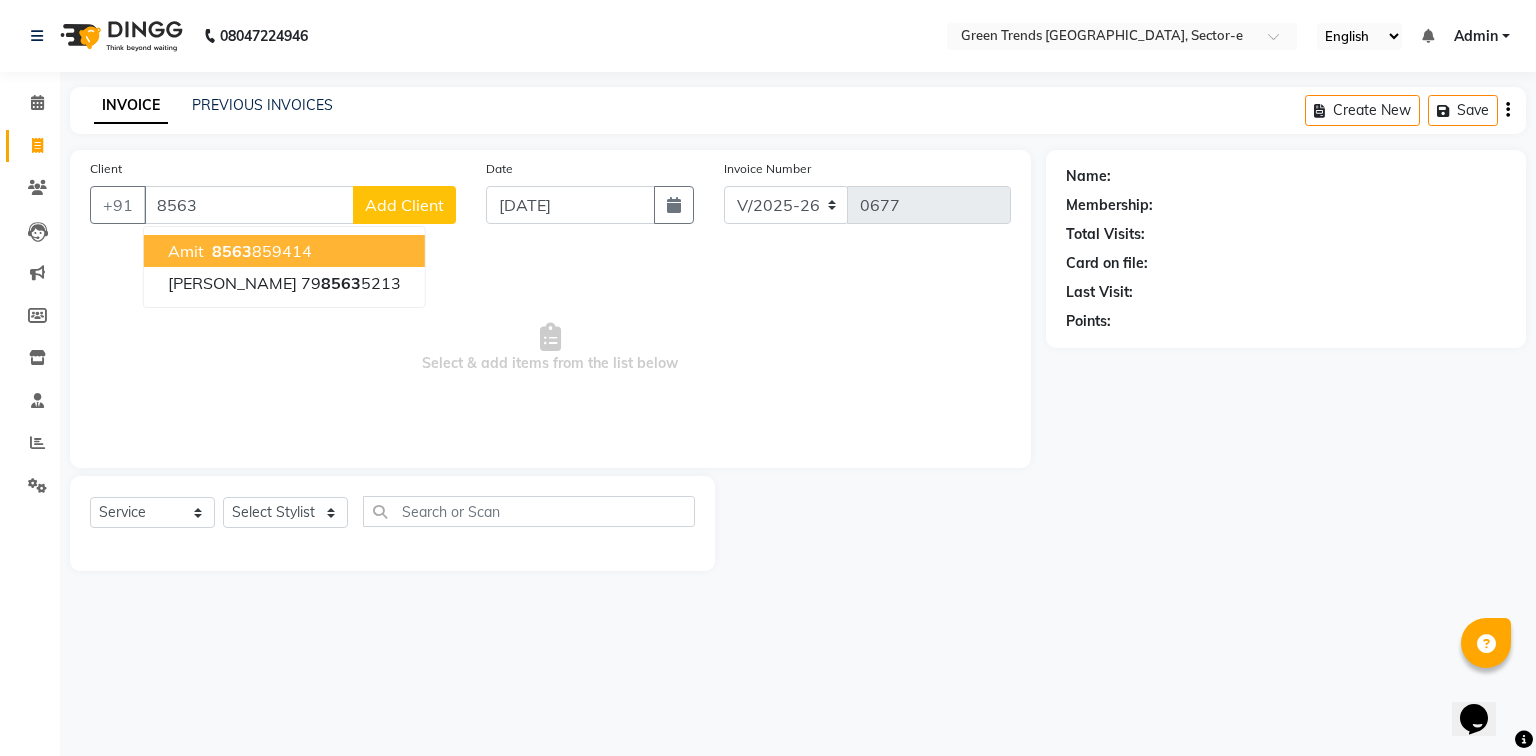 click on "8563 859414" at bounding box center [260, 251] 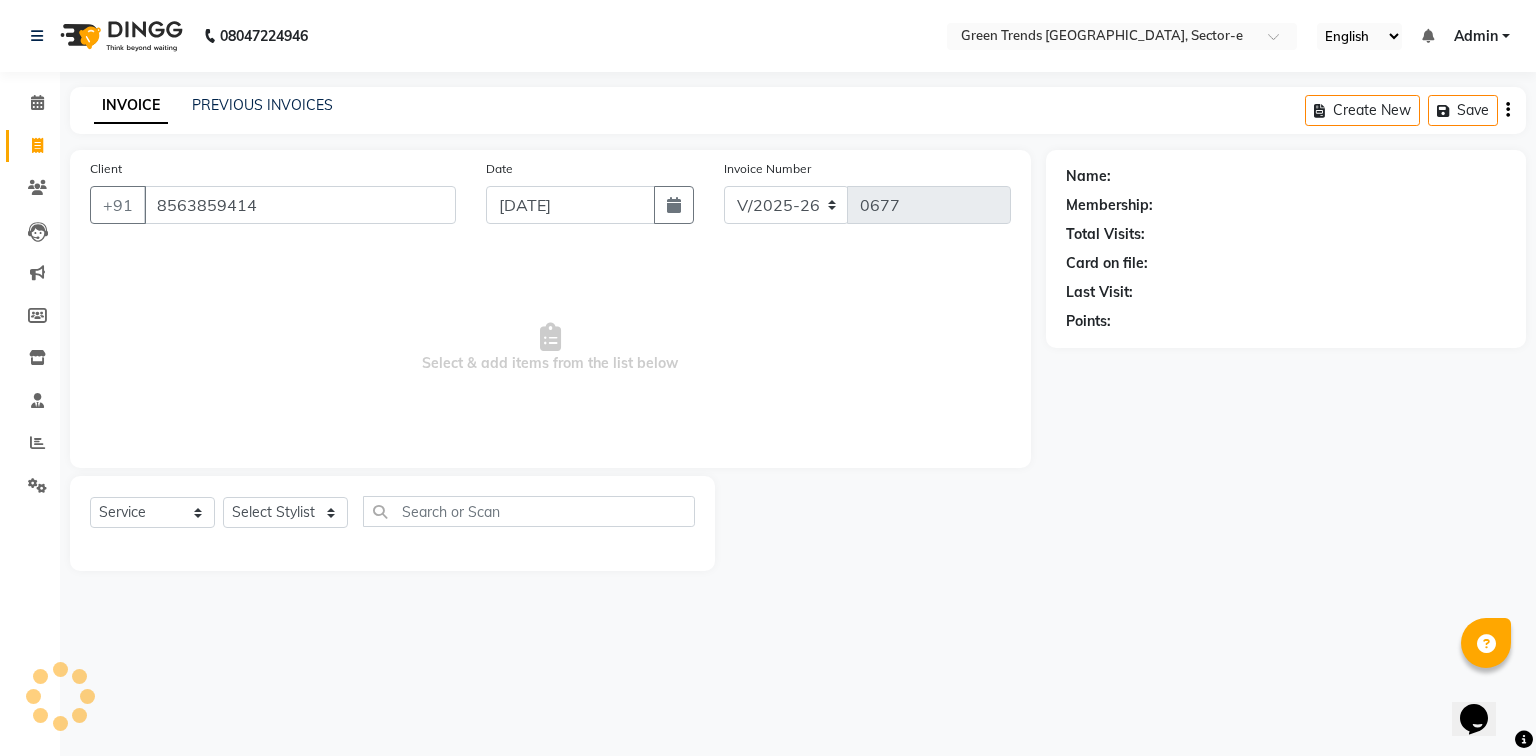 type on "8563859414" 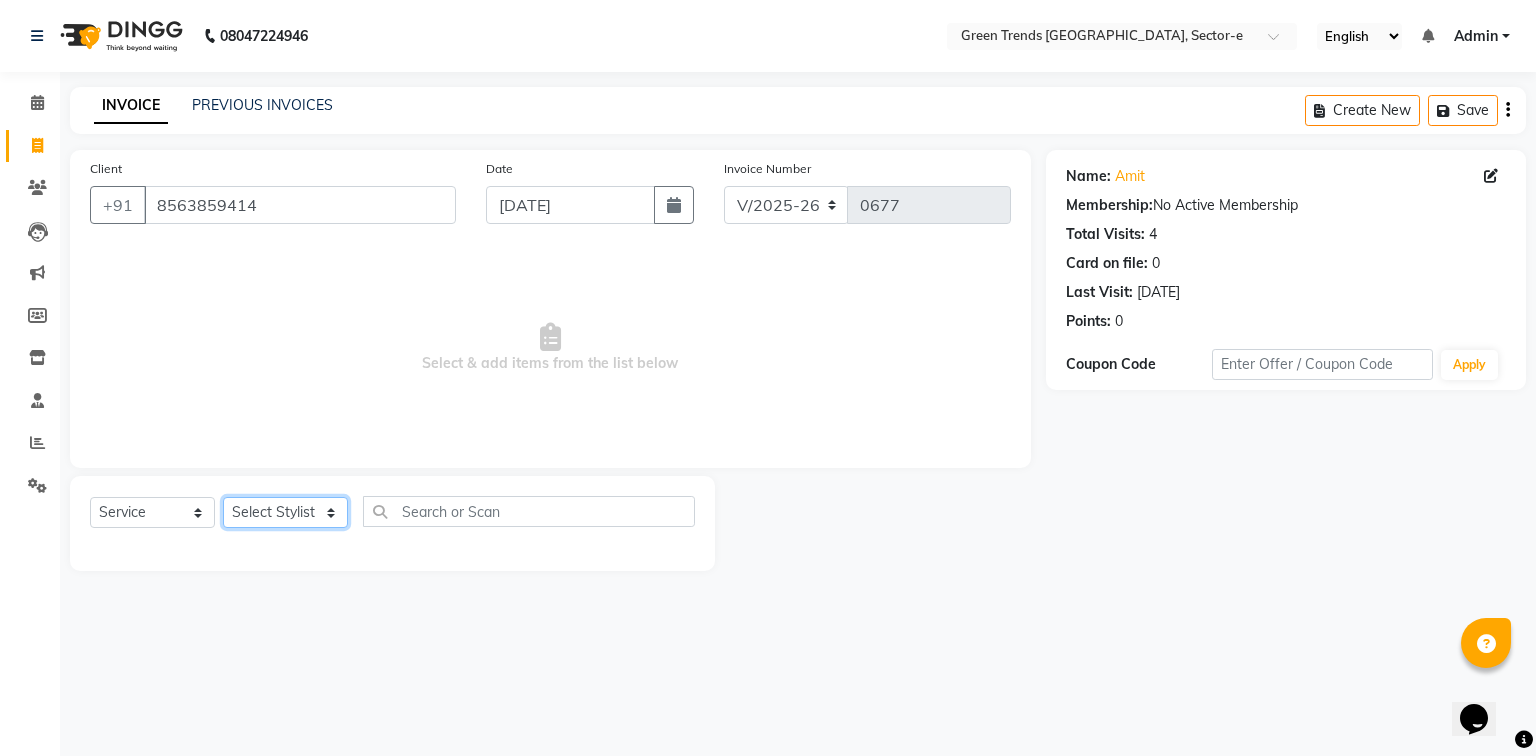 click on "Select Stylist [PERSON_NAME] [PERSON_NAME] Mo. [PERSON_NAME].[PERSON_NAME] [PERSON_NAME] Pooja [PERSON_NAME] [PERSON_NAME] [PERSON_NAME] Vishal" 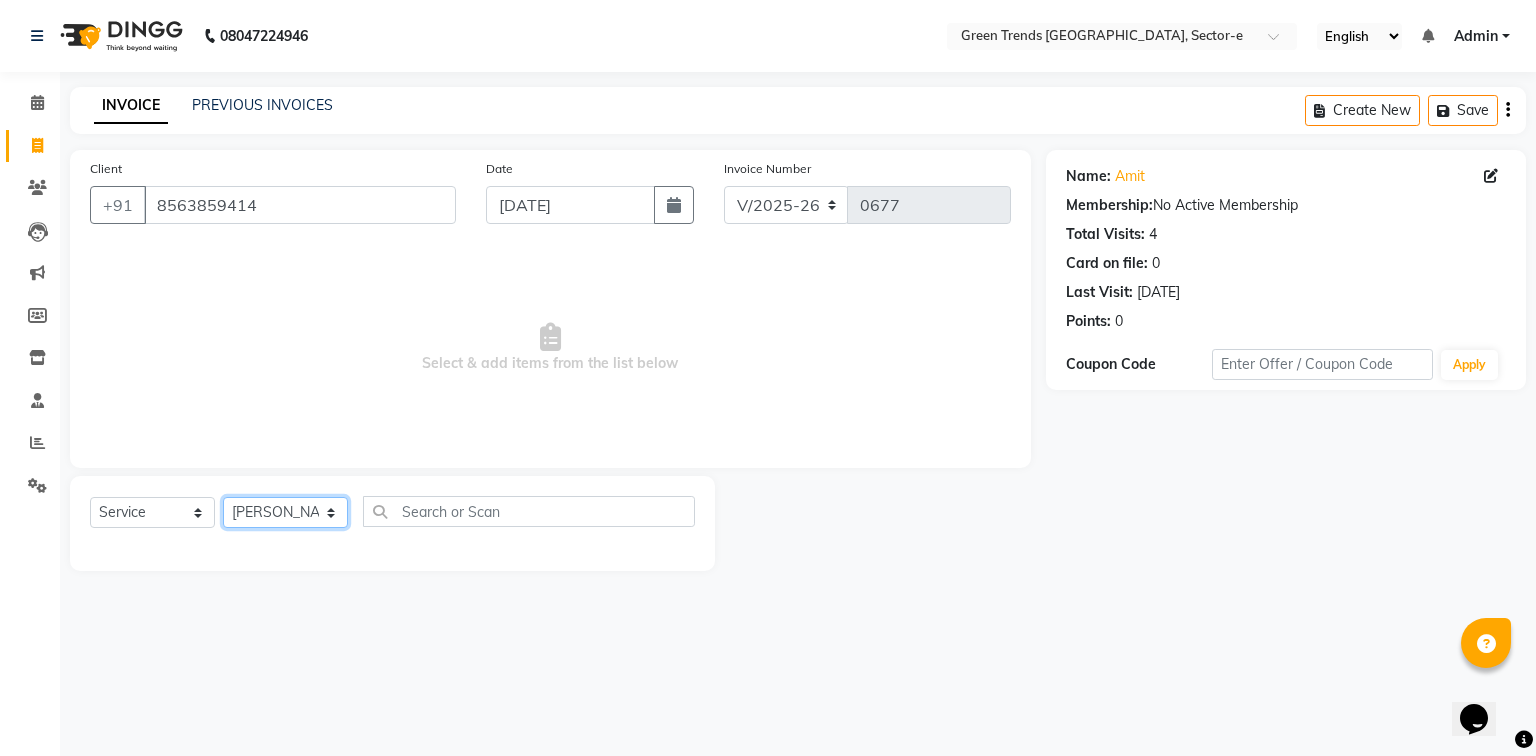 click on "Select Stylist [PERSON_NAME] [PERSON_NAME] Mo. [PERSON_NAME].[PERSON_NAME] [PERSON_NAME] Pooja [PERSON_NAME] [PERSON_NAME] [PERSON_NAME] Vishal" 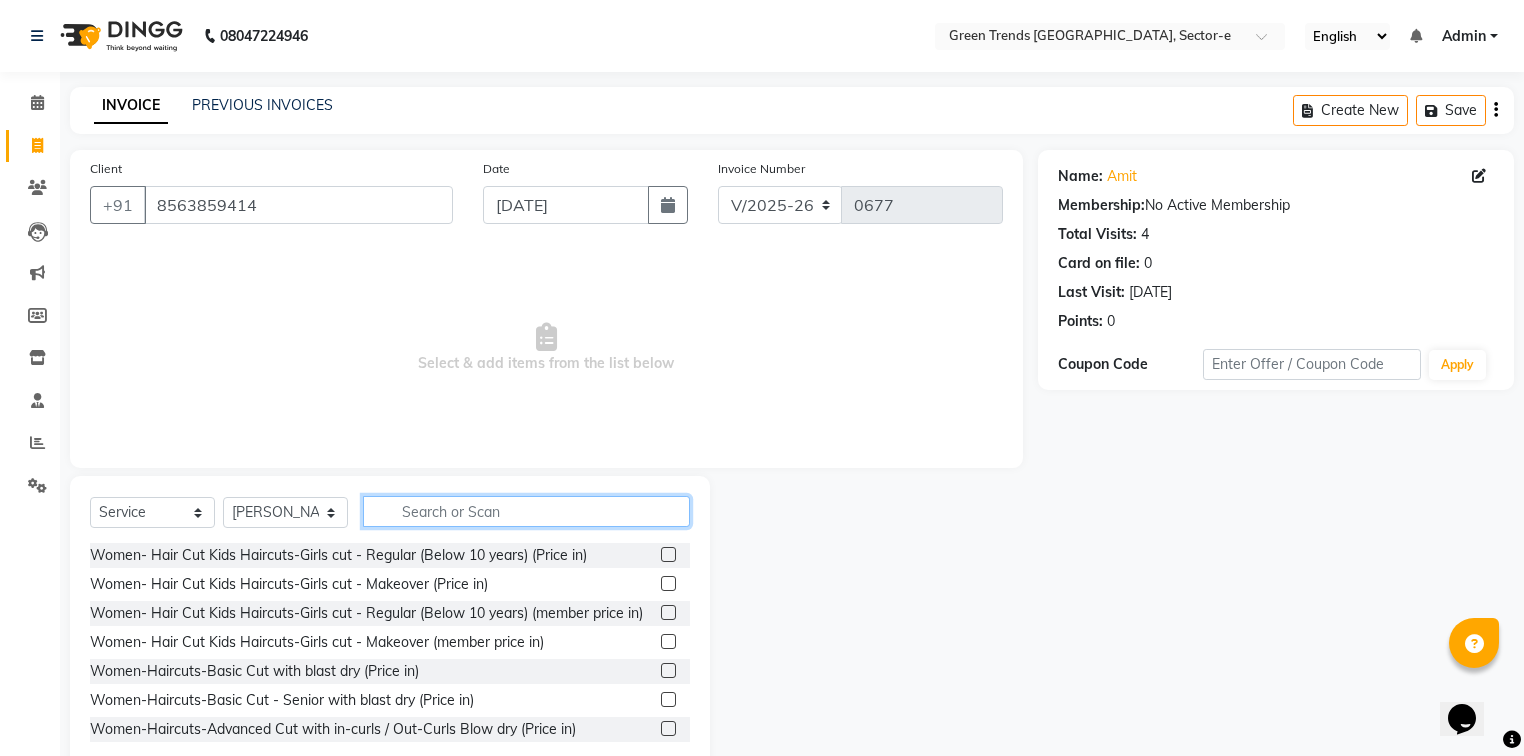 click 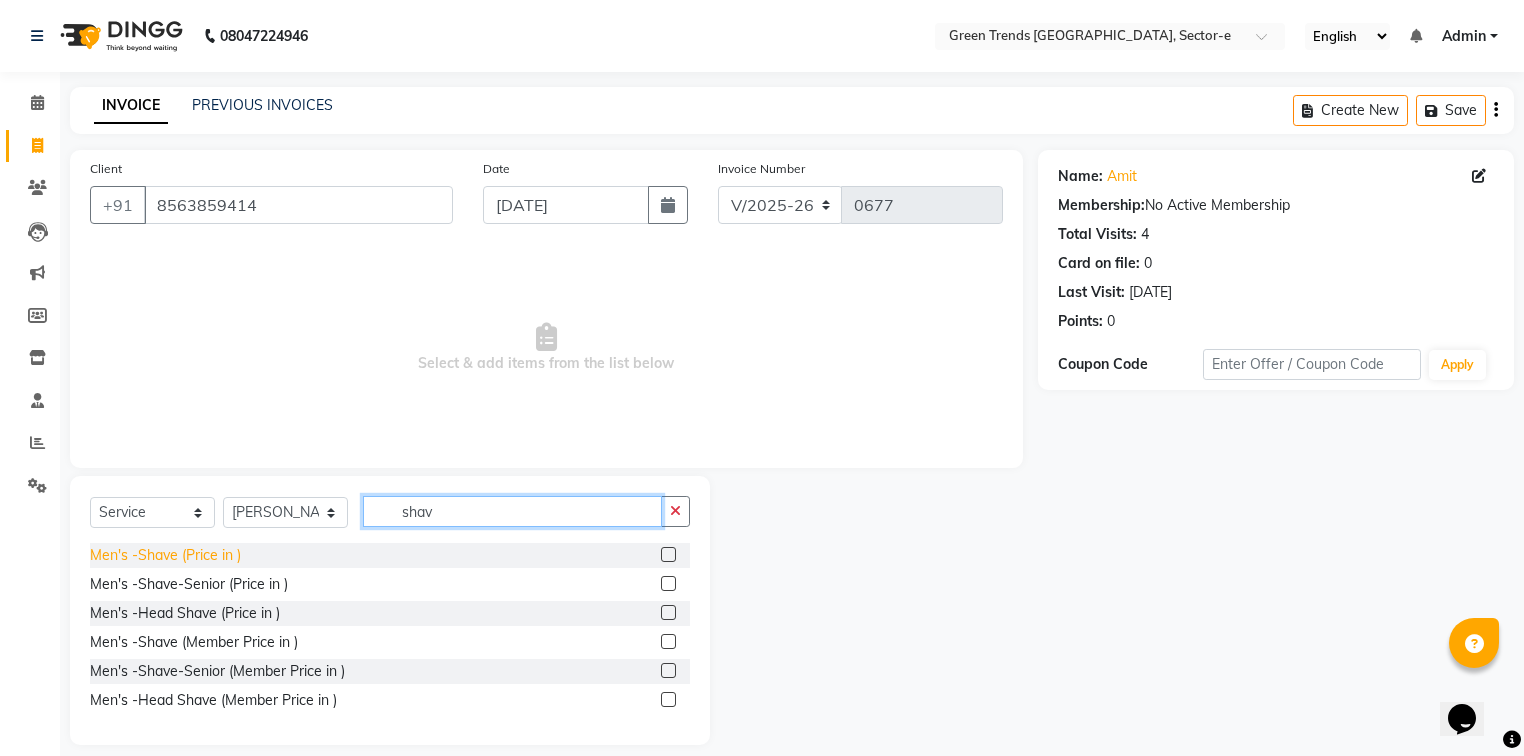 type on "shav" 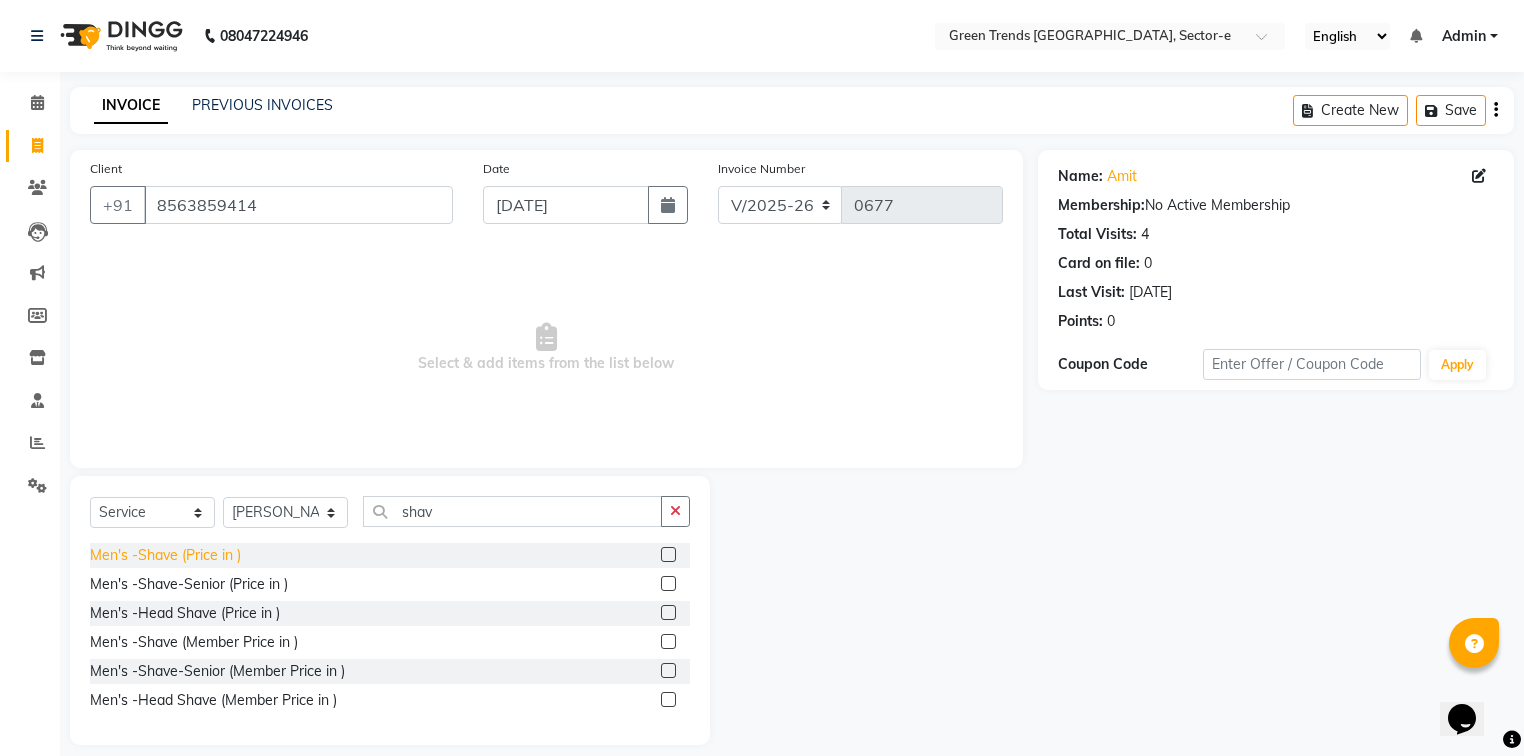 click on "Men's -Shave (Price in )" 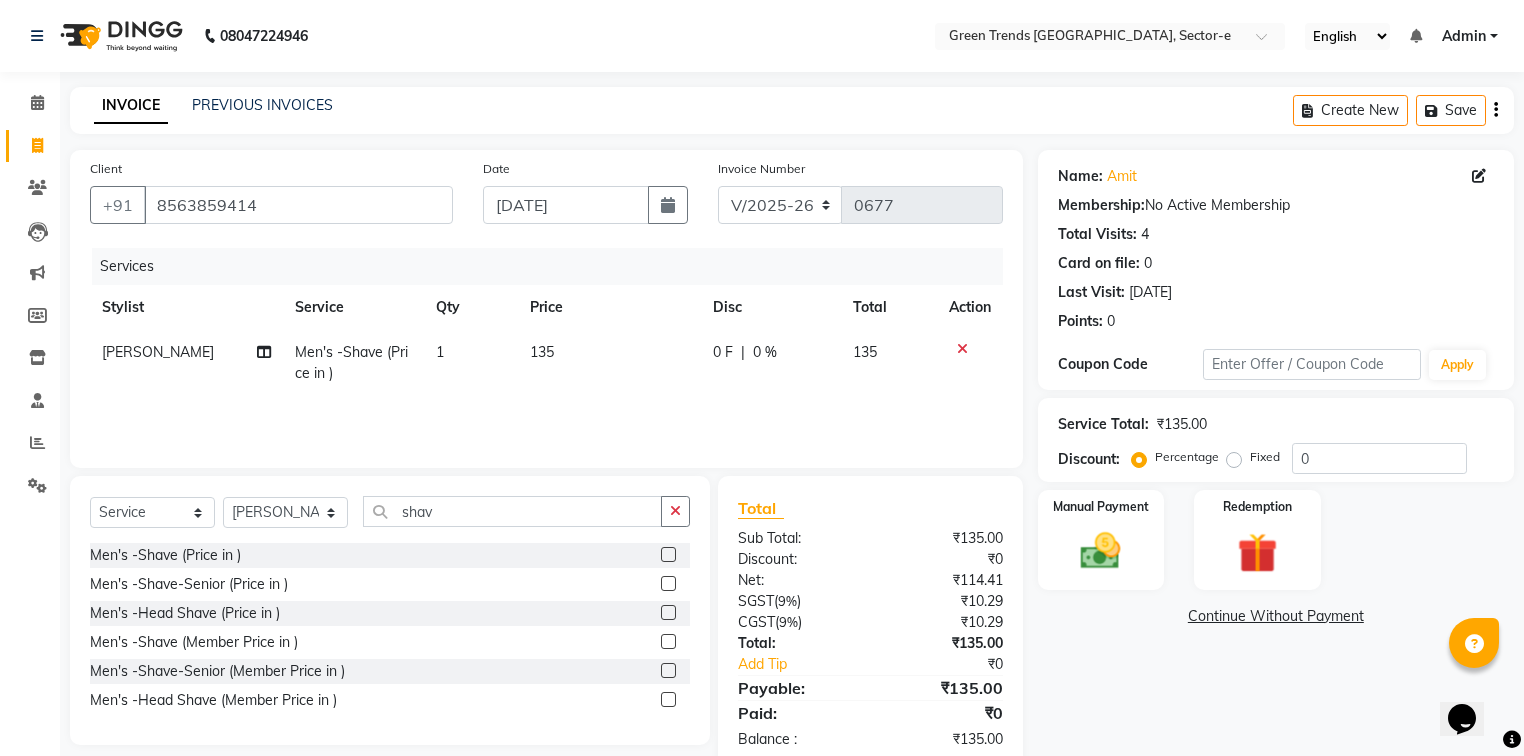 click on "Men's -Shave (Price in )" 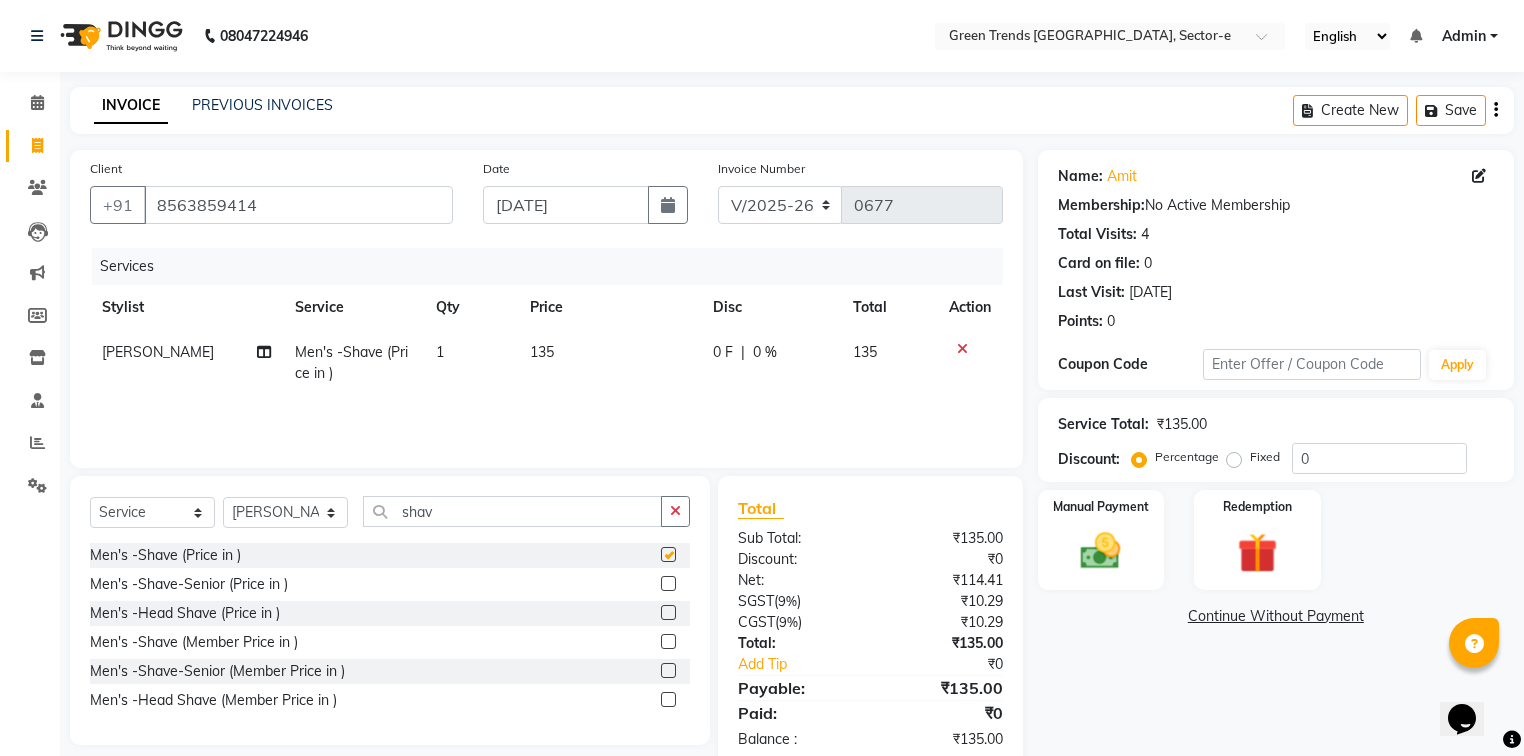 checkbox on "false" 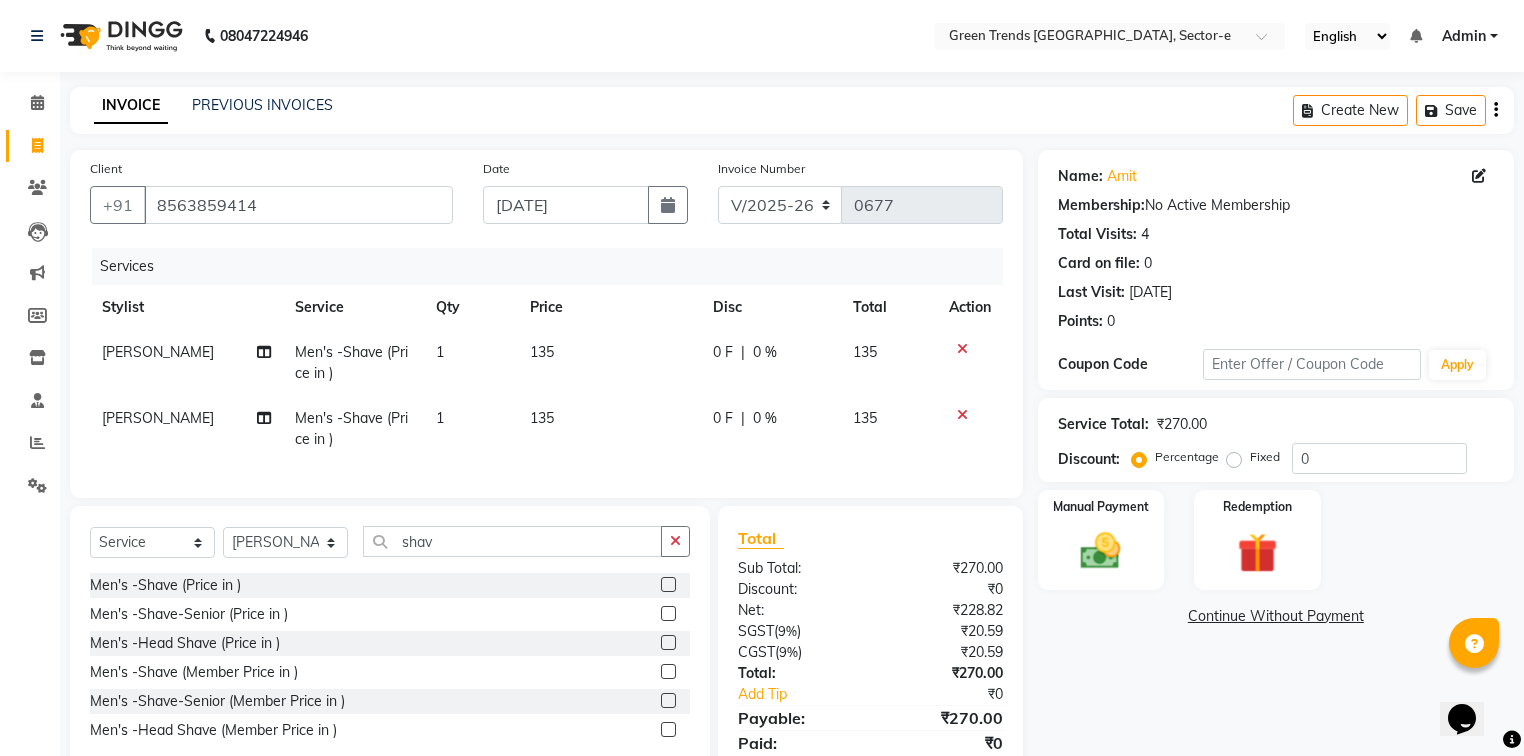 click on "[PERSON_NAME]" 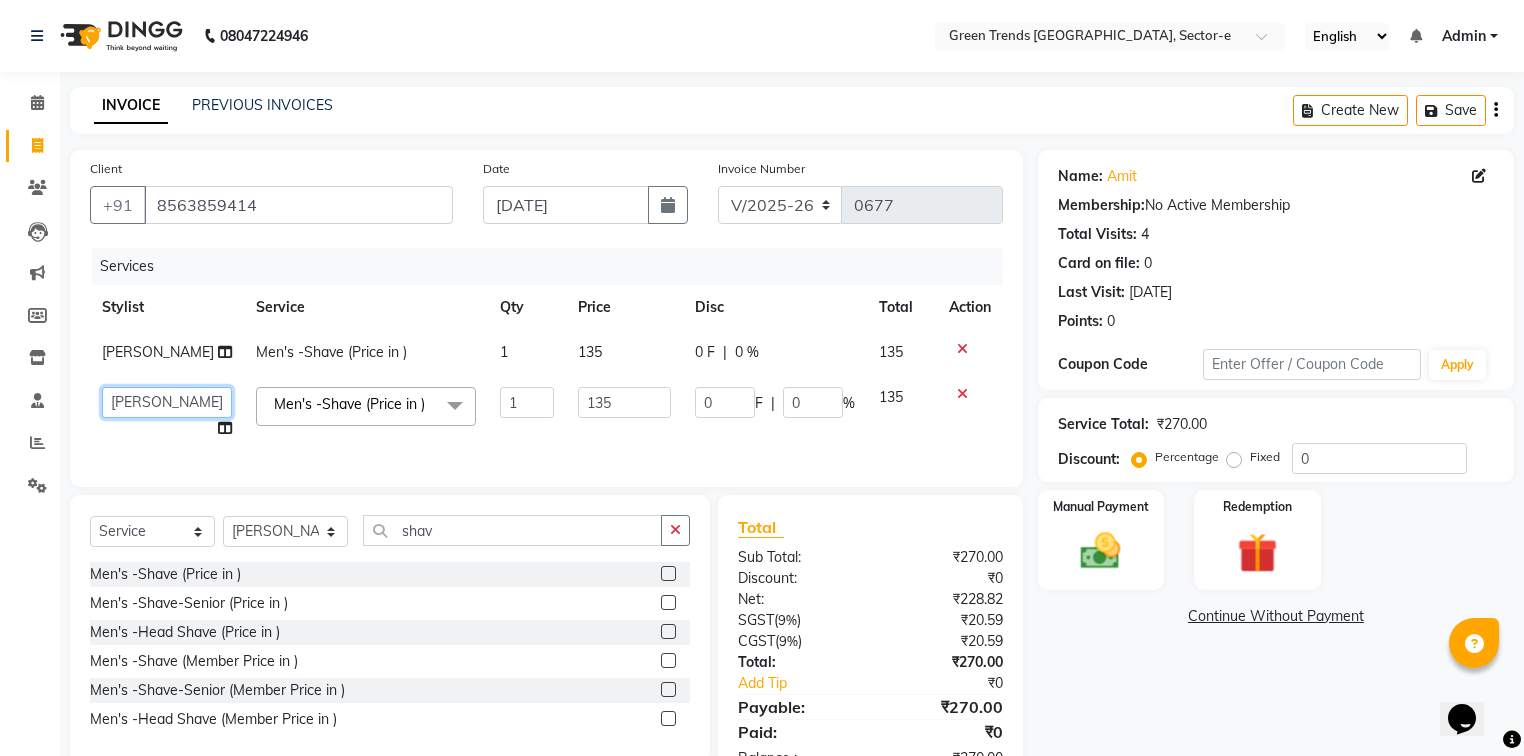 click on "[PERSON_NAME]   [PERSON_NAME]   Mo. [PERSON_NAME].[PERSON_NAME]   [PERSON_NAME]   Pooja   [PERSON_NAME]   [PERSON_NAME]   [PERSON_NAME]   Vishal" 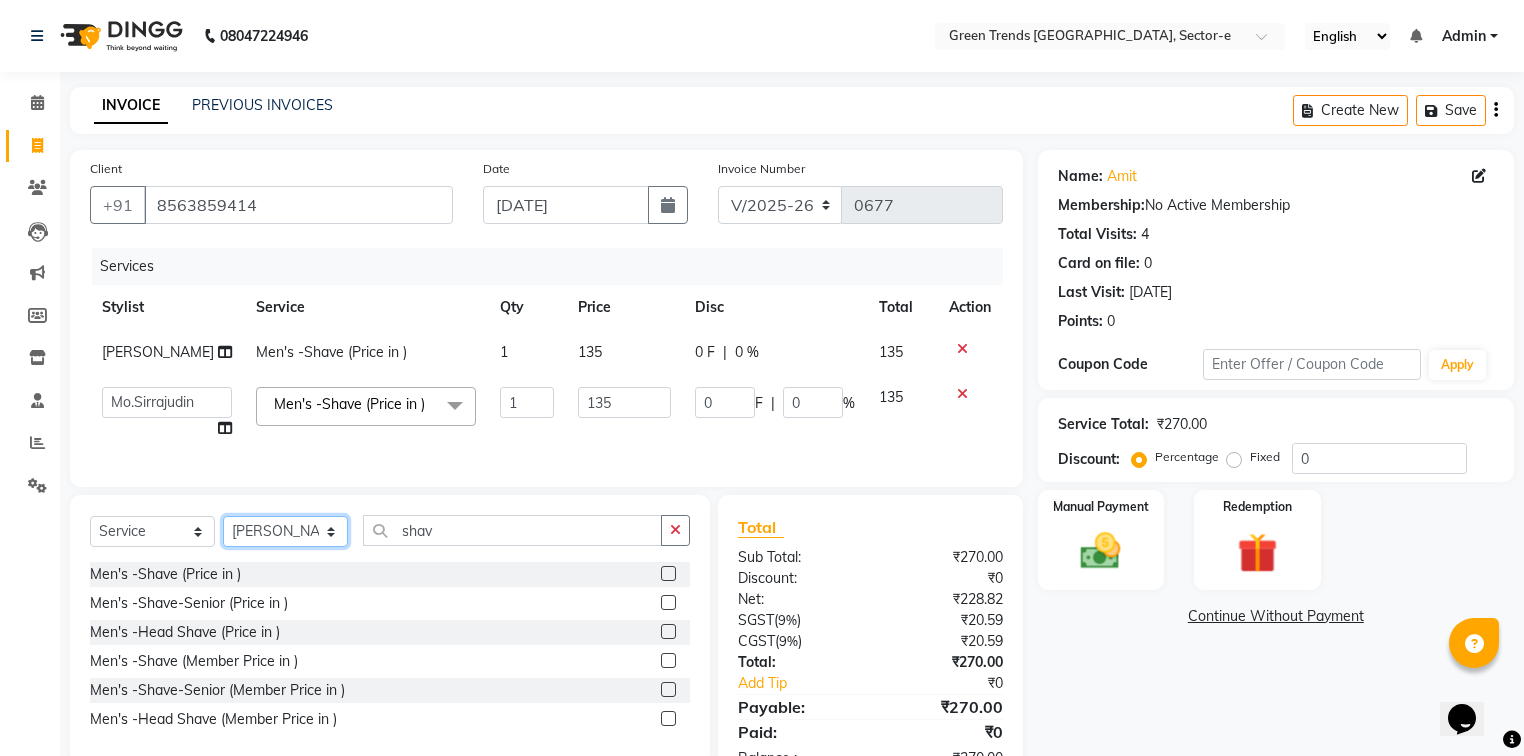 click on "Select Stylist [PERSON_NAME] [PERSON_NAME] Mo. [PERSON_NAME].[PERSON_NAME] [PERSON_NAME] Pooja [PERSON_NAME] [PERSON_NAME] [PERSON_NAME] Vishal" 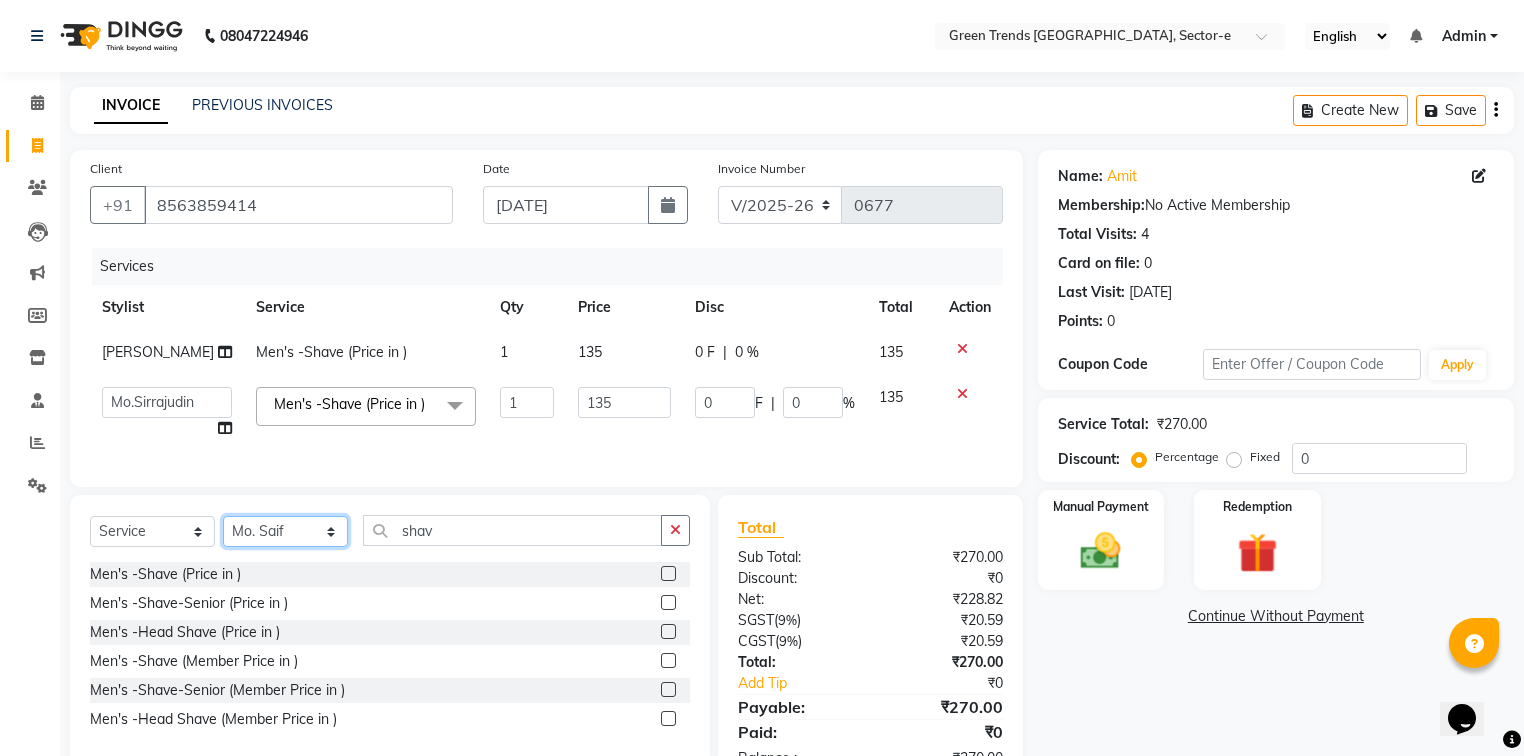 click on "Select Stylist [PERSON_NAME] [PERSON_NAME] Mo. [PERSON_NAME].[PERSON_NAME] [PERSON_NAME] Pooja [PERSON_NAME] [PERSON_NAME] [PERSON_NAME] Vishal" 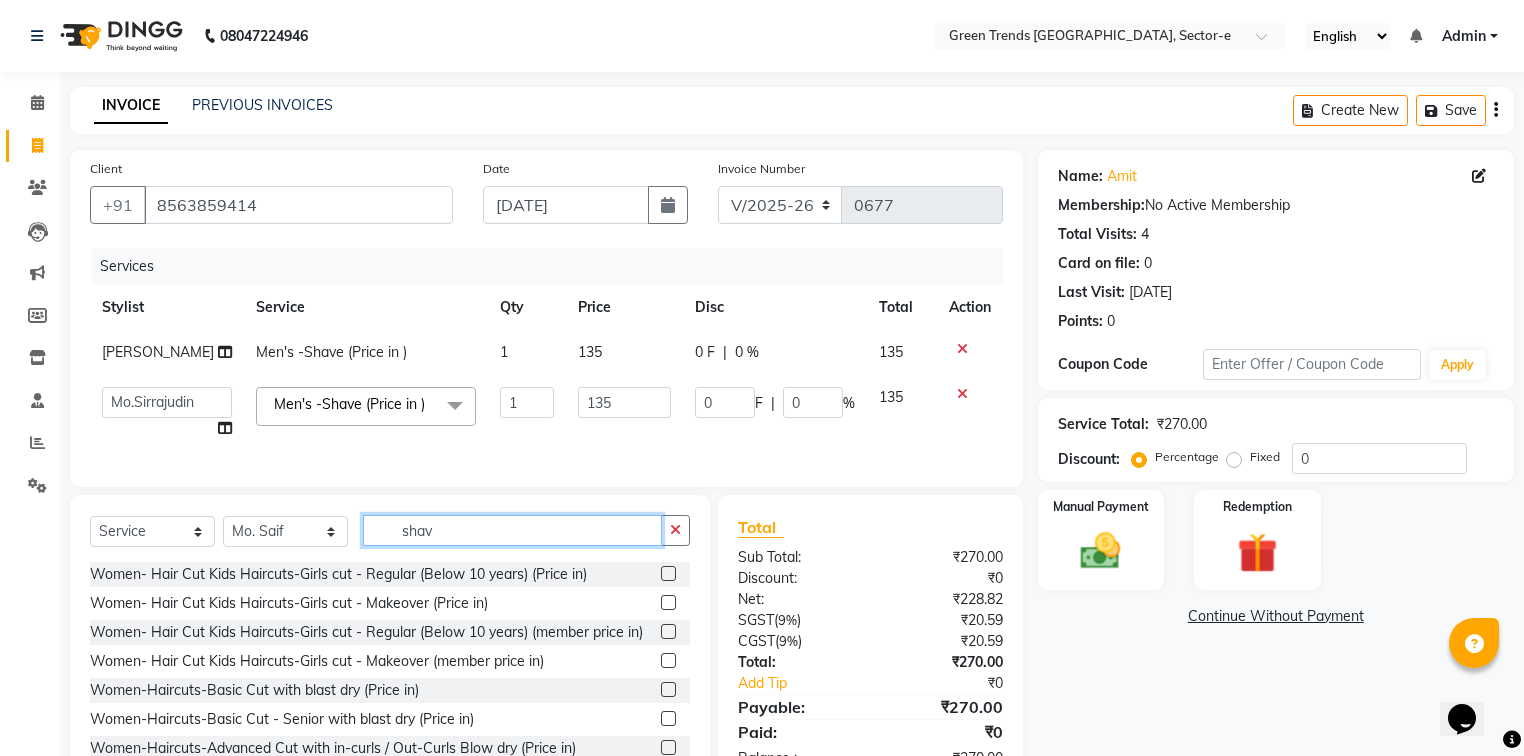drag, startPoint x: 447, startPoint y: 559, endPoint x: 347, endPoint y: 584, distance: 103.077644 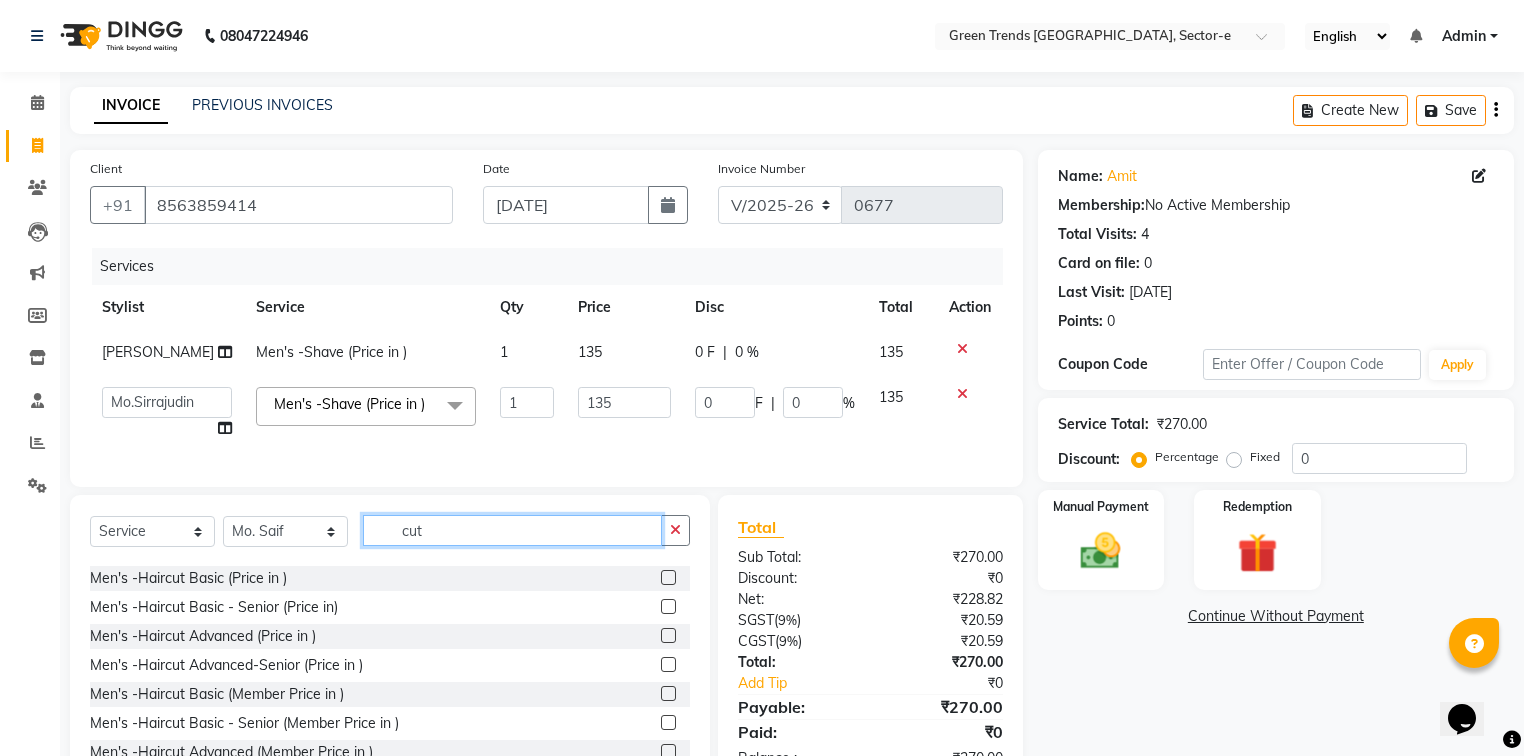scroll, scrollTop: 1232, scrollLeft: 0, axis: vertical 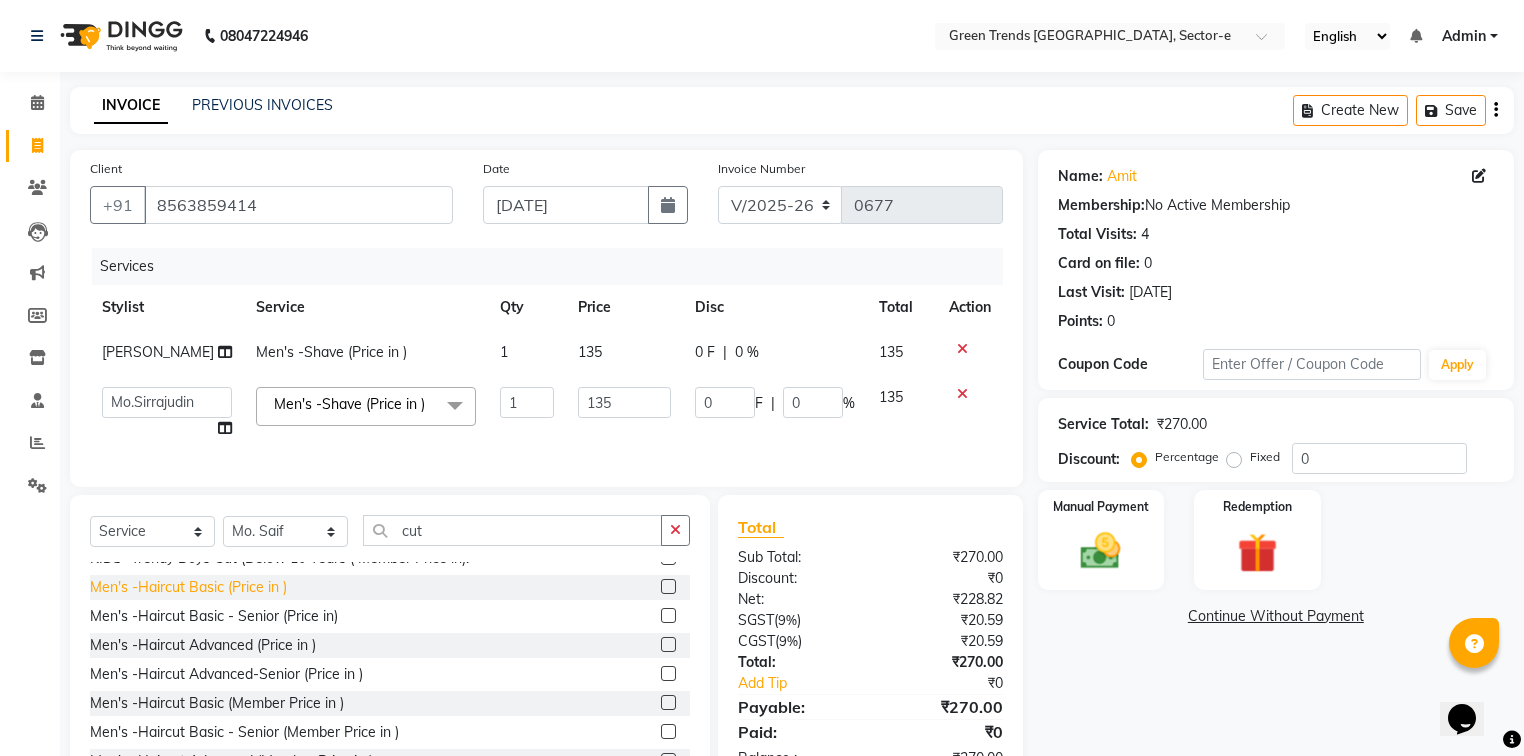 click on "Men's -Haircut Basic (Price in )" 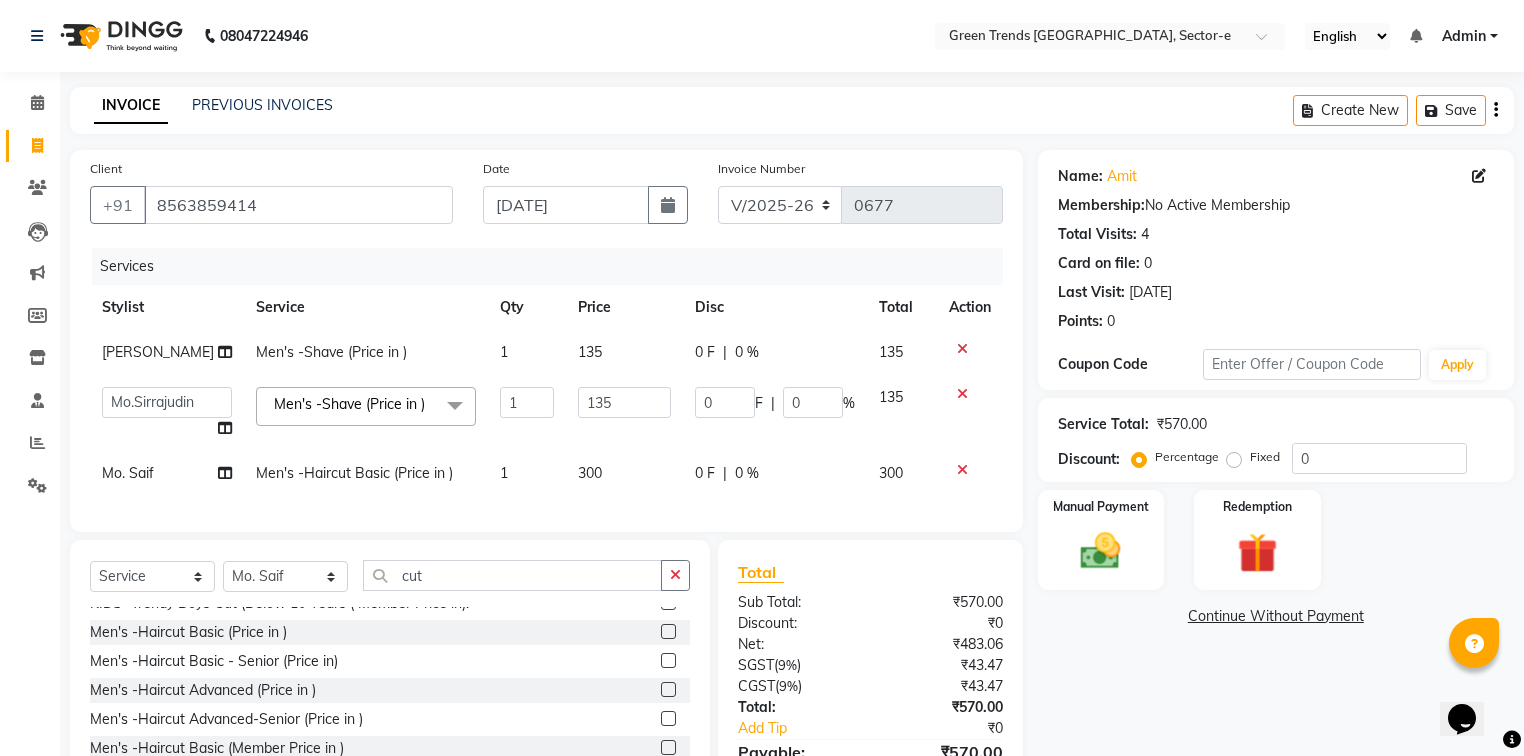 click on "0 F" 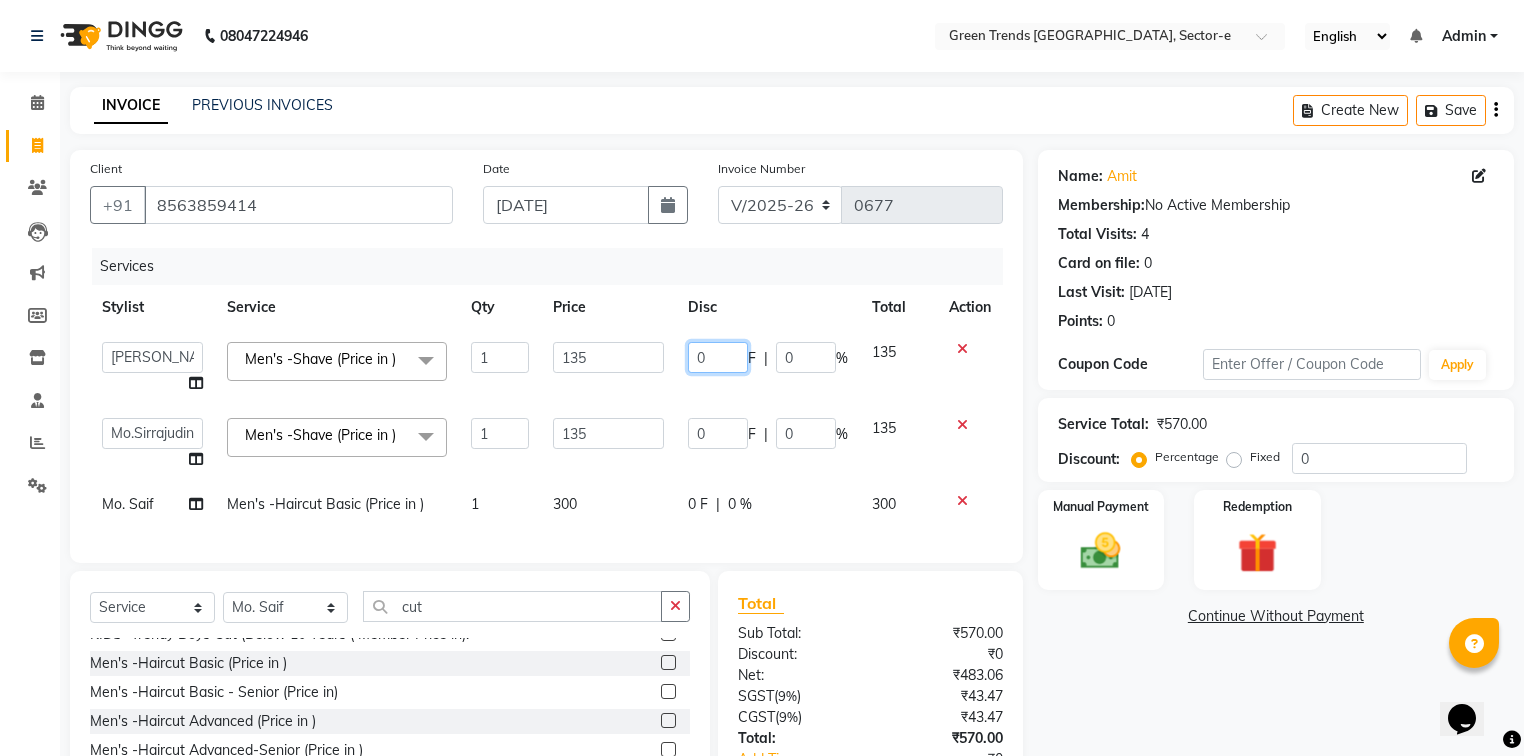 drag, startPoint x: 716, startPoint y: 356, endPoint x: 694, endPoint y: 351, distance: 22.561028 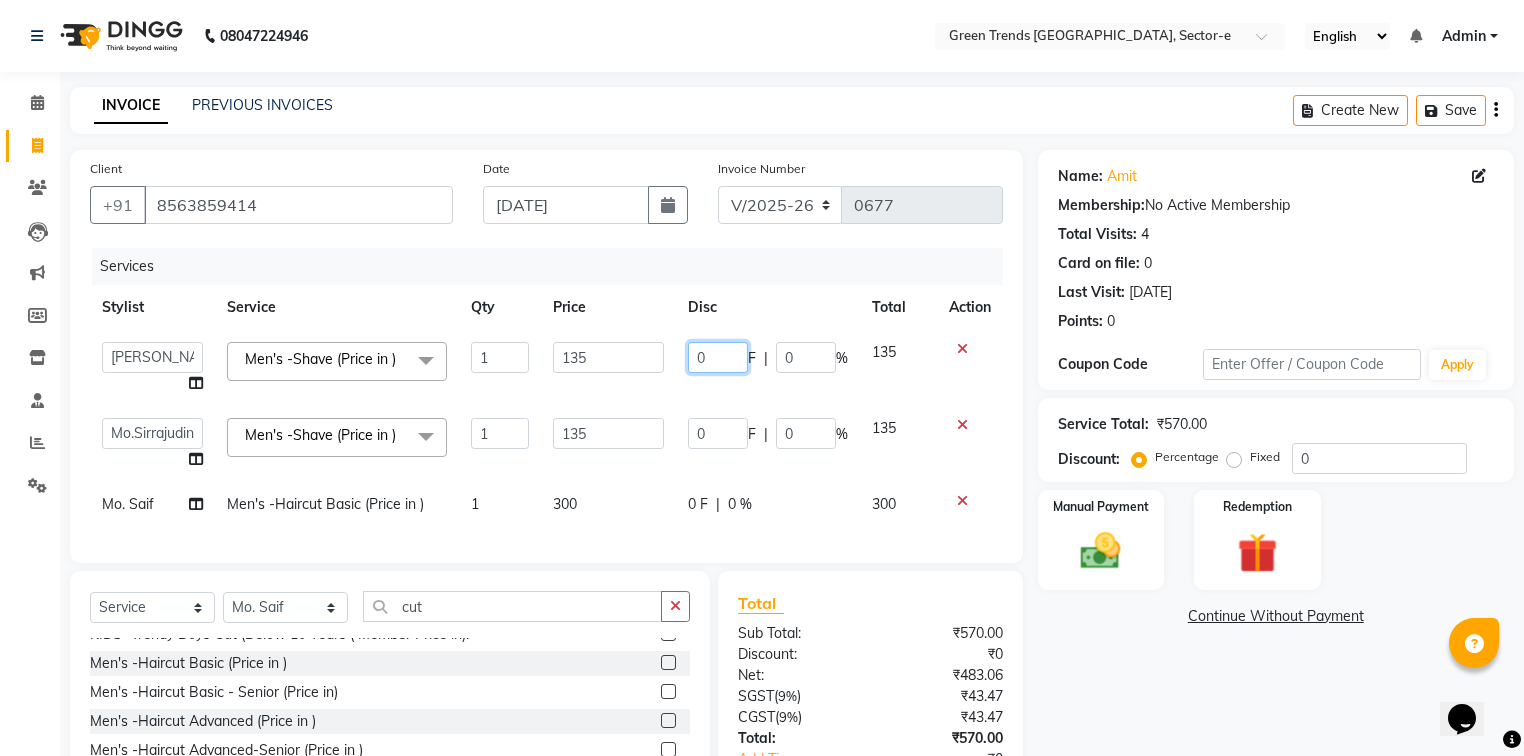 click on "0" 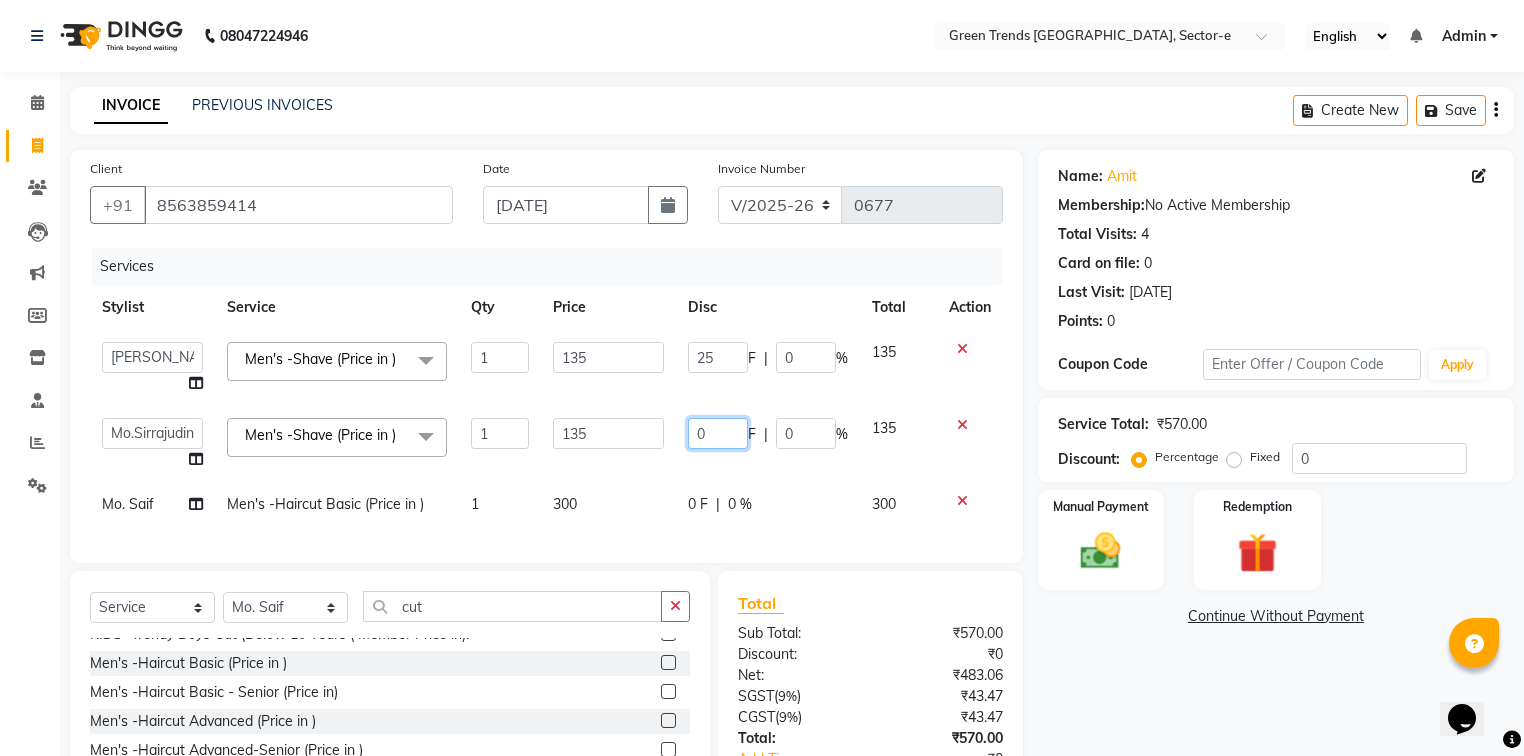 click on "0" 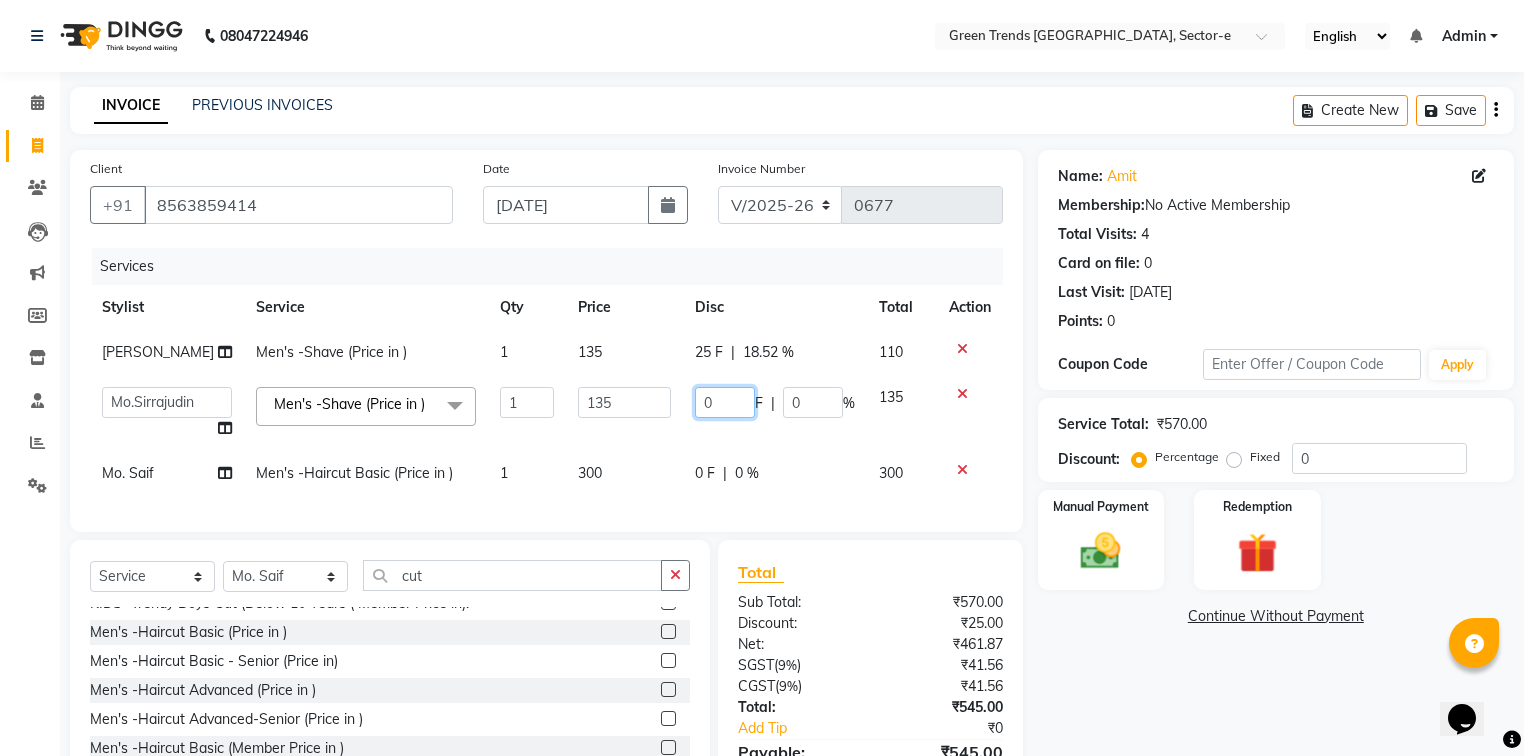 drag, startPoint x: 729, startPoint y: 435, endPoint x: 680, endPoint y: 425, distance: 50.01 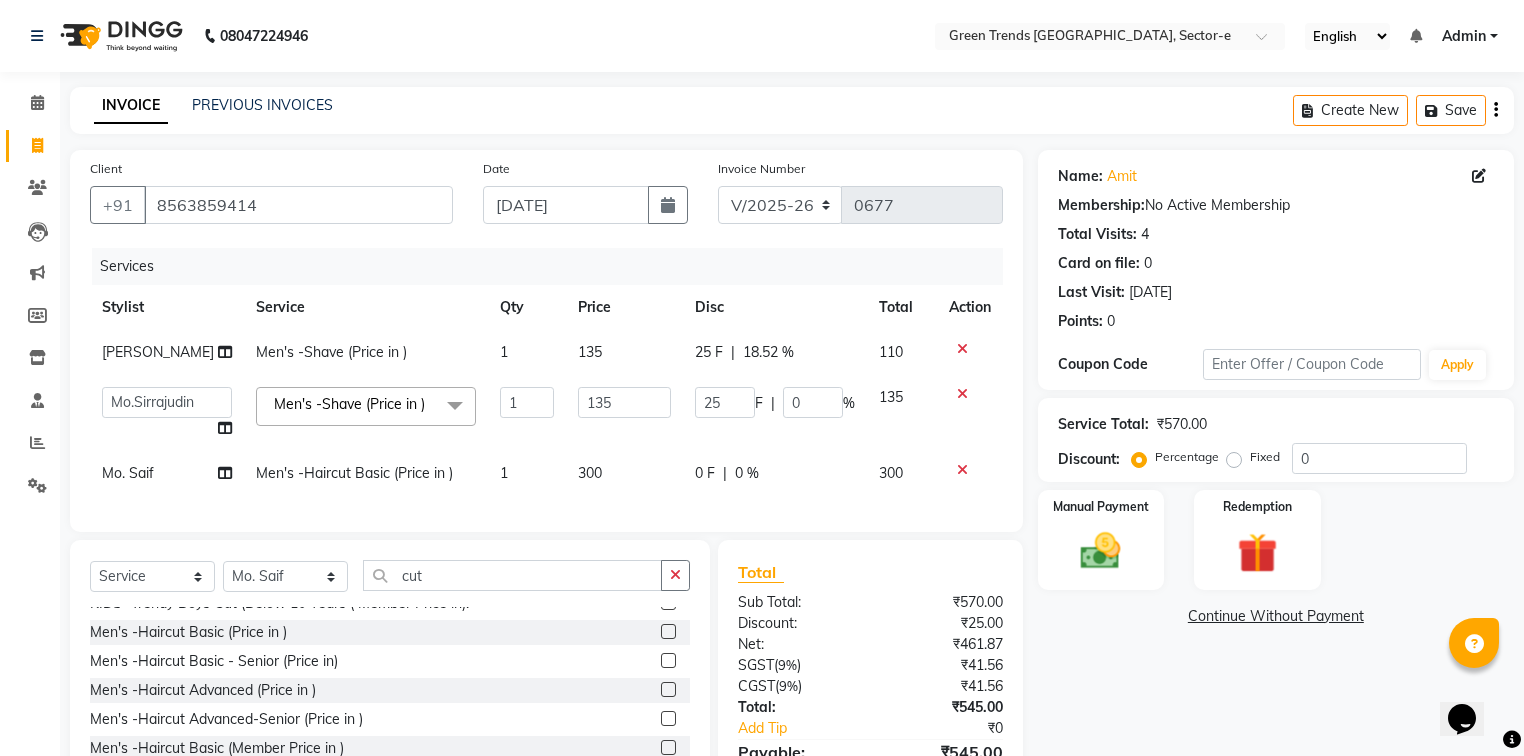 click on "[PERSON_NAME] Men's -Shave (Price in ) 1 135 25 F | 18.52 % 110  [PERSON_NAME]   [PERSON_NAME]   Mo. [PERSON_NAME].Sirrajudin   [PERSON_NAME]   [PERSON_NAME]   Pooja   [PERSON_NAME]   [PERSON_NAME]   [PERSON_NAME]   Vishal  Men's -Shave (Price in )  x Women- Hair Cut Kids Haircuts-Girls cut - Regular (Below 10 years) (Price in) Women- Hair Cut Kids Haircuts-Girls cut - Makeover  (Price in) Women- Hair Cut Kids Haircuts-Girls cut - Regular (Below 10 years) (member price in) Women- Hair Cut Kids Haircuts-Girls cut - Makeover (member price in) Women-Haircuts-Basic Cut with blast dry (Price in) Women-Haircuts-Basic Cut - Senior with blast dry (Price in) Women-Haircuts-Advanced Cut with in-curls / Out-Curls Blow dry (Price in) Women-Haircuts-Advanced Cut - Senior with in-curls / Out-Curls Blow dry (Price in) Women-Haircuts-Change of Style with in-curls / Out-Curls Blow dry (Price in) Women-Haircuts-Change of Style - Senior with in-curls / Out-Curls Blow dry (Price in) Women-Haircuts-Basic Cut with blast dry (member price in)" 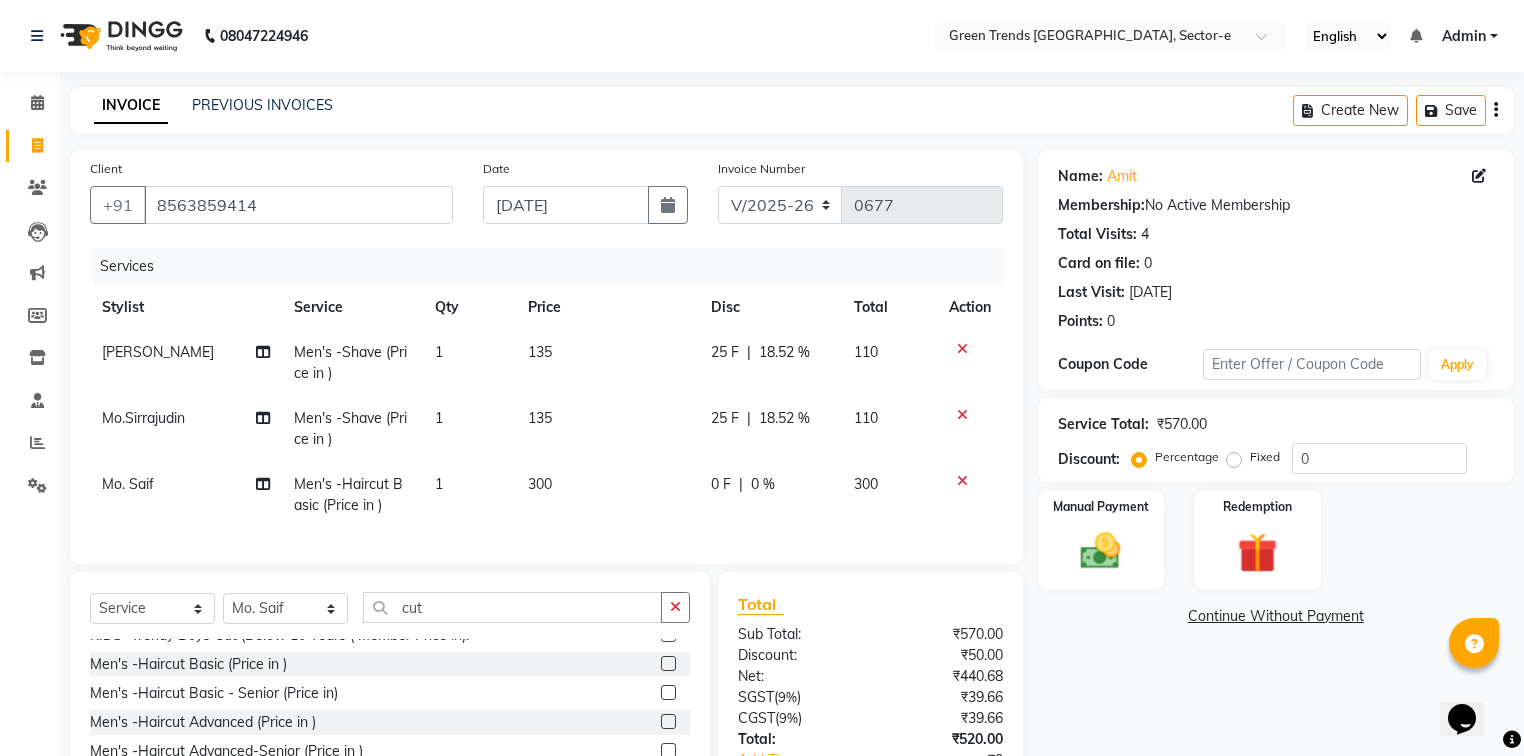 click on "0 F" 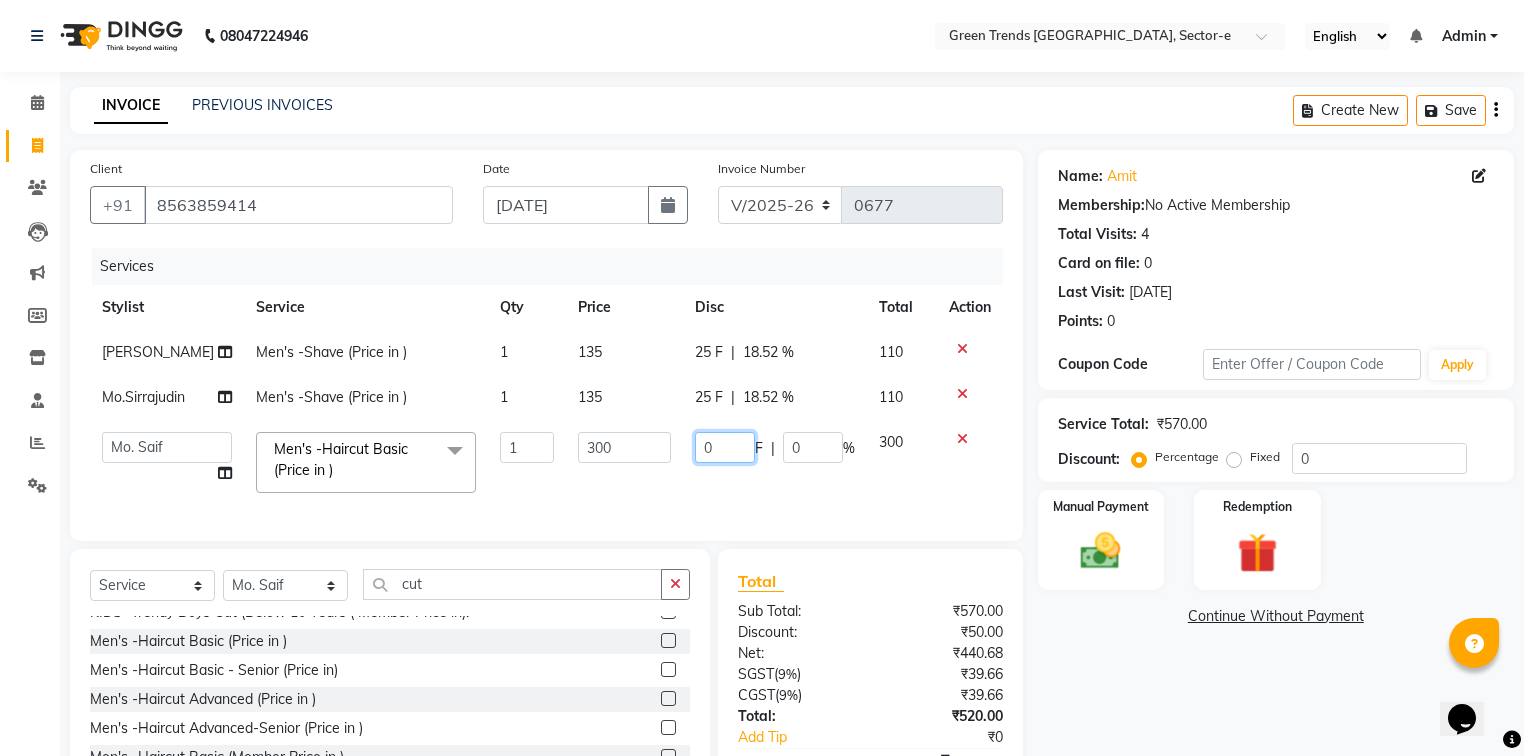 drag, startPoint x: 728, startPoint y: 469, endPoint x: 656, endPoint y: 492, distance: 75.58439 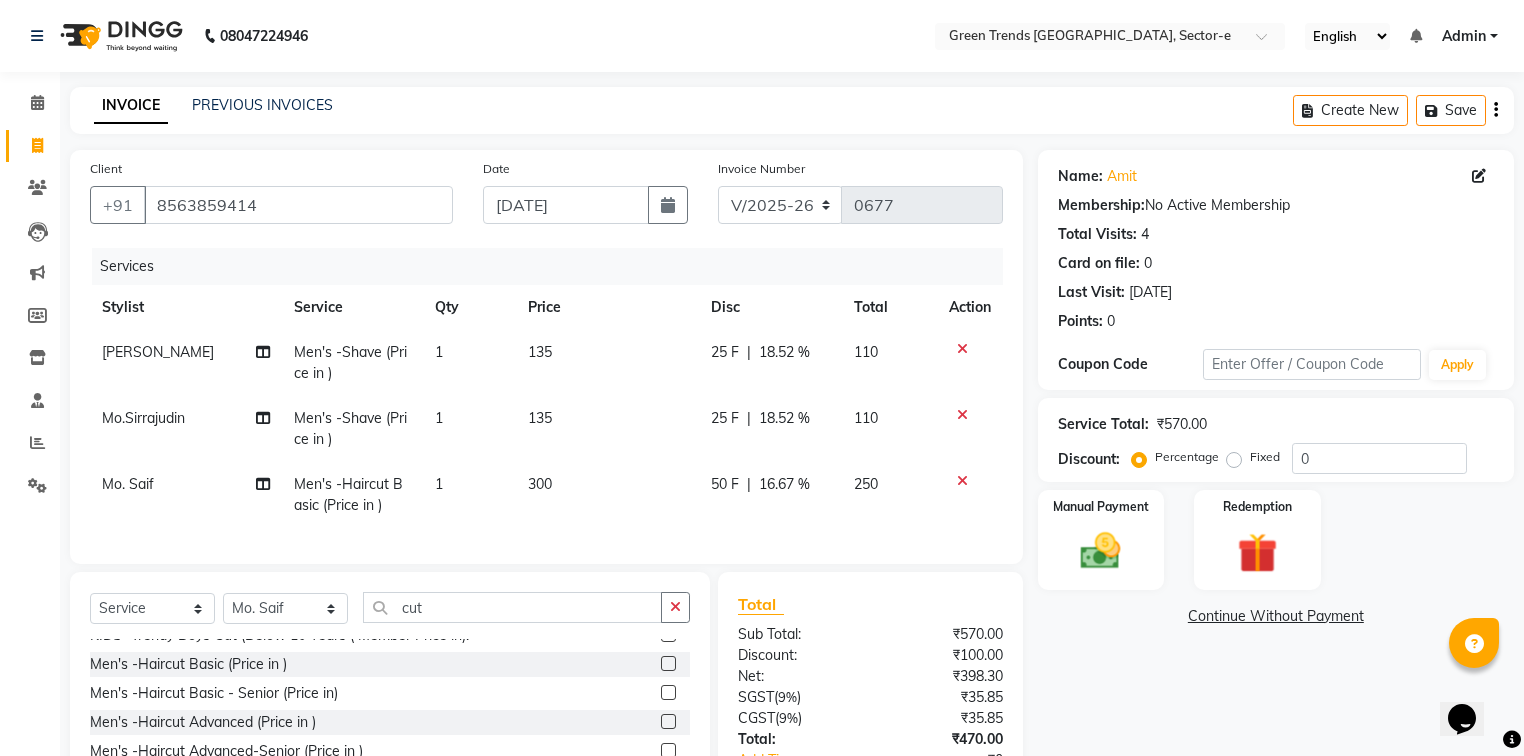 click on "50 F | 16.67 %" 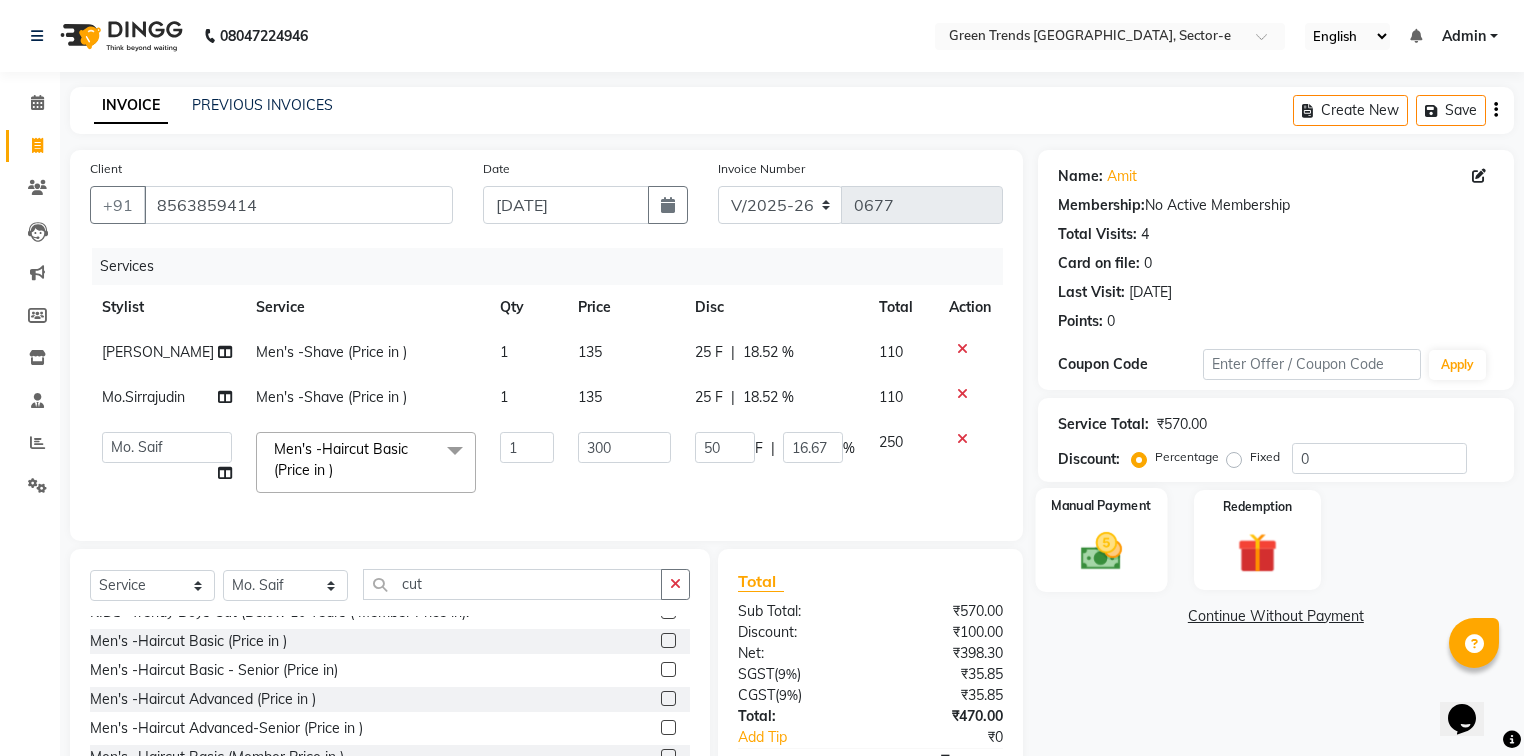 click 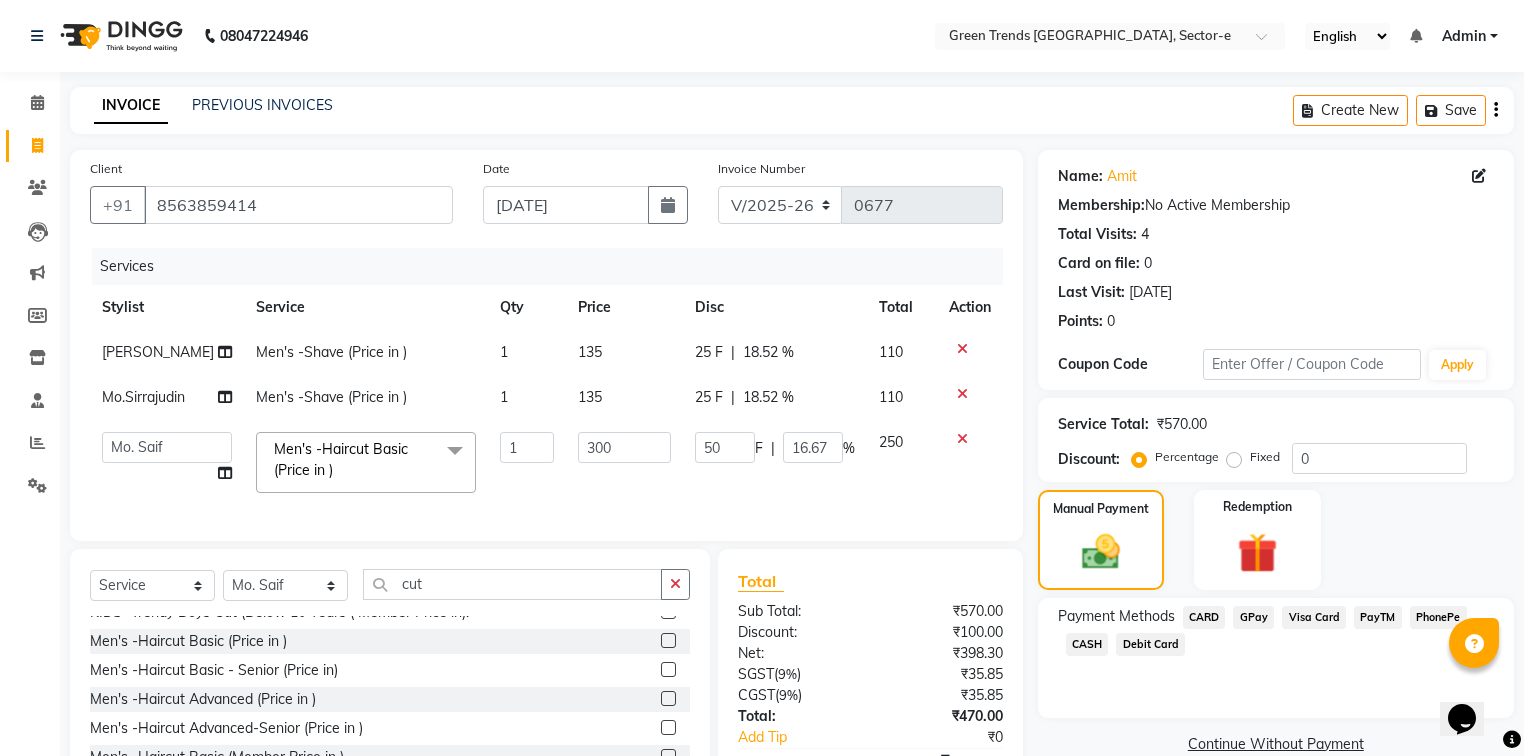 click on "CARD" 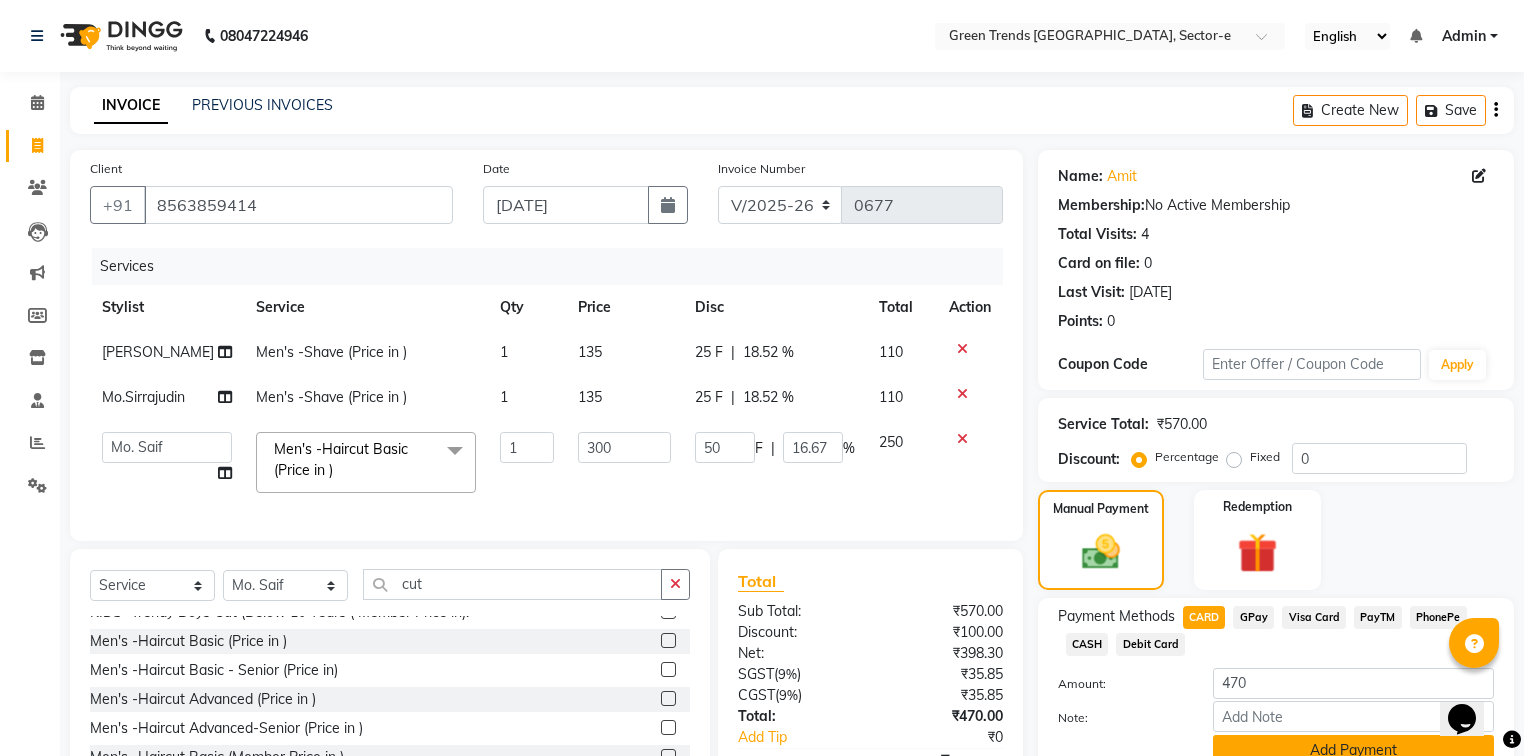 click on "Add Payment" 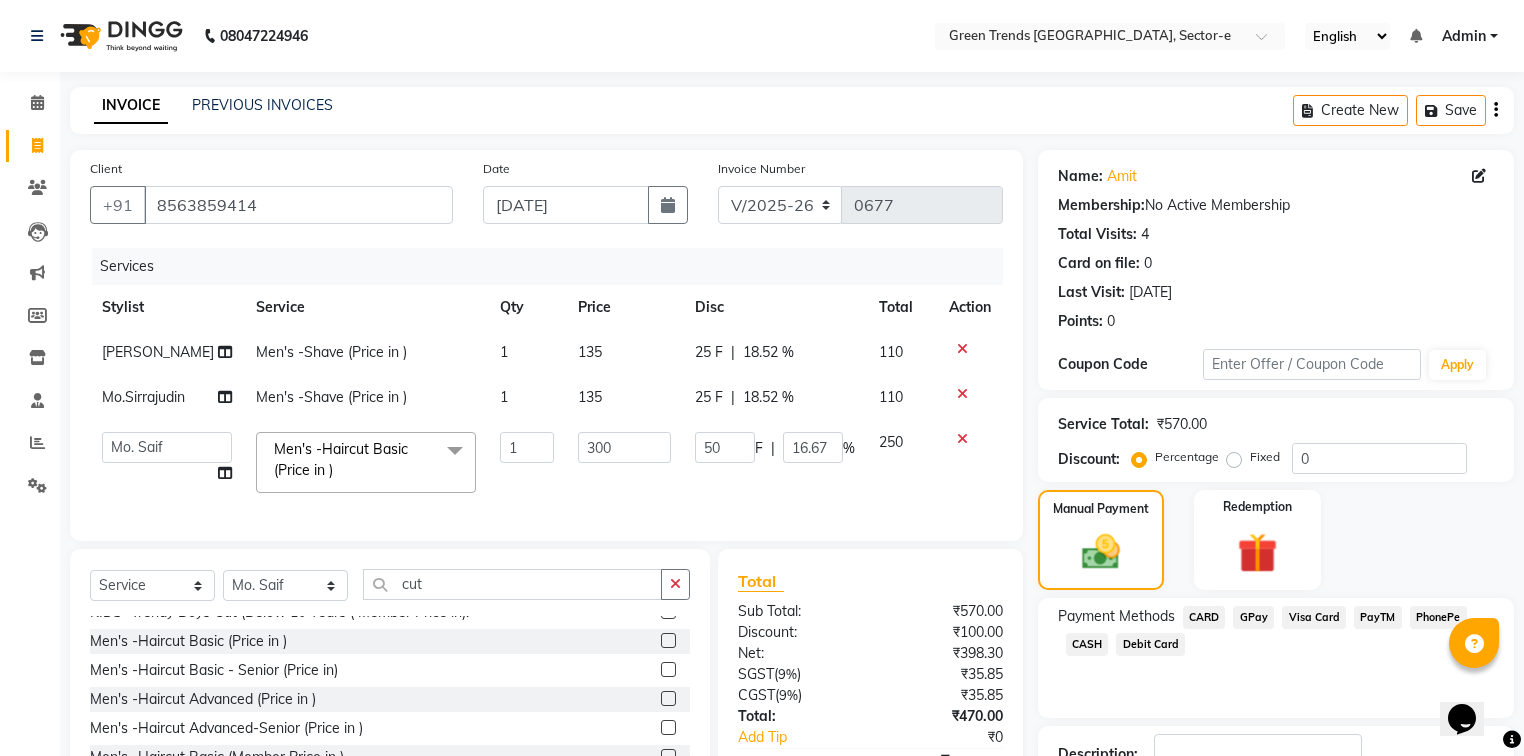 scroll, scrollTop: 192, scrollLeft: 0, axis: vertical 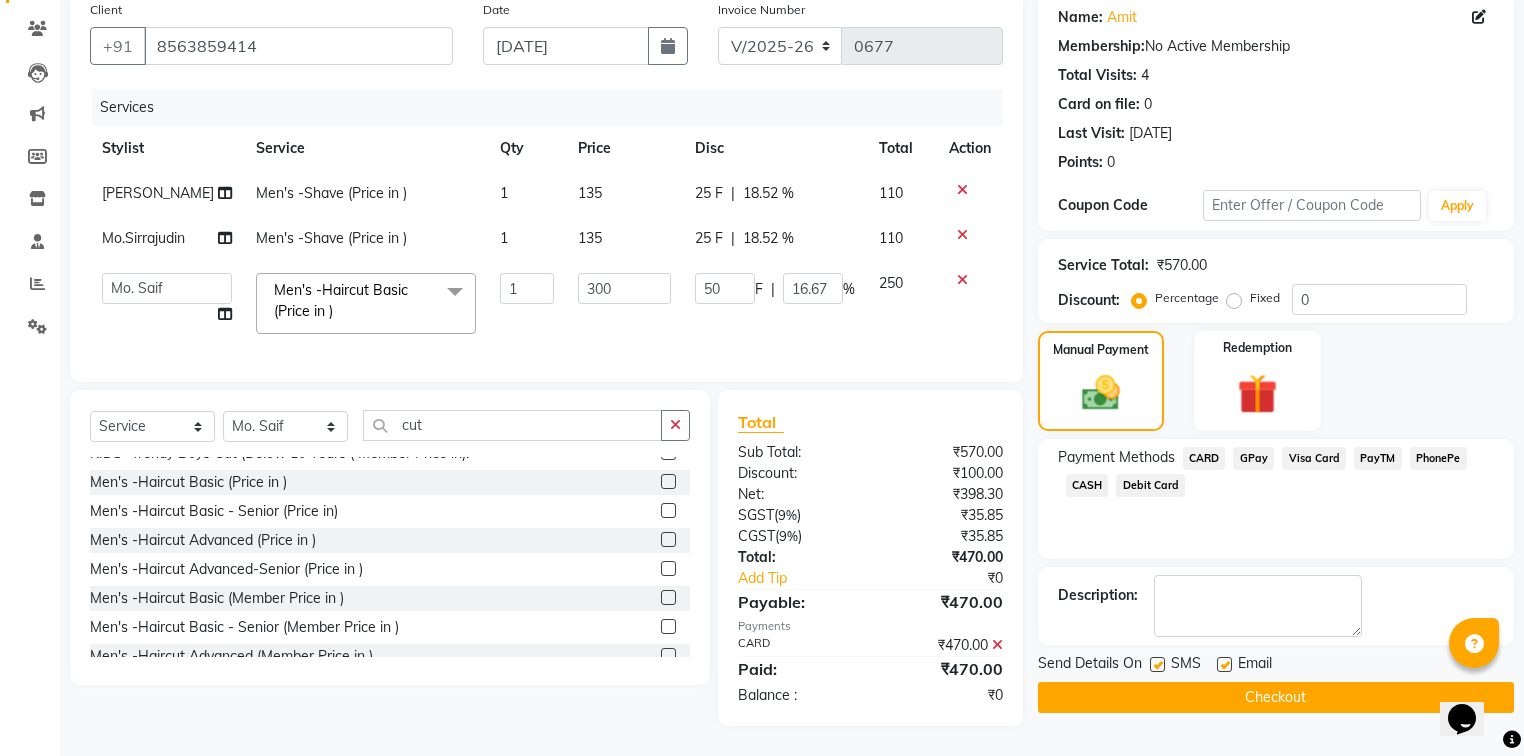 click 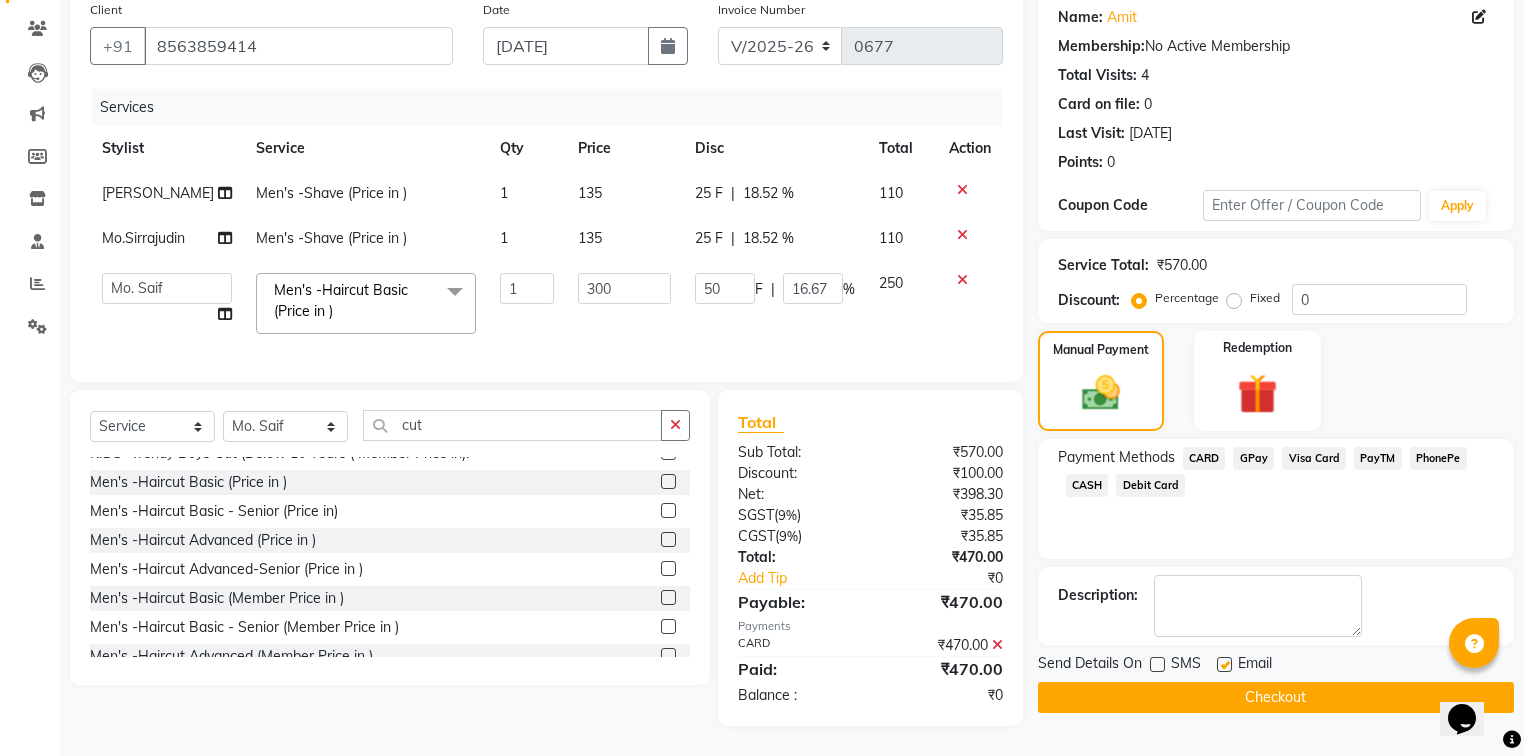 click 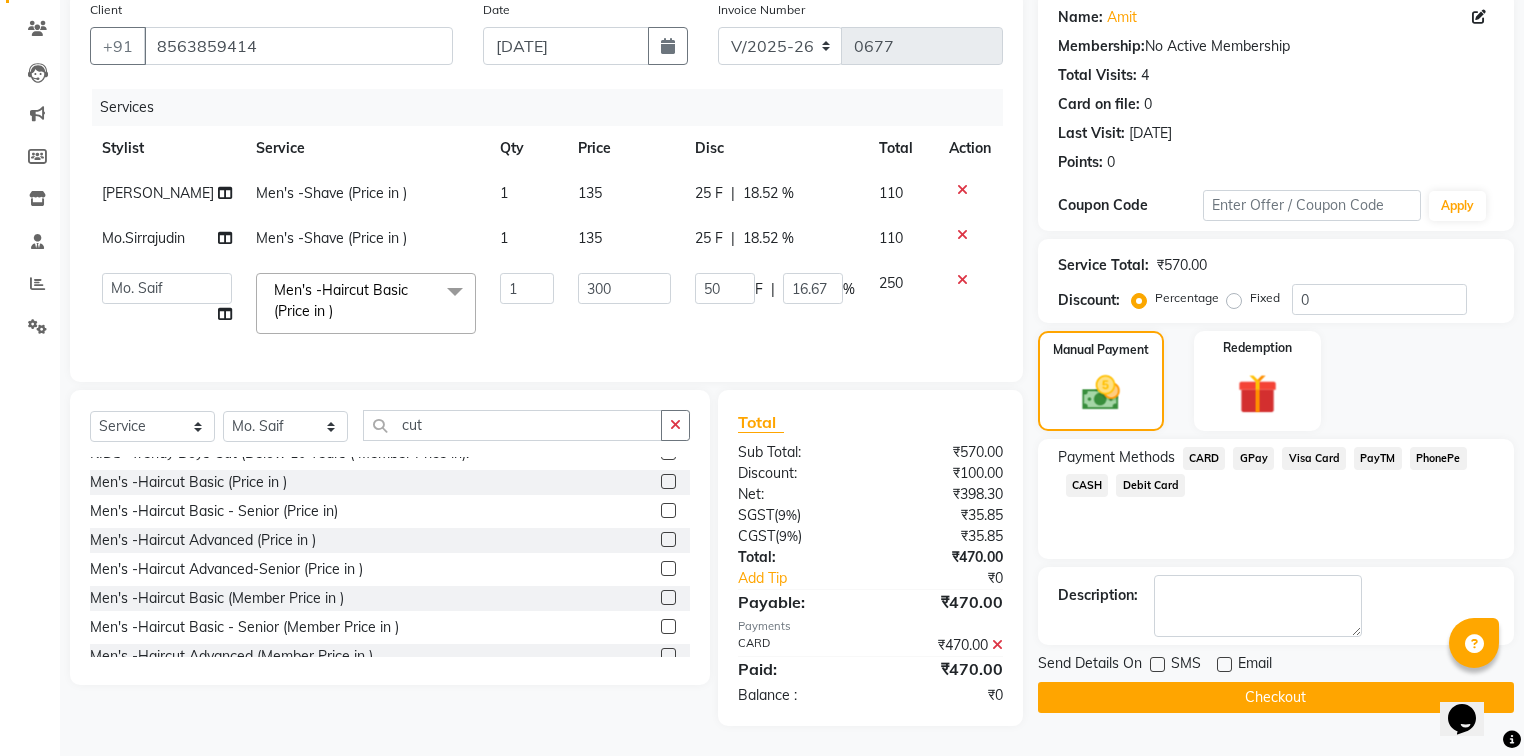 click on "Checkout" 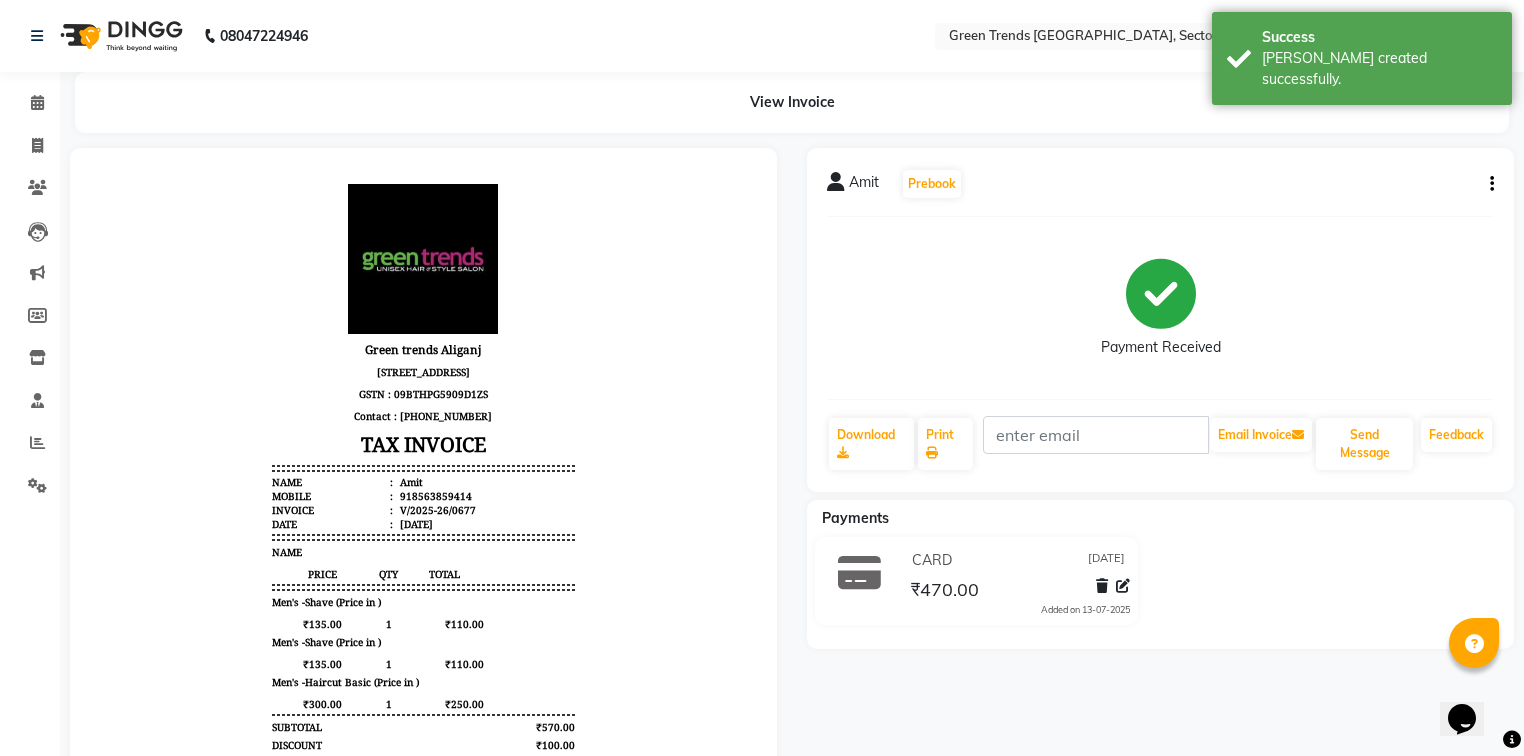 scroll, scrollTop: 0, scrollLeft: 0, axis: both 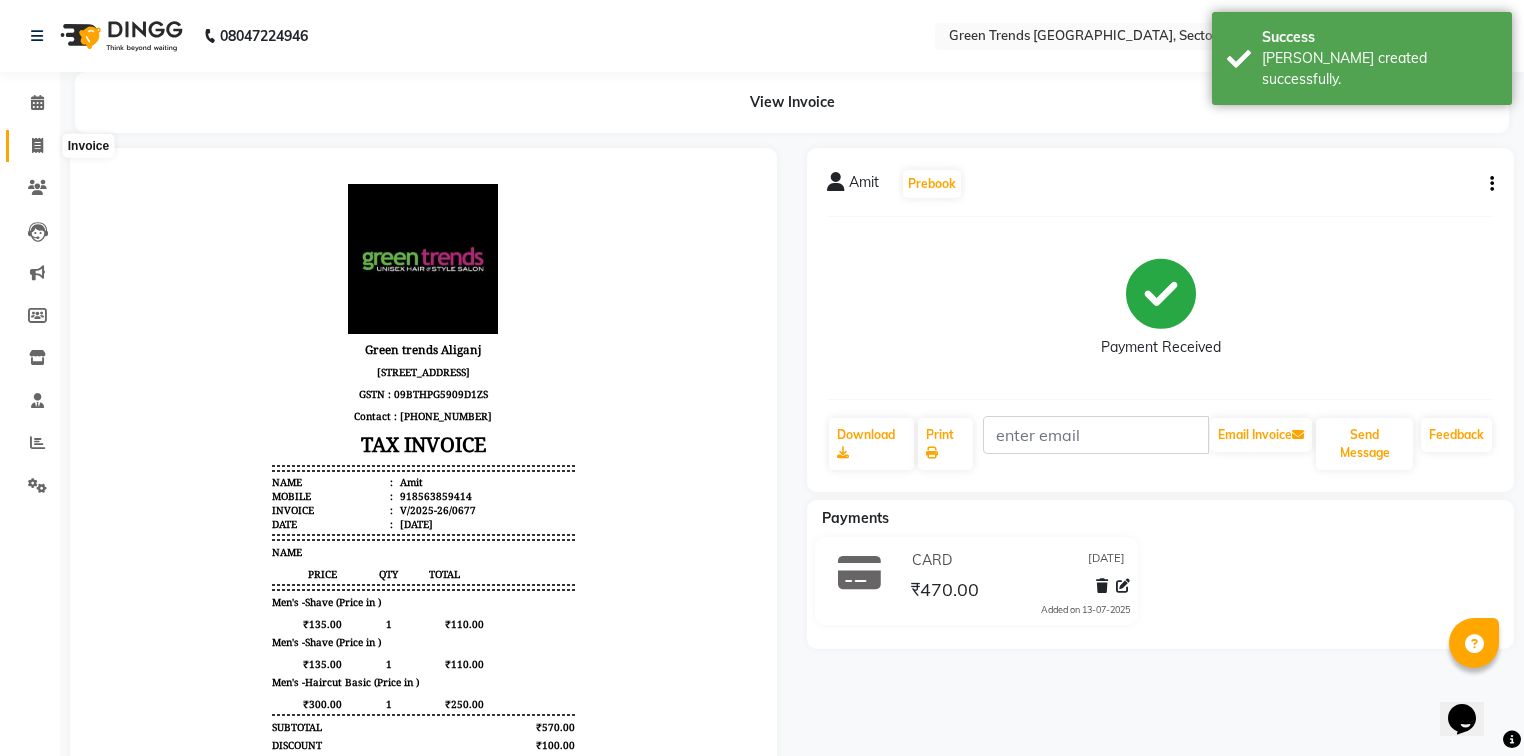 click 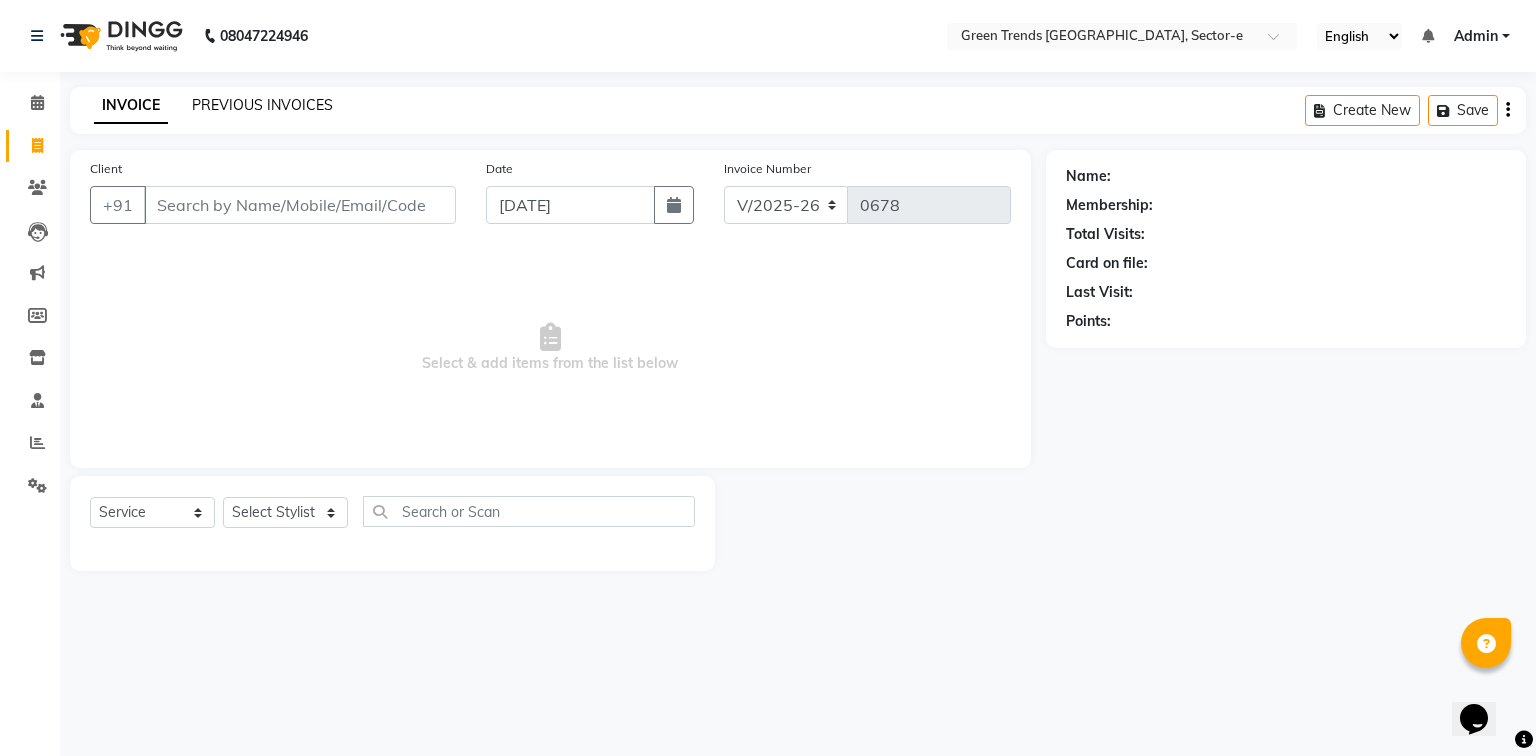 click on "INVOICE PREVIOUS INVOICES Create New   Save" 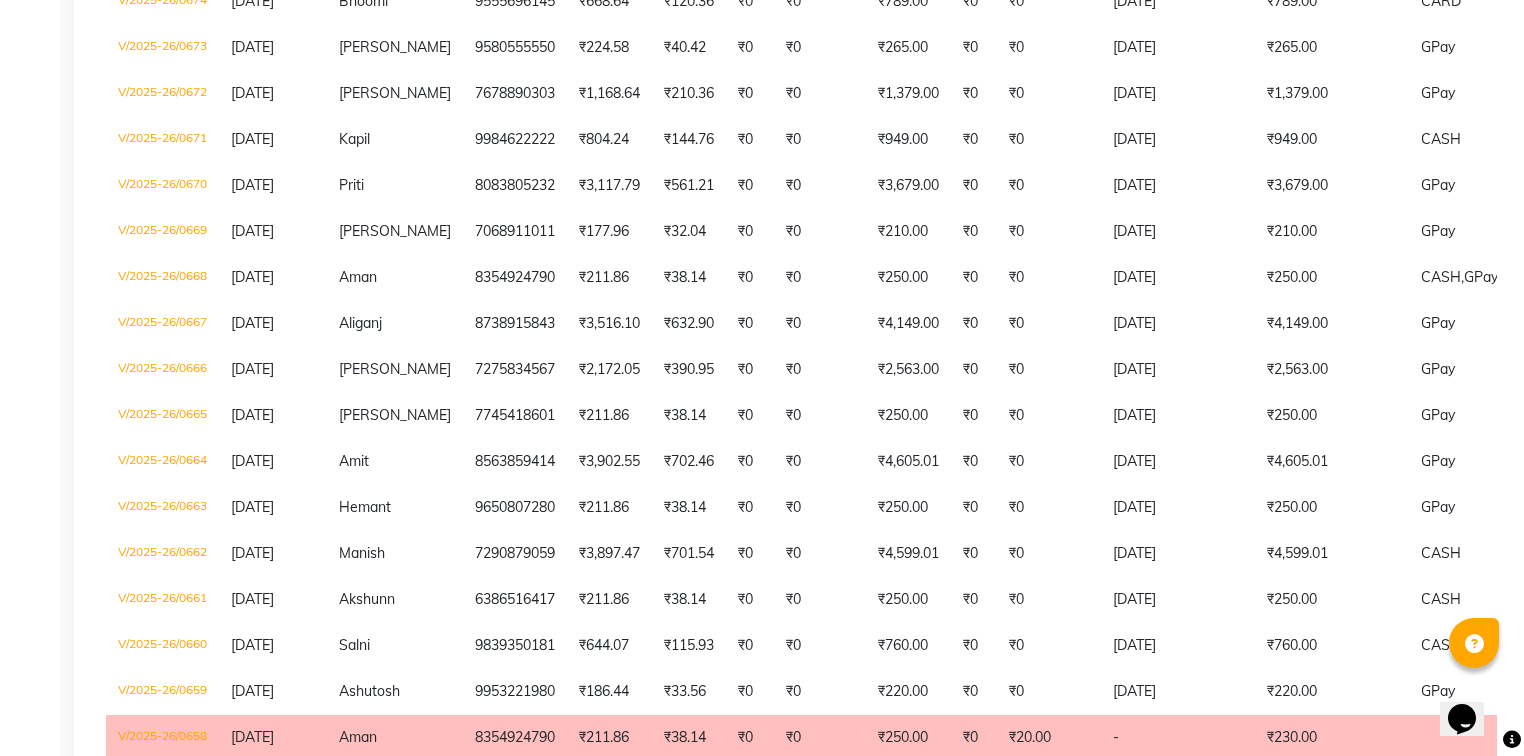 scroll, scrollTop: 577, scrollLeft: 0, axis: vertical 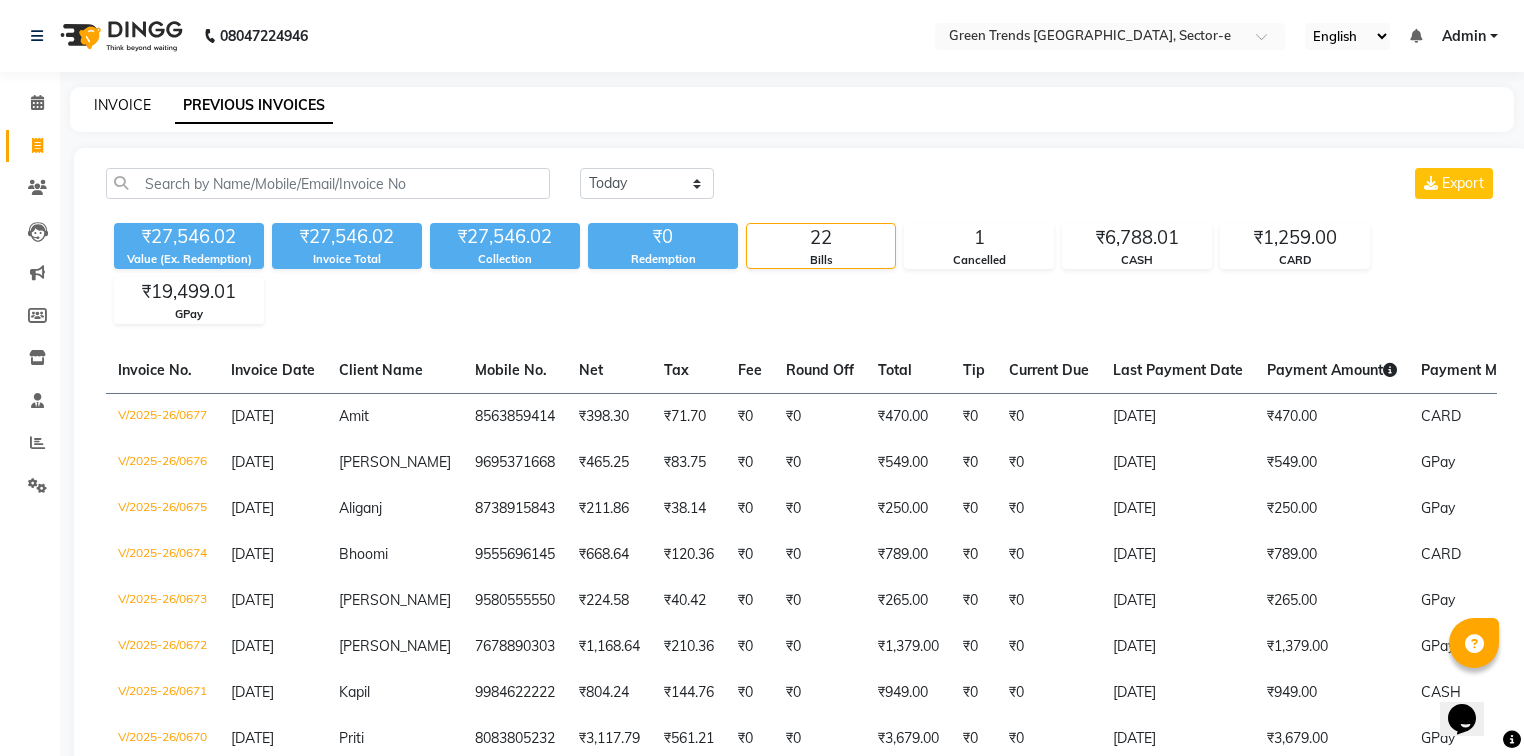 click on "INVOICE" 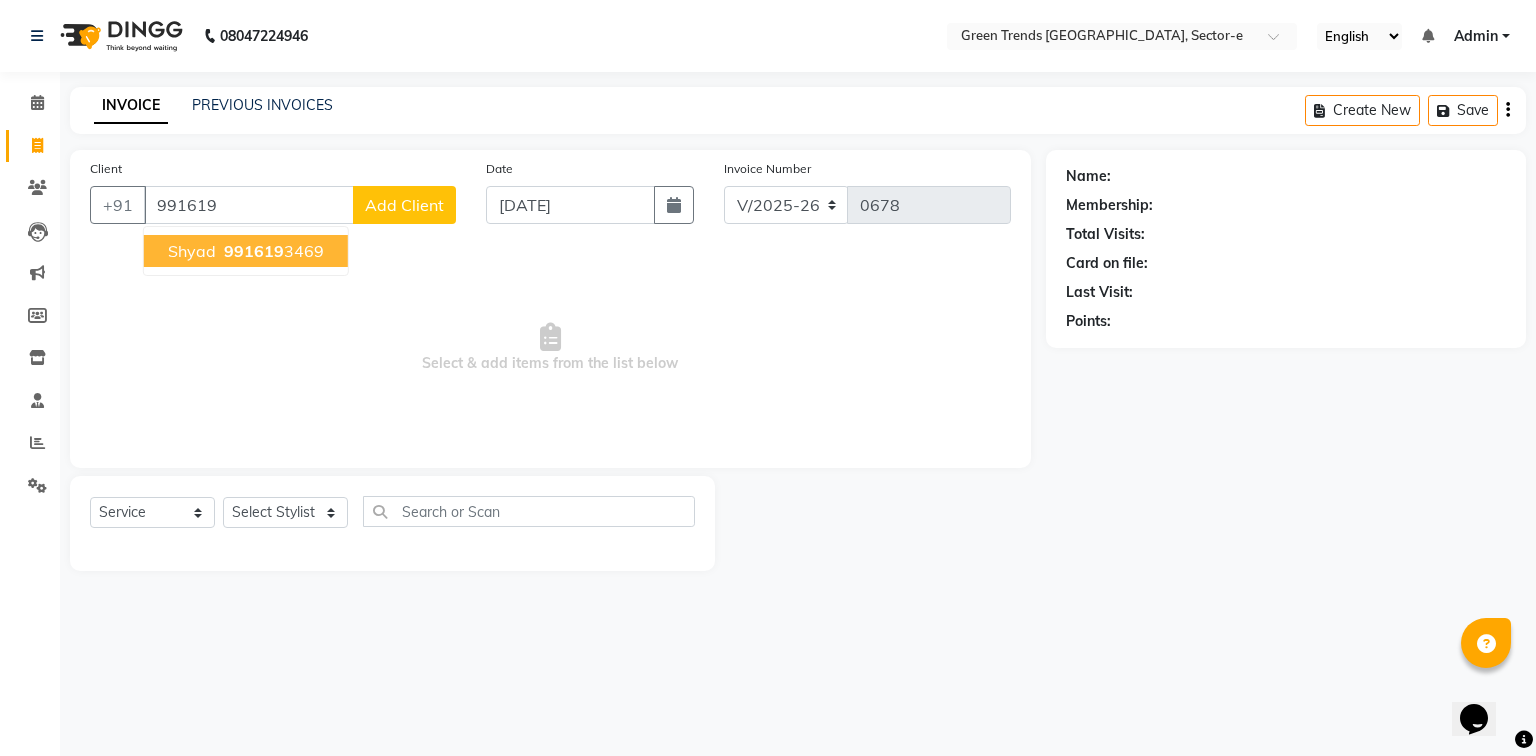 click on "991619" at bounding box center [254, 251] 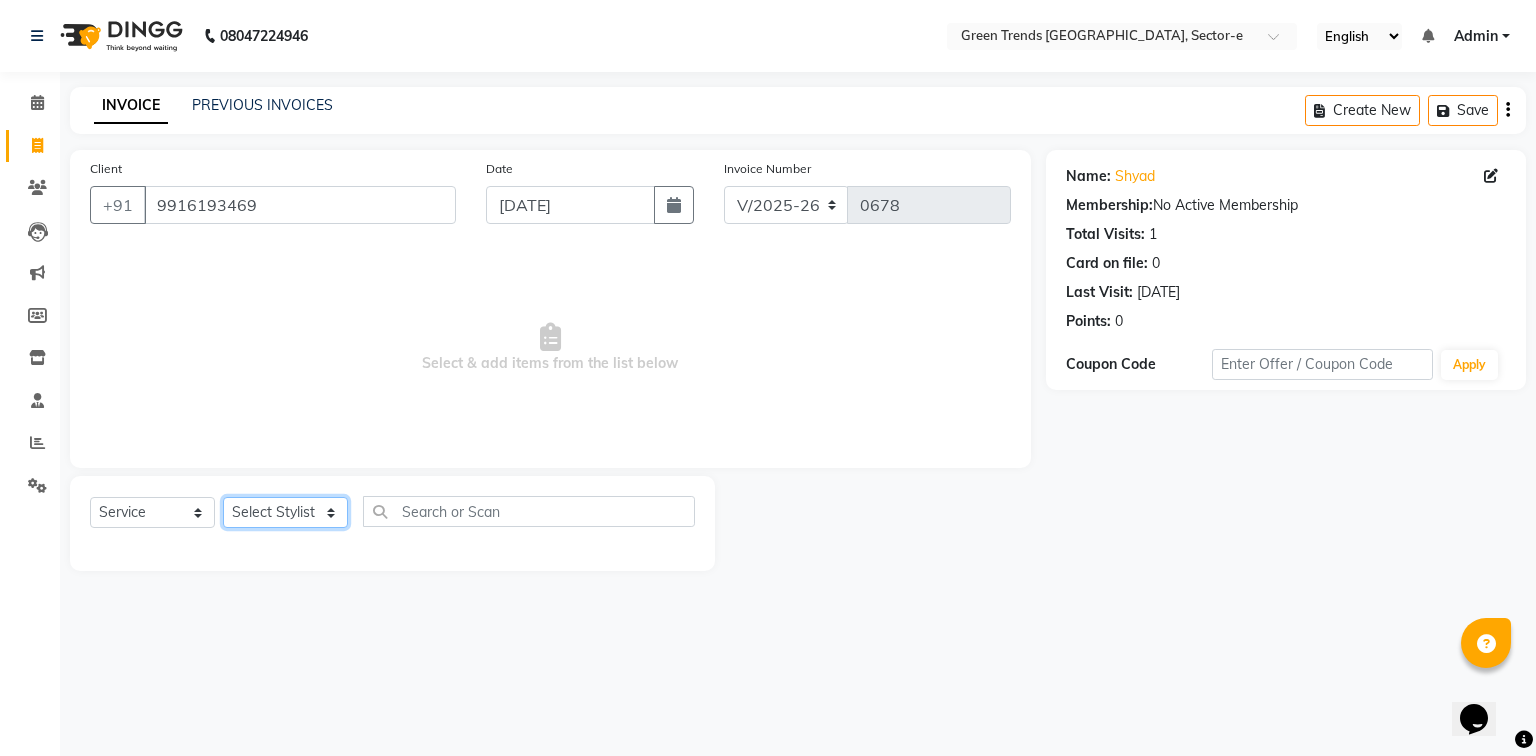 click on "Select Stylist [PERSON_NAME] [PERSON_NAME] Mo. [PERSON_NAME].[PERSON_NAME] [PERSON_NAME] Pooja [PERSON_NAME] [PERSON_NAME] [PERSON_NAME] Vishal" 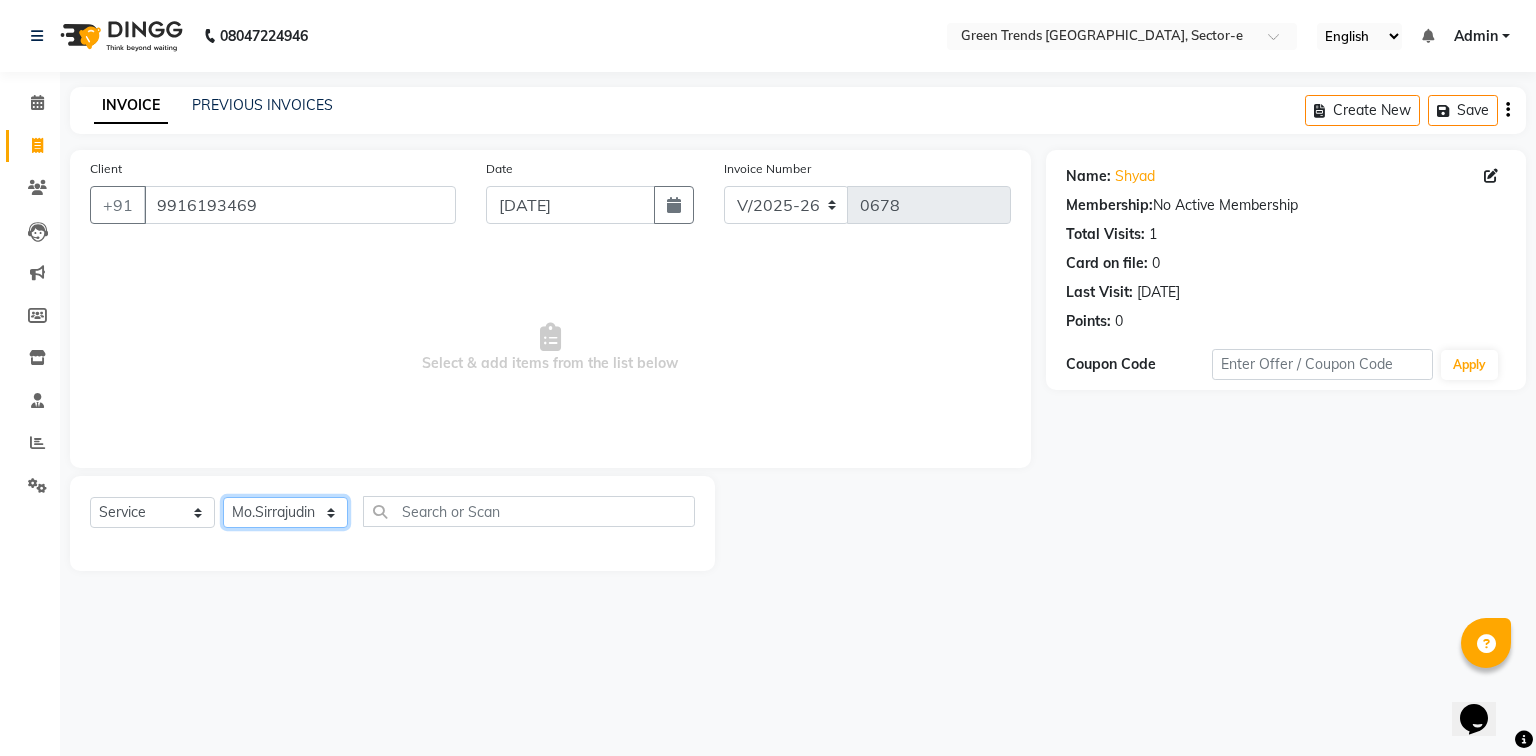 click on "Select Stylist [PERSON_NAME] [PERSON_NAME] Mo. [PERSON_NAME].[PERSON_NAME] [PERSON_NAME] Pooja [PERSON_NAME] [PERSON_NAME] [PERSON_NAME] Vishal" 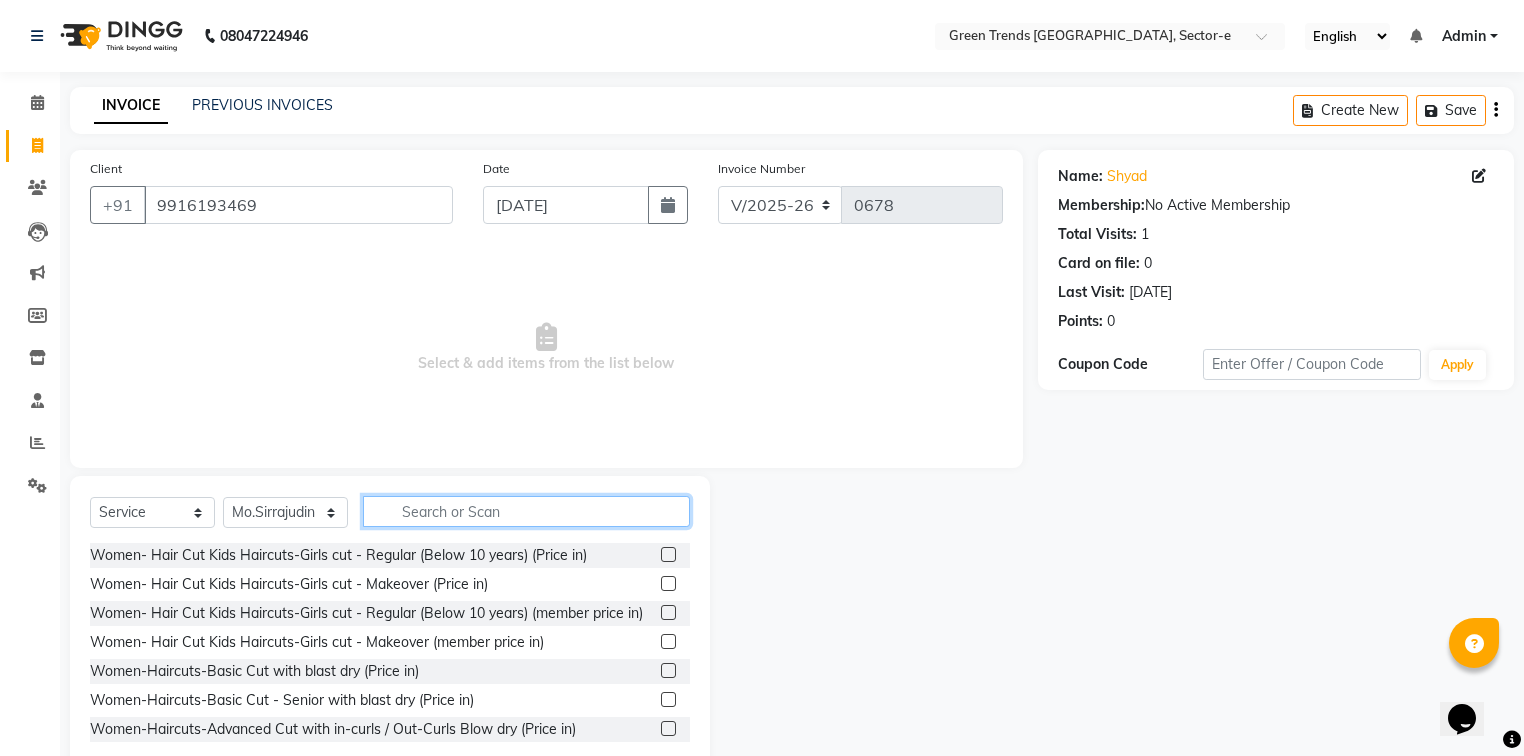 click 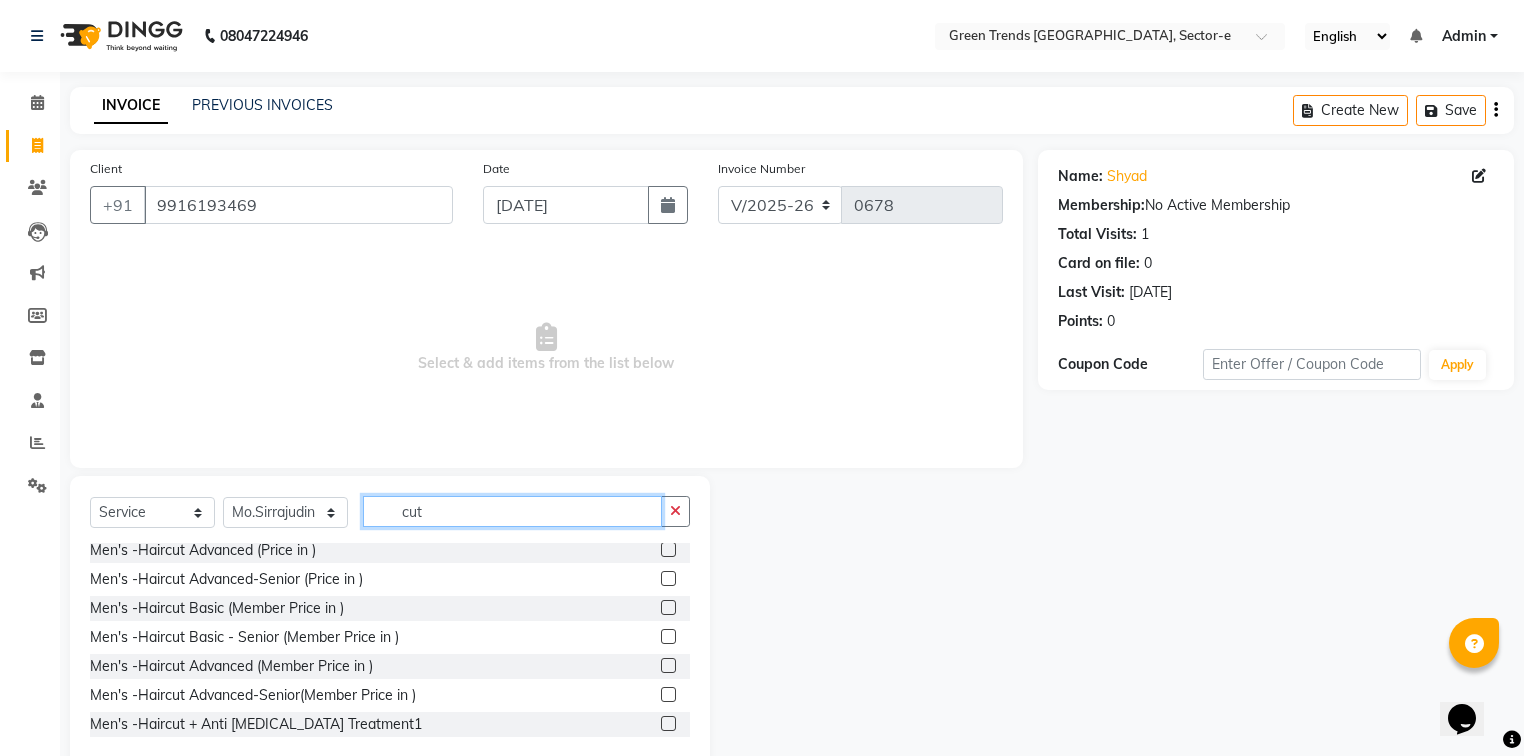 scroll, scrollTop: 1300, scrollLeft: 0, axis: vertical 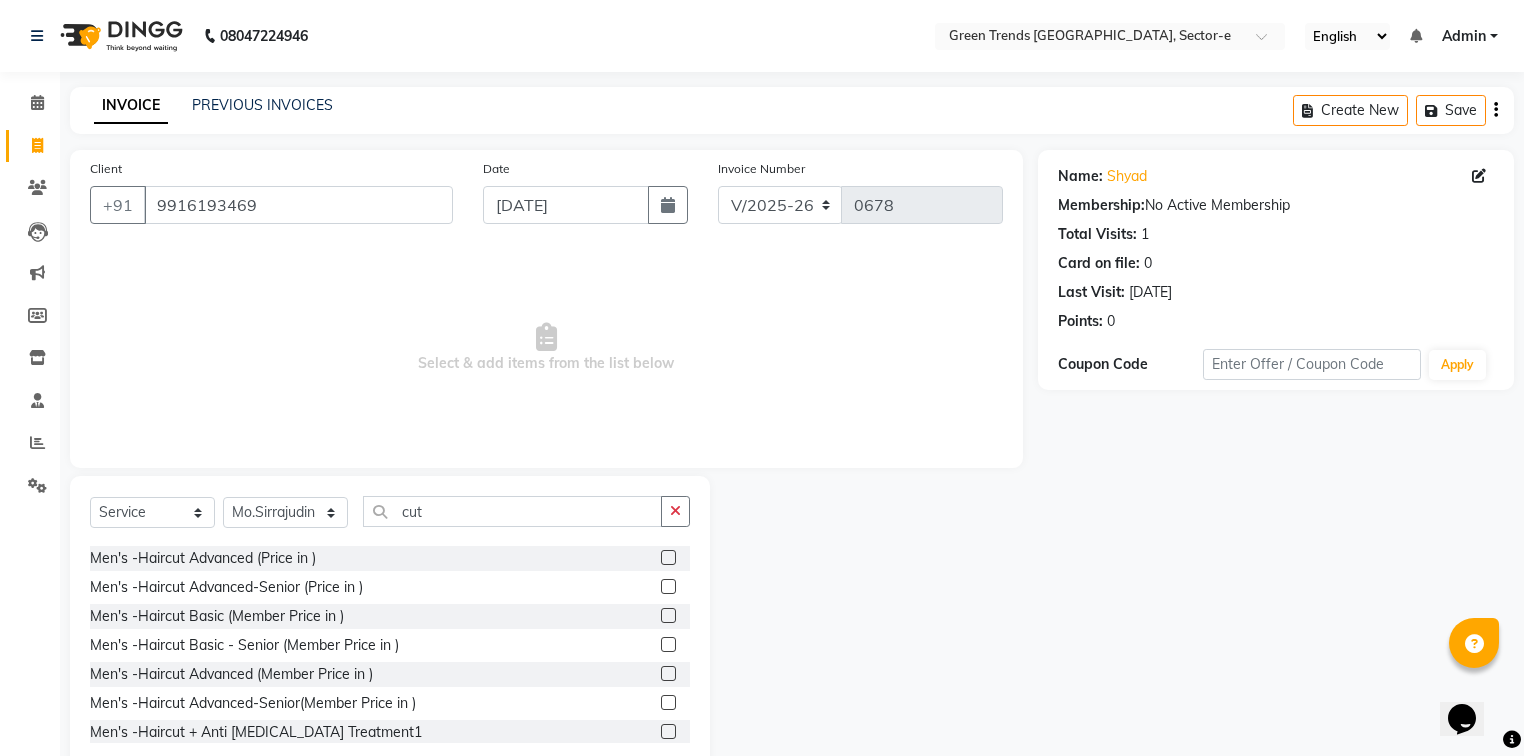 click on "Men's -Haircut Basic (Price in )" 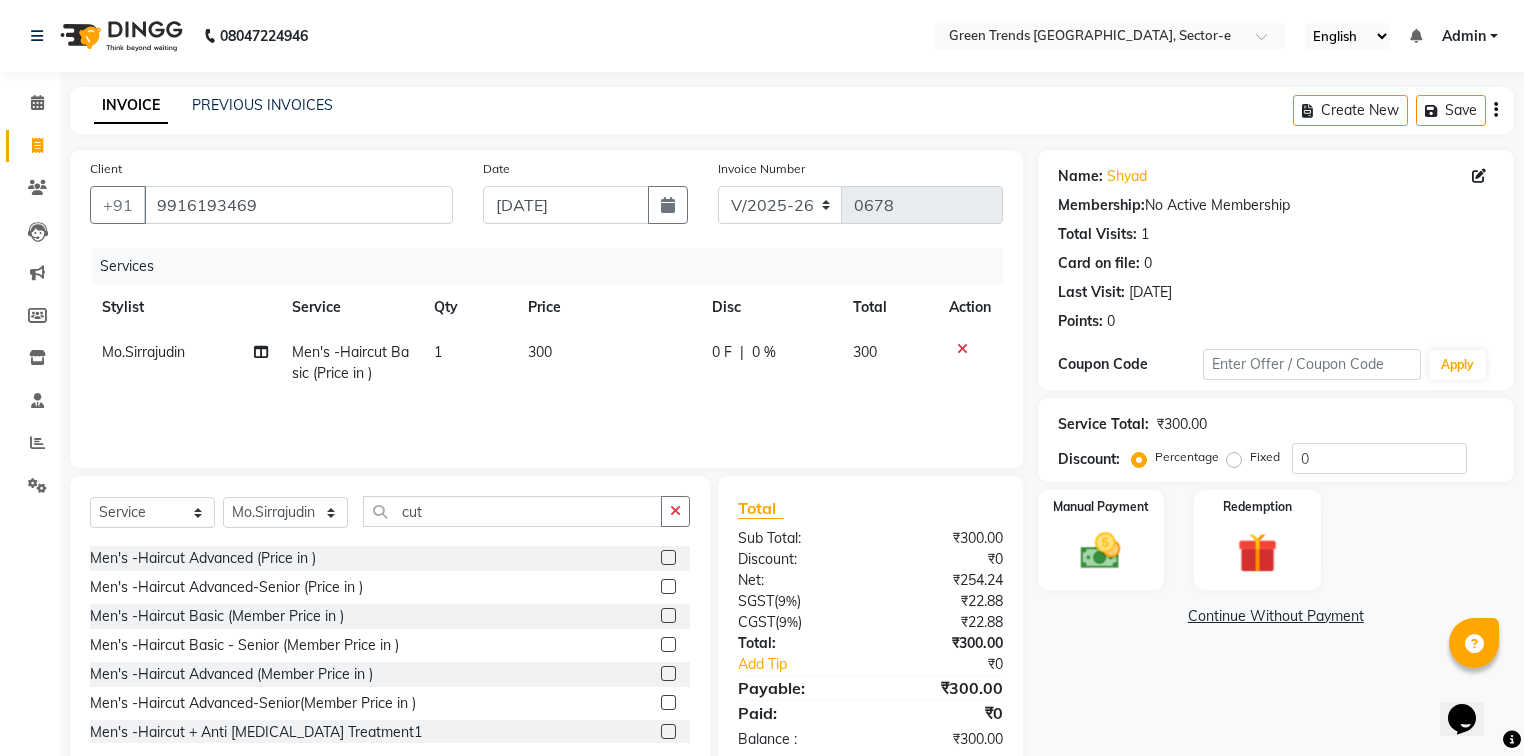 click on "0 F" 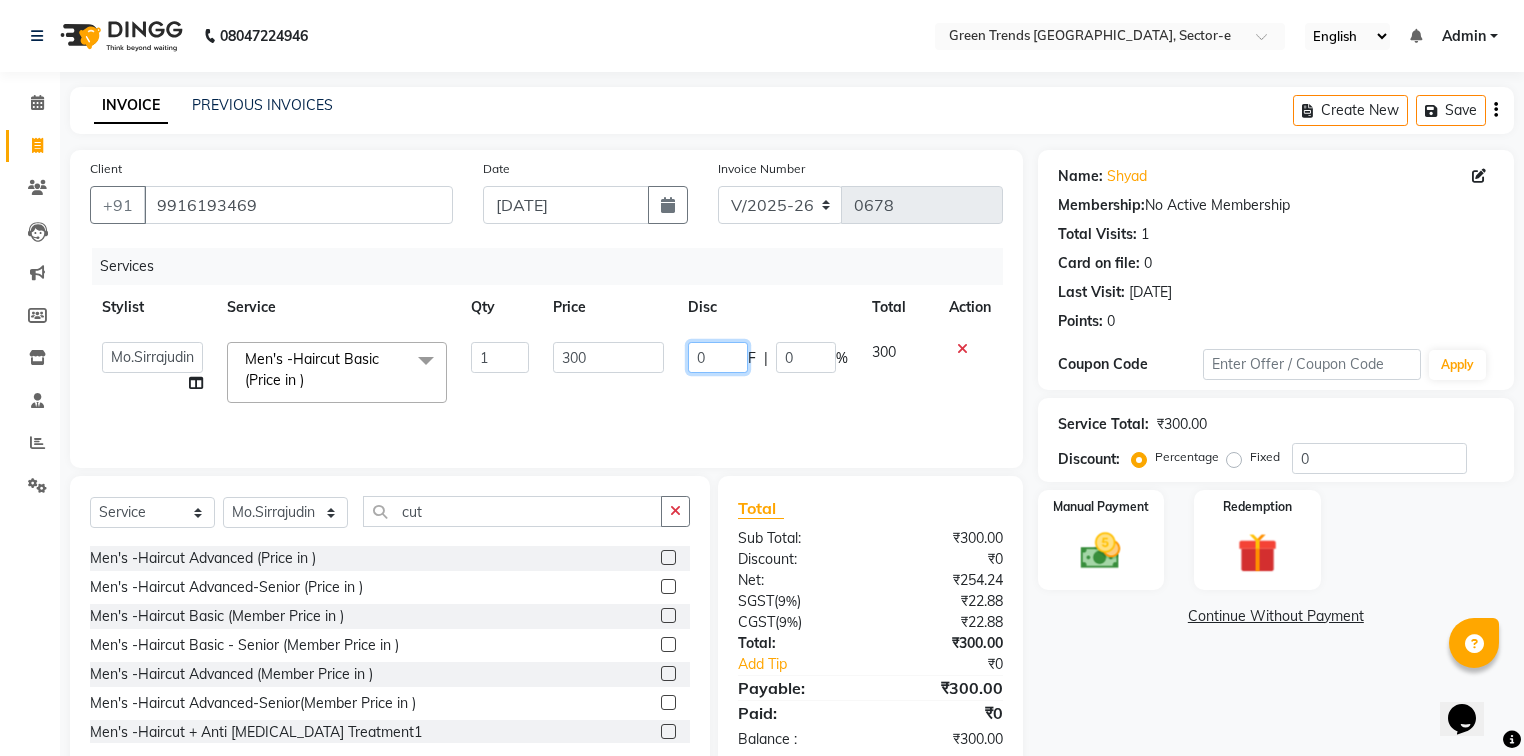 drag, startPoint x: 729, startPoint y: 351, endPoint x: 662, endPoint y: 375, distance: 71.168816 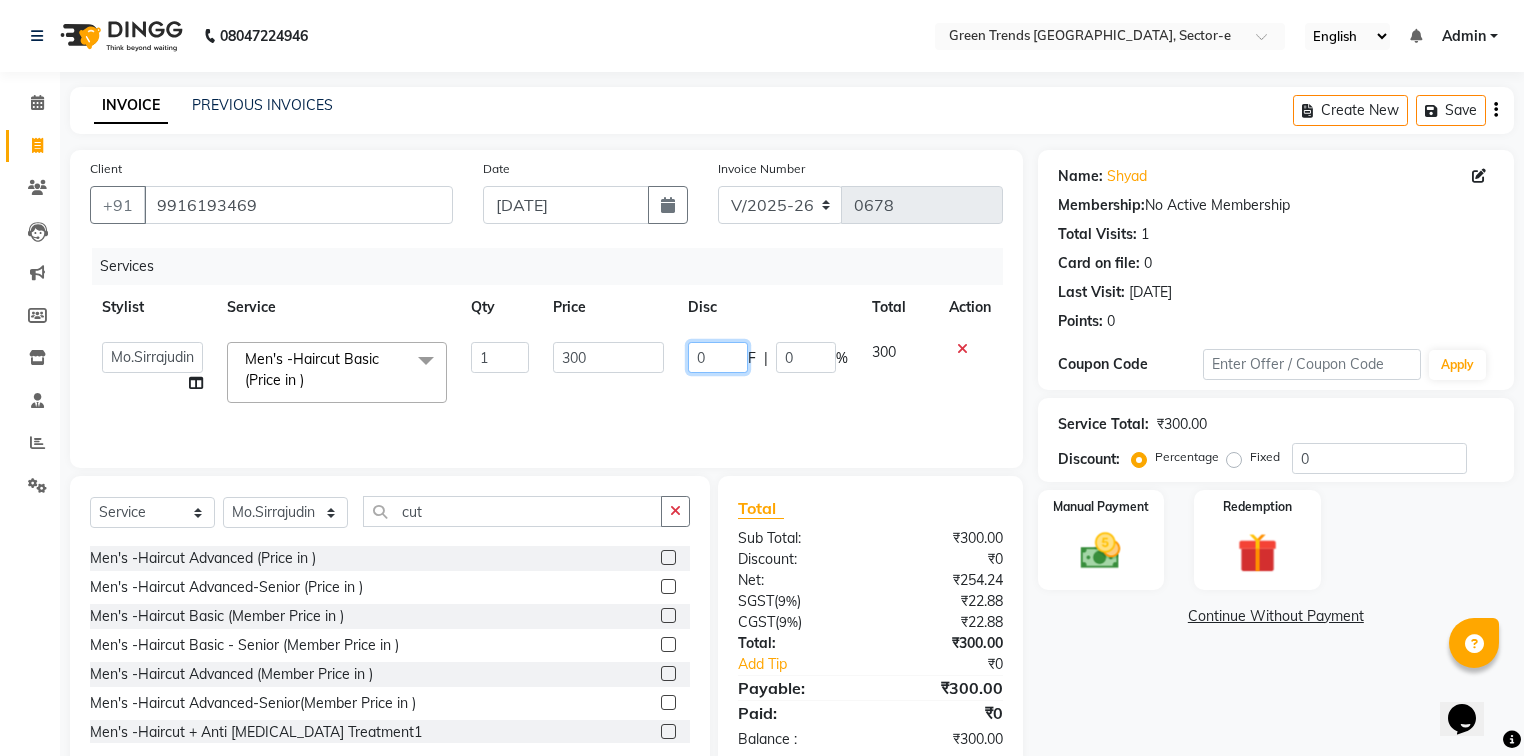 click on "0" 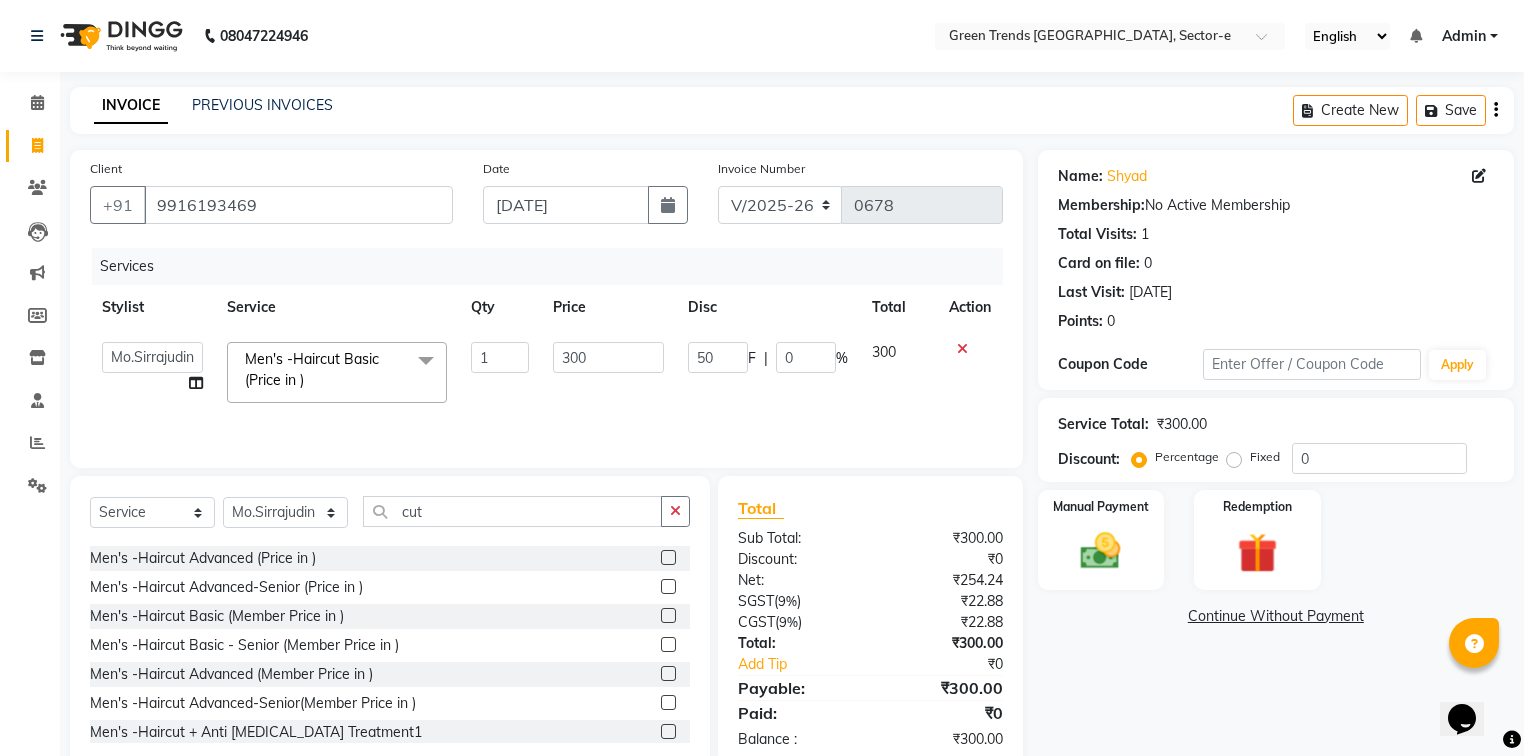 click on "Services Stylist Service Qty Price Disc Total Action  [PERSON_NAME]   [PERSON_NAME]   Mo. [PERSON_NAME].[PERSON_NAME]   [PERSON_NAME]   Pooja   [PERSON_NAME]   [PERSON_NAME]   [PERSON_NAME]   Vishal  Men's -Haircut Basic (Price in )  x Women- Hair Cut Kids Haircuts-Girls cut - Regular (Below 10 years) (Price in) Women- Hair Cut Kids Haircuts-Girls cut - Makeover  (Price in) Women- Hair Cut Kids Haircuts-Girls cut - Regular (Below 10 years) (member price in) Women- Hair Cut Kids Haircuts-Girls cut - Makeover (member price in) Women-Haircuts-Basic Cut with blast dry (Price in) Women-Haircuts-Basic Cut - Senior with blast dry (Price in) Women-Haircuts-Advanced Cut with in-curls / Out-Curls Blow dry (Price in) Women-Haircuts-Advanced Cut - Senior with in-curls / Out-Curls Blow dry (Price in) Women-Haircuts-Change of Style with in-curls / Out-Curls Blow dry (Price in) Women-Haircuts-Change of Style - Senior with in-curls / Out-Curls Blow dry (Price in) Women-Haircuts-Basic Cut with blast dry (member price in) 1 300" 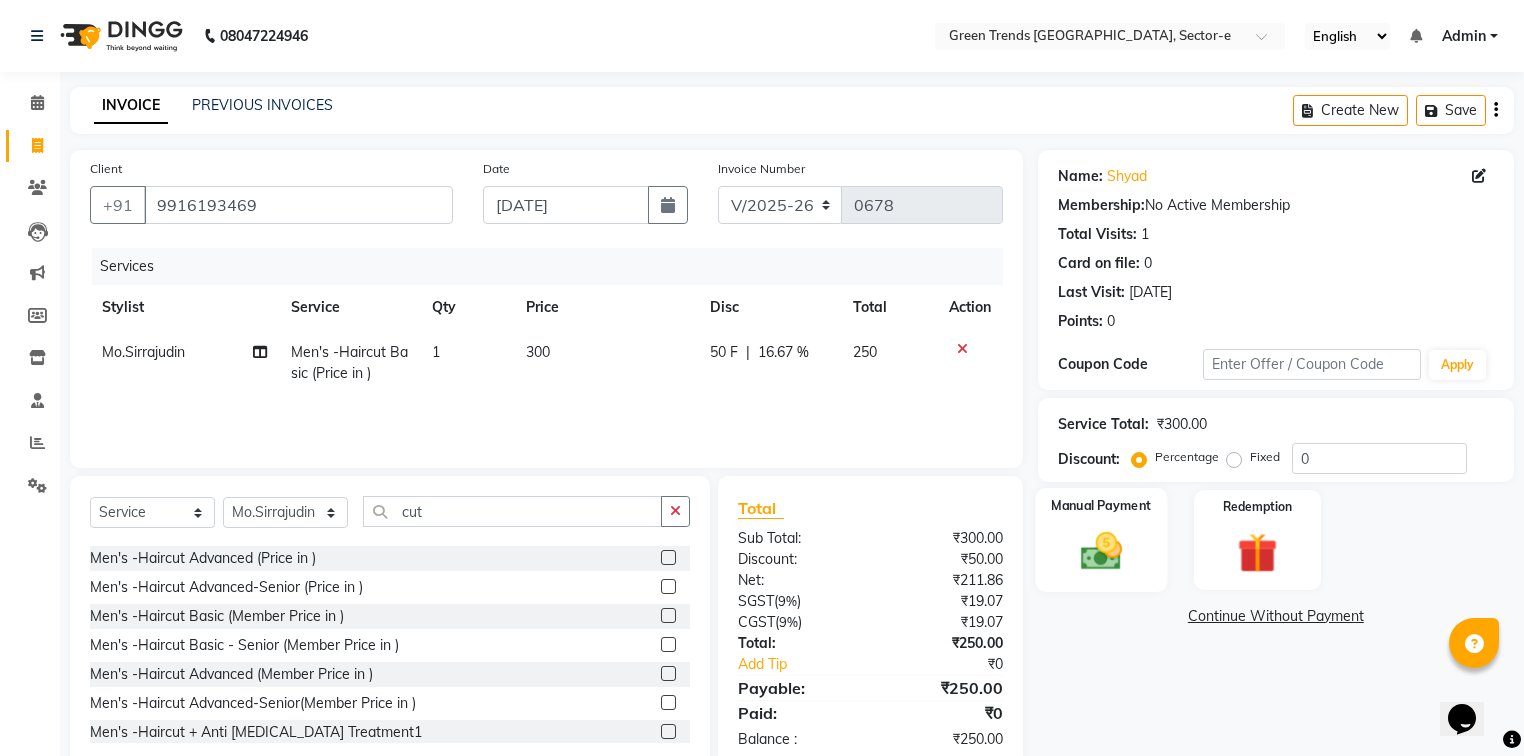 click 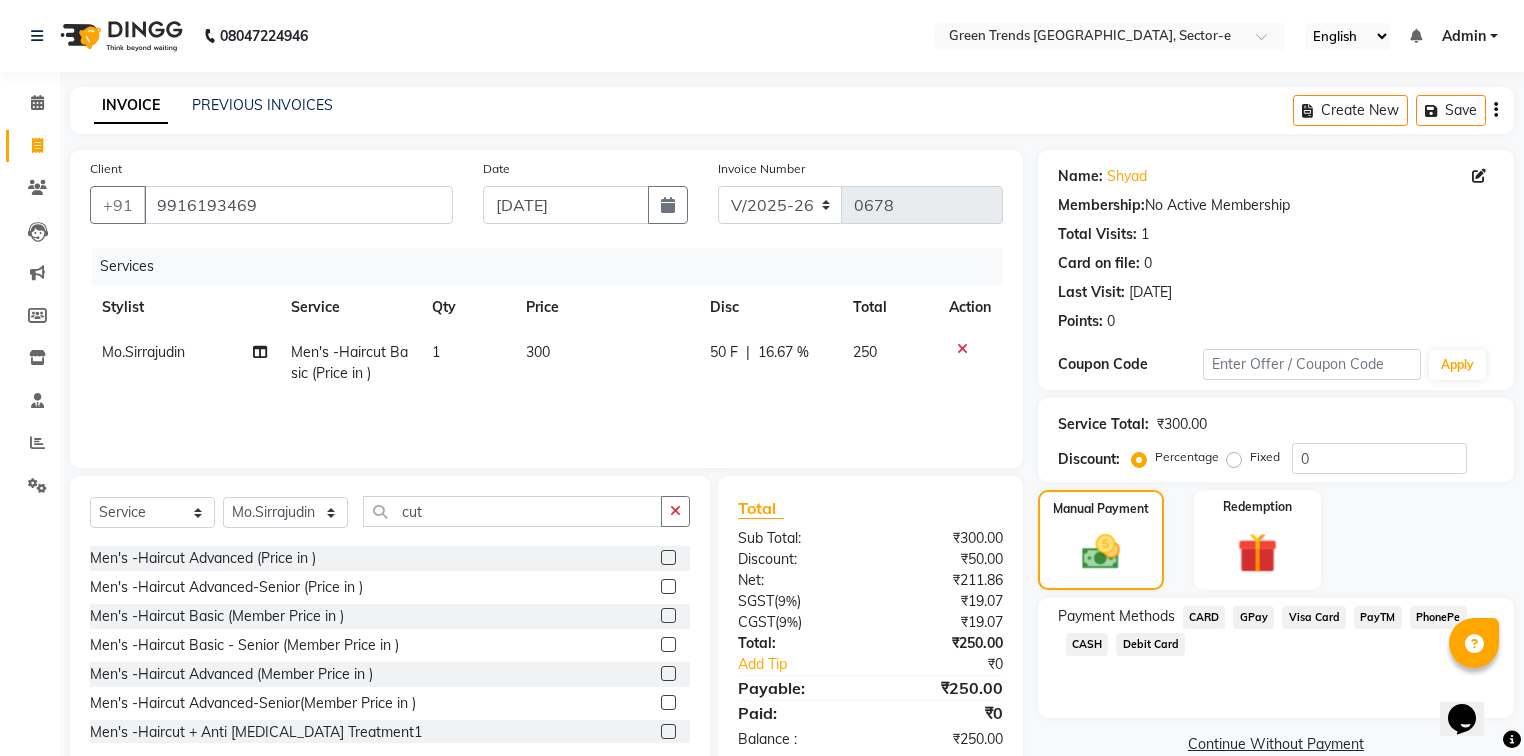 click on "GPay" 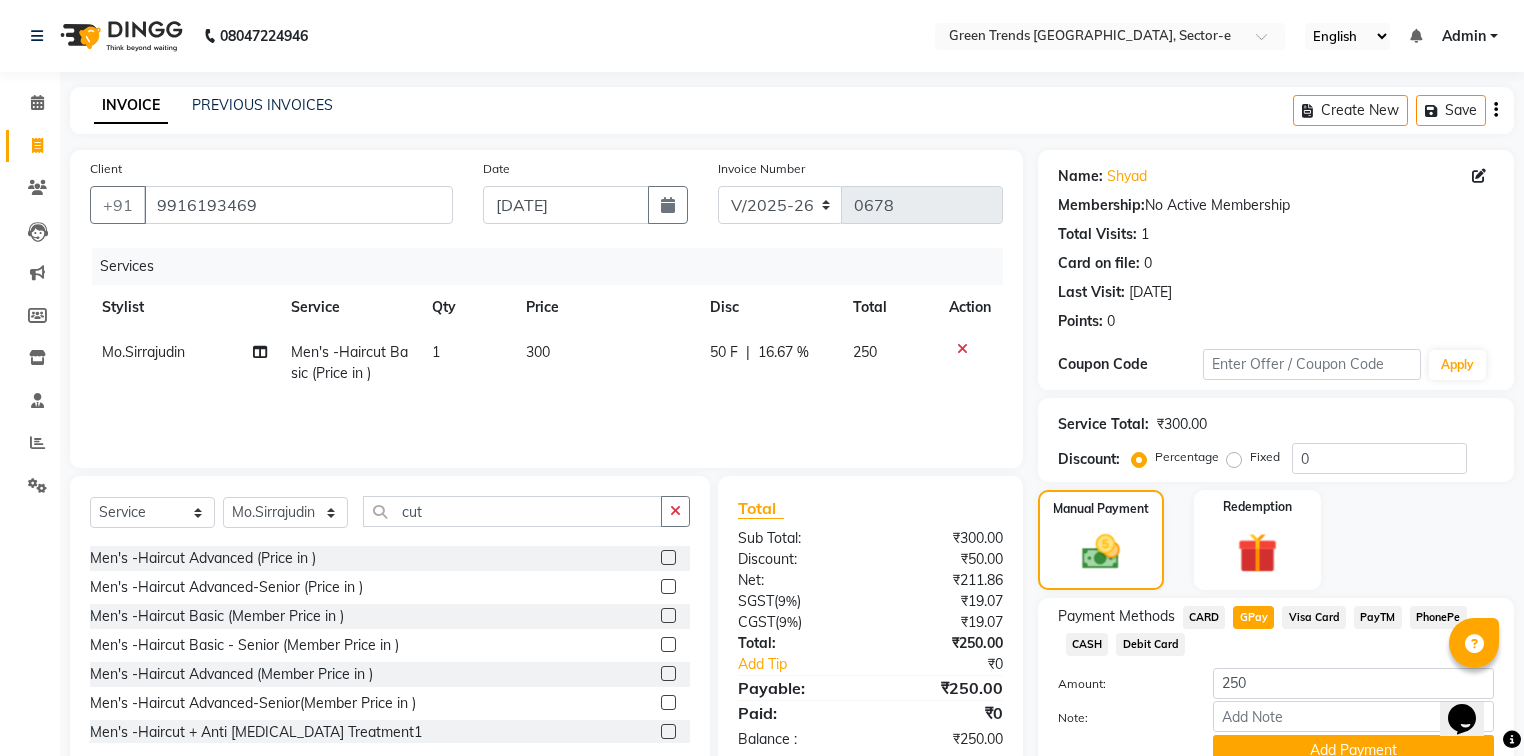 scroll, scrollTop: 91, scrollLeft: 0, axis: vertical 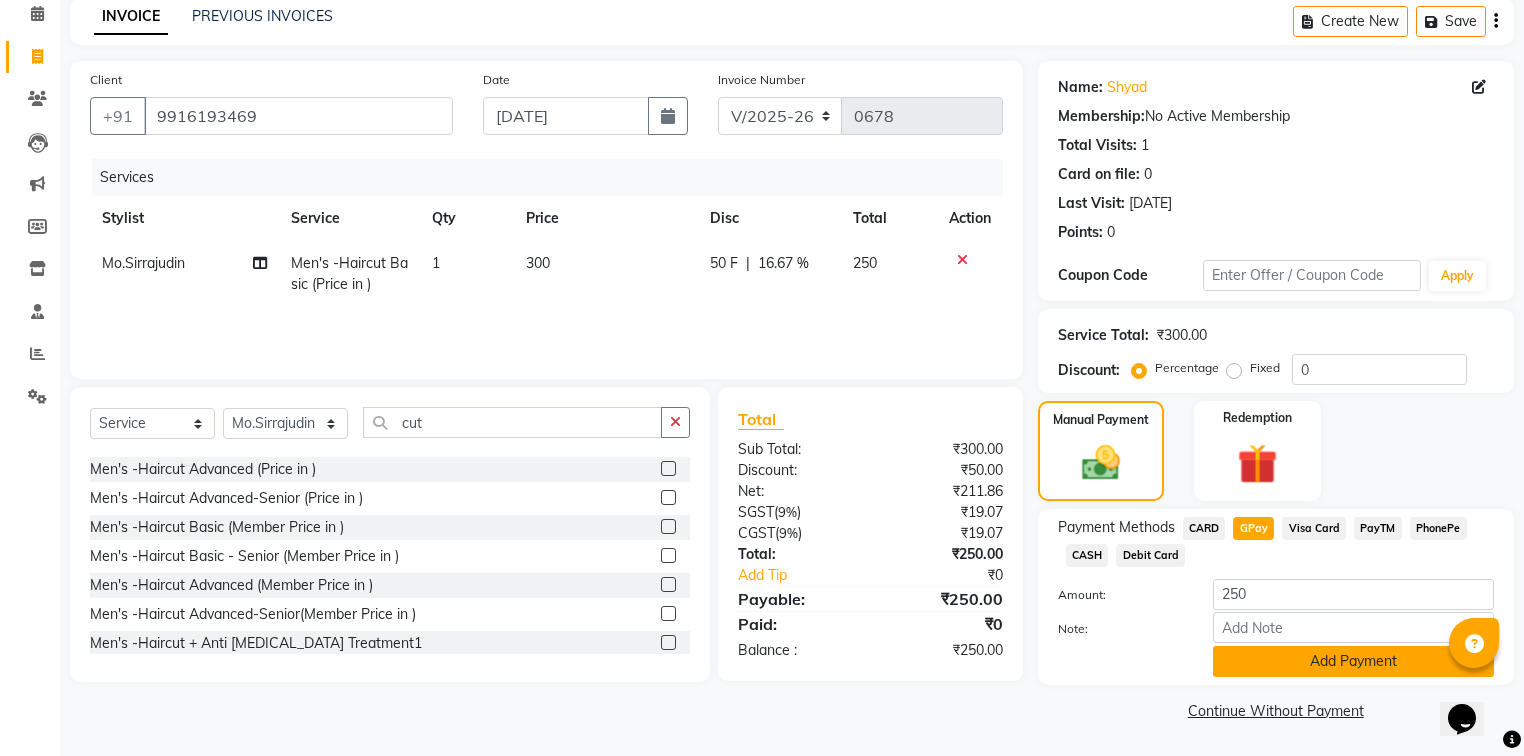 drag, startPoint x: 1363, startPoint y: 669, endPoint x: 1285, endPoint y: 714, distance: 90.04999 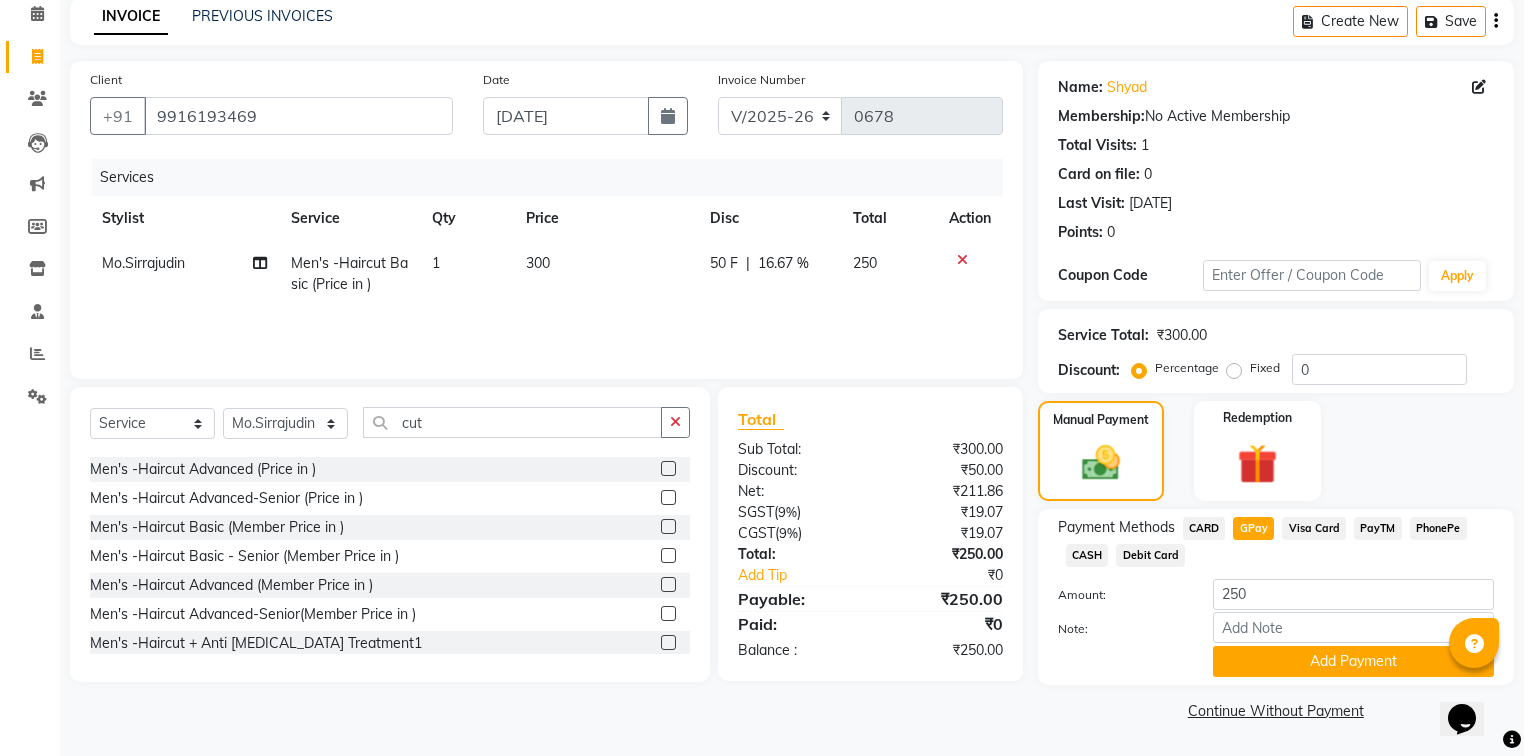 click on "Add Payment" 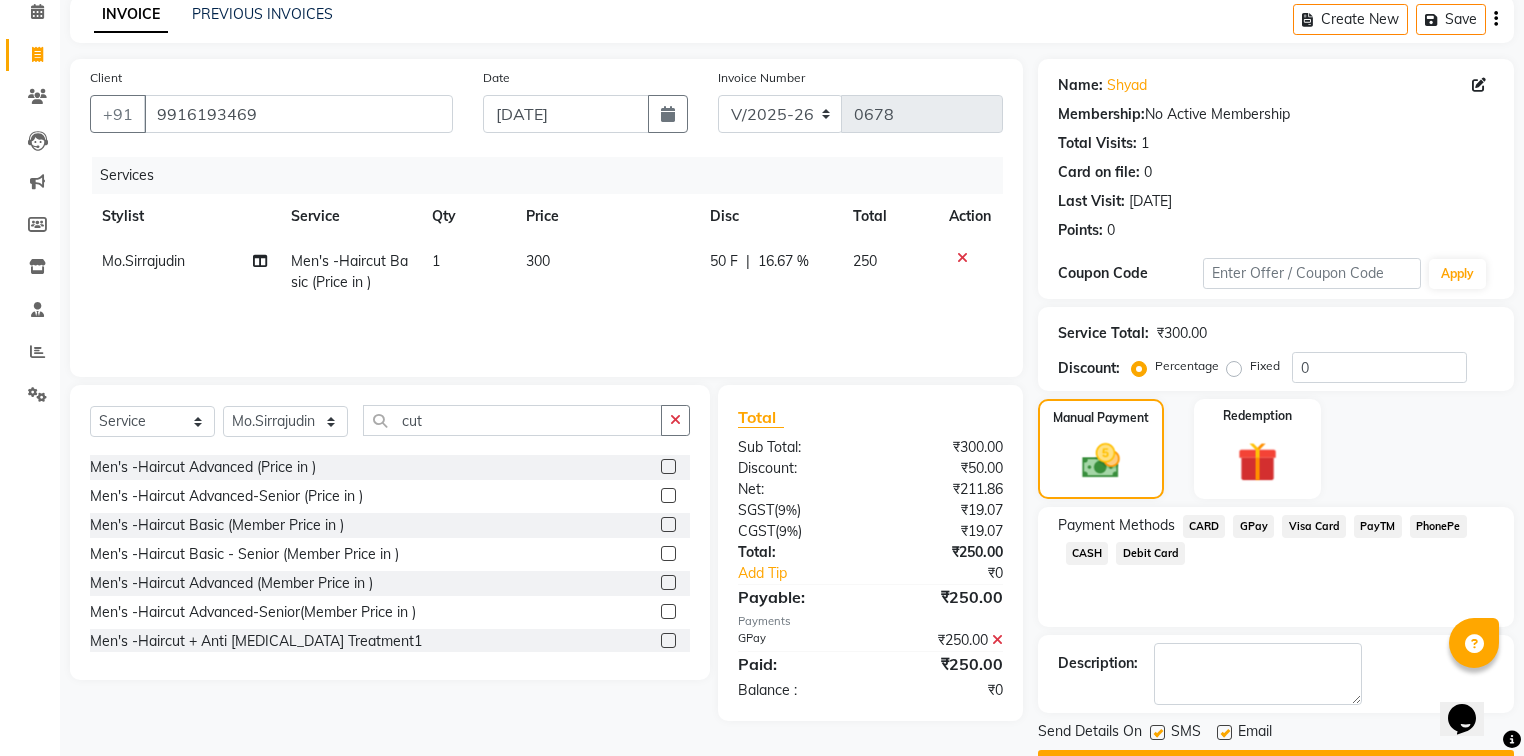 click 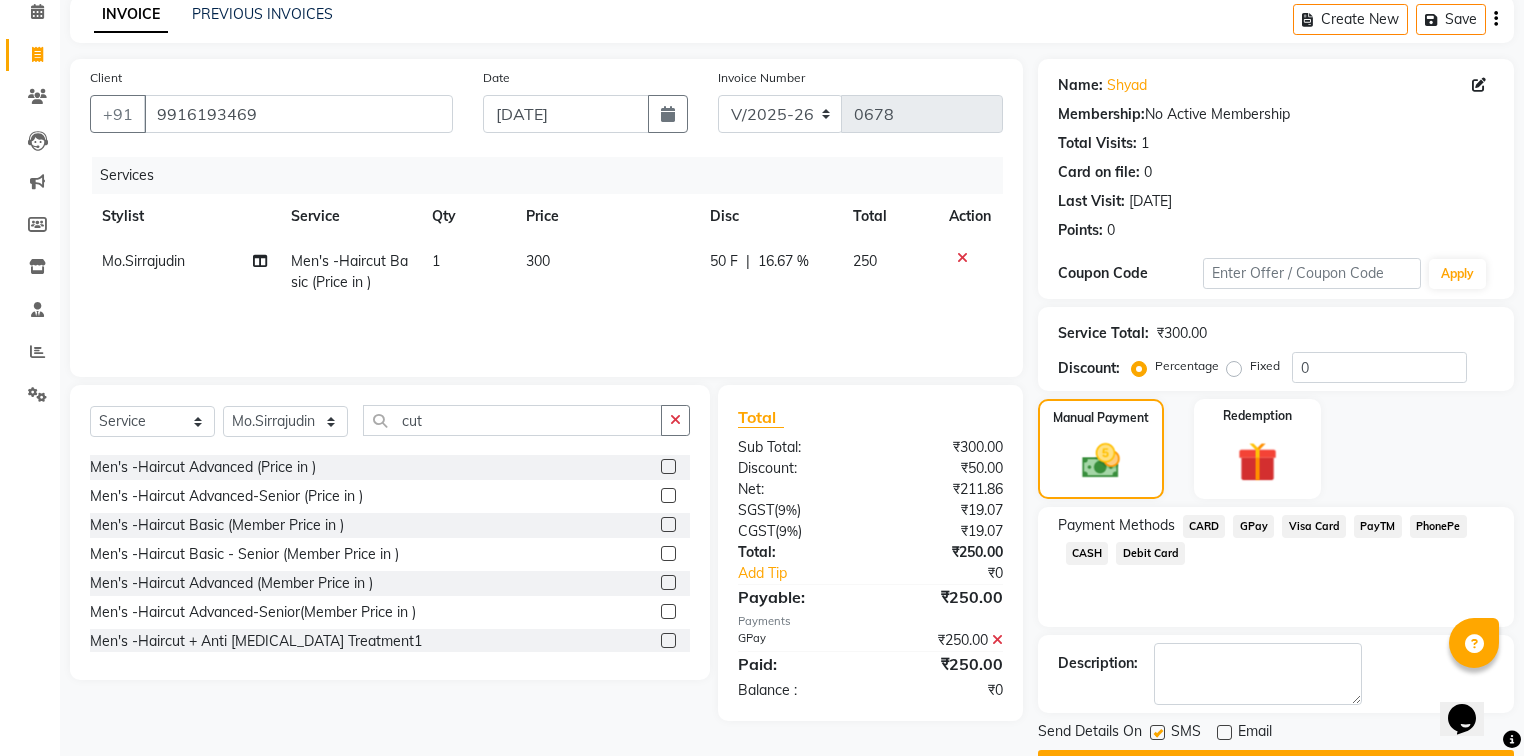 click on "Checkout" 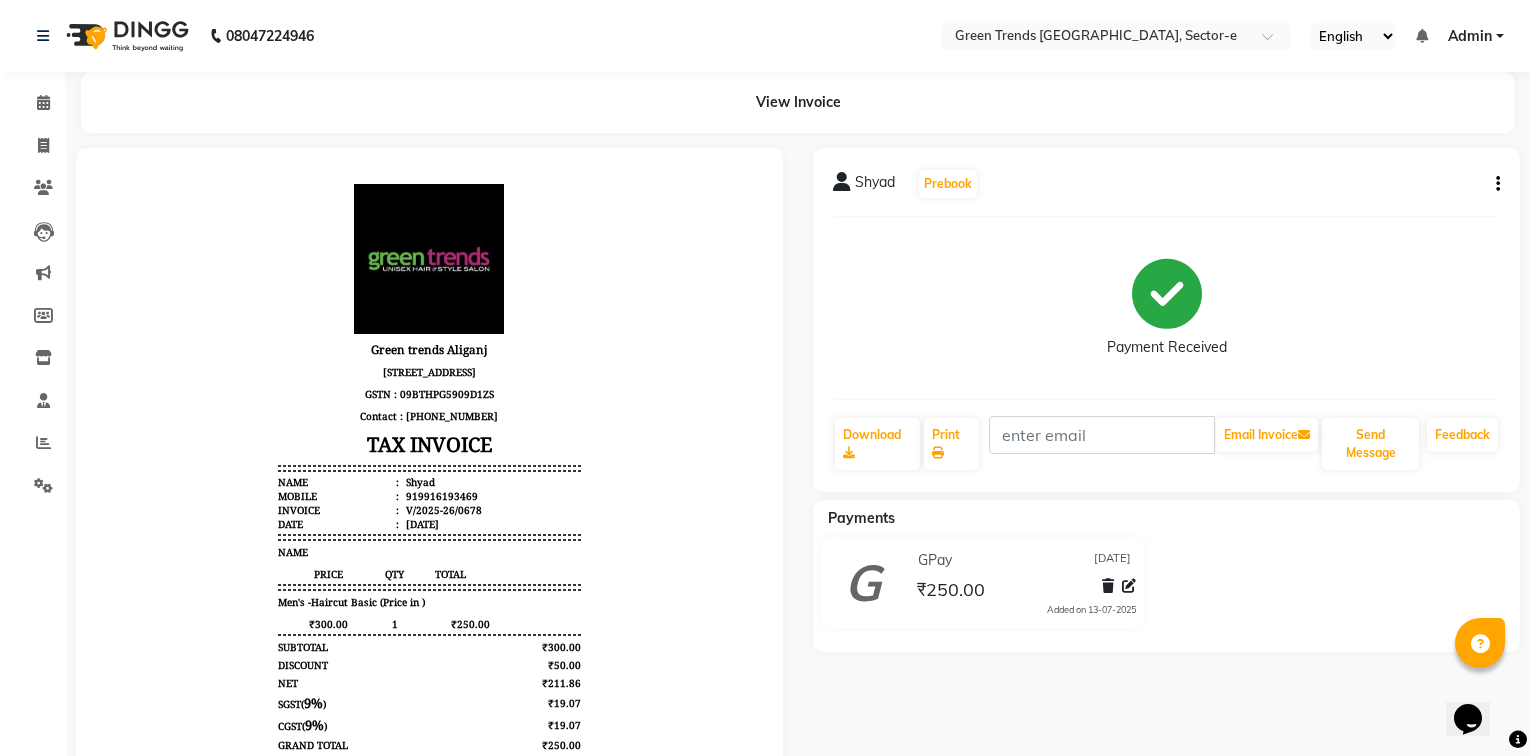 scroll, scrollTop: 0, scrollLeft: 0, axis: both 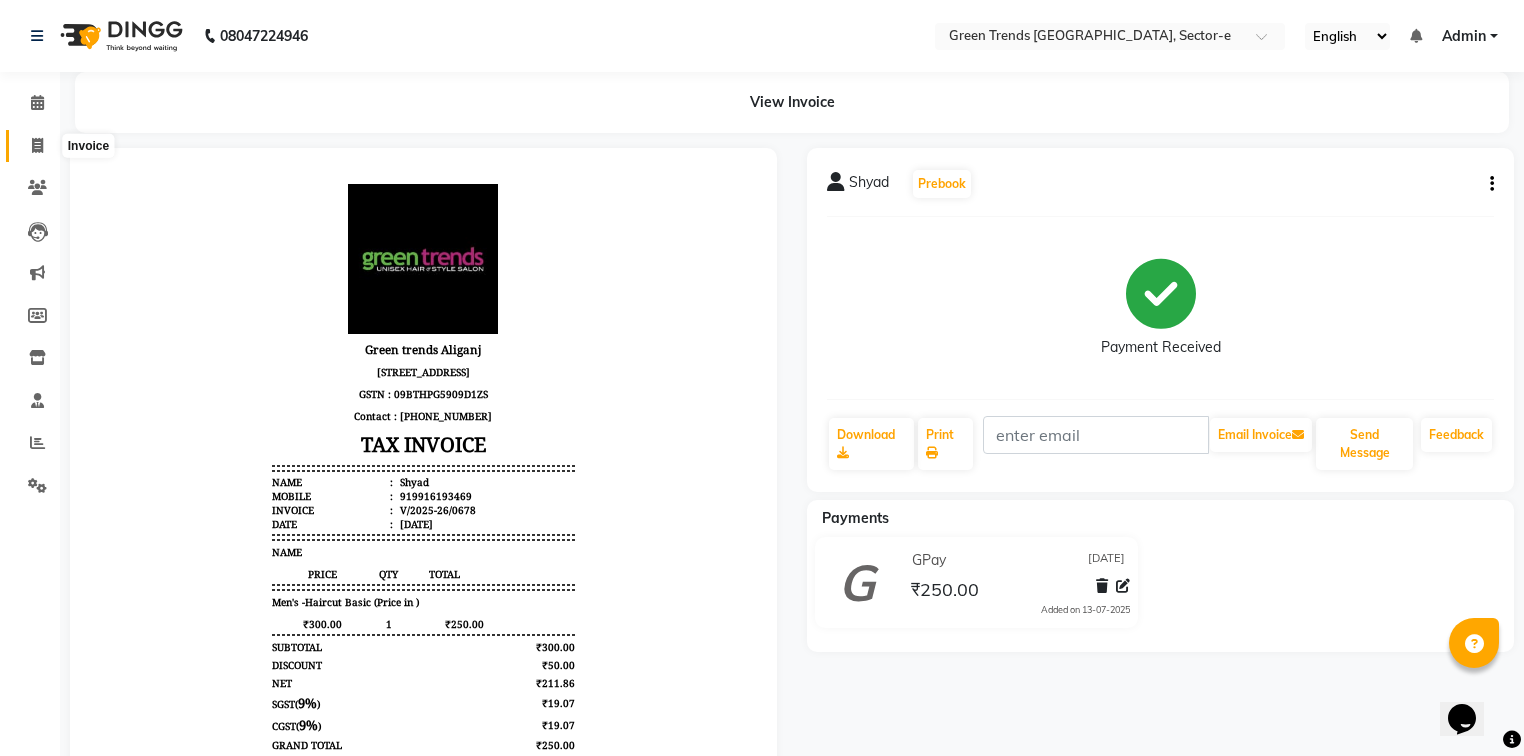 click 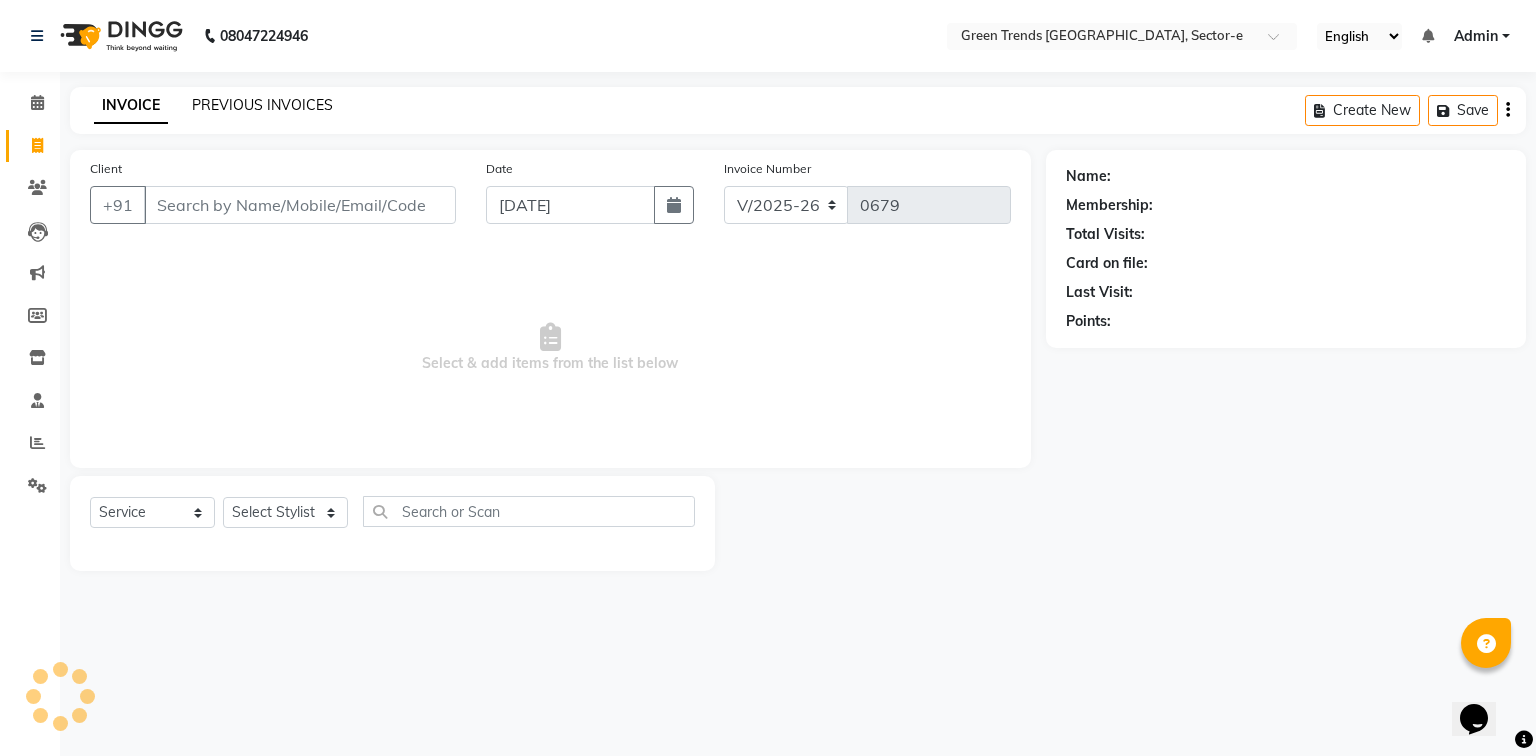 click on "PREVIOUS INVOICES" 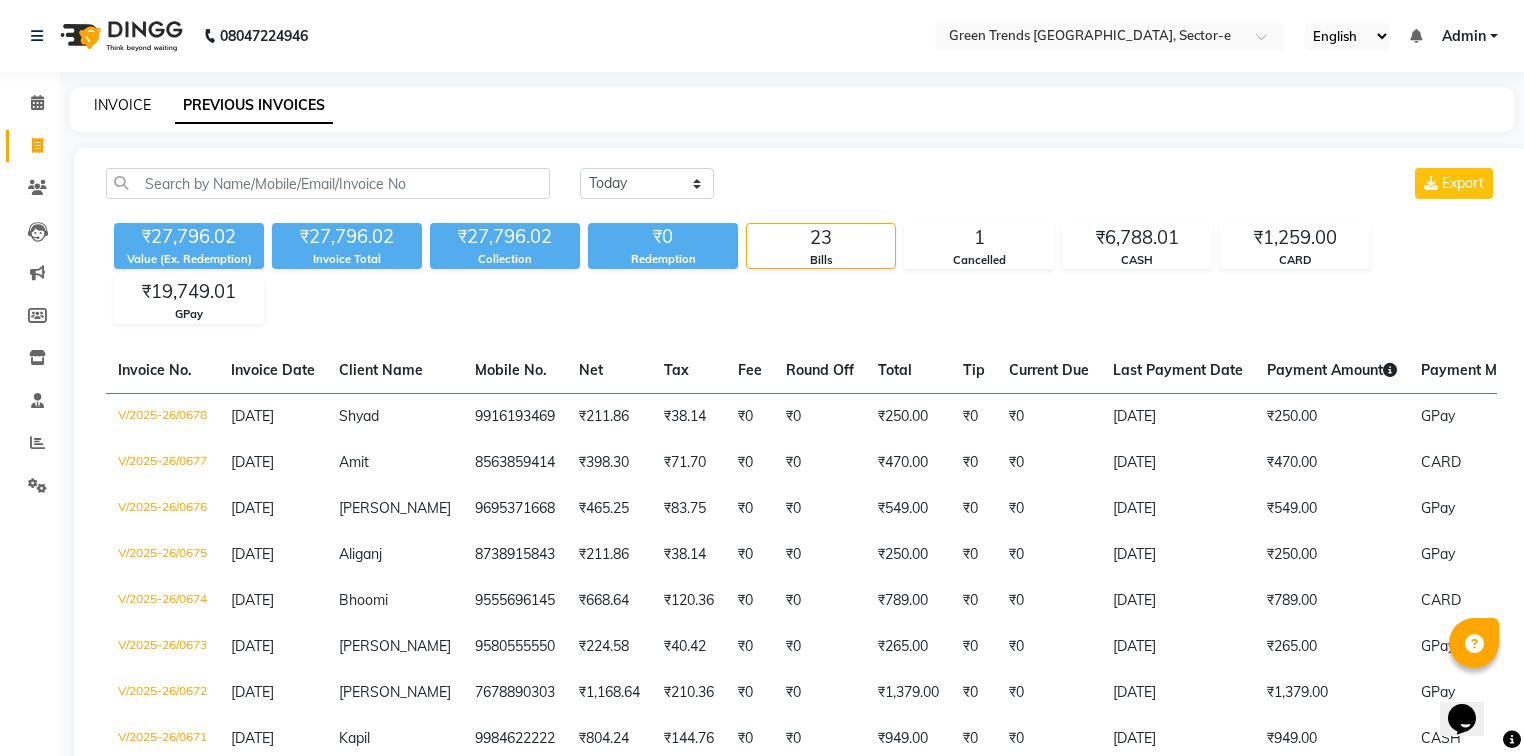 click on "INVOICE" 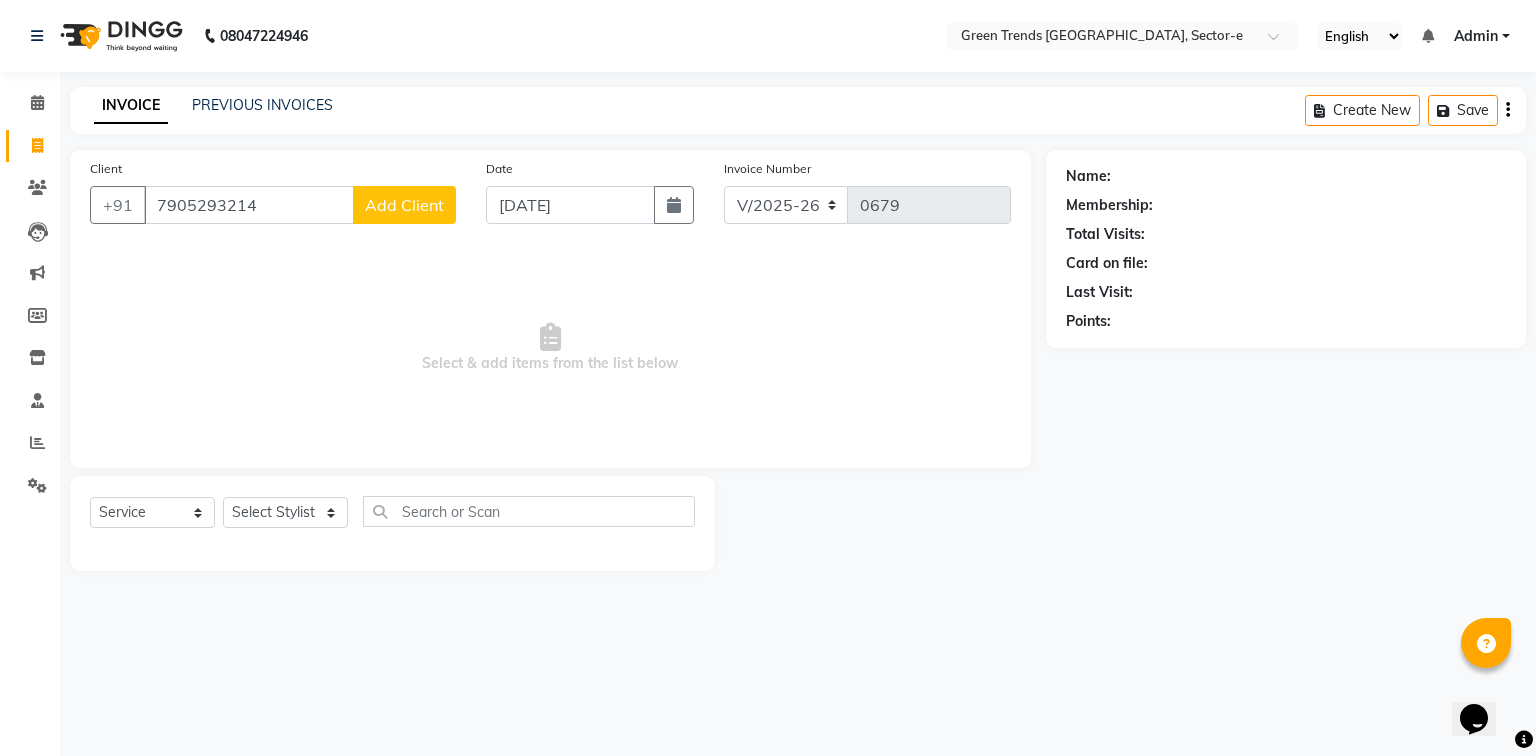 click on "Add Client" 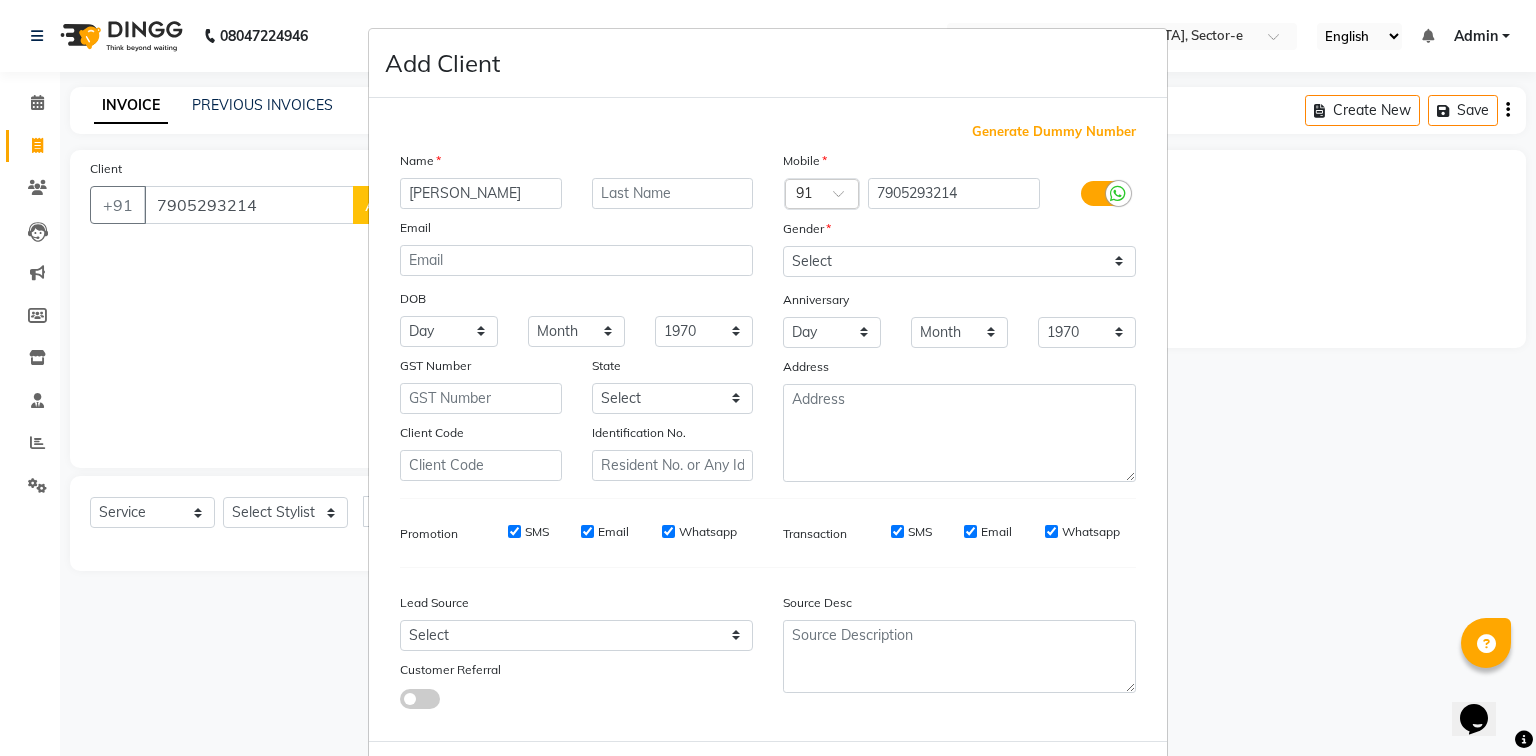 click at bounding box center [1103, 193] 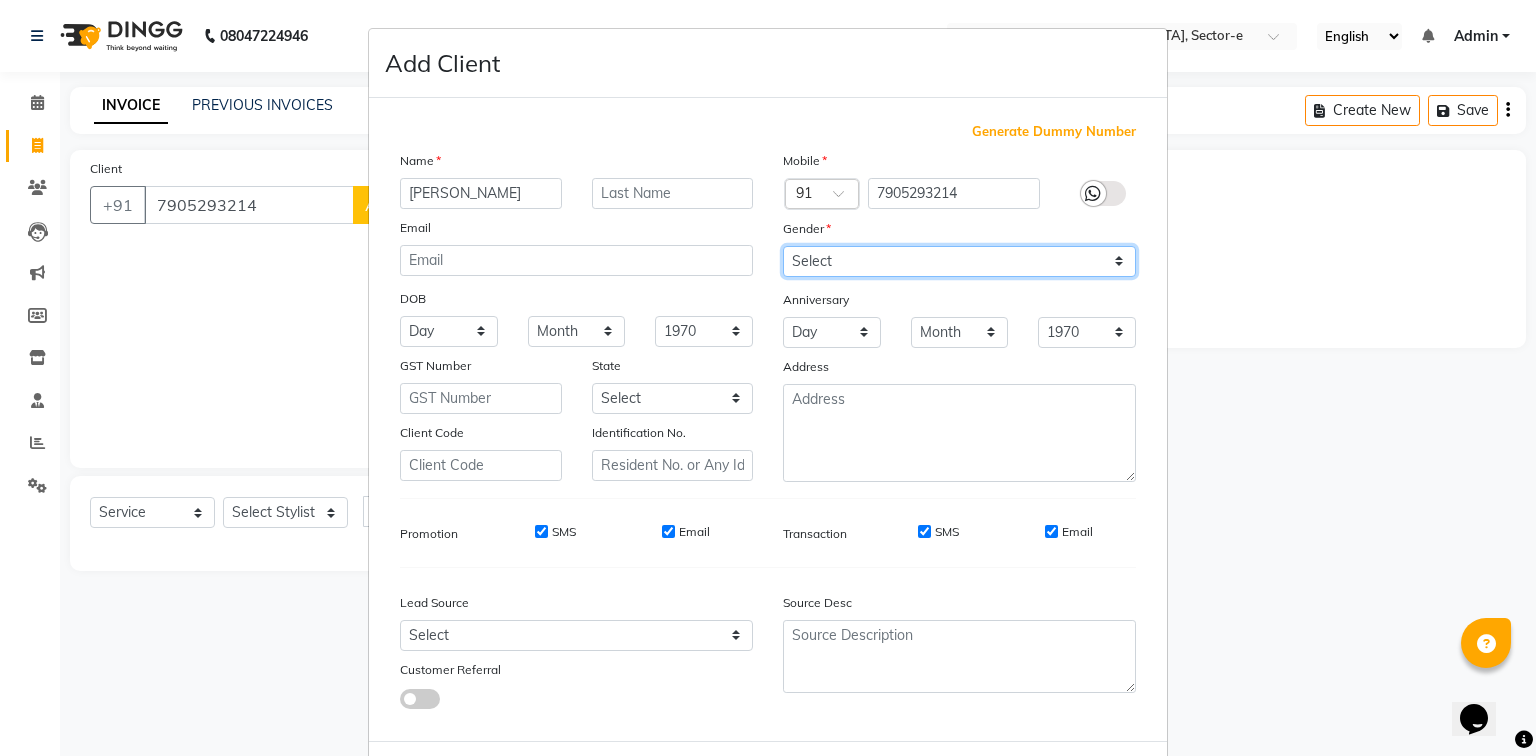 click on "Select [DEMOGRAPHIC_DATA] [DEMOGRAPHIC_DATA] Other Prefer Not To Say" at bounding box center (959, 261) 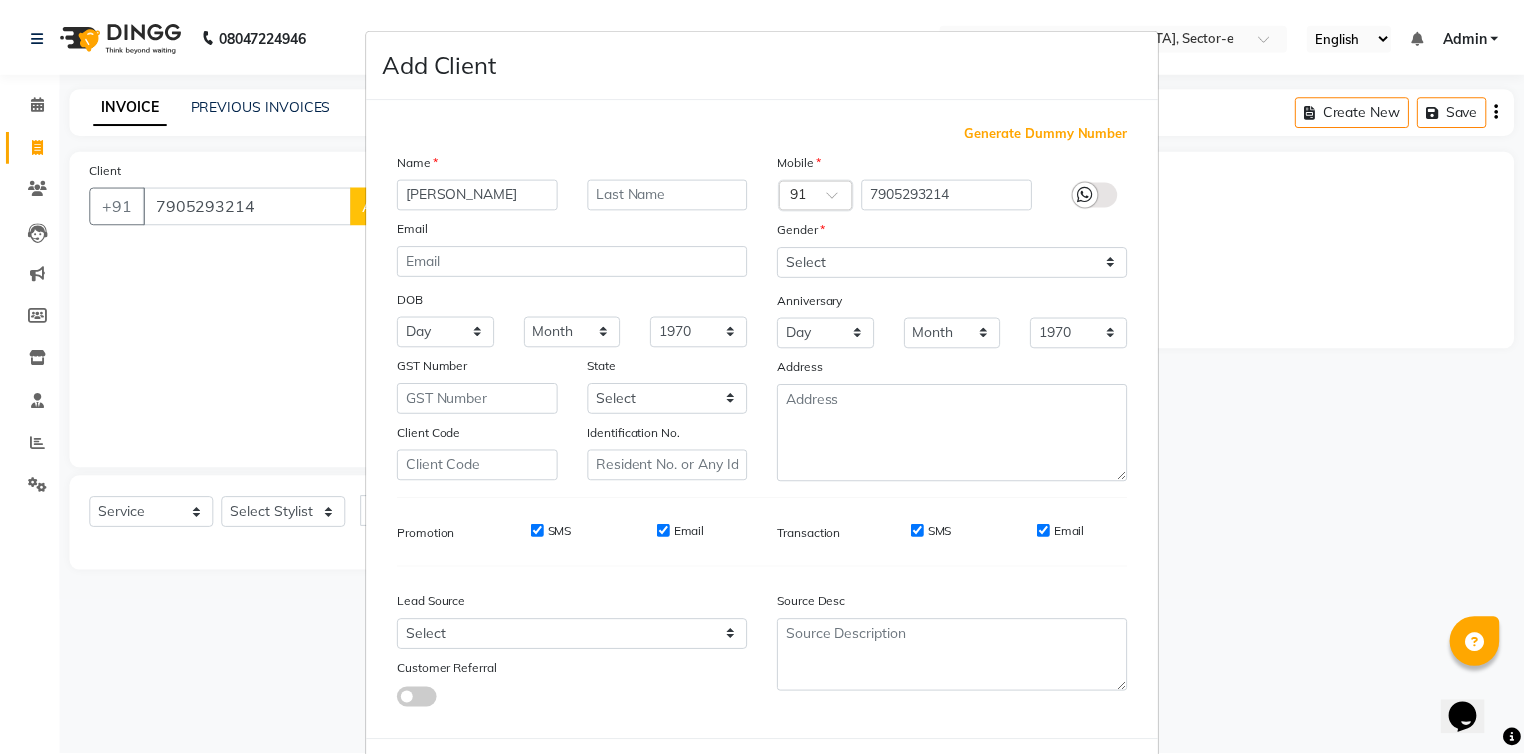 scroll, scrollTop: 100, scrollLeft: 0, axis: vertical 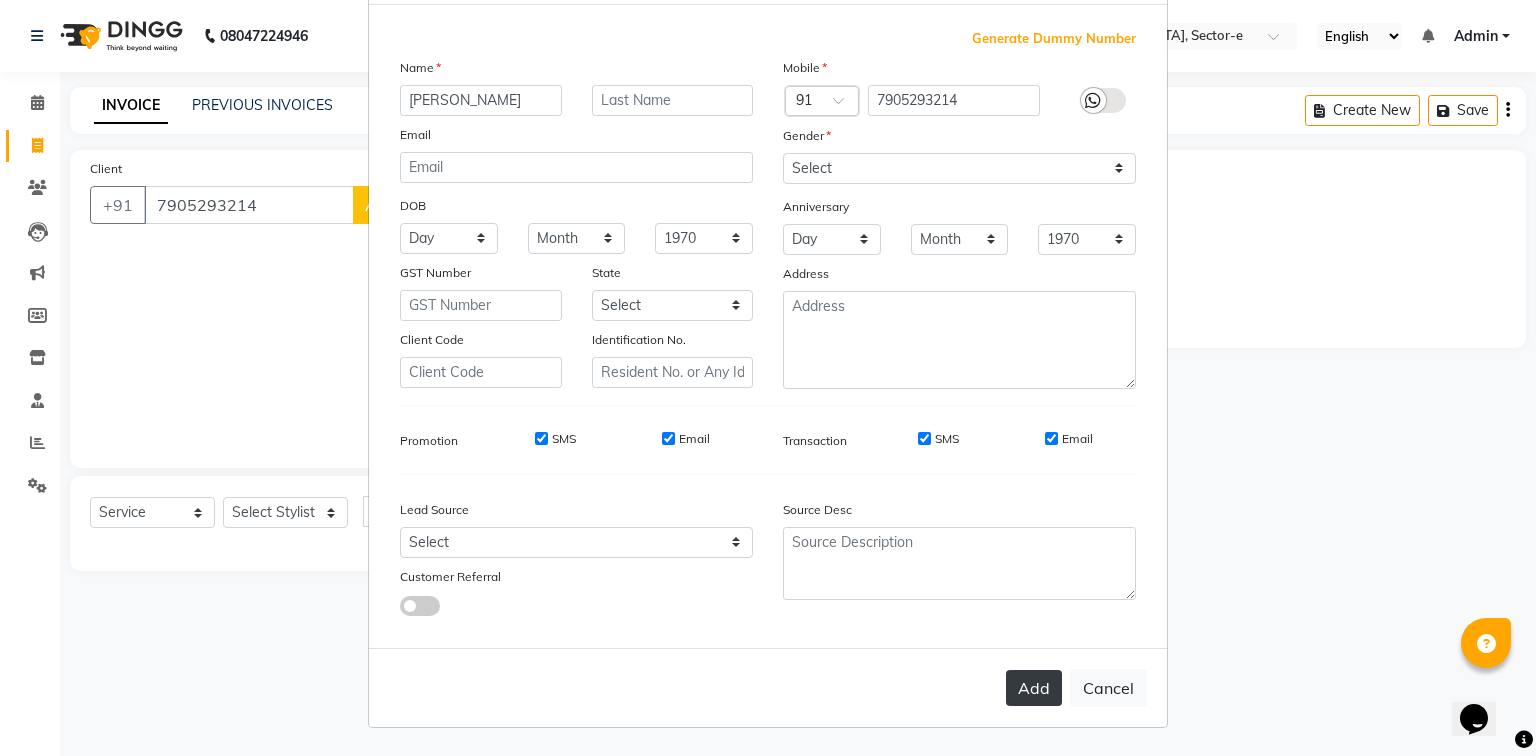 click on "Add" at bounding box center [1034, 688] 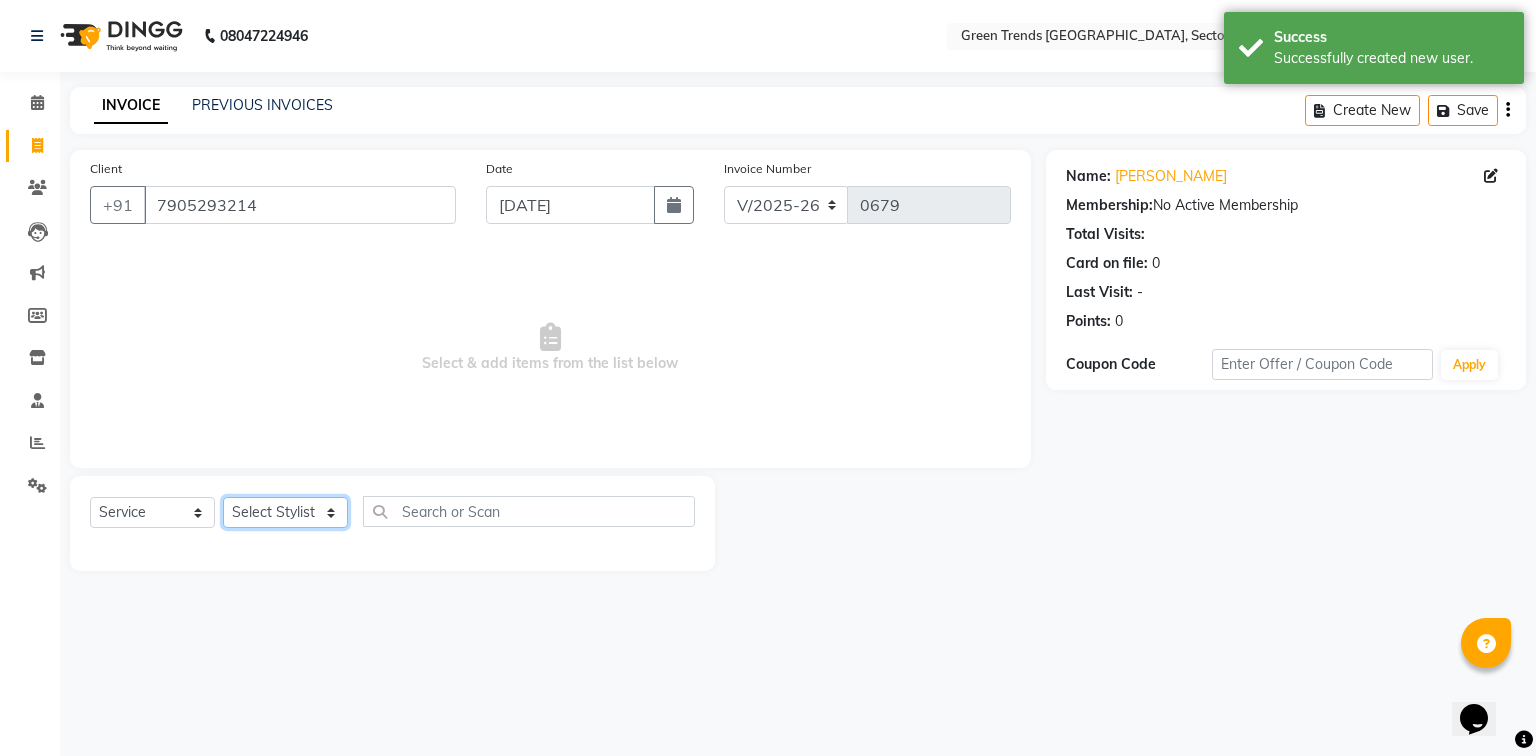 click on "Select Stylist [PERSON_NAME] [PERSON_NAME] Mo. [PERSON_NAME].[PERSON_NAME] [PERSON_NAME] Pooja [PERSON_NAME] [PERSON_NAME] [PERSON_NAME] Vishal" 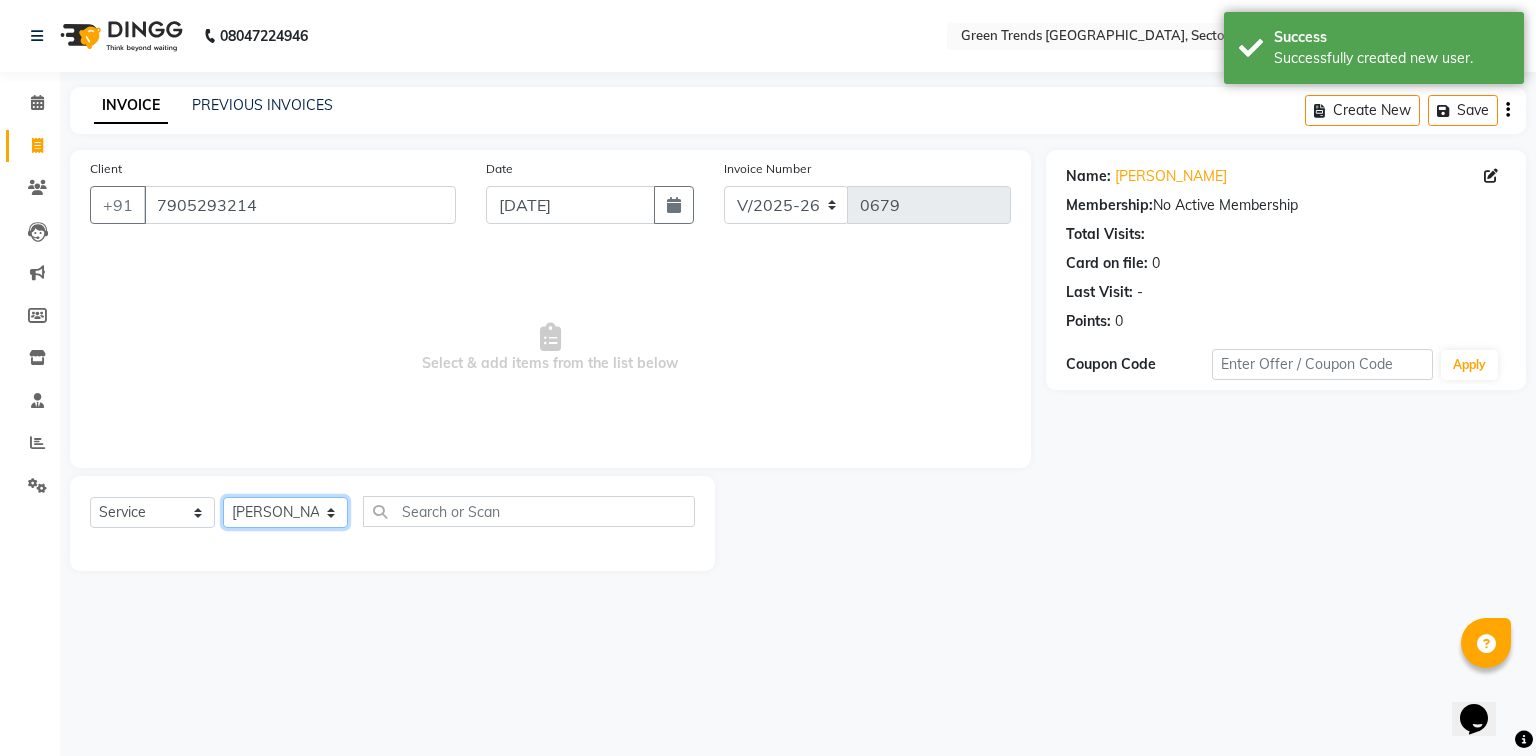 click on "Select Stylist [PERSON_NAME] [PERSON_NAME] Mo. [PERSON_NAME].[PERSON_NAME] [PERSON_NAME] Pooja [PERSON_NAME] [PERSON_NAME] [PERSON_NAME] Vishal" 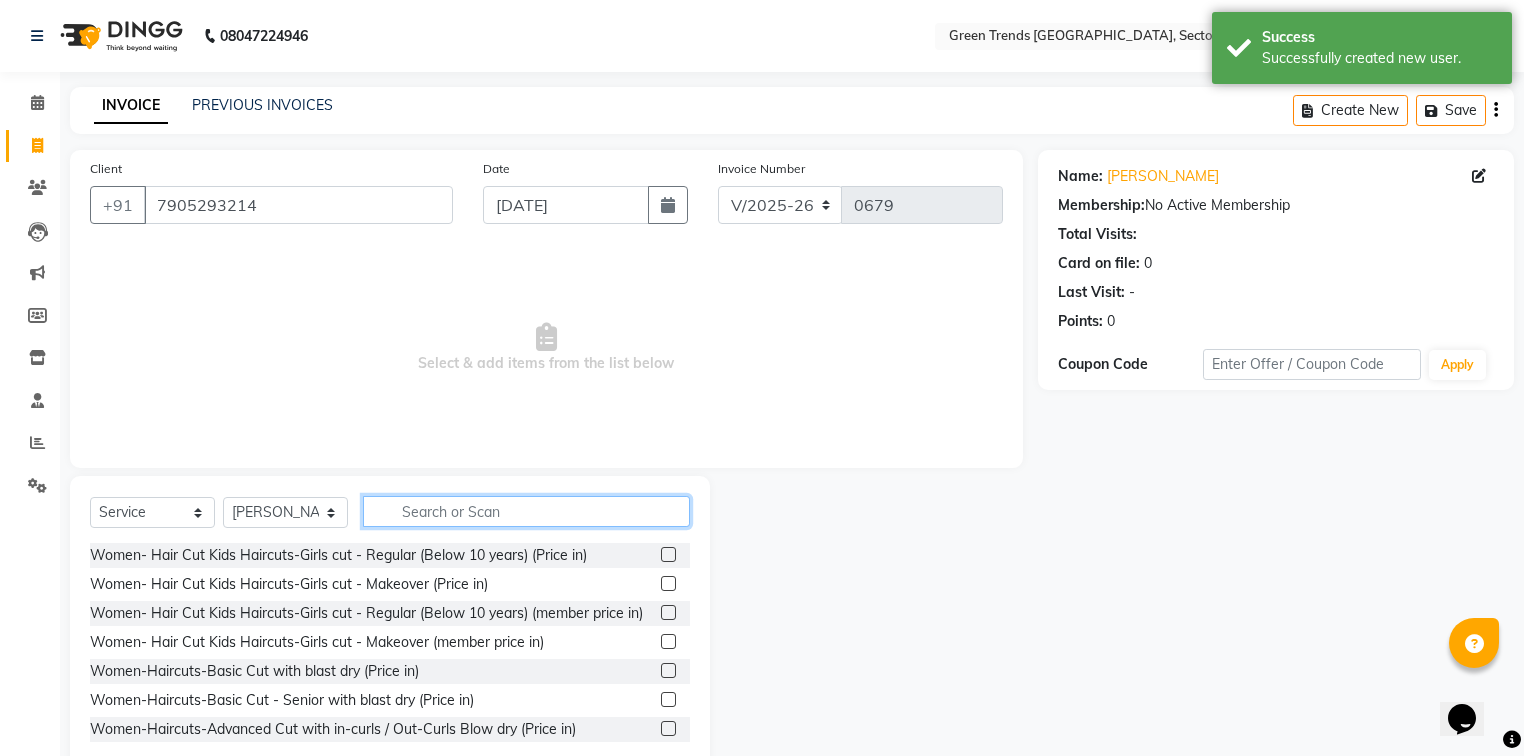 click 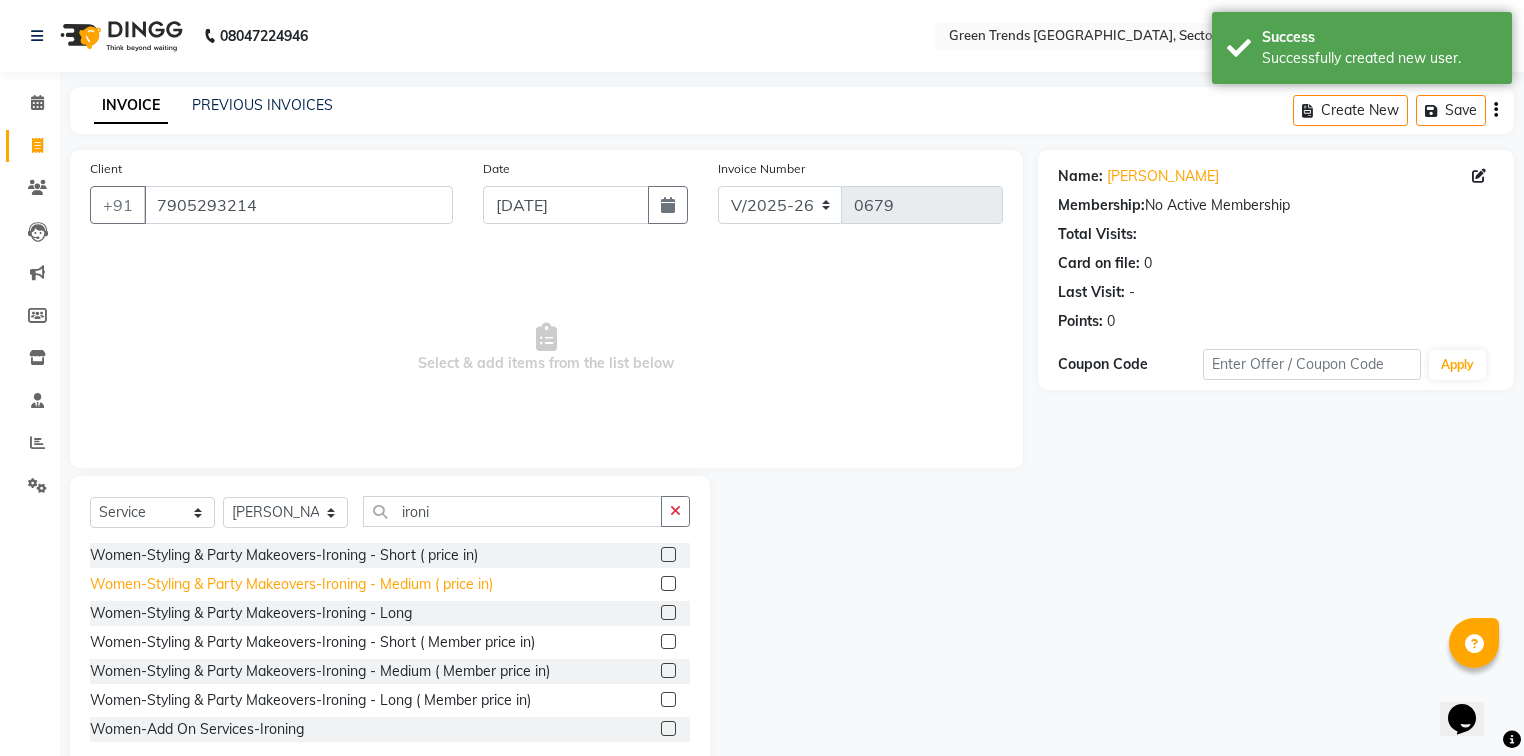 click on "Women-Styling & Party Makeovers-Ironing - Medium ( price in)" 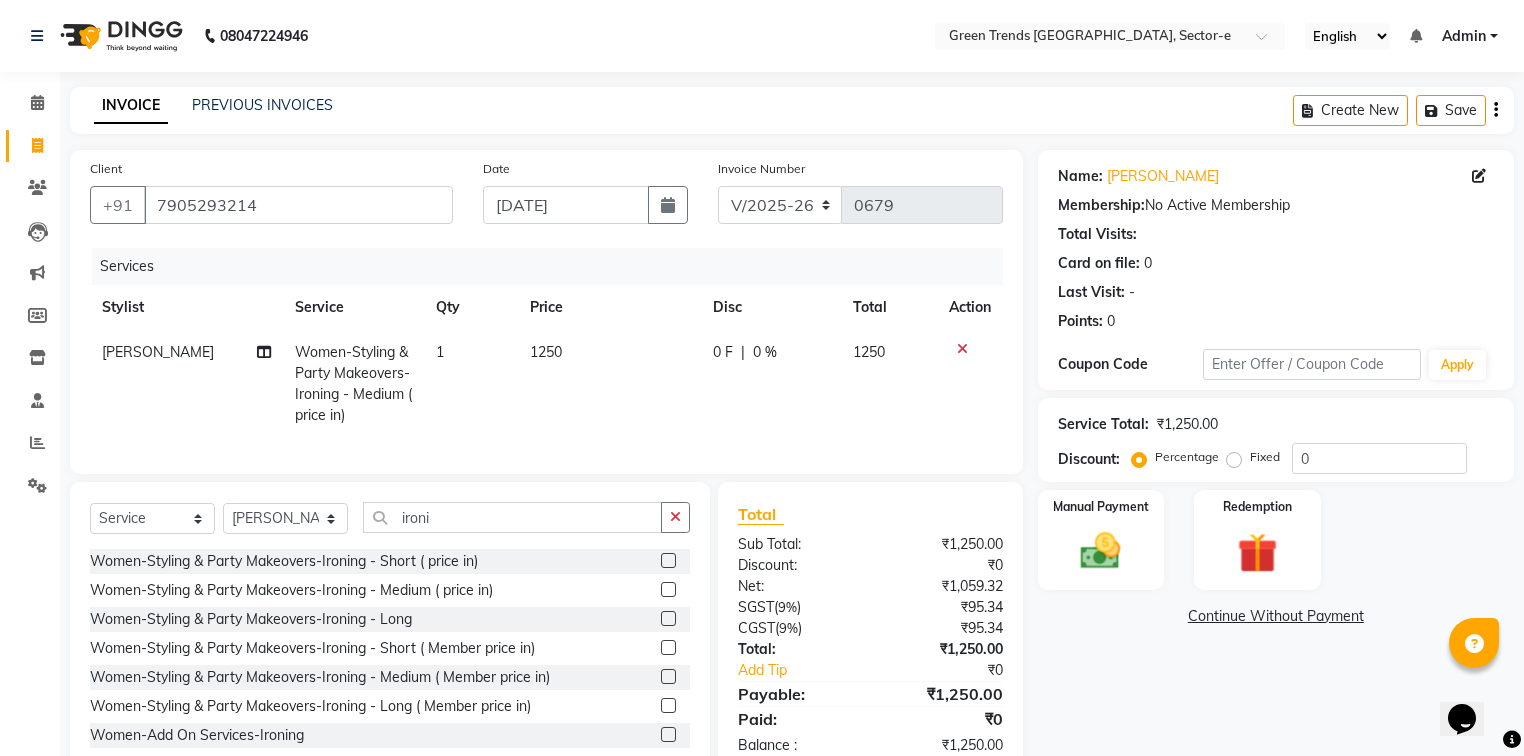 click on "0 F" 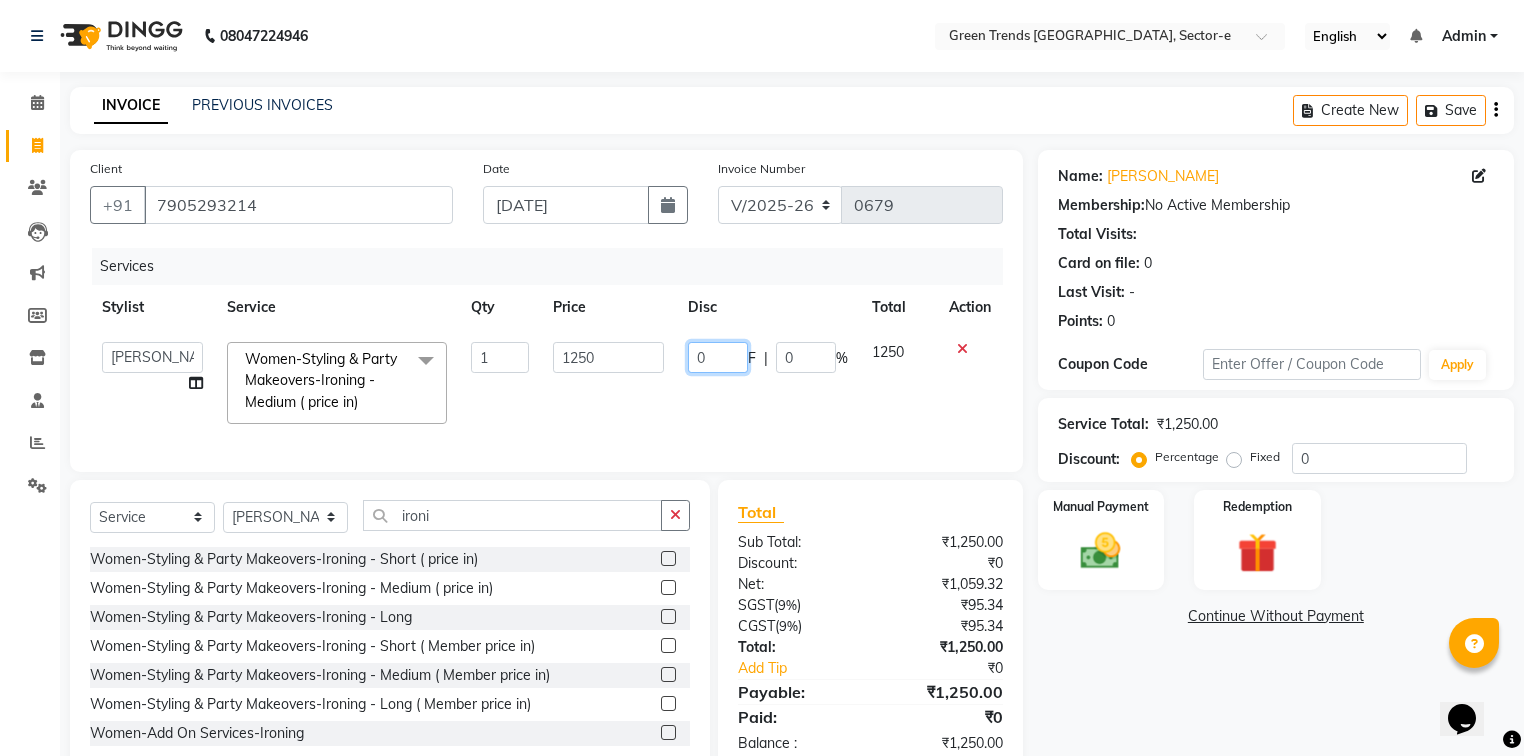 drag, startPoint x: 732, startPoint y: 352, endPoint x: 678, endPoint y: 364, distance: 55.31727 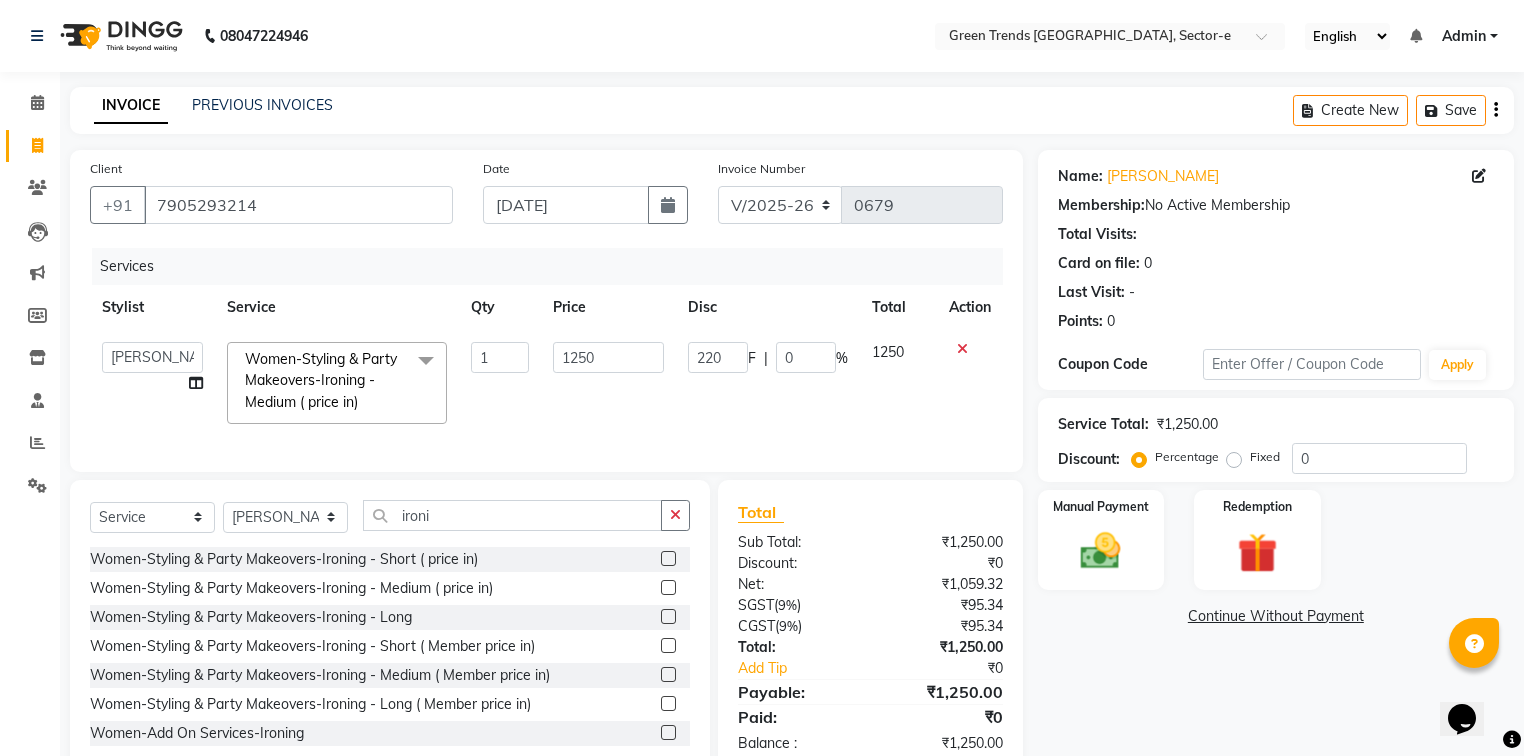 click on "1250" 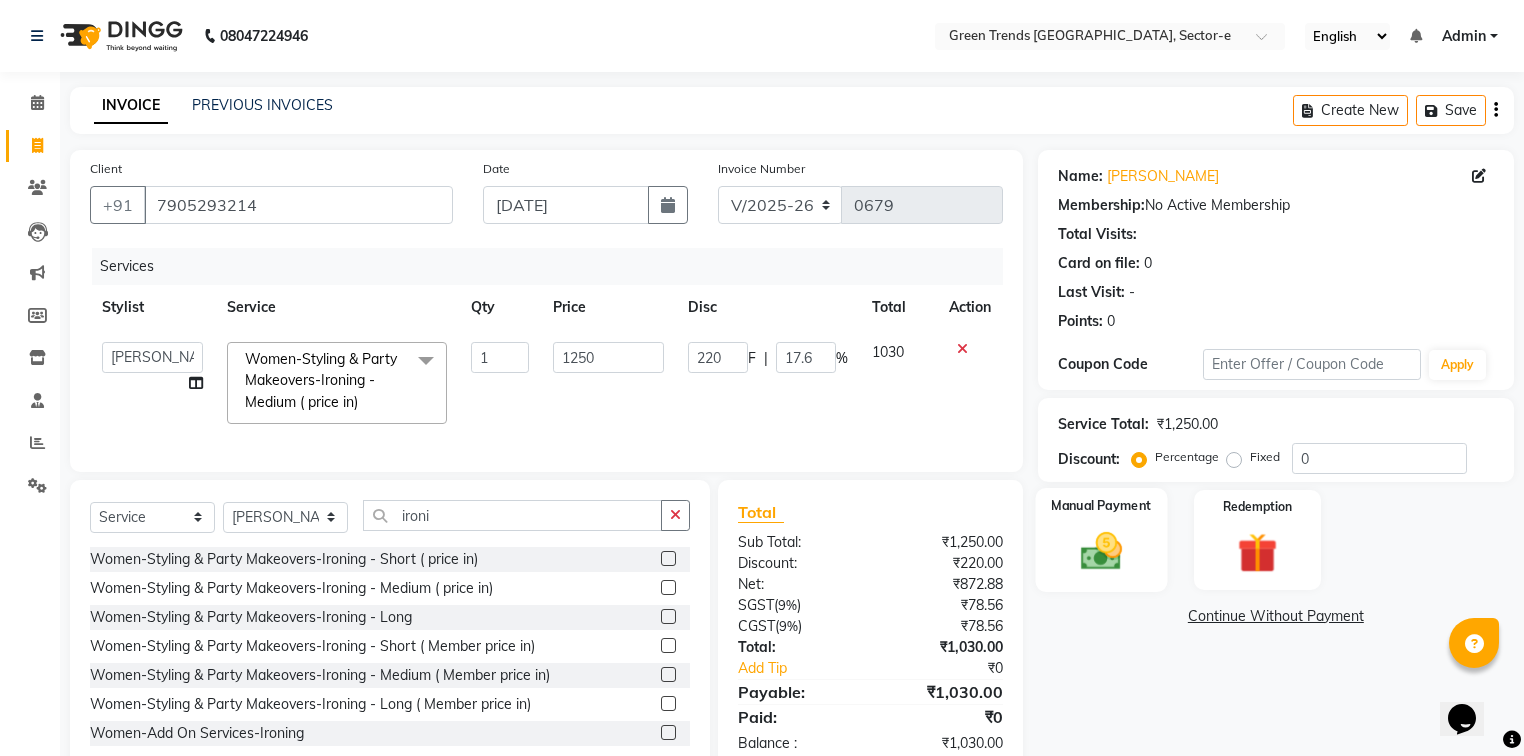 click on "Manual Payment" 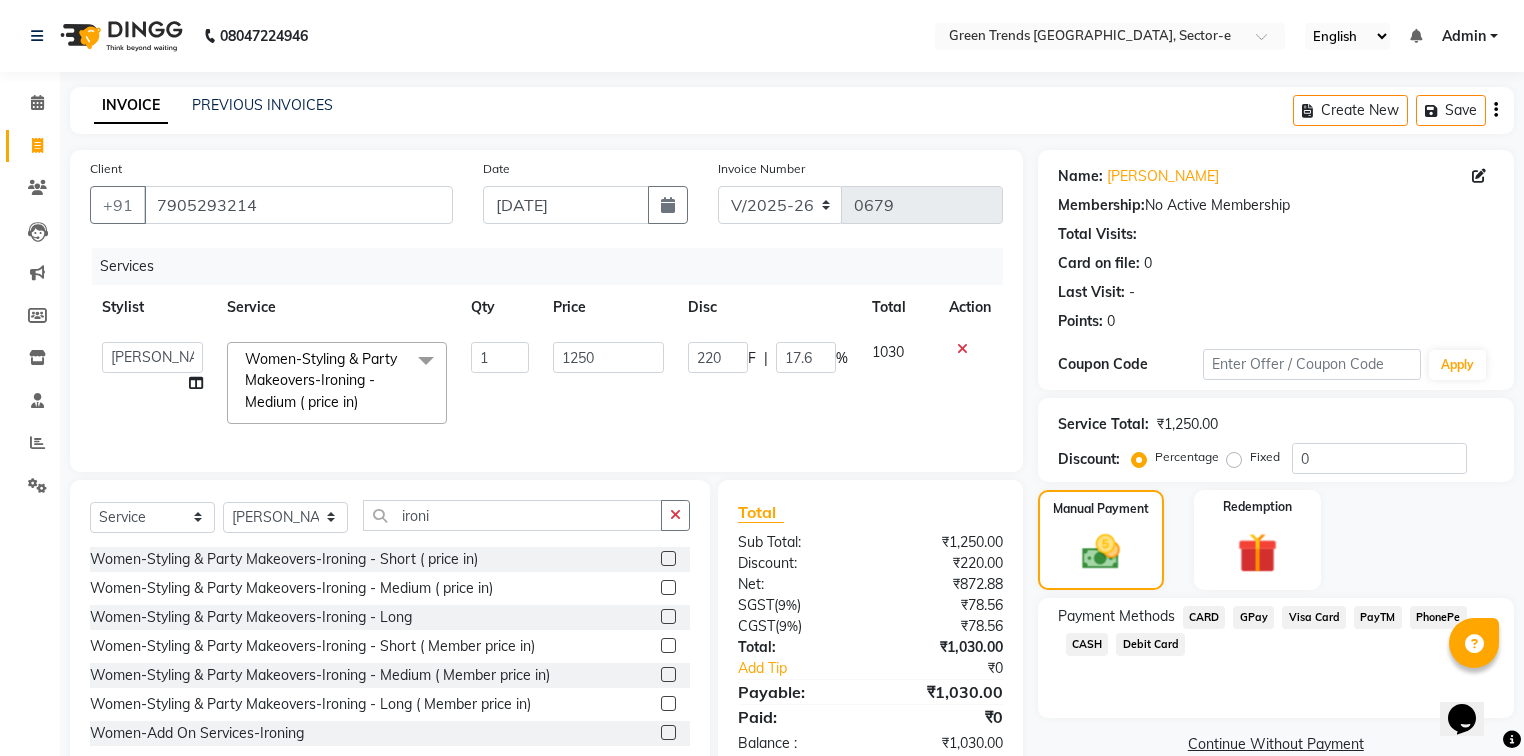 click on "GPay" 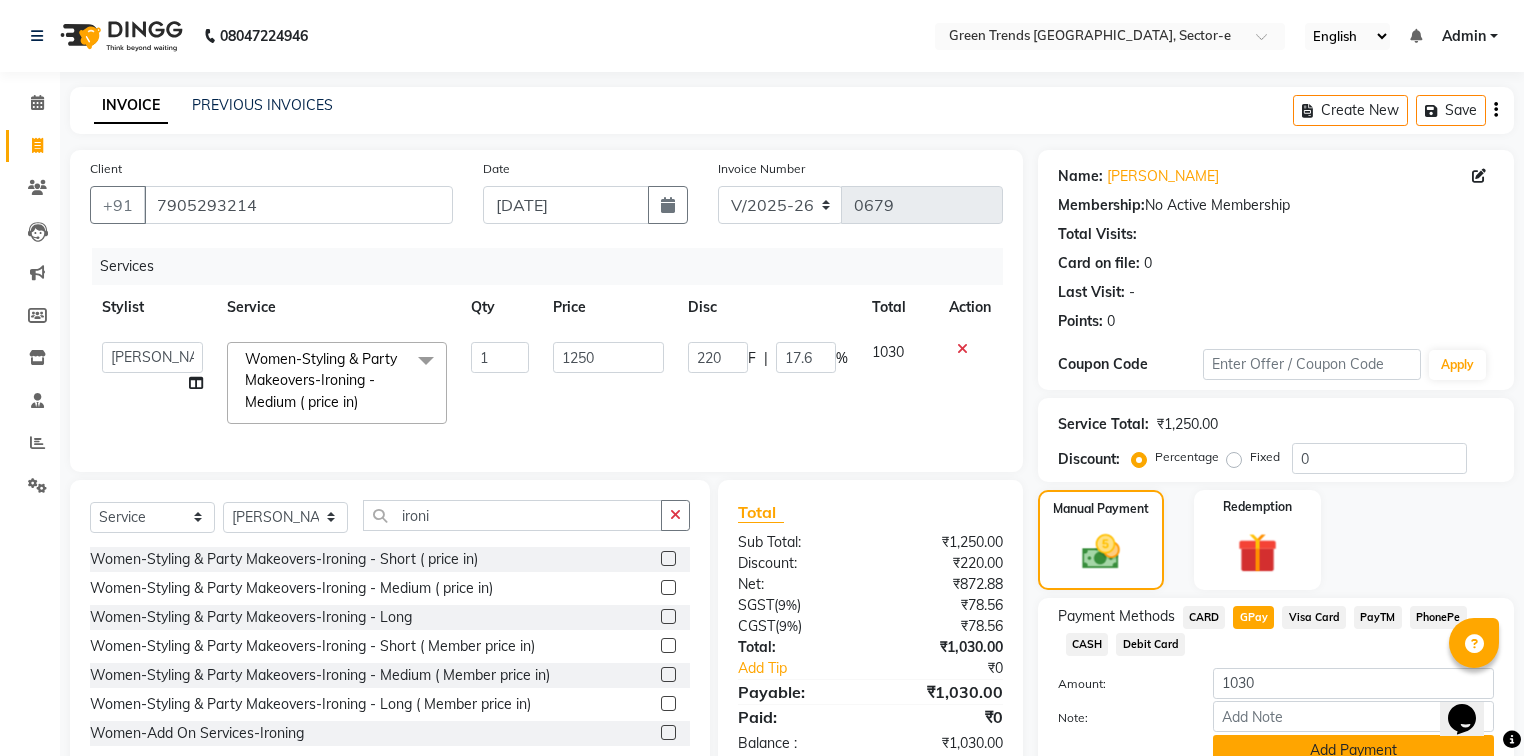click on "Add Payment" 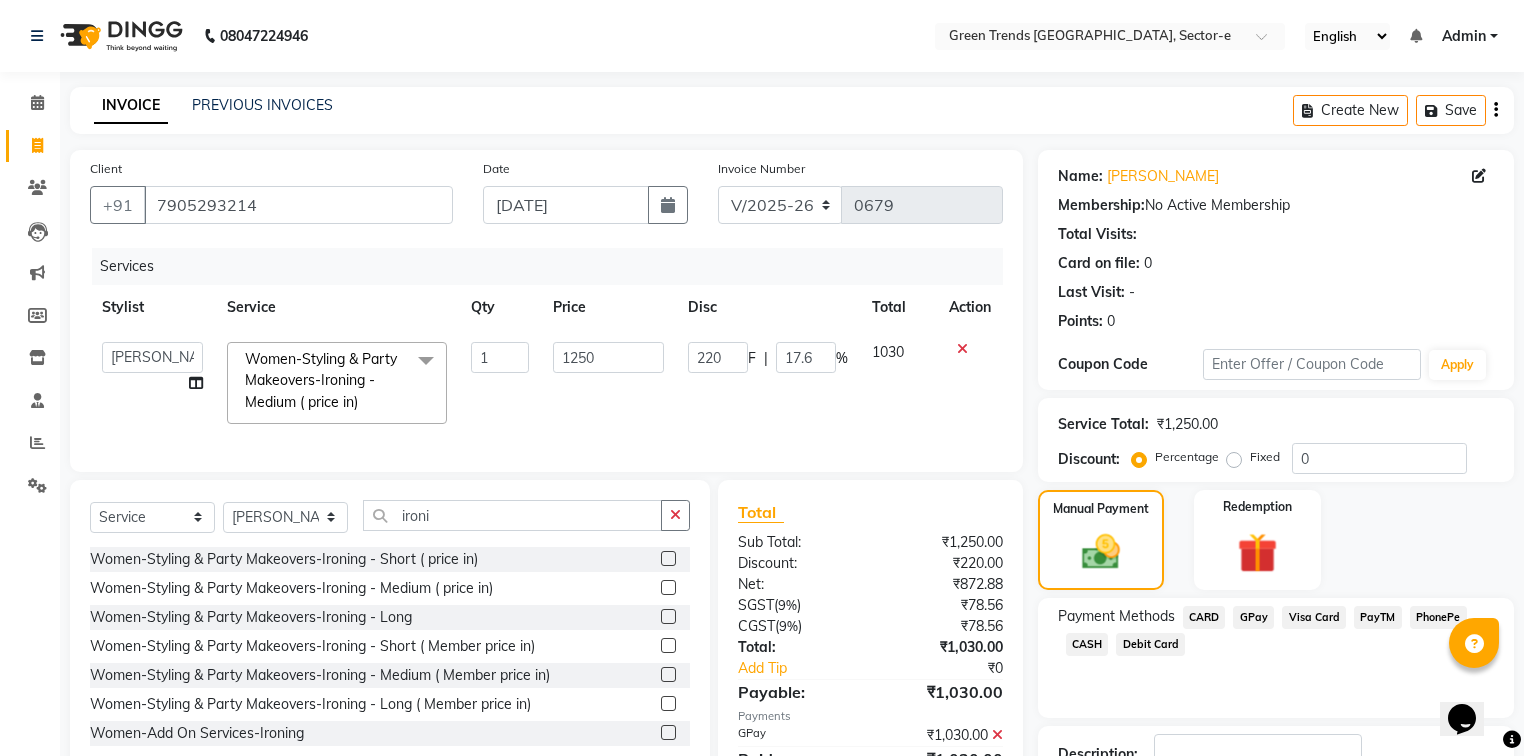 scroll, scrollTop: 144, scrollLeft: 0, axis: vertical 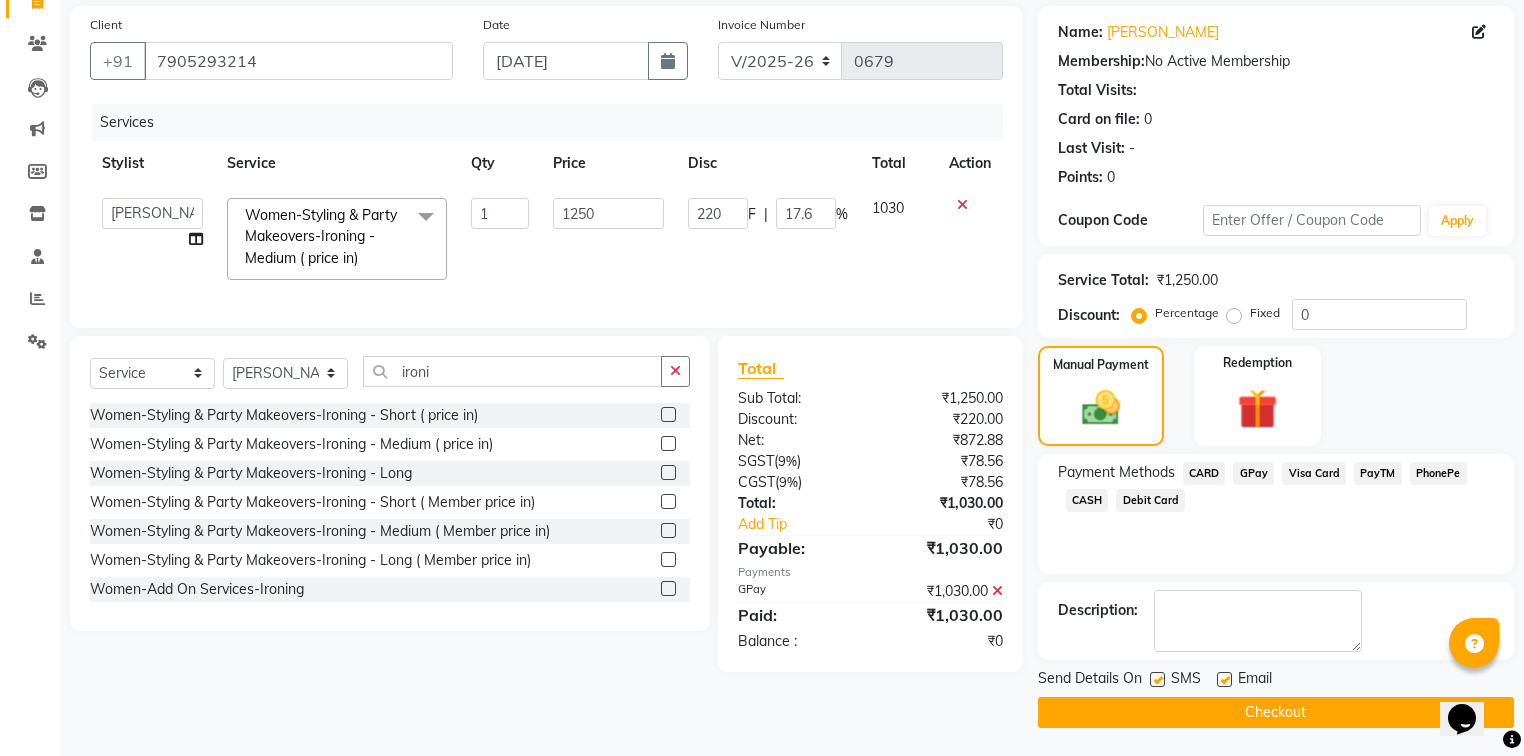 click 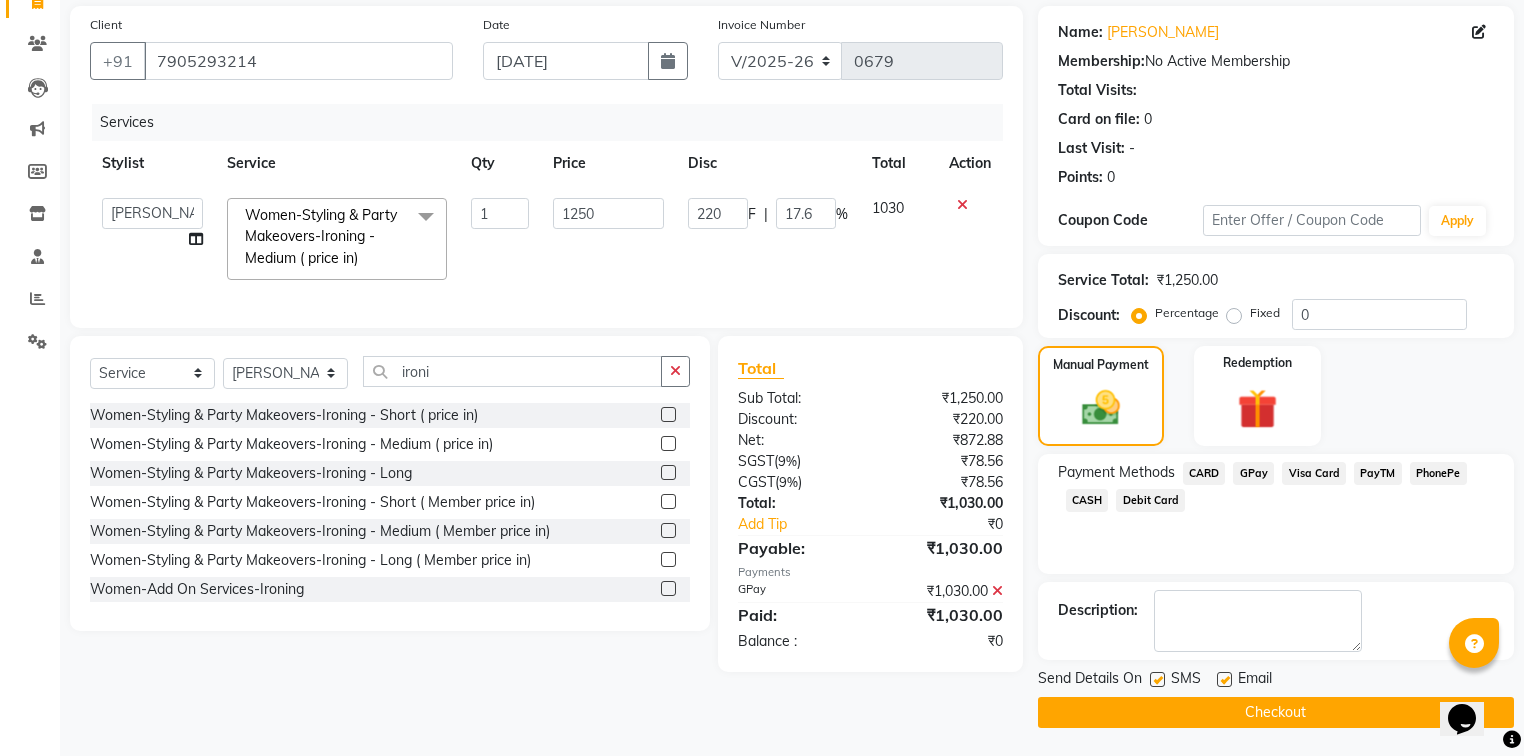 click at bounding box center [1156, 680] 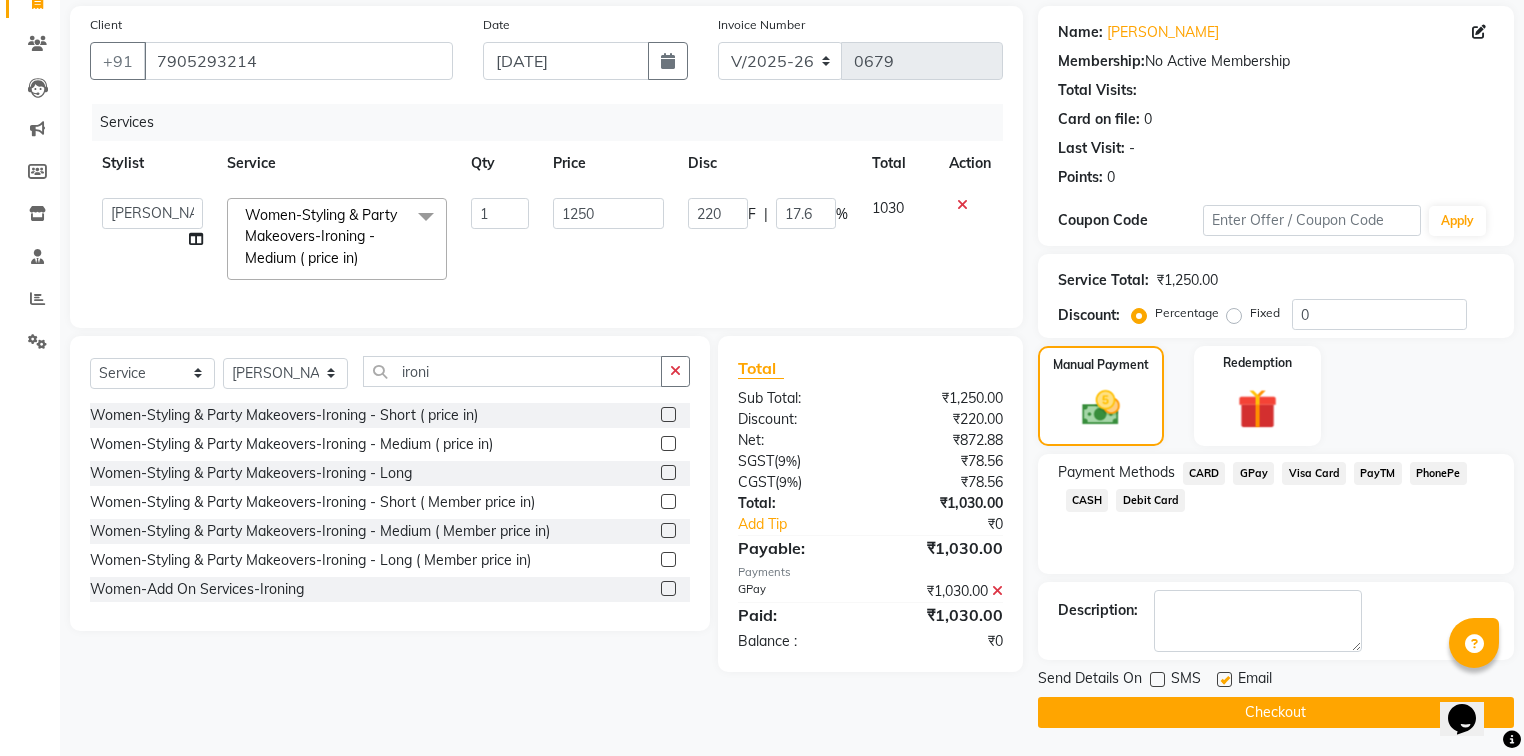 click 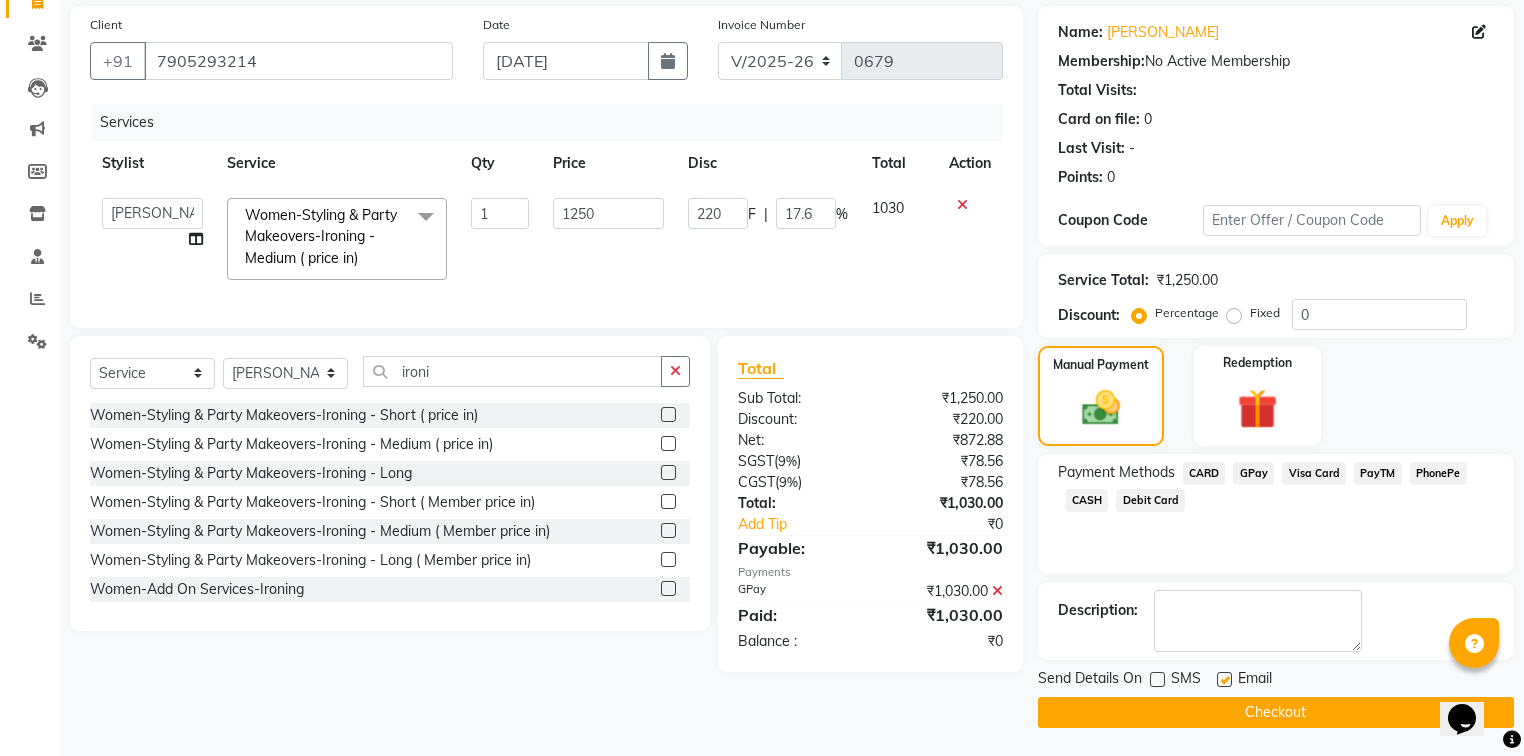click at bounding box center [1223, 680] 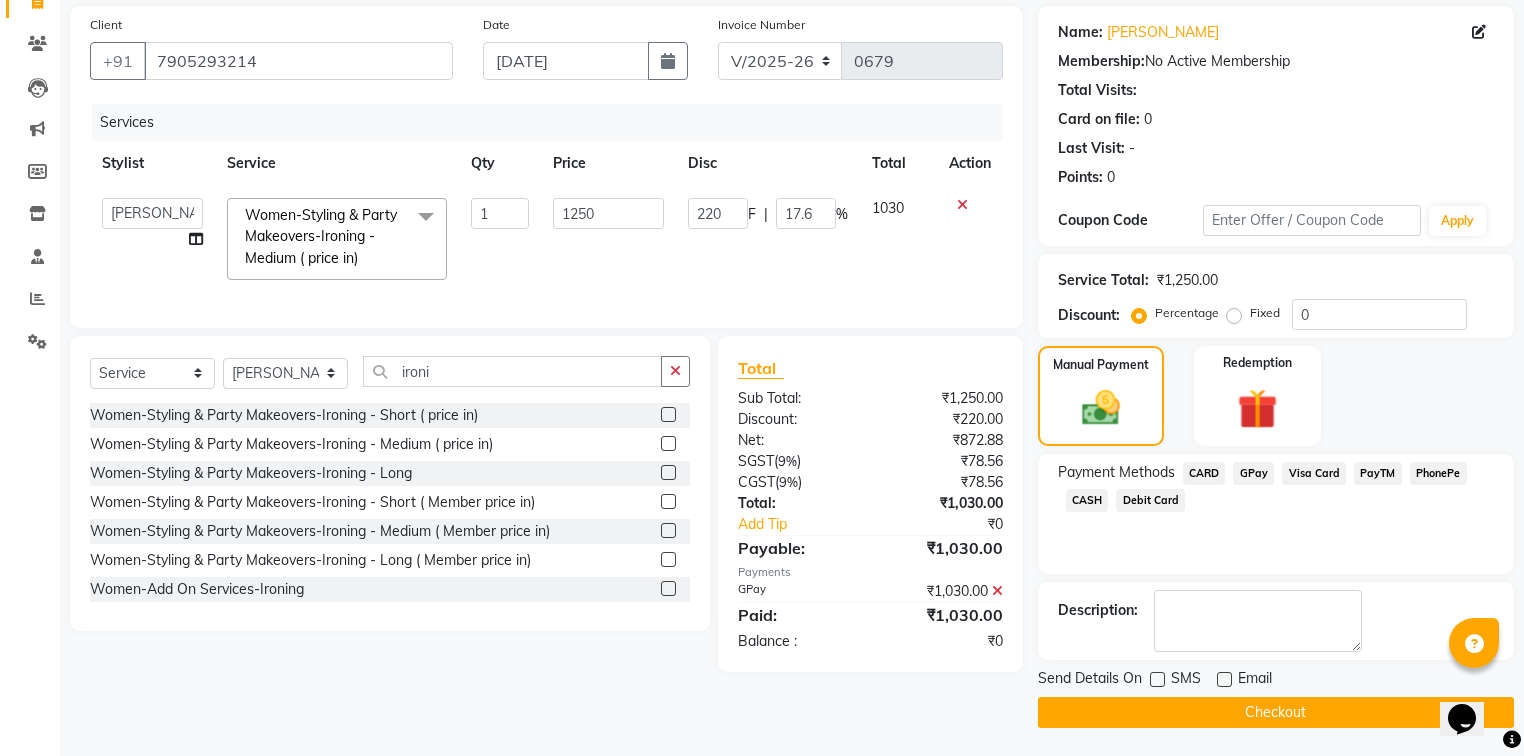 click on "Checkout" 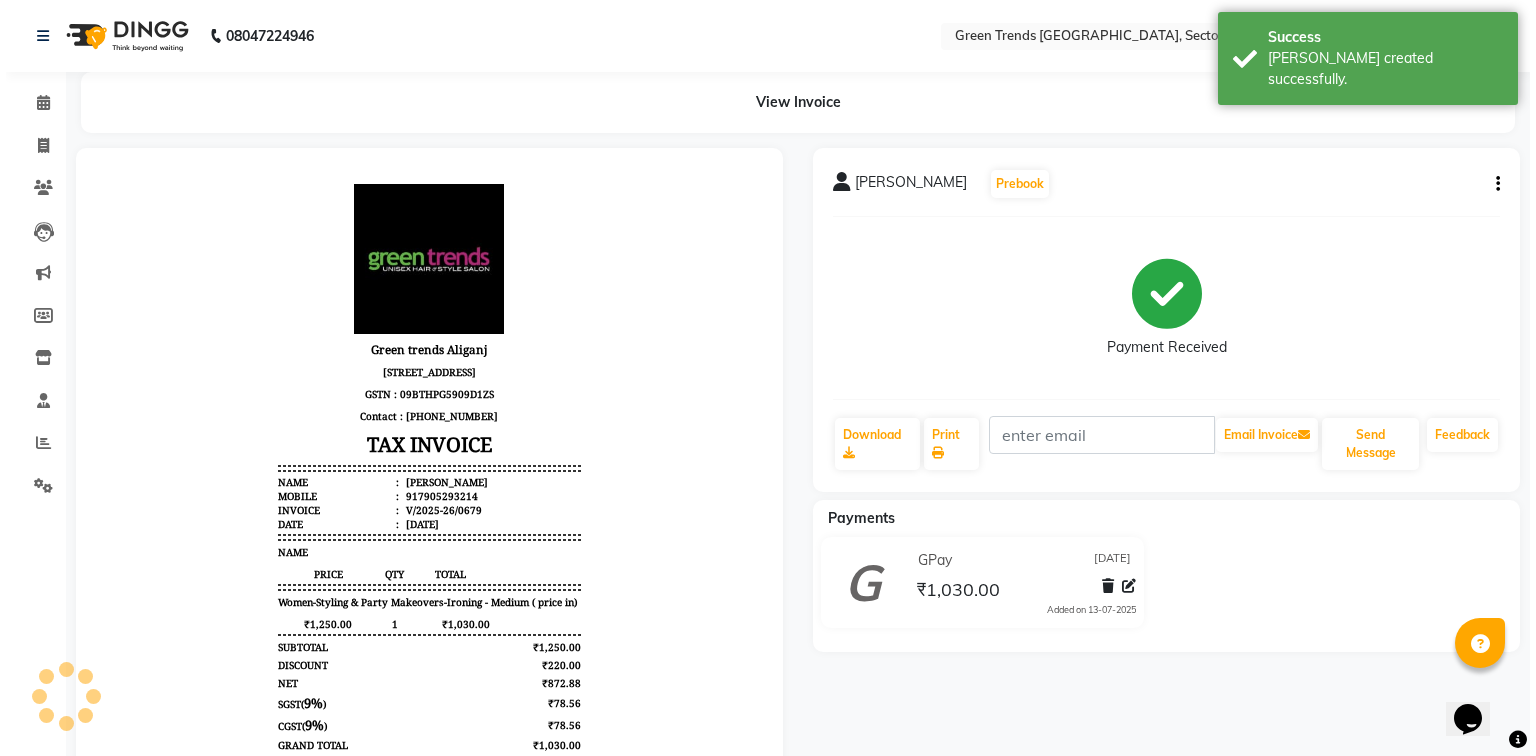 scroll, scrollTop: 0, scrollLeft: 0, axis: both 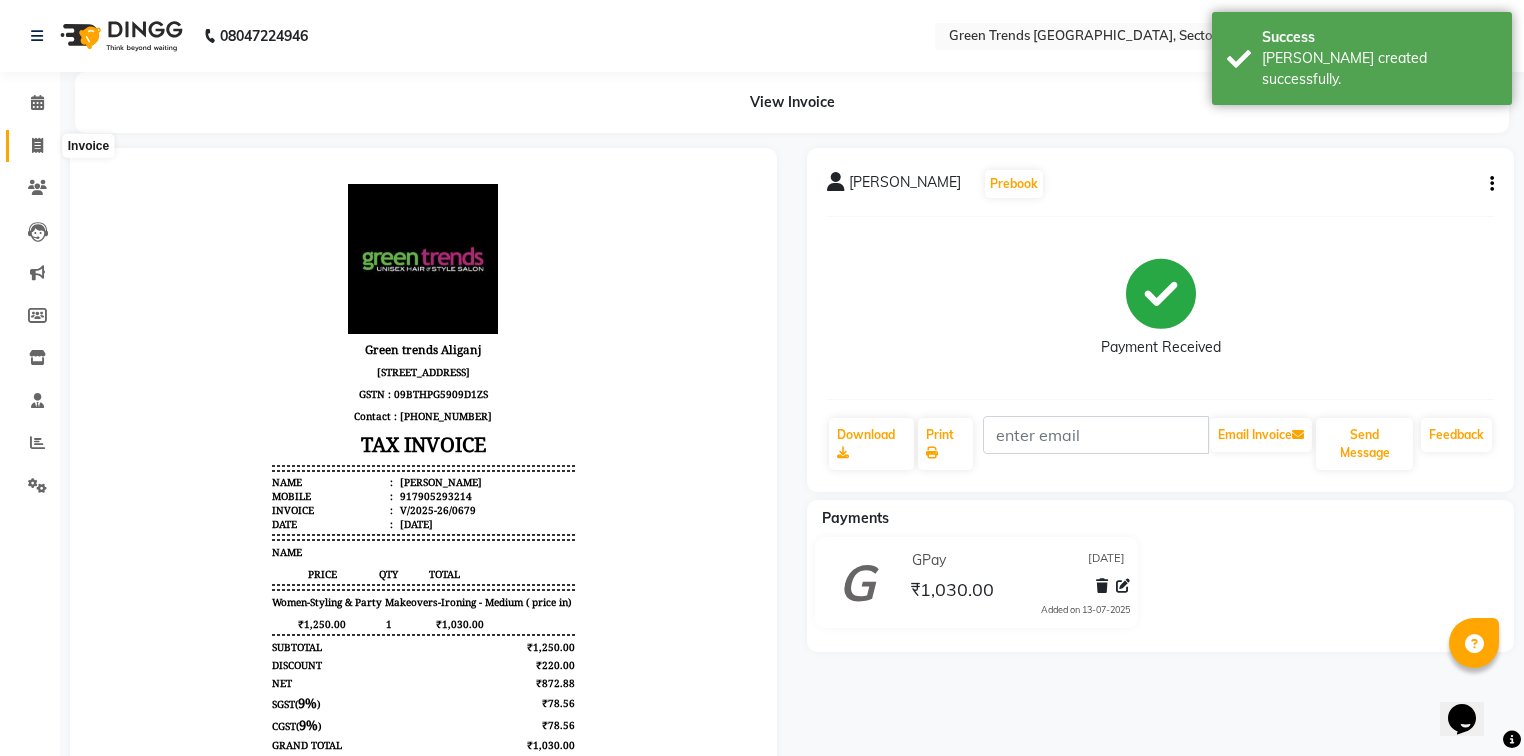 click 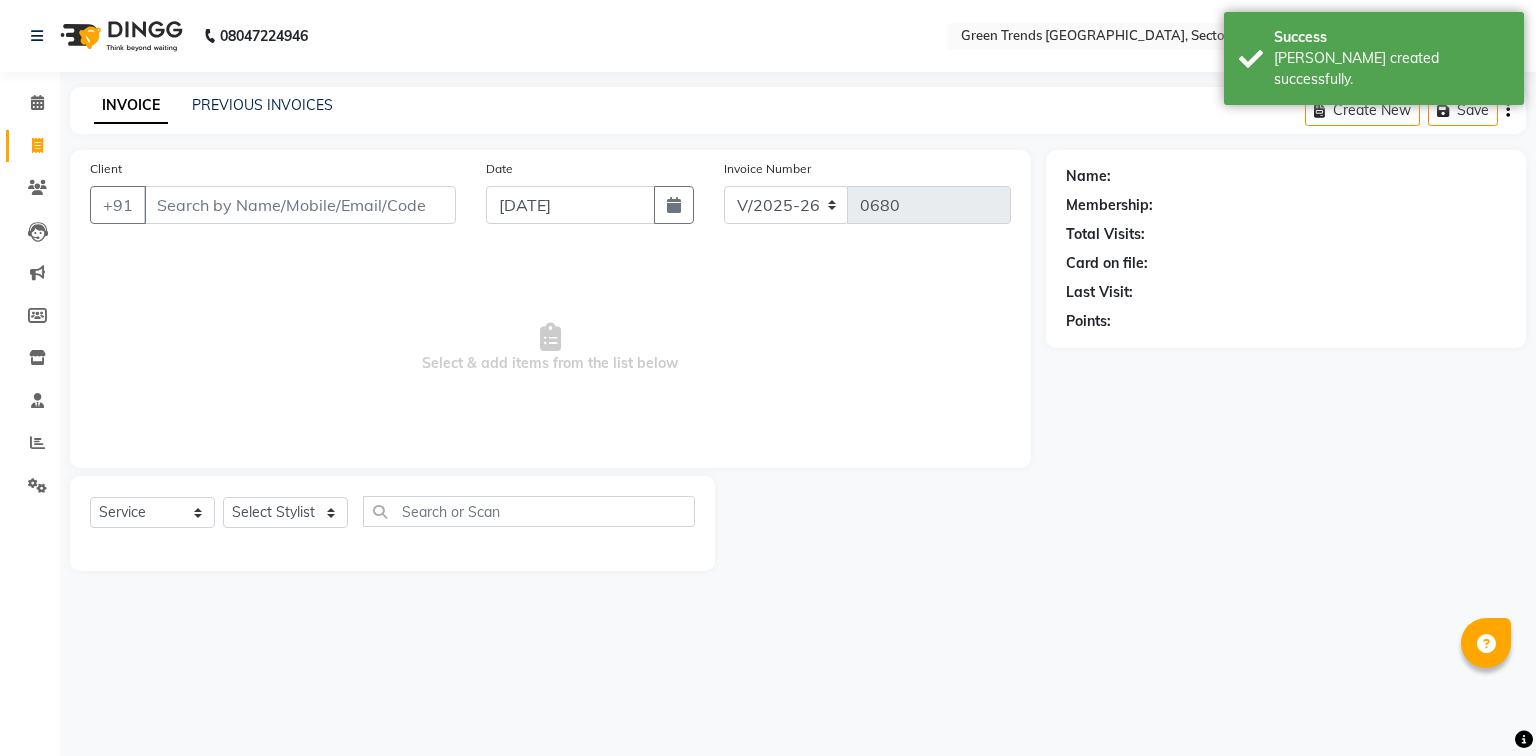 select on "7023" 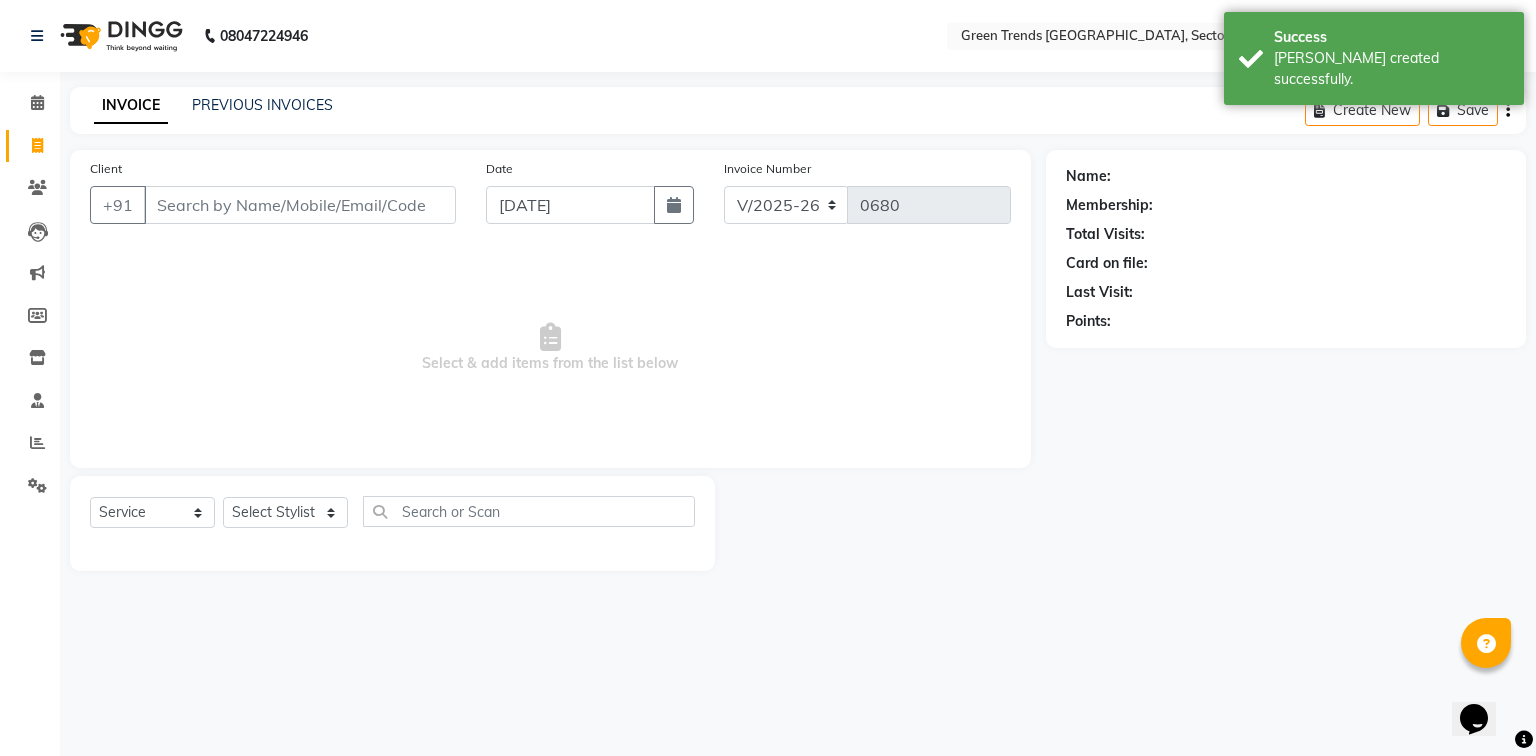 scroll, scrollTop: 0, scrollLeft: 0, axis: both 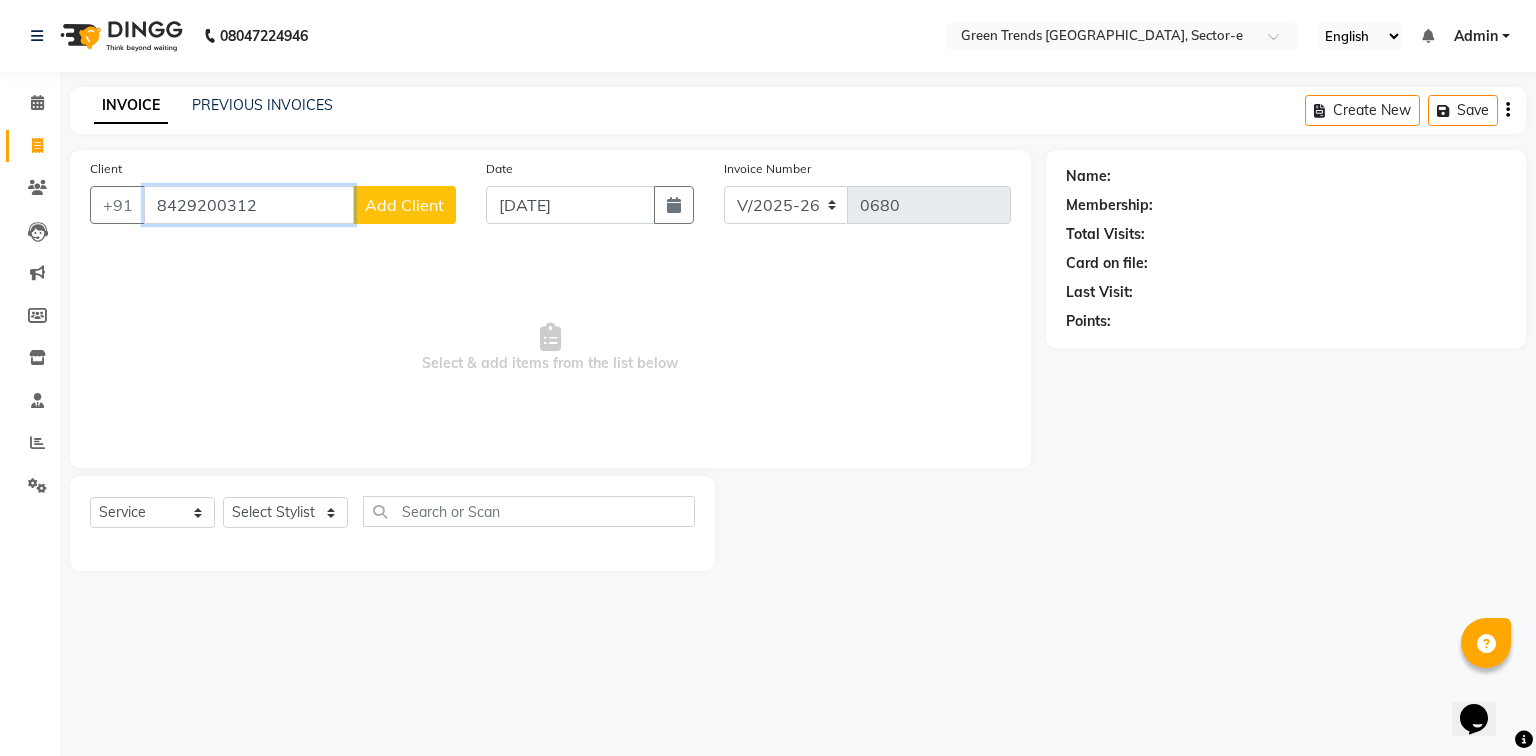 type on "8429200312" 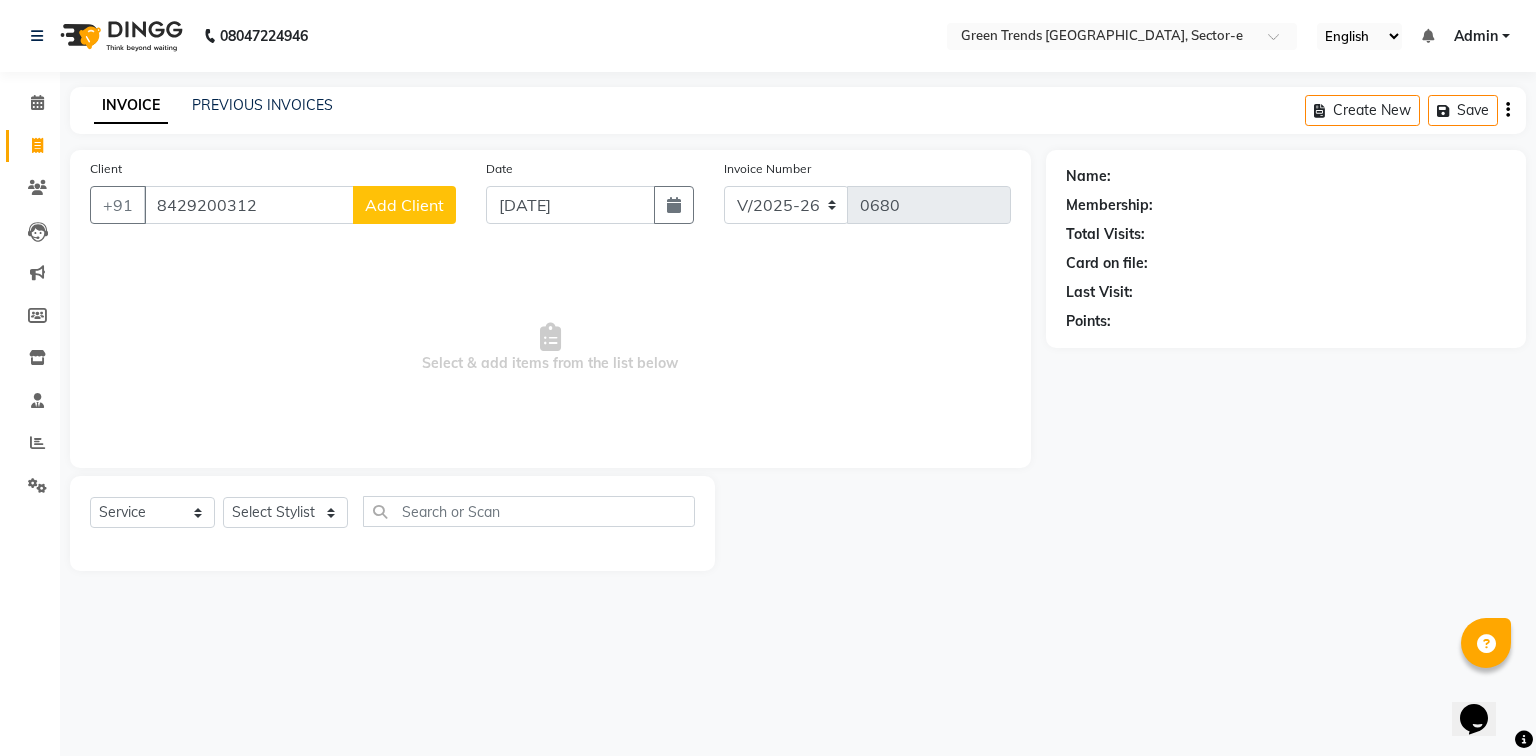 click on "Add Client" 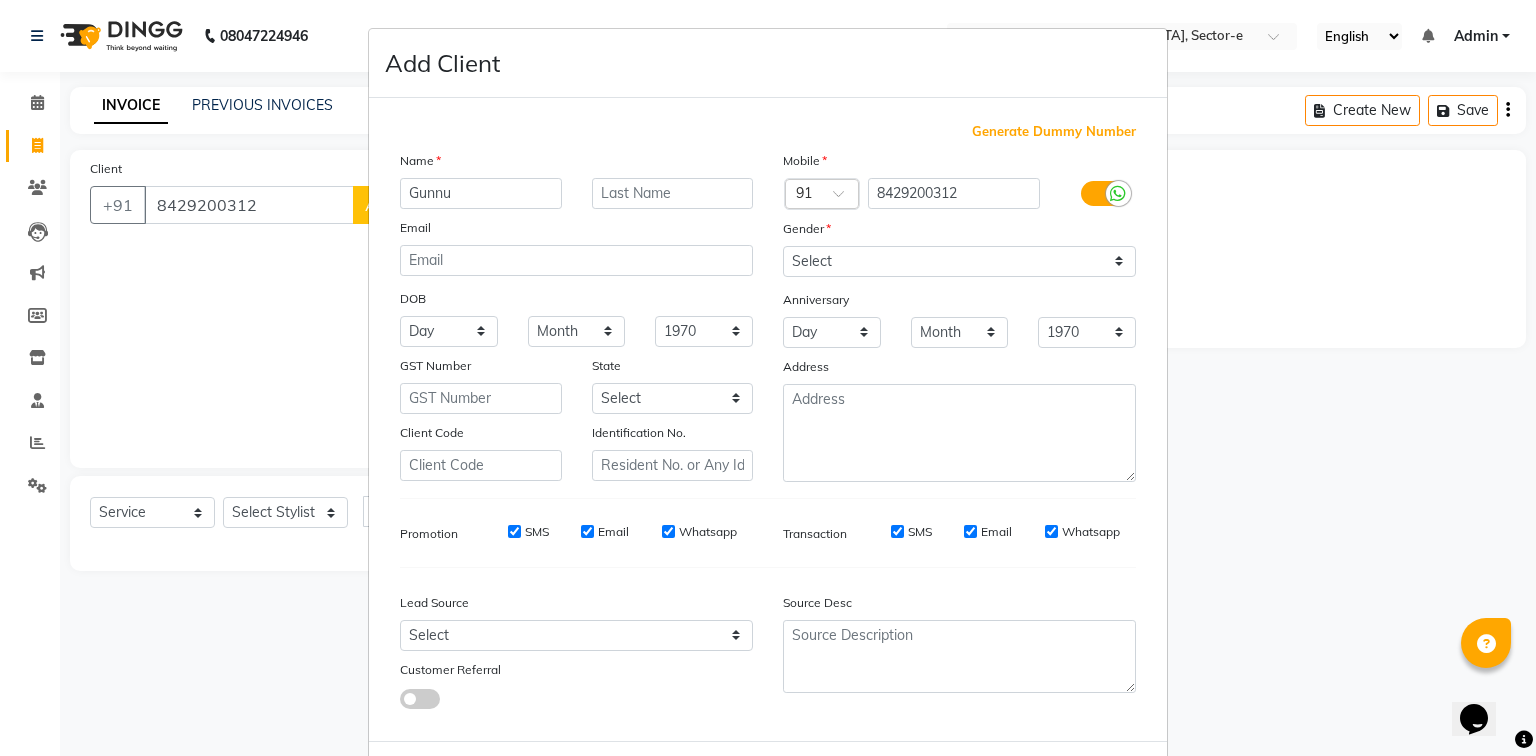 type on "Gunnu" 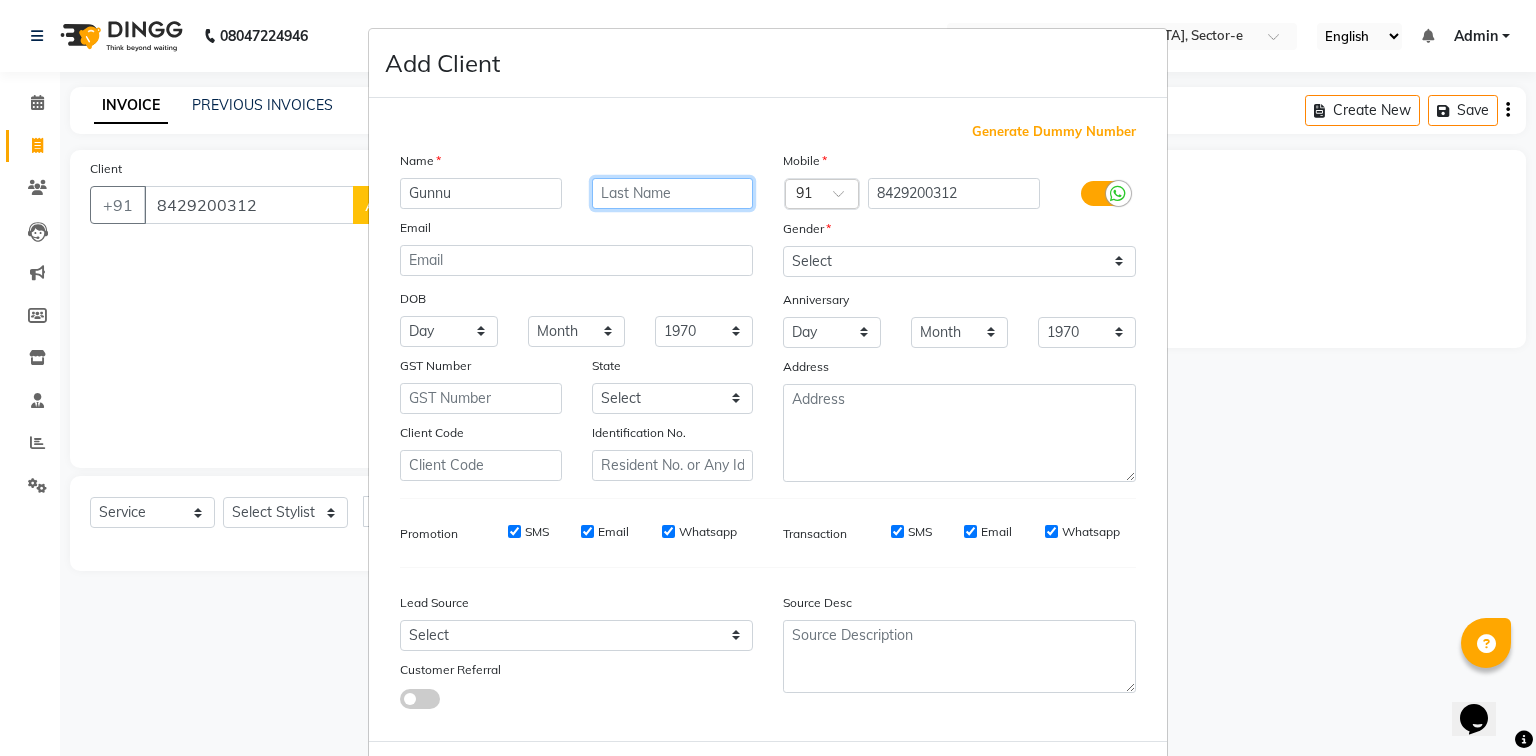click at bounding box center (673, 193) 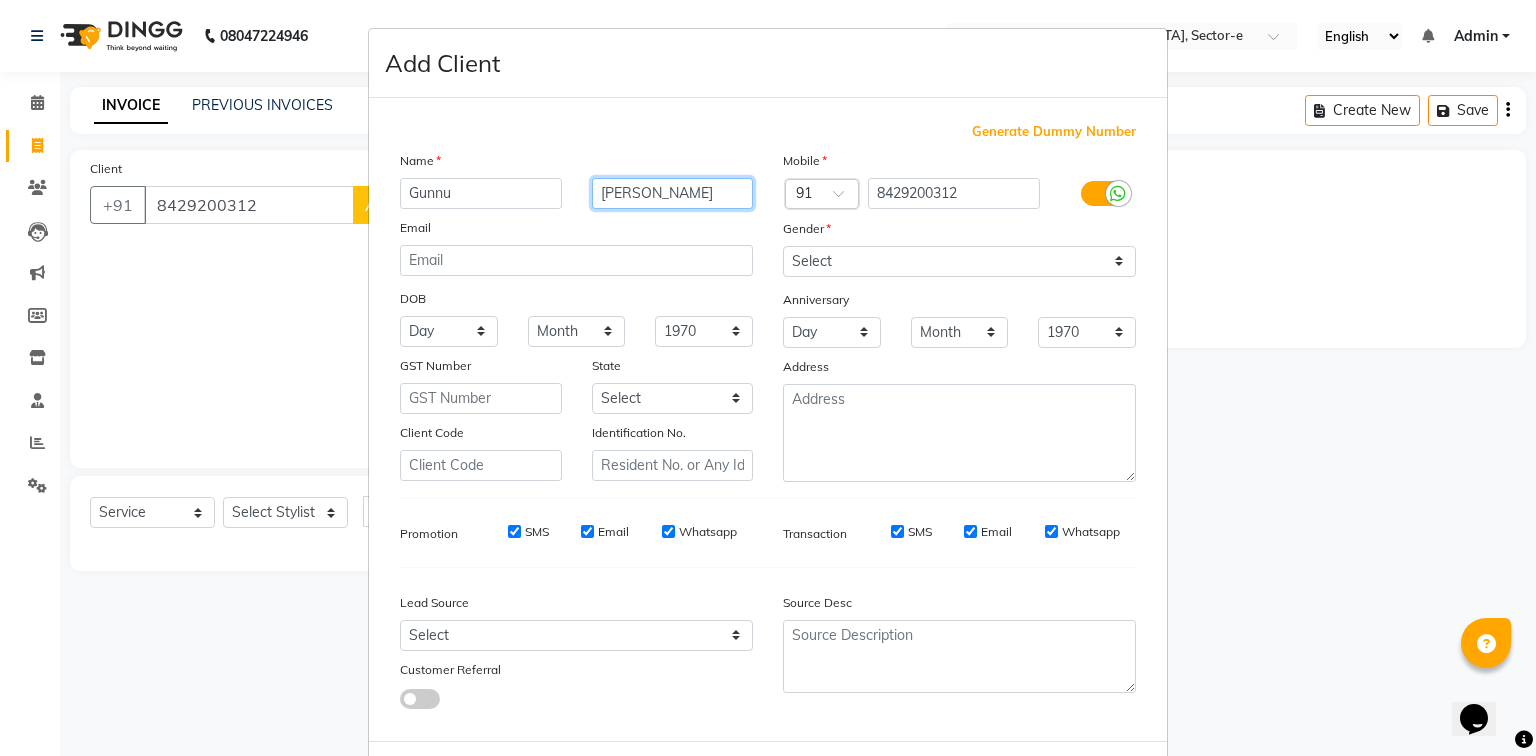 type on "[PERSON_NAME]" 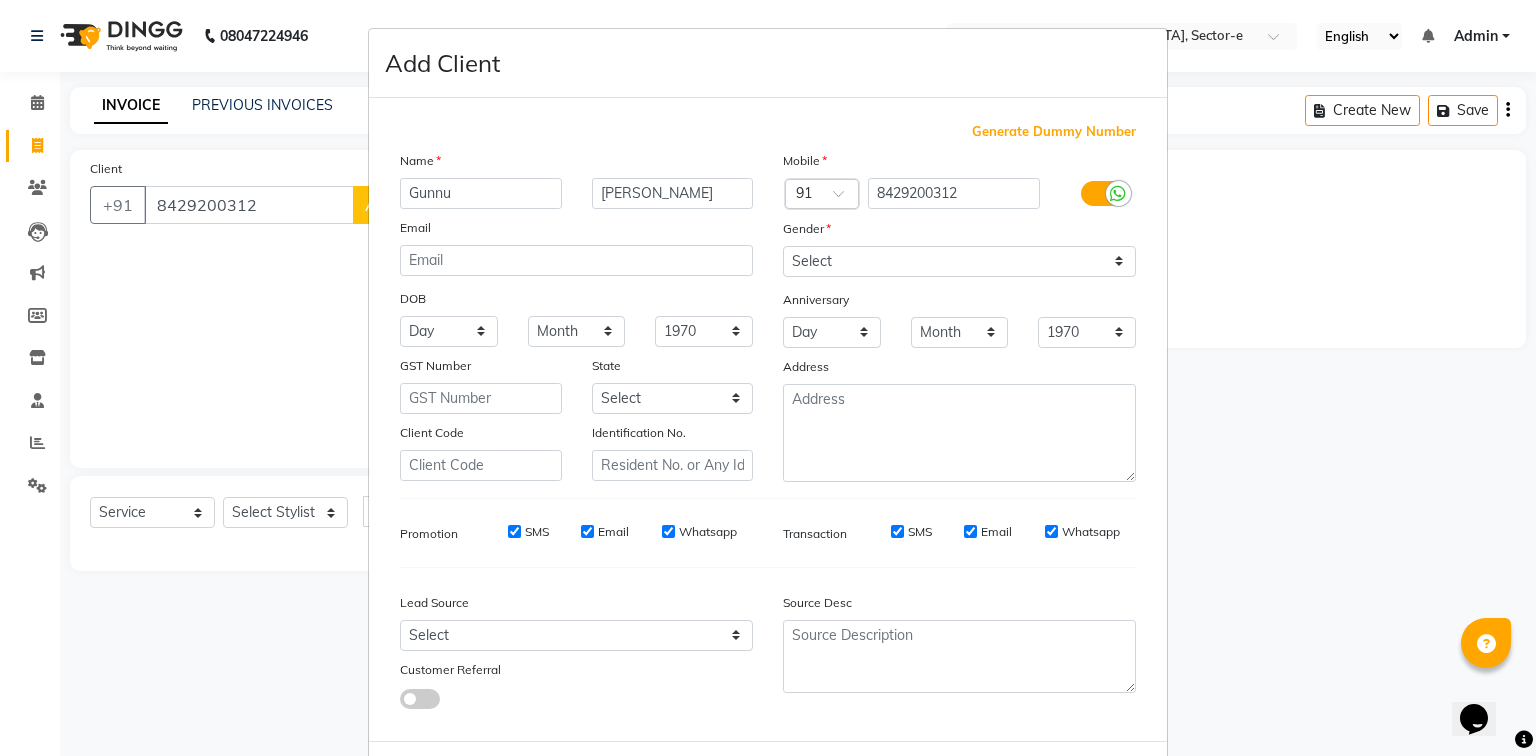 click at bounding box center (1103, 193) 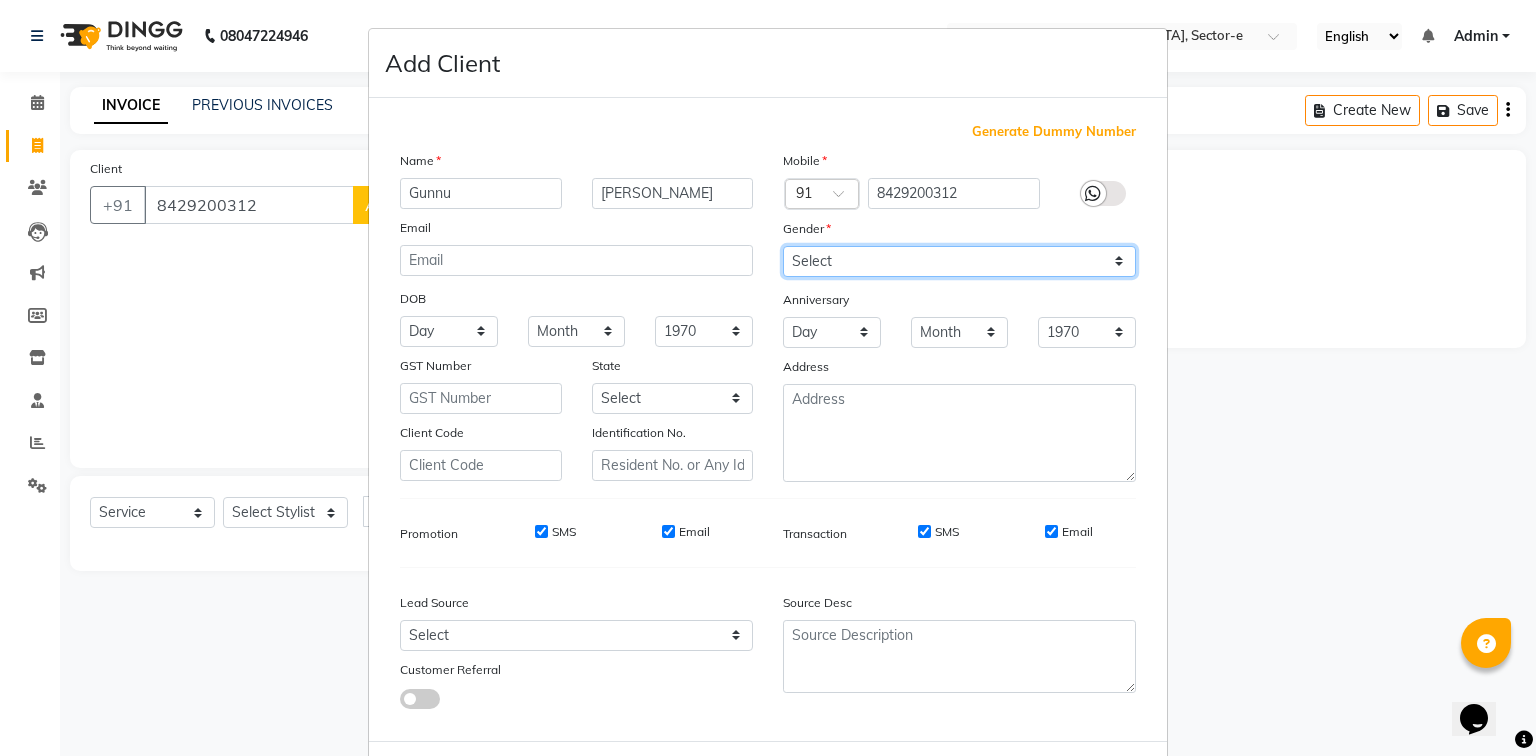 click on "Select [DEMOGRAPHIC_DATA] [DEMOGRAPHIC_DATA] Other Prefer Not To Say" at bounding box center (959, 261) 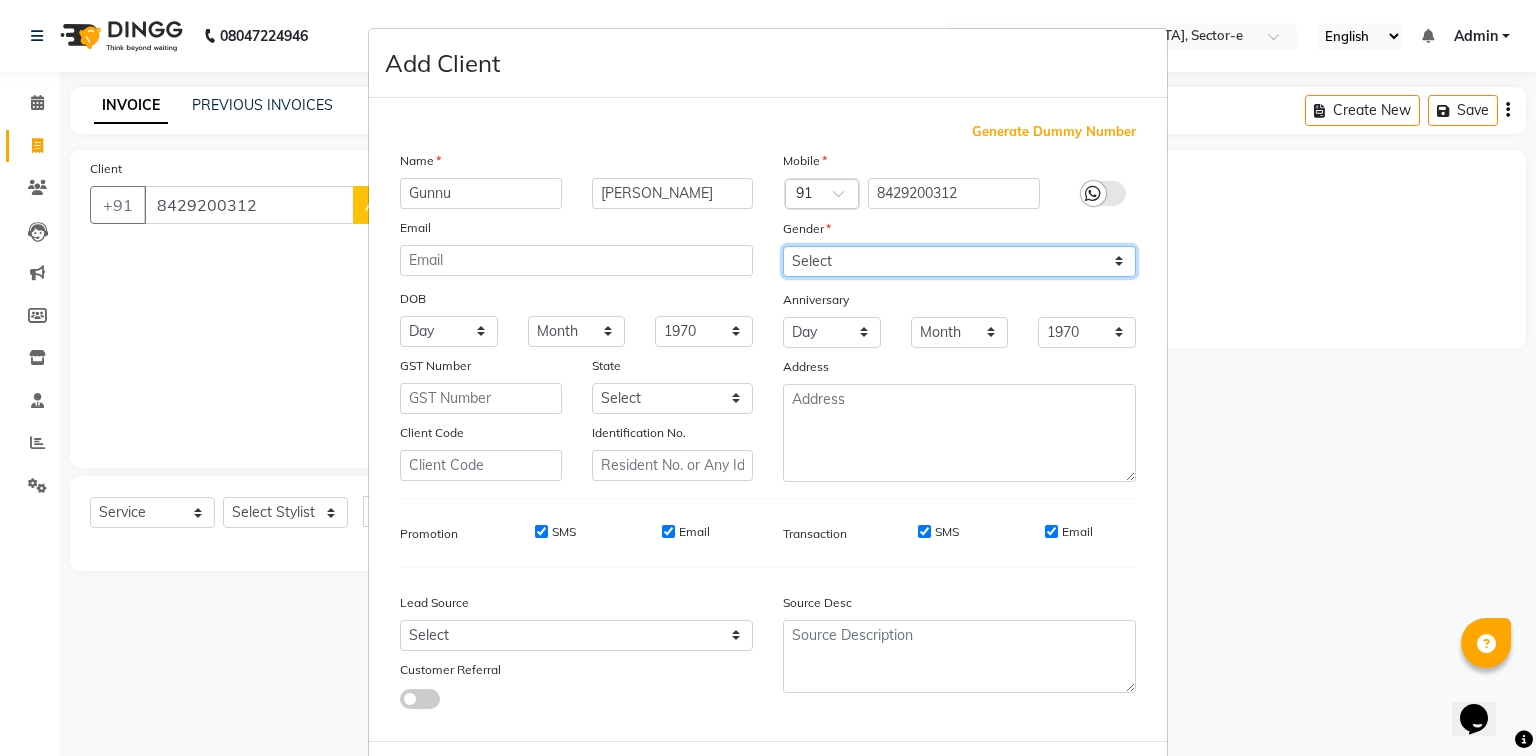 select on "[DEMOGRAPHIC_DATA]" 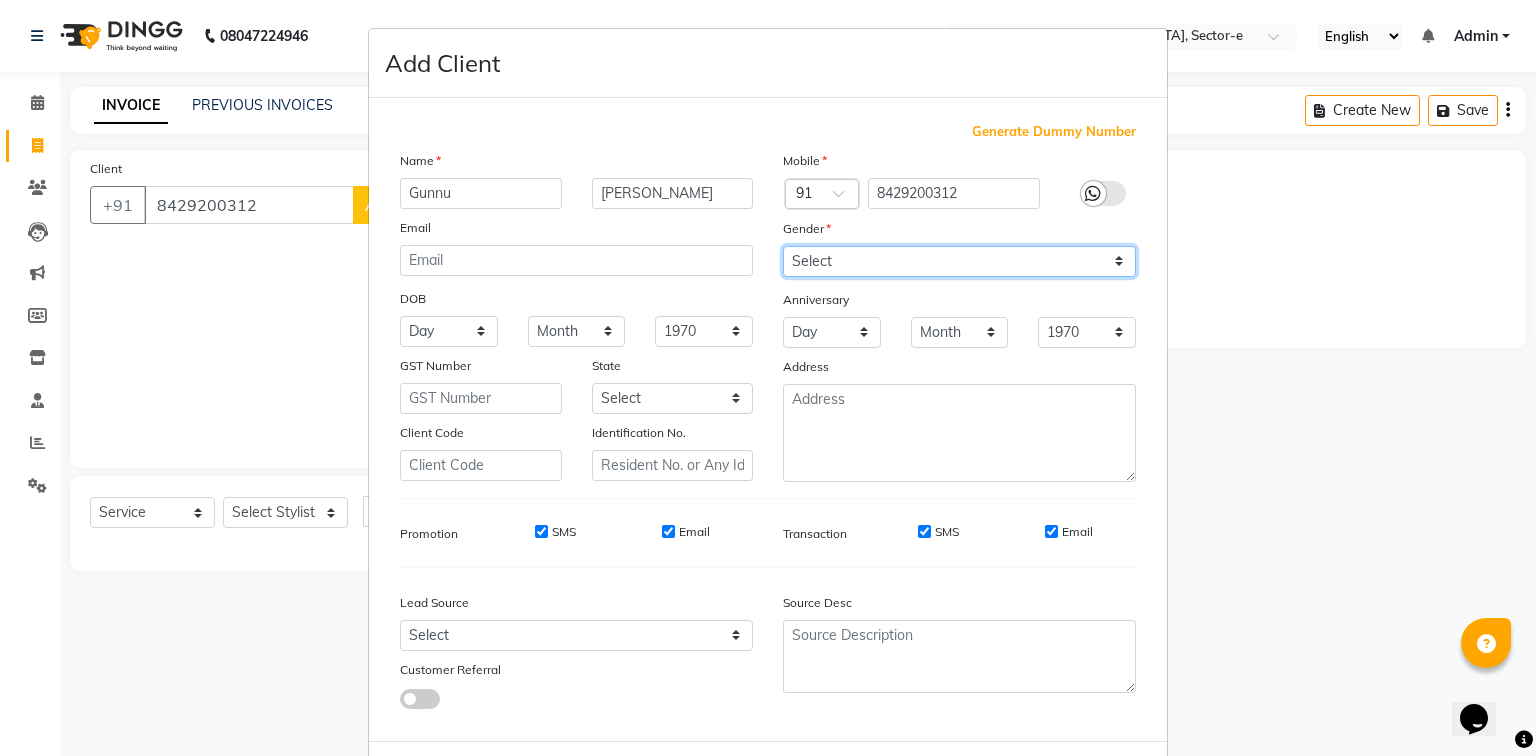 click on "Select [DEMOGRAPHIC_DATA] [DEMOGRAPHIC_DATA] Other Prefer Not To Say" at bounding box center (959, 261) 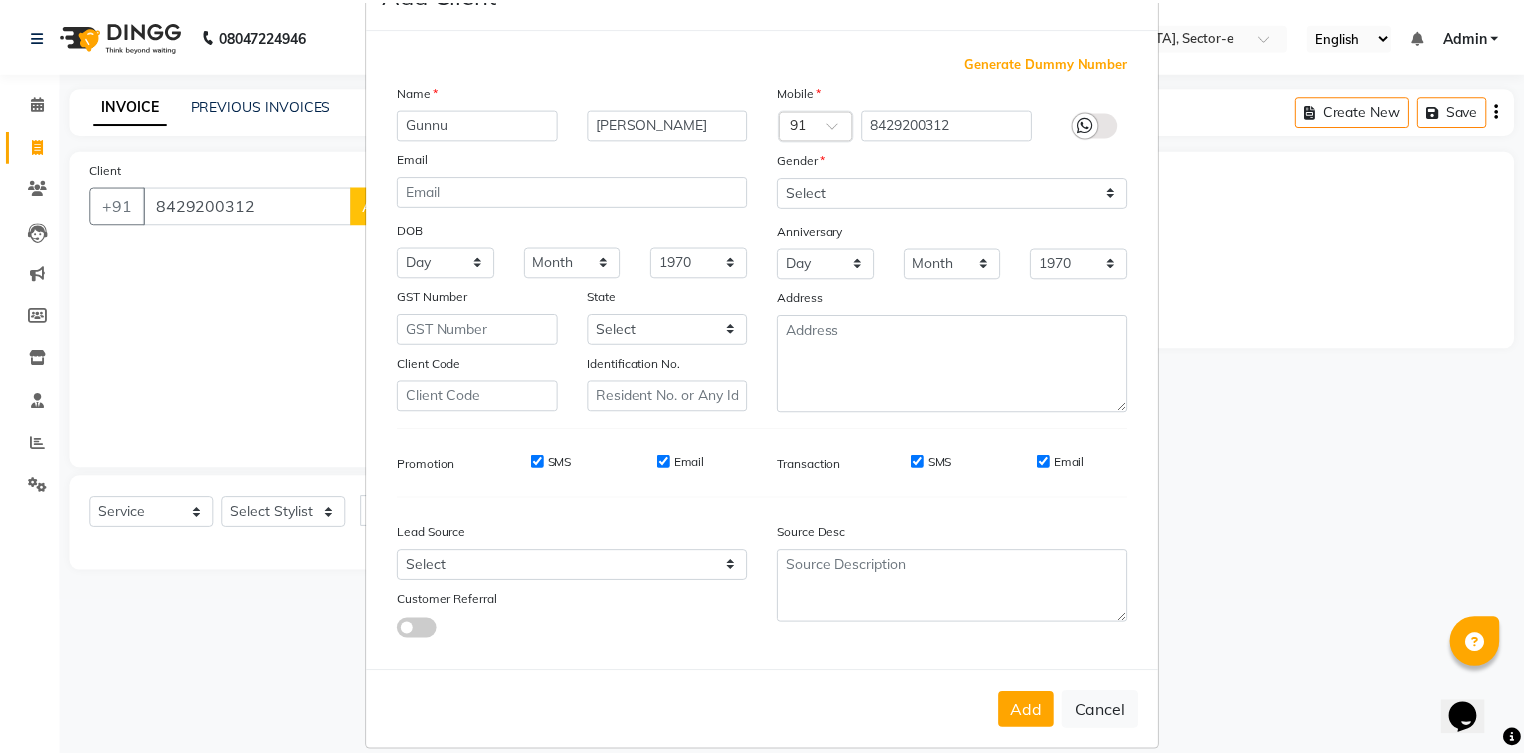 scroll, scrollTop: 100, scrollLeft: 0, axis: vertical 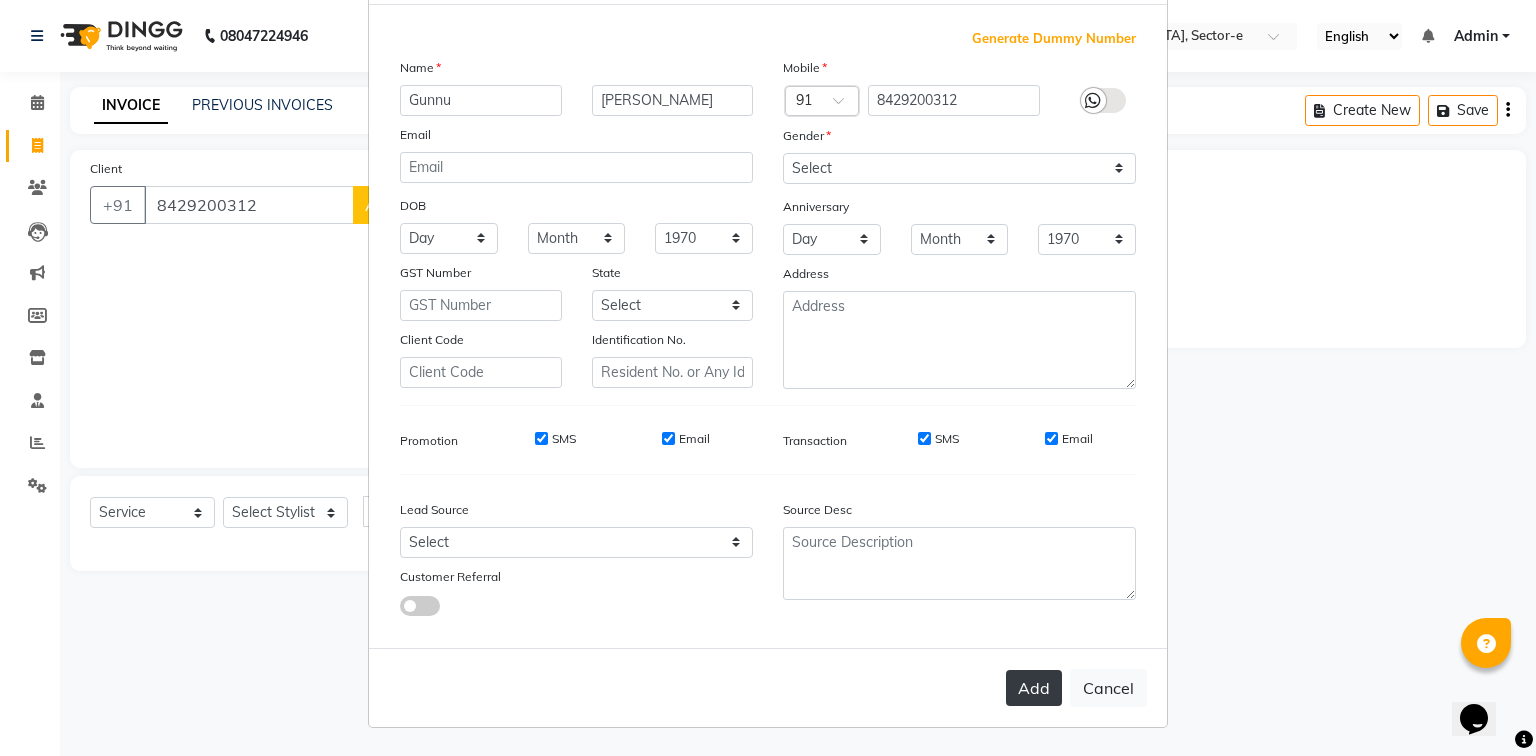 click on "Add" at bounding box center (1034, 688) 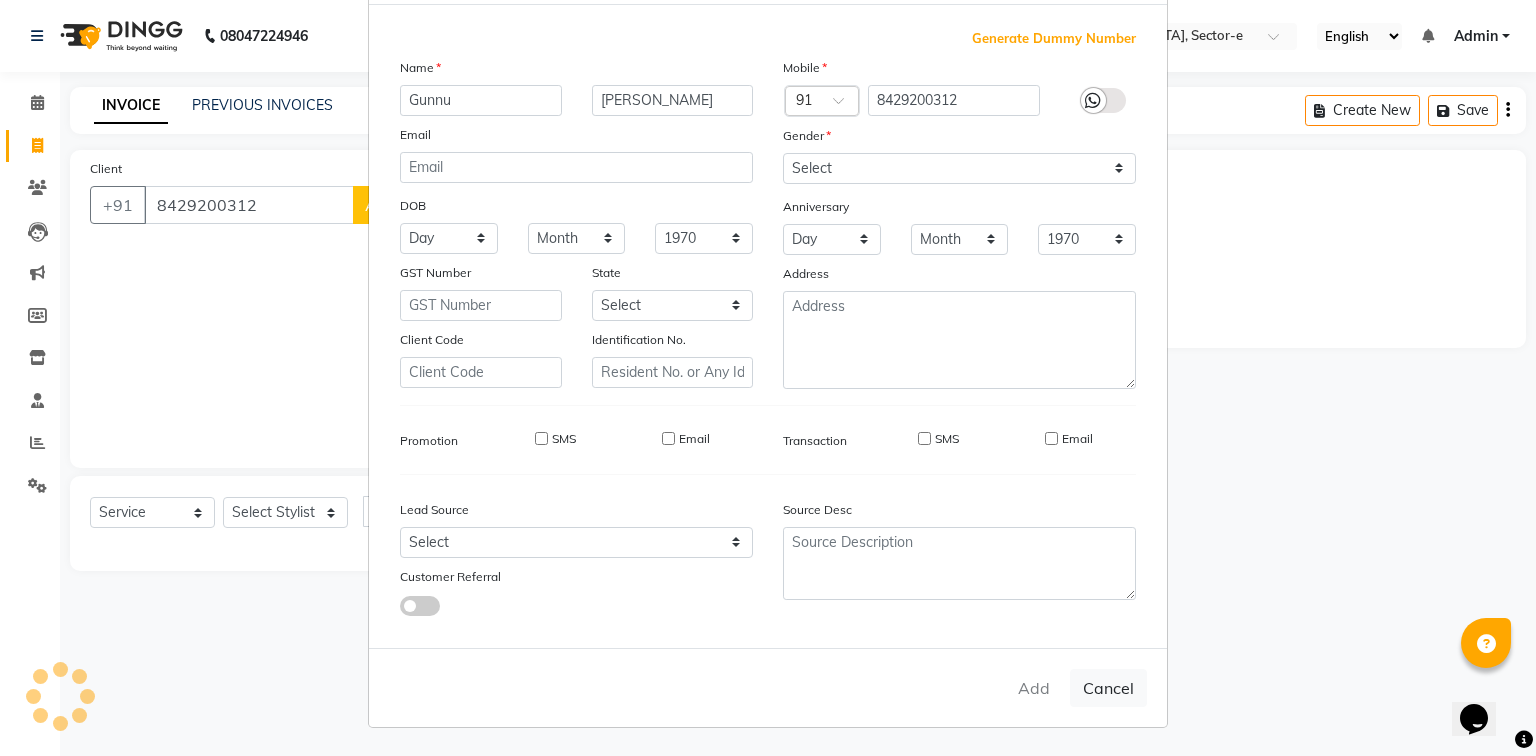 type 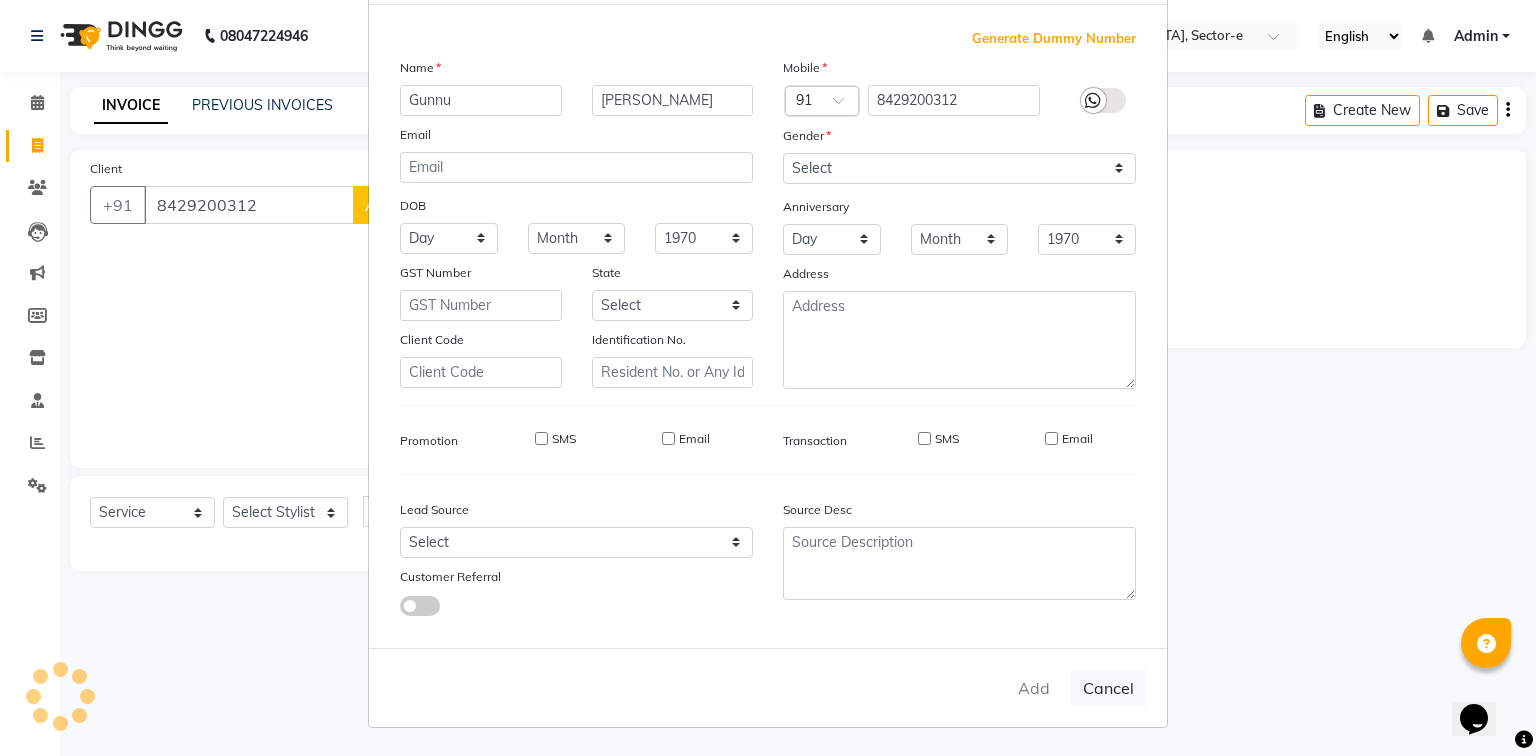 type 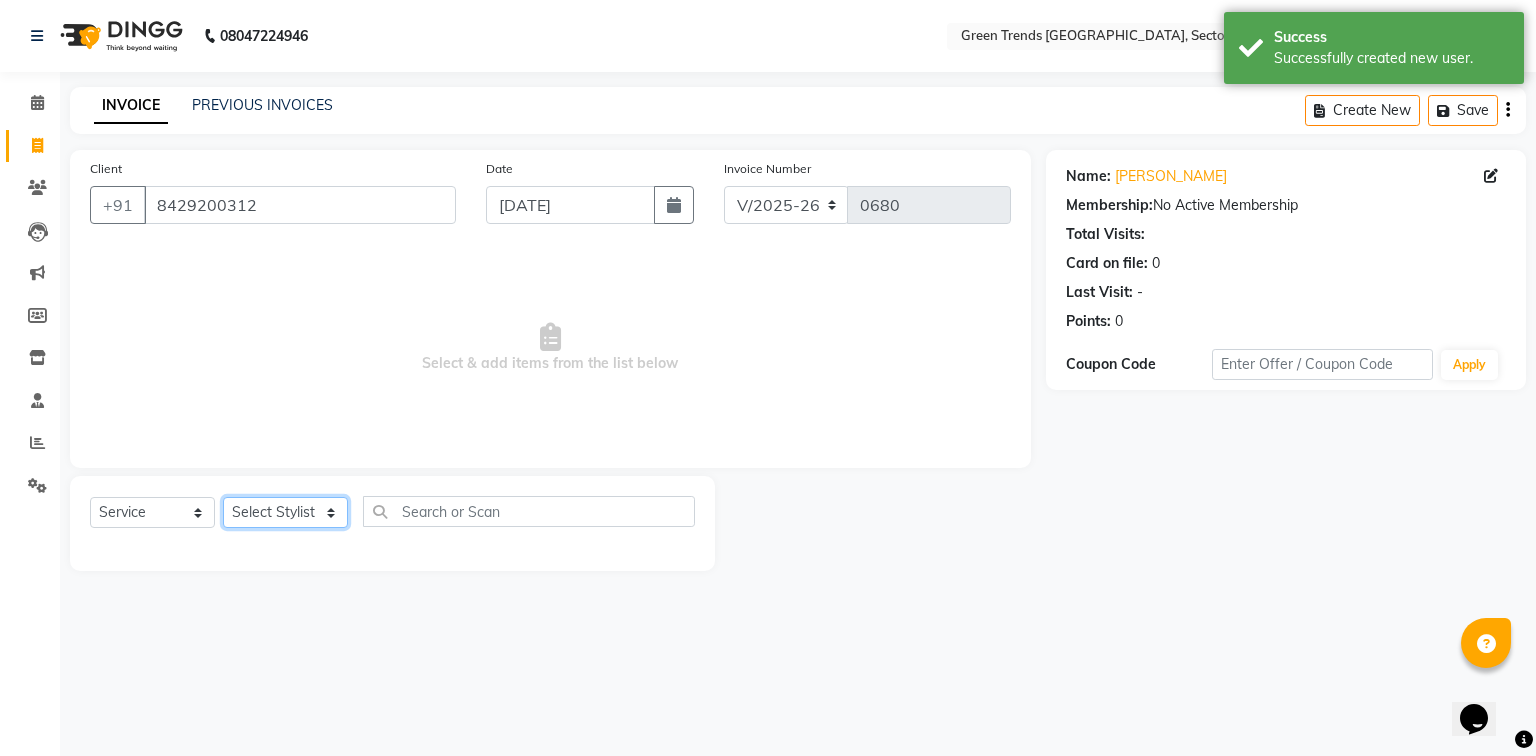 click on "Select Stylist [PERSON_NAME] [PERSON_NAME] Mo. [PERSON_NAME].[PERSON_NAME] [PERSON_NAME] Pooja [PERSON_NAME] [PERSON_NAME] [PERSON_NAME] Vishal" 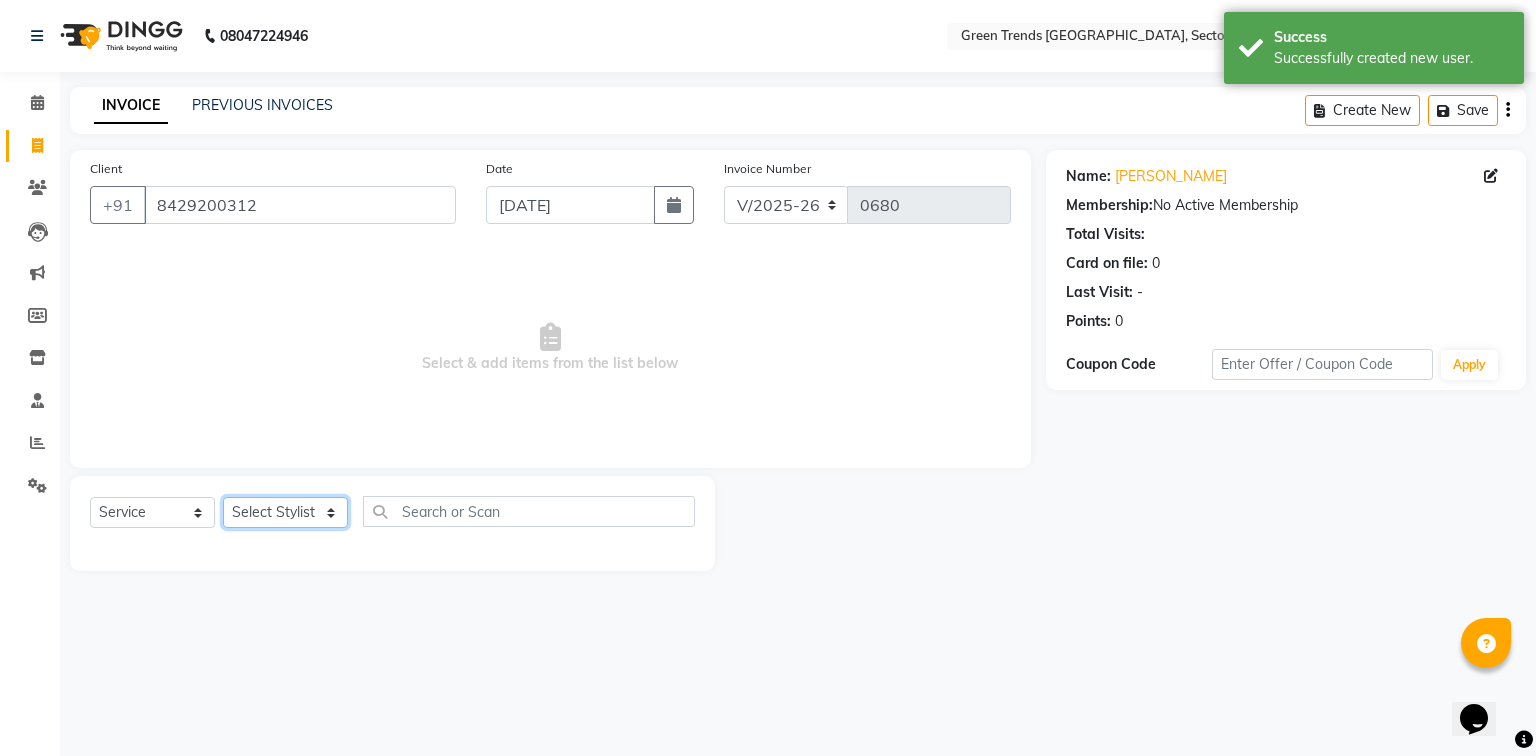 select on "62974" 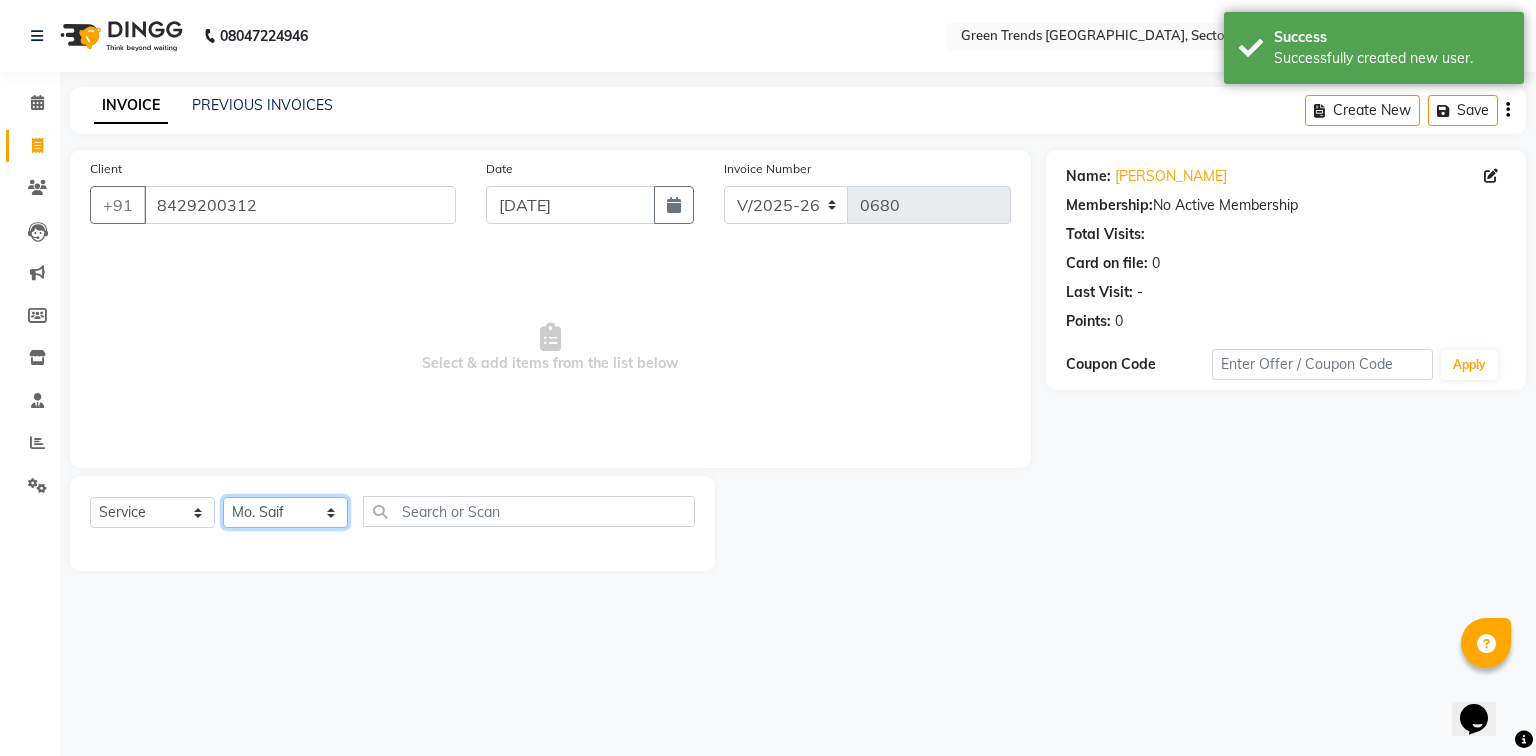 click on "Select Stylist [PERSON_NAME] [PERSON_NAME] Mo. [PERSON_NAME].[PERSON_NAME] [PERSON_NAME] Pooja [PERSON_NAME] [PERSON_NAME] [PERSON_NAME] Vishal" 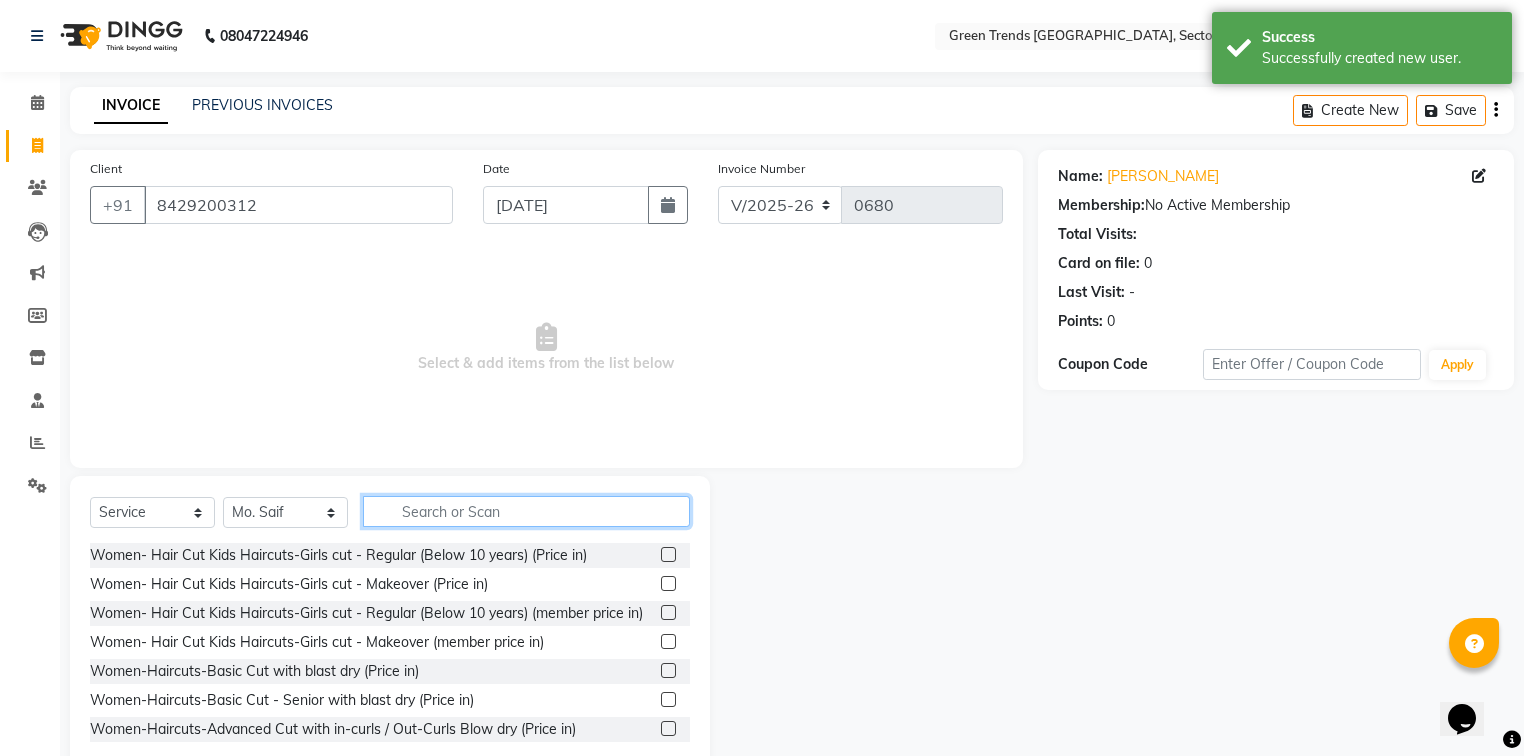 click 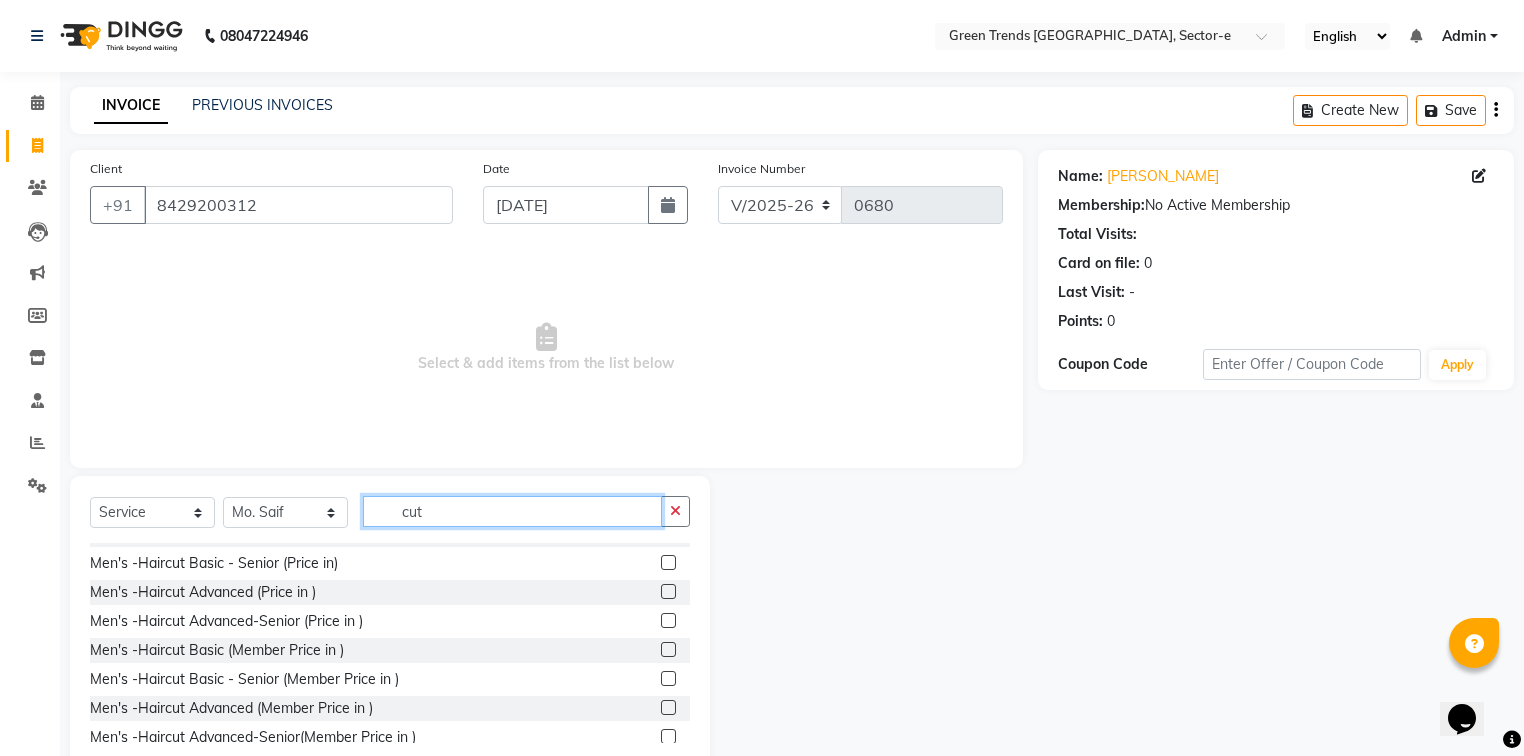 scroll, scrollTop: 1283, scrollLeft: 0, axis: vertical 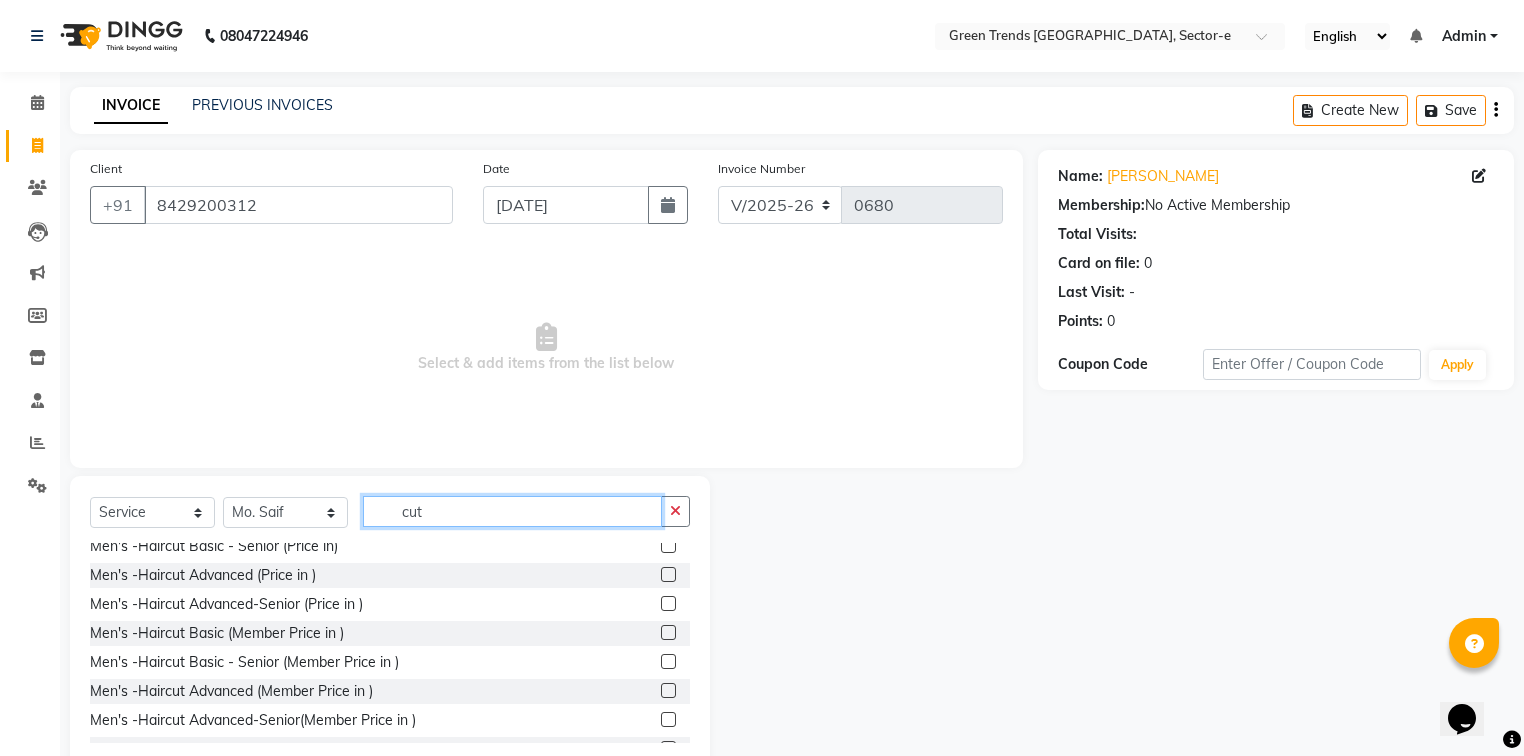type on "cut" 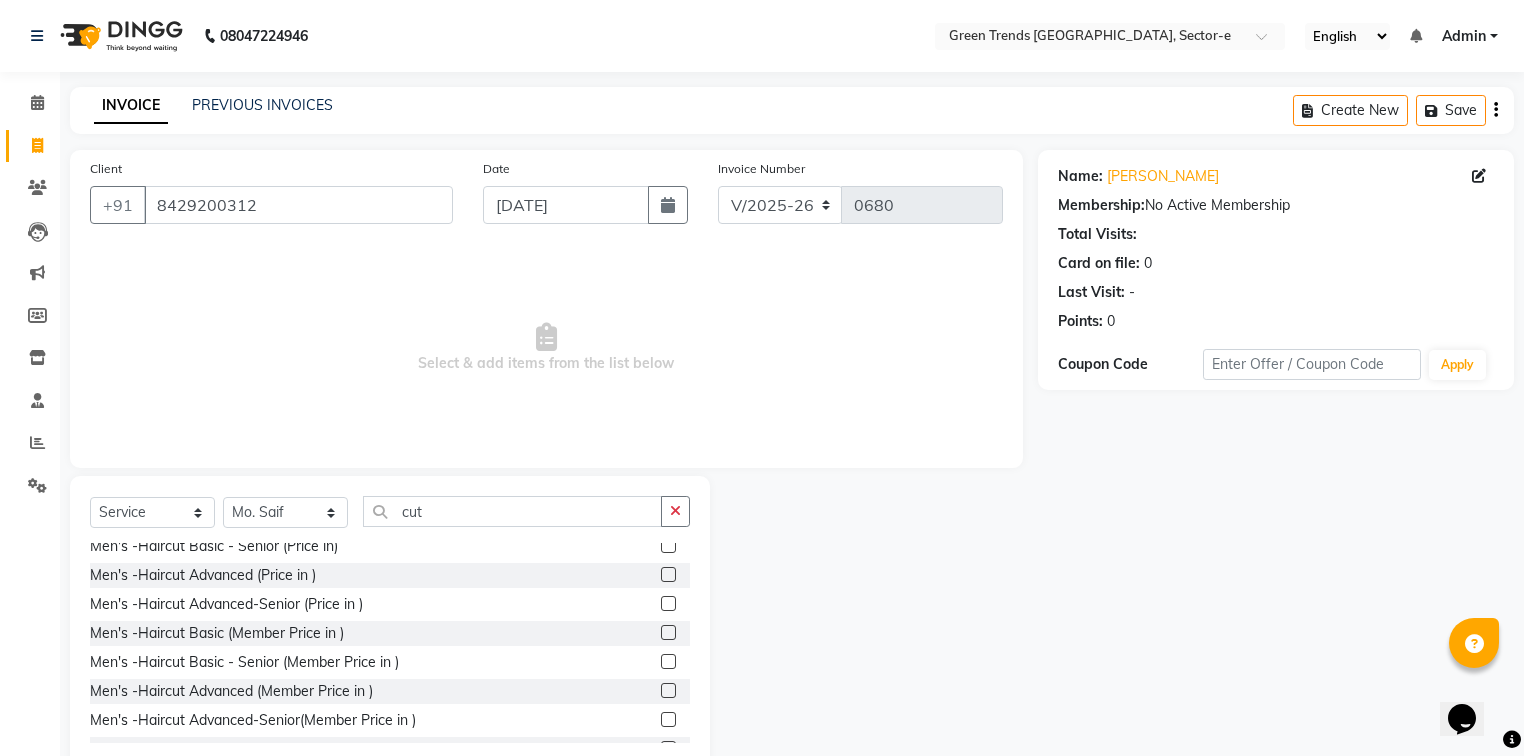 click on "Men's -Haircut Basic (Price in )" 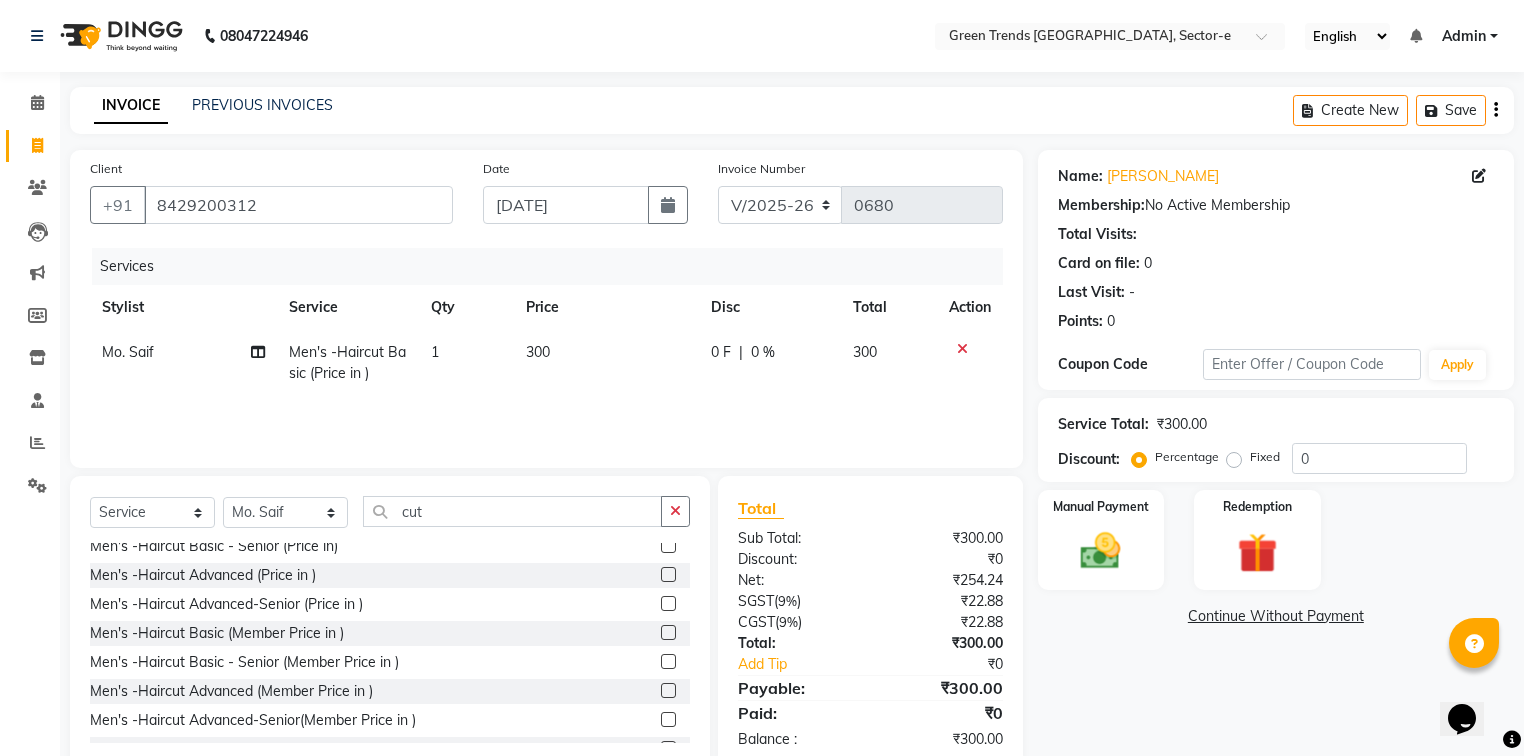 checkbox on "false" 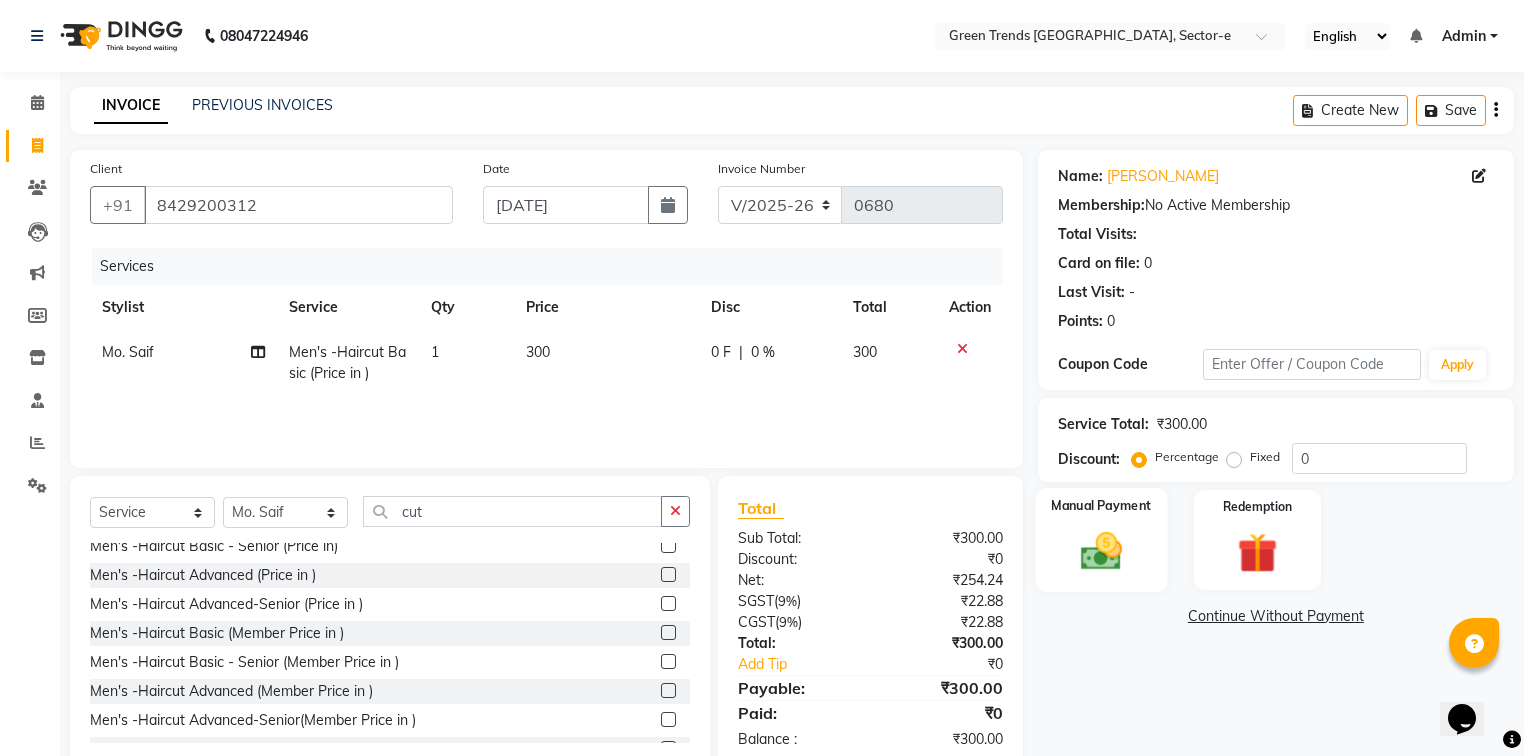 click 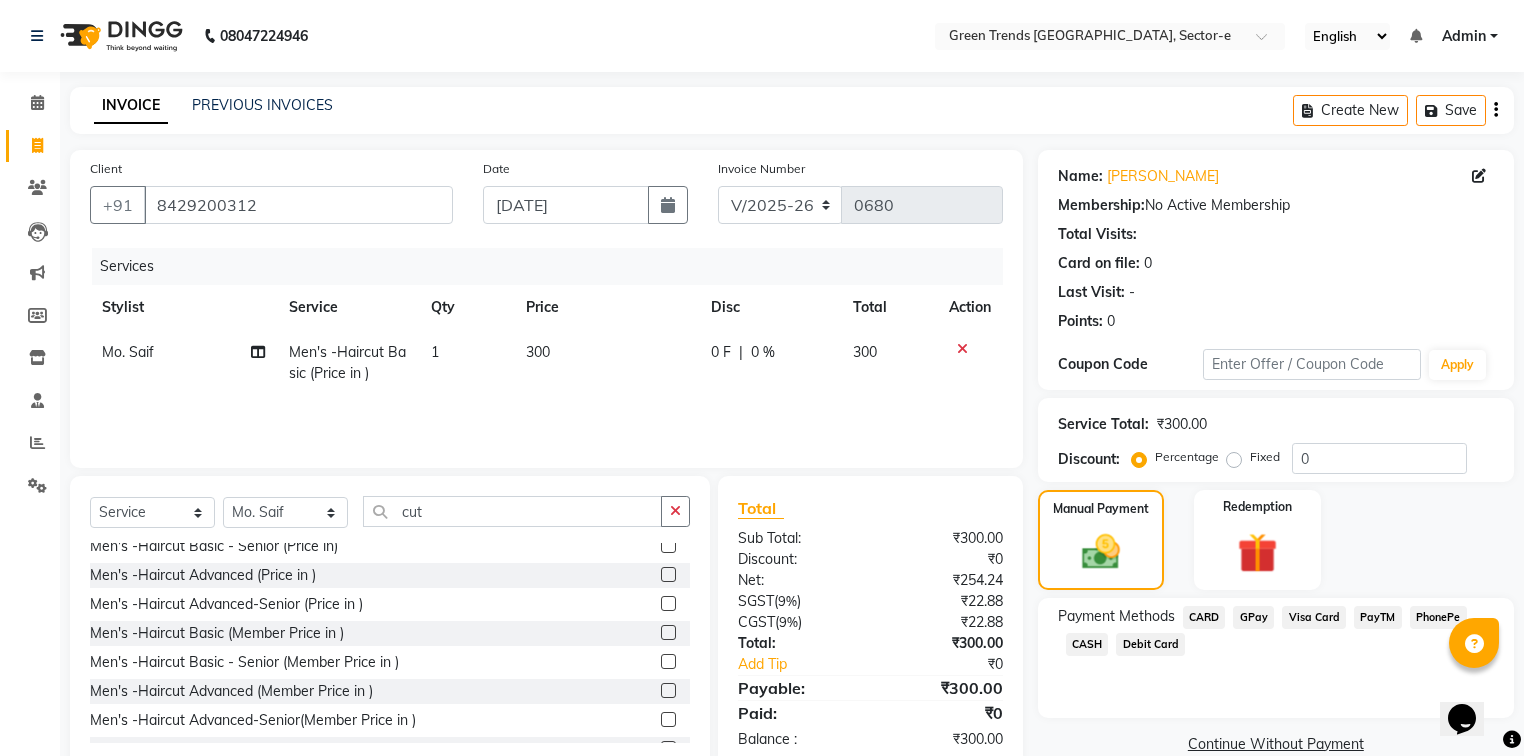 click on "GPay" 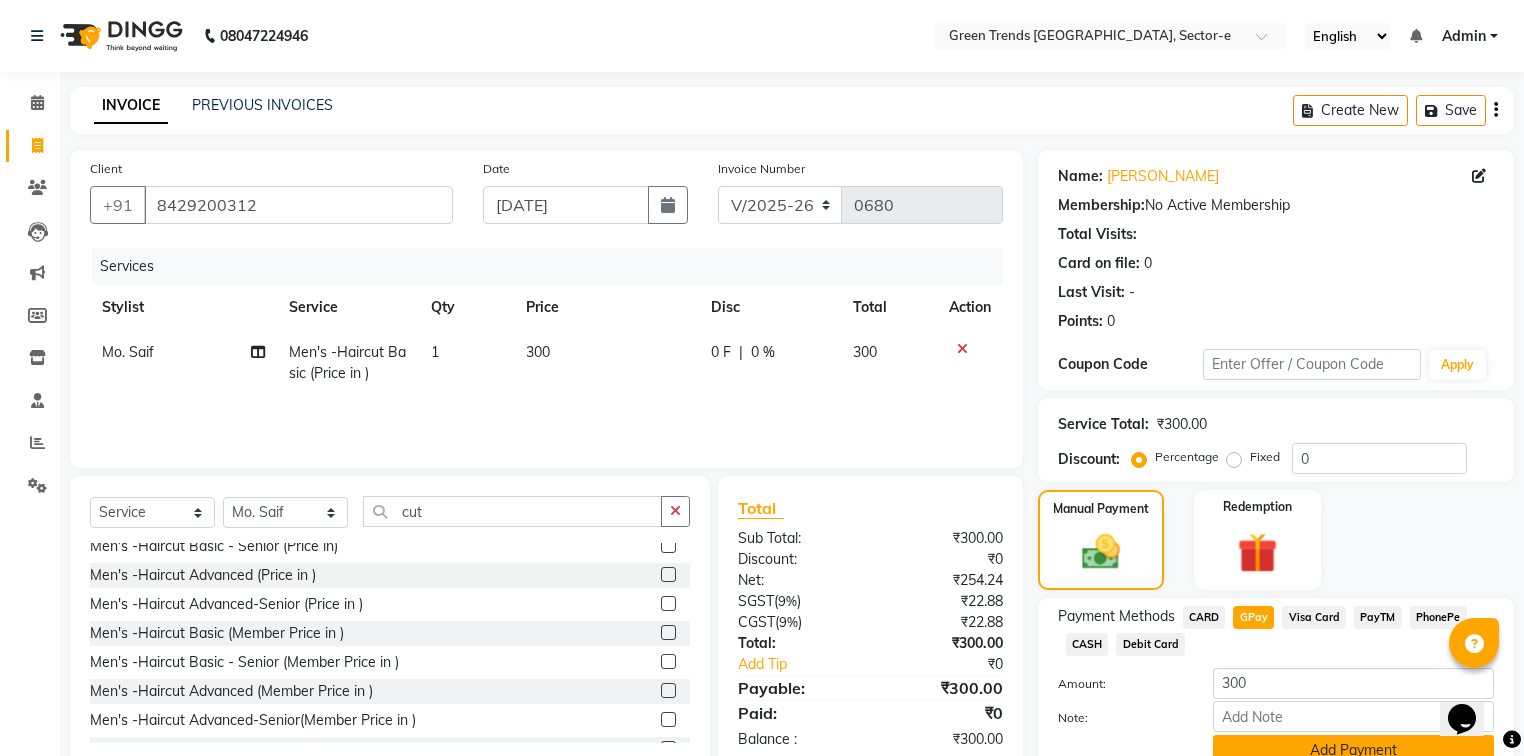 click on "Add Payment" 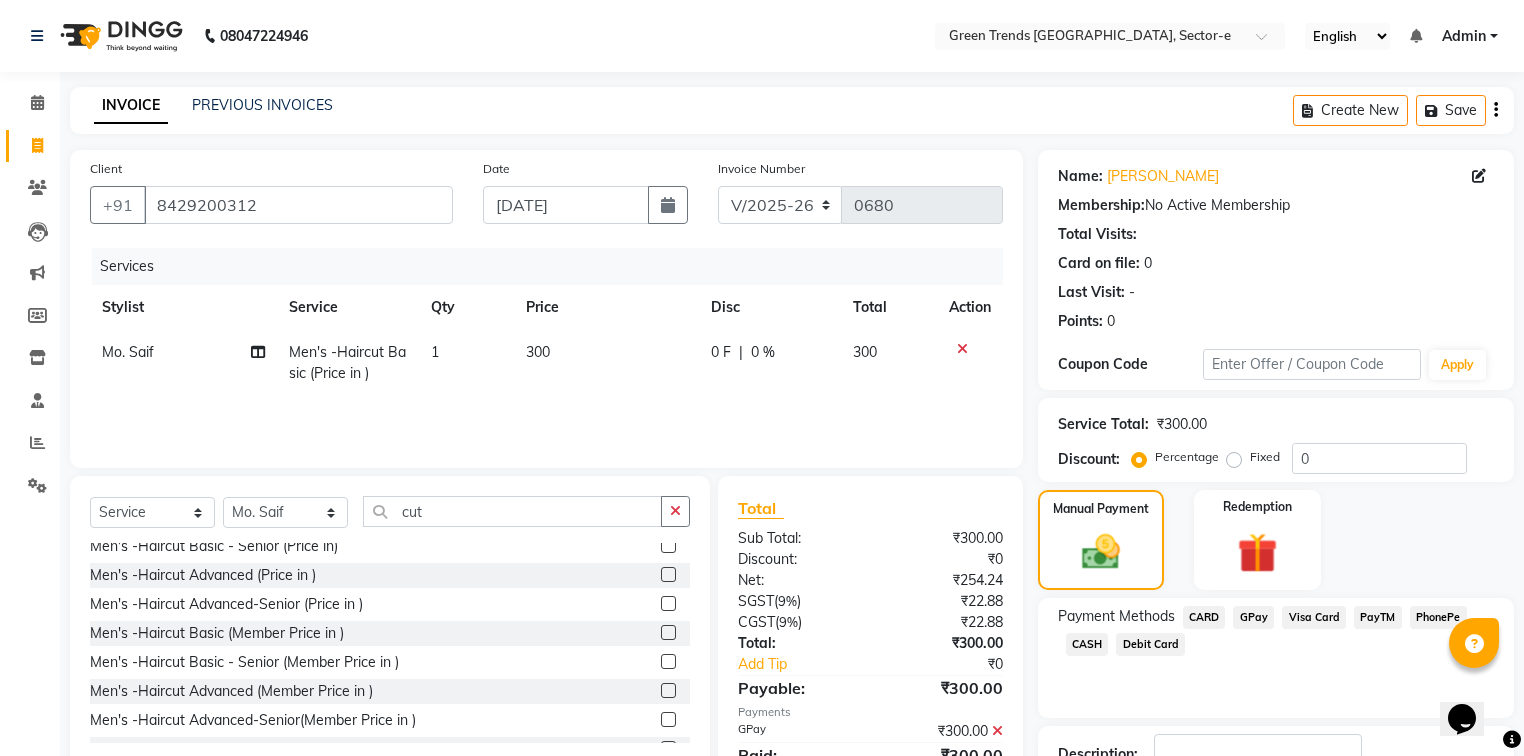scroll, scrollTop: 144, scrollLeft: 0, axis: vertical 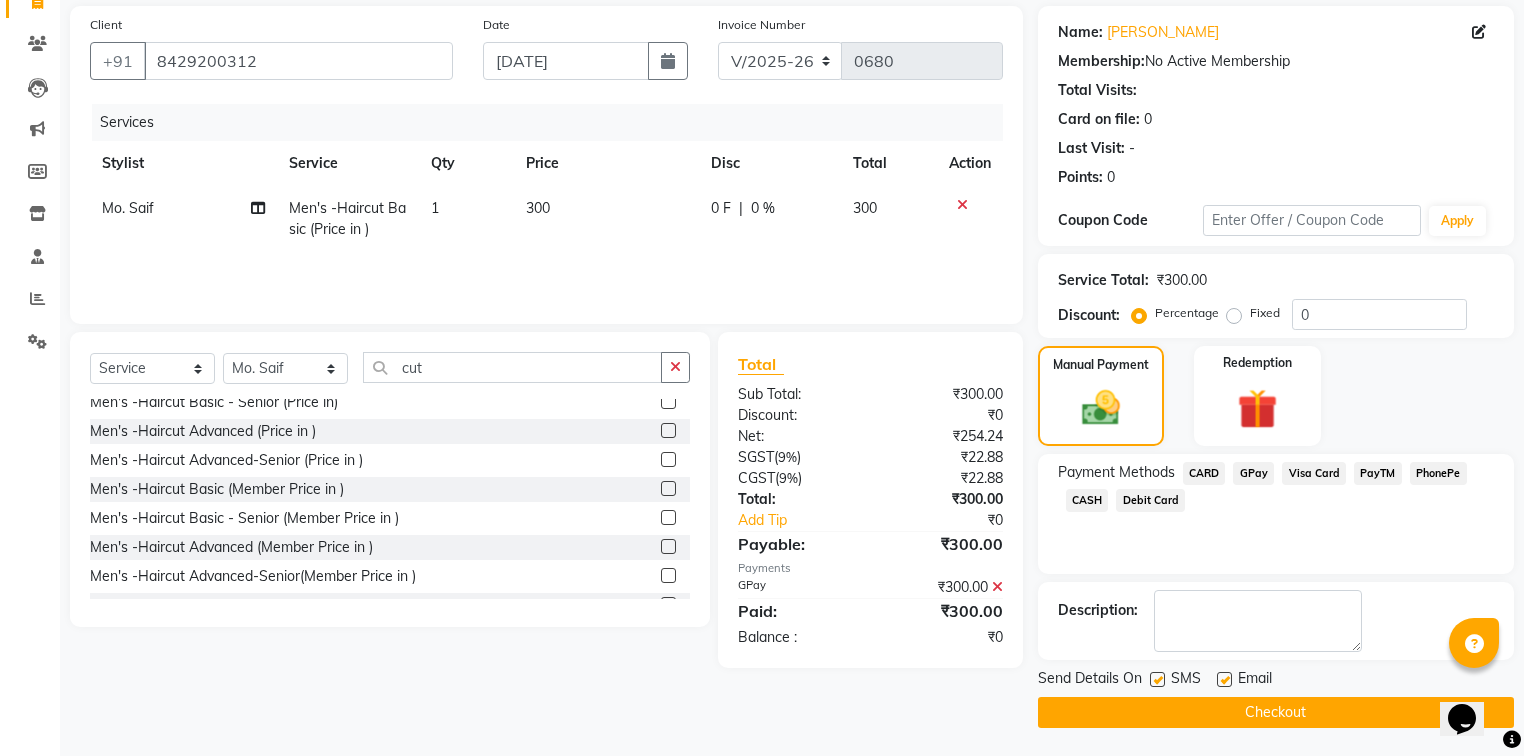 click on "Checkout" 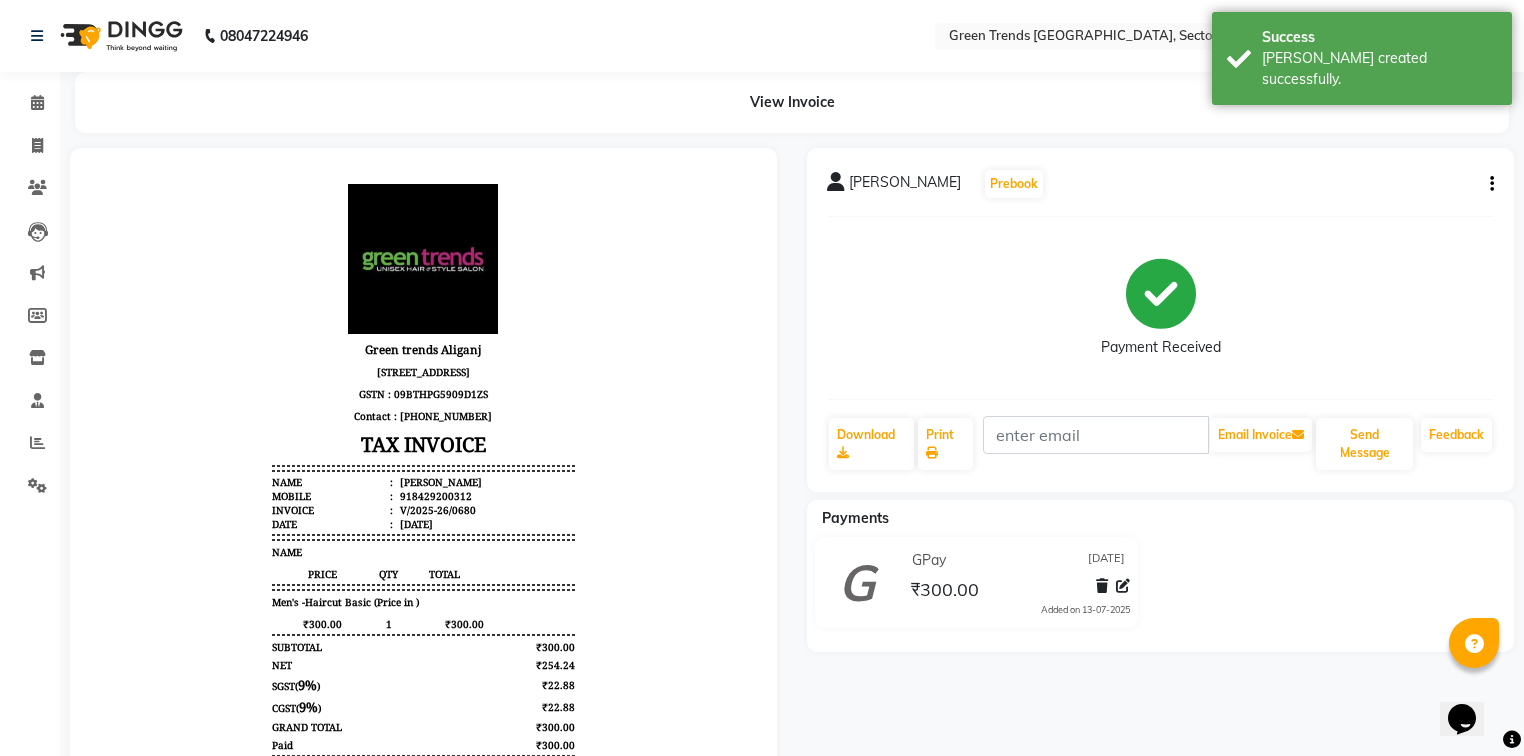scroll, scrollTop: 0, scrollLeft: 0, axis: both 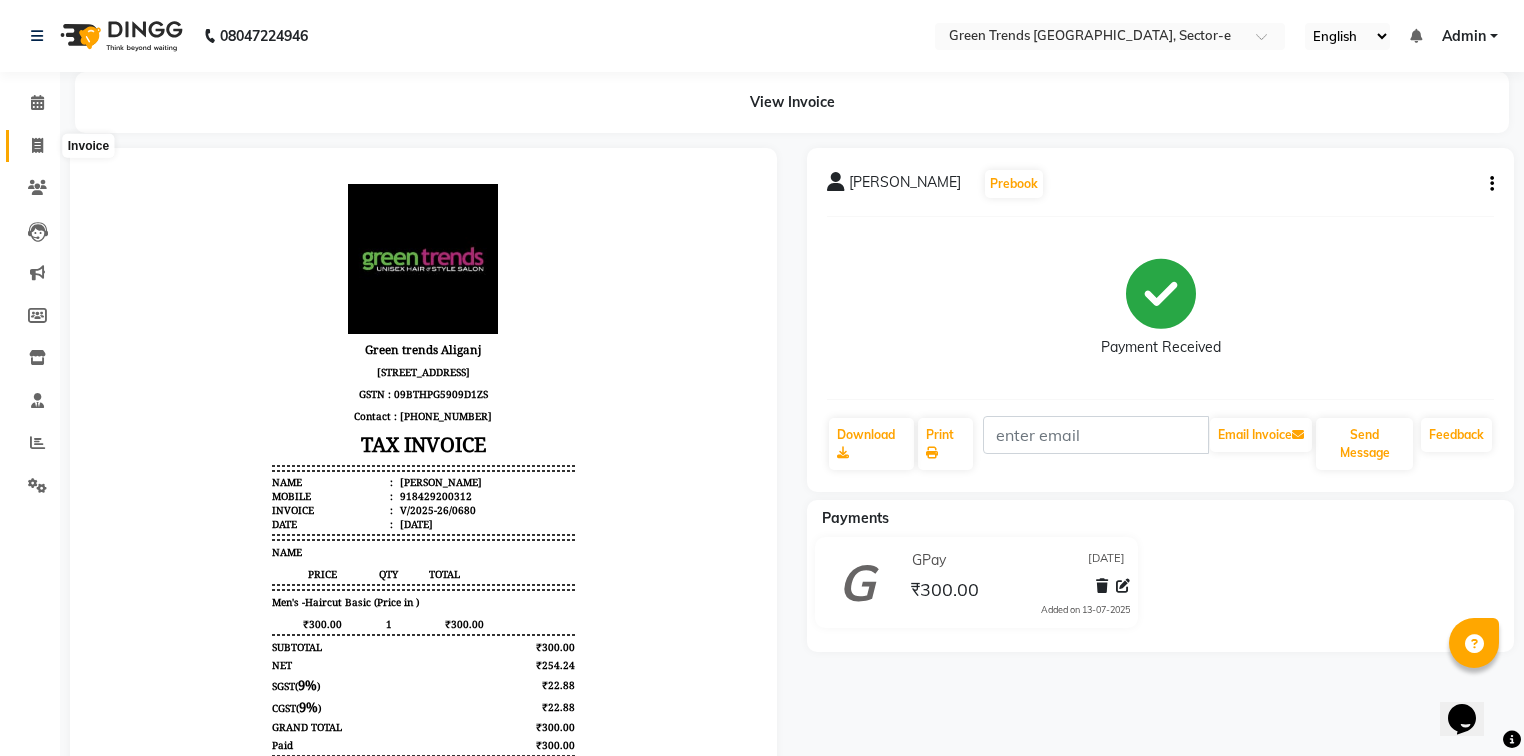 click 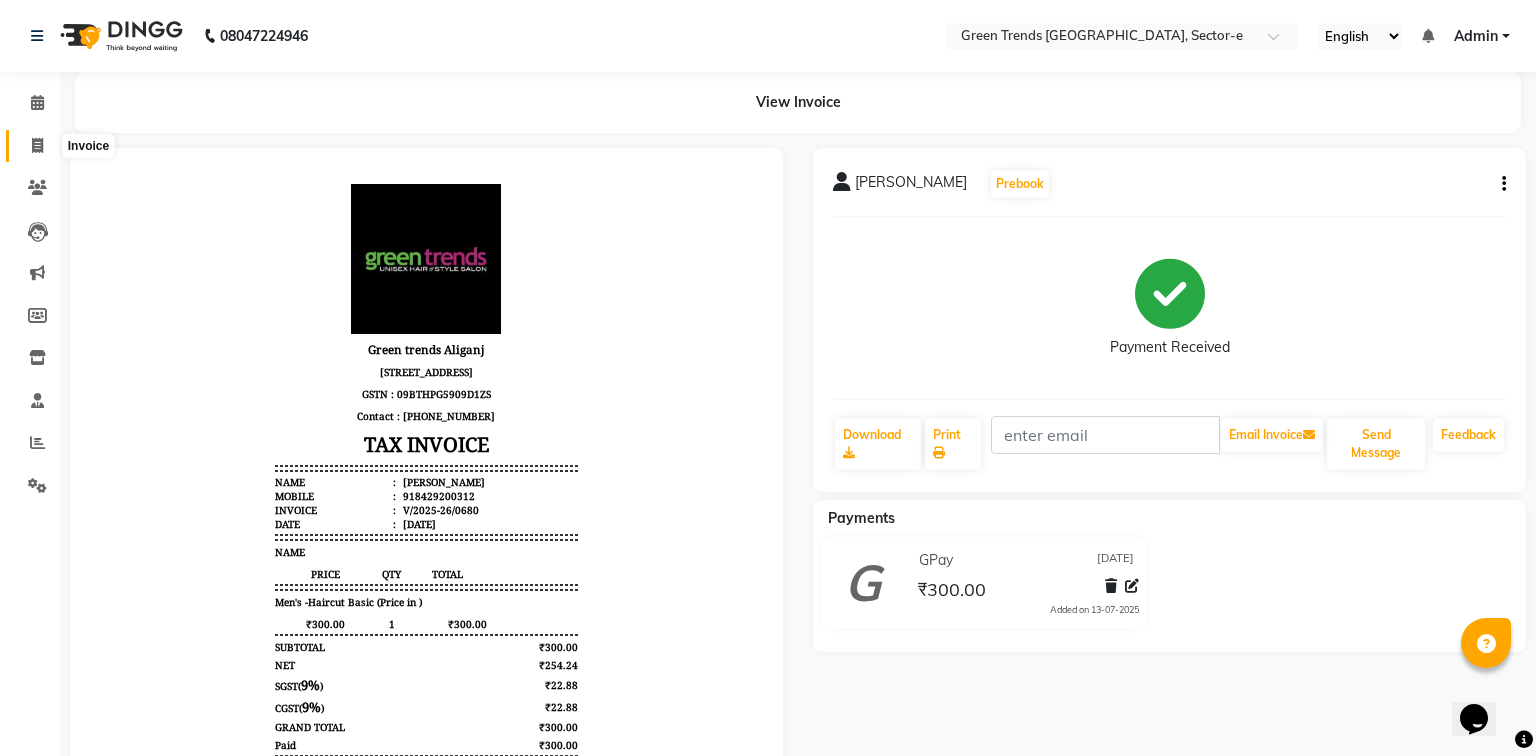 select on "7023" 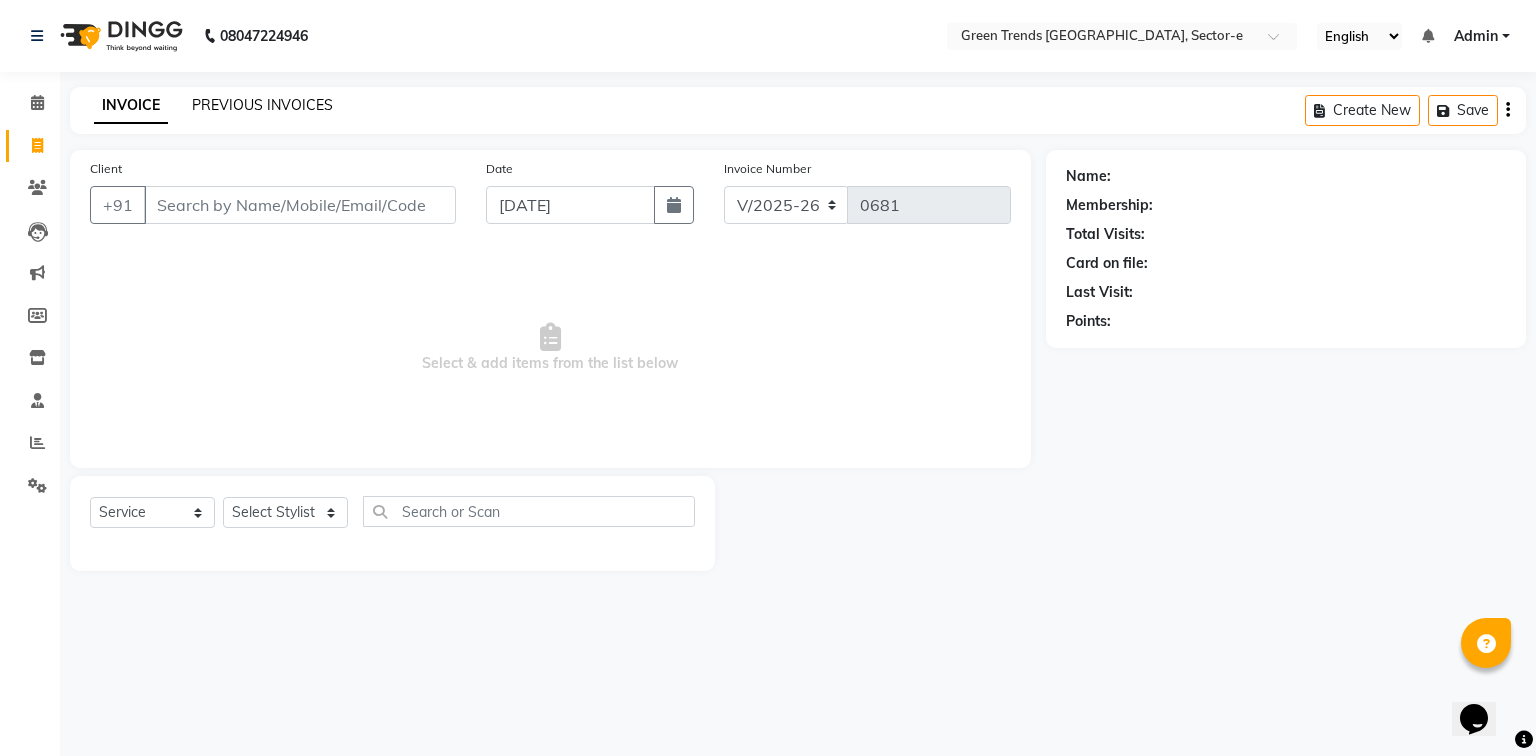 click on "PREVIOUS INVOICES" 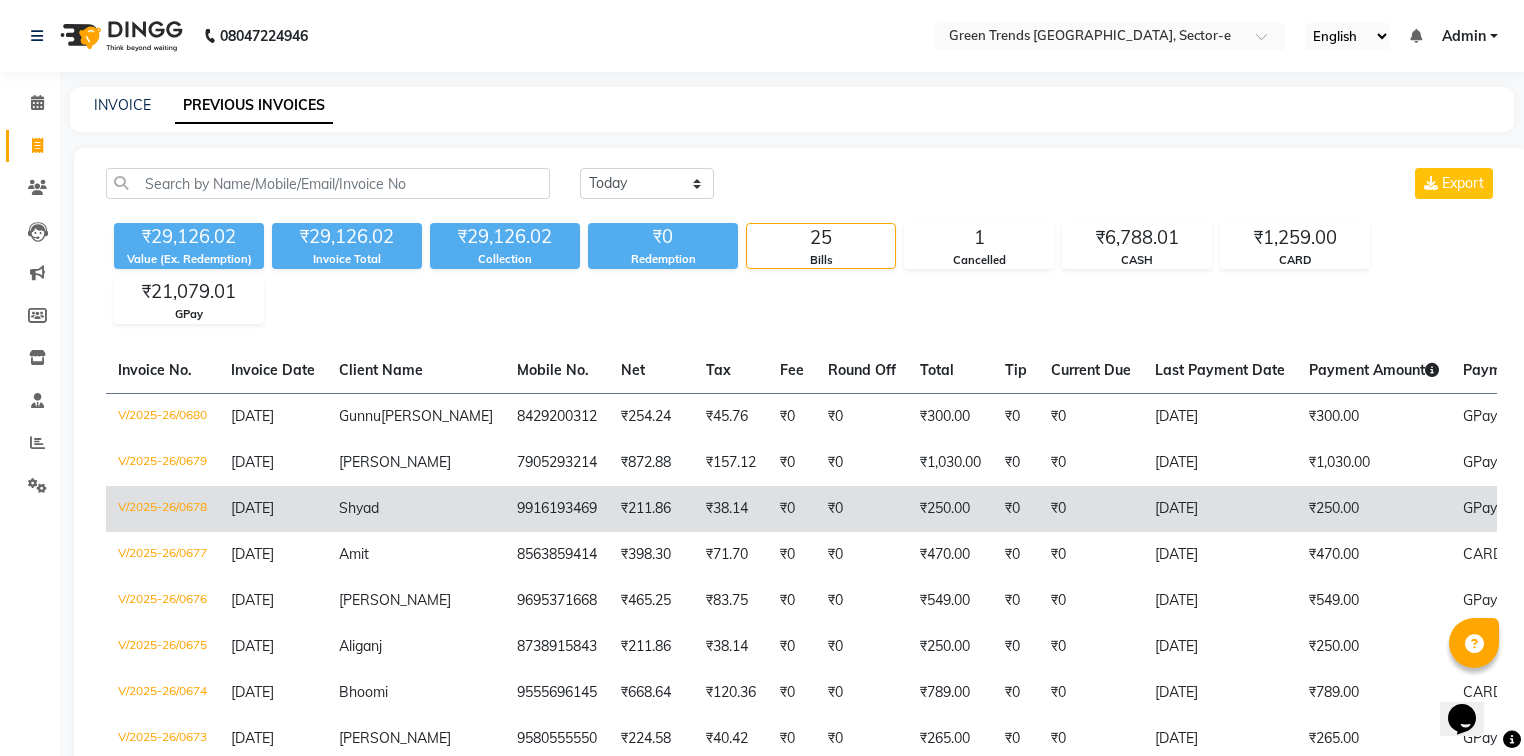 scroll, scrollTop: 160, scrollLeft: 0, axis: vertical 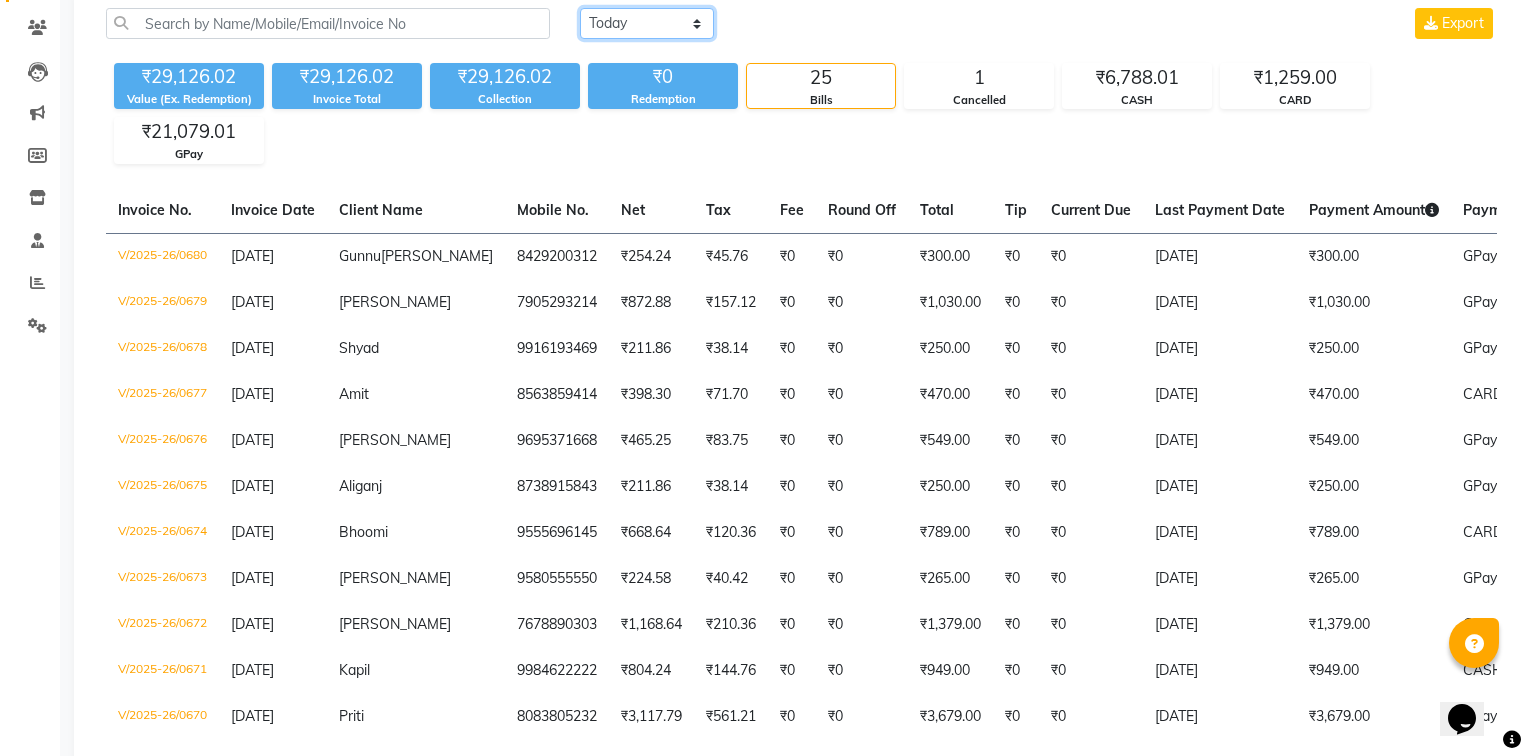 click on "Today Yesterday Custom Range" 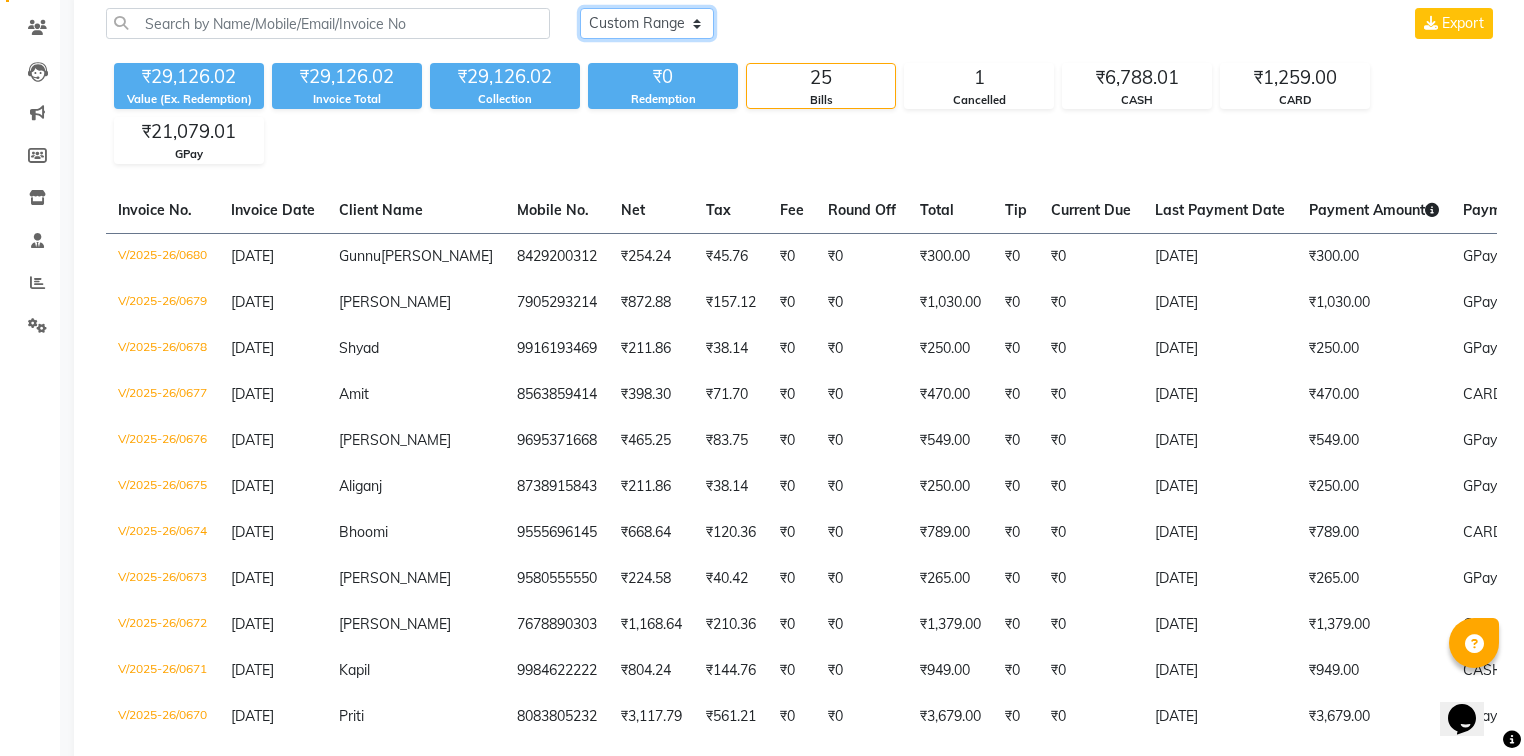 click on "Today Yesterday Custom Range" 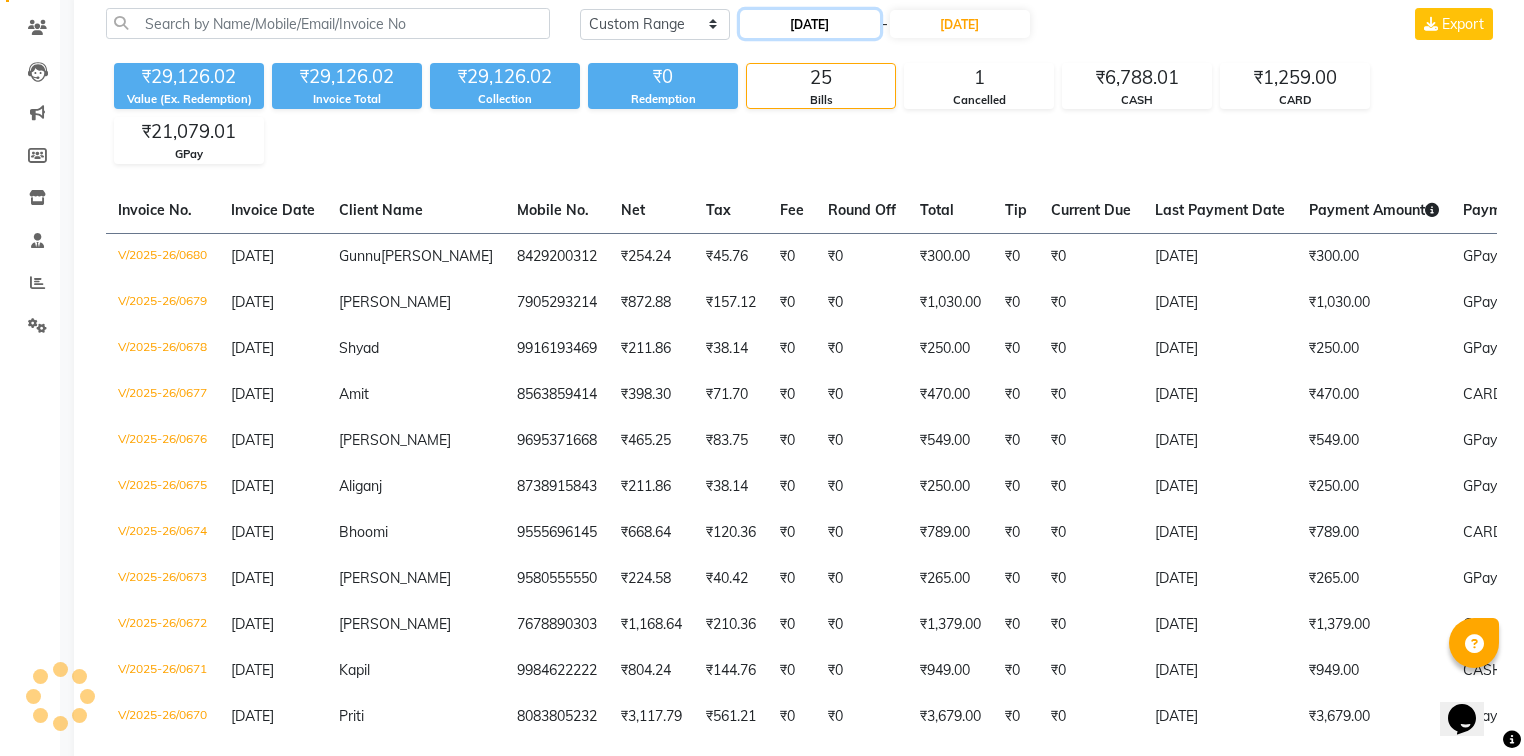 click on "[DATE]" 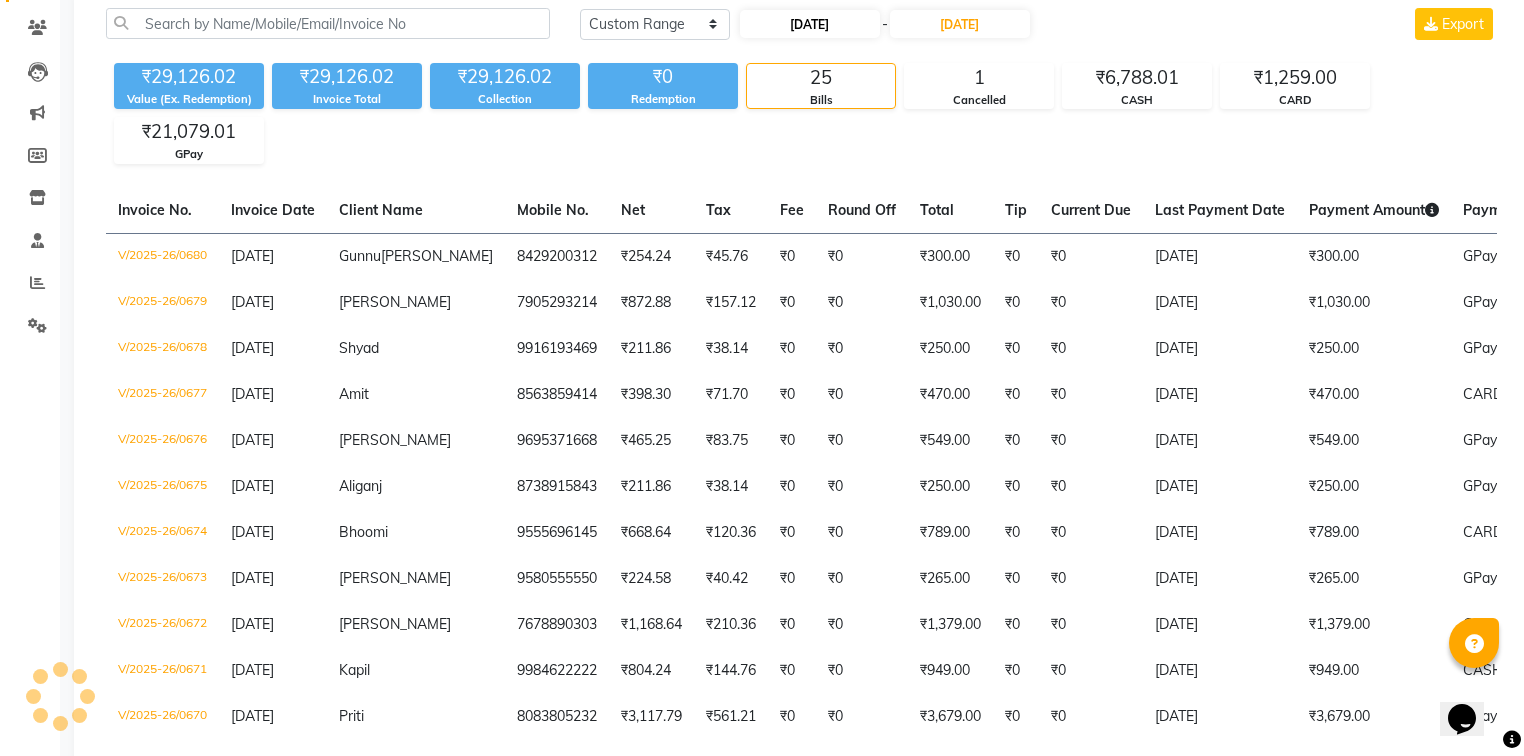 select on "7" 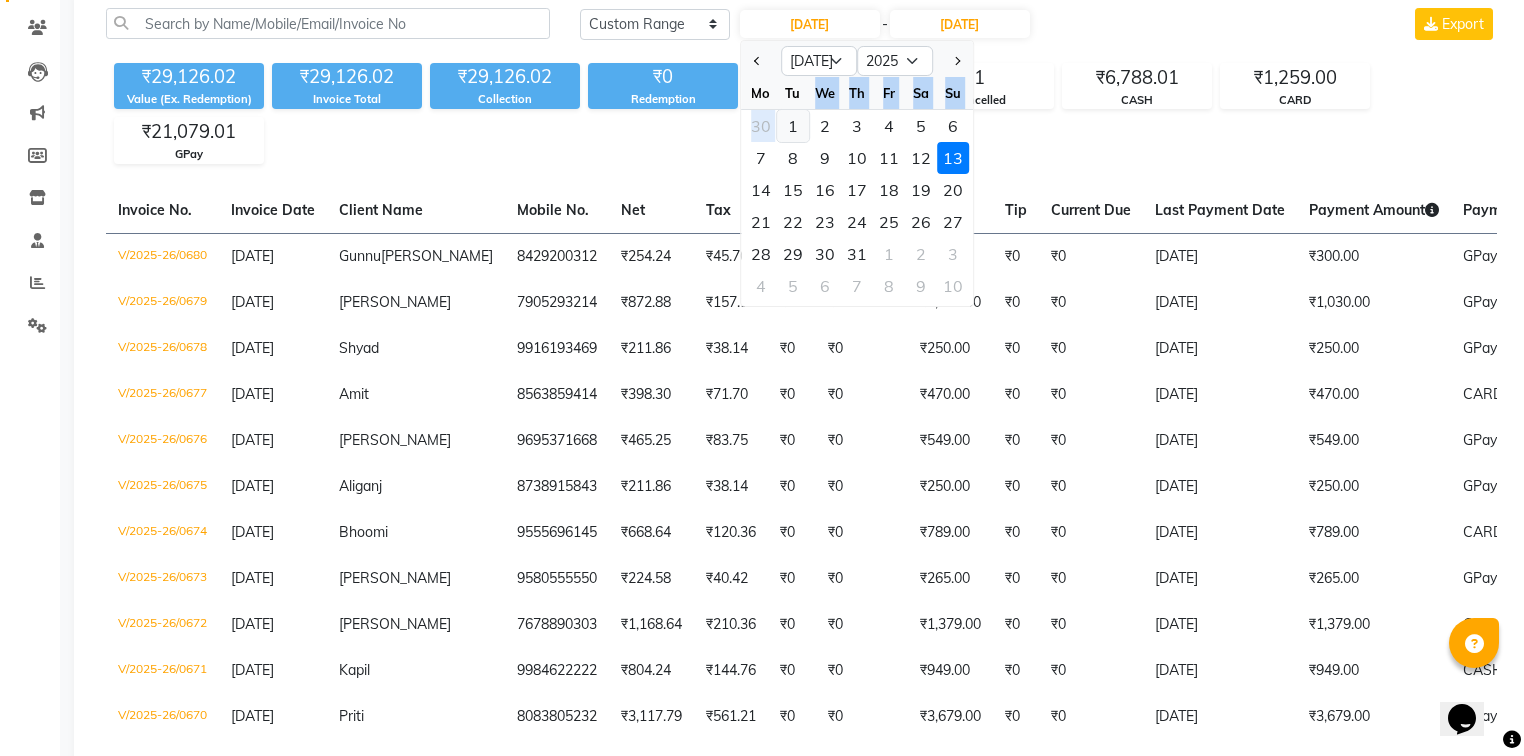 drag, startPoint x: 798, startPoint y: 106, endPoint x: 790, endPoint y: 124, distance: 19.697716 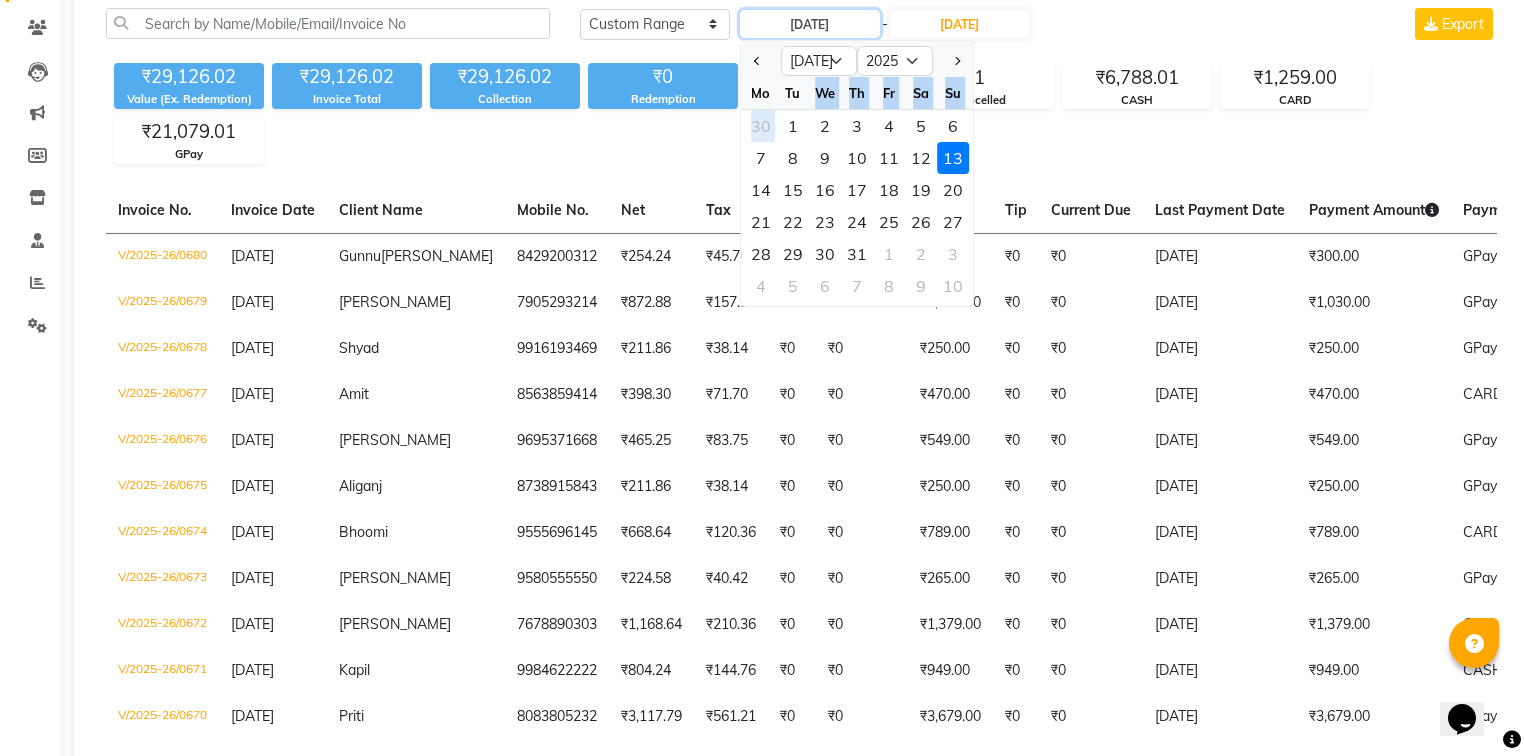 type on "01-07-2025" 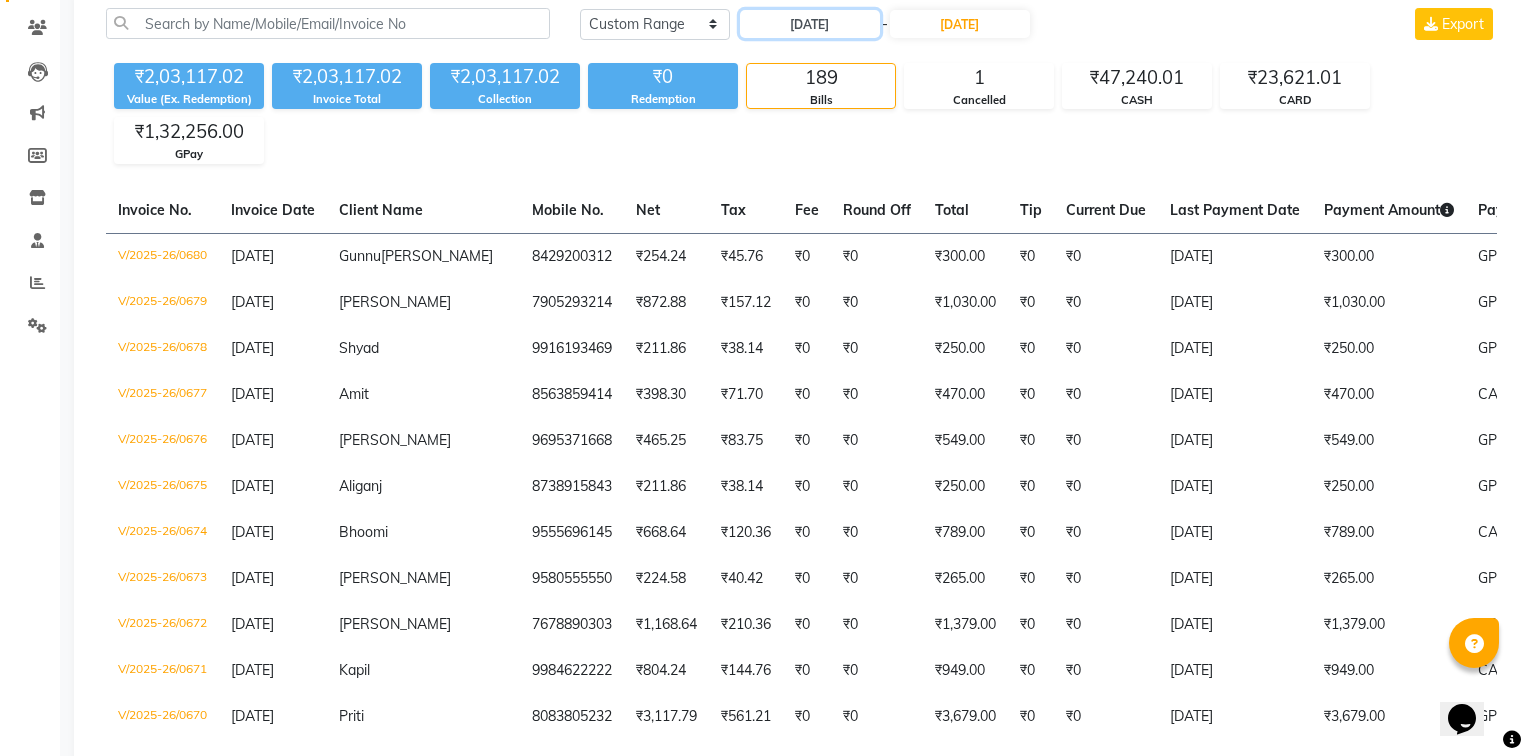 scroll, scrollTop: 0, scrollLeft: 0, axis: both 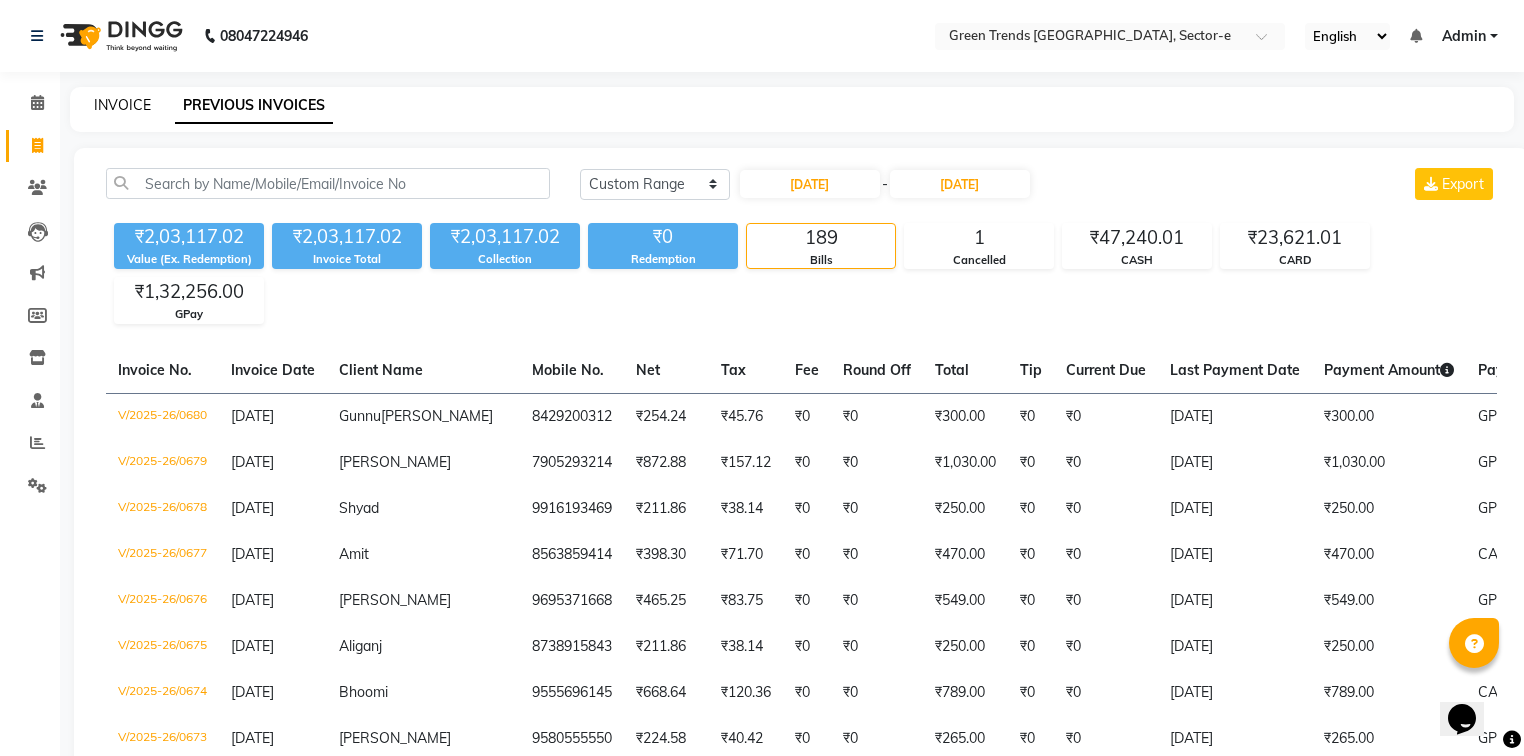 click on "INVOICE" 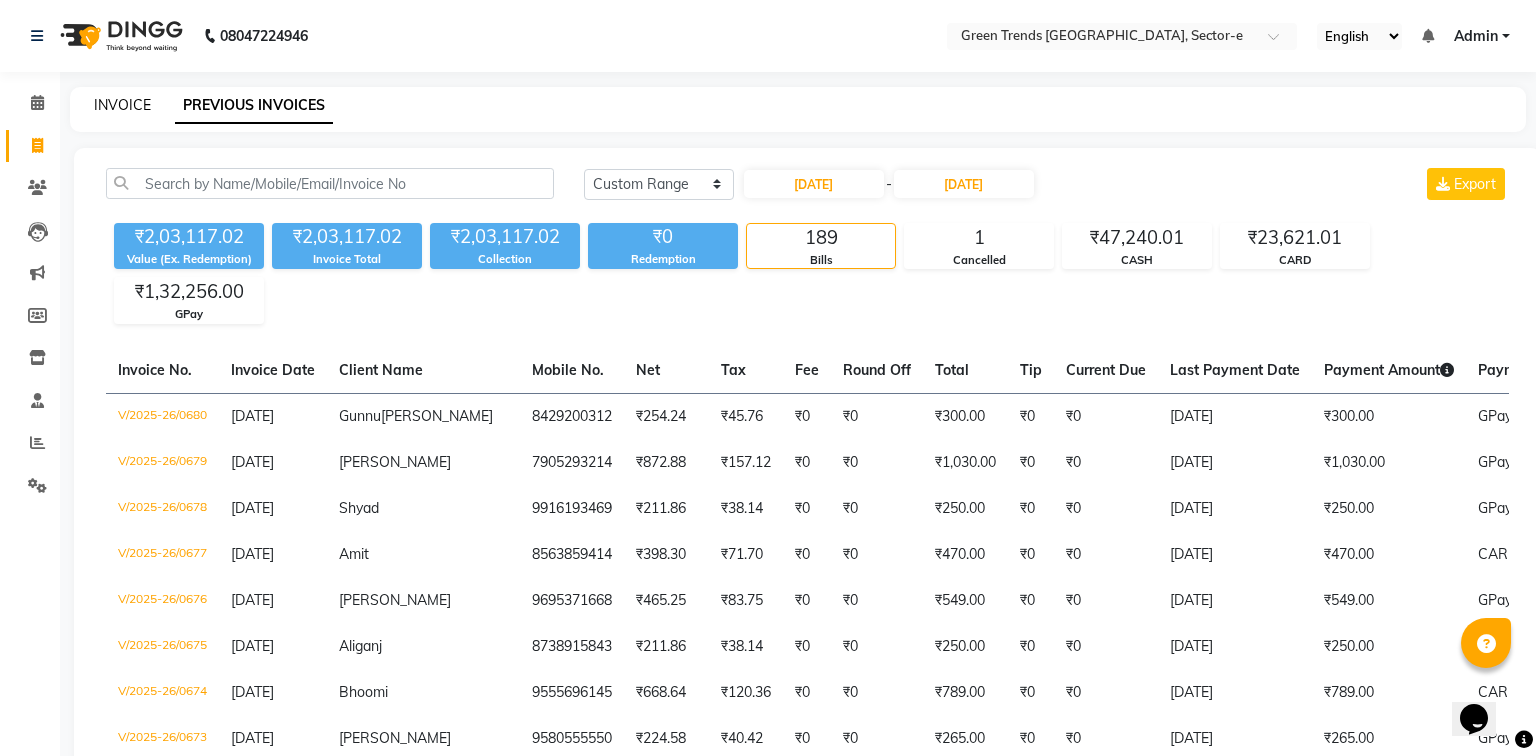 select on "7023" 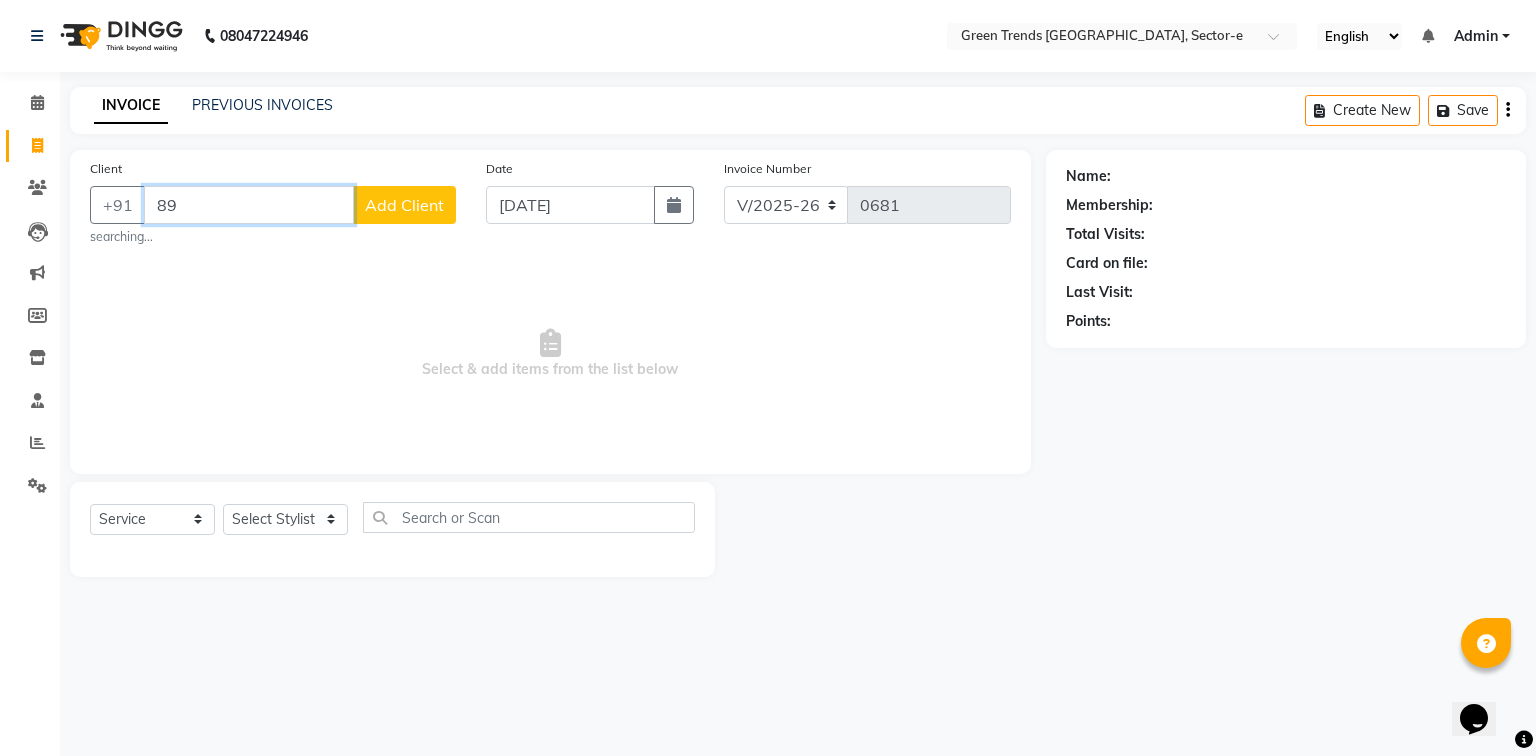 type on "8" 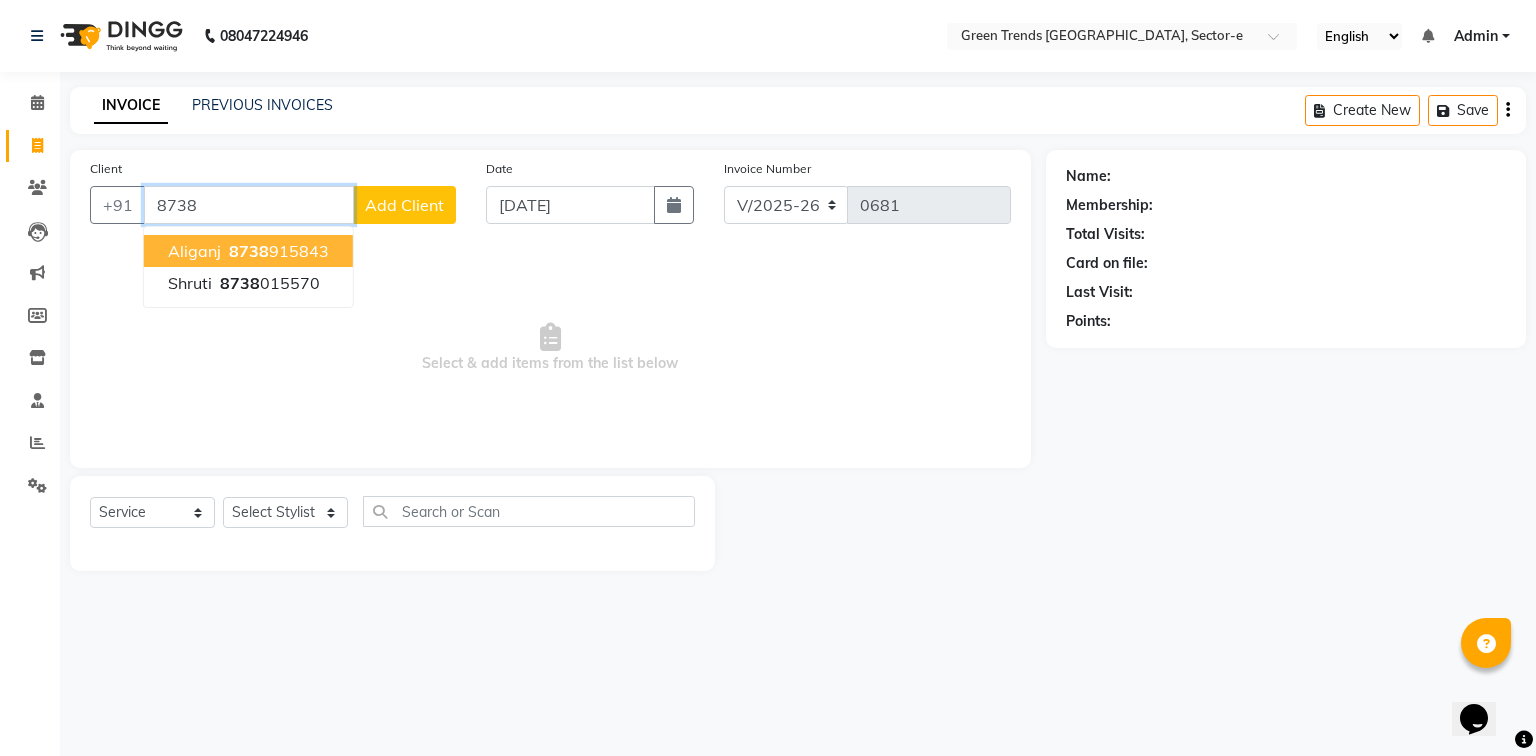 click on "8738" at bounding box center [249, 251] 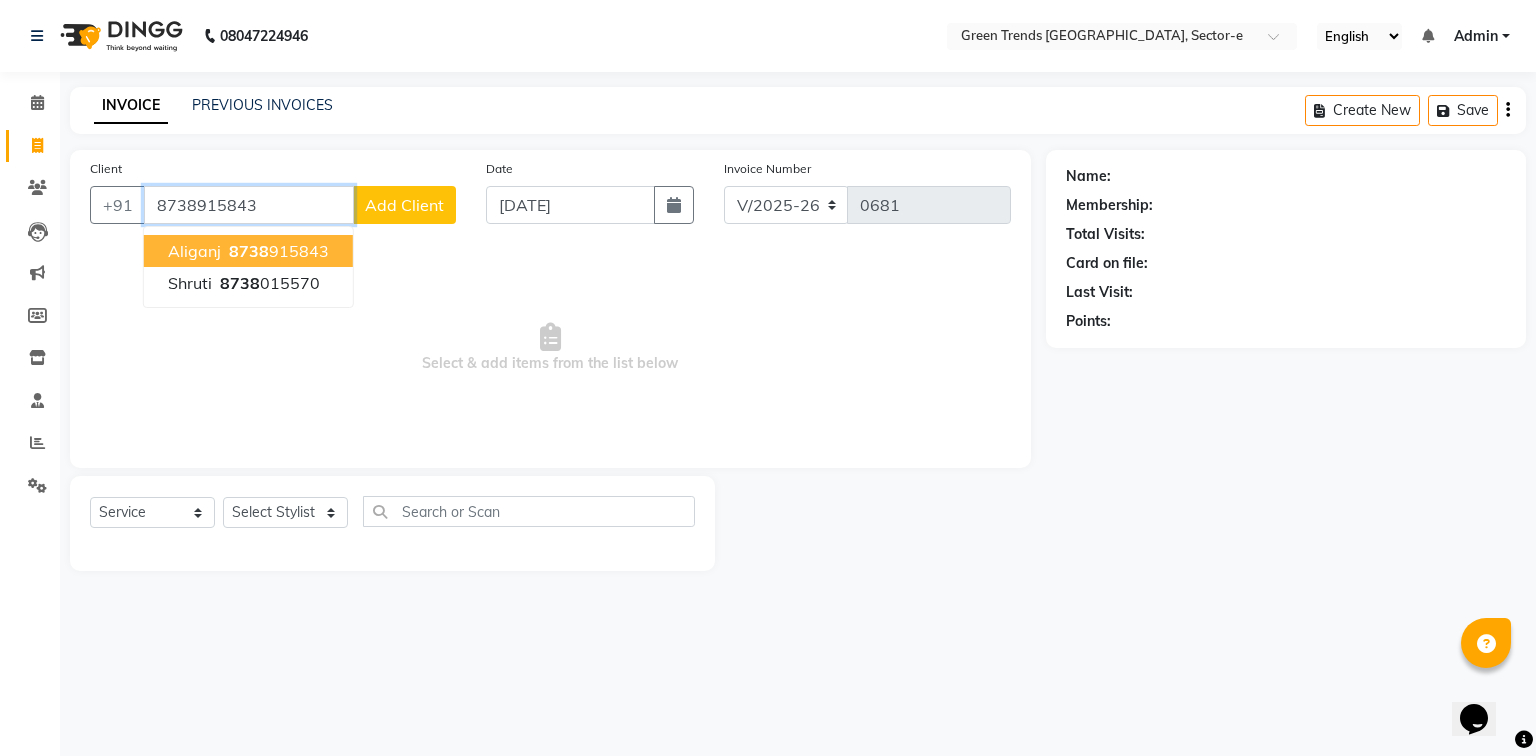 type on "8738915843" 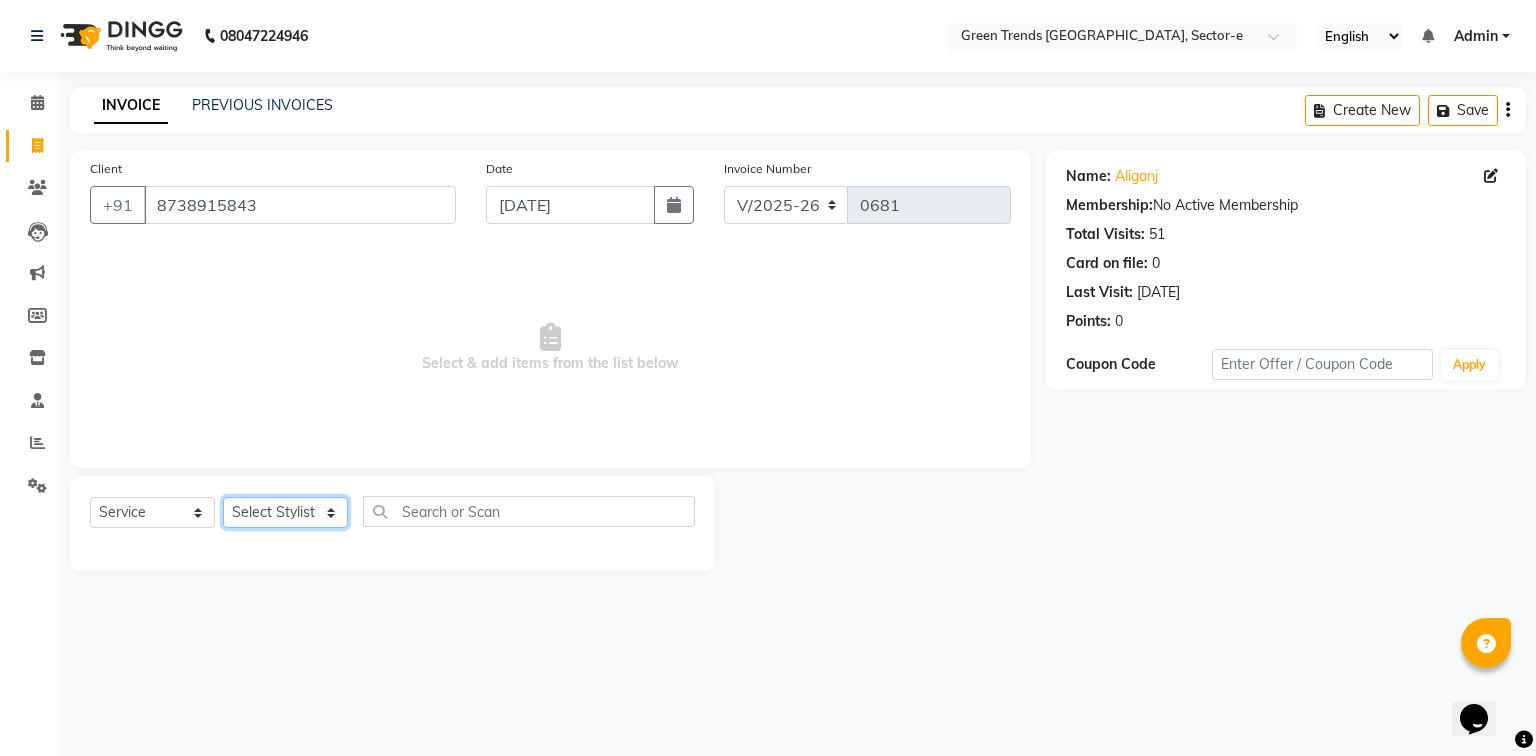 click on "Select Stylist [PERSON_NAME] [PERSON_NAME] Mo. [PERSON_NAME].[PERSON_NAME] [PERSON_NAME] Pooja [PERSON_NAME] [PERSON_NAME] [PERSON_NAME] Vishal" 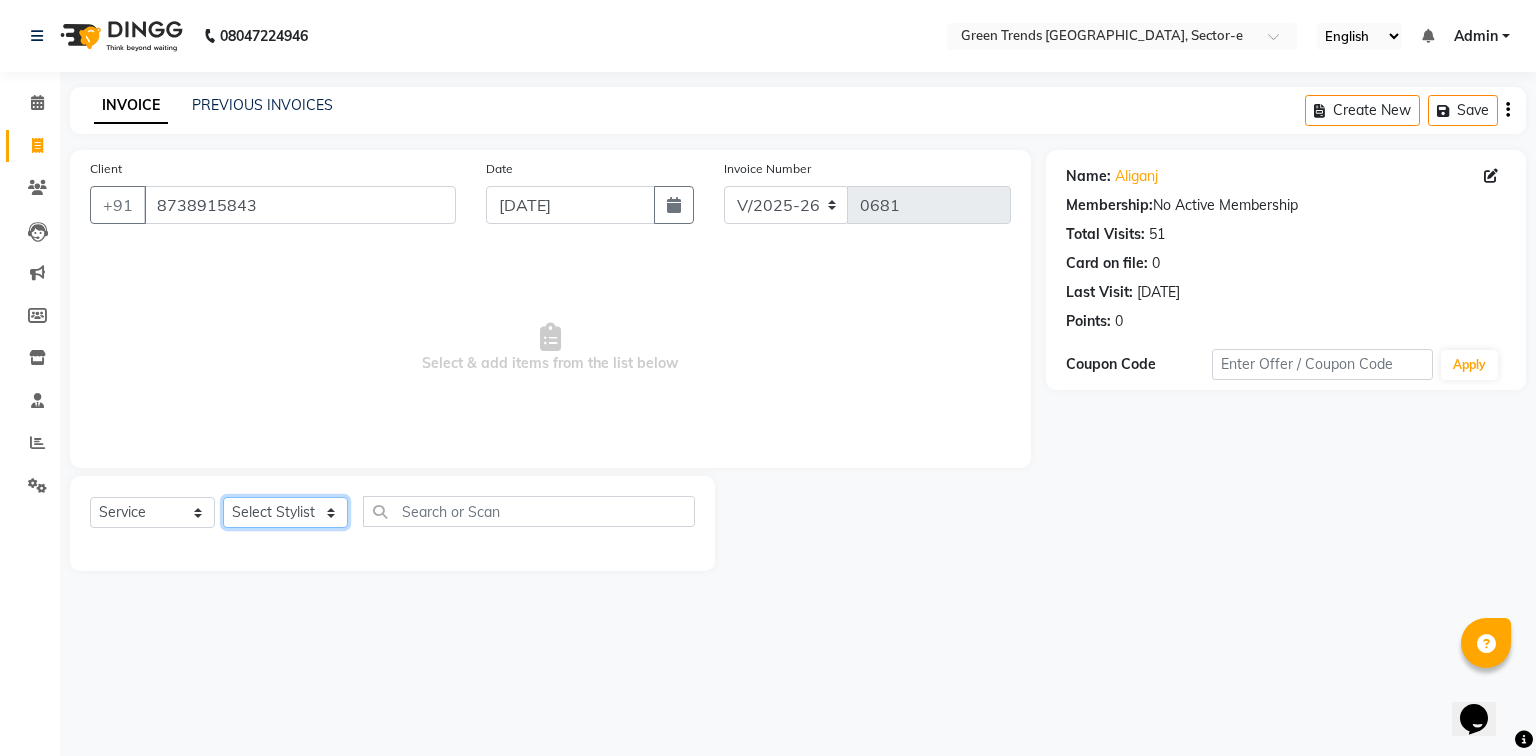 select on "62898" 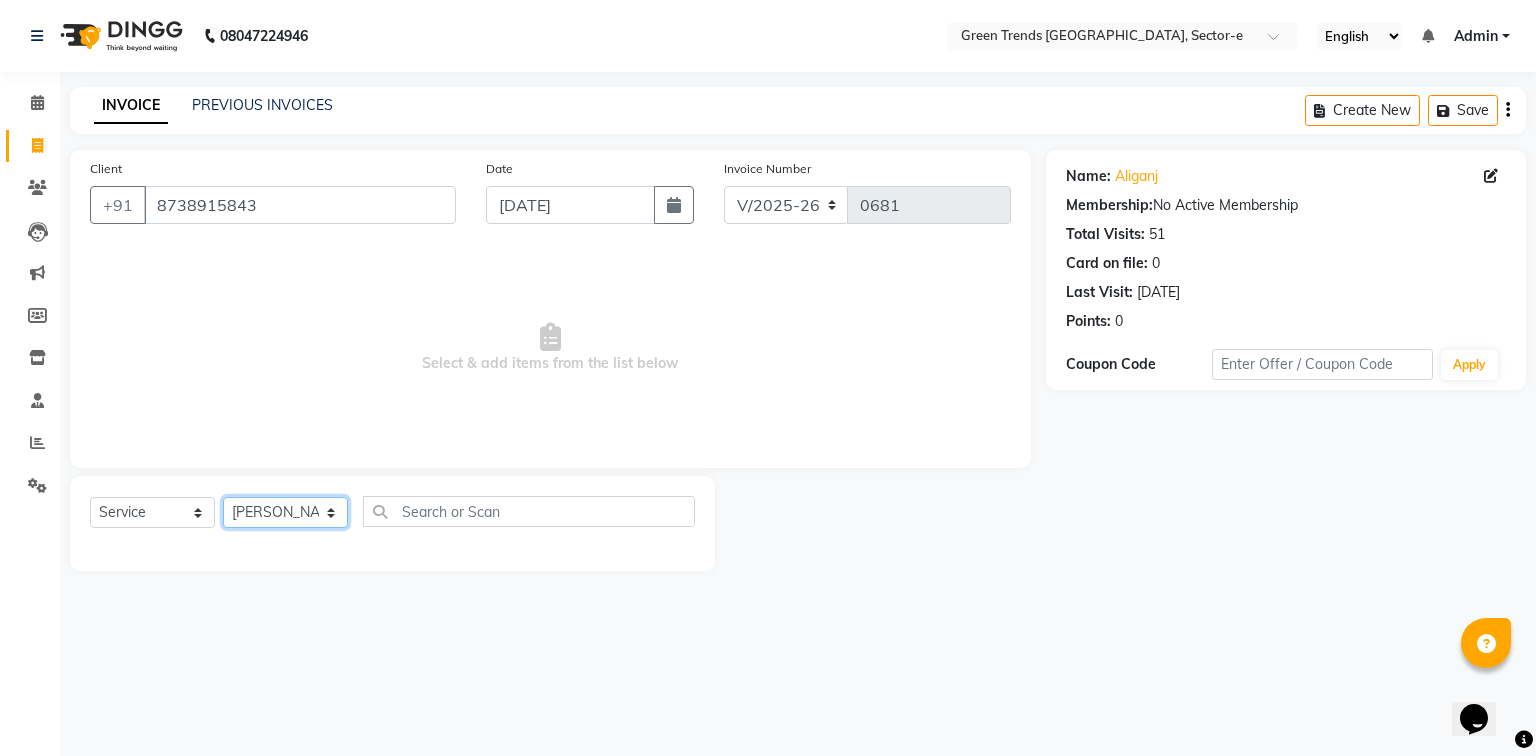 click on "Select Stylist [PERSON_NAME] [PERSON_NAME] Mo. [PERSON_NAME].[PERSON_NAME] [PERSON_NAME] Pooja [PERSON_NAME] [PERSON_NAME] [PERSON_NAME] Vishal" 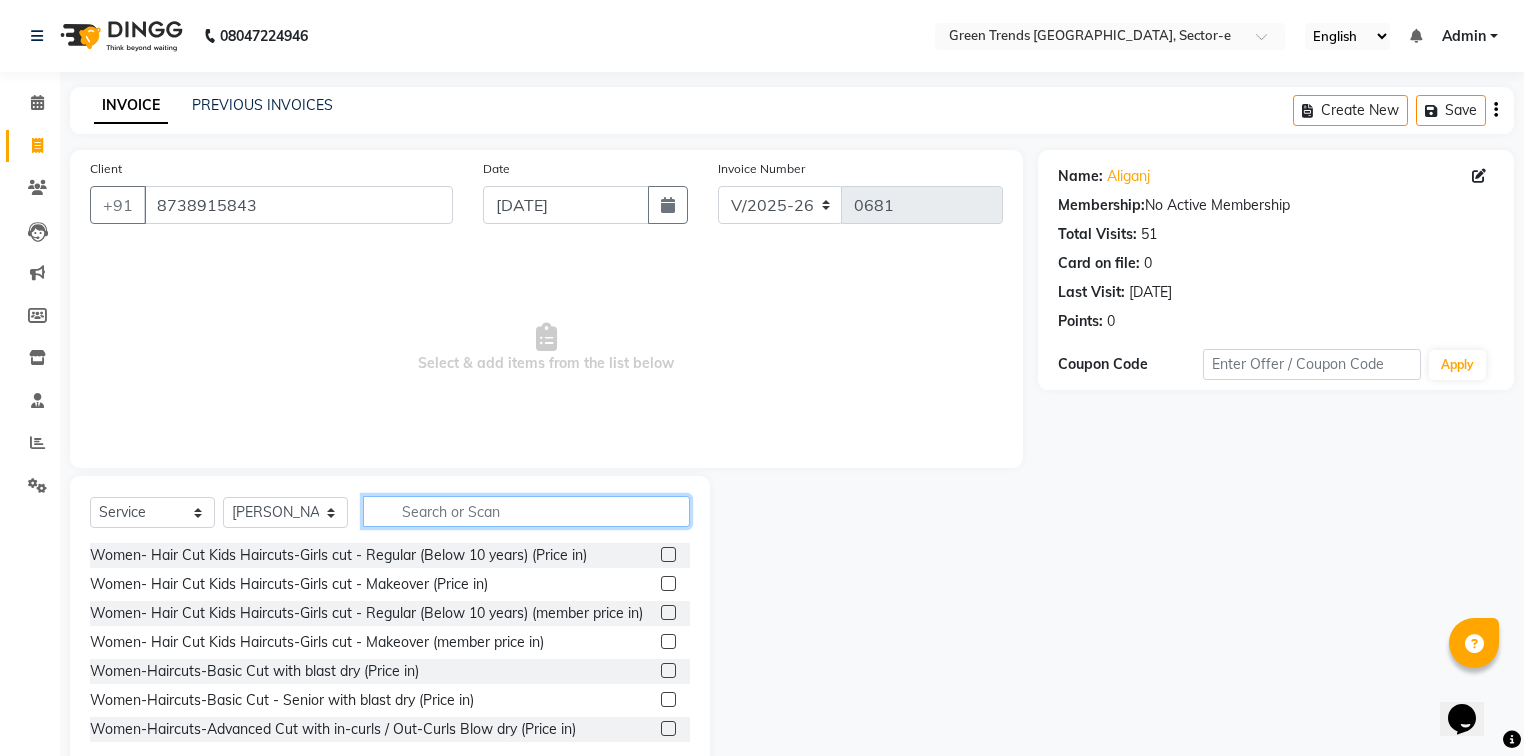 click 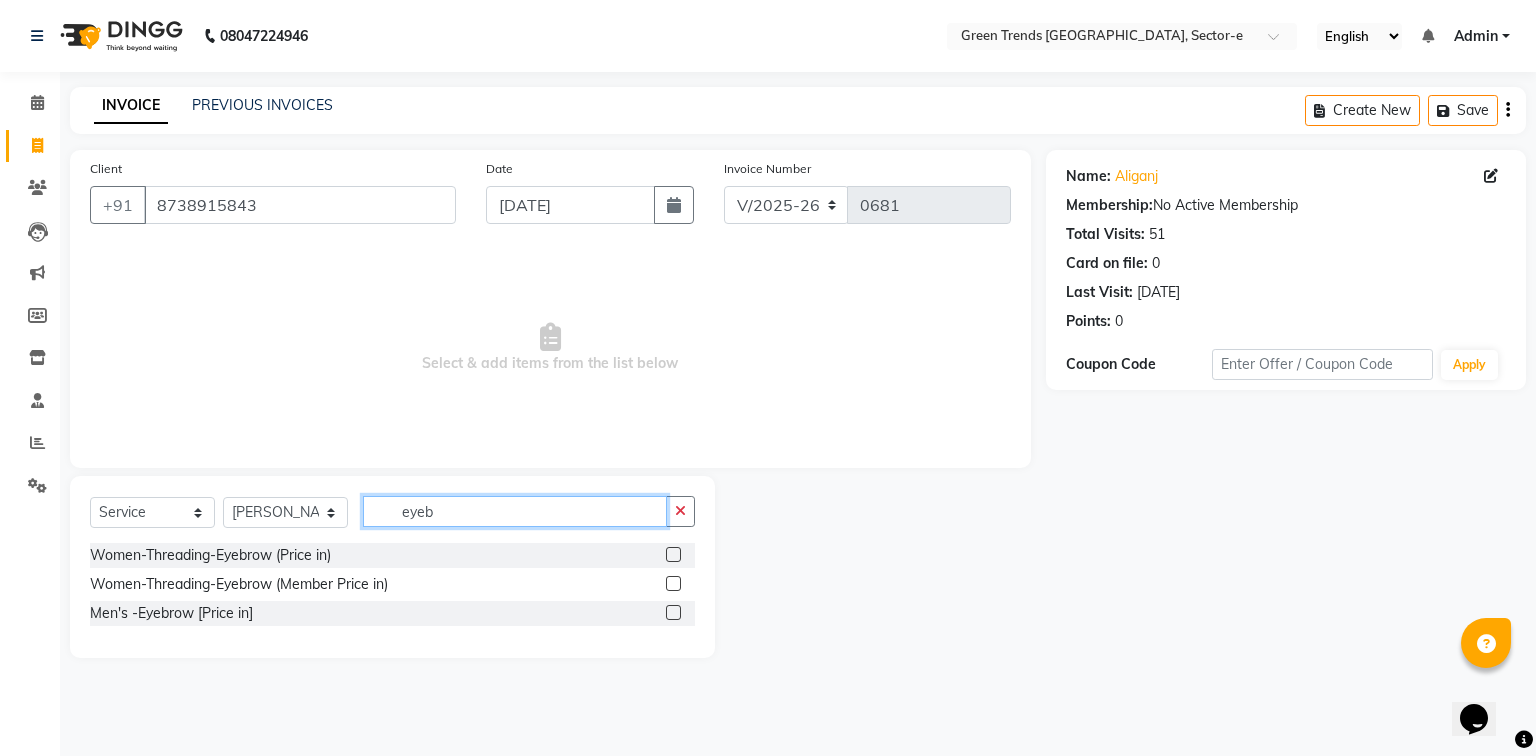 type on "eyeb" 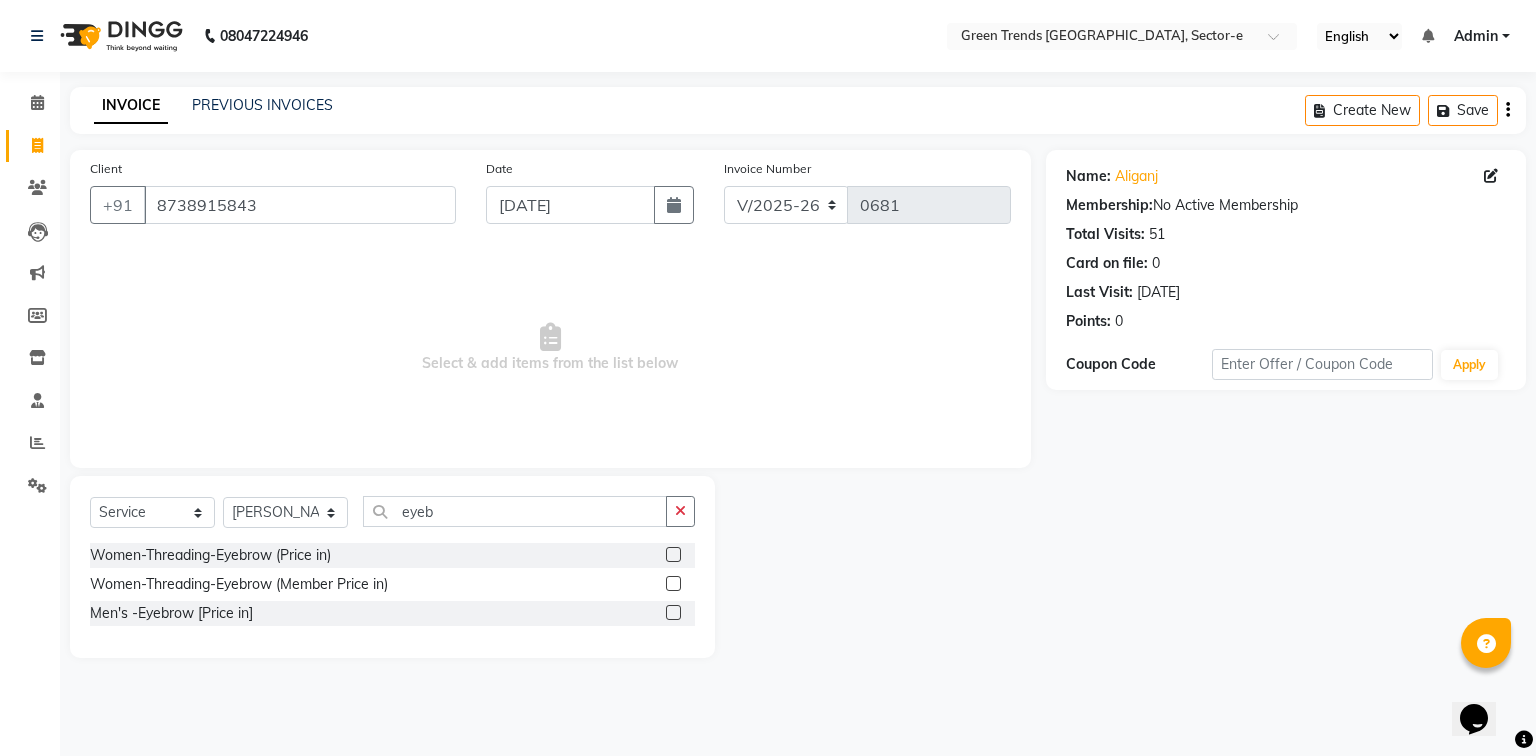 click on "Women-Threading-Eyebrow (Price in)" 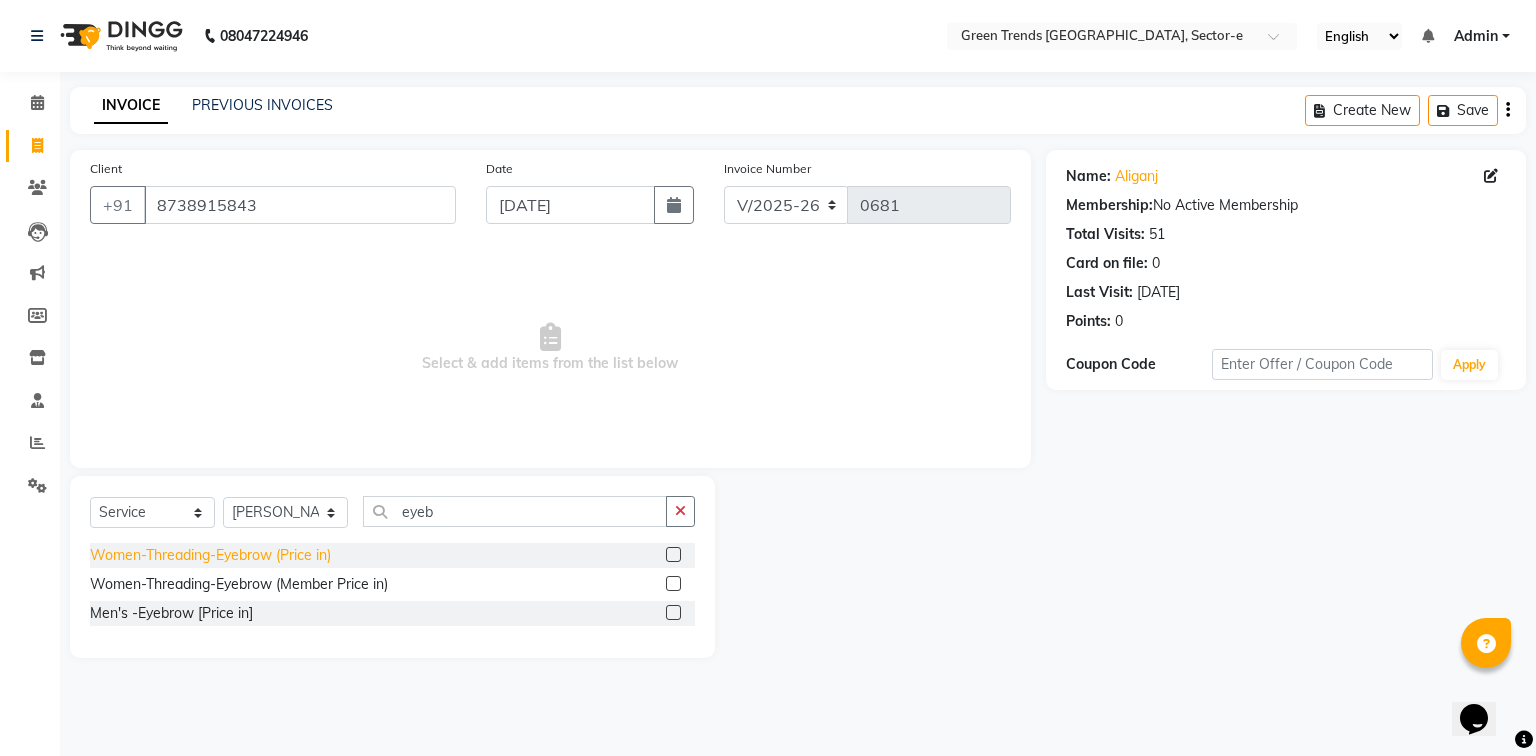 click on "Women-Threading-Eyebrow (Price in)" 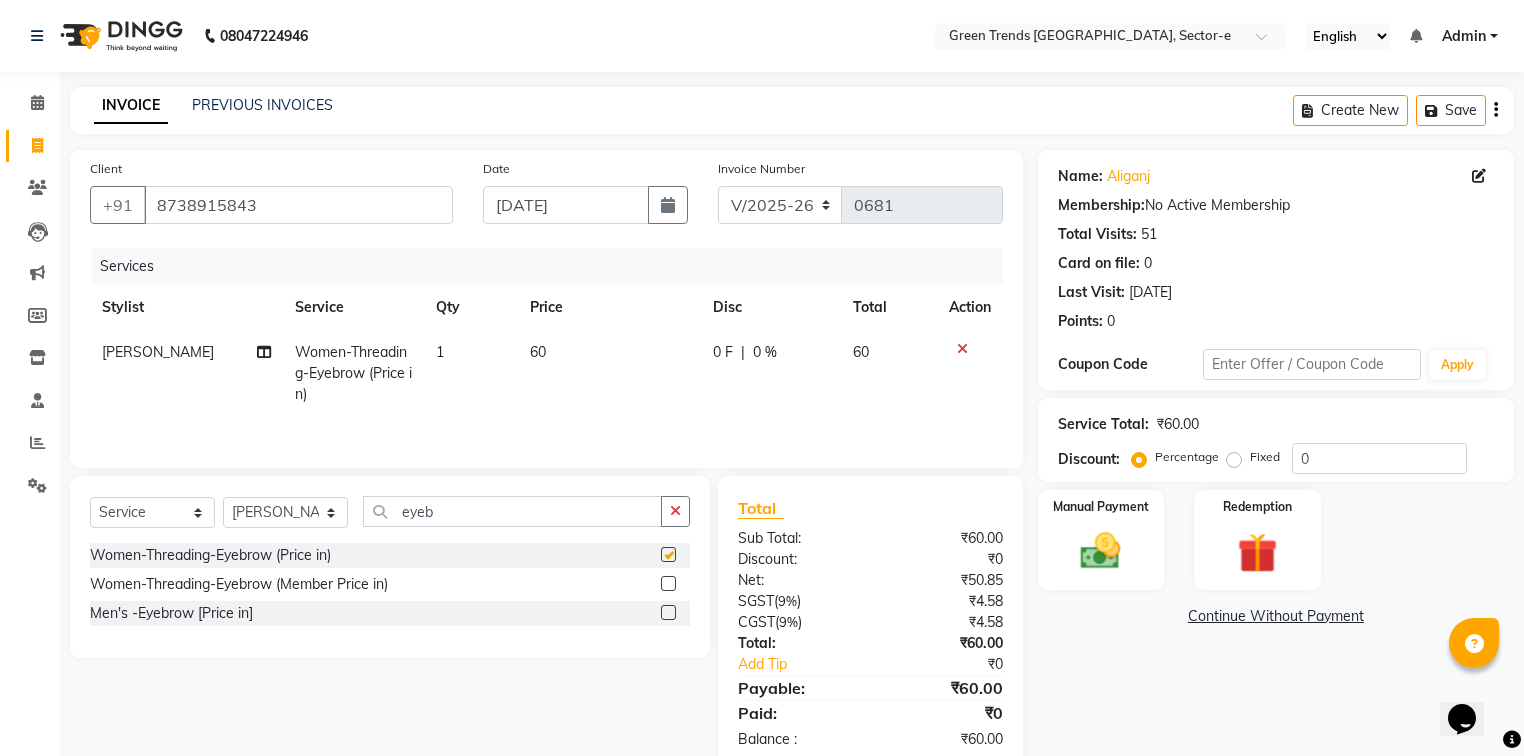 checkbox on "false" 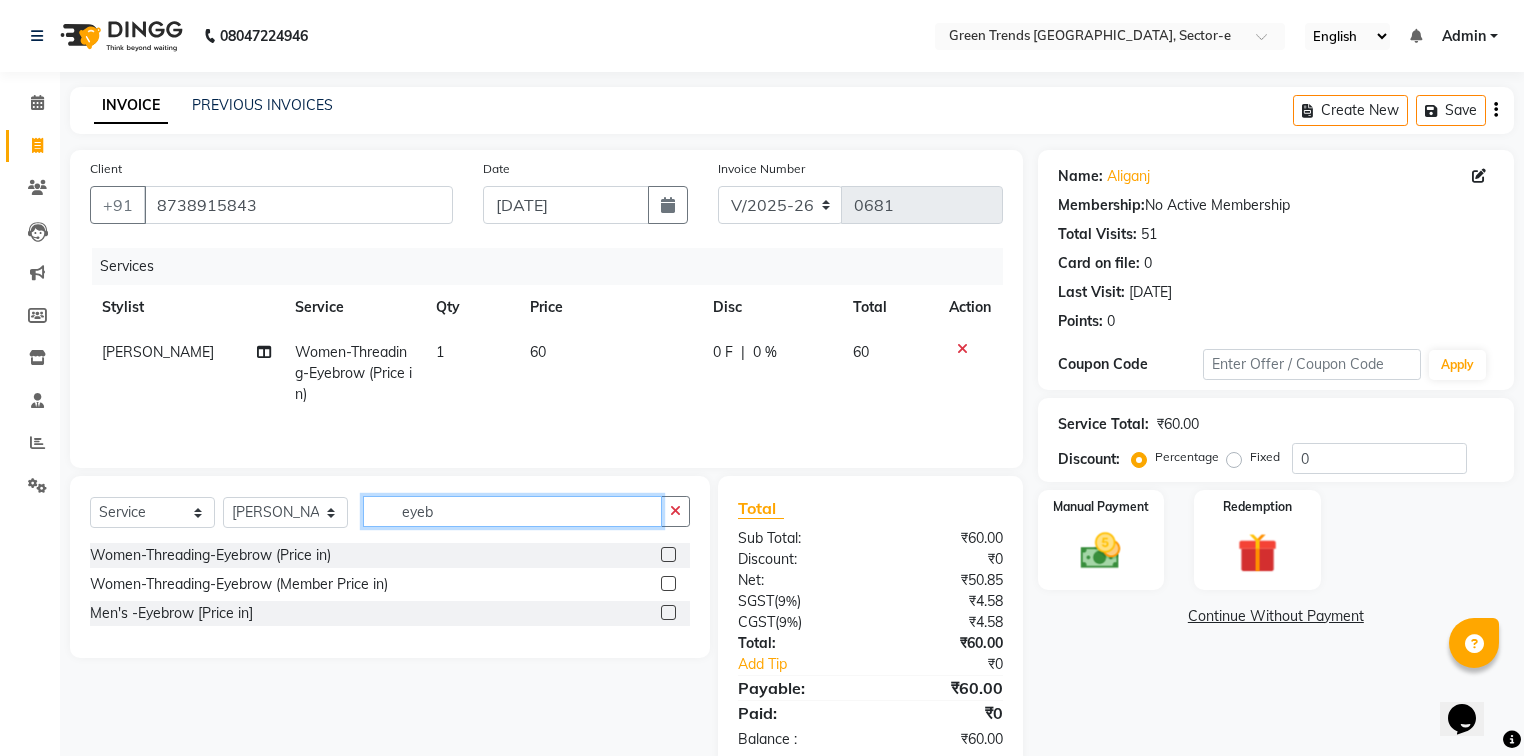 drag, startPoint x: 456, startPoint y: 512, endPoint x: 357, endPoint y: 538, distance: 102.357216 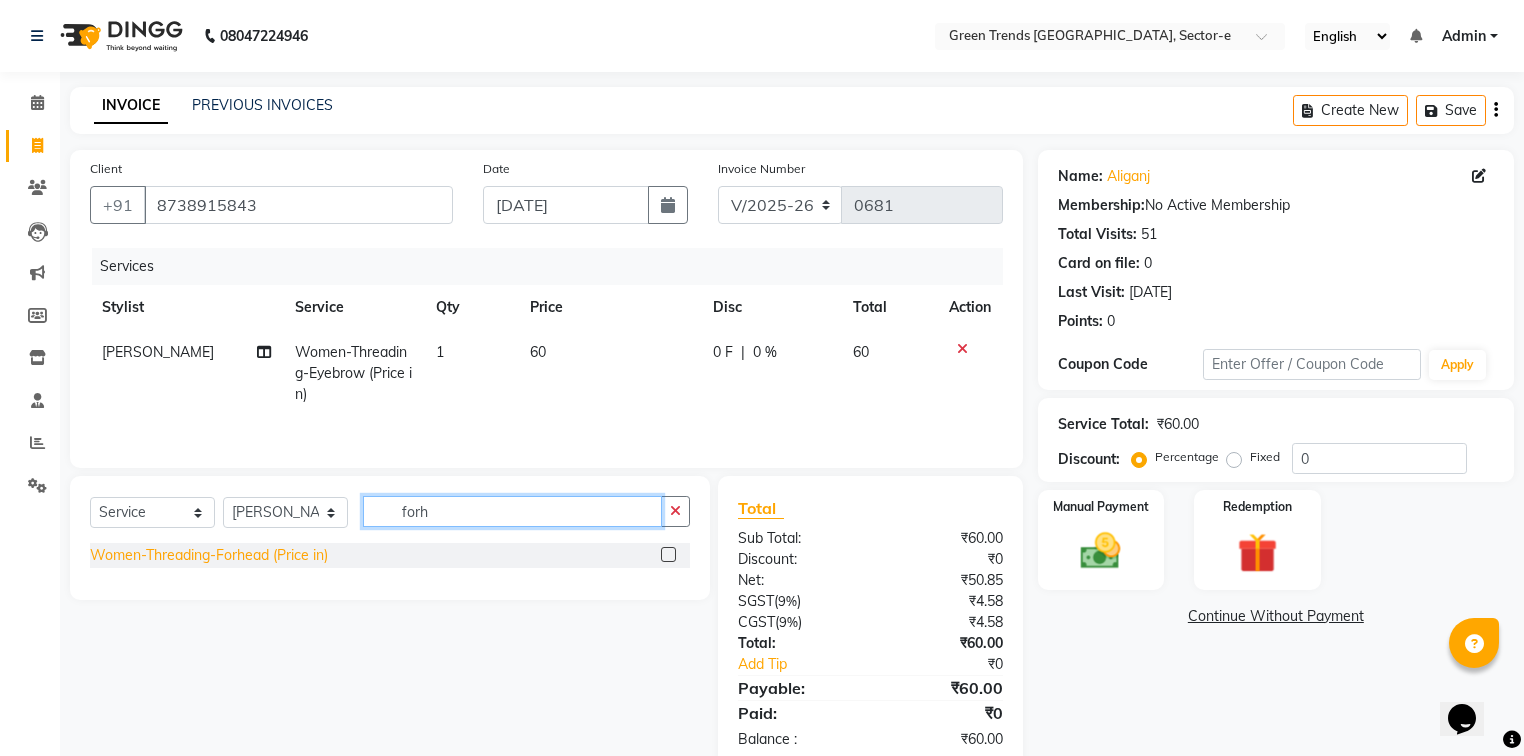 type on "forh" 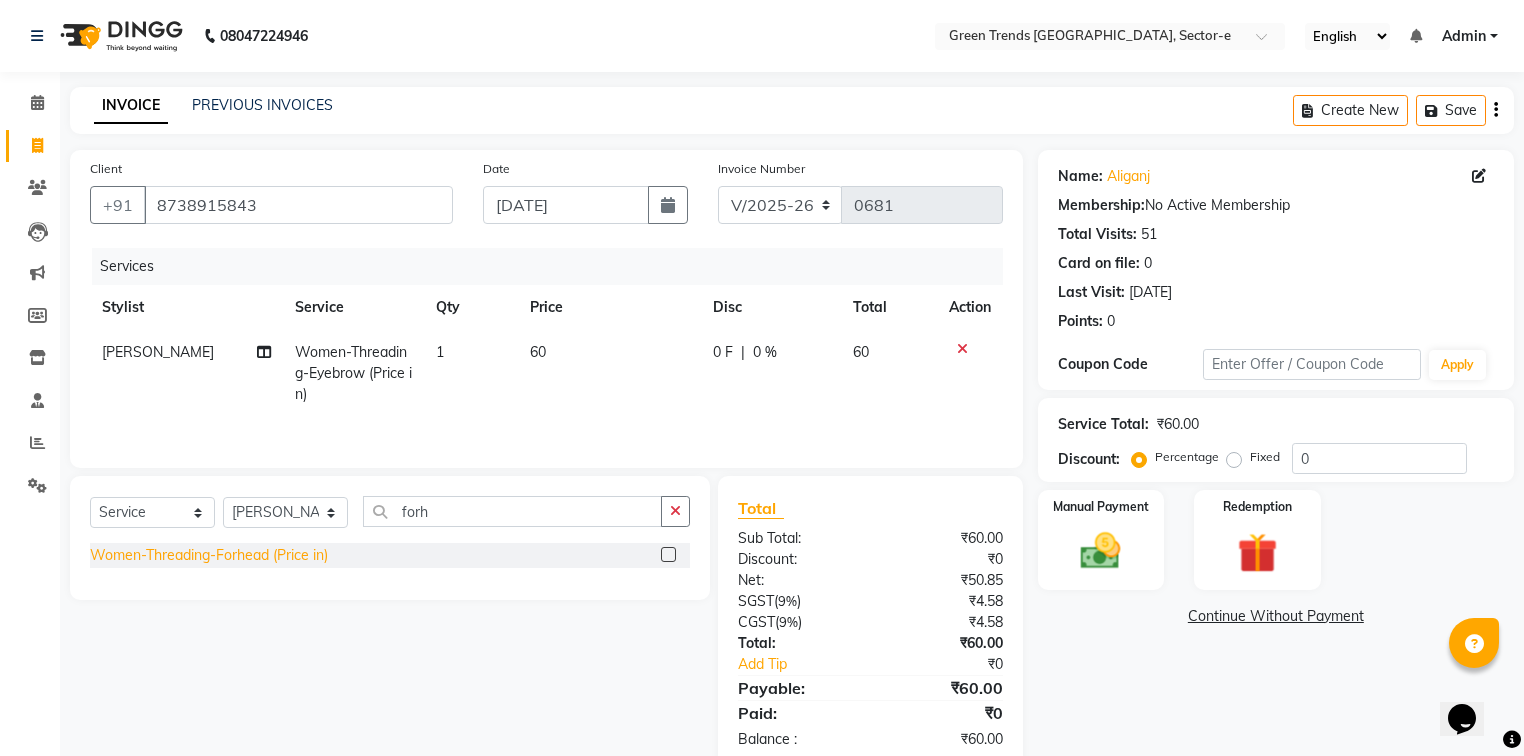 click on "Women-Threading-Forhead (Price in)" 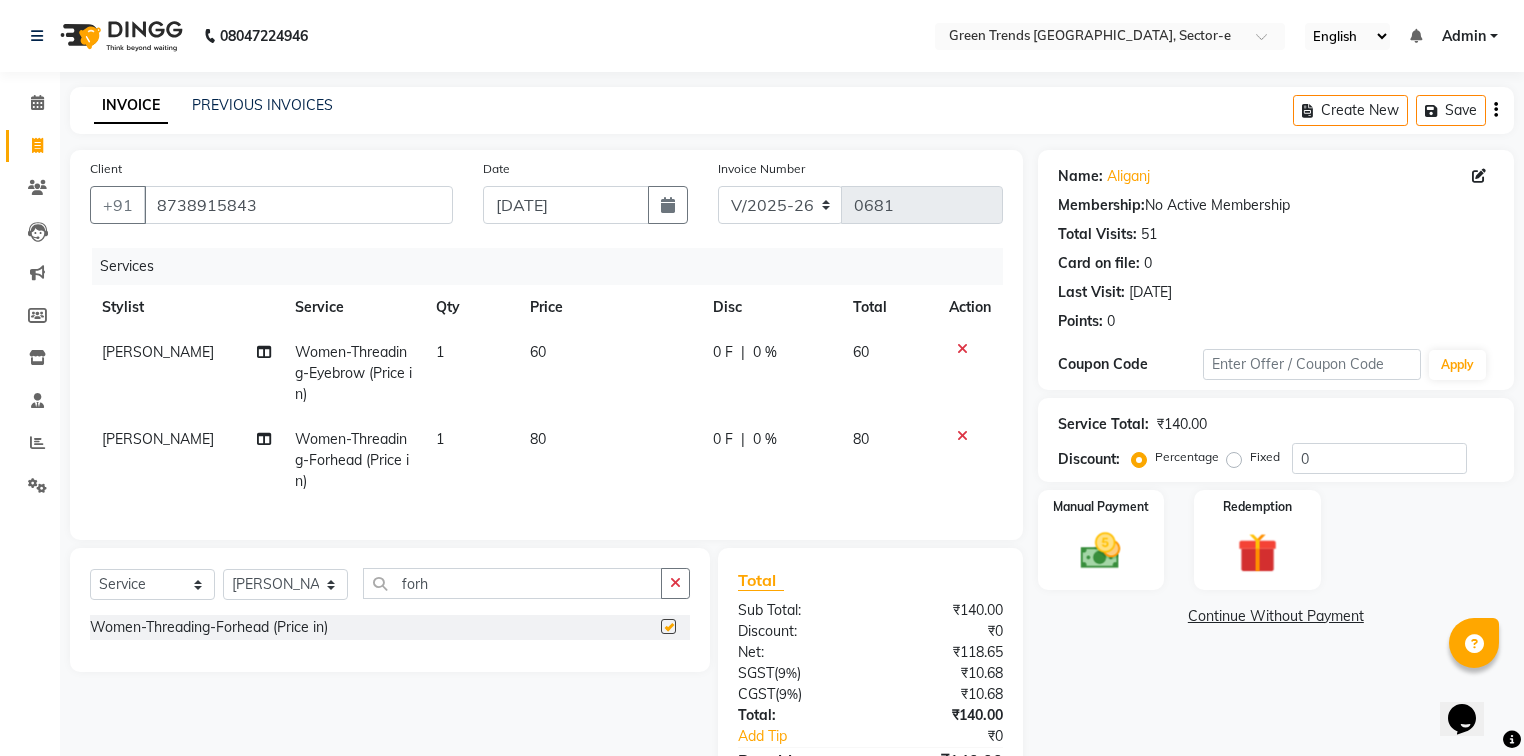 checkbox on "false" 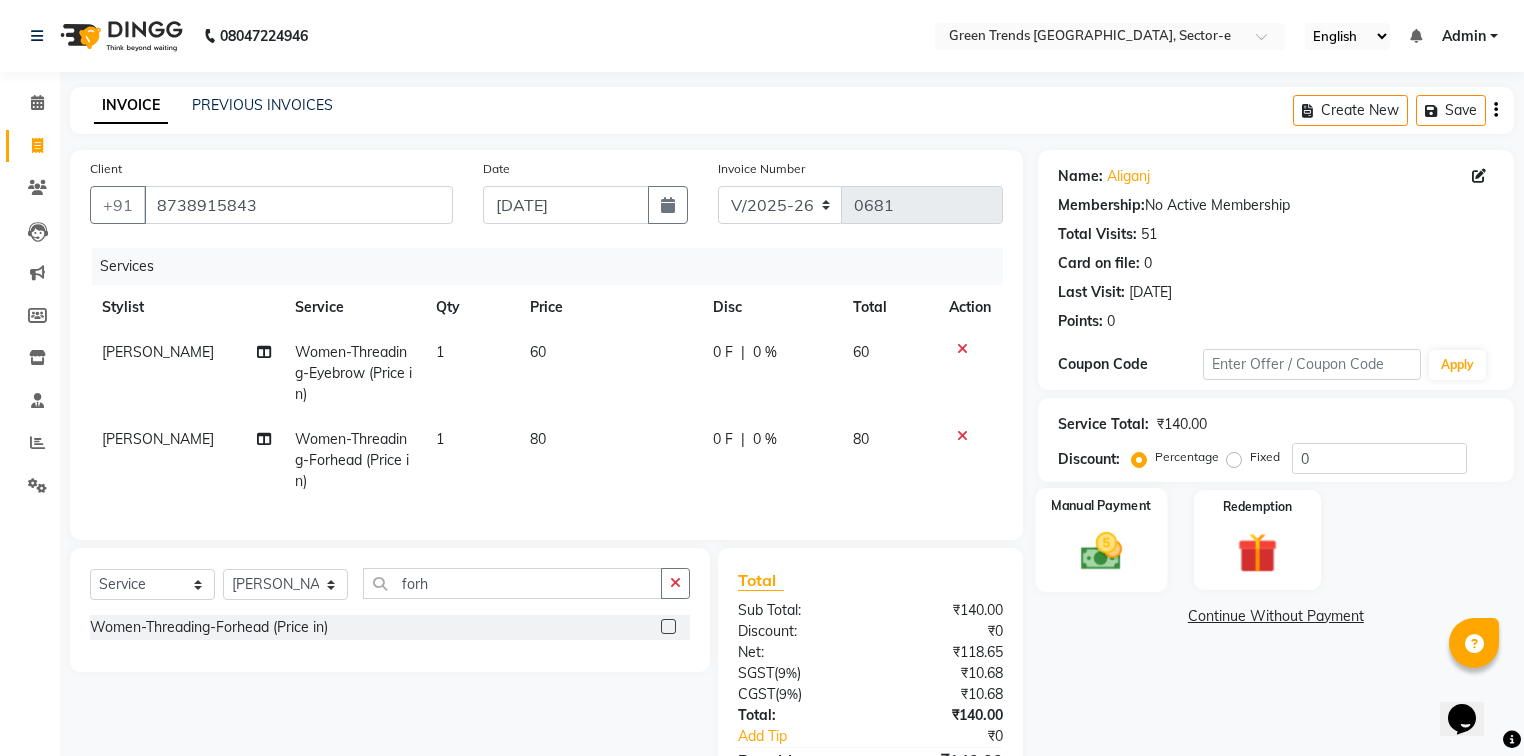 click on "Manual Payment" 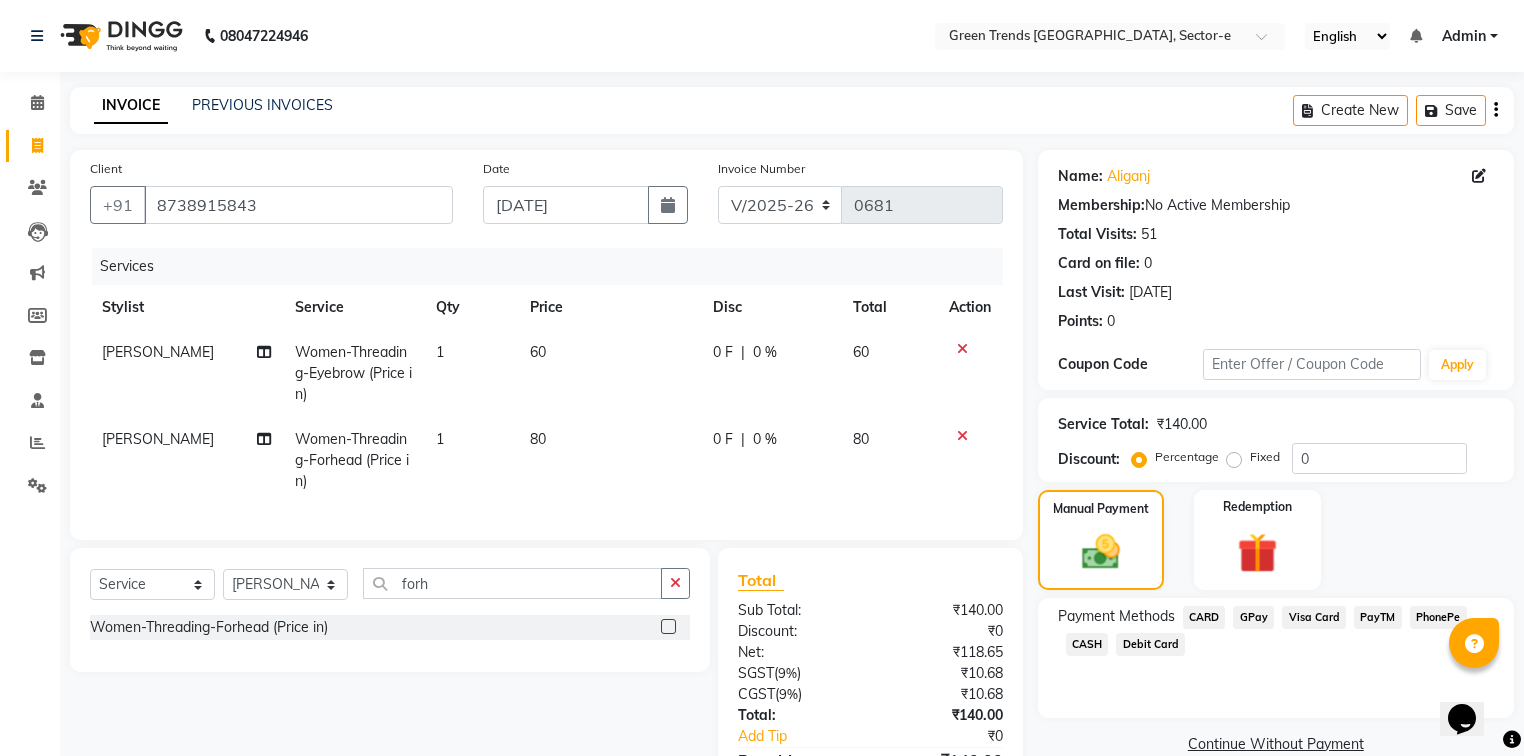 drag, startPoint x: 1254, startPoint y: 615, endPoint x: 1279, endPoint y: 621, distance: 25.70992 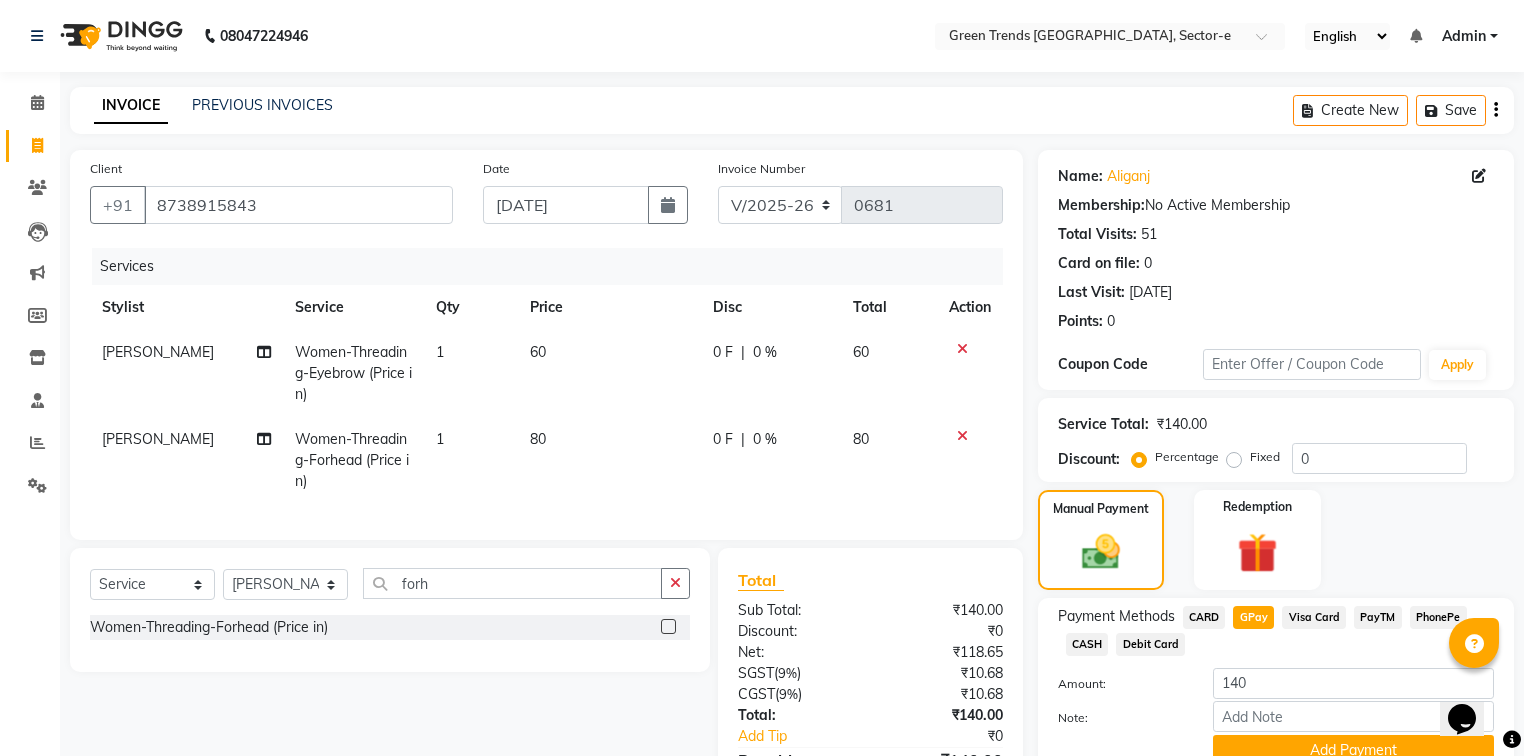 scroll, scrollTop: 128, scrollLeft: 0, axis: vertical 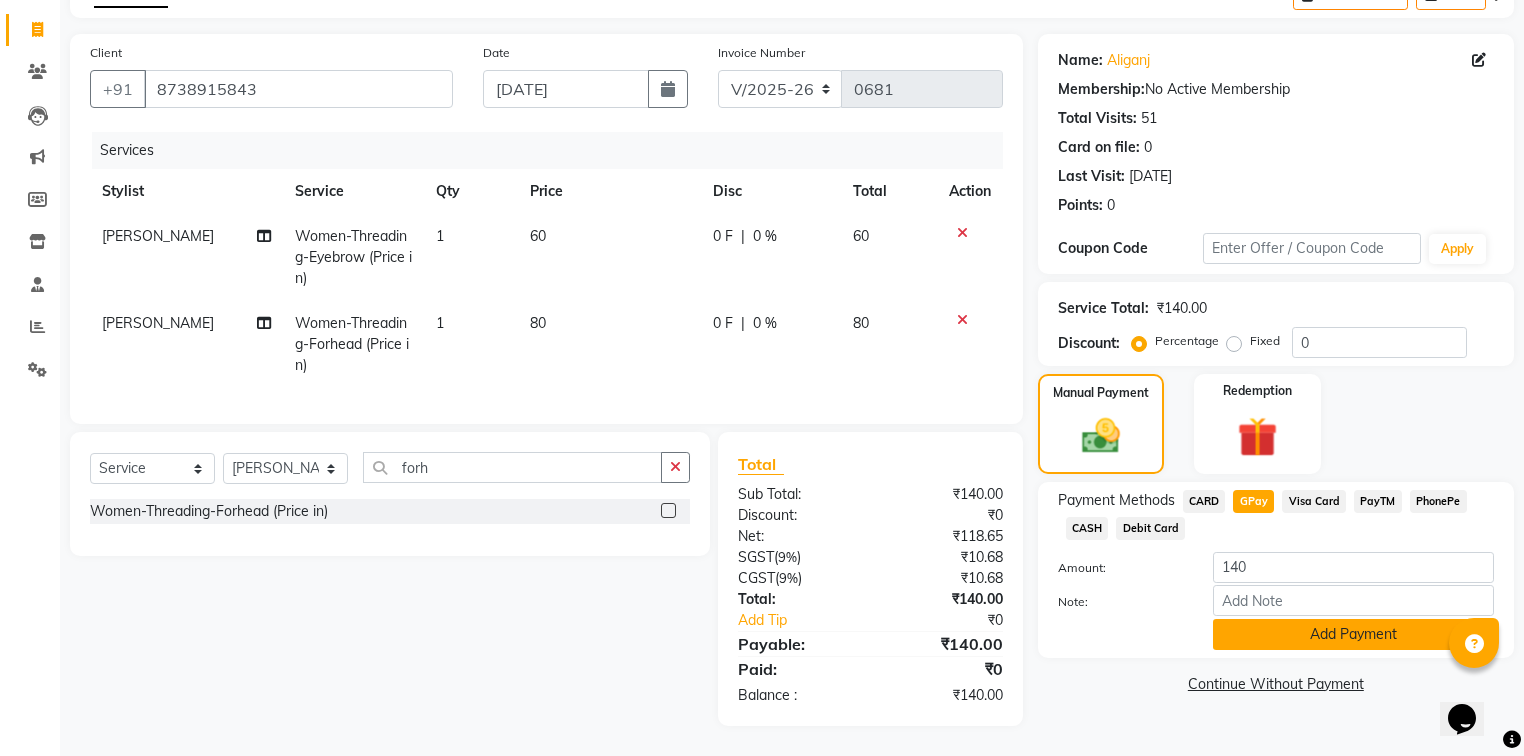 click on "Add Payment" 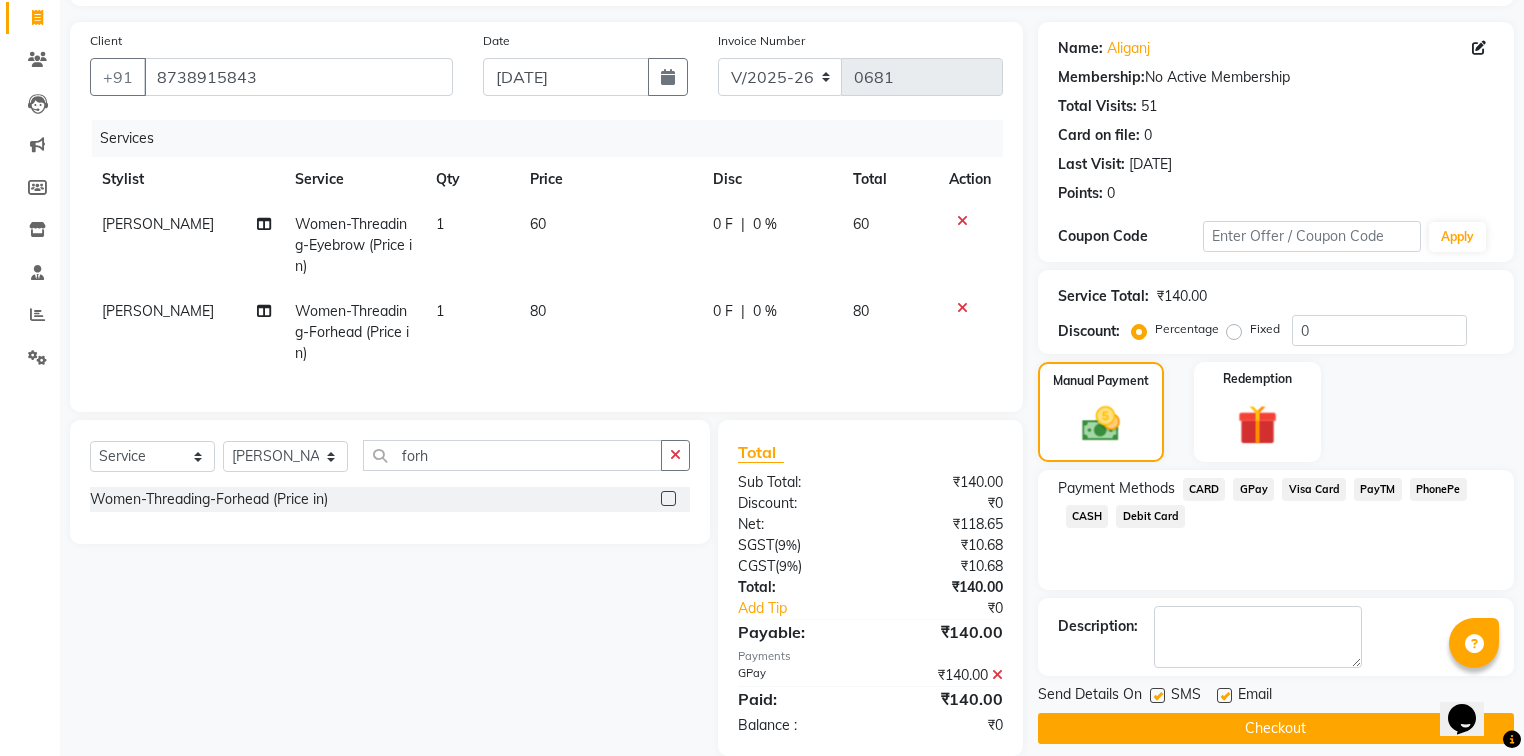 click 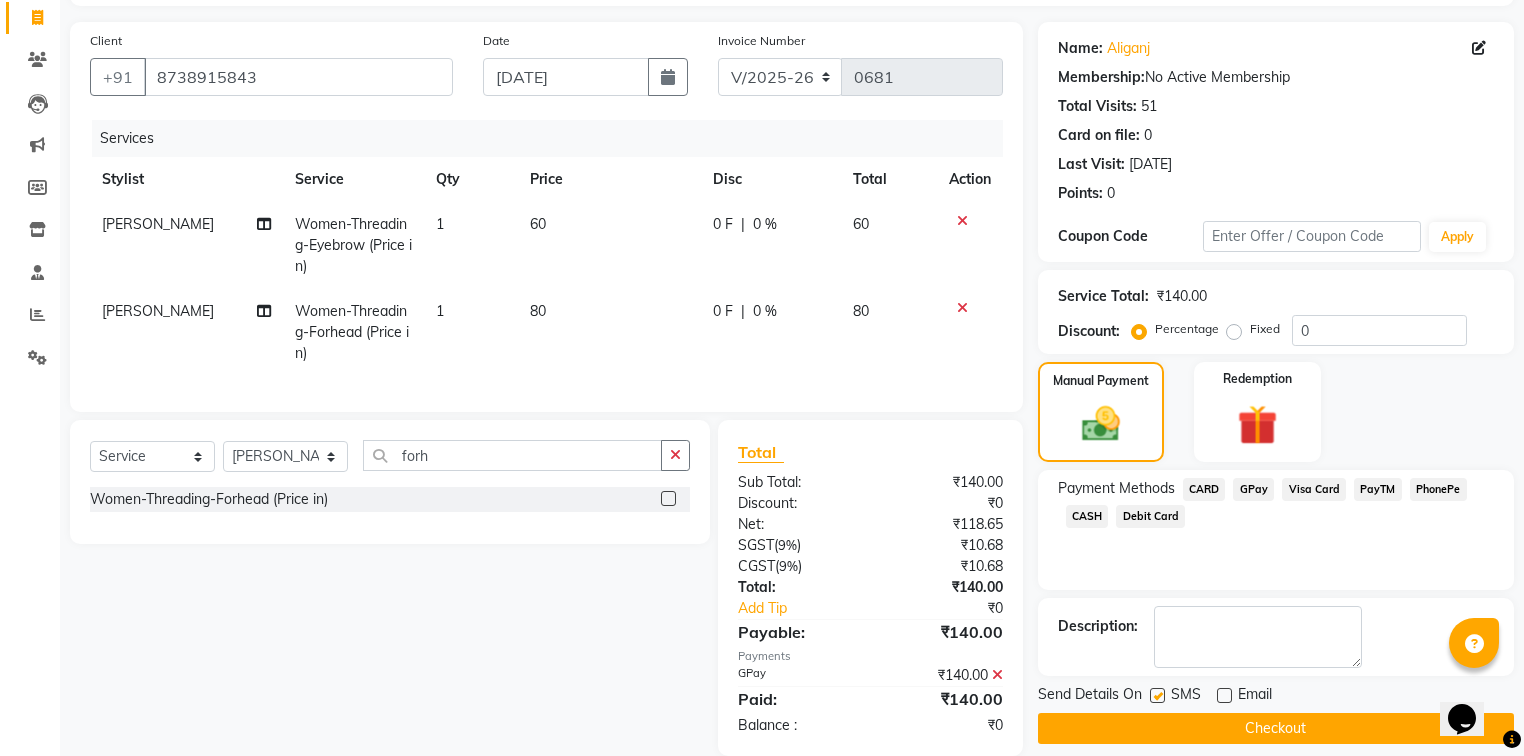 click on "Checkout" 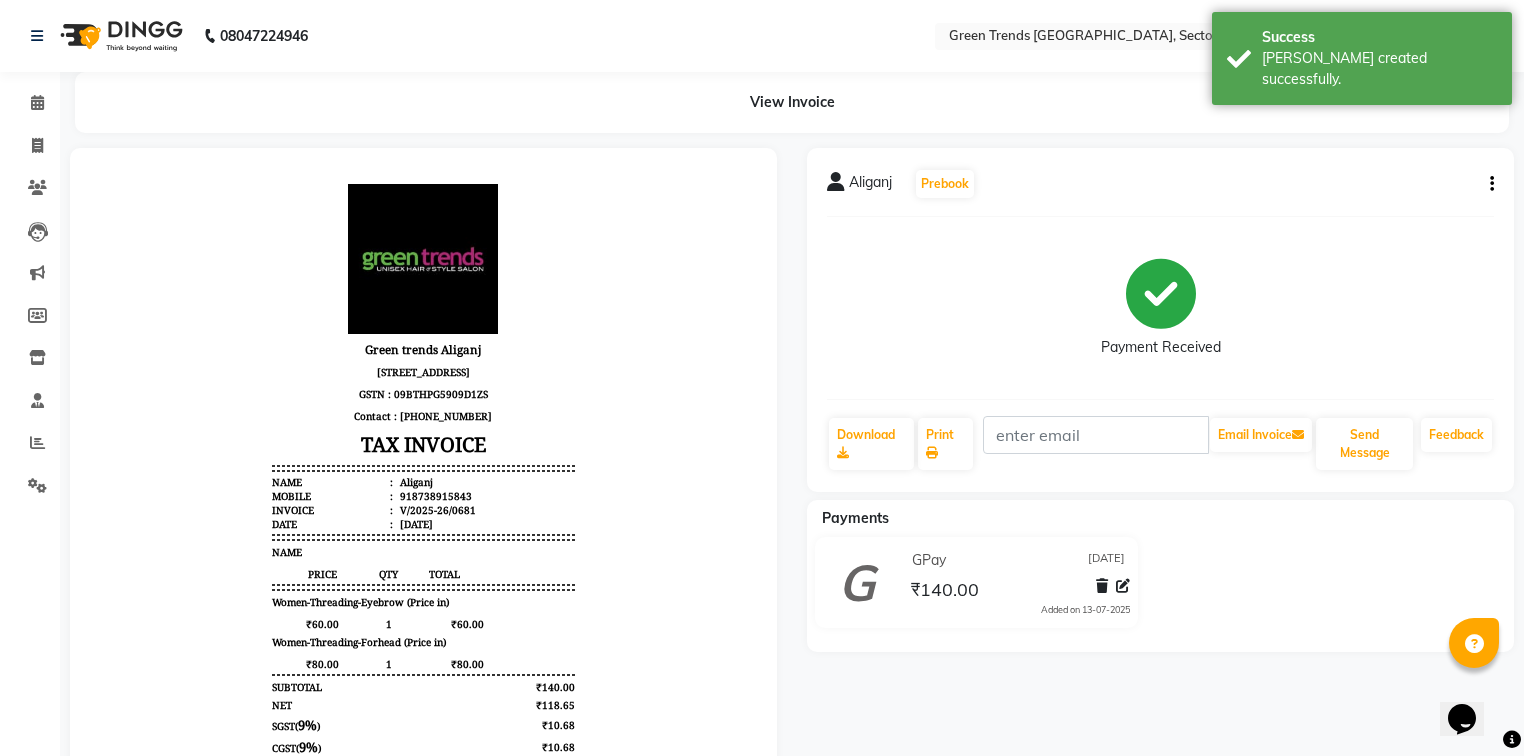 scroll, scrollTop: 0, scrollLeft: 0, axis: both 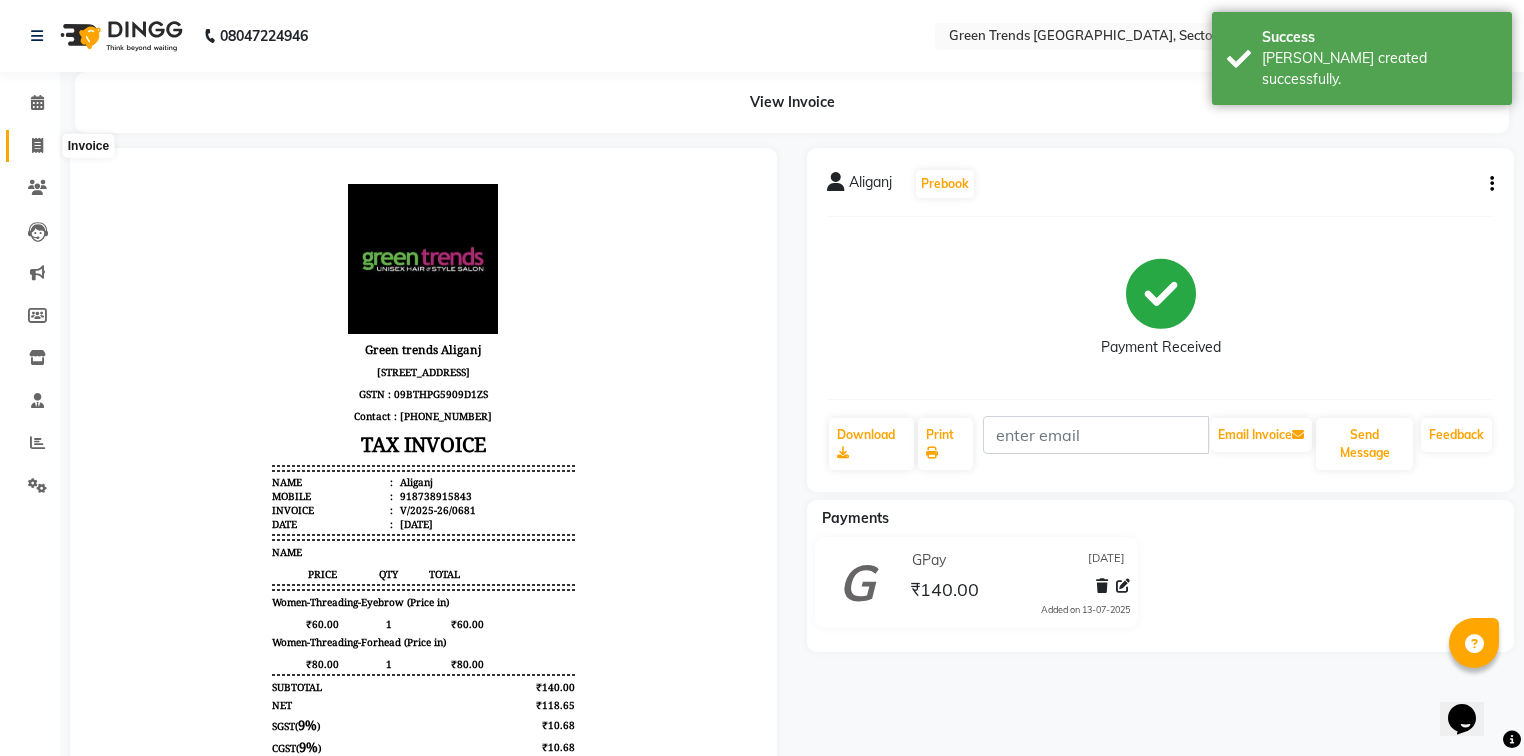 click 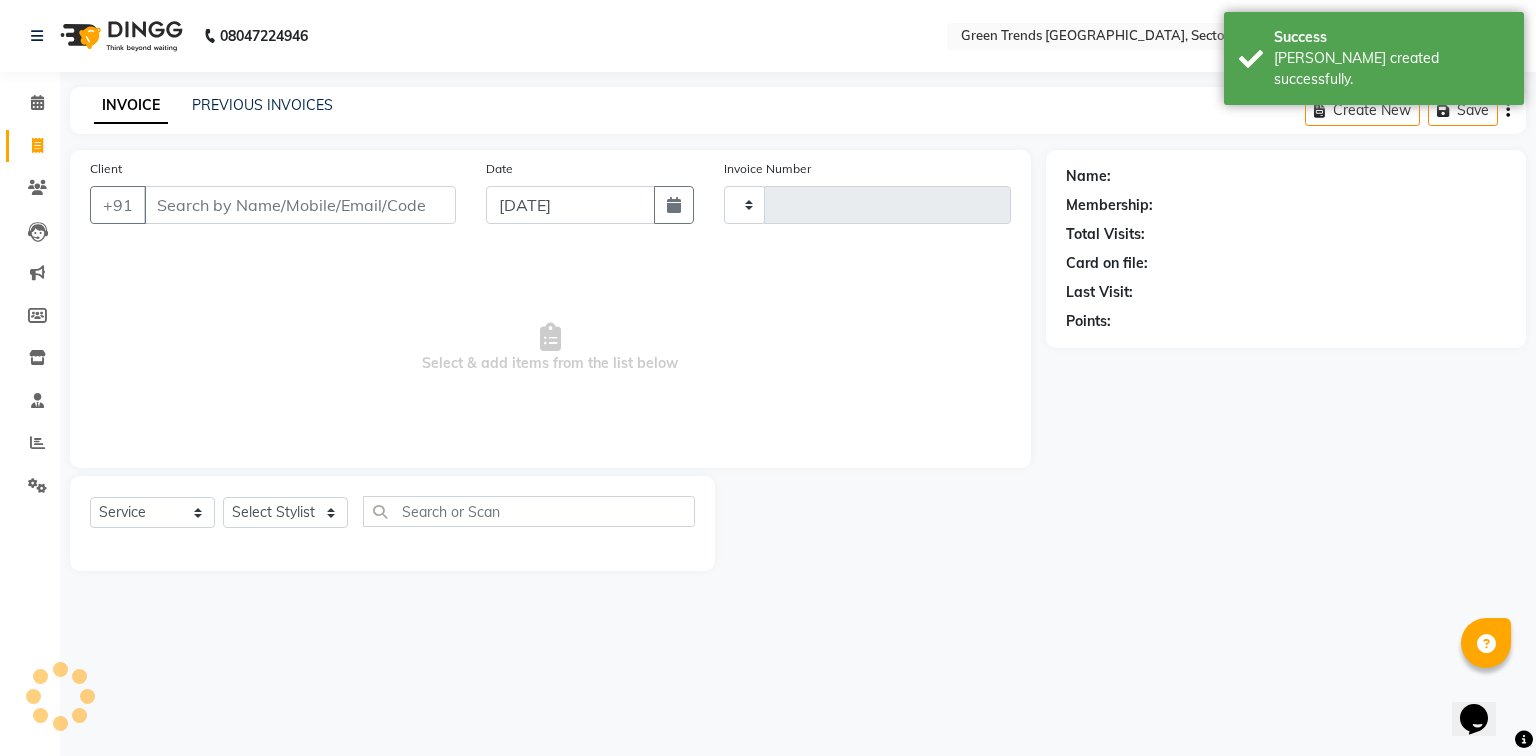 type on "0682" 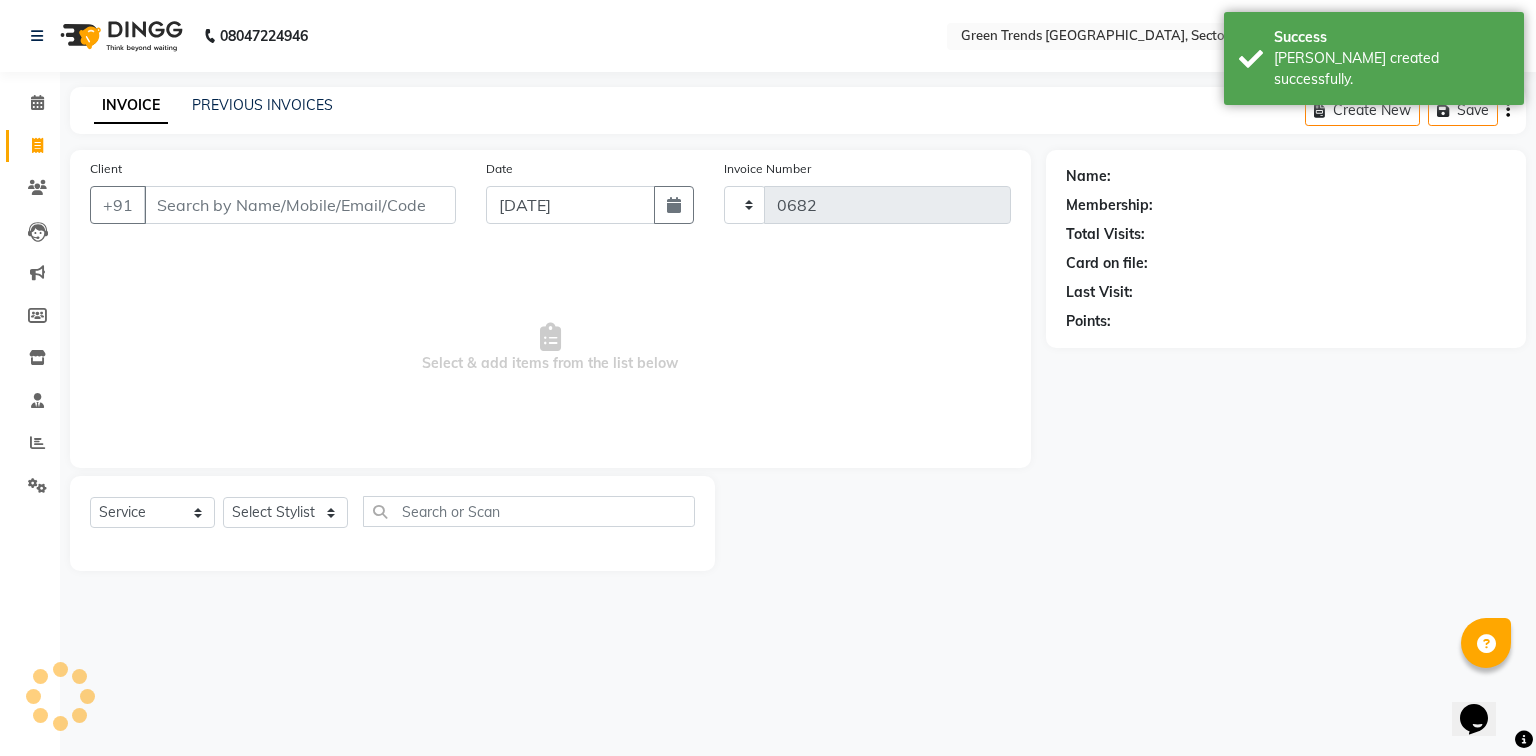 select on "7023" 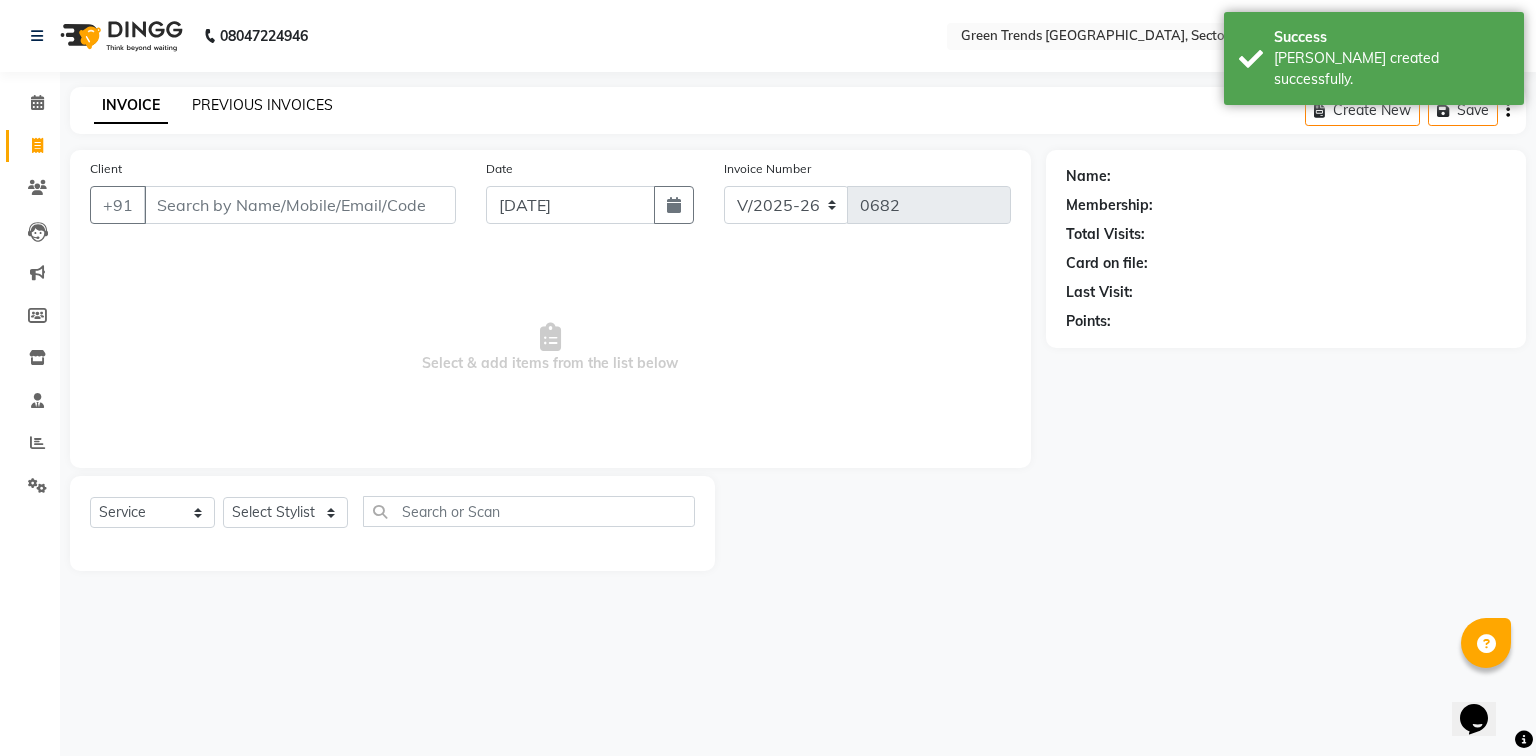 click on "PREVIOUS INVOICES" 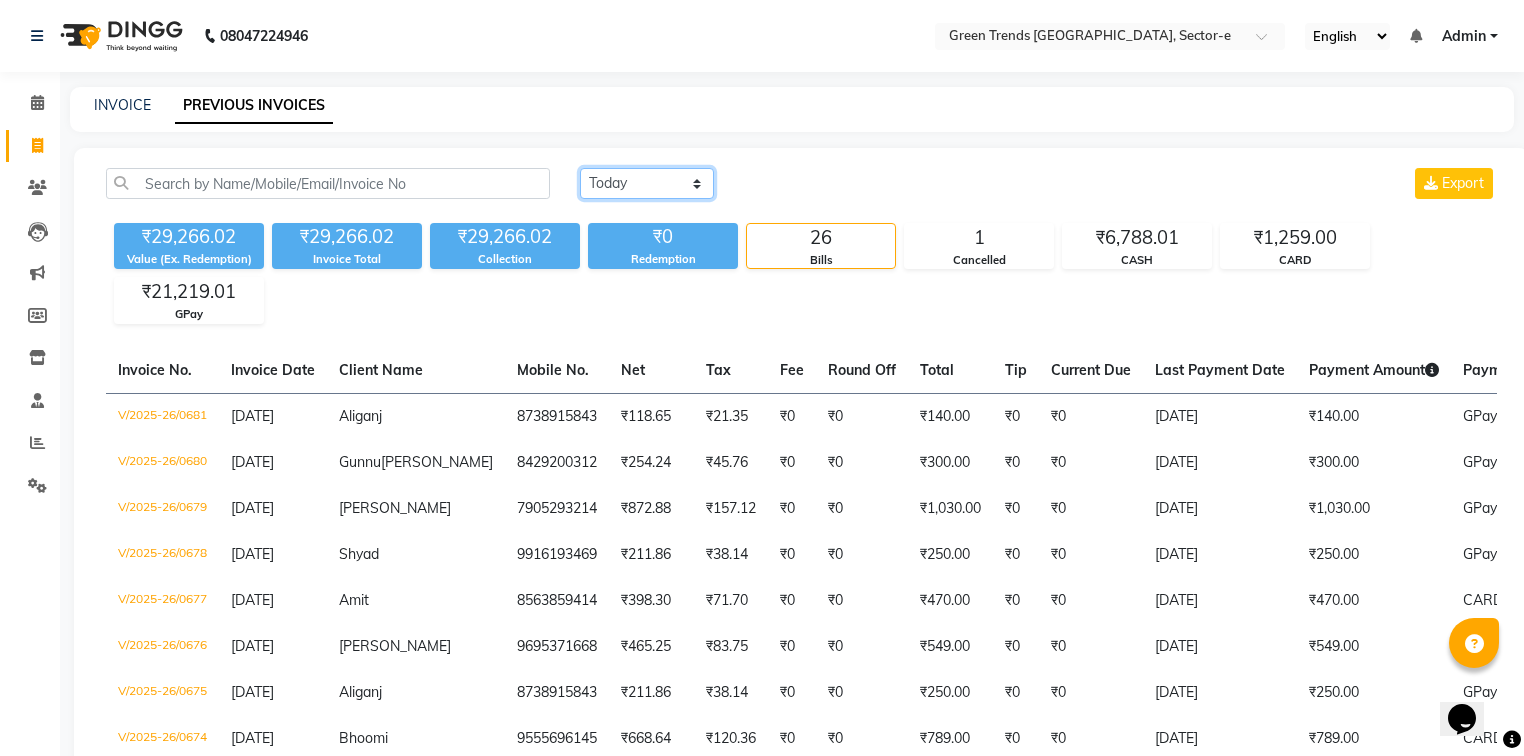 click on "Today Yesterday Custom Range" 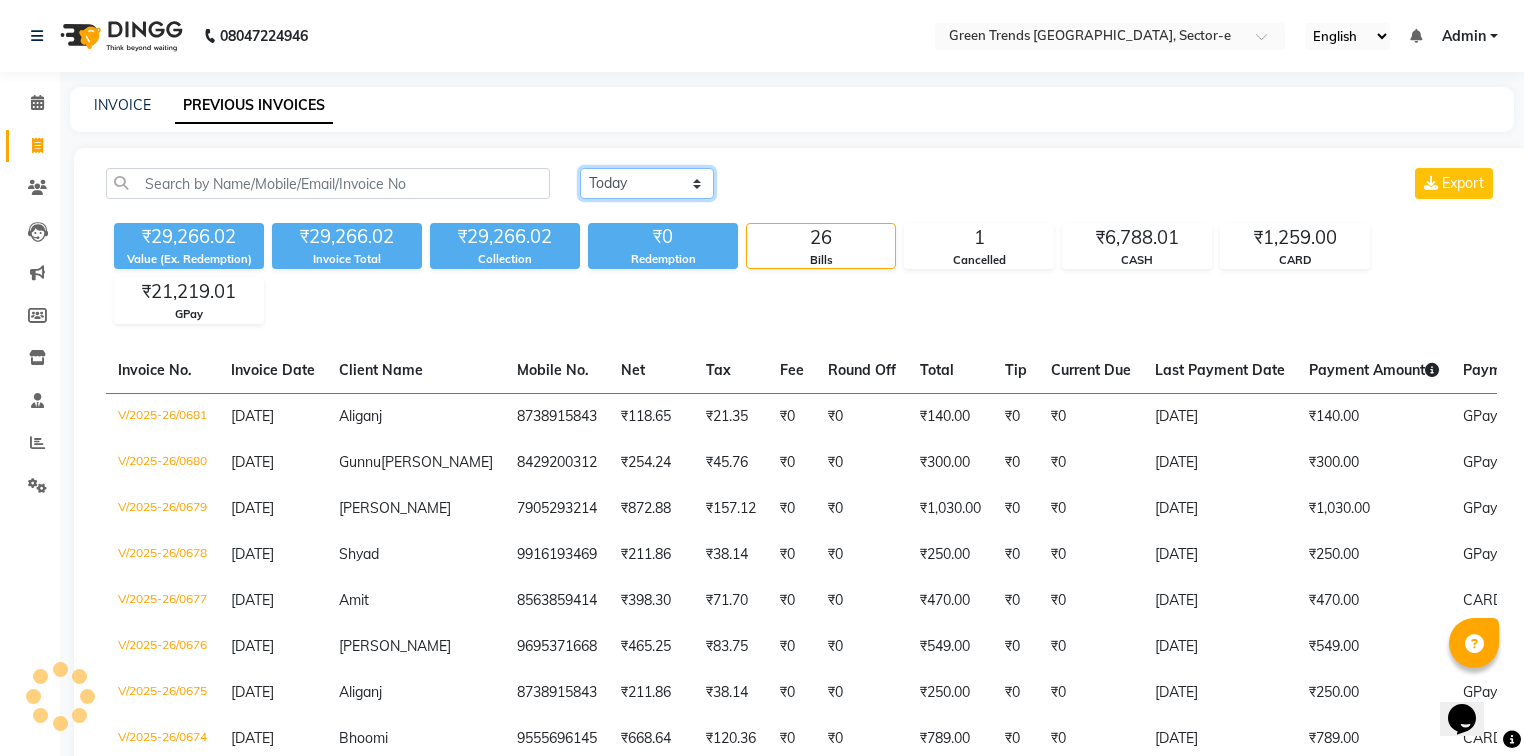 select on "range" 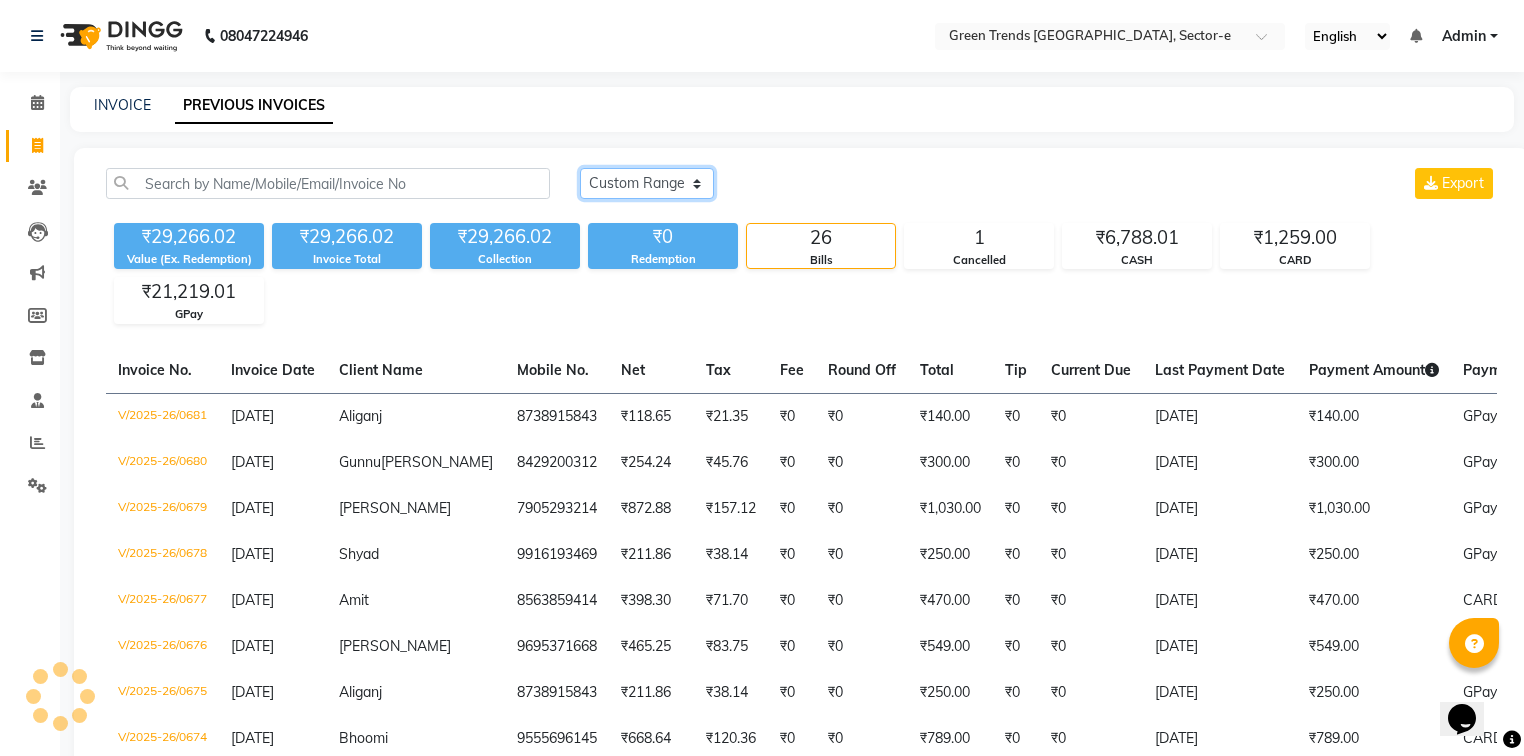 click on "Today Yesterday Custom Range" 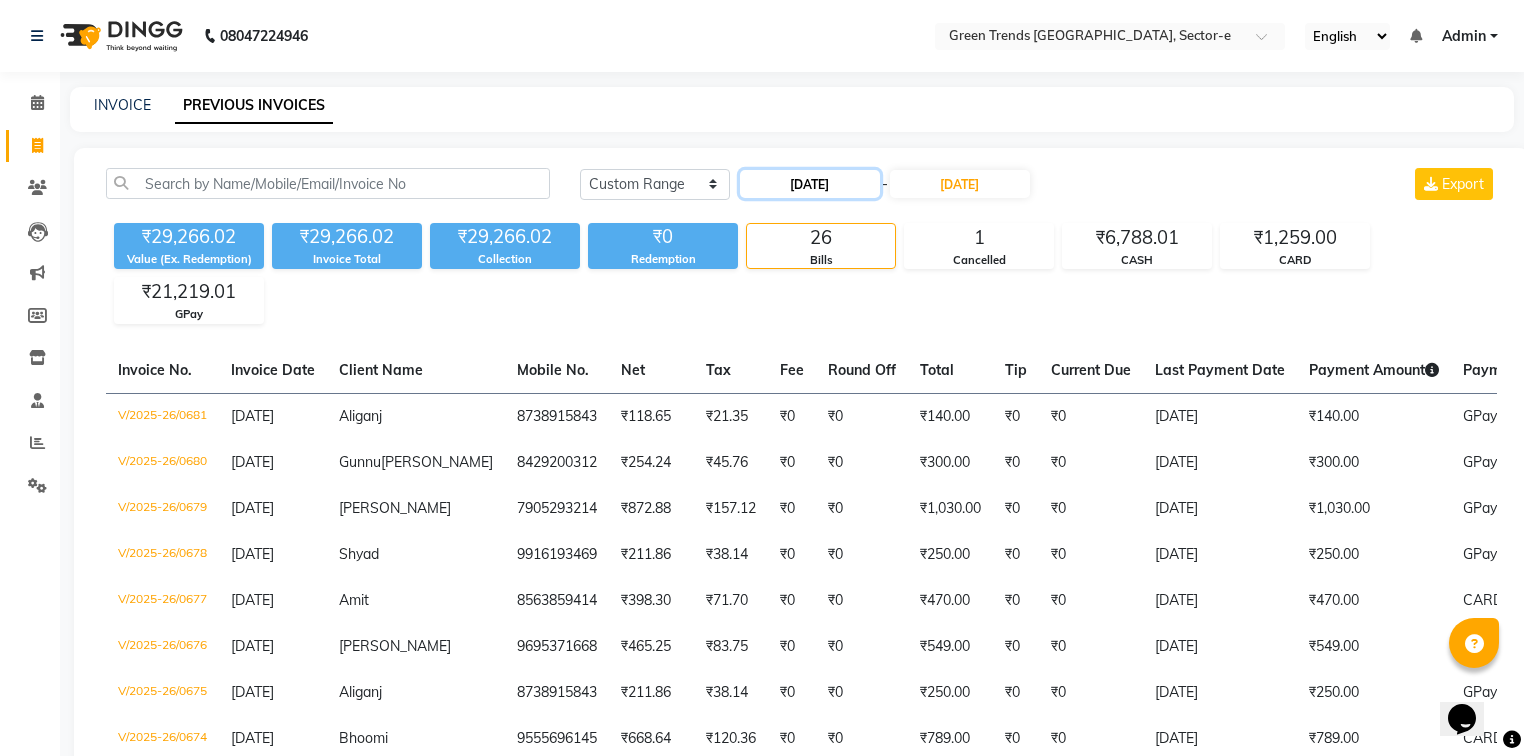 click on "[DATE]" 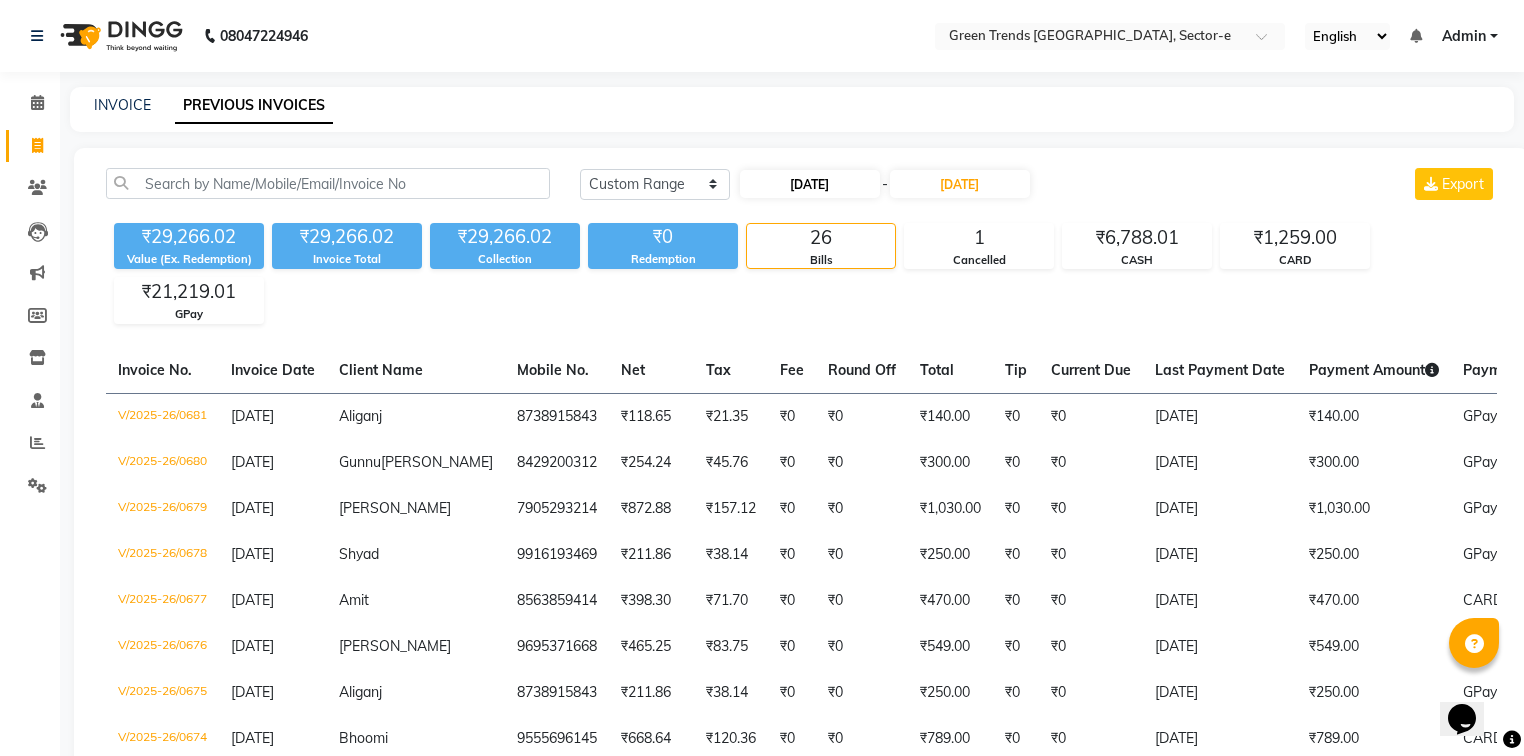 select on "7" 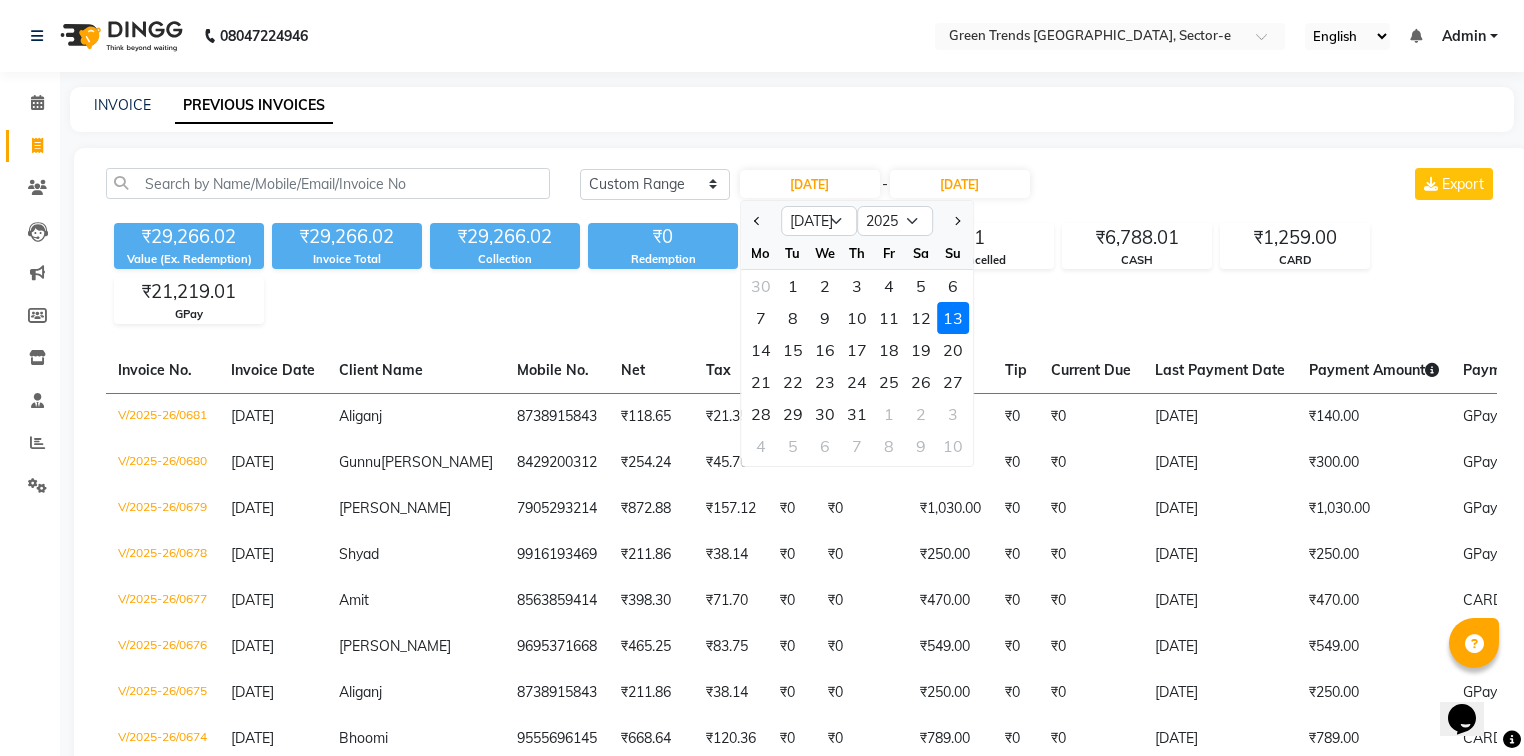 click on "1" 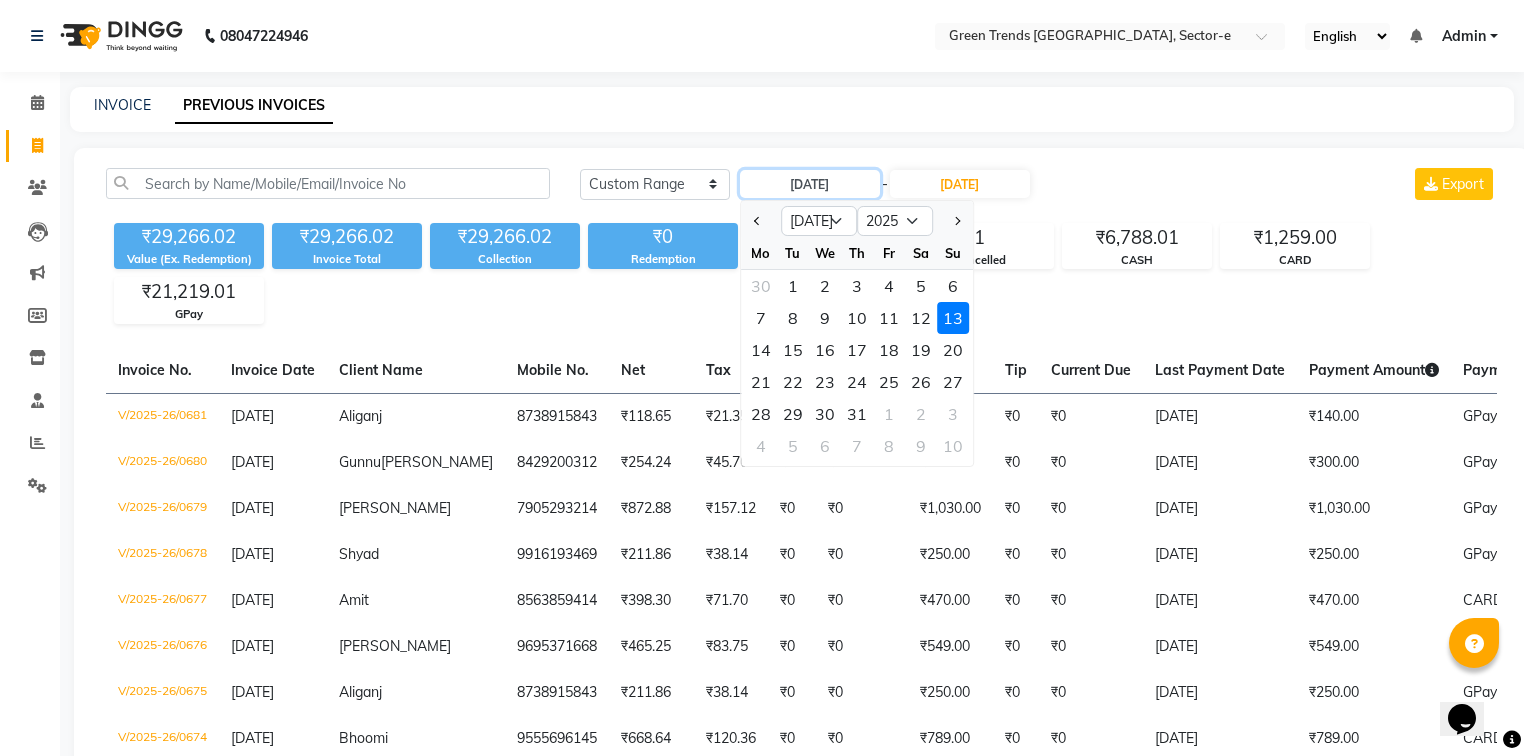 type on "01-07-2025" 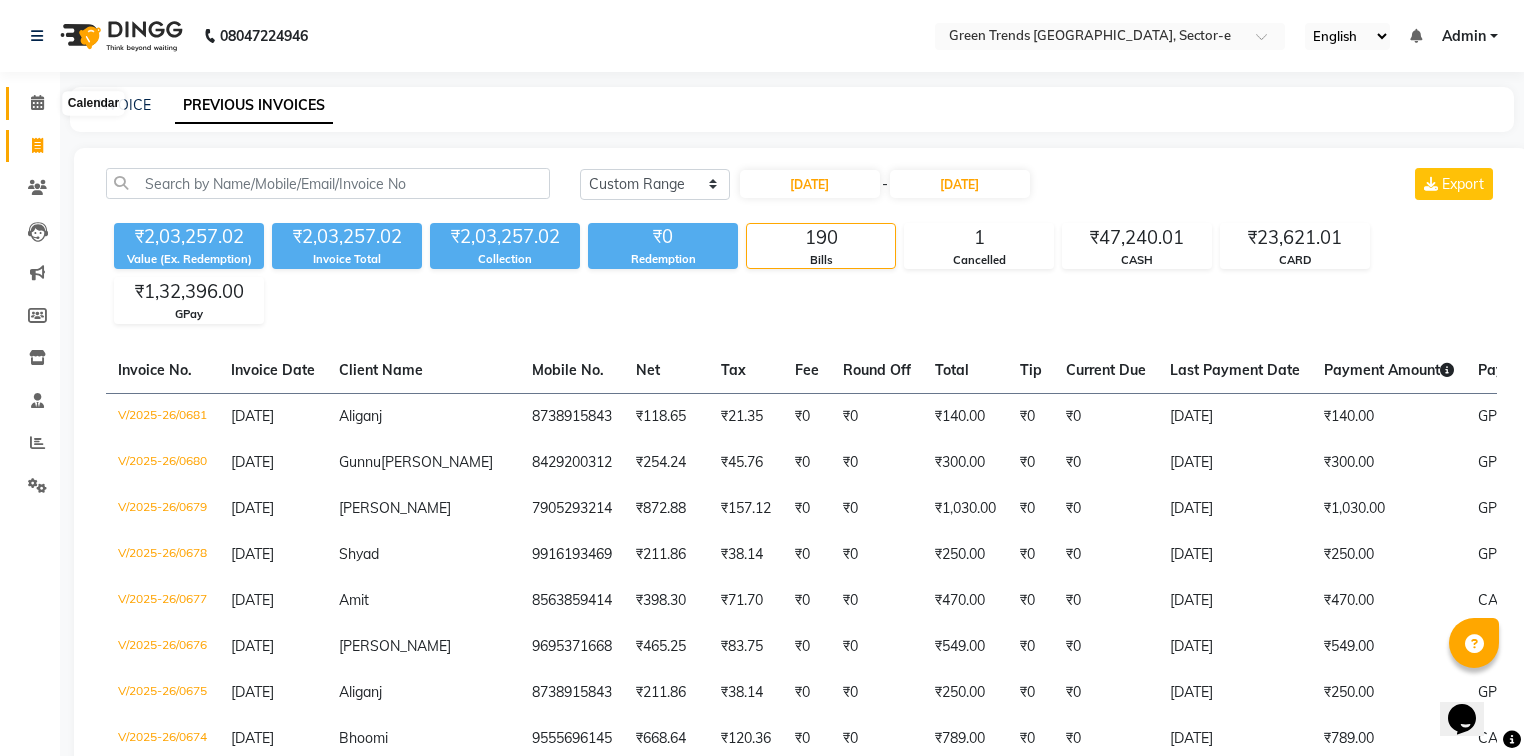 click 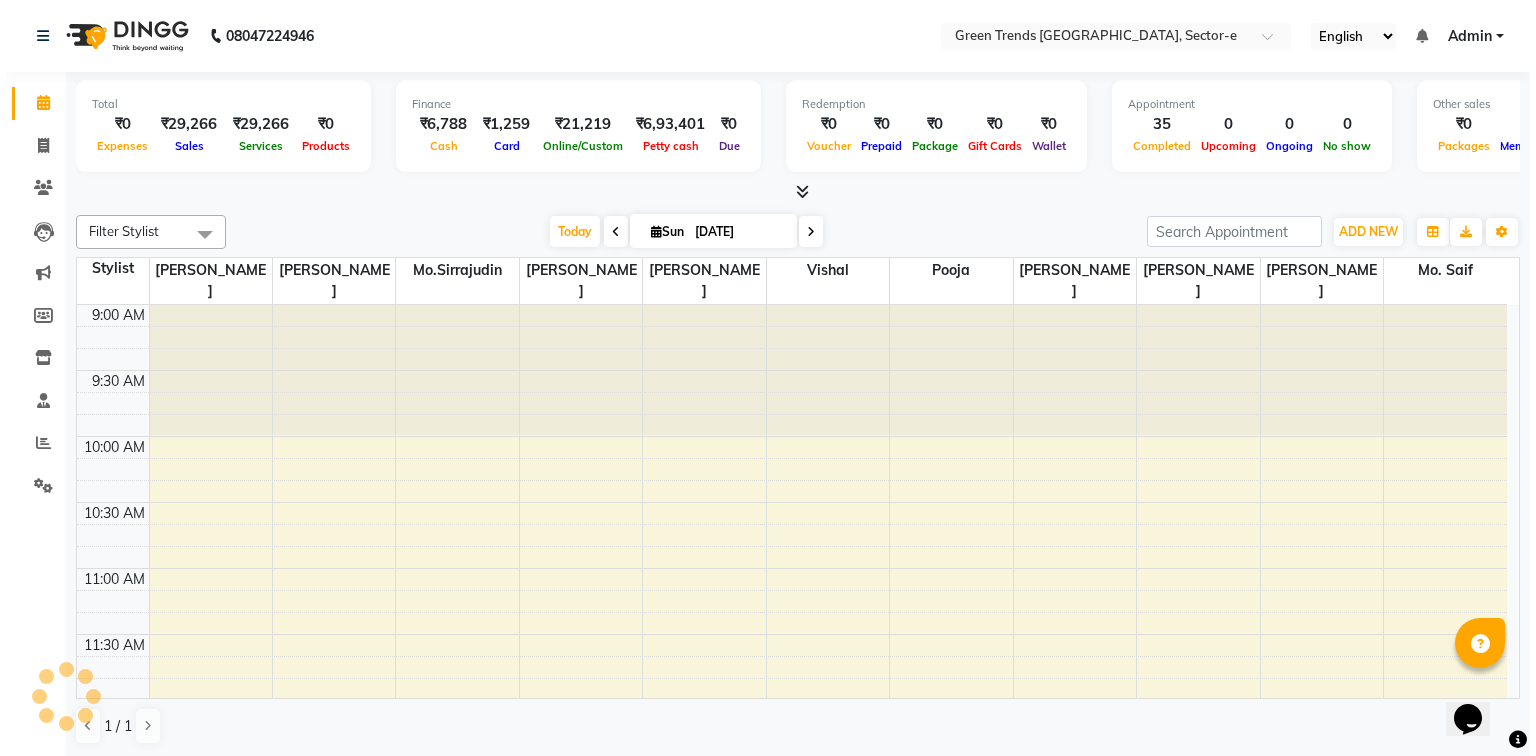scroll, scrollTop: 0, scrollLeft: 0, axis: both 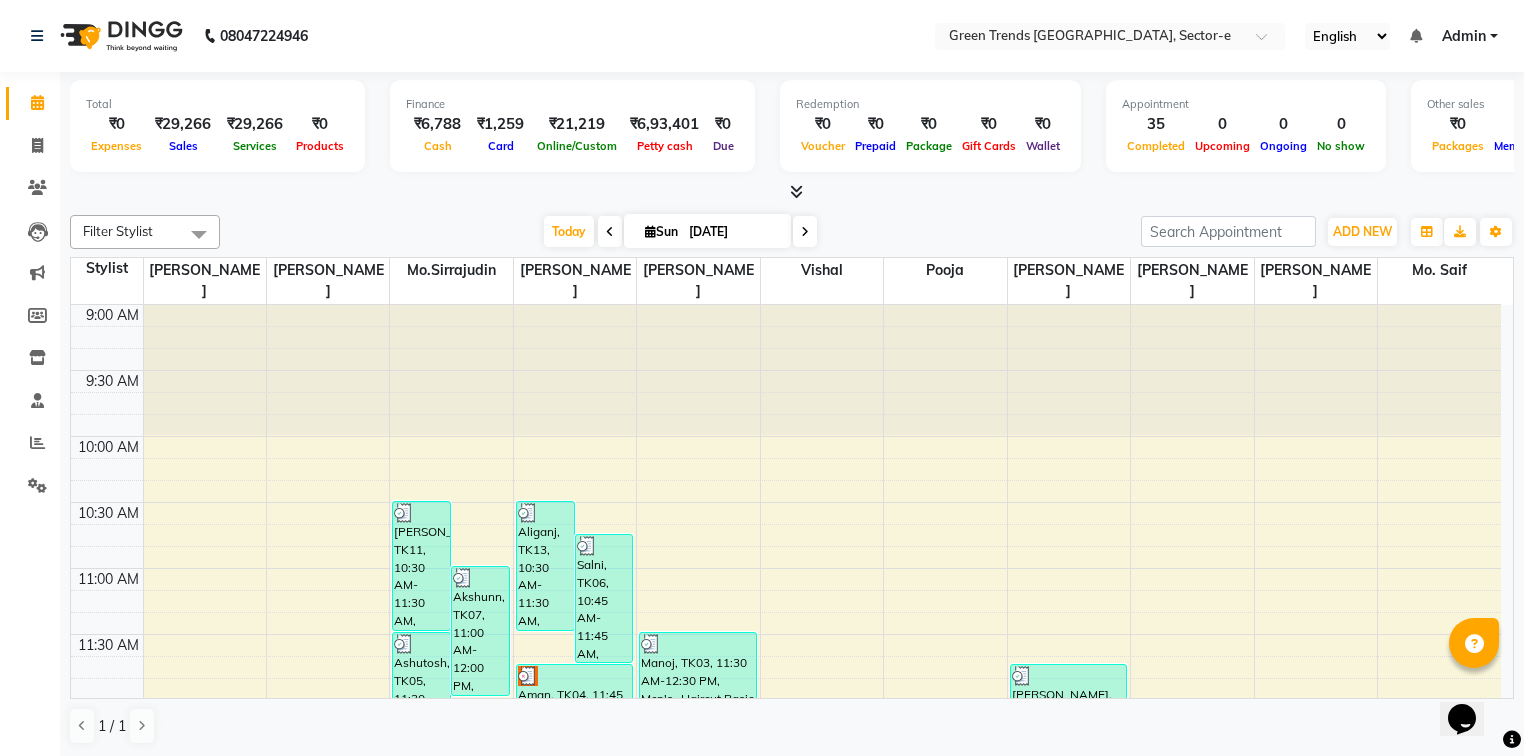 click on "Admin" at bounding box center [1464, 36] 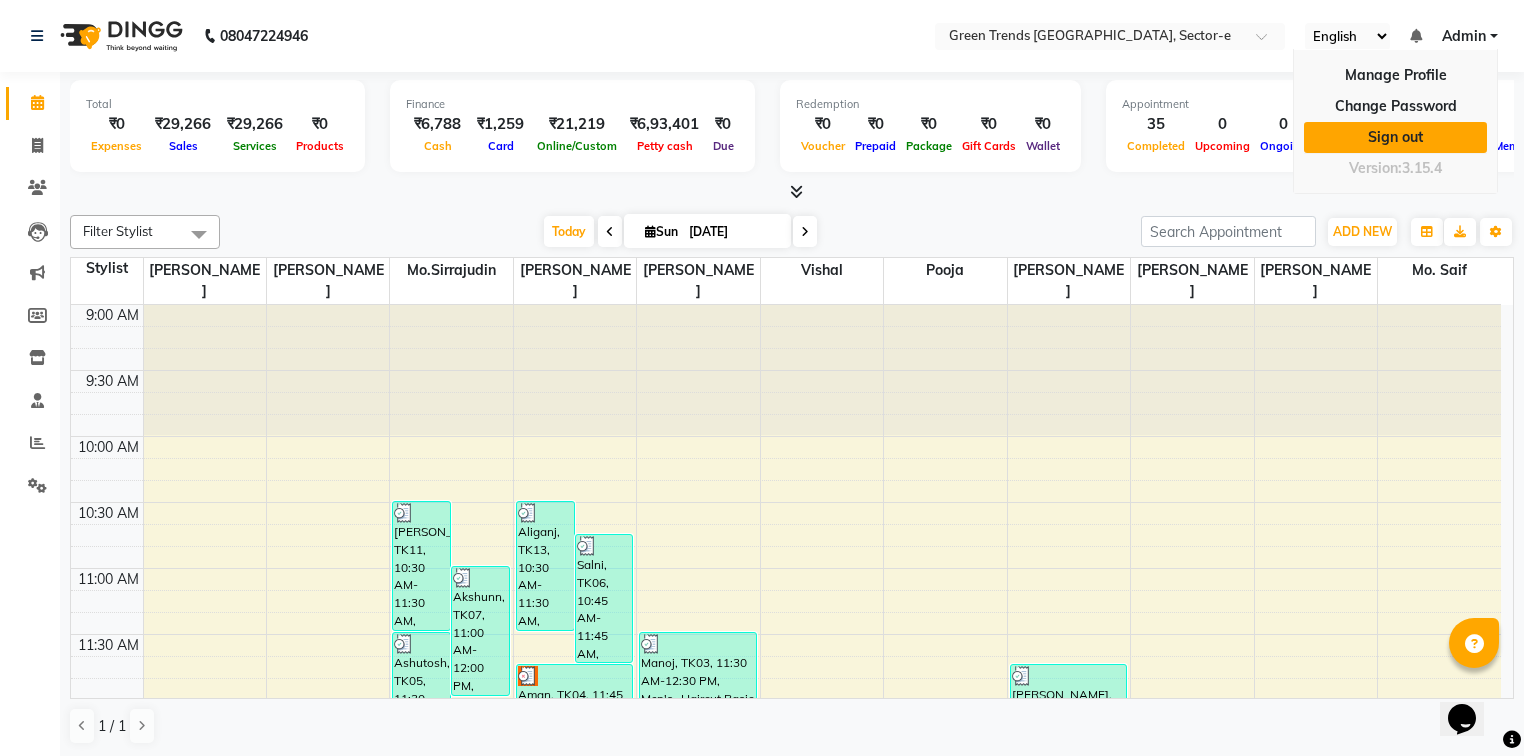 click on "Sign out" at bounding box center [1395, 137] 